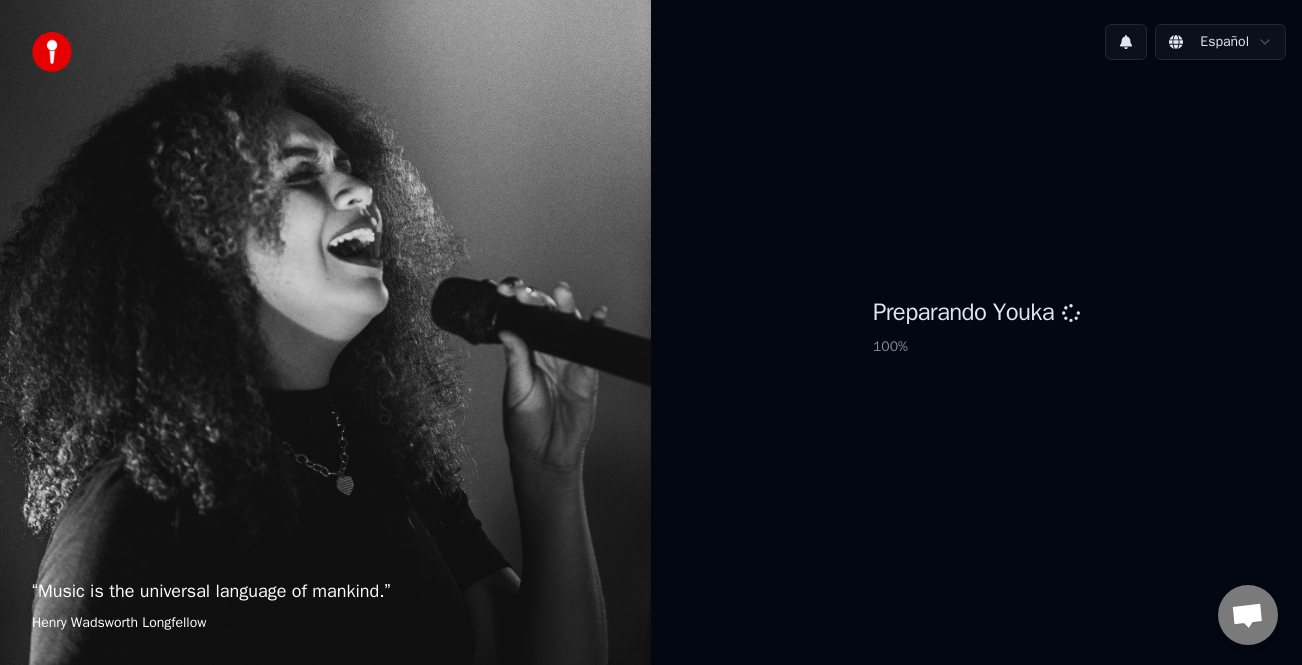 scroll, scrollTop: 0, scrollLeft: 0, axis: both 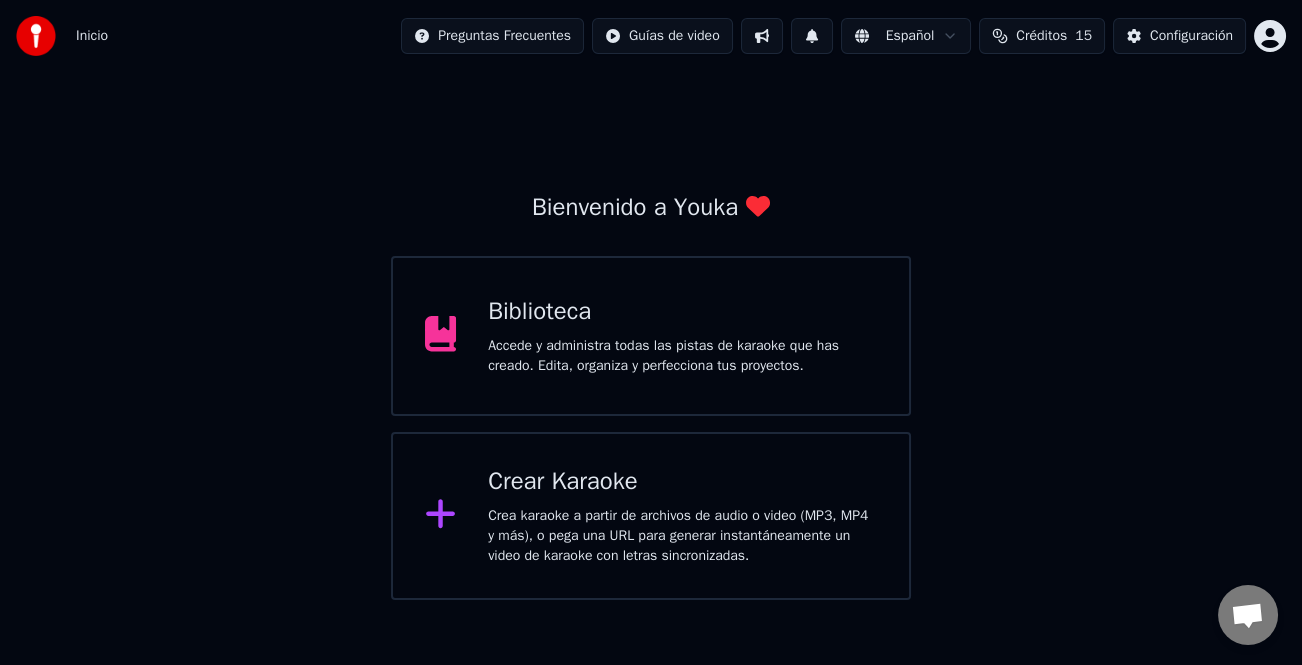 click on "Crear Karaoke" at bounding box center (682, 482) 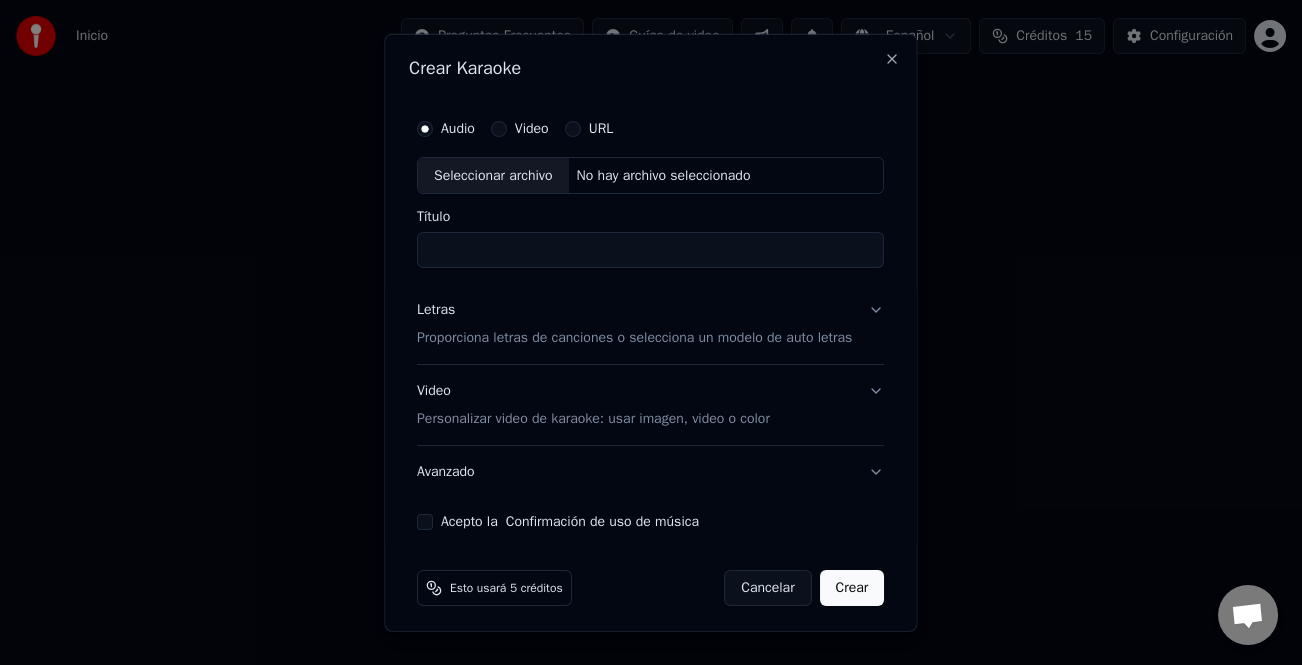 click on "URL" at bounding box center (573, 128) 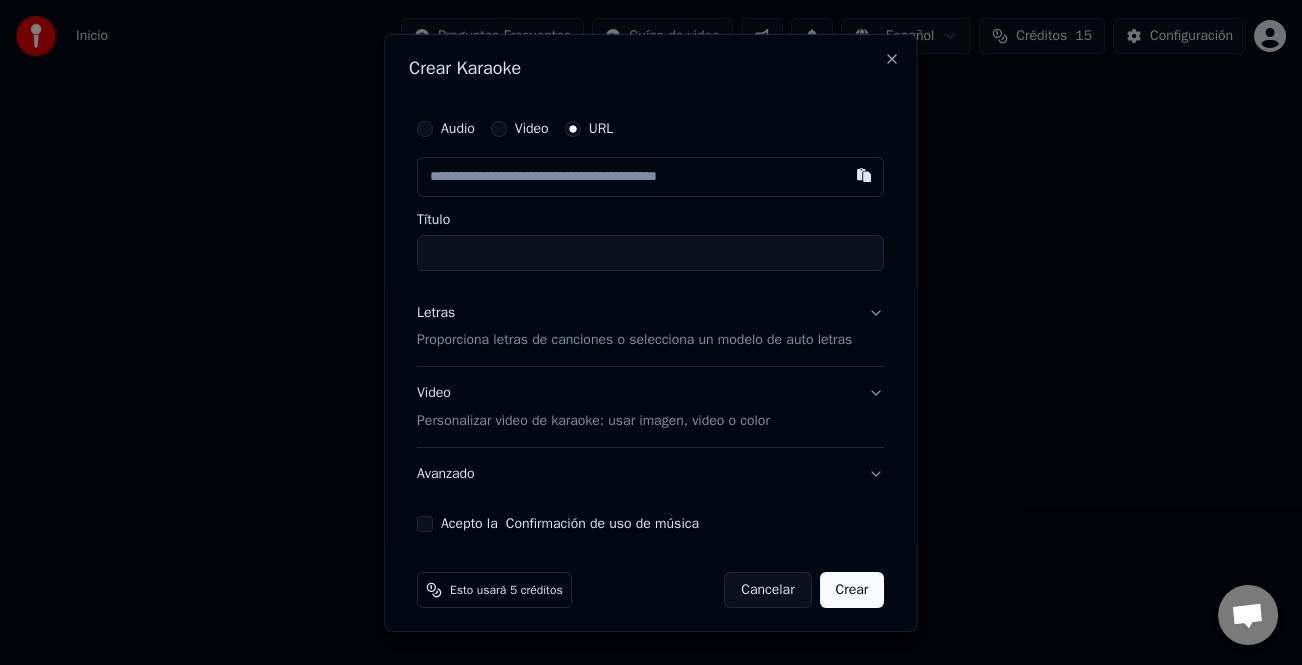 click at bounding box center [650, 176] 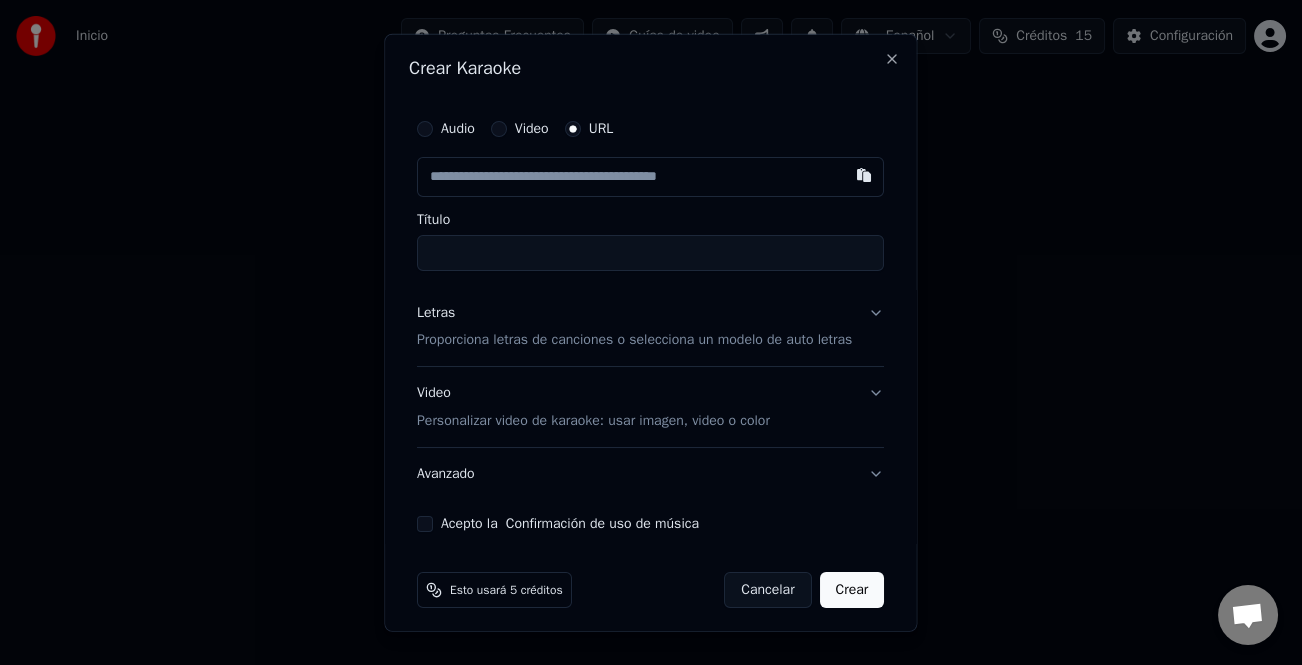 paste on "**********" 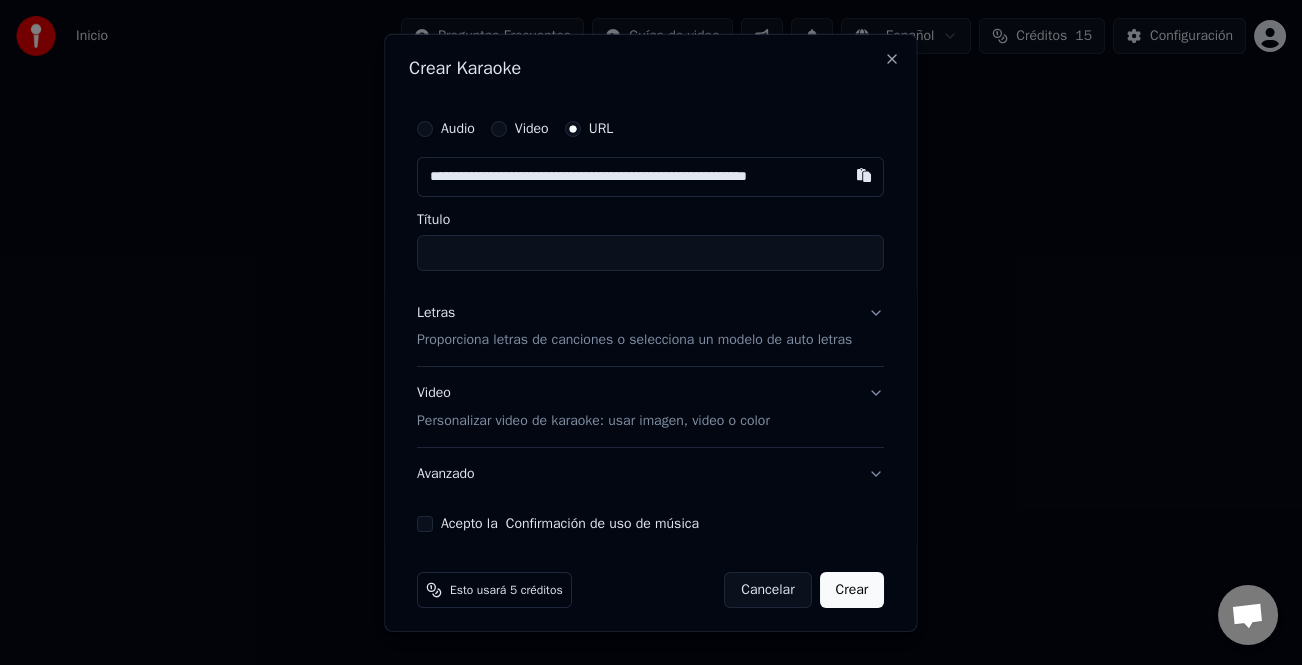 scroll, scrollTop: 0, scrollLeft: 0, axis: both 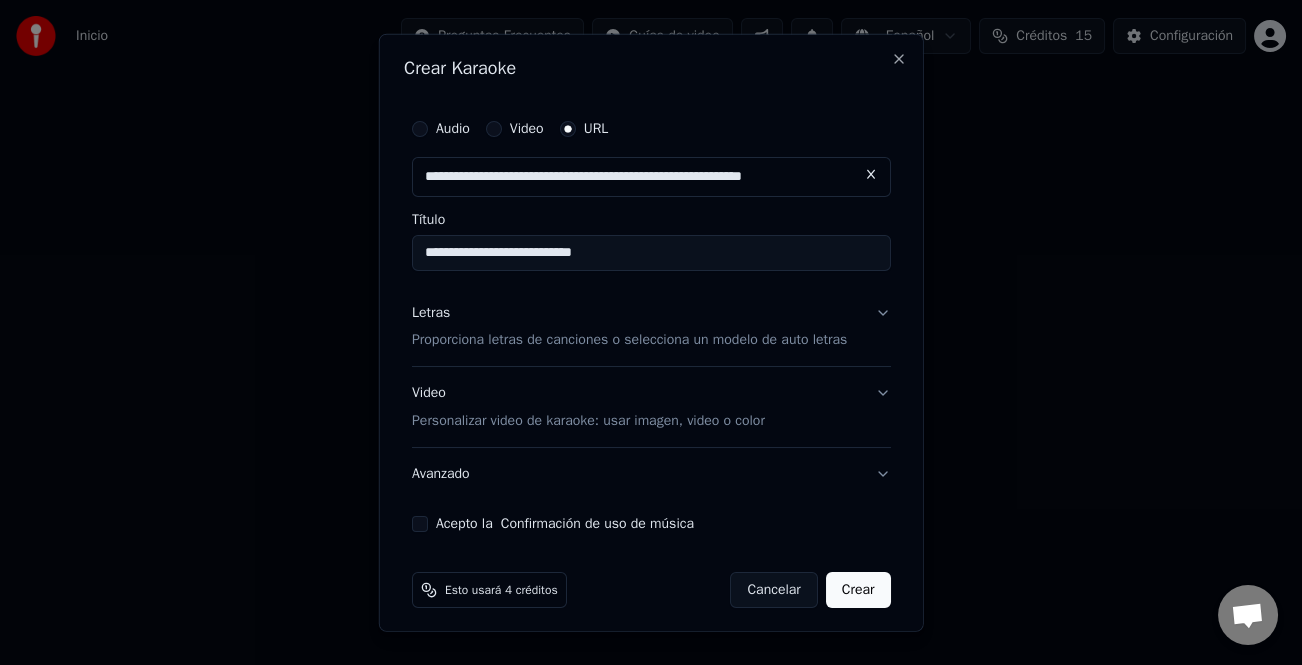 type on "**********" 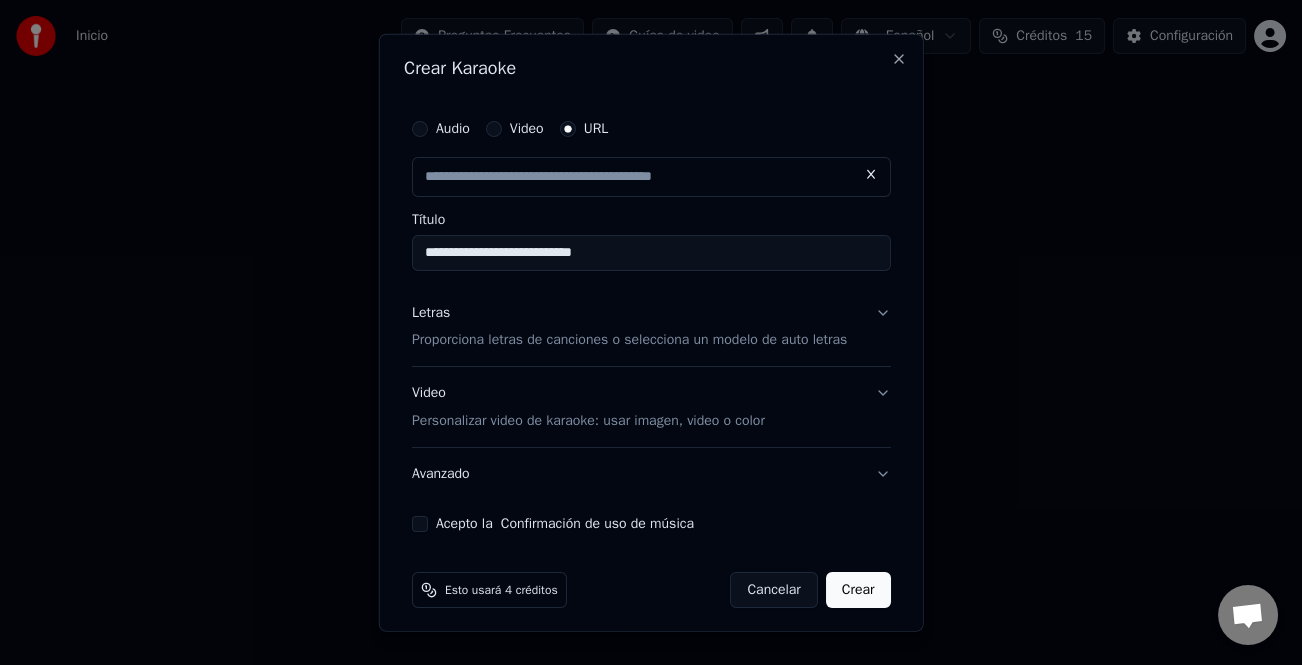 scroll, scrollTop: 0, scrollLeft: 0, axis: both 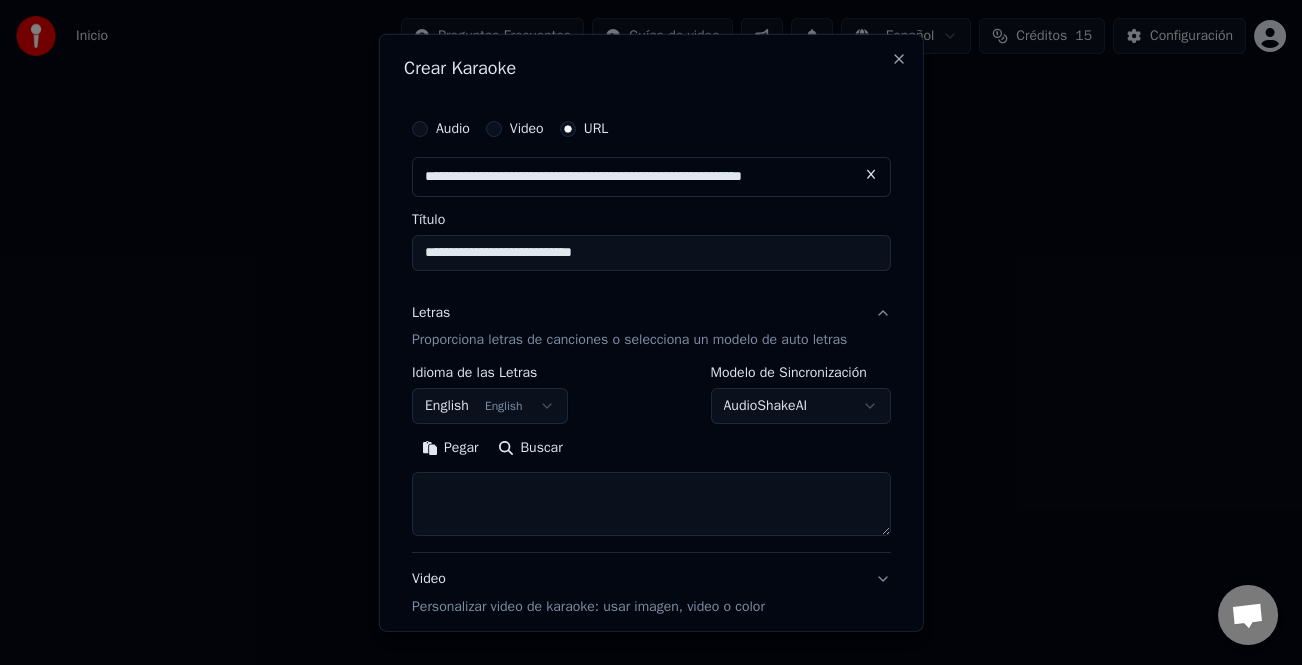 click on "Pegar" at bounding box center [450, 448] 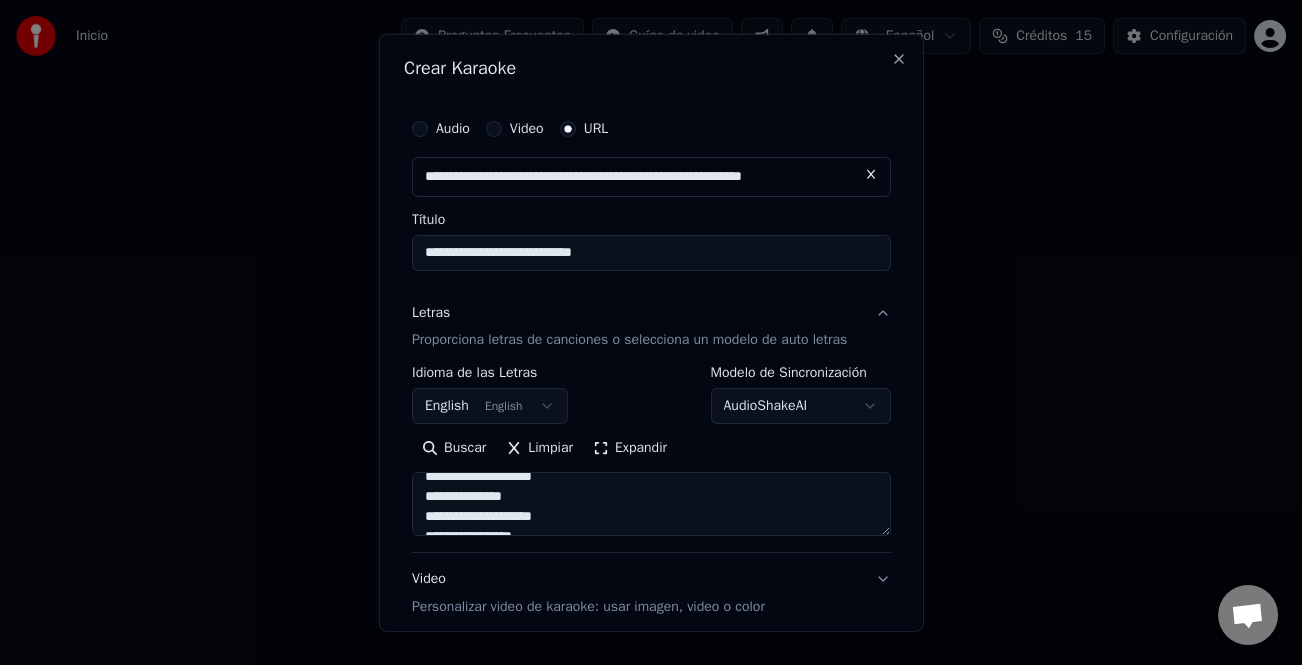scroll, scrollTop: 500, scrollLeft: 0, axis: vertical 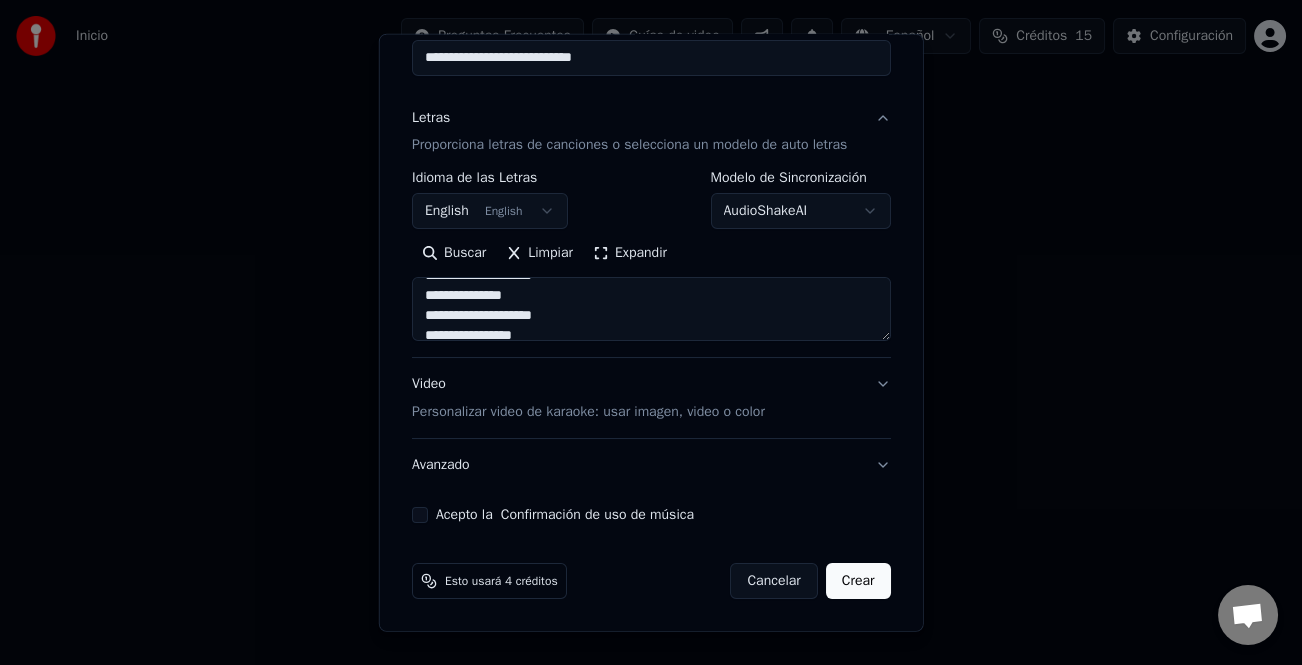 type on "**********" 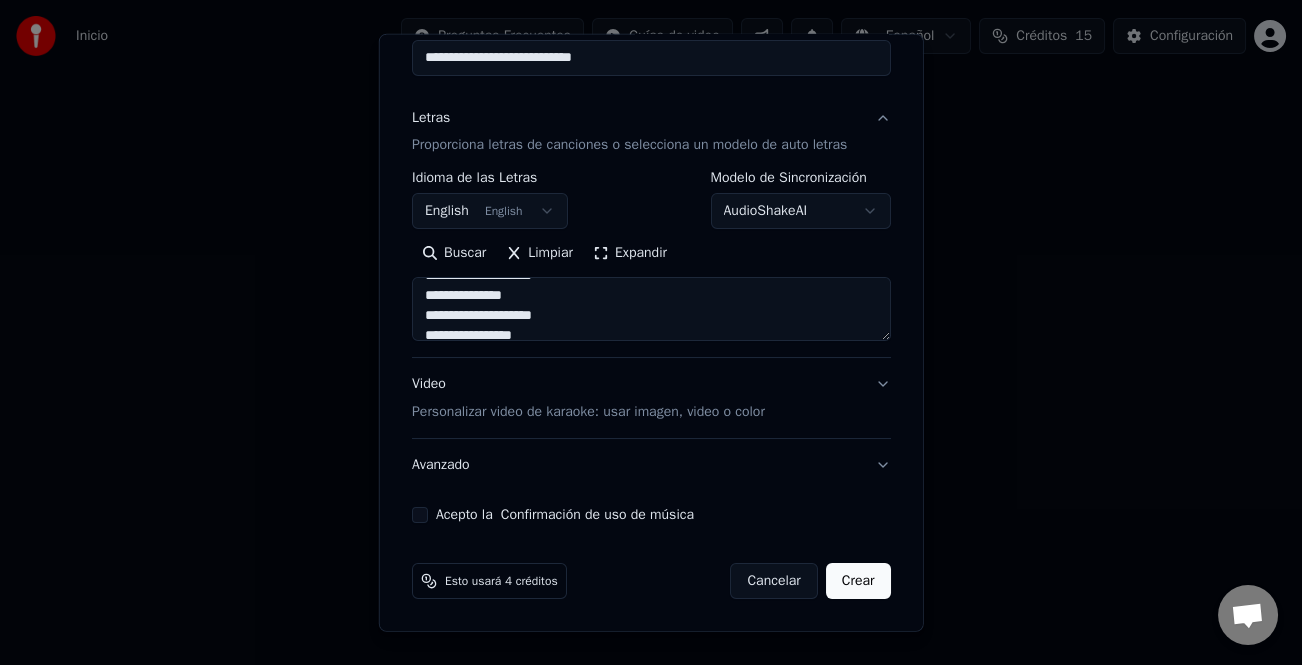 click on "Acepto la   Confirmación de uso de música" at bounding box center (420, 515) 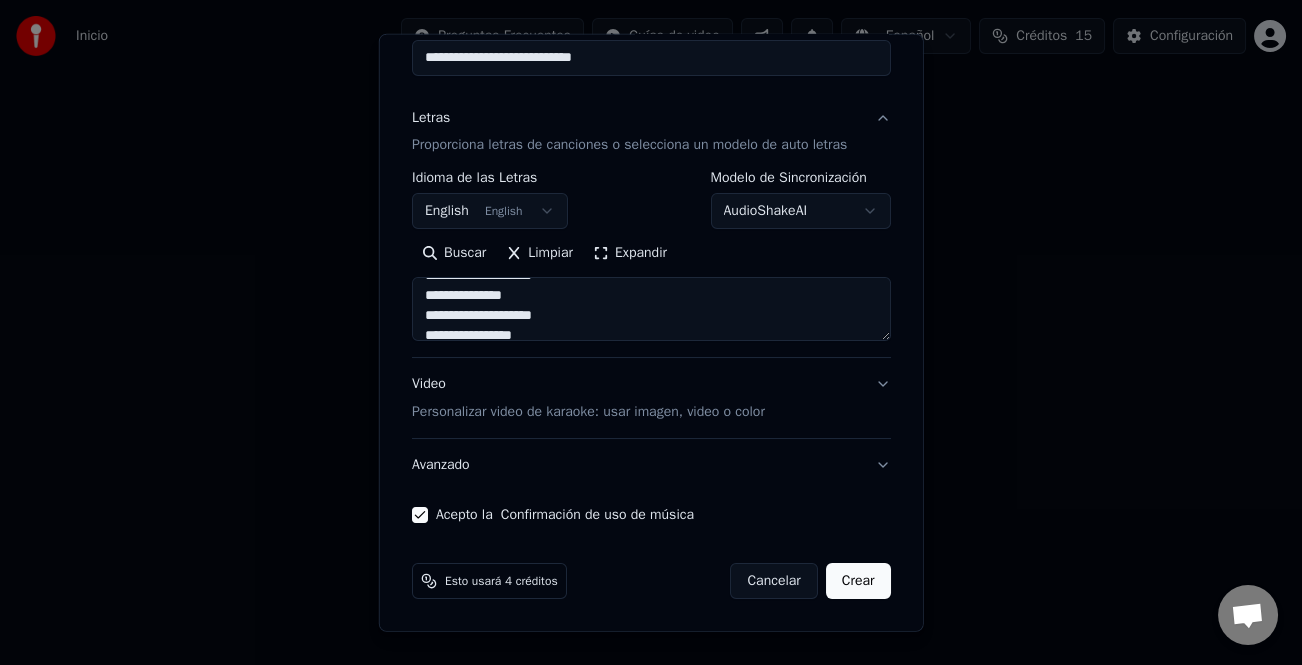 click on "Crear" at bounding box center (858, 581) 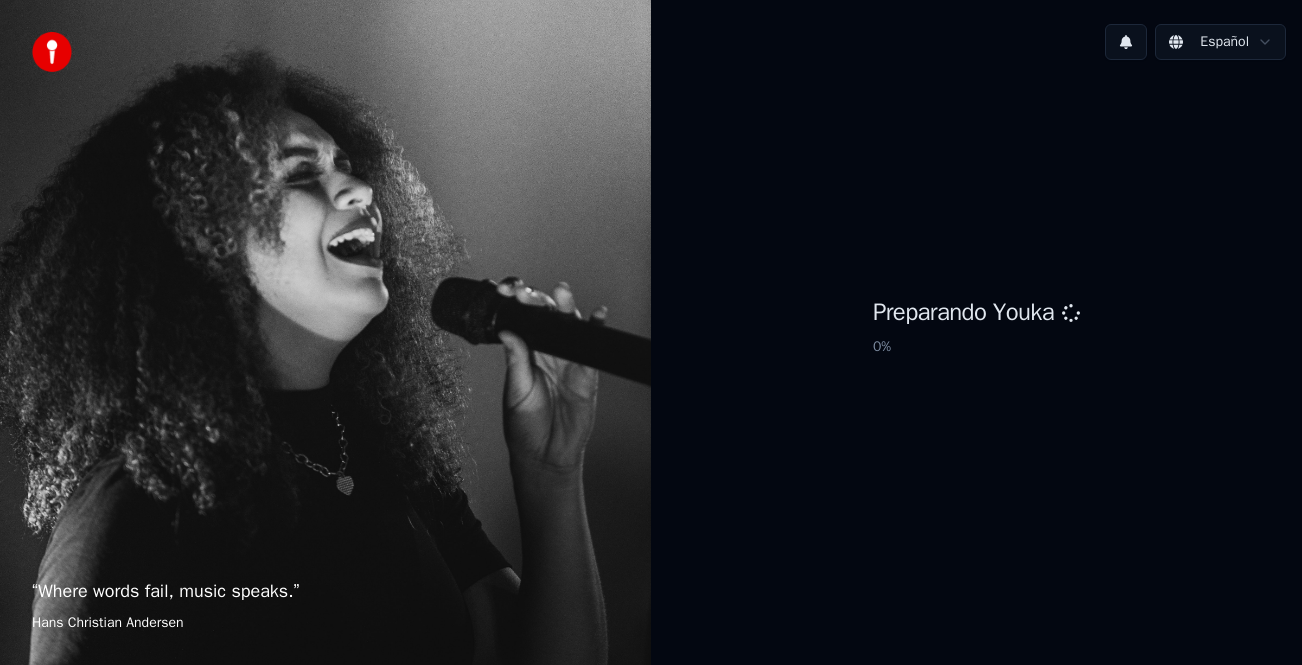 scroll, scrollTop: 0, scrollLeft: 0, axis: both 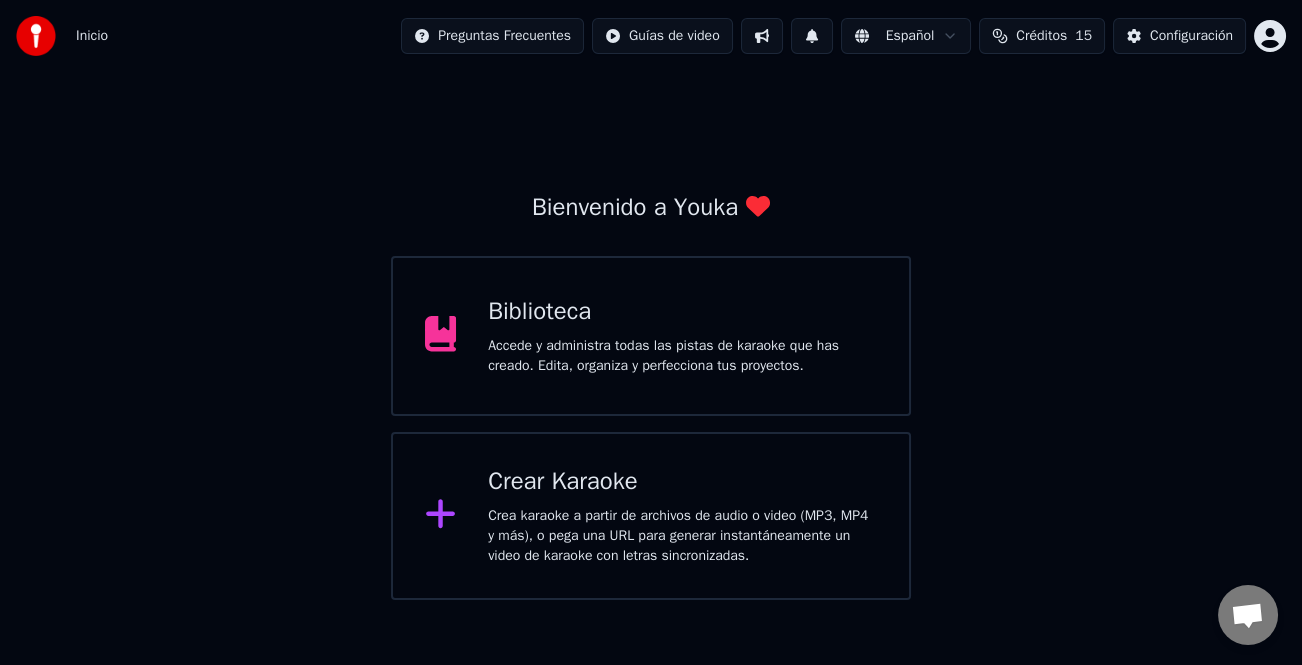 click on "Crea karaoke a partir de archivos de audio o video (MP3, MP4 y más), o pega una URL para generar instantáneamente un video de karaoke con letras sincronizadas." at bounding box center [682, 536] 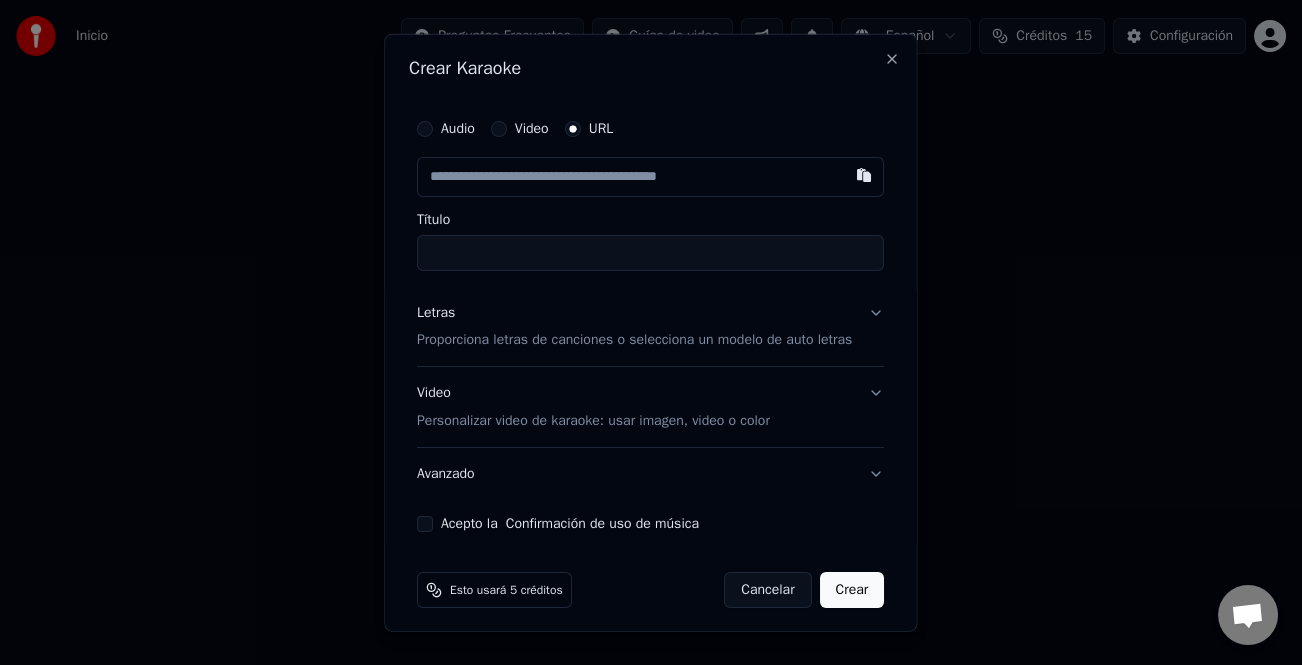 click on "Letras" at bounding box center [436, 312] 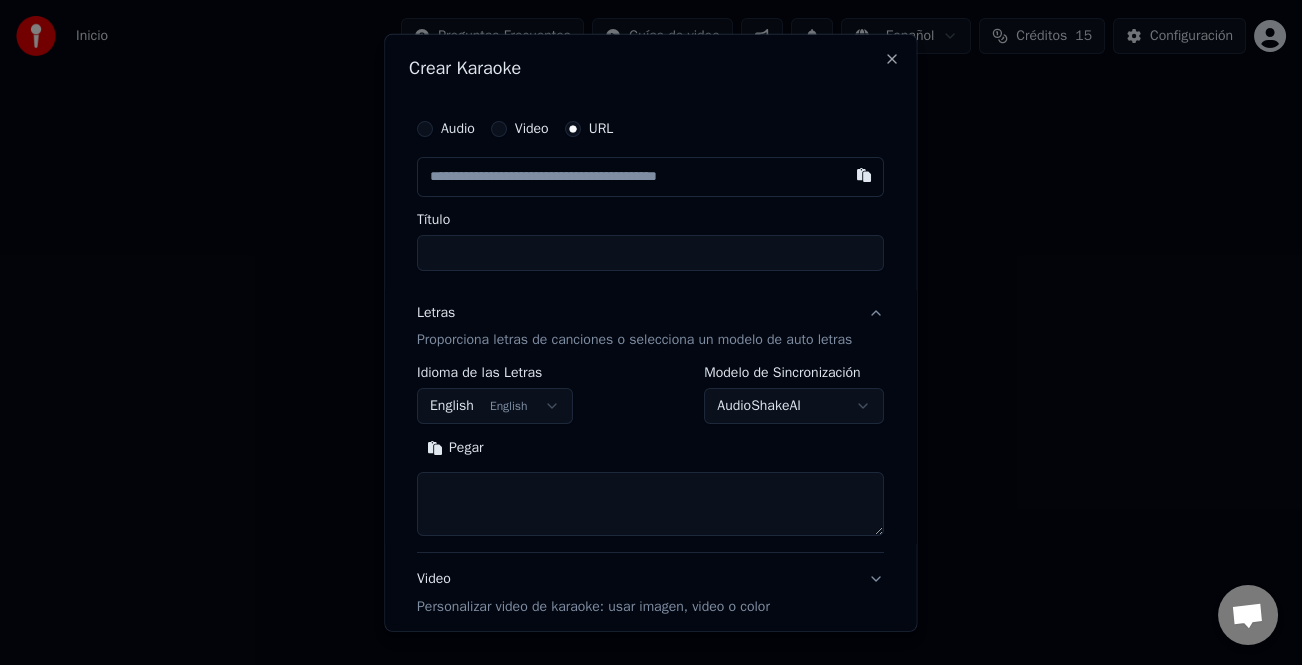 click on "Pegar" at bounding box center (455, 448) 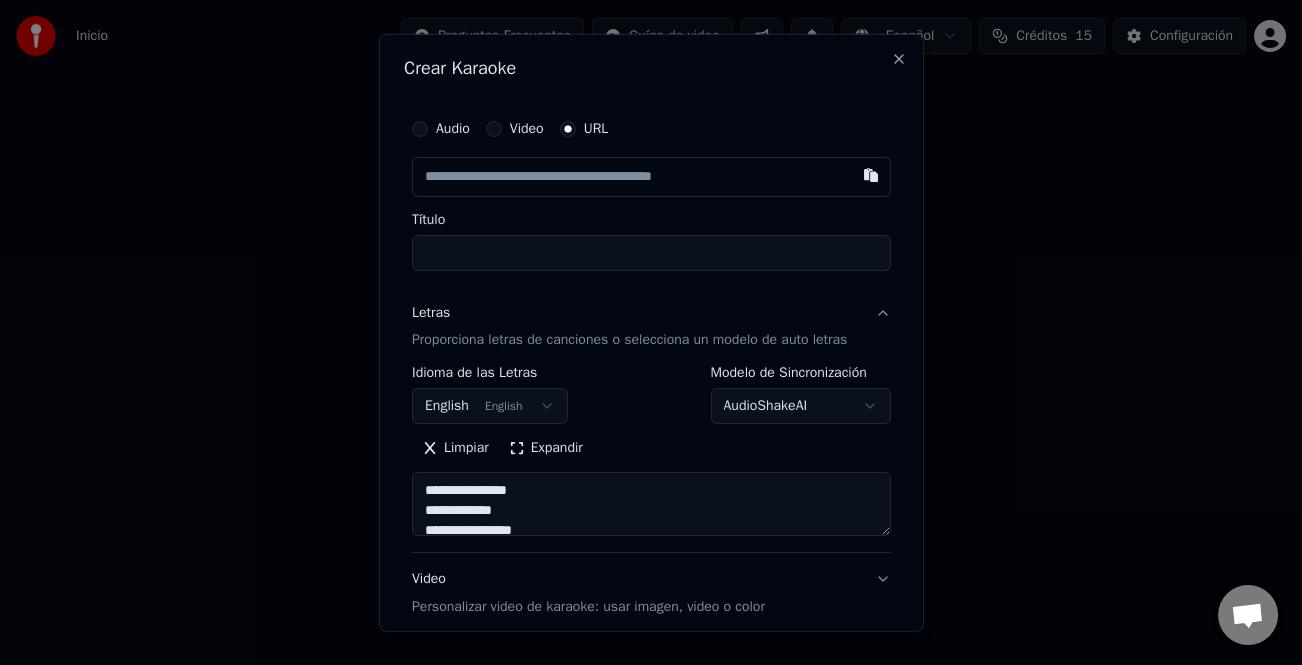 type on "**********" 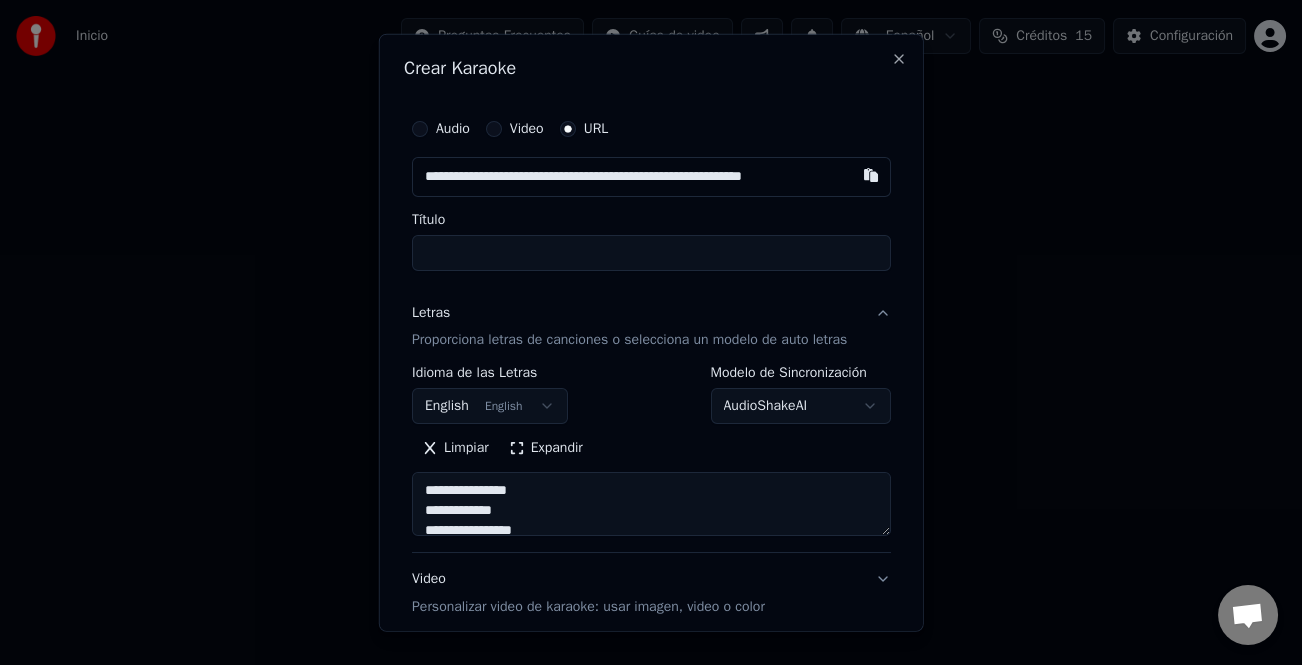 scroll, scrollTop: 0, scrollLeft: 0, axis: both 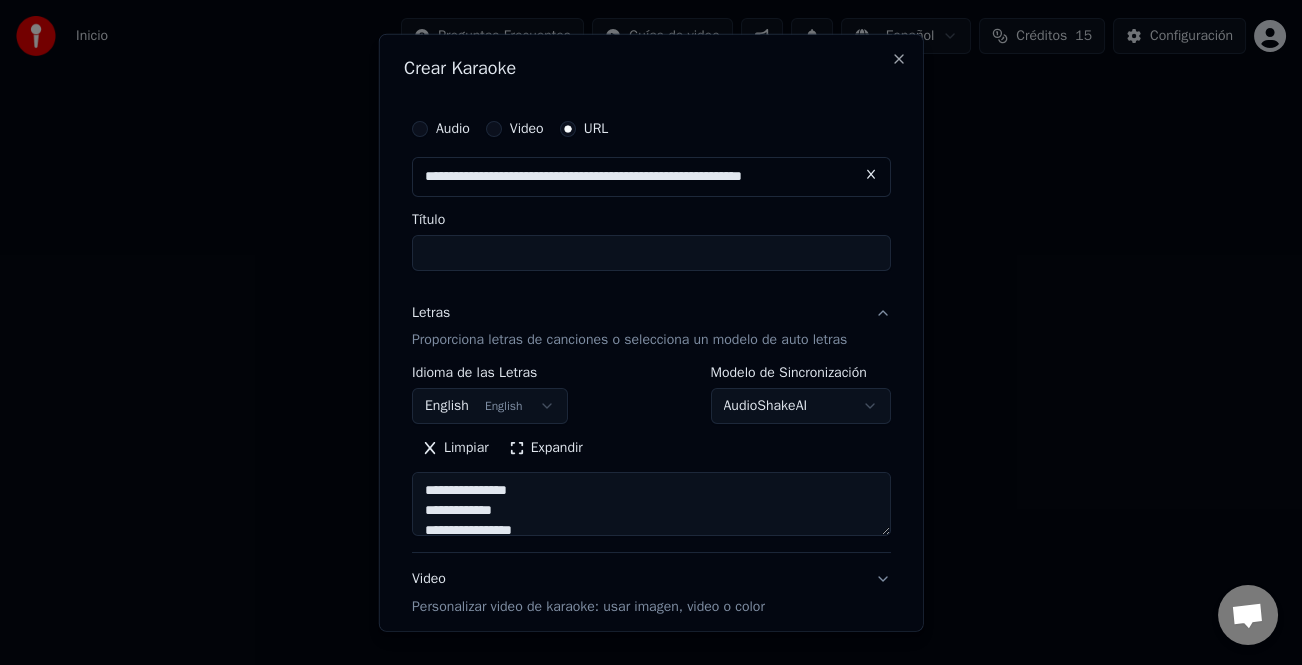 type on "**********" 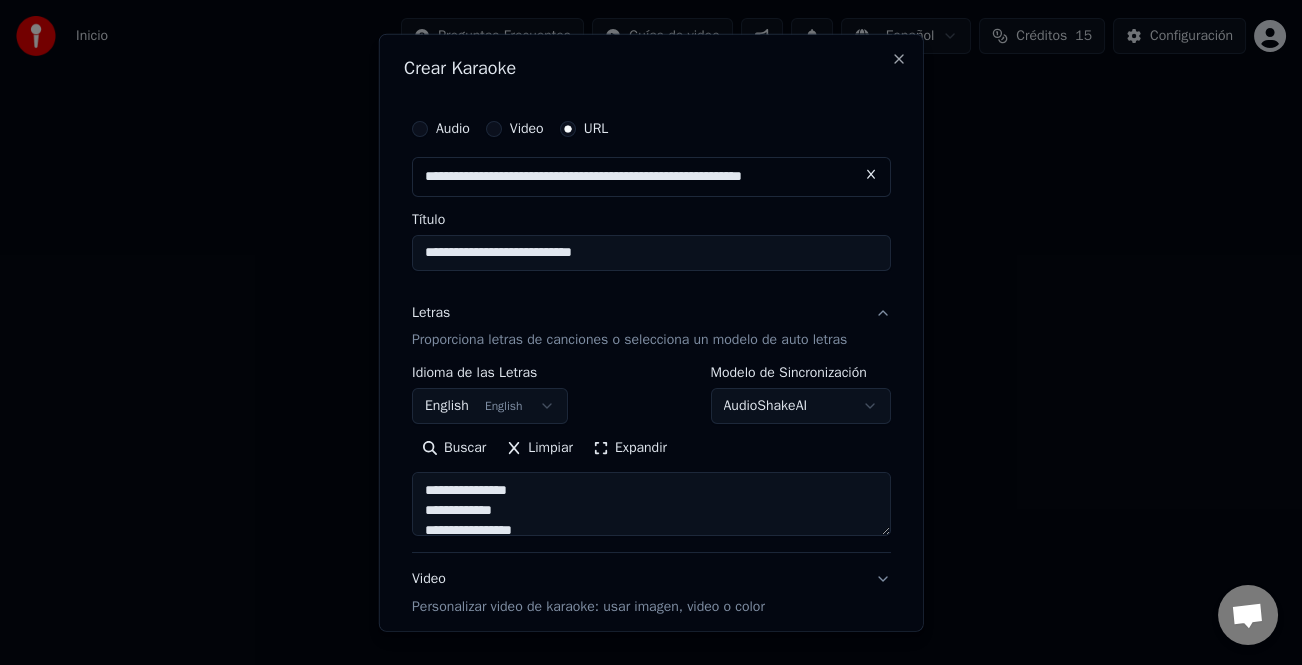 type on "**********" 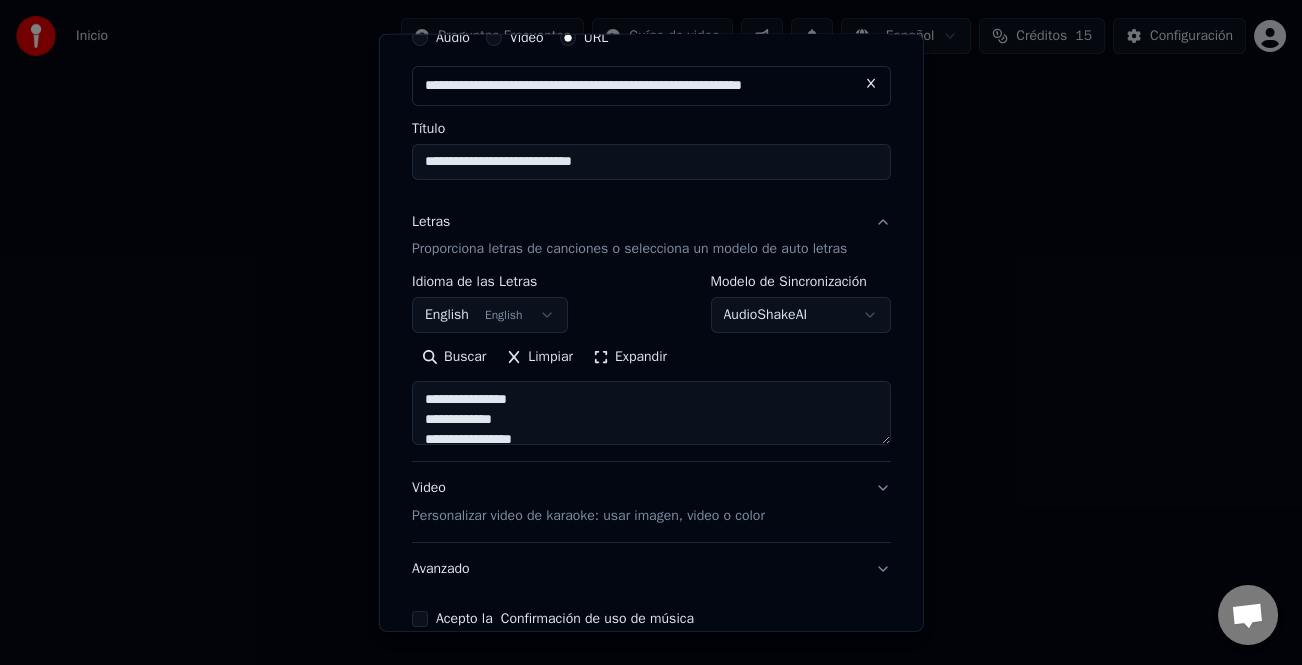 scroll, scrollTop: 195, scrollLeft: 0, axis: vertical 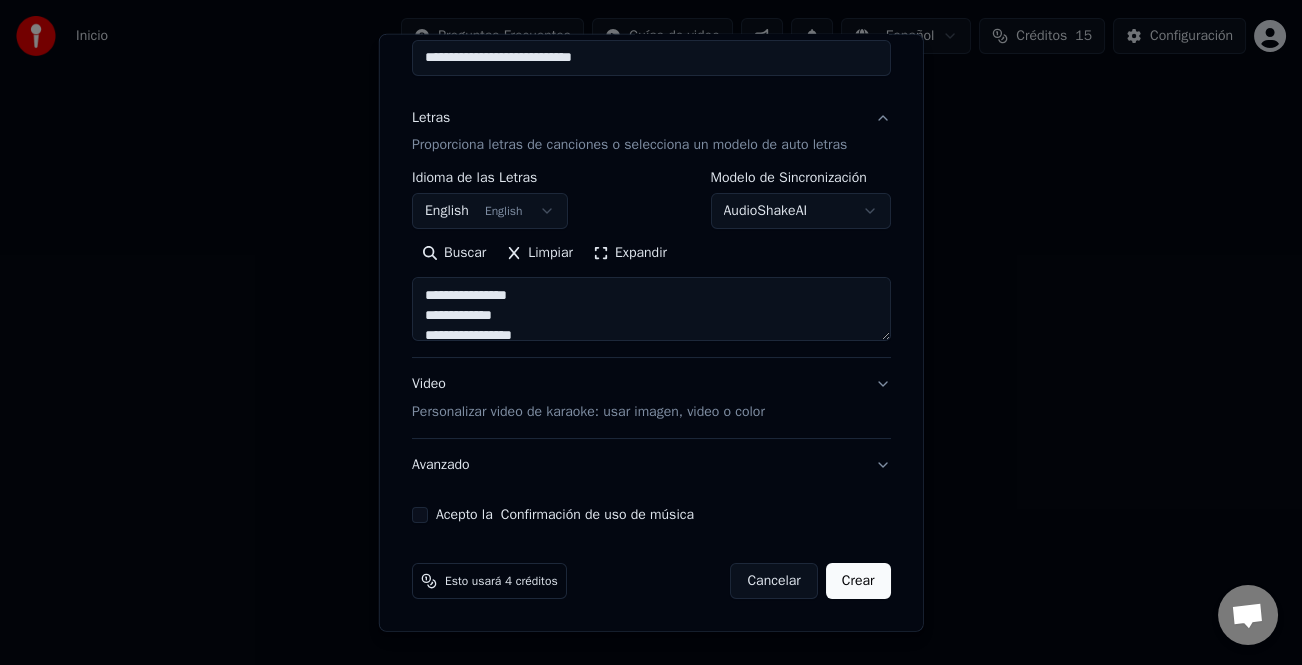 type on "**********" 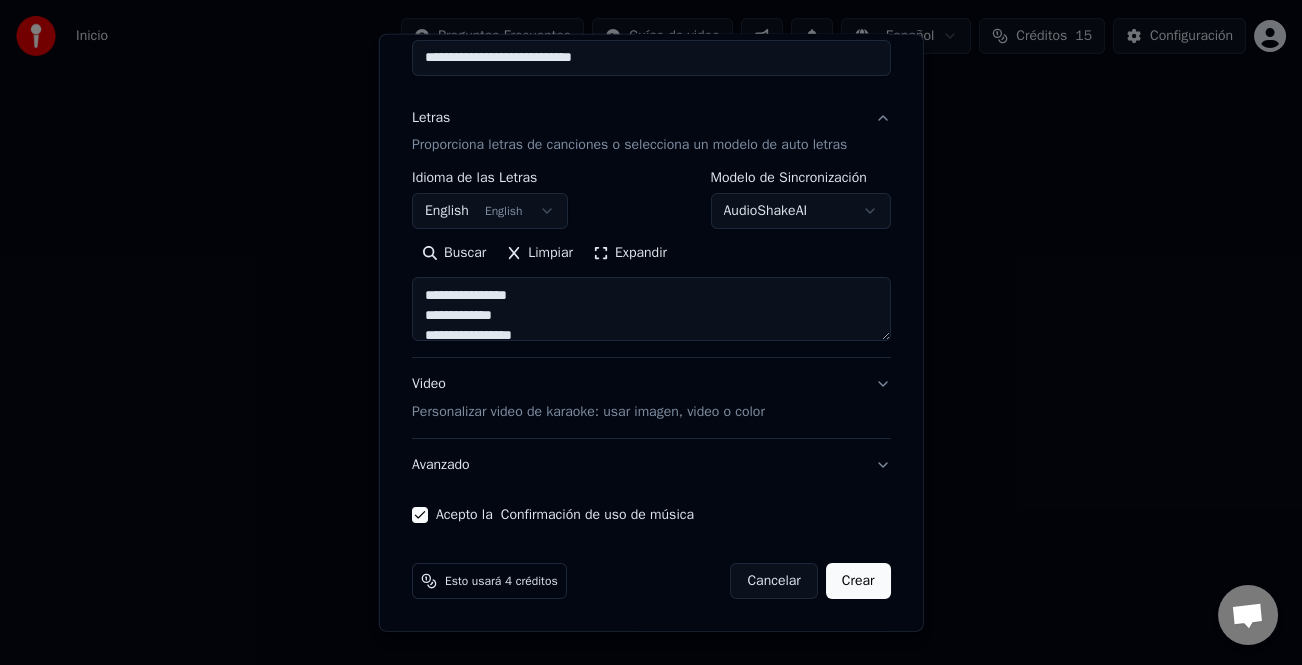 click on "Crear" at bounding box center [858, 581] 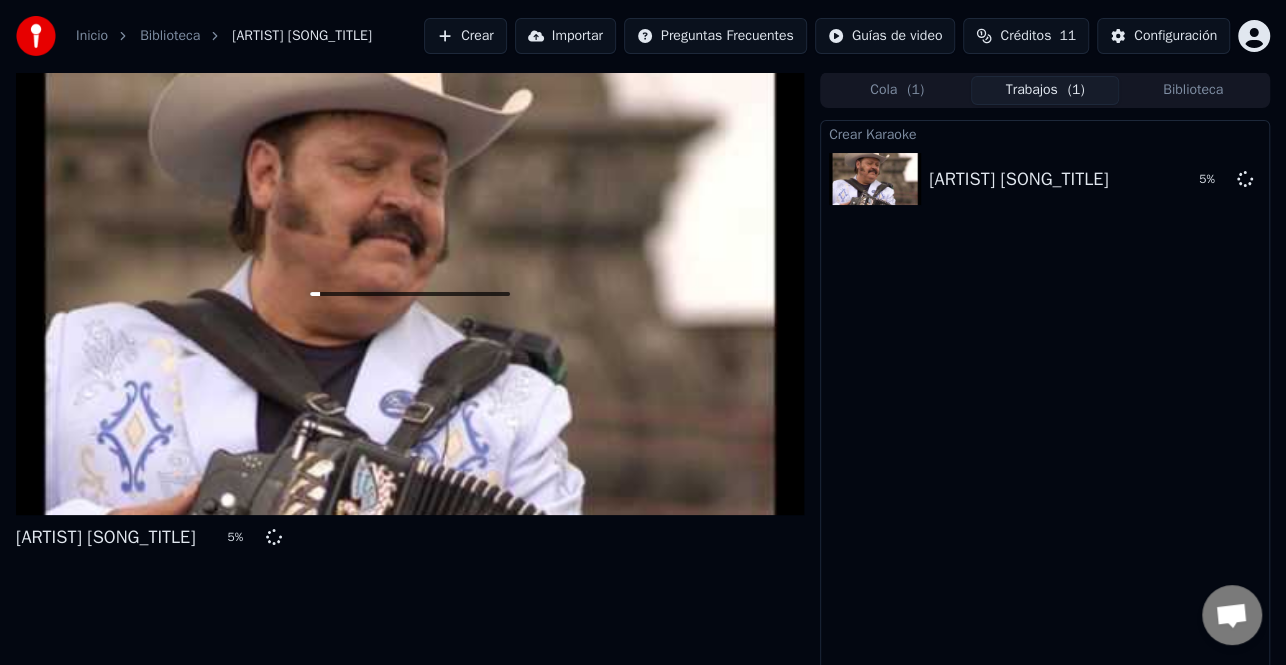 click on "Biblioteca" at bounding box center (1193, 90) 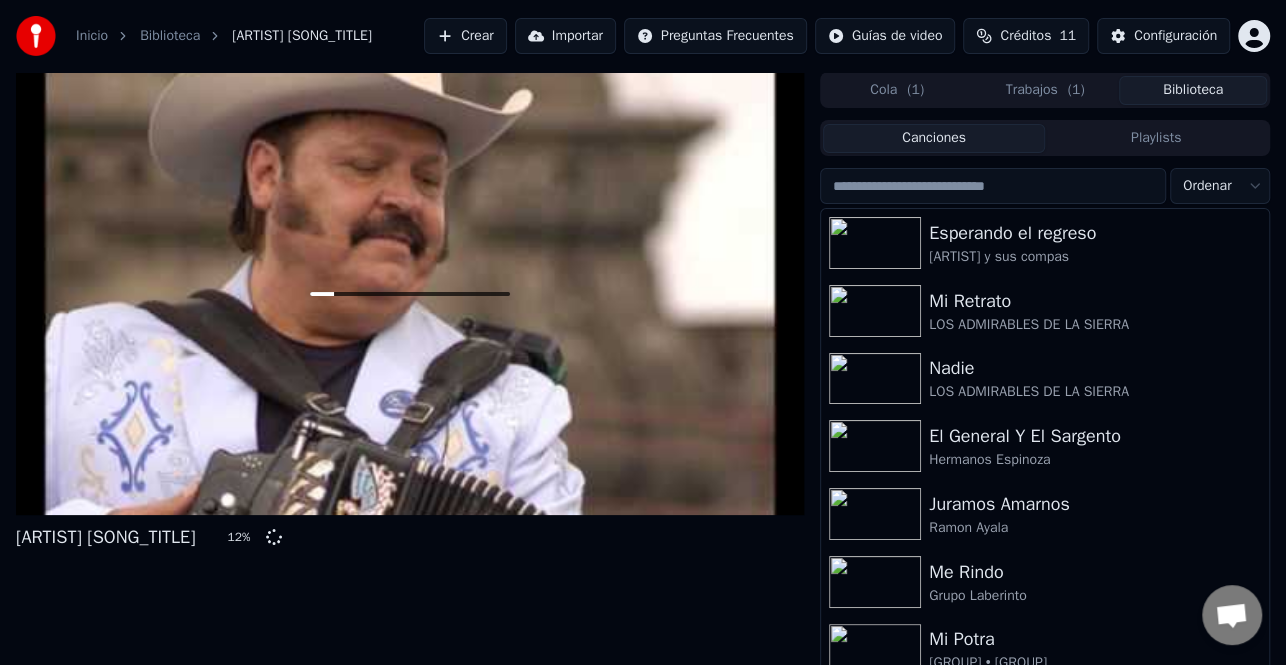 click on "Crear" at bounding box center (465, 36) 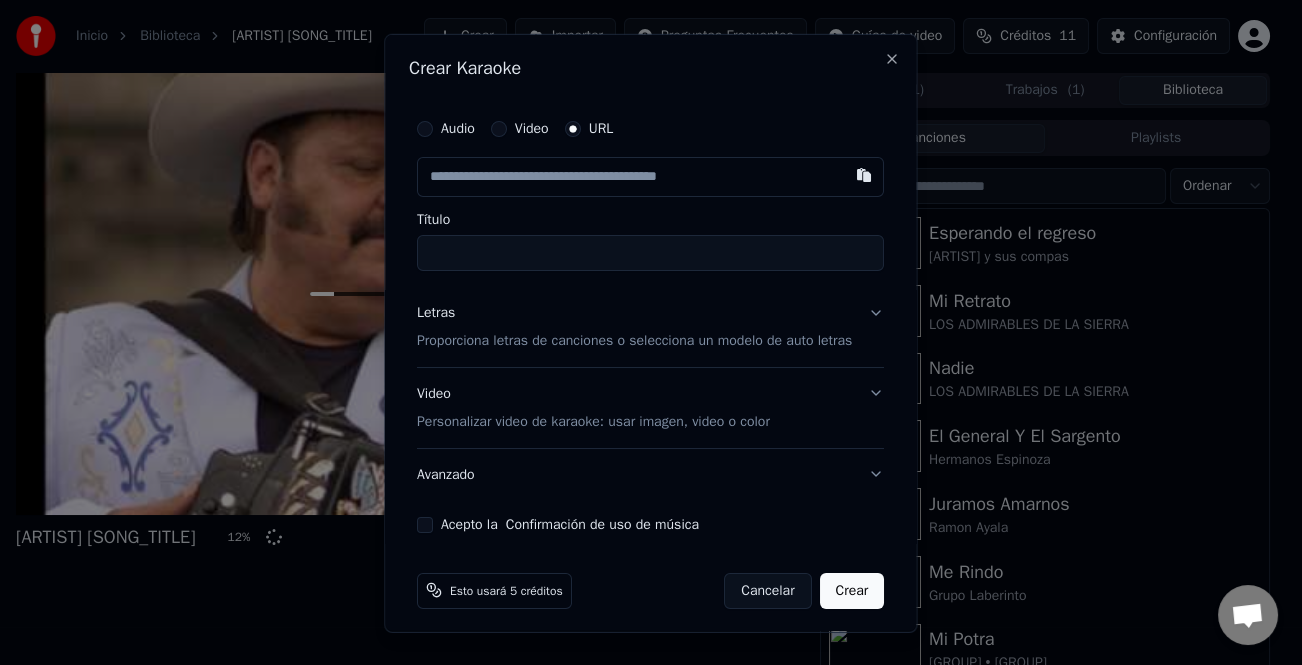 click at bounding box center [650, 176] 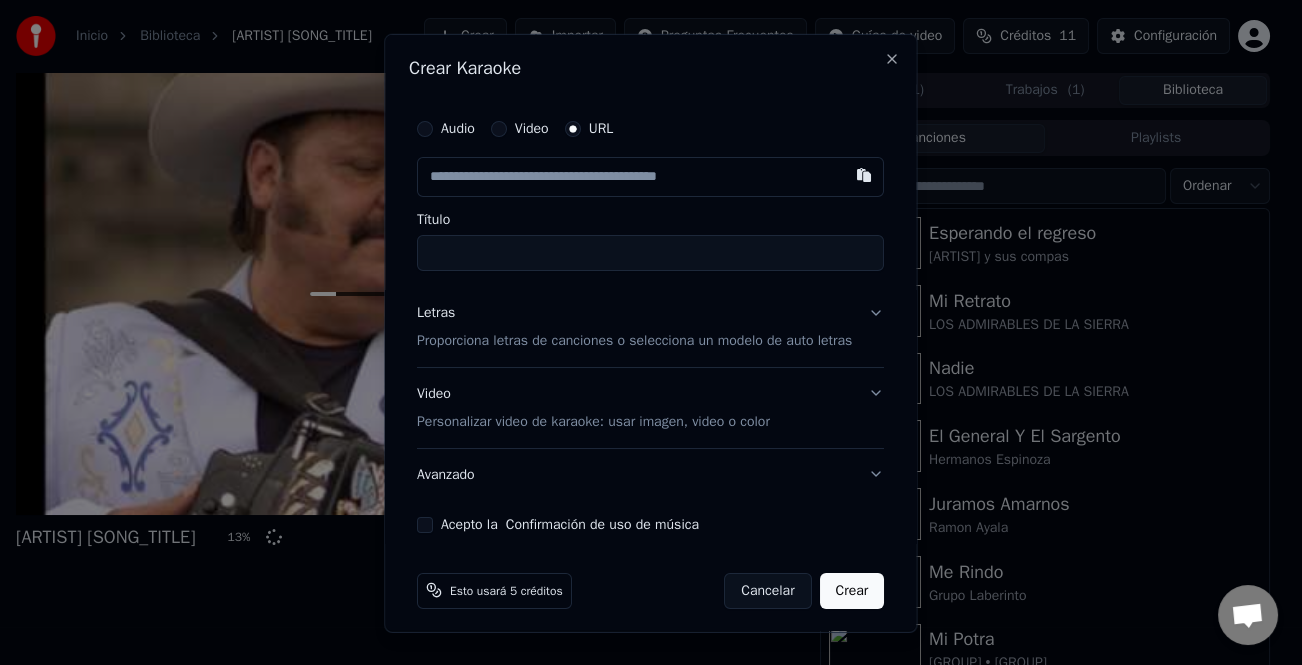 type on "**********" 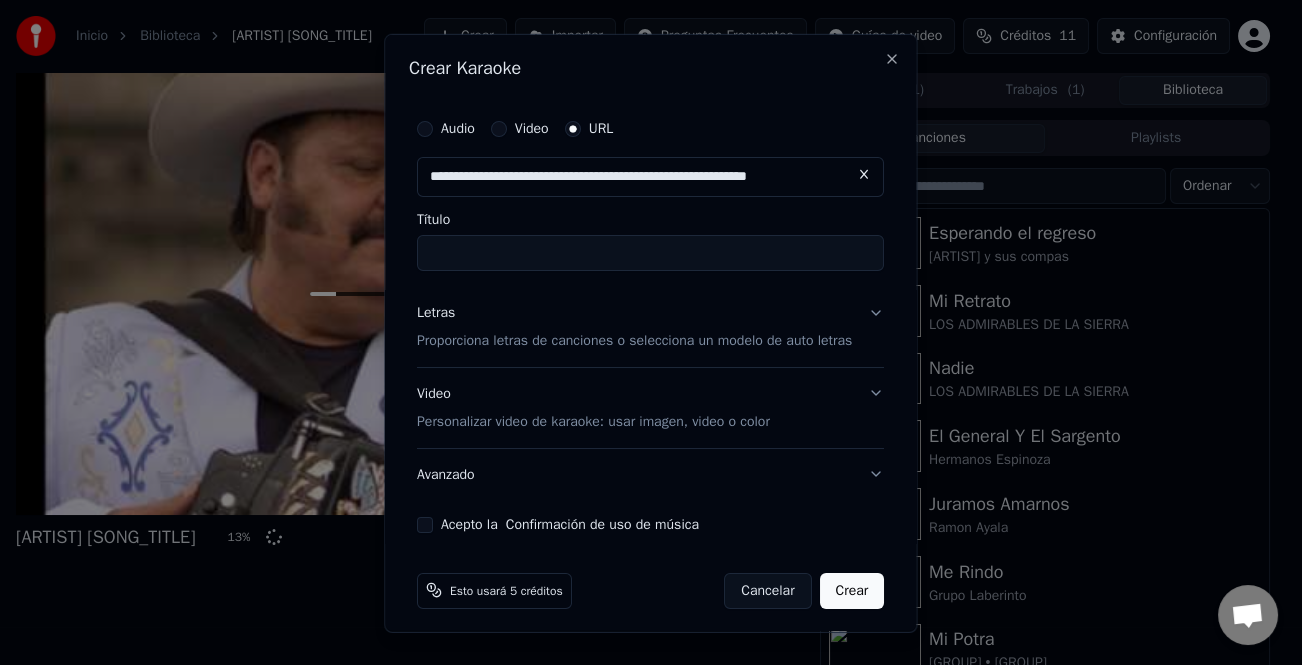 scroll, scrollTop: 0, scrollLeft: 17, axis: horizontal 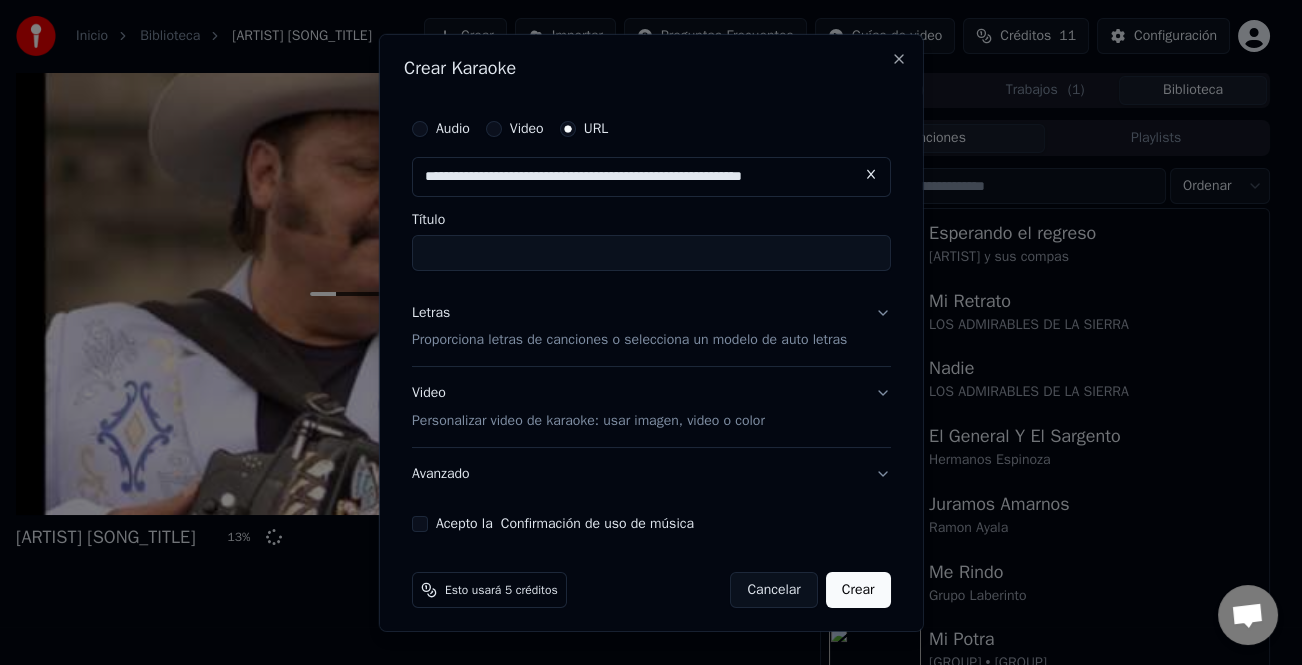 type on "**********" 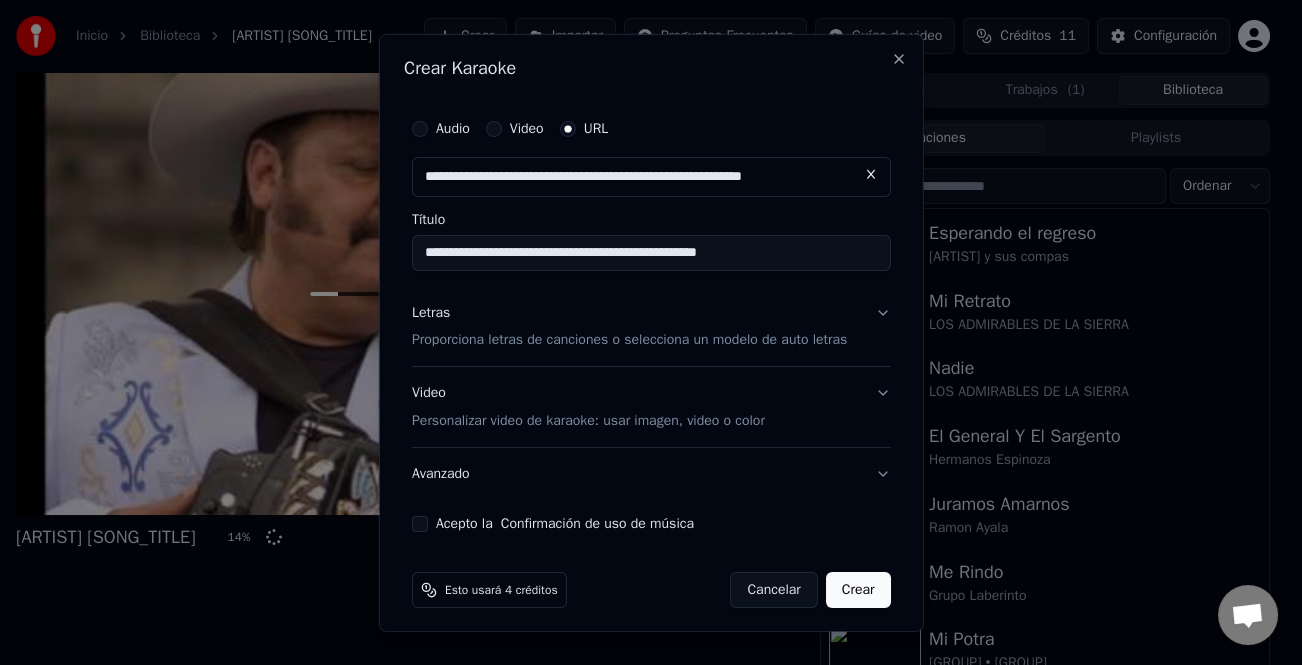 type on "**********" 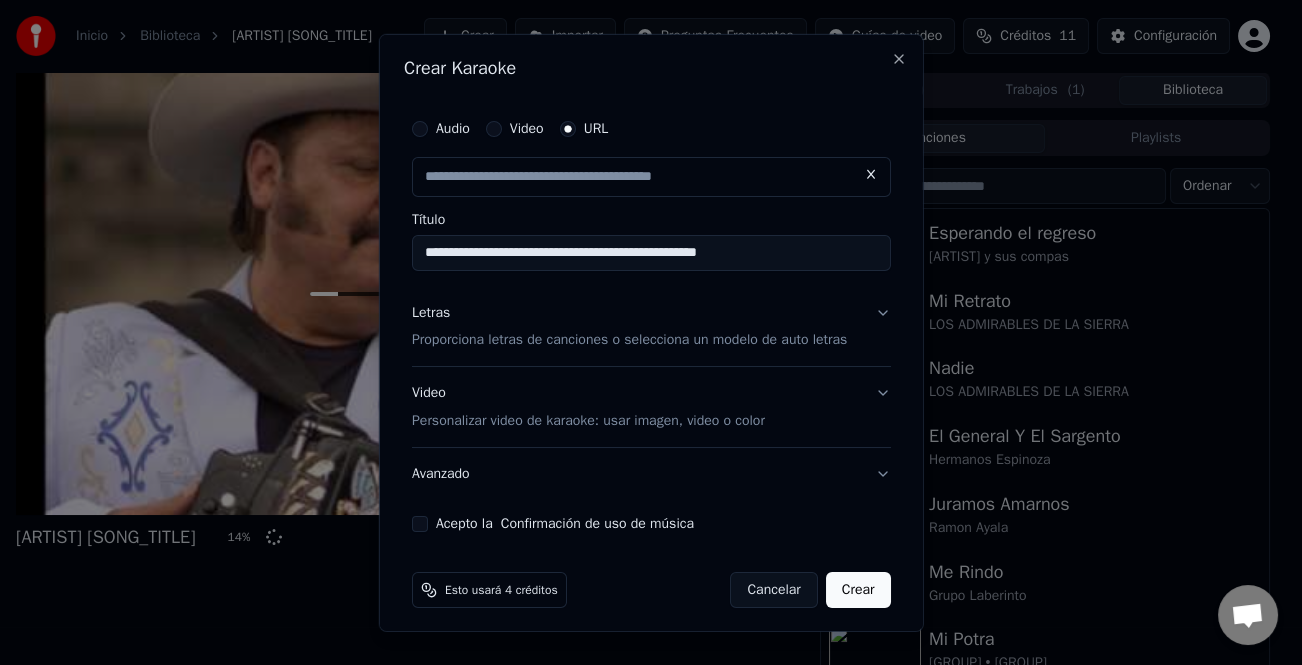 scroll, scrollTop: 0, scrollLeft: 0, axis: both 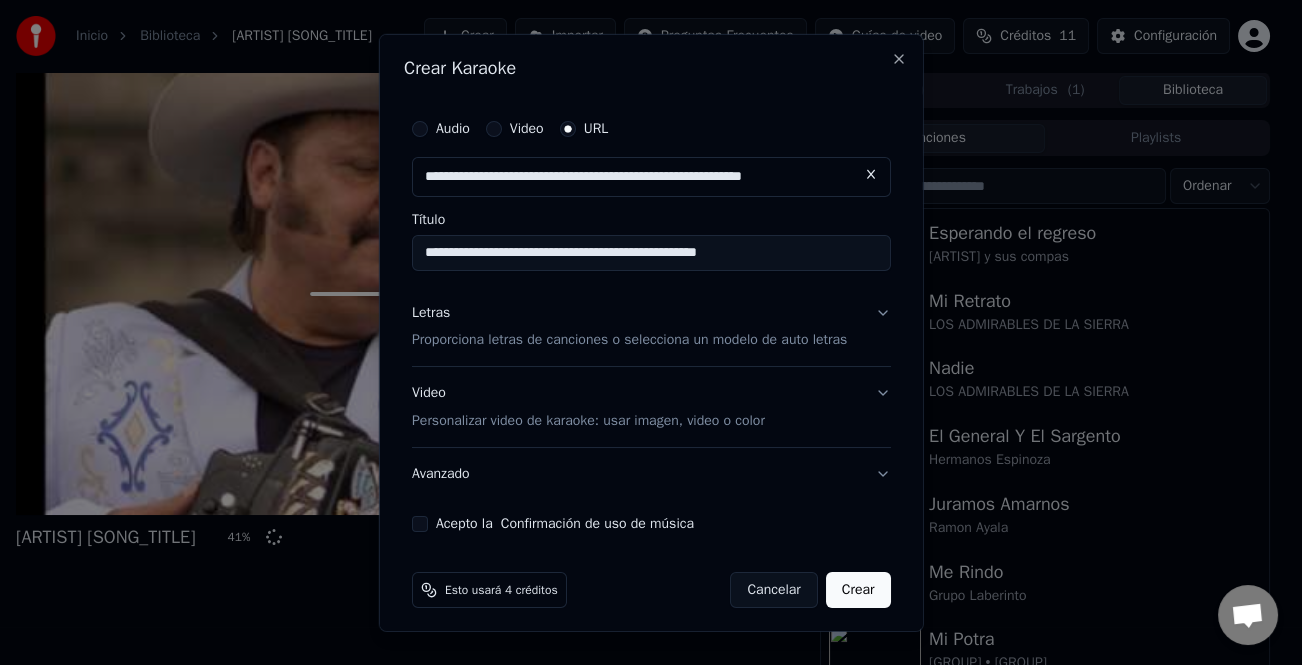 click on "Letras" at bounding box center [431, 312] 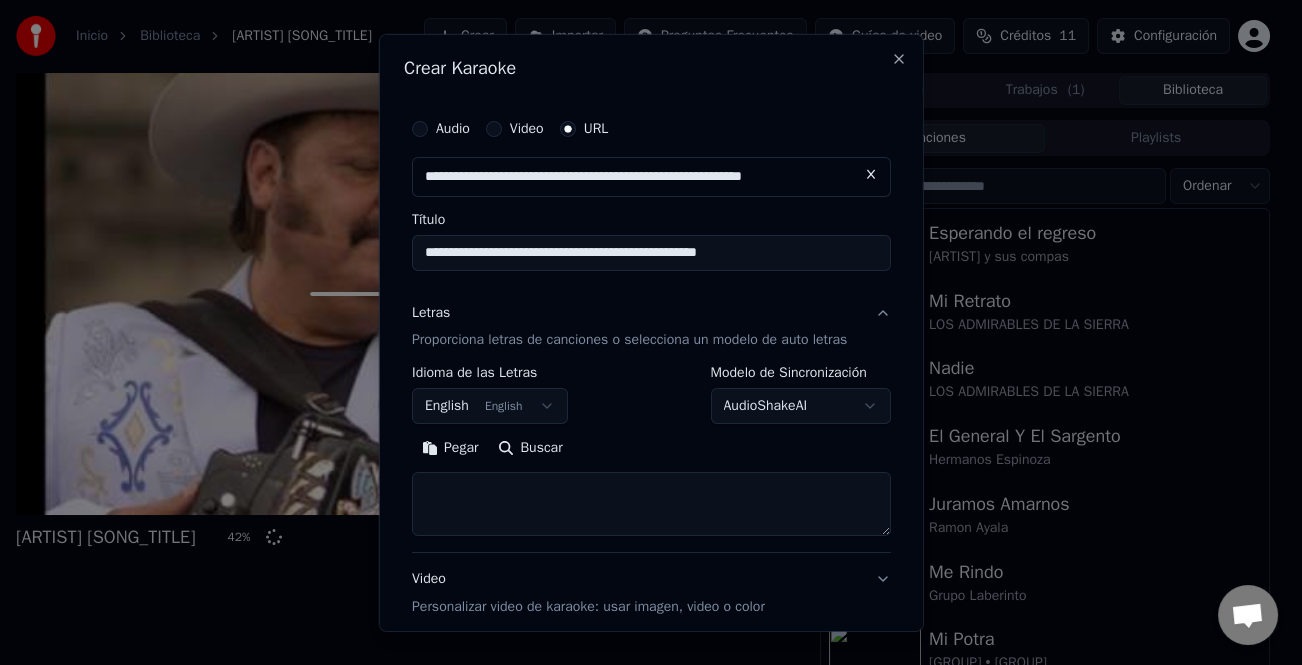 click on "Pegar" at bounding box center (450, 448) 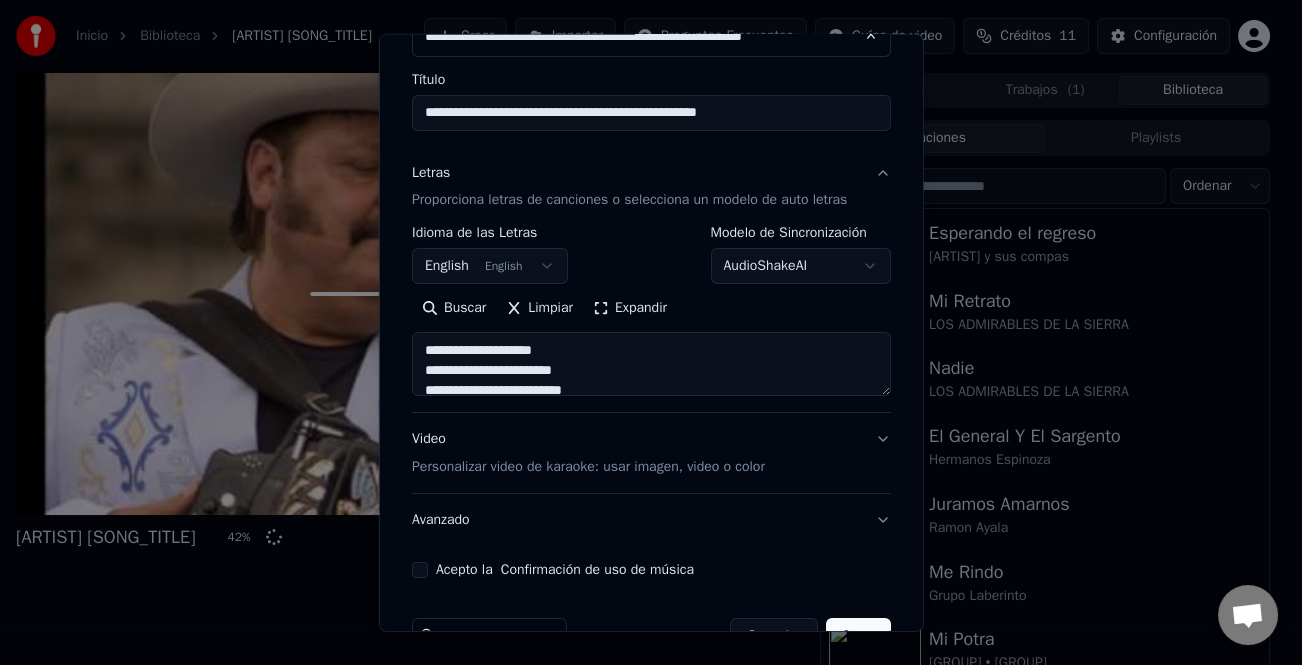 scroll, scrollTop: 195, scrollLeft: 0, axis: vertical 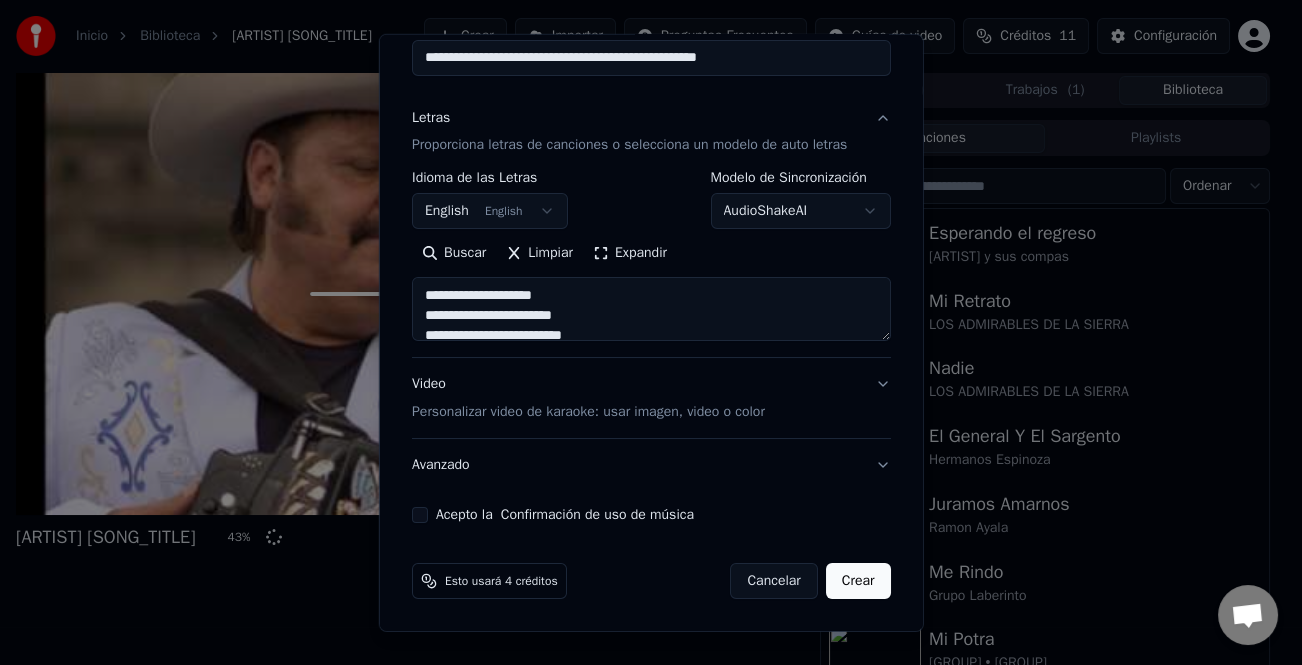 click on "Acepto la   Confirmación de uso de música" at bounding box center [420, 515] 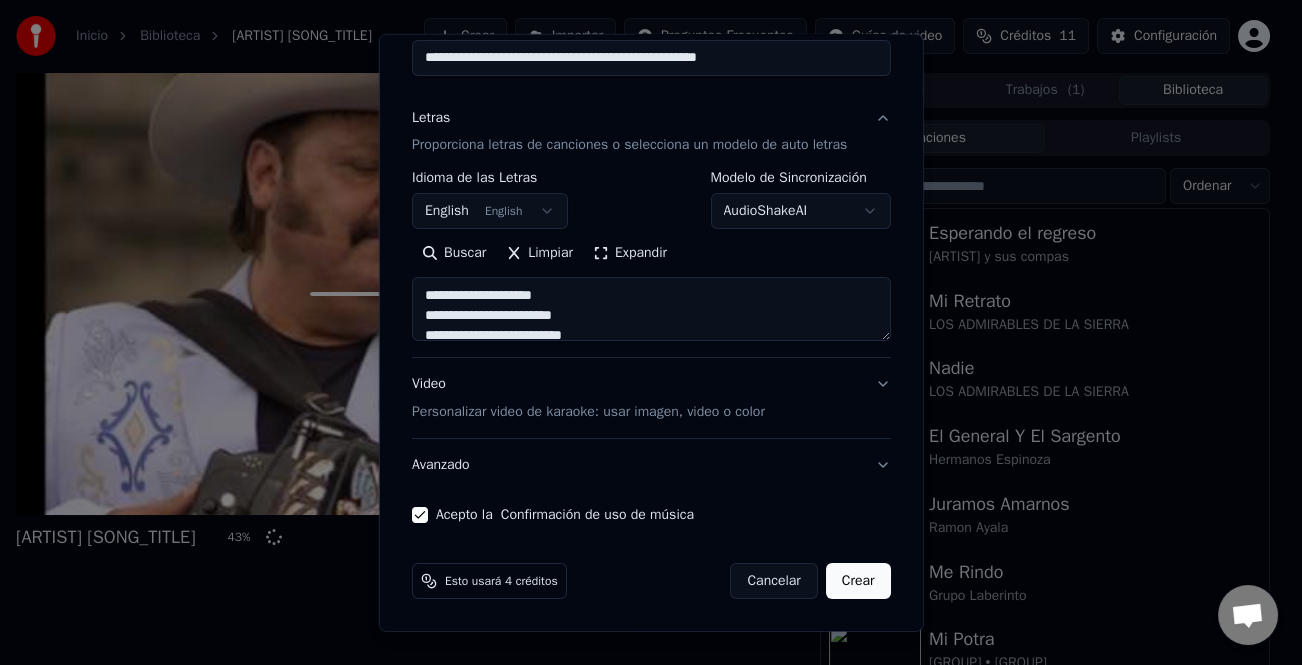 type on "**********" 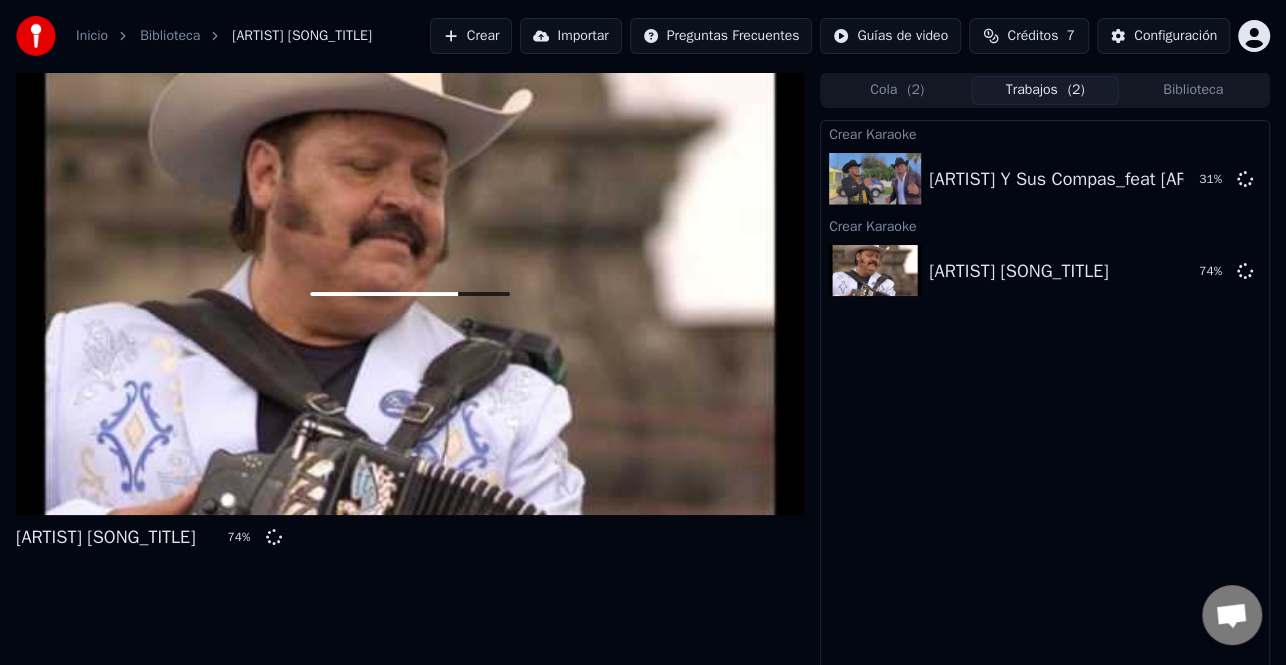 click on "Crear" at bounding box center [471, 36] 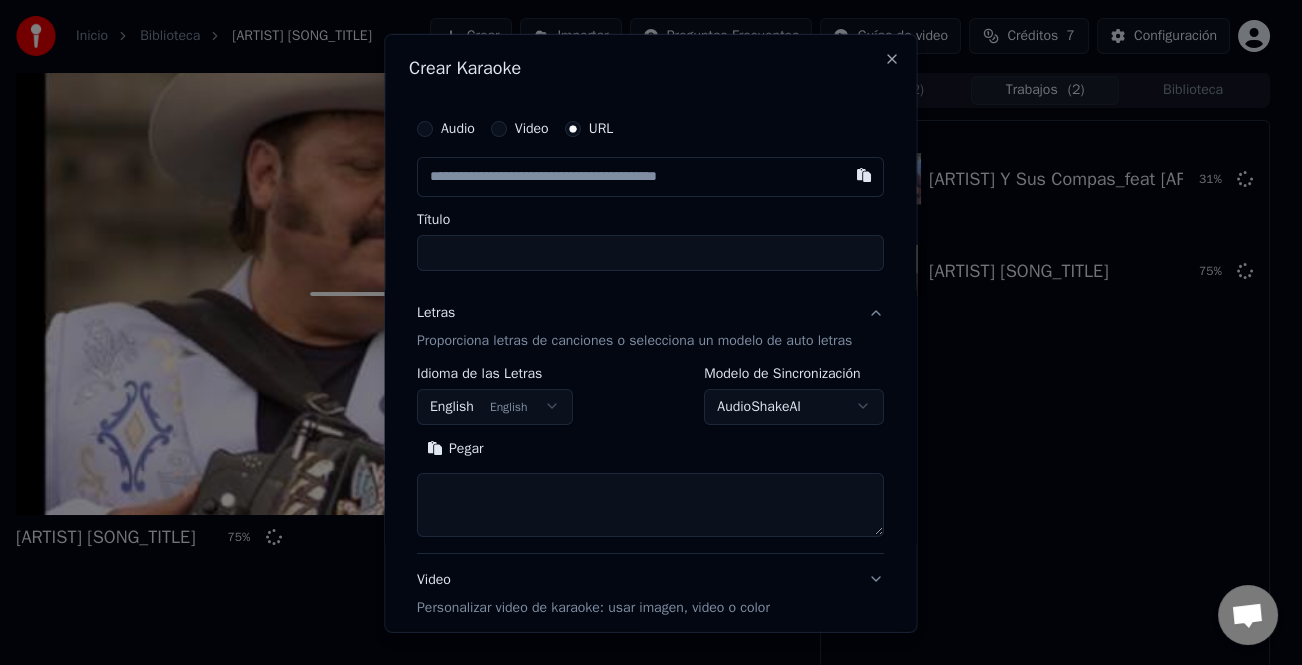 click at bounding box center (650, 176) 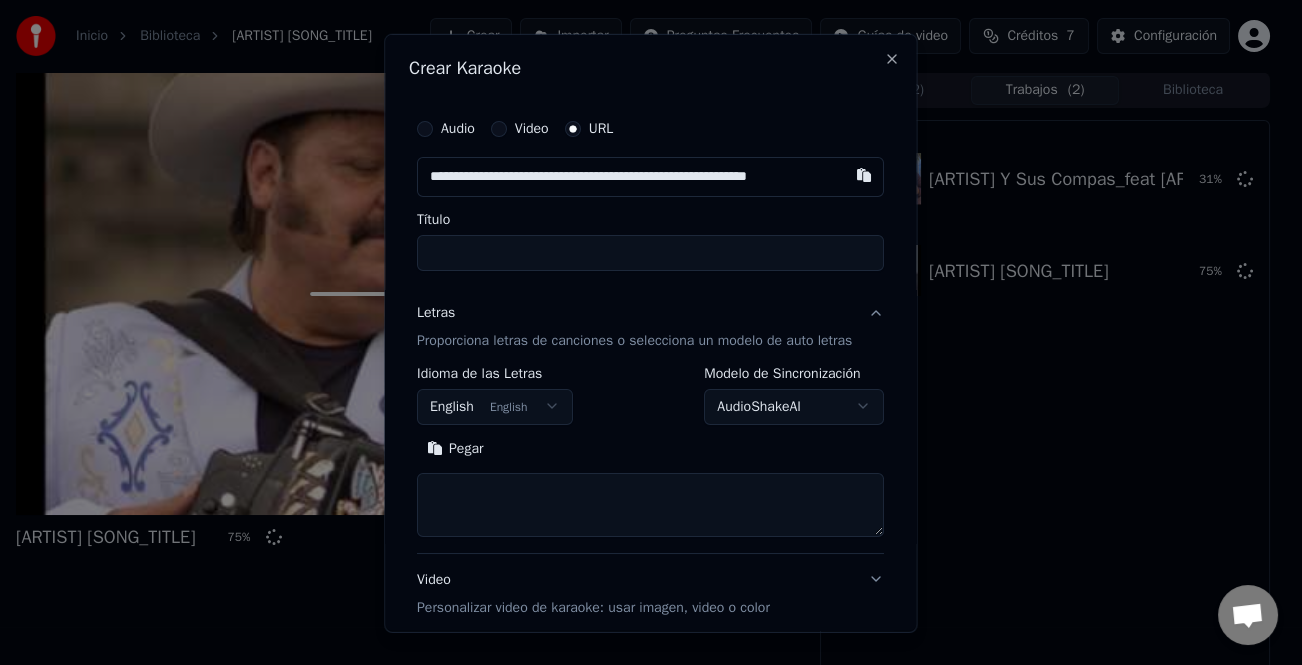 scroll, scrollTop: 0, scrollLeft: 2, axis: horizontal 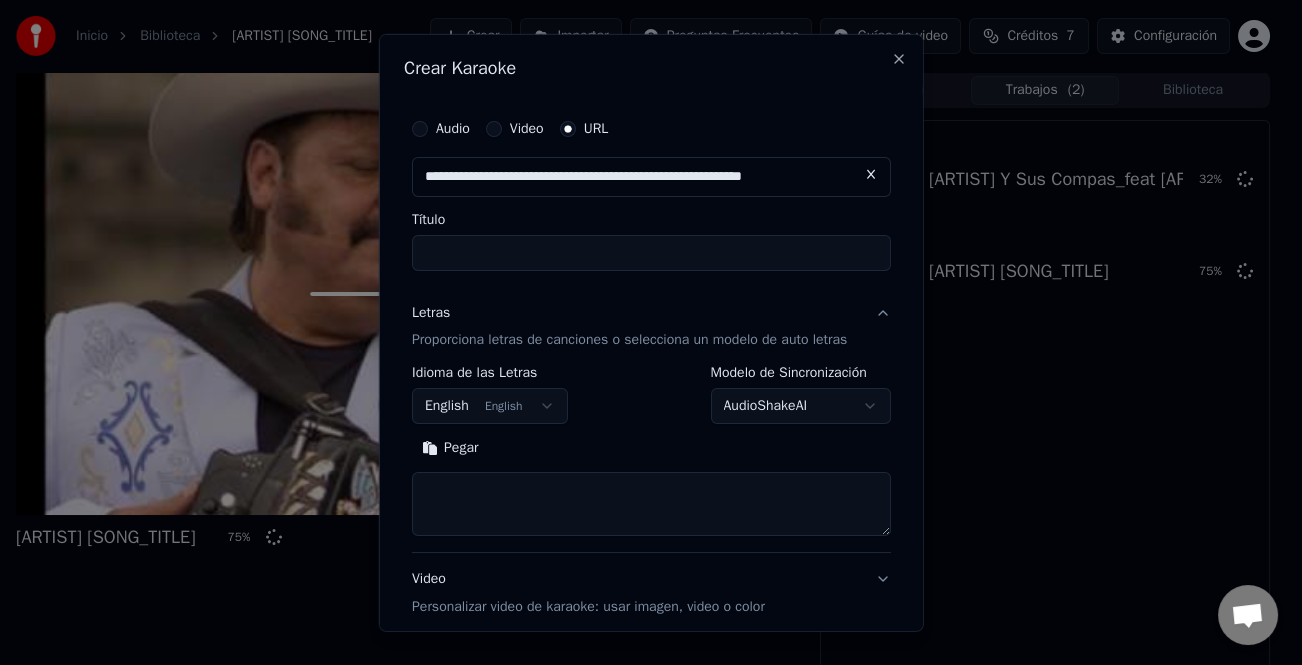 type on "**********" 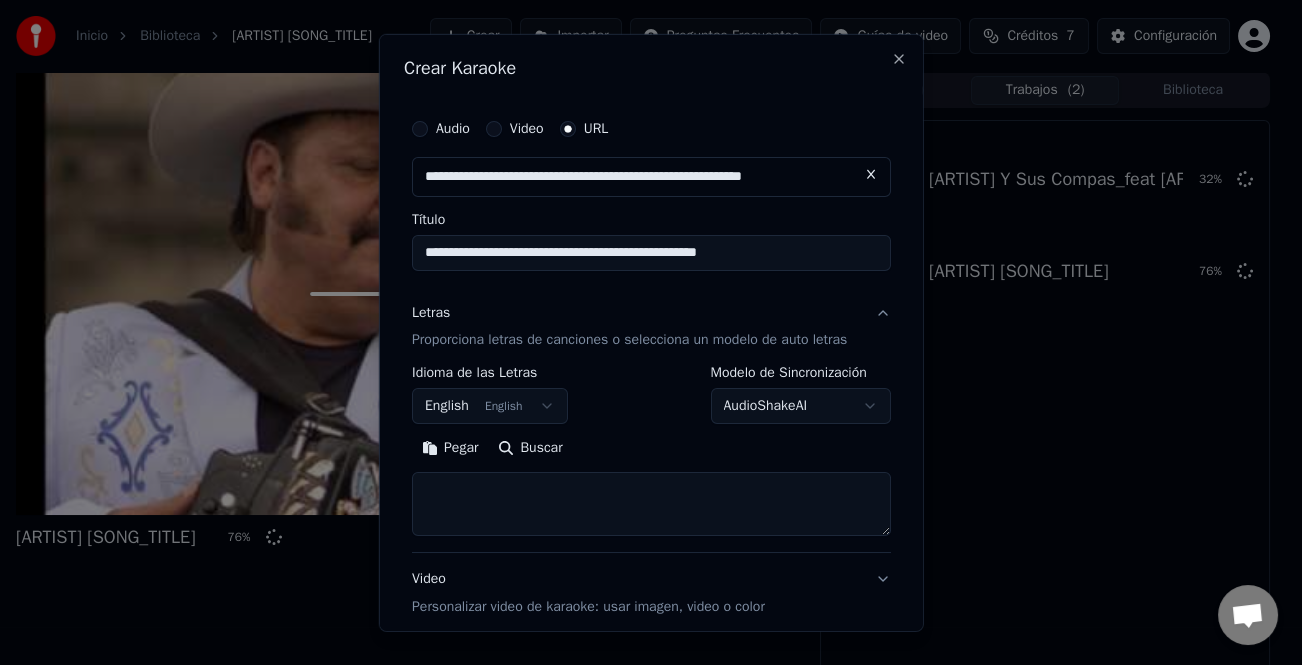type on "**********" 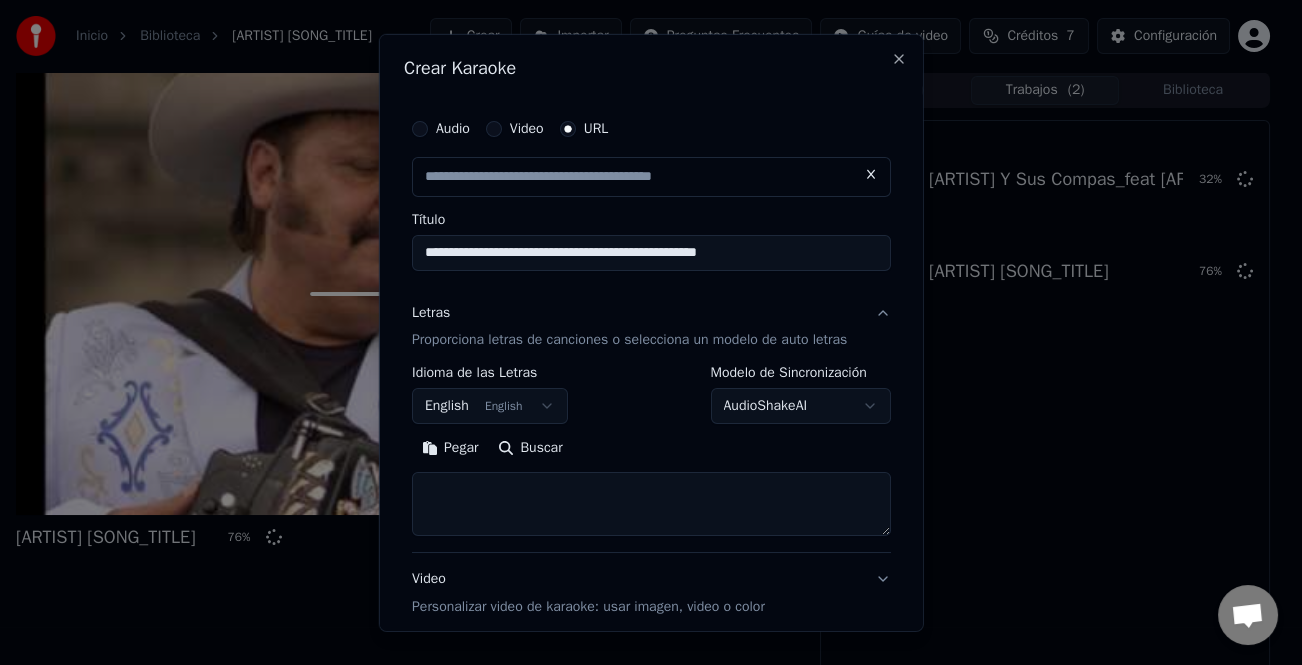 scroll, scrollTop: 0, scrollLeft: 0, axis: both 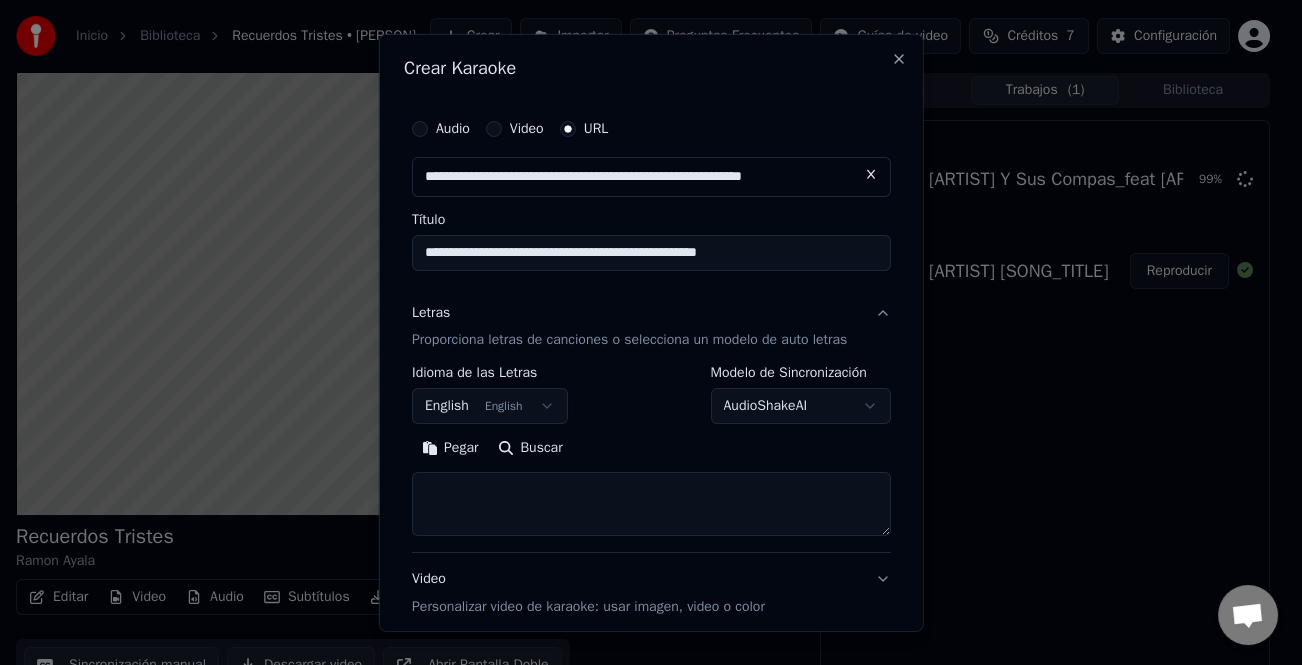 select 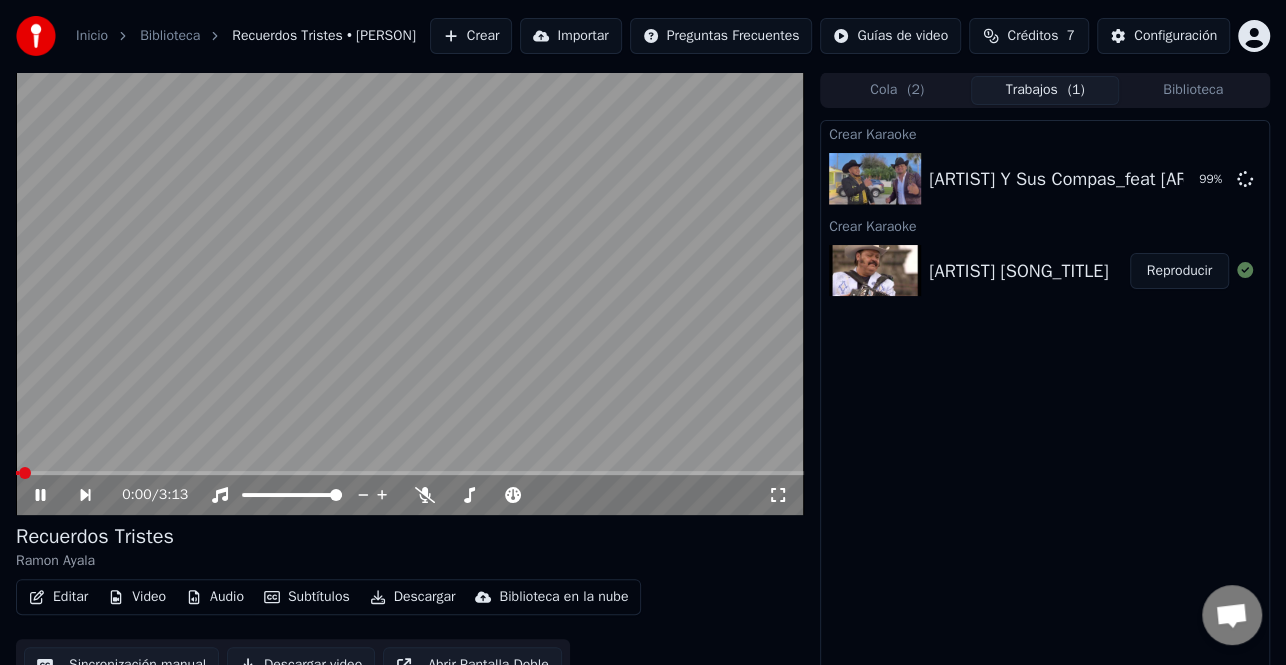 click 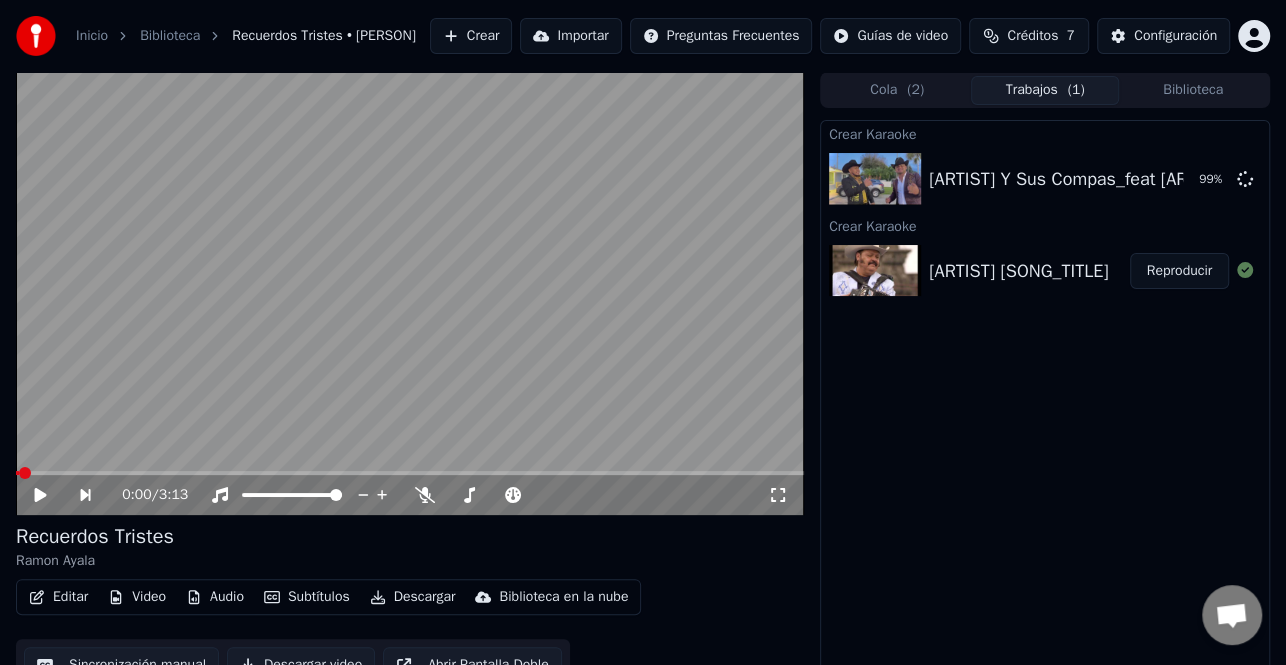 click on "Crear" at bounding box center [471, 36] 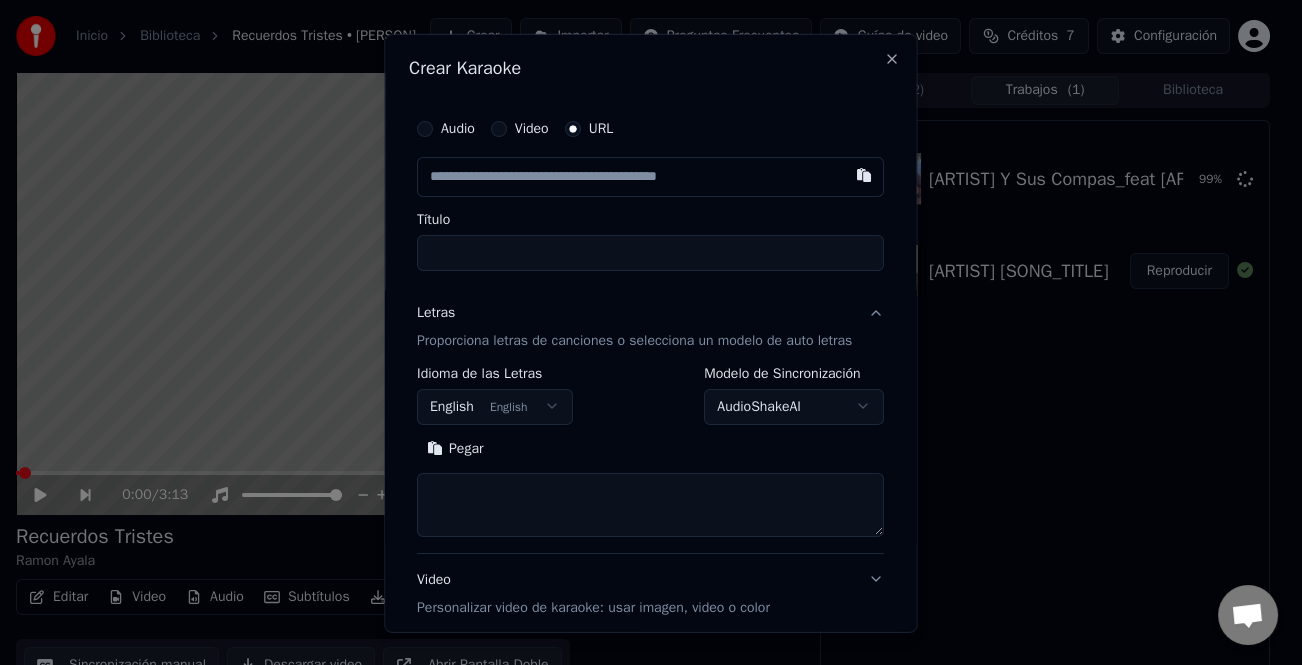 click on "Letras" at bounding box center [436, 312] 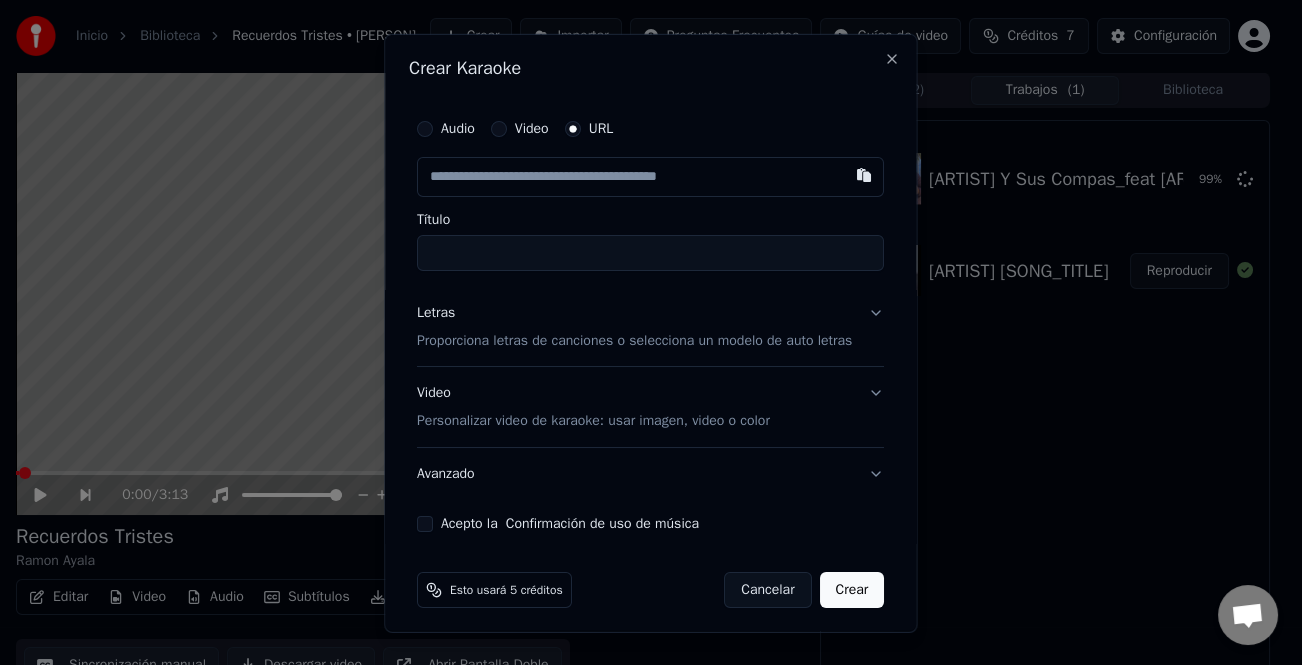 click on "Letras" at bounding box center (436, 312) 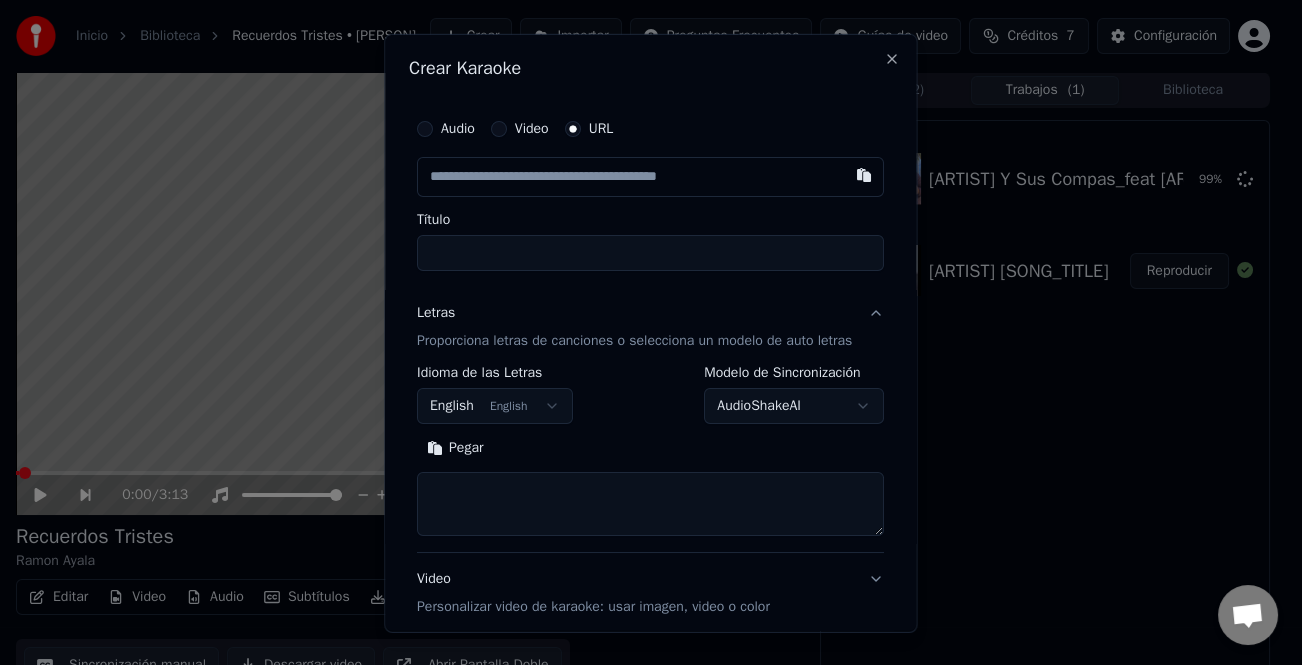click on "Pegar" at bounding box center (455, 448) 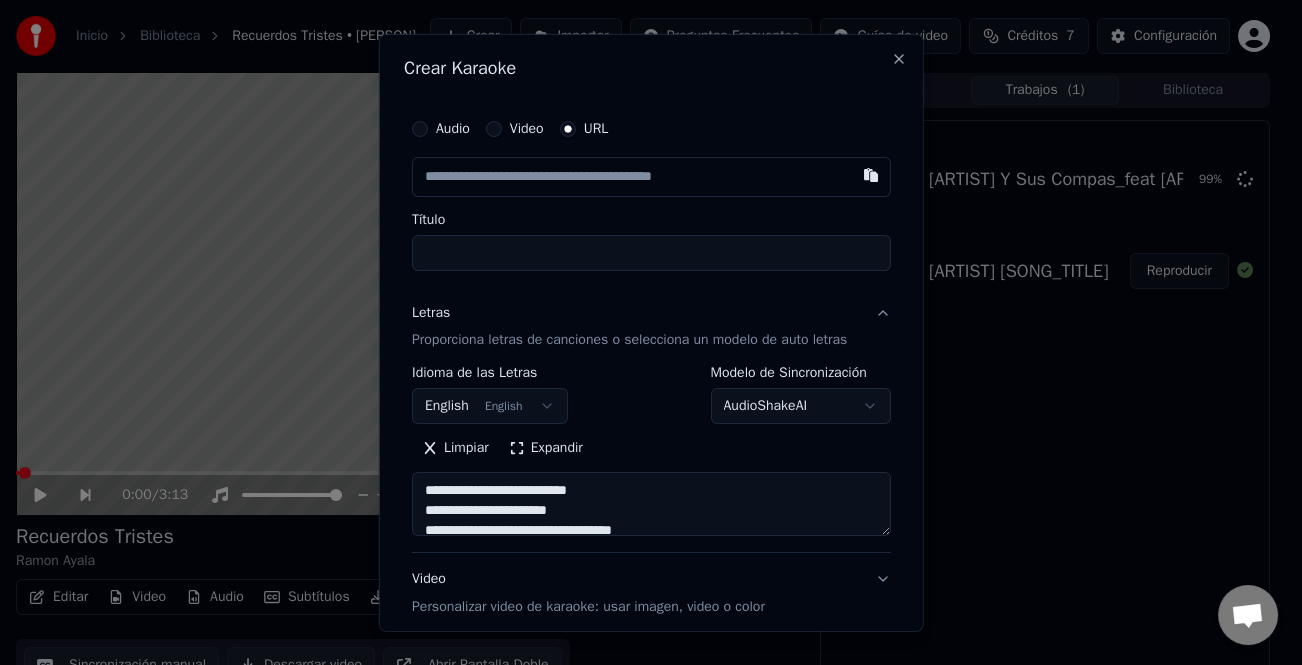 type on "**********" 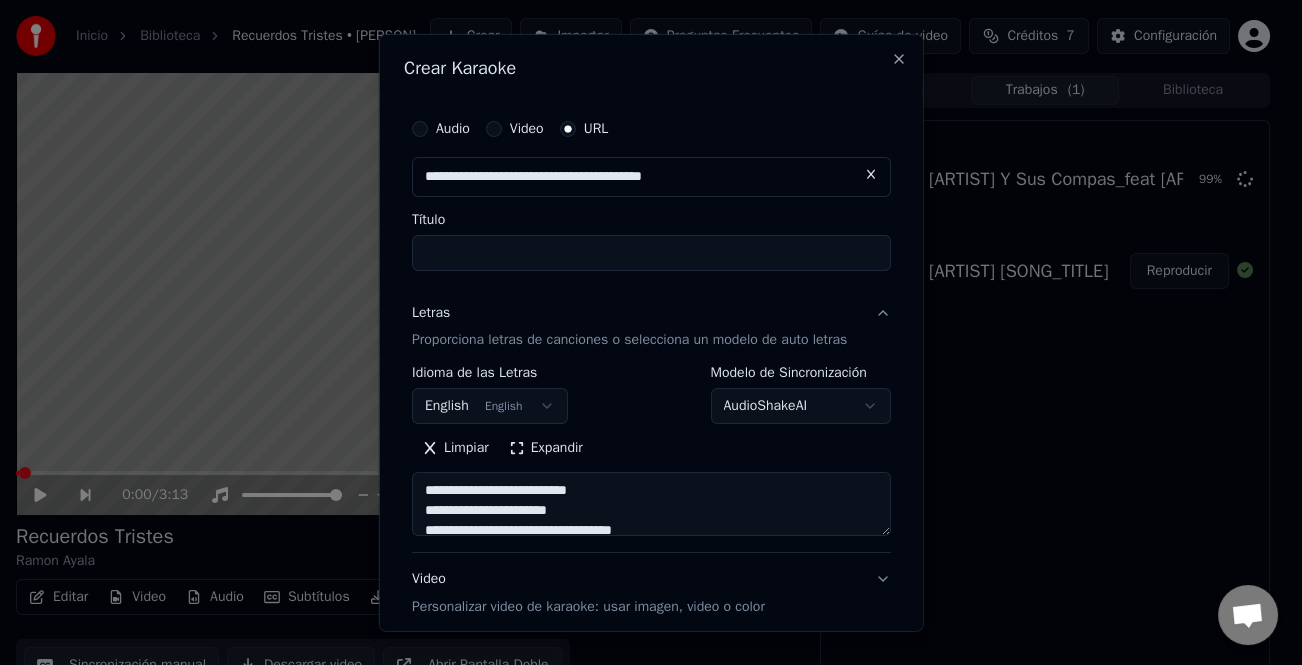 type on "**********" 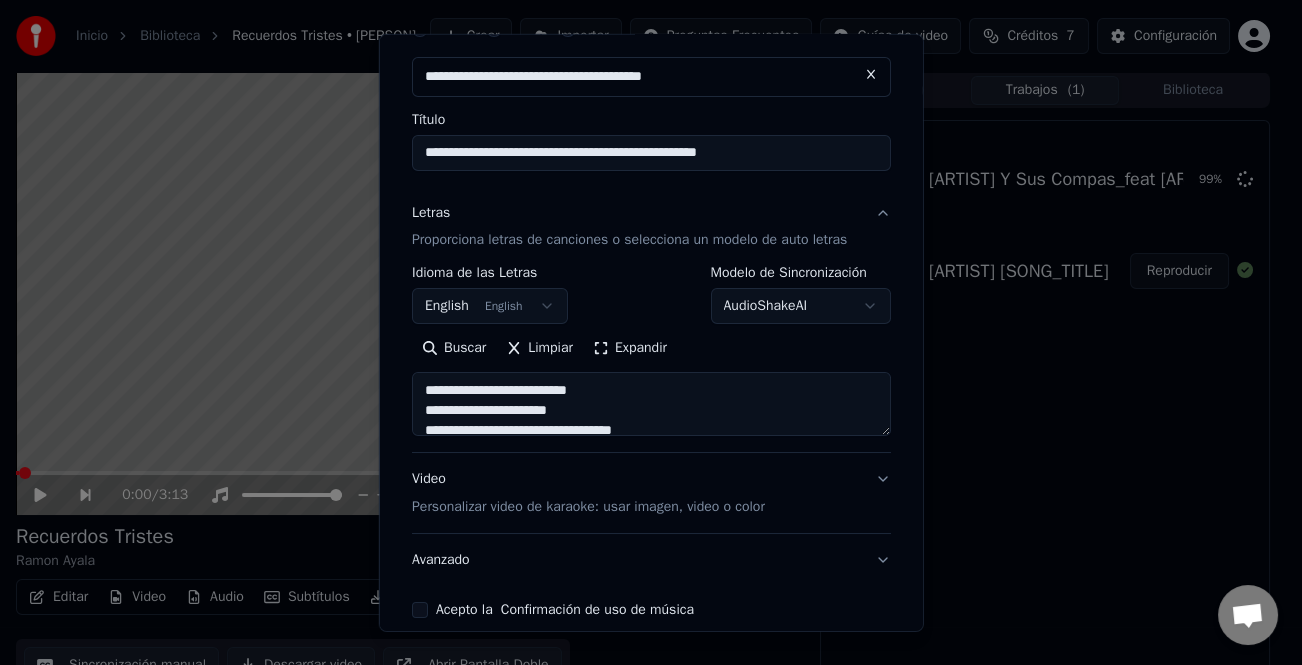 scroll, scrollTop: 195, scrollLeft: 0, axis: vertical 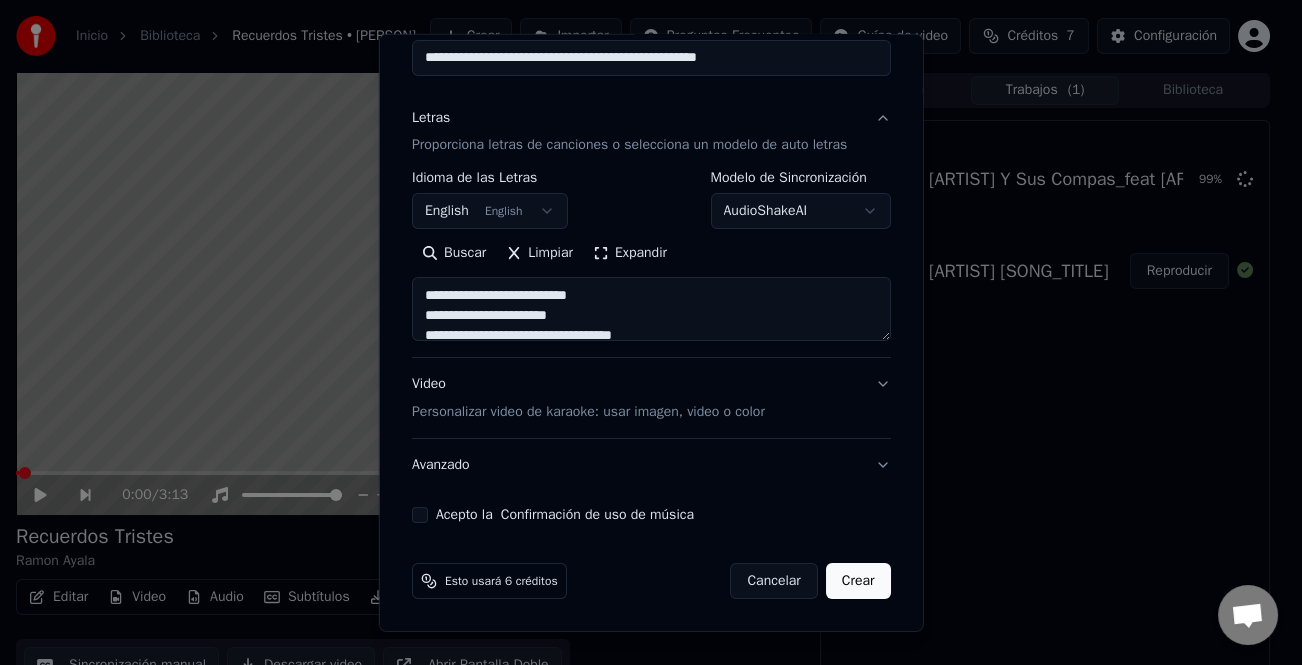type on "**********" 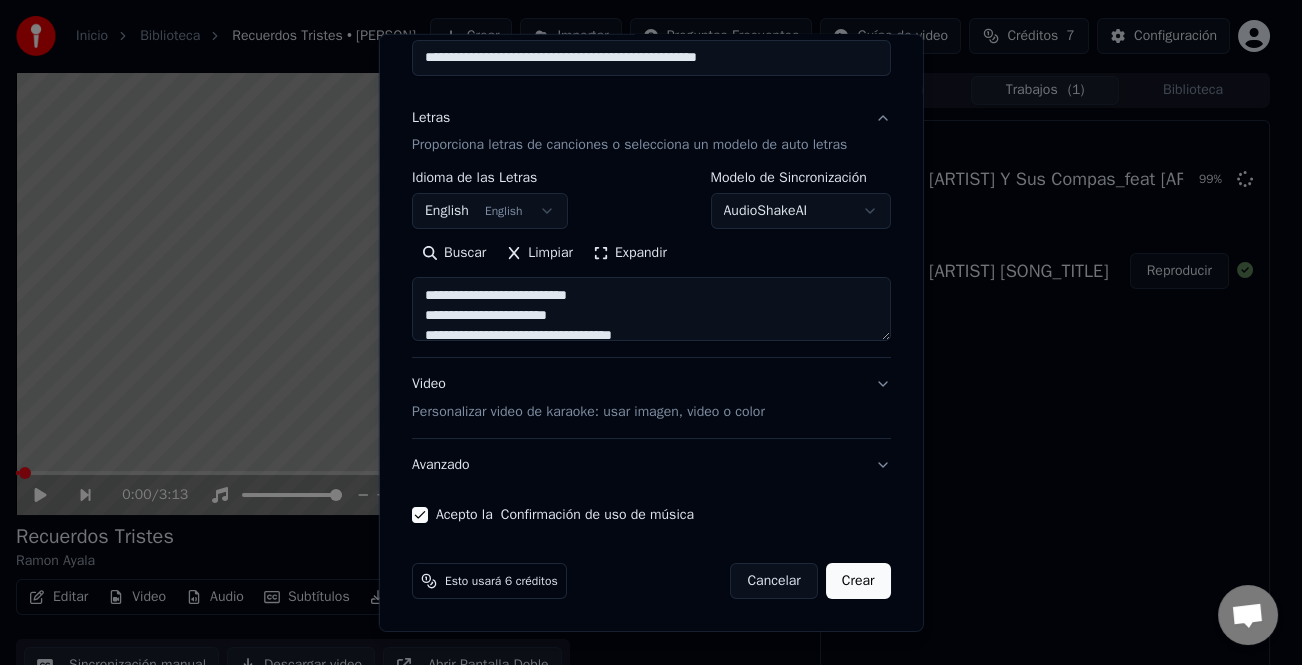 click on "Crear" at bounding box center (858, 581) 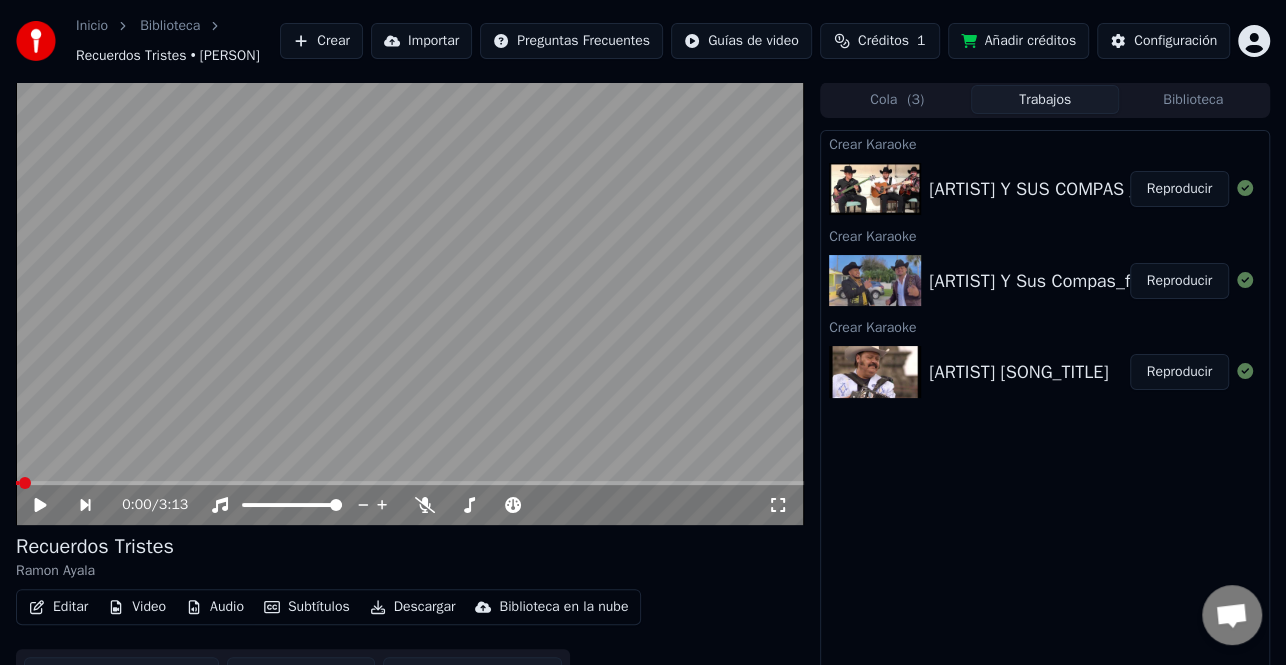 click on "Reproducir" at bounding box center (1179, 372) 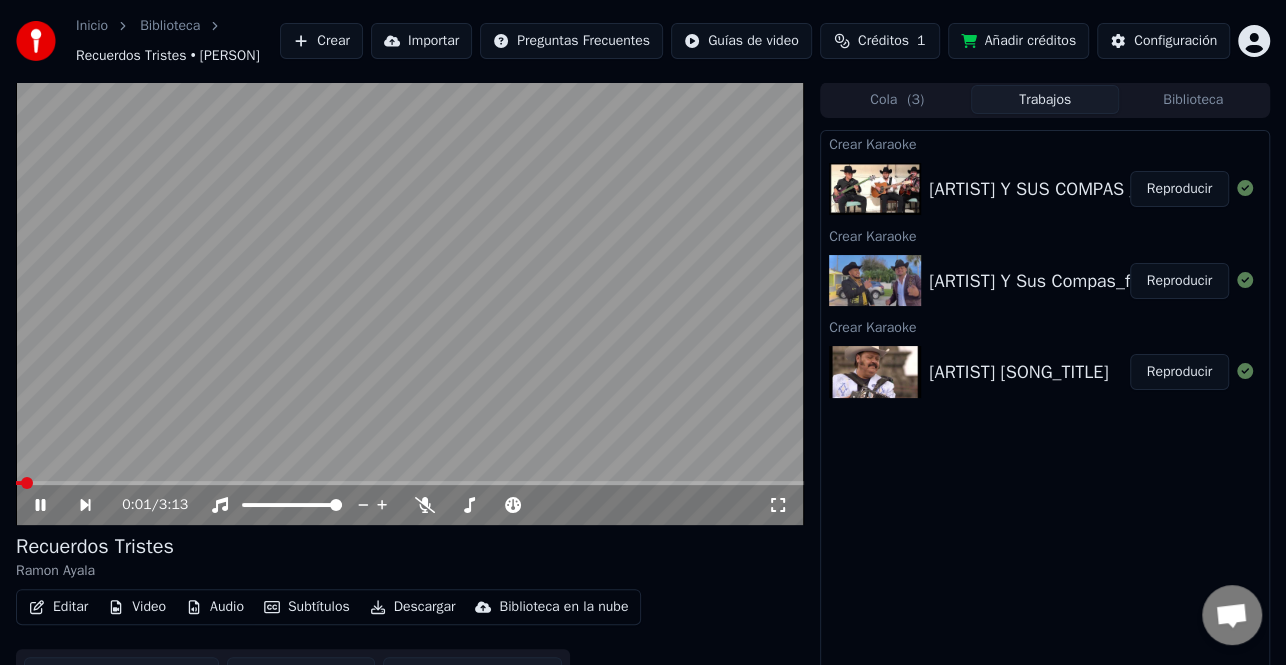click on "Editar" at bounding box center [58, 607] 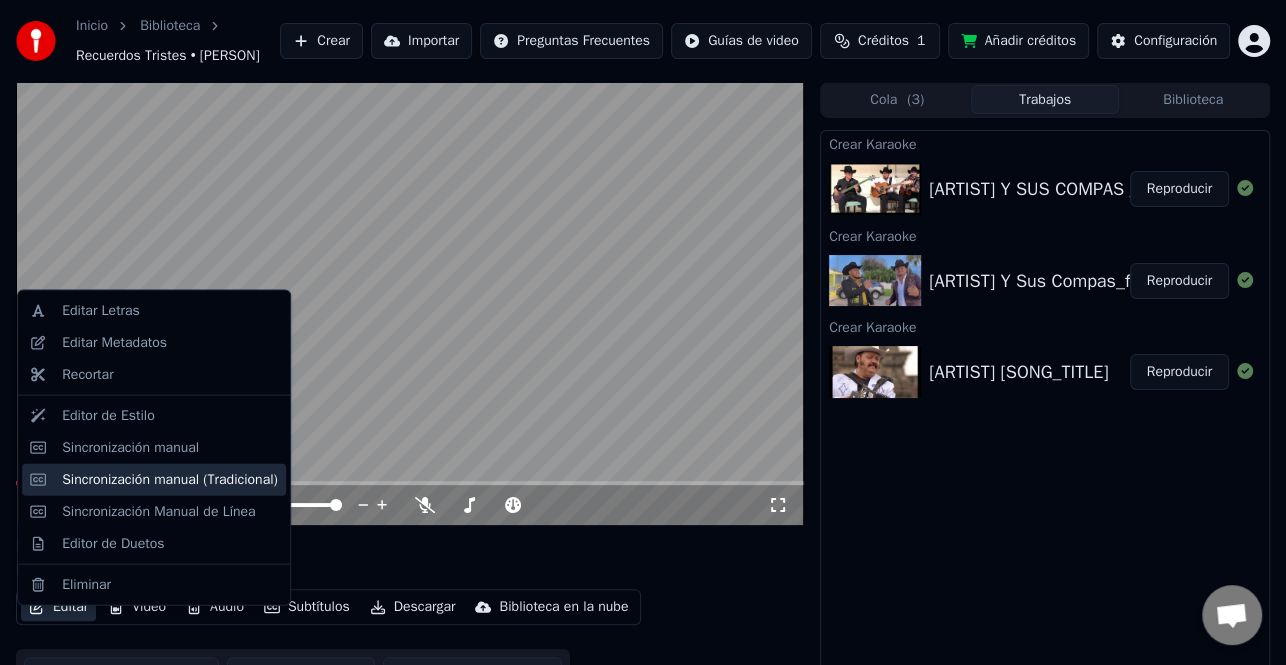 click on "Sincronización manual (Tradicional)" at bounding box center (154, 479) 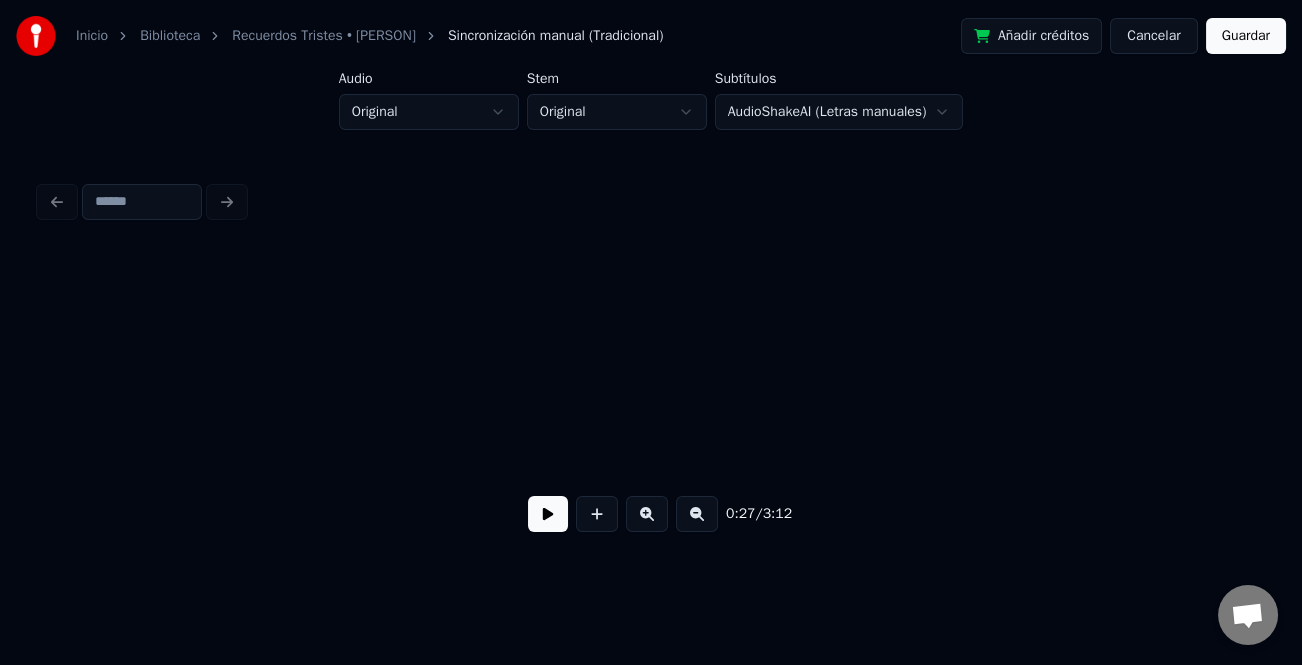 scroll, scrollTop: 0, scrollLeft: 8394, axis: horizontal 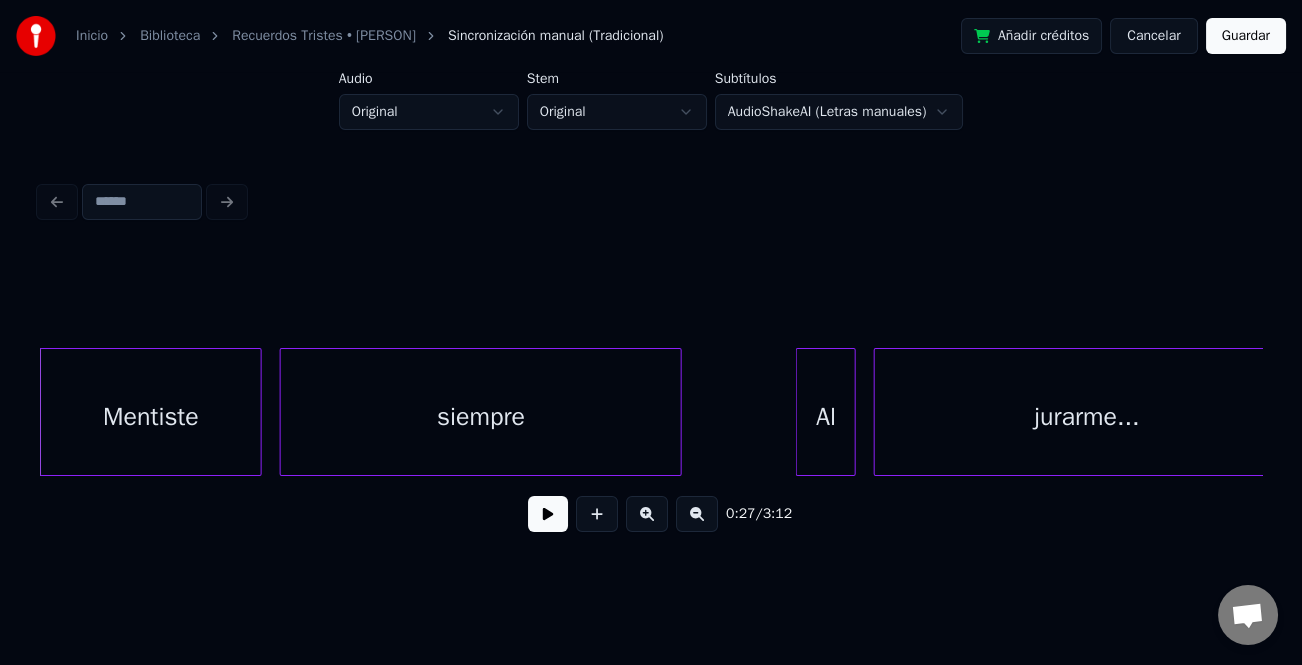 click at bounding box center [548, 514] 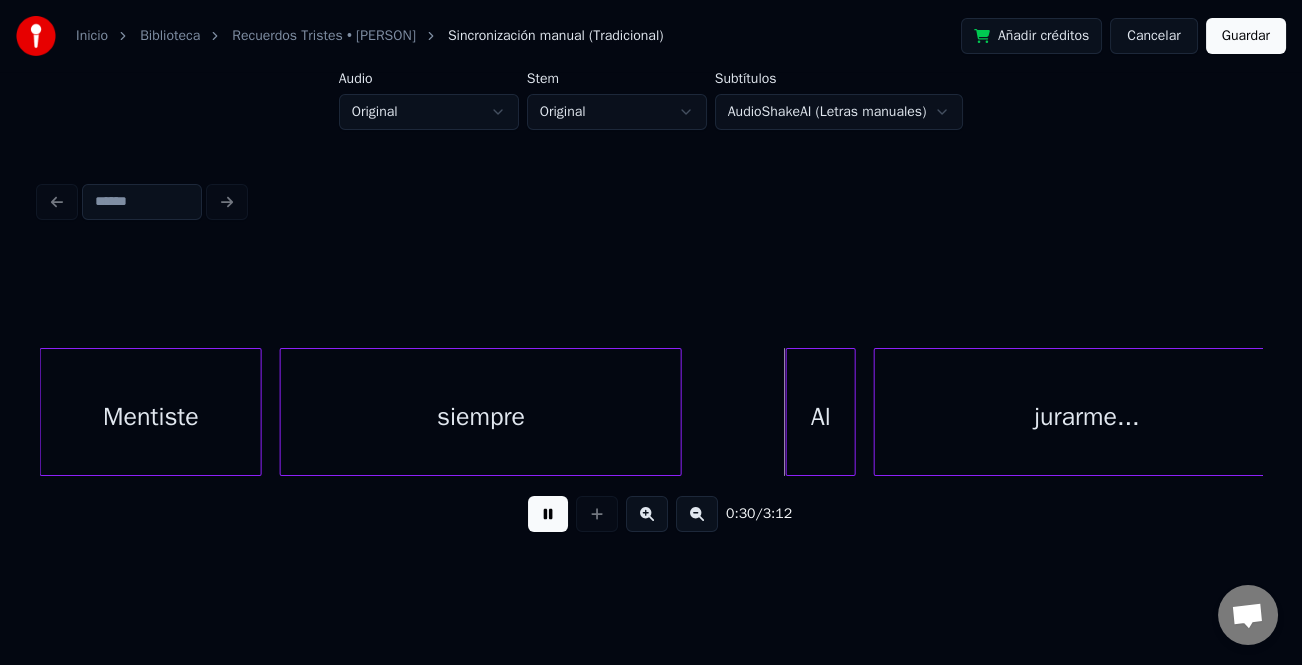 click at bounding box center [790, 412] 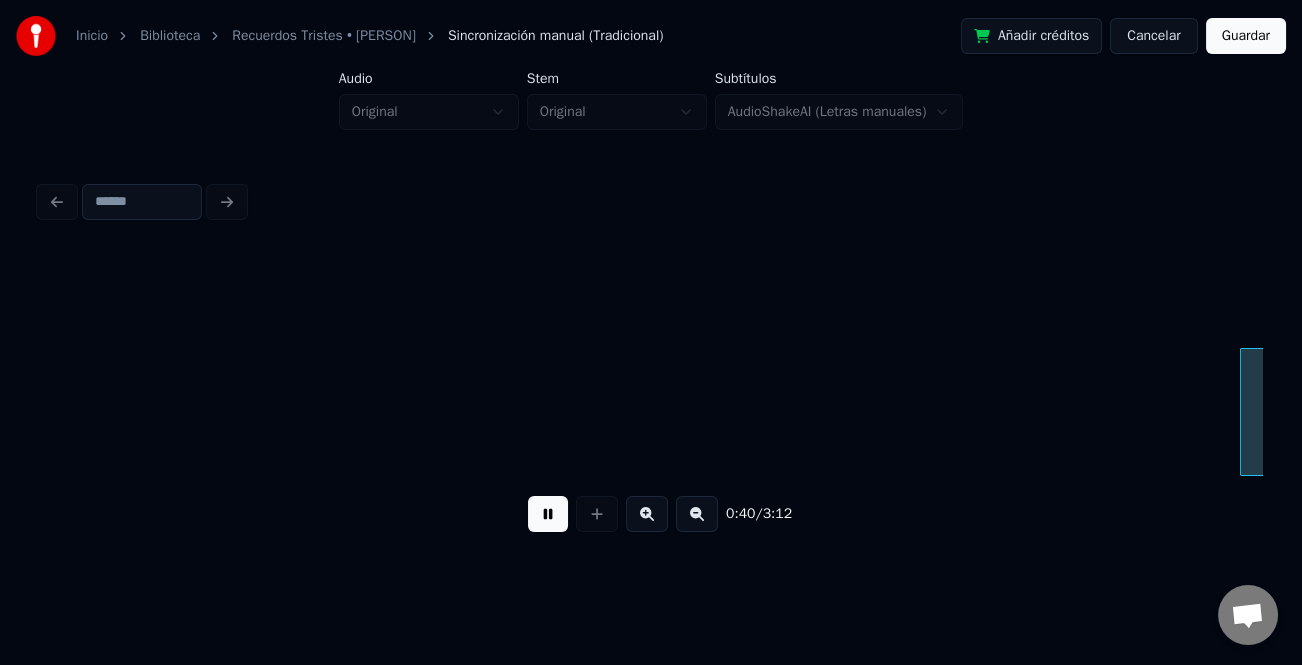 scroll, scrollTop: 0, scrollLeft: 12065, axis: horizontal 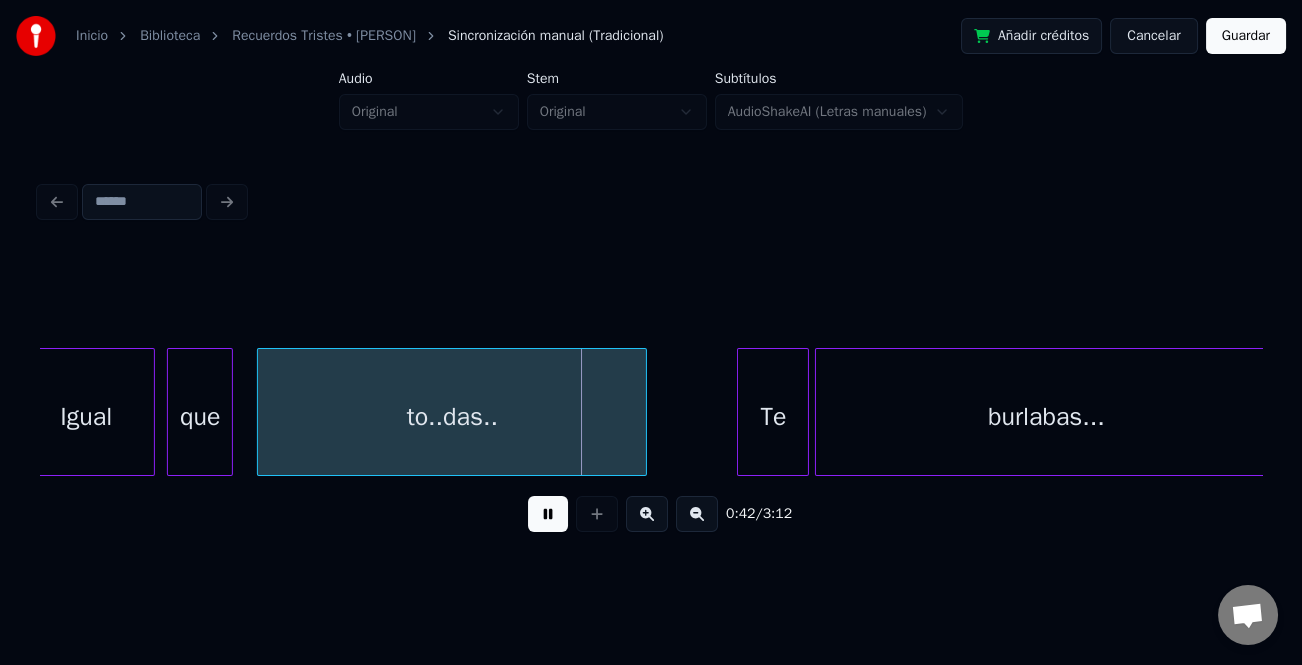 click at bounding box center (741, 412) 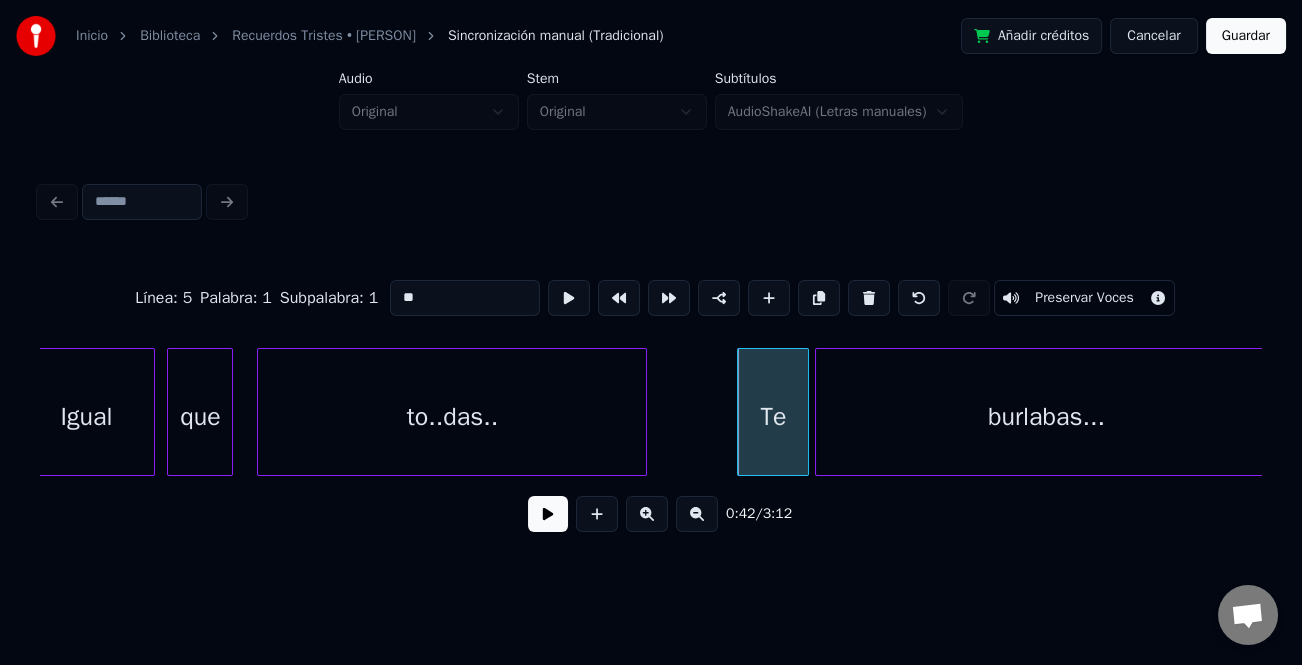 click on "Igual que to..das.. Te burlabas..." at bounding box center [16884, 412] 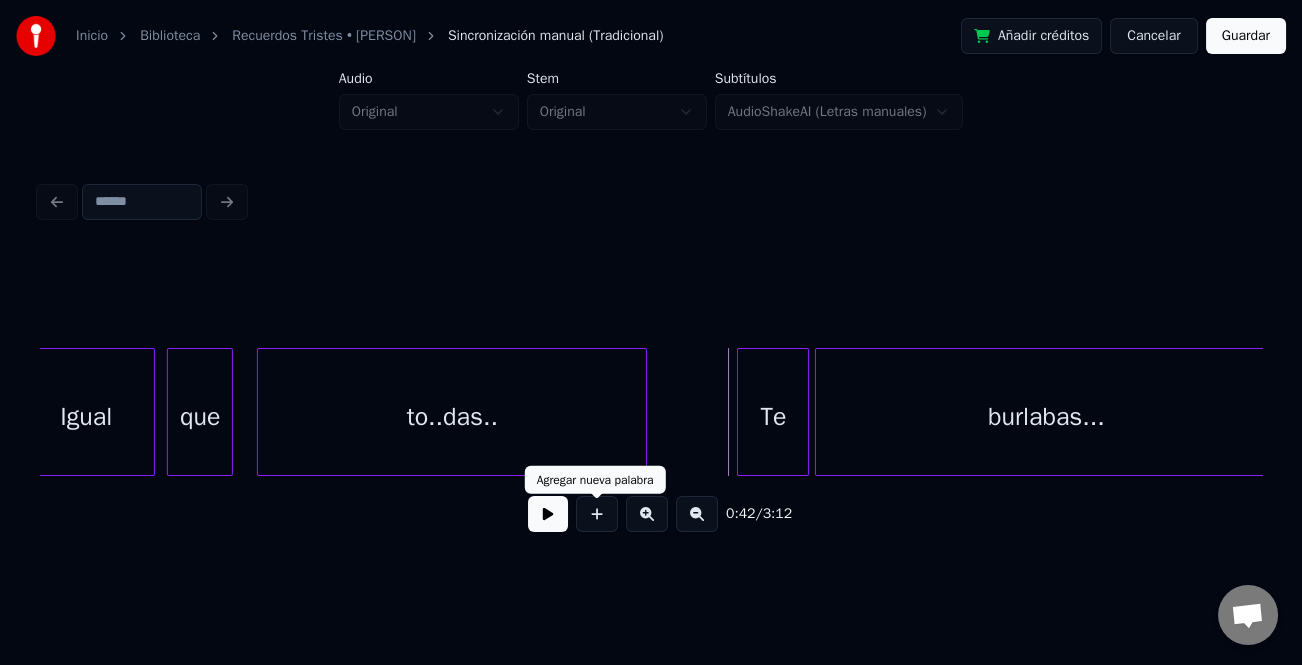 click at bounding box center (548, 514) 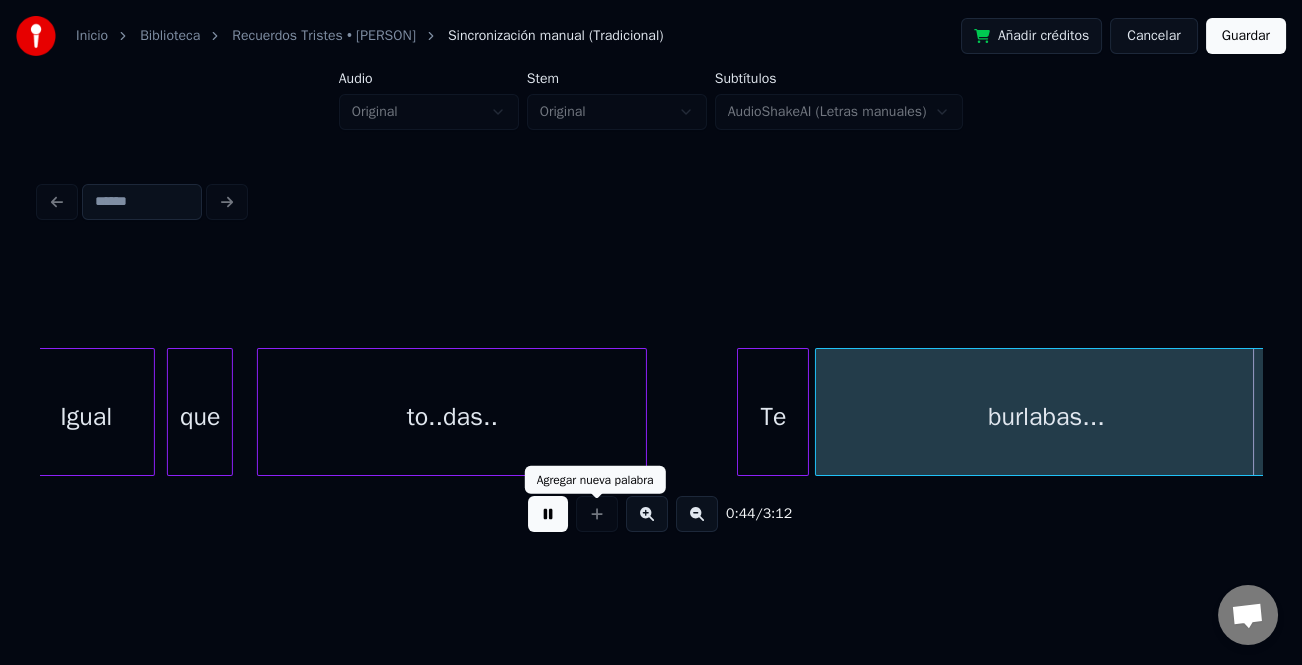 scroll, scrollTop: 0, scrollLeft: 13289, axis: horizontal 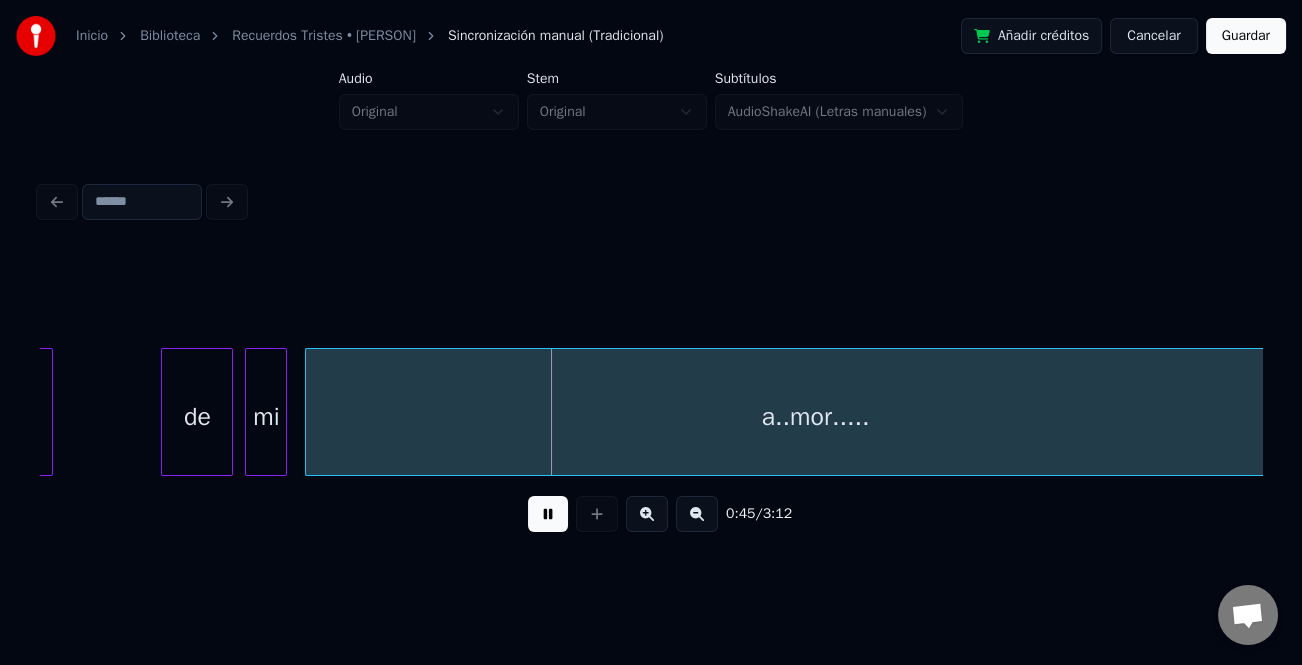 click at bounding box center (548, 514) 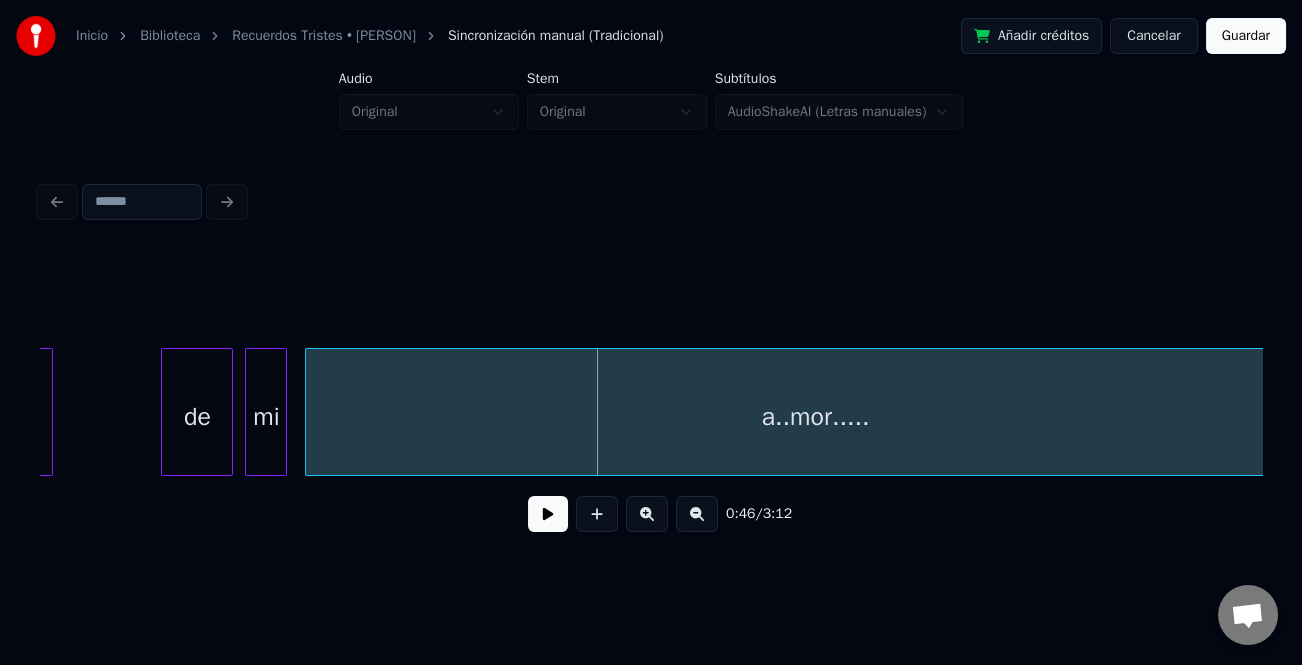 click on "de" at bounding box center (197, 417) 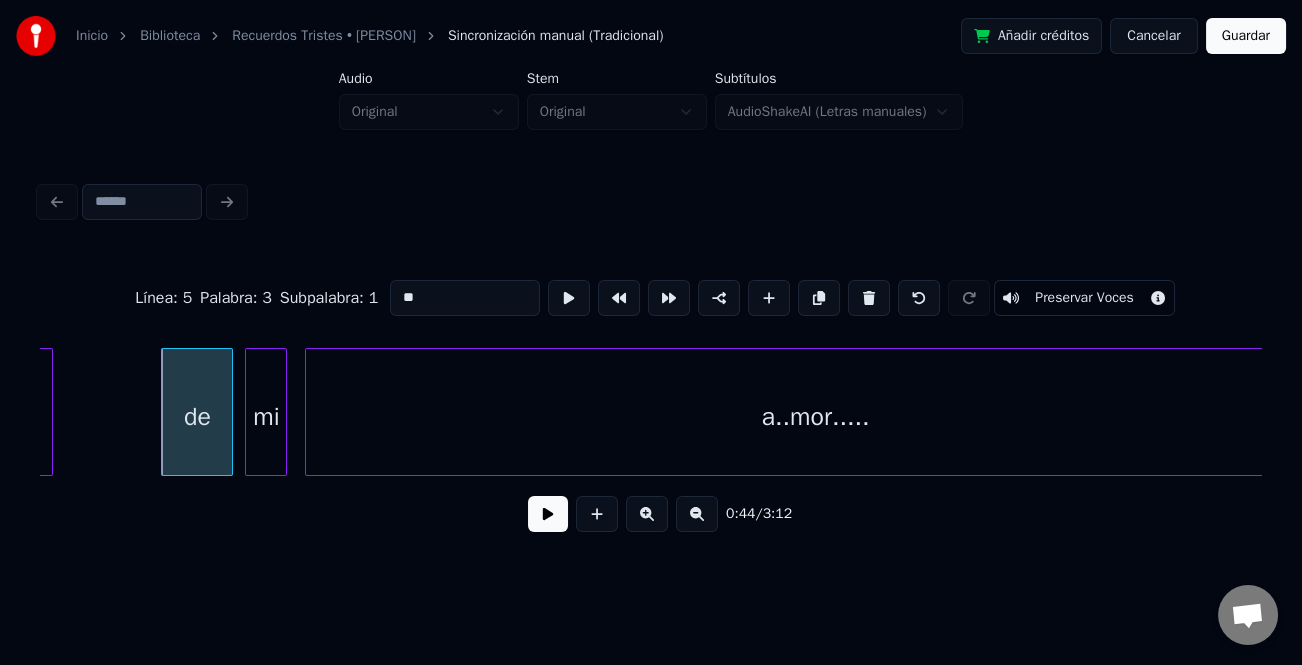 click on "**" at bounding box center [465, 298] 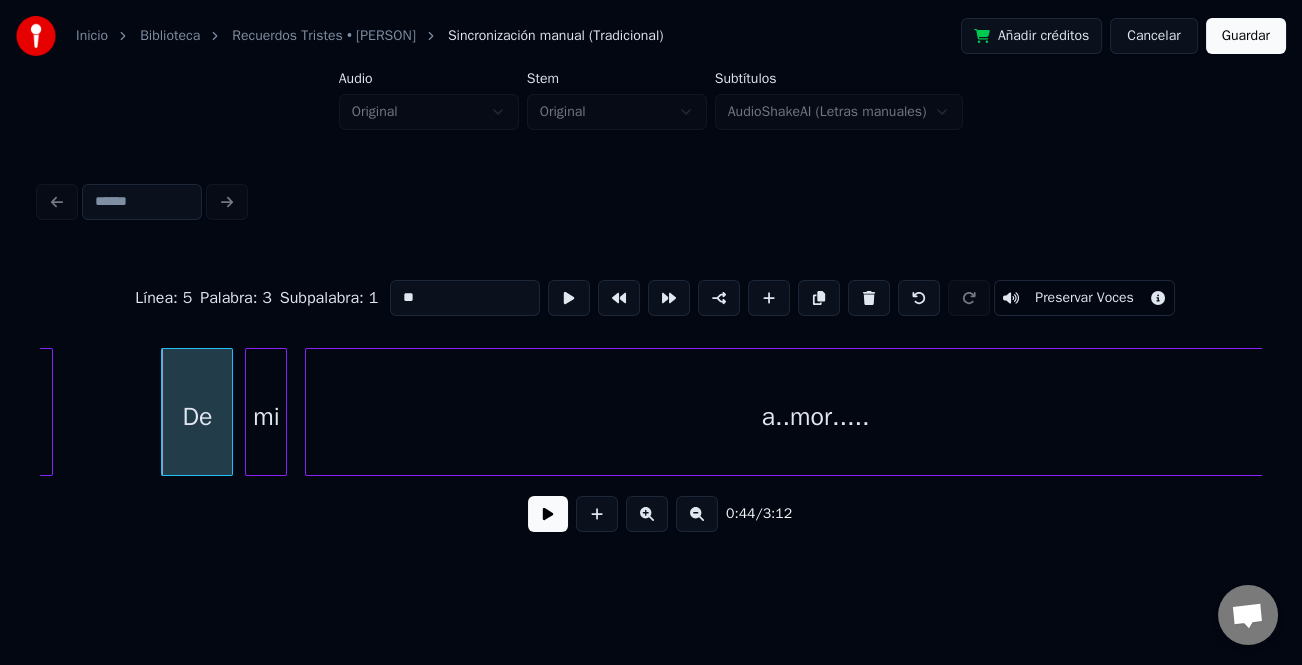 type on "**" 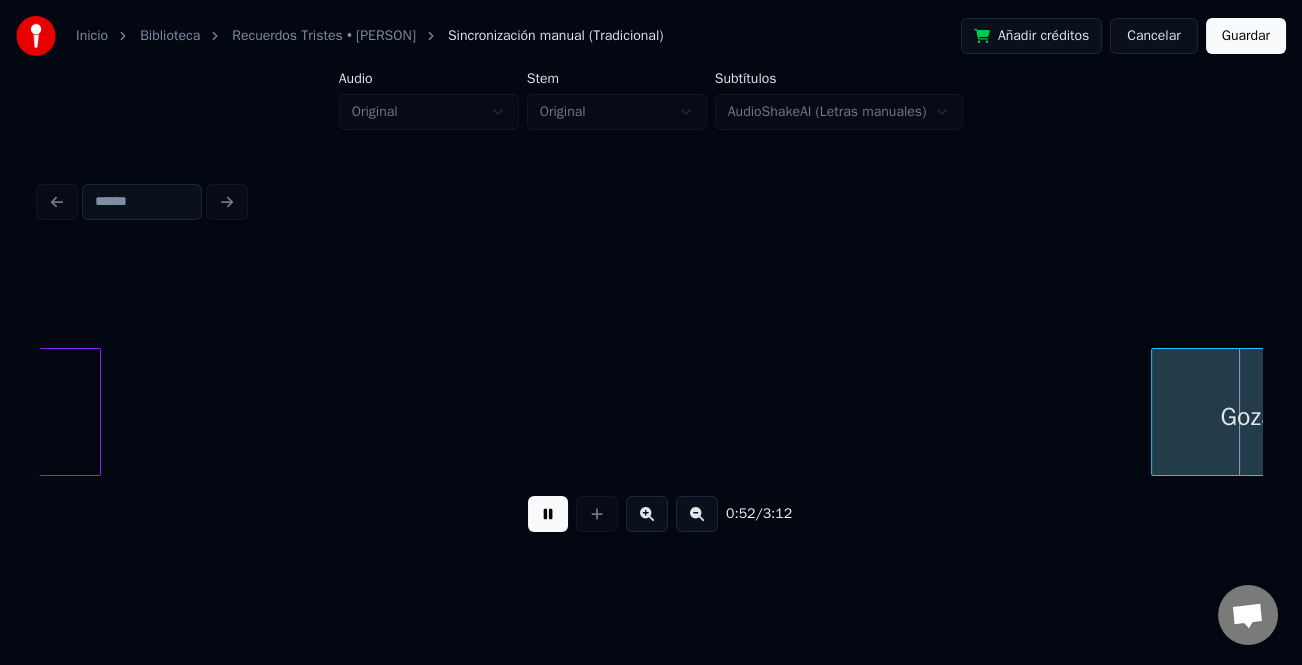 scroll, scrollTop: 0, scrollLeft: 15736, axis: horizontal 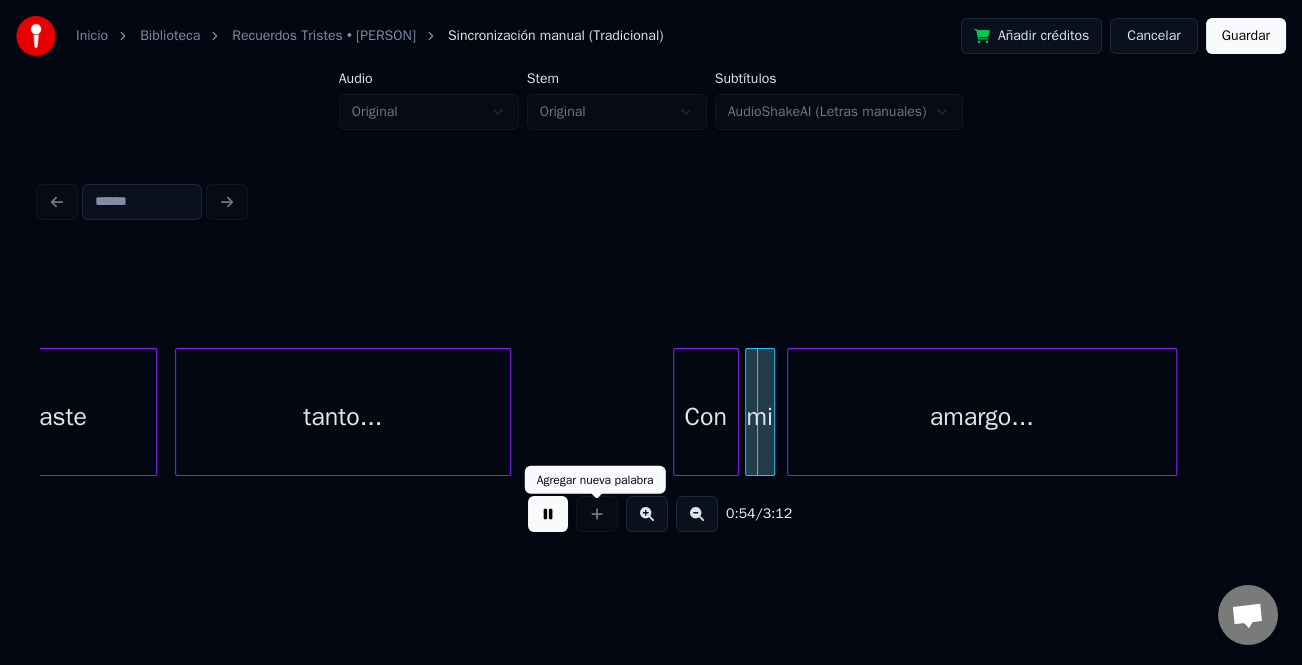 click at bounding box center [548, 514] 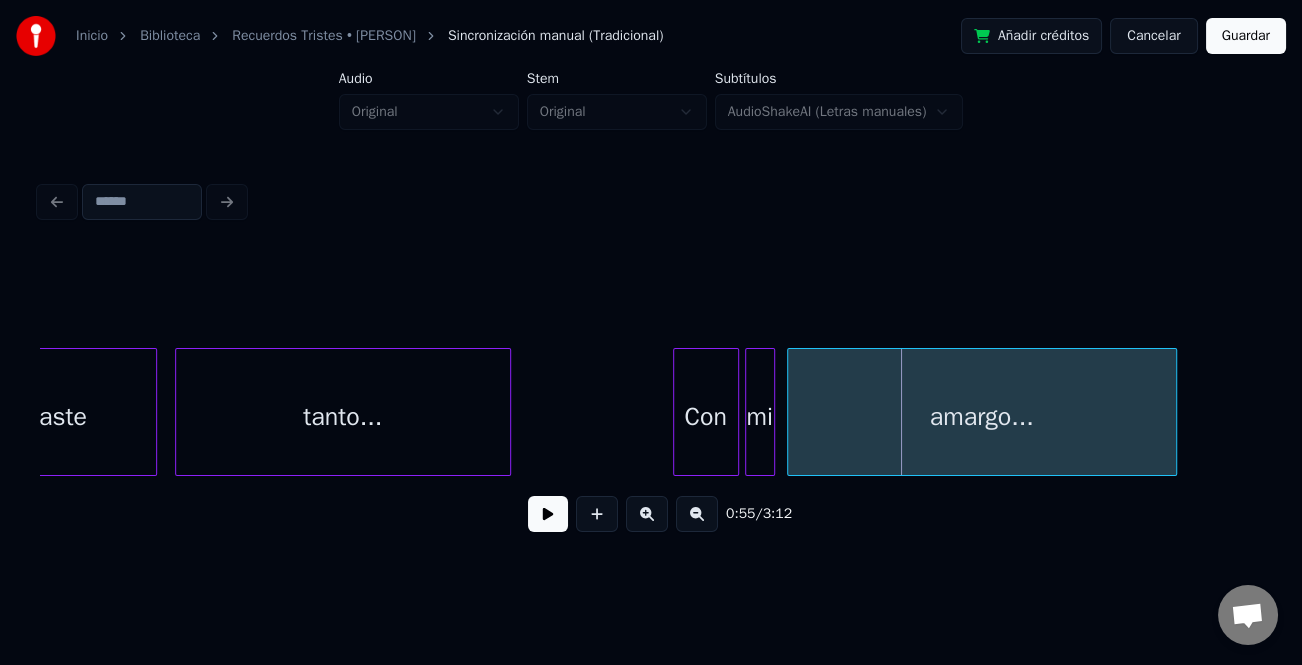 click at bounding box center (548, 514) 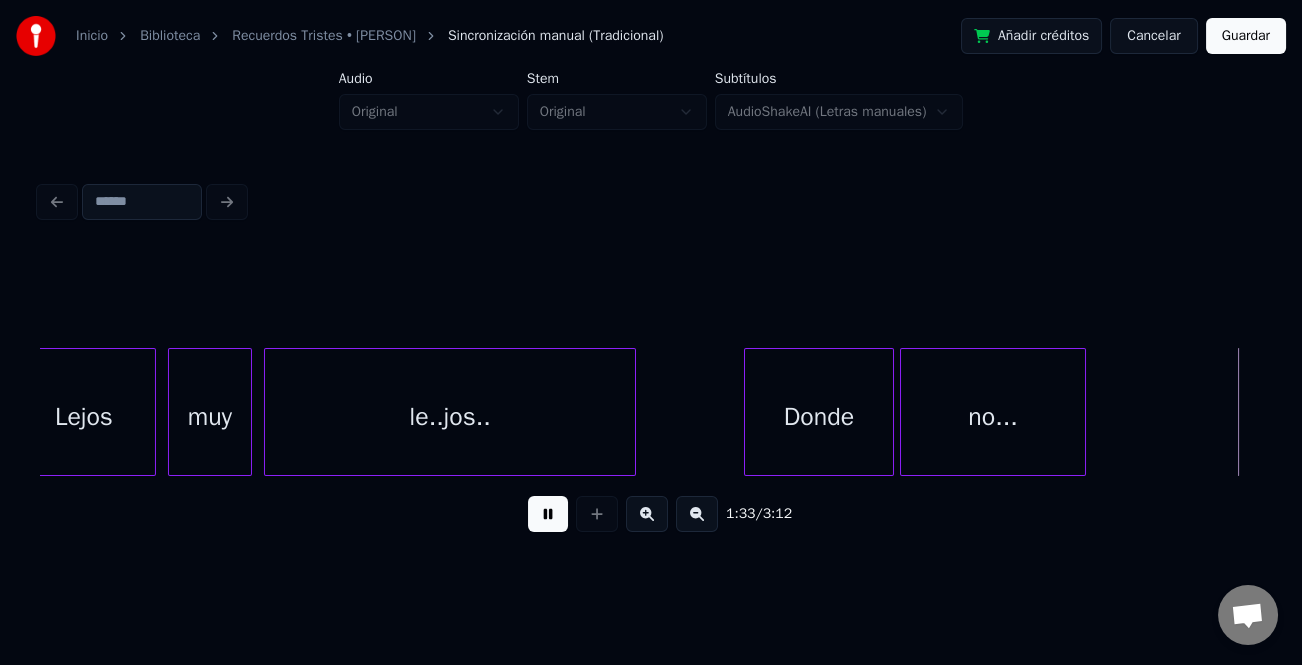 scroll, scrollTop: 0, scrollLeft: 27970, axis: horizontal 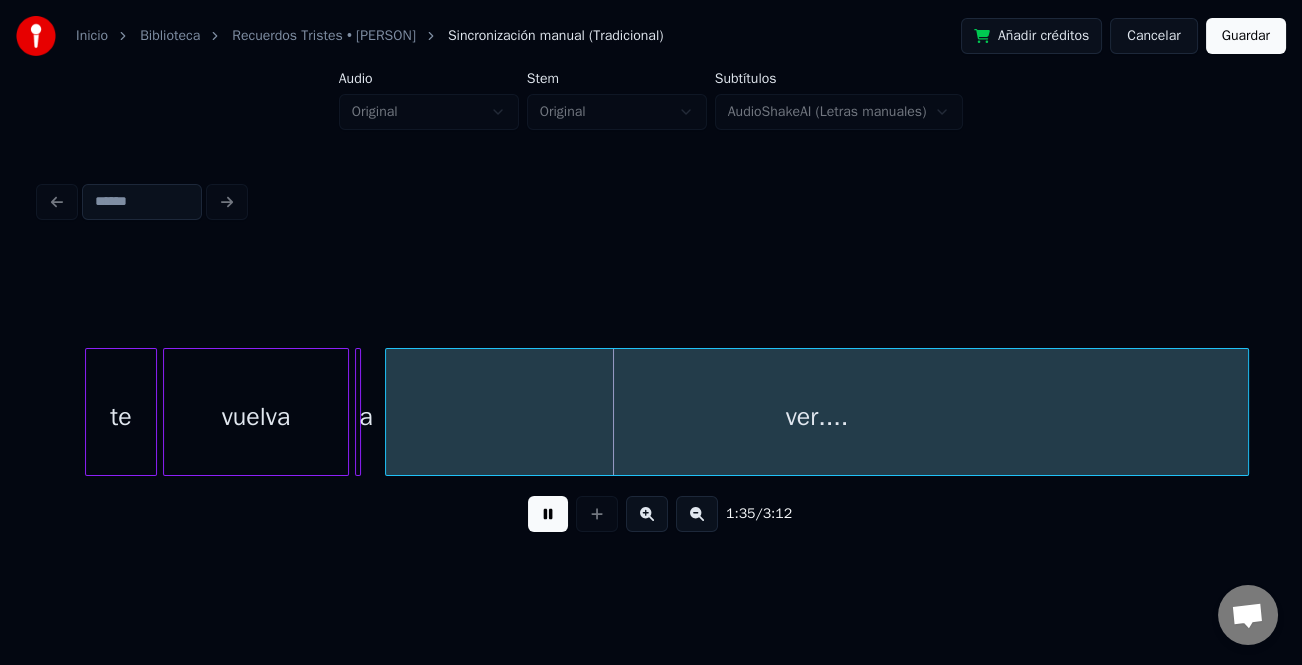 drag, startPoint x: 548, startPoint y: 520, endPoint x: 43, endPoint y: 364, distance: 528.54614 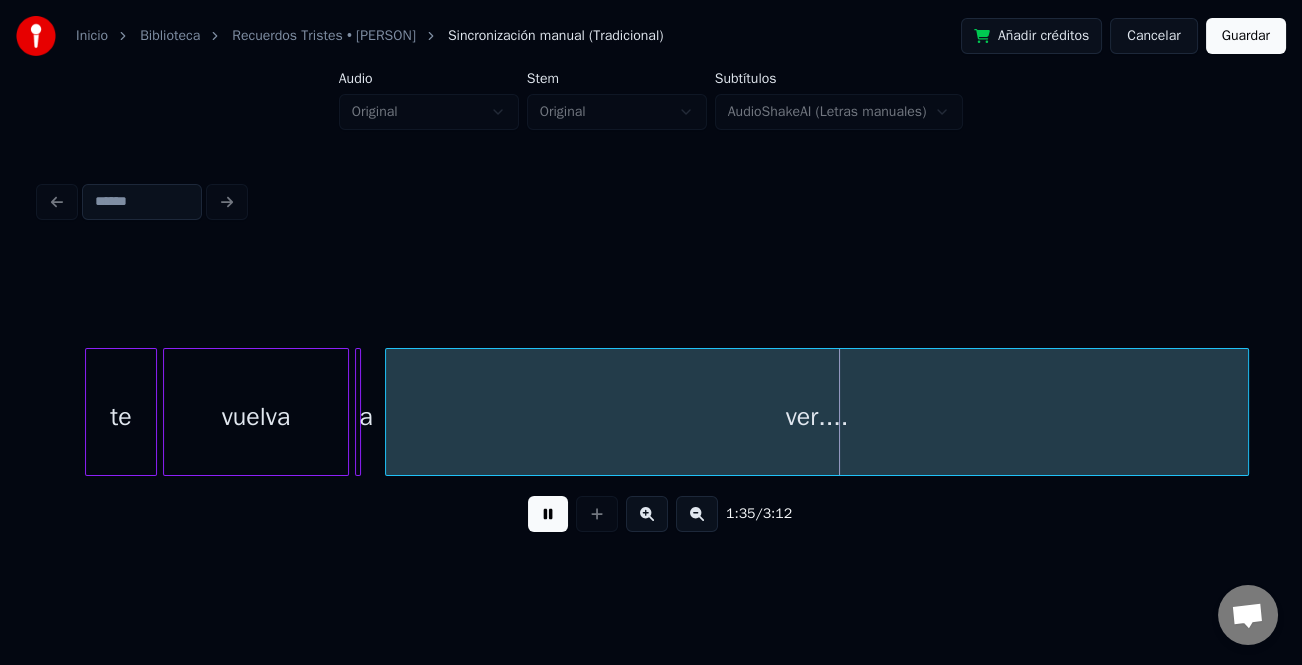 click on "te" at bounding box center (121, 417) 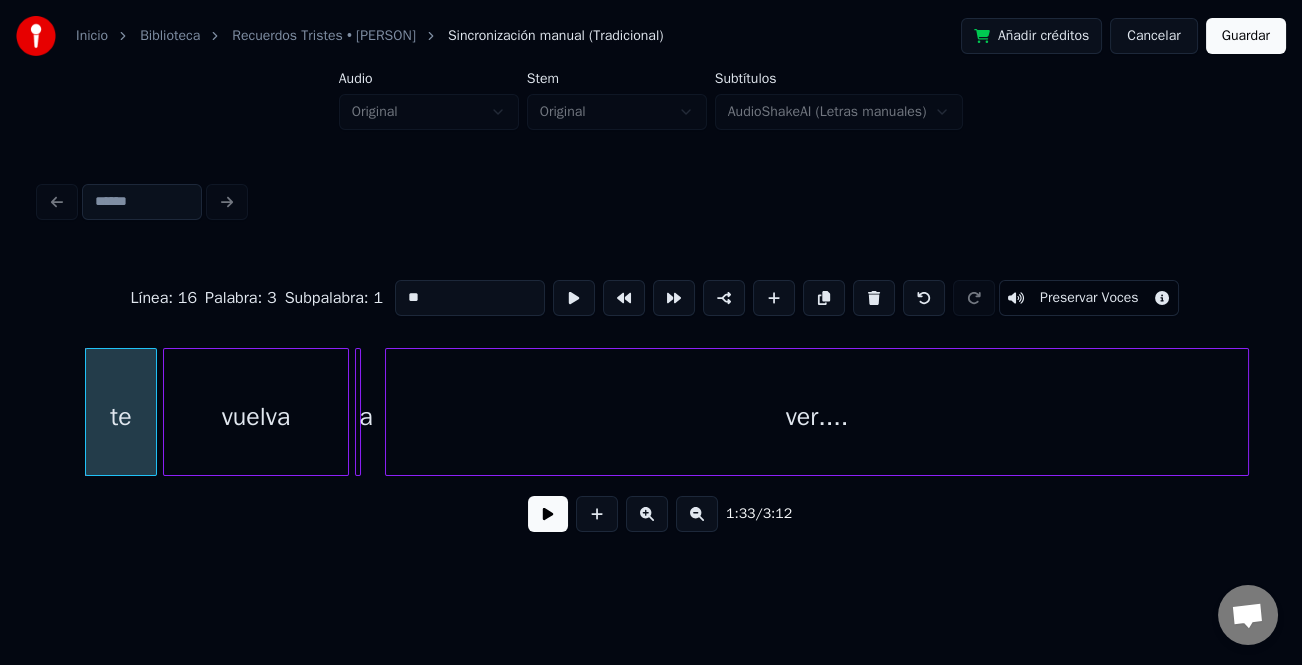 click on "**" at bounding box center [470, 298] 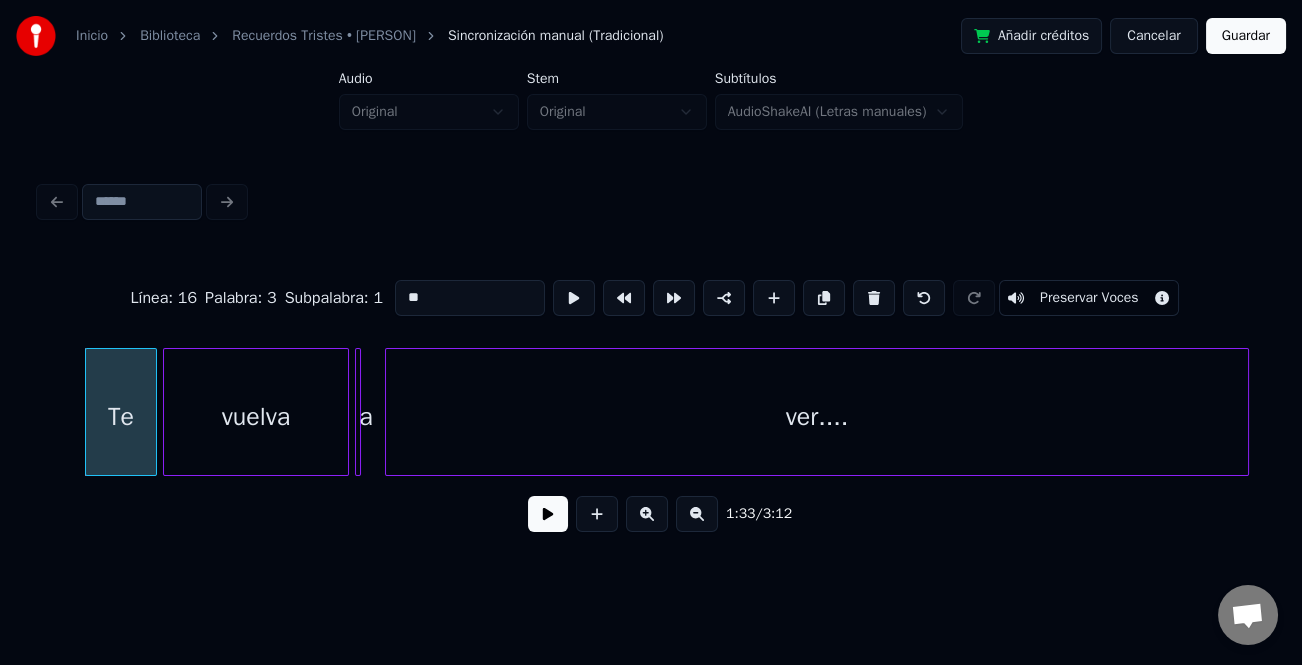 type on "**" 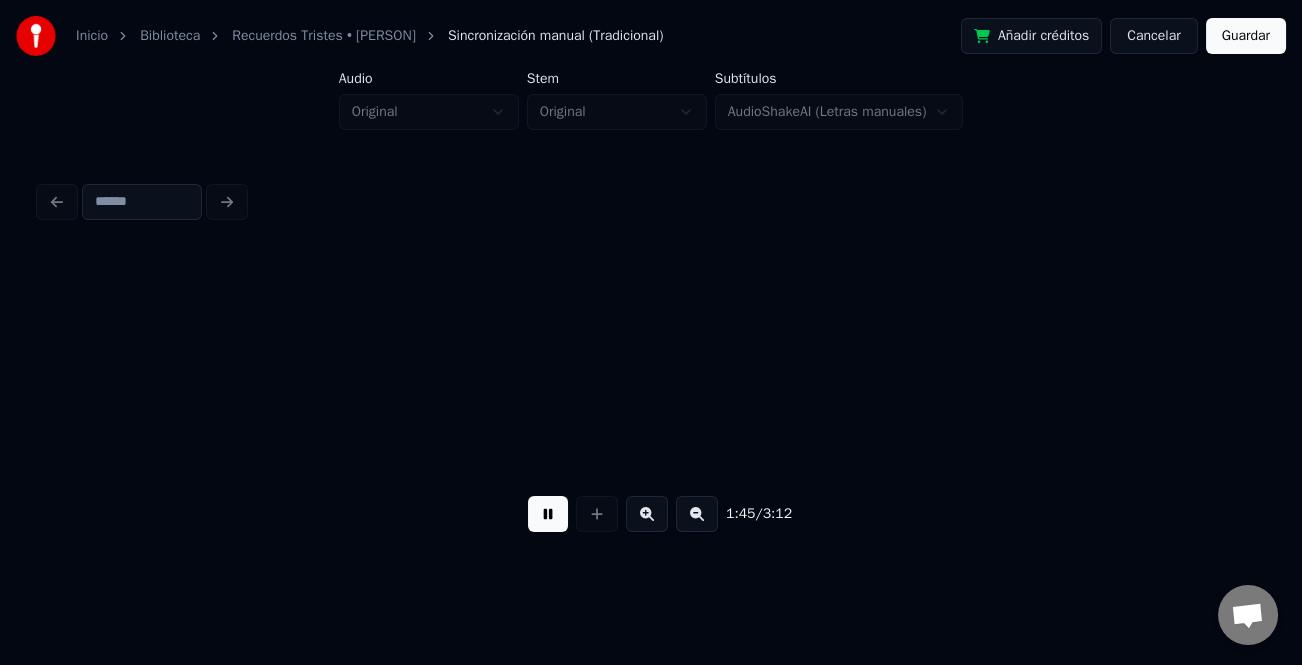 scroll, scrollTop: 0, scrollLeft: 31643, axis: horizontal 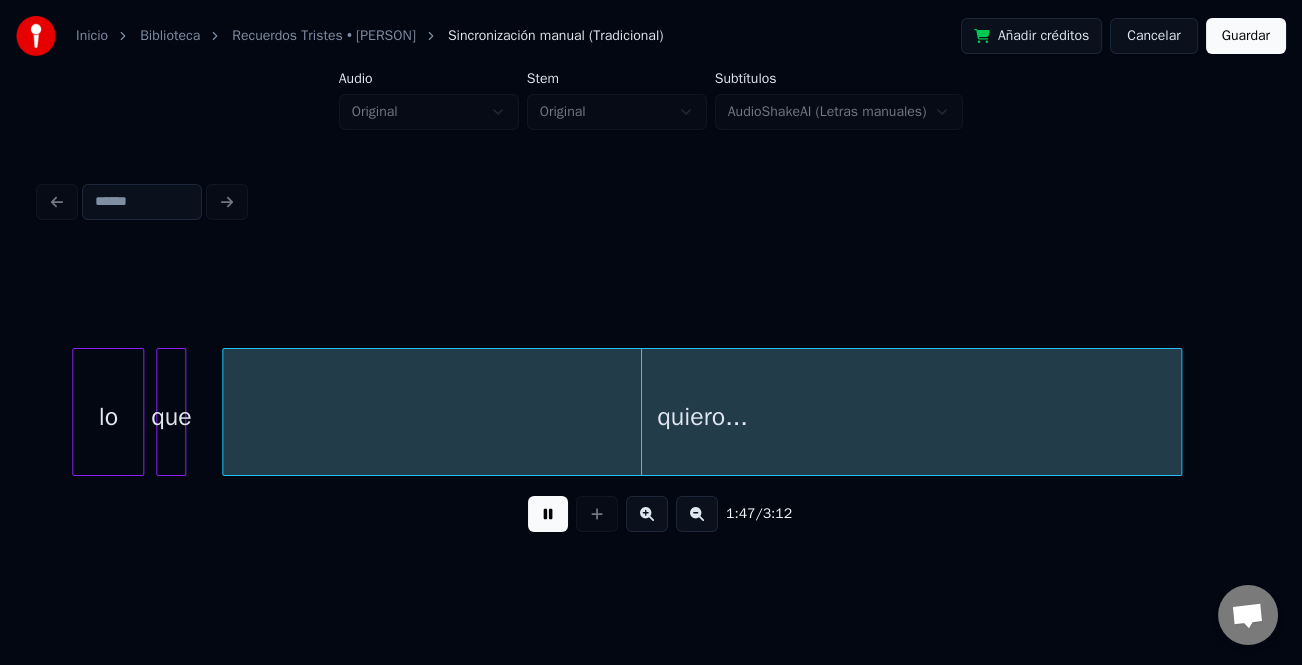 click at bounding box center [548, 514] 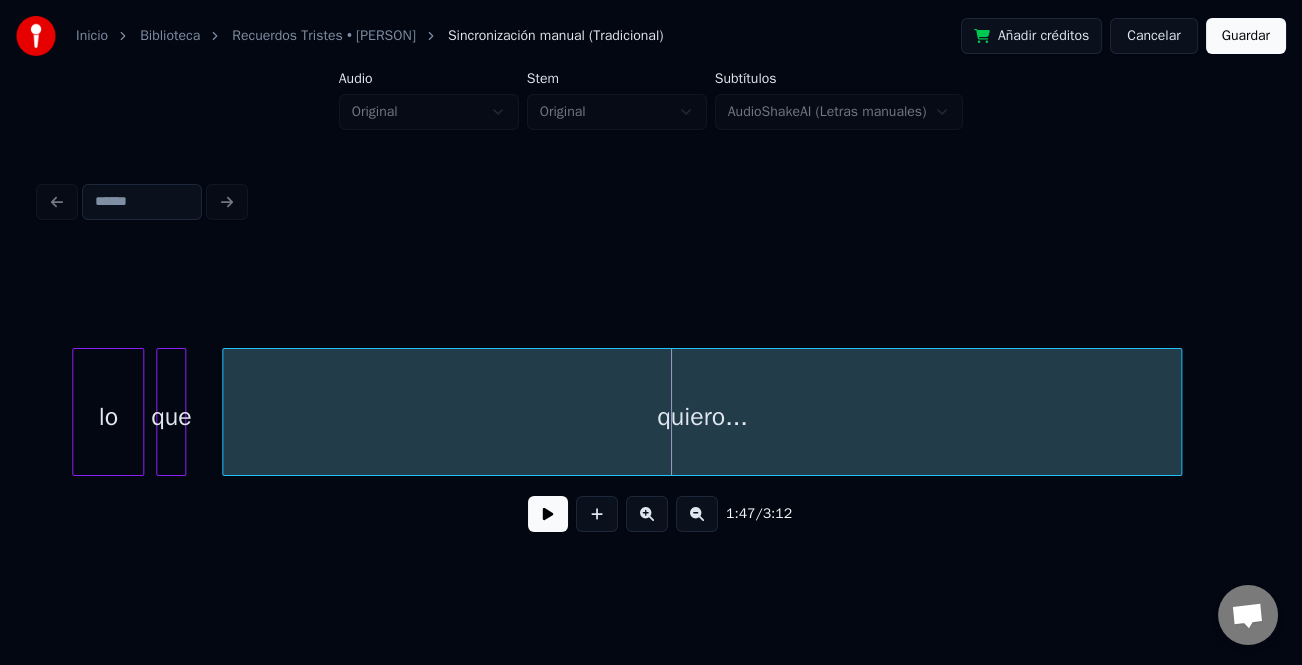 click on "lo" at bounding box center [108, 417] 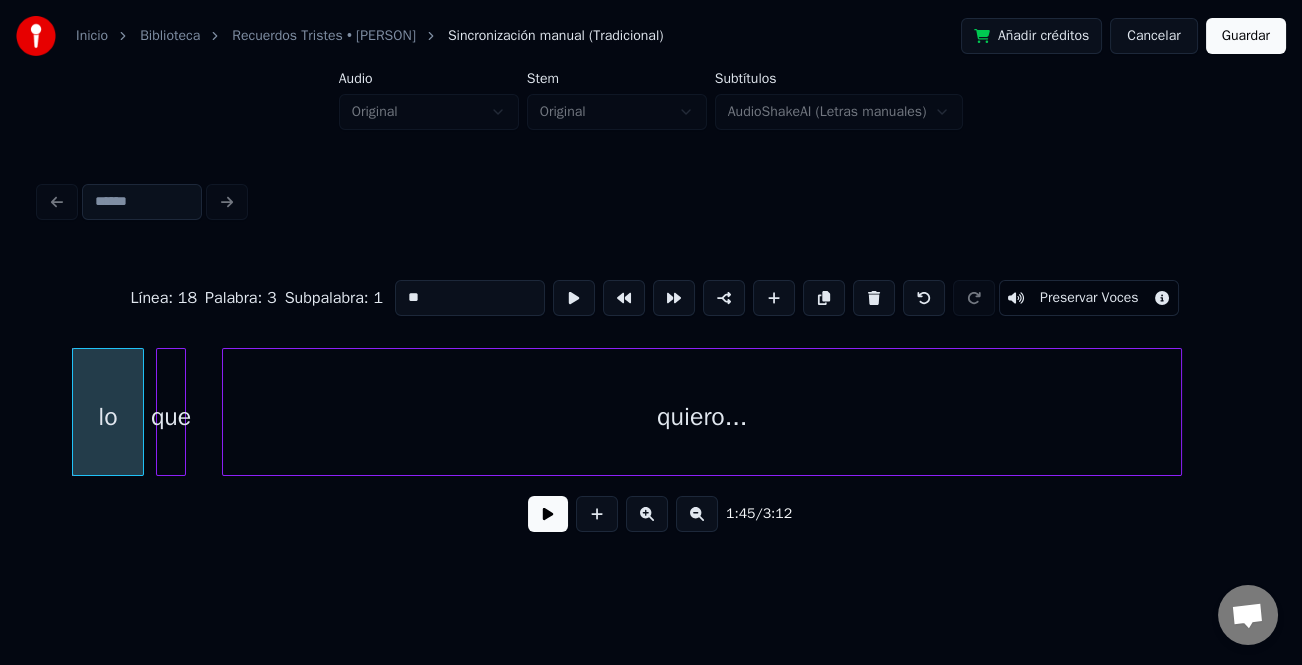 click on "**" at bounding box center [470, 298] 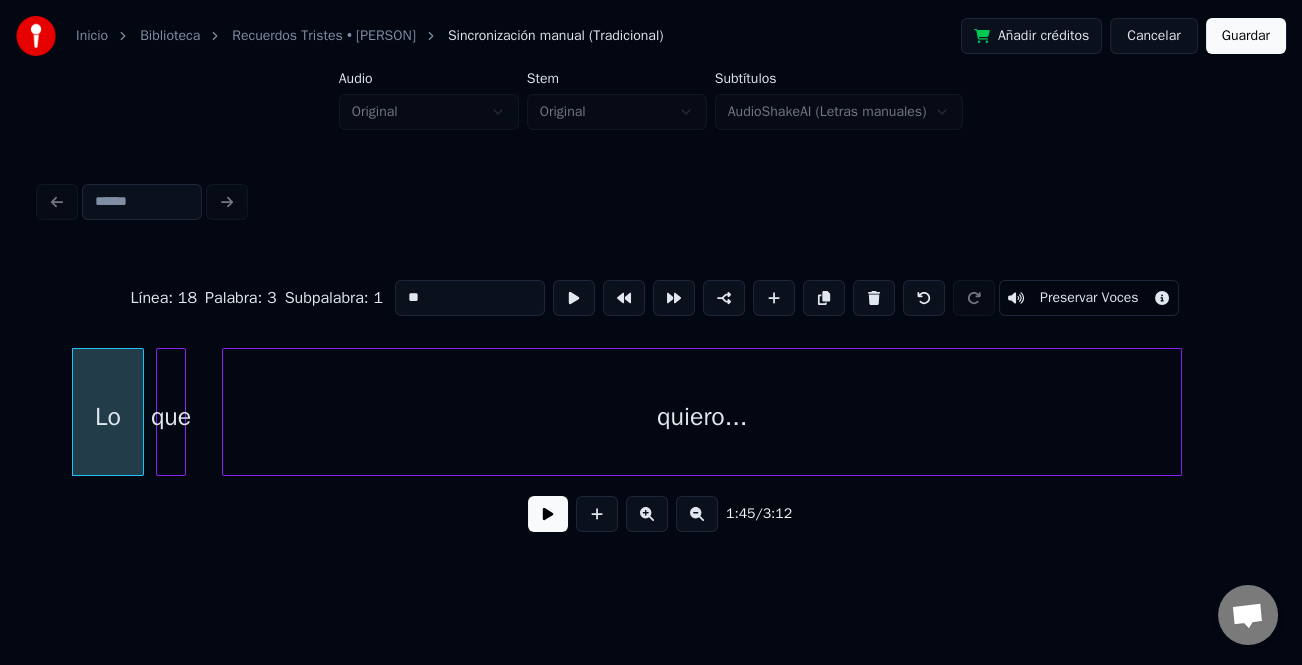 type on "**" 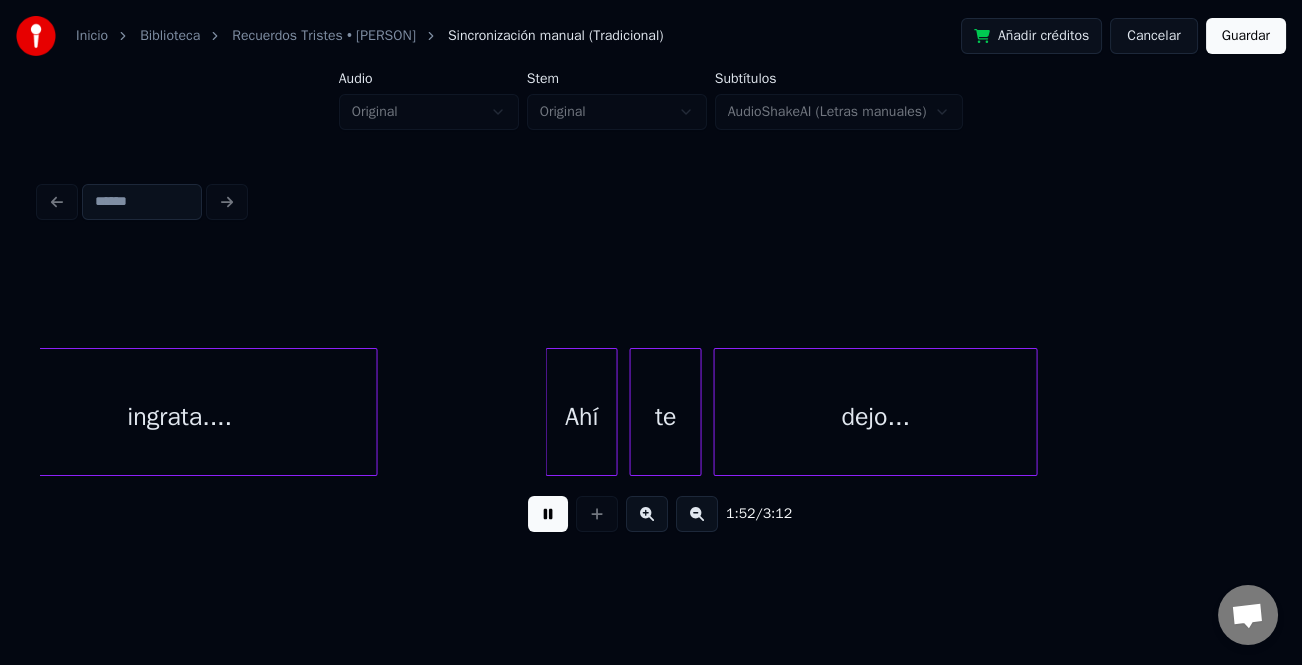 scroll, scrollTop: 0, scrollLeft: 33864, axis: horizontal 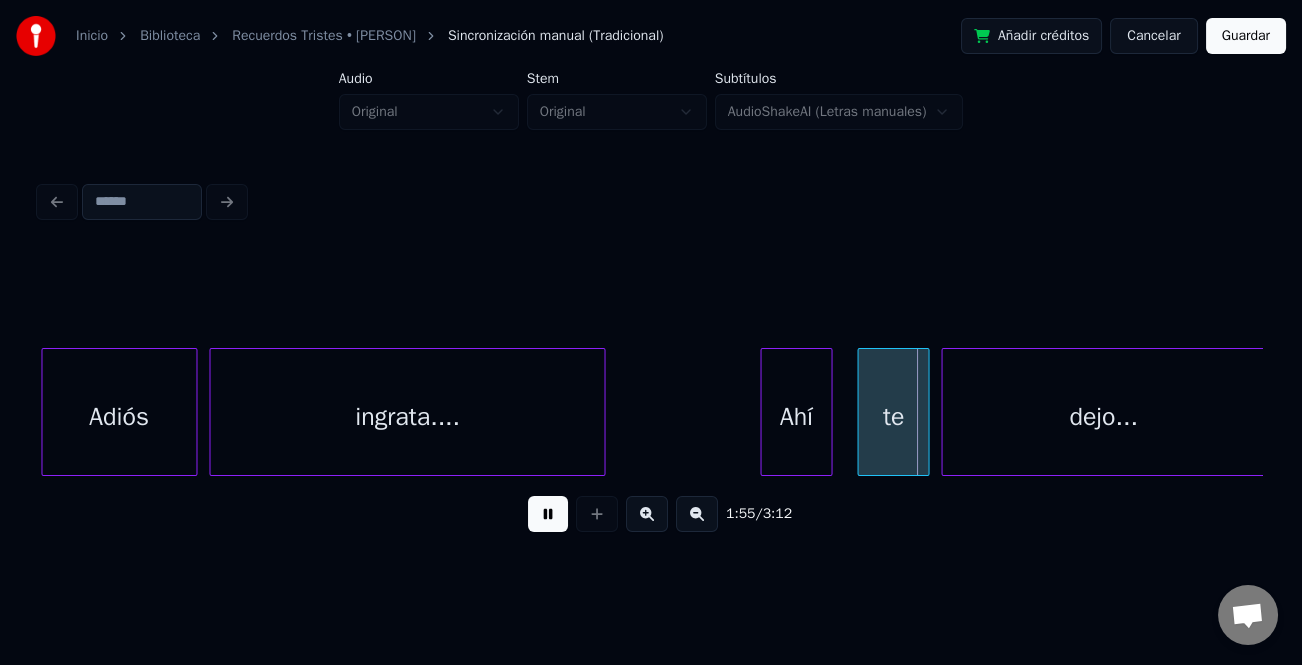 click on "Ahí" at bounding box center (796, 417) 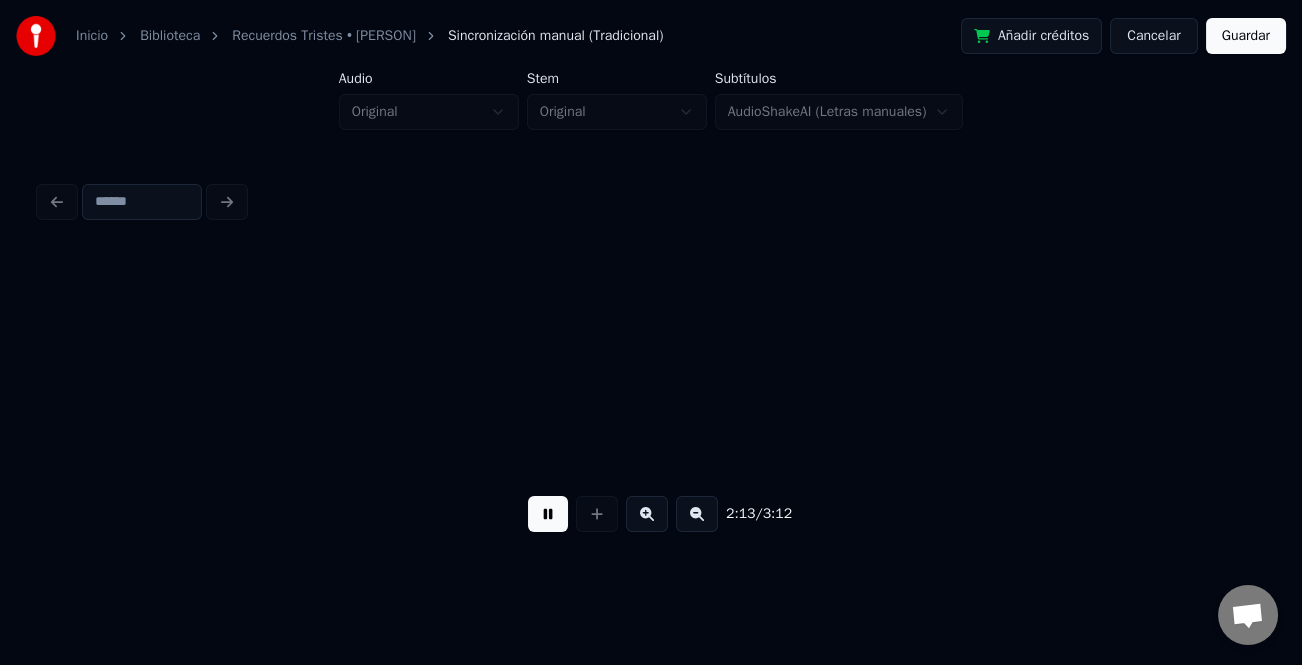 scroll, scrollTop: 0, scrollLeft: 39986, axis: horizontal 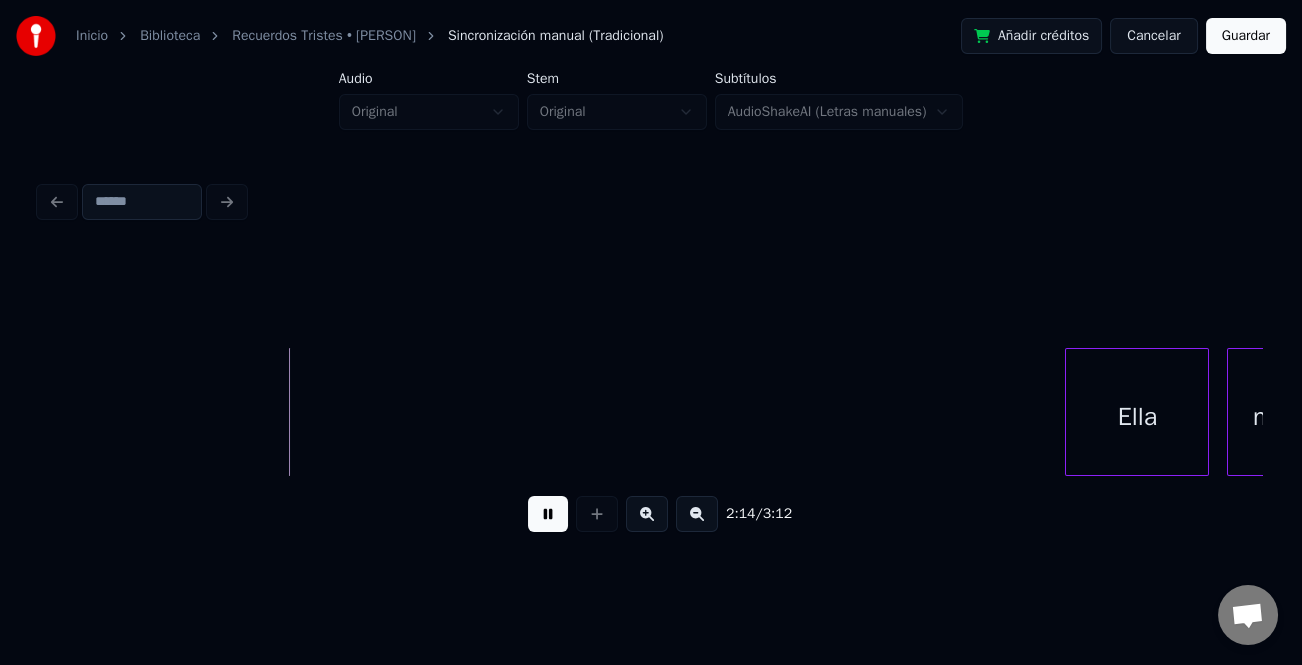 click at bounding box center [1069, 412] 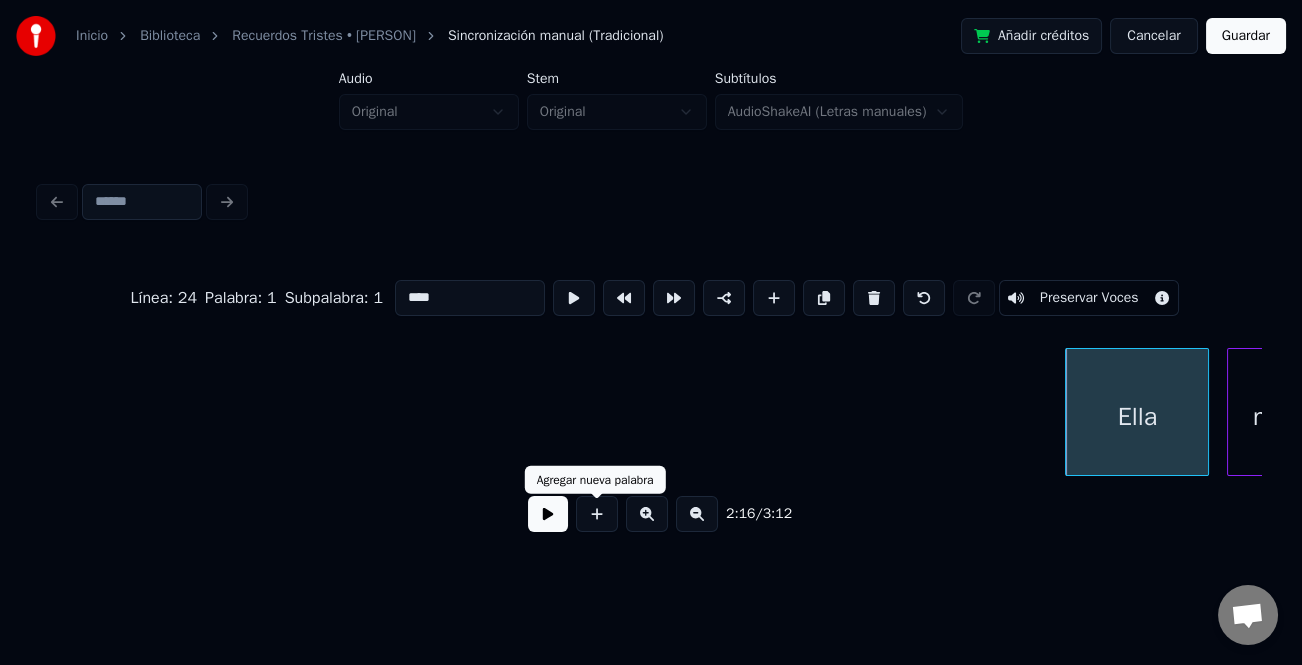 click at bounding box center (548, 514) 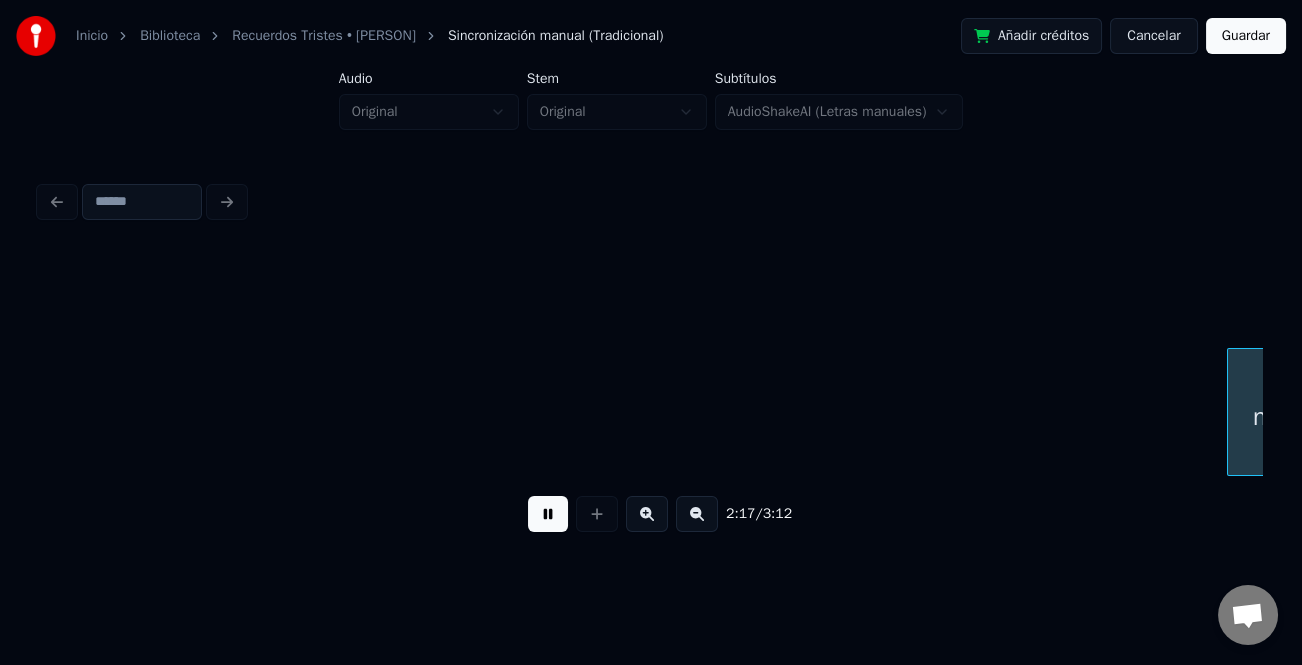scroll, scrollTop: 0, scrollLeft: 41211, axis: horizontal 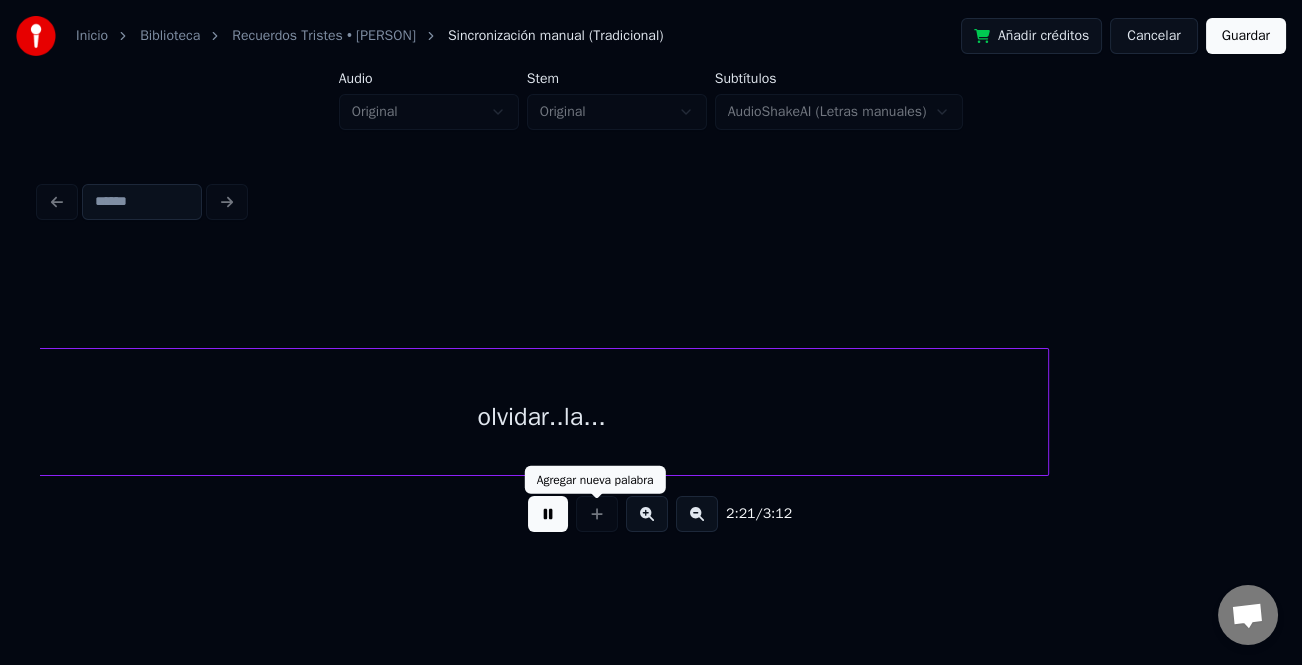 click at bounding box center [548, 514] 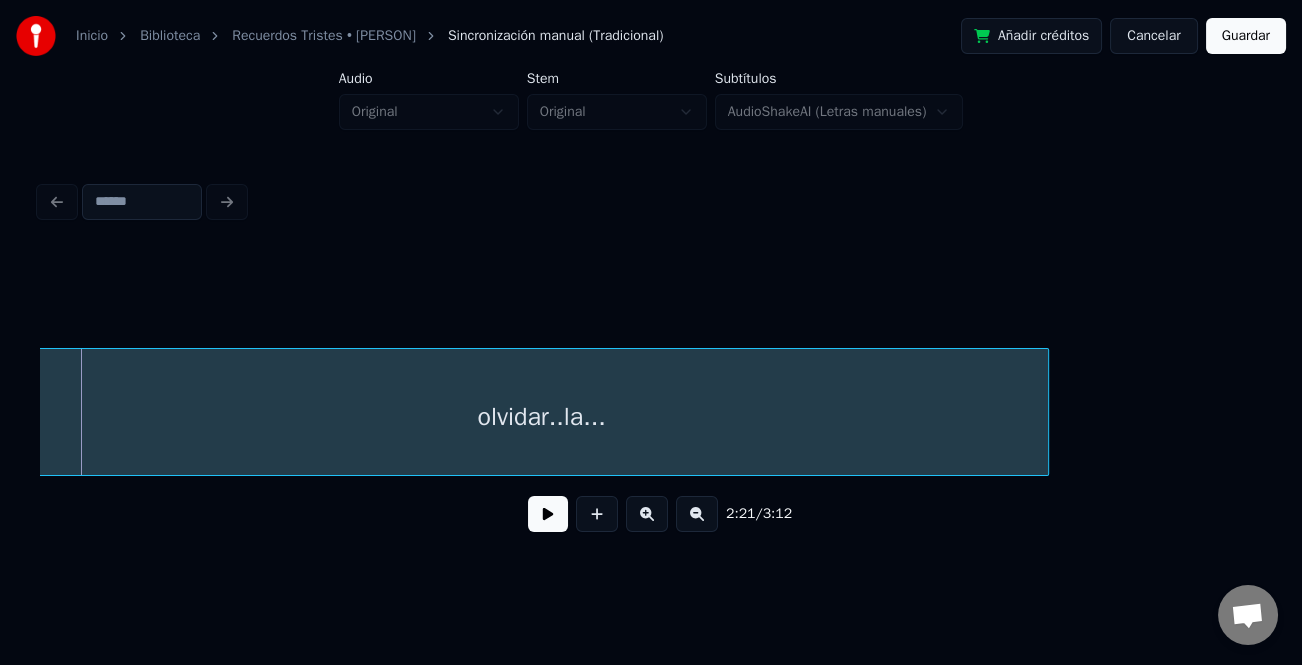 scroll, scrollTop: 0, scrollLeft: 41417, axis: horizontal 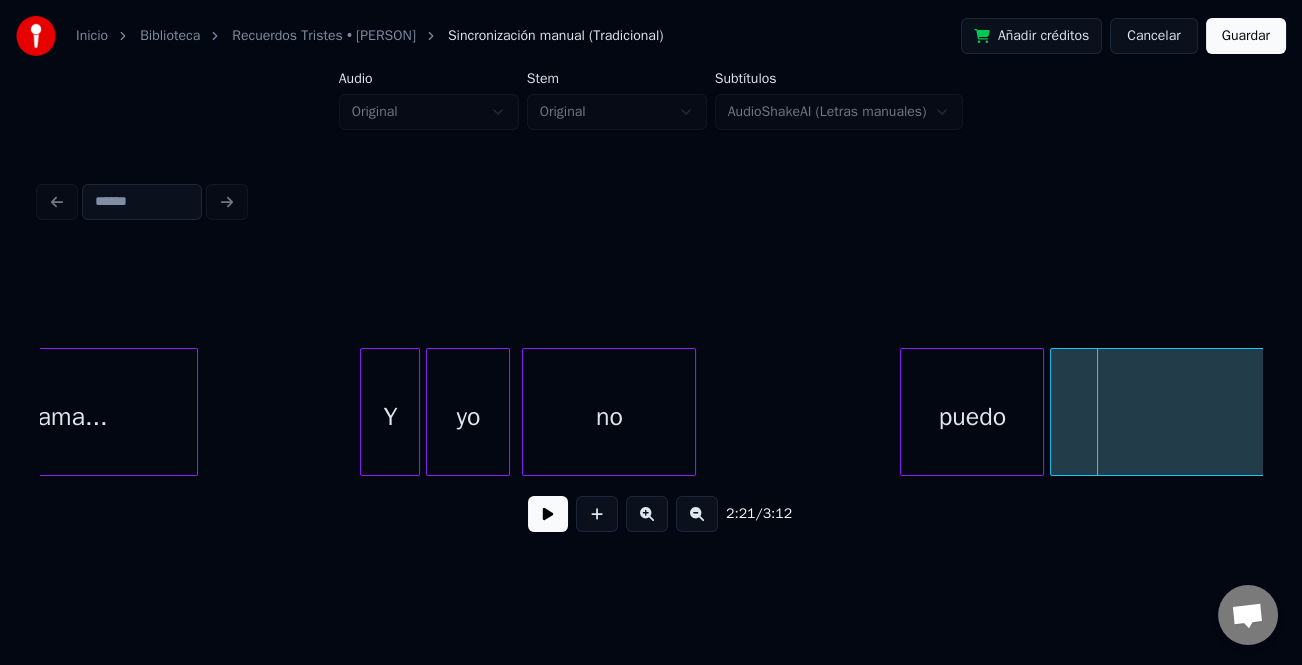 click on "puedo" at bounding box center (972, 417) 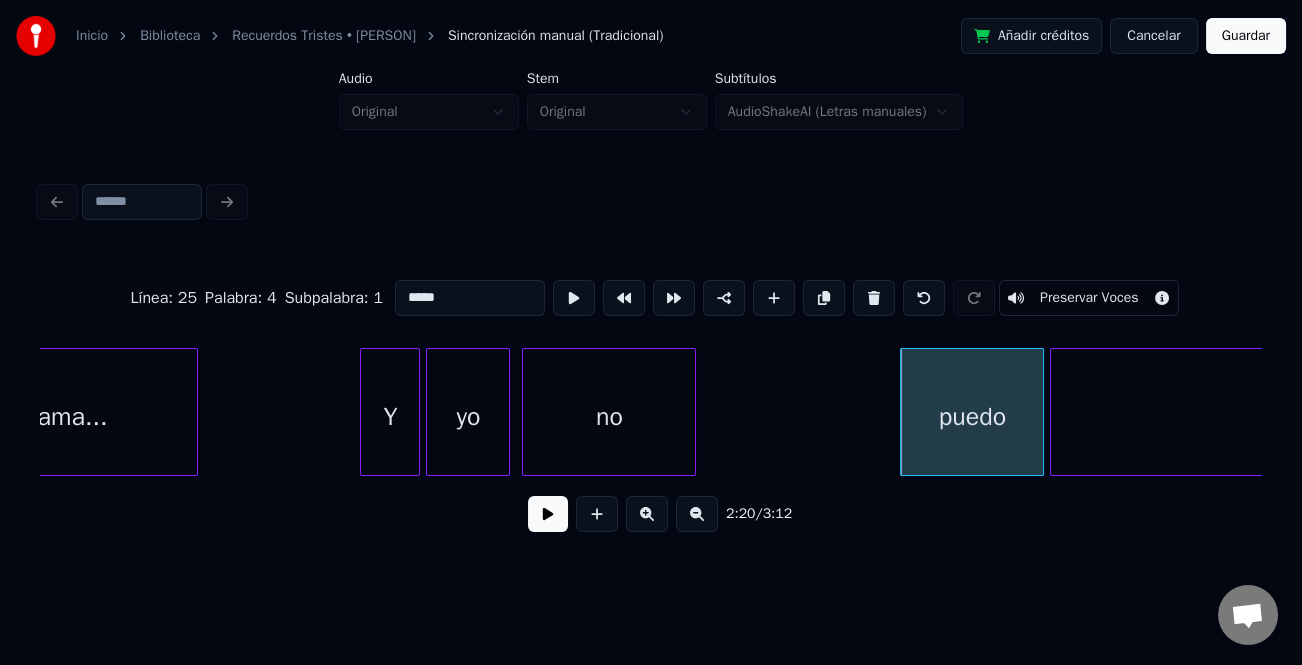 click on "*****" at bounding box center (470, 298) 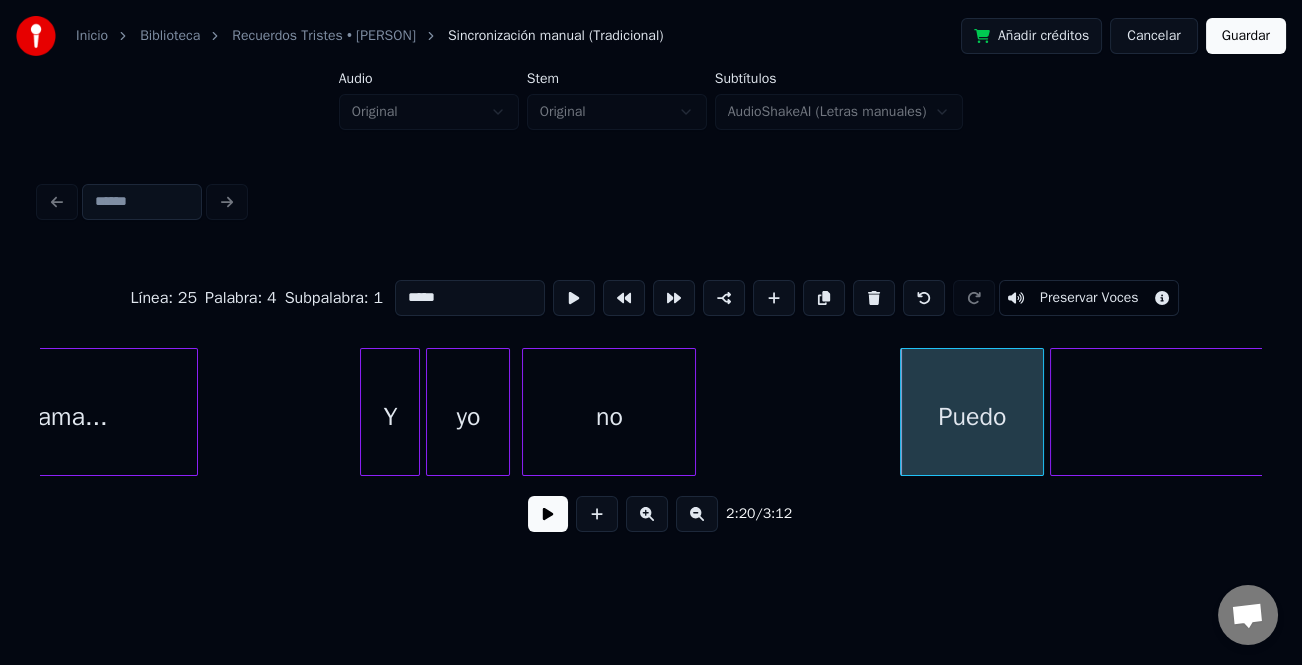 type on "*****" 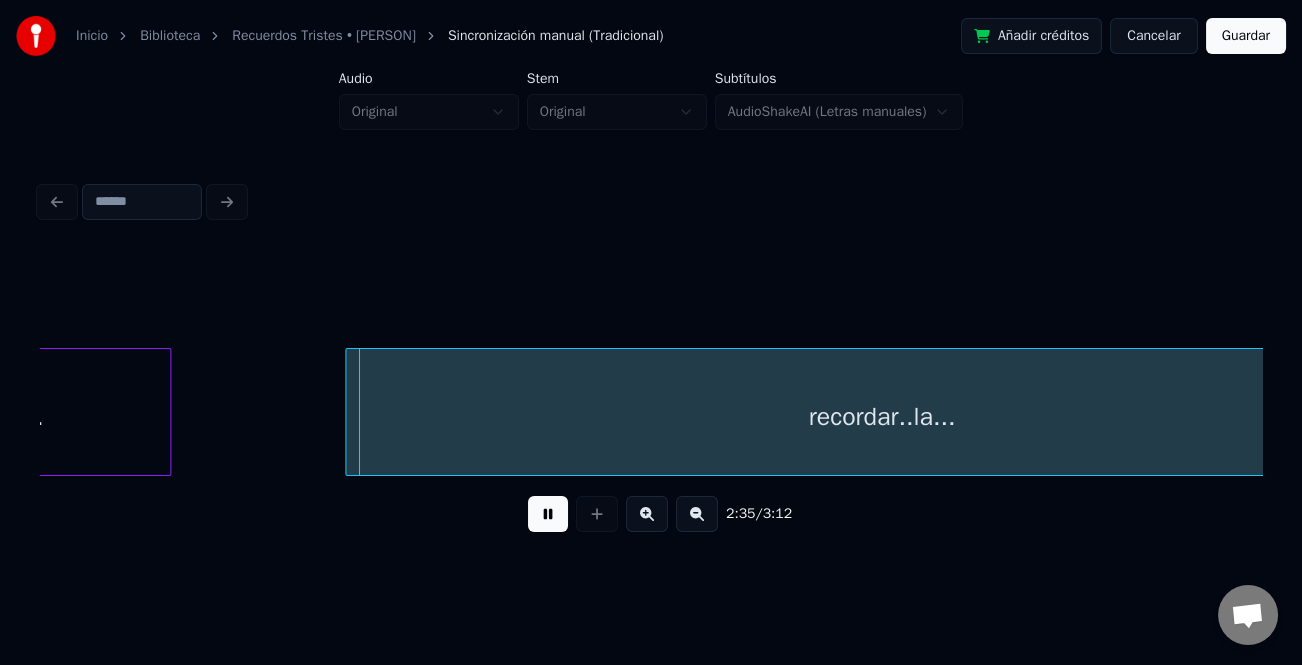 scroll, scrollTop: 0, scrollLeft: 46455, axis: horizontal 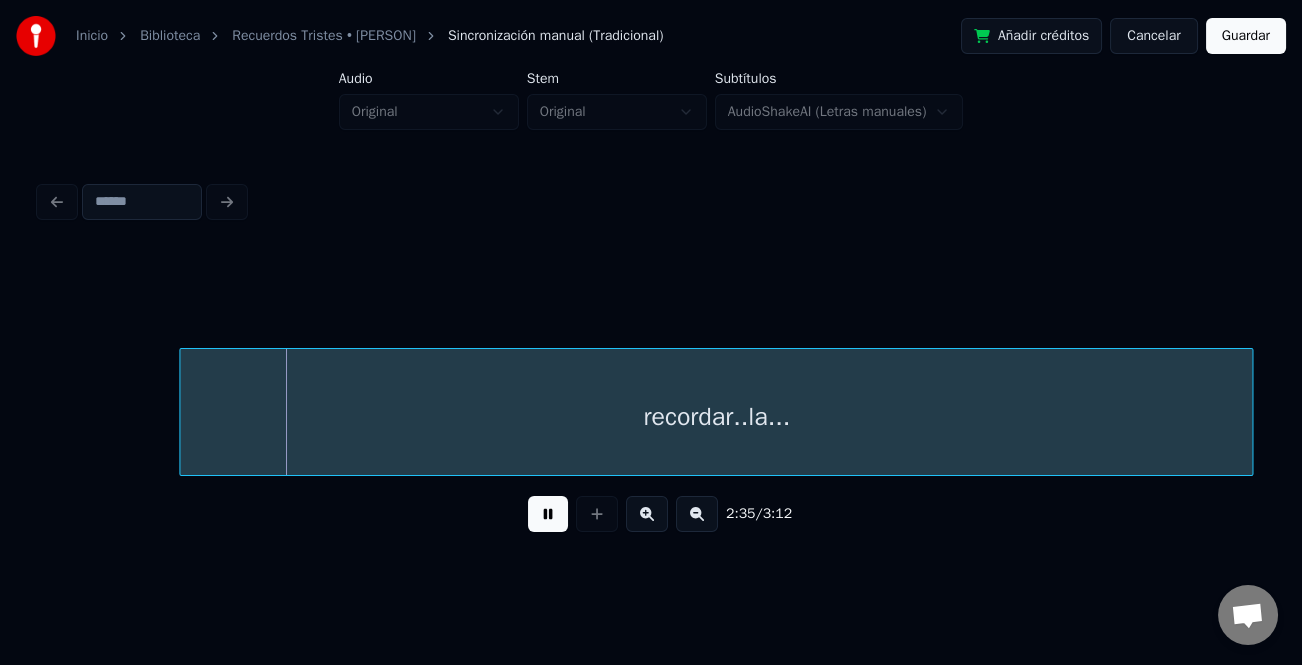 click on "recordar..la..." at bounding box center [716, 417] 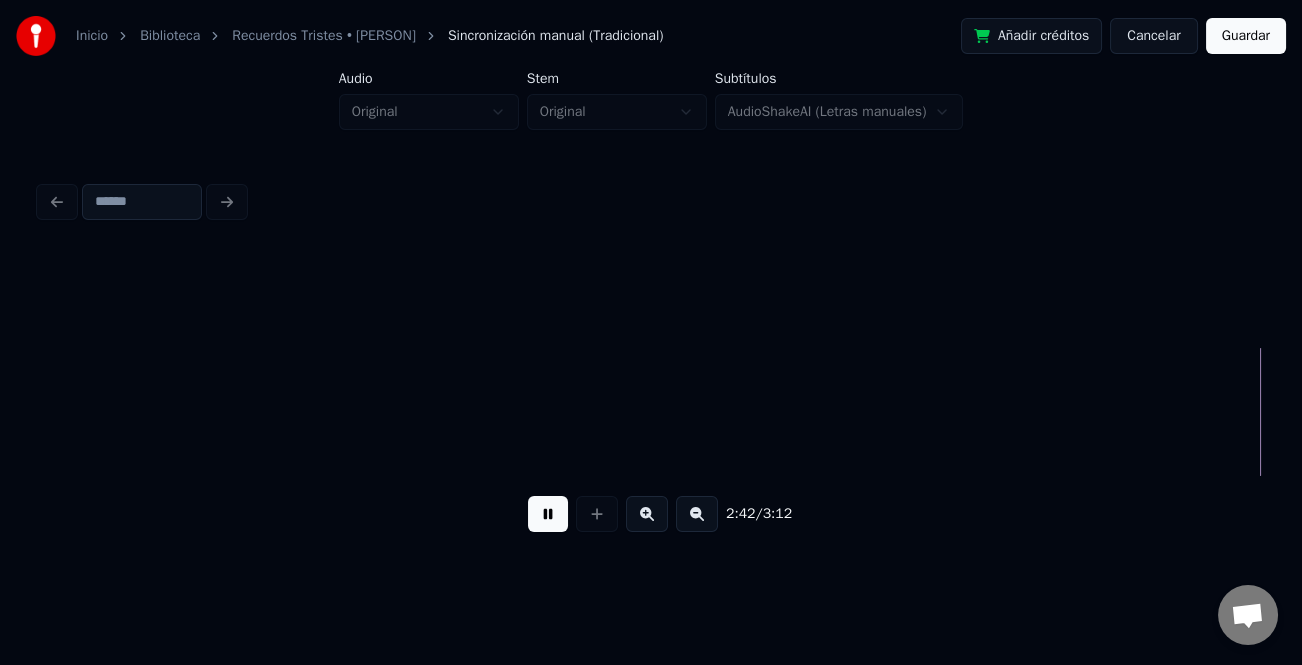 scroll, scrollTop: 0, scrollLeft: 48900, axis: horizontal 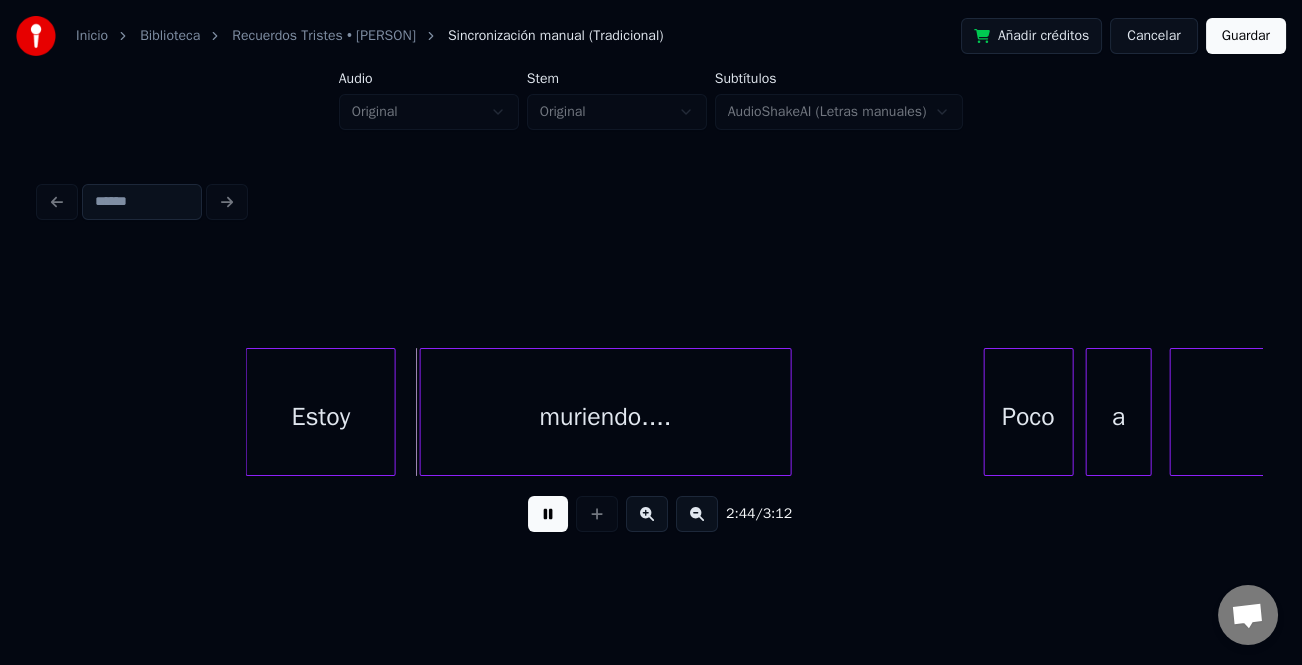 click on "Estoy" at bounding box center (321, 417) 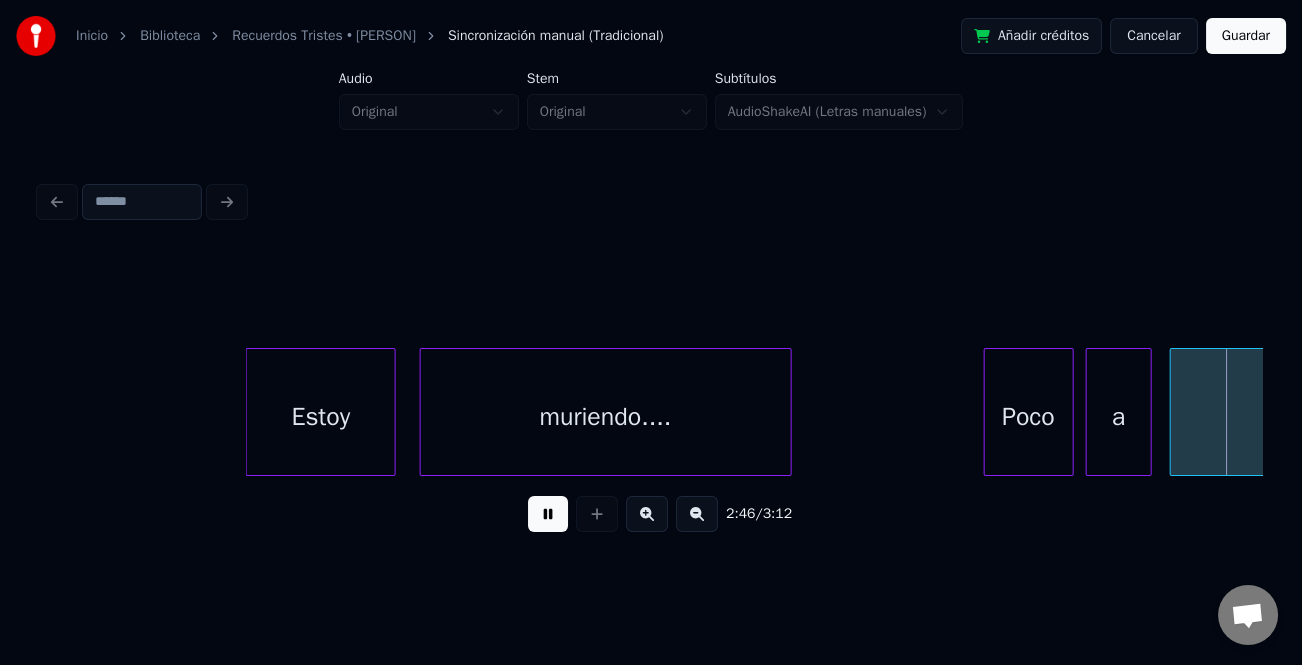 scroll, scrollTop: 0, scrollLeft: 50124, axis: horizontal 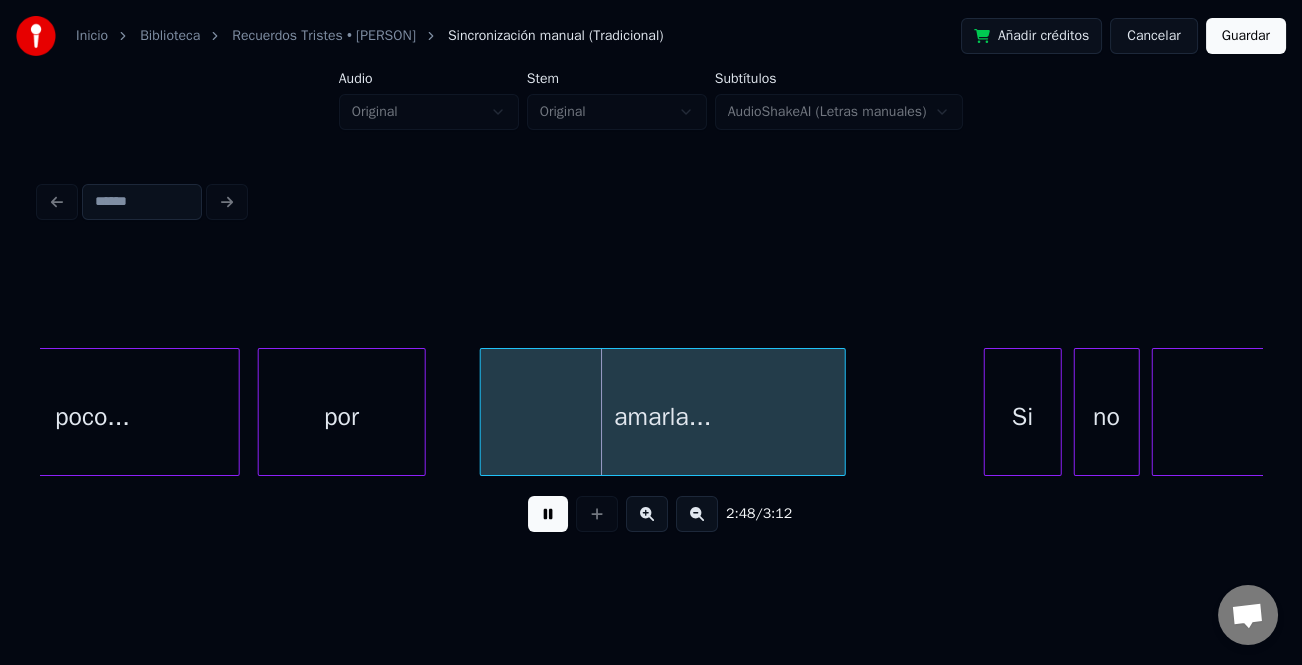 click on "amarla..." at bounding box center [663, 417] 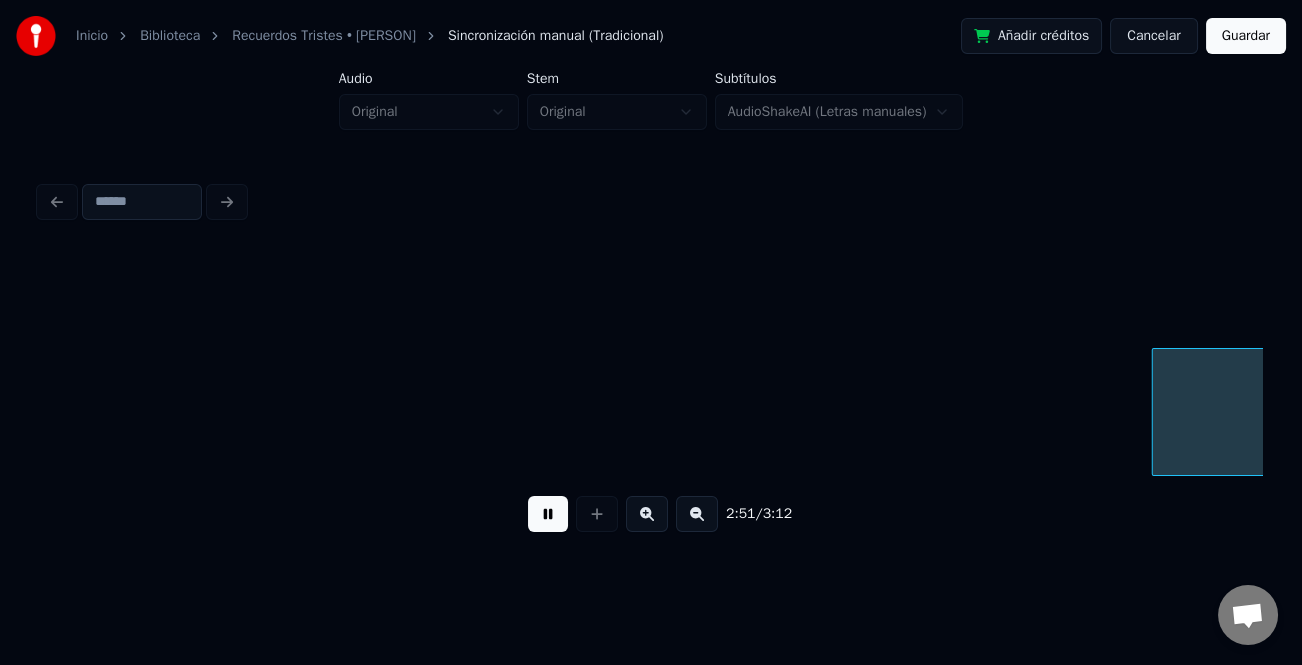 scroll, scrollTop: 0, scrollLeft: 51350, axis: horizontal 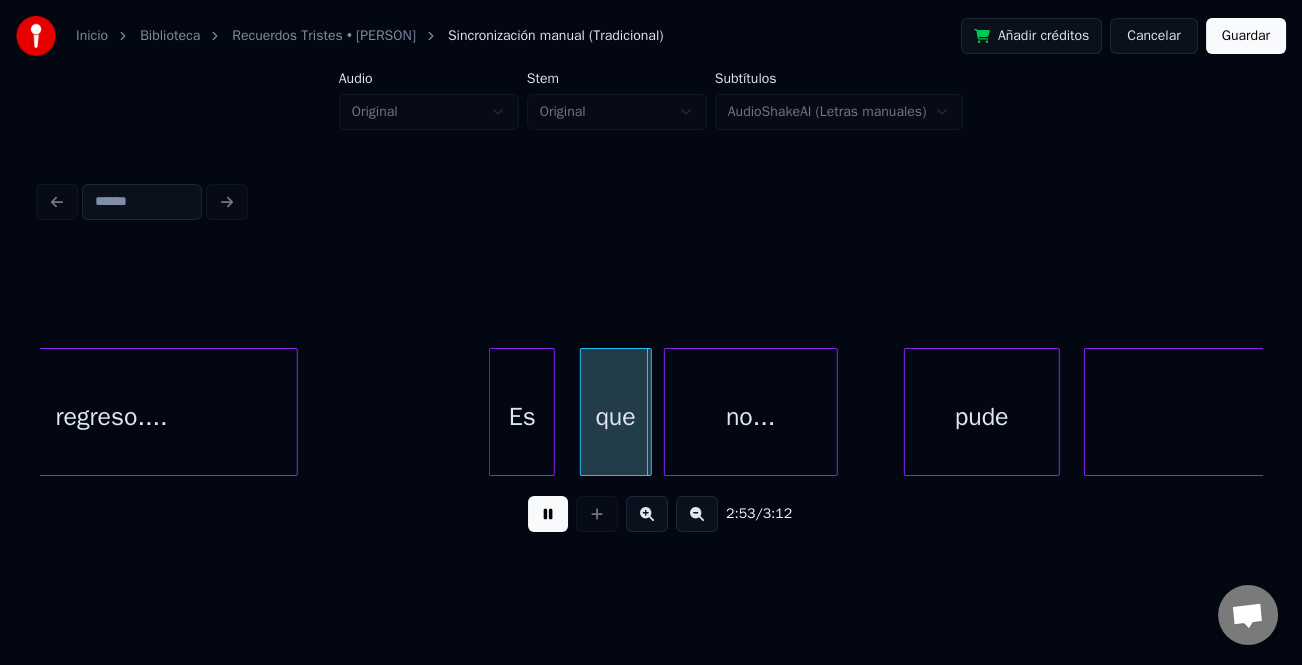 click on "Es" at bounding box center [522, 417] 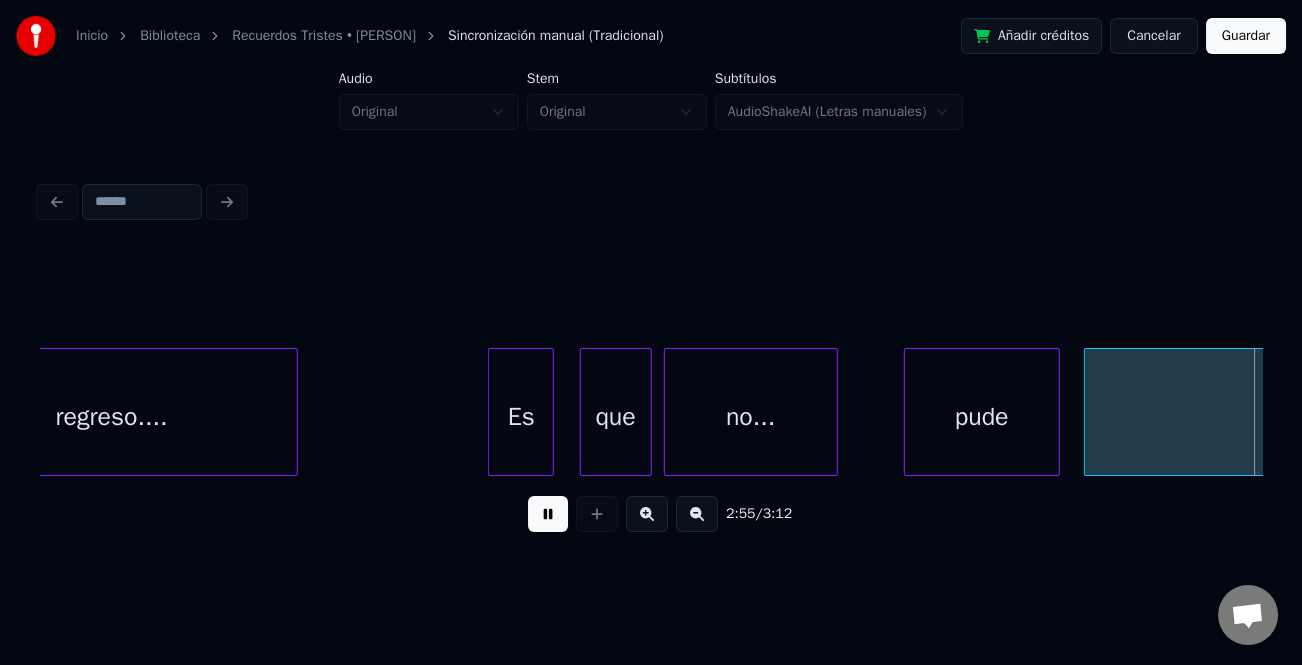scroll, scrollTop: 0, scrollLeft: 52575, axis: horizontal 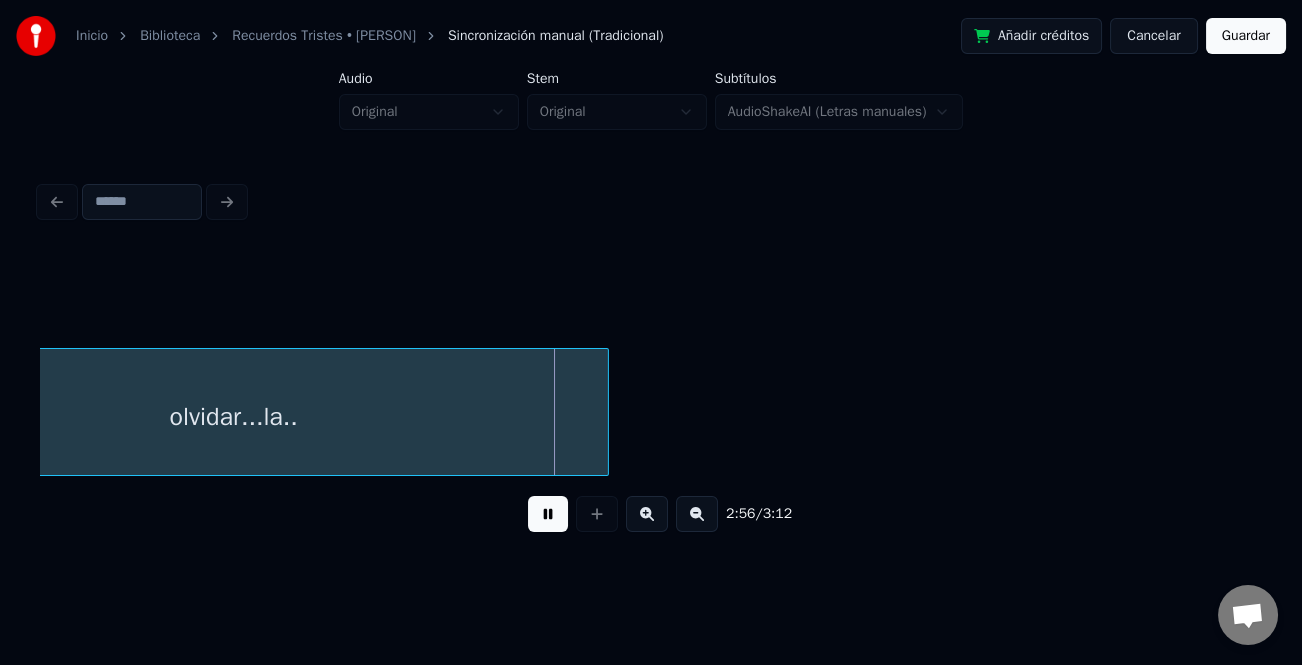 click on "Guardar" at bounding box center (1246, 36) 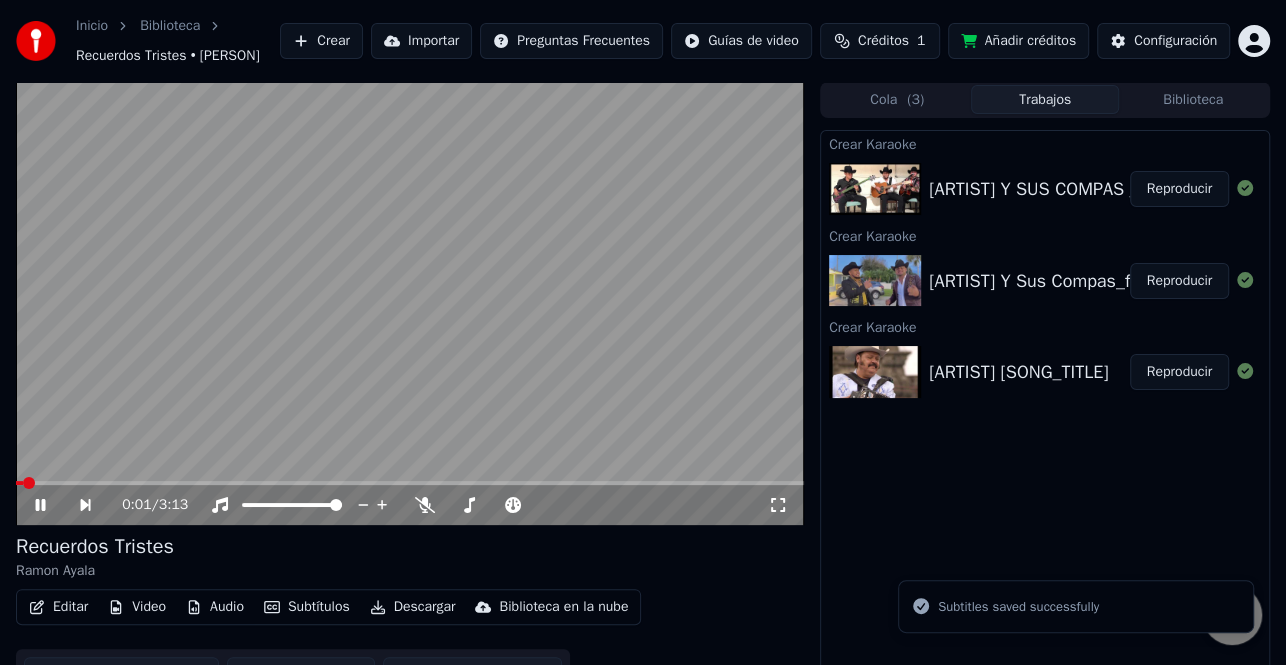 click 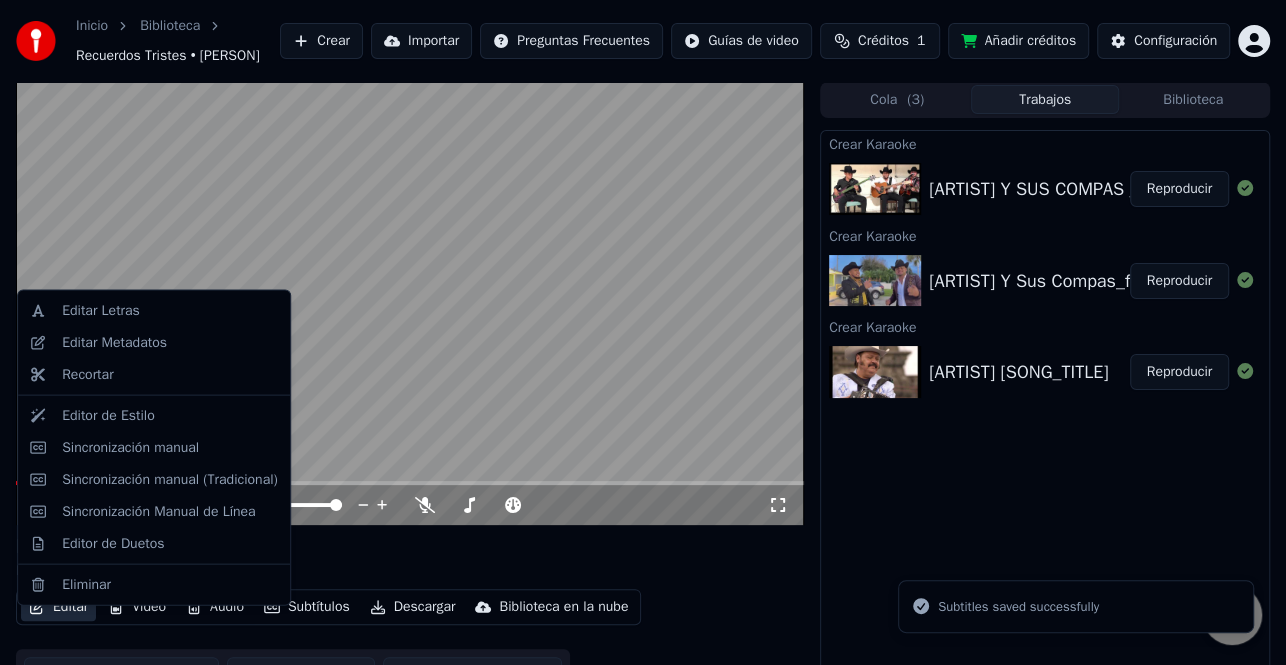 click on "Editar" at bounding box center [58, 607] 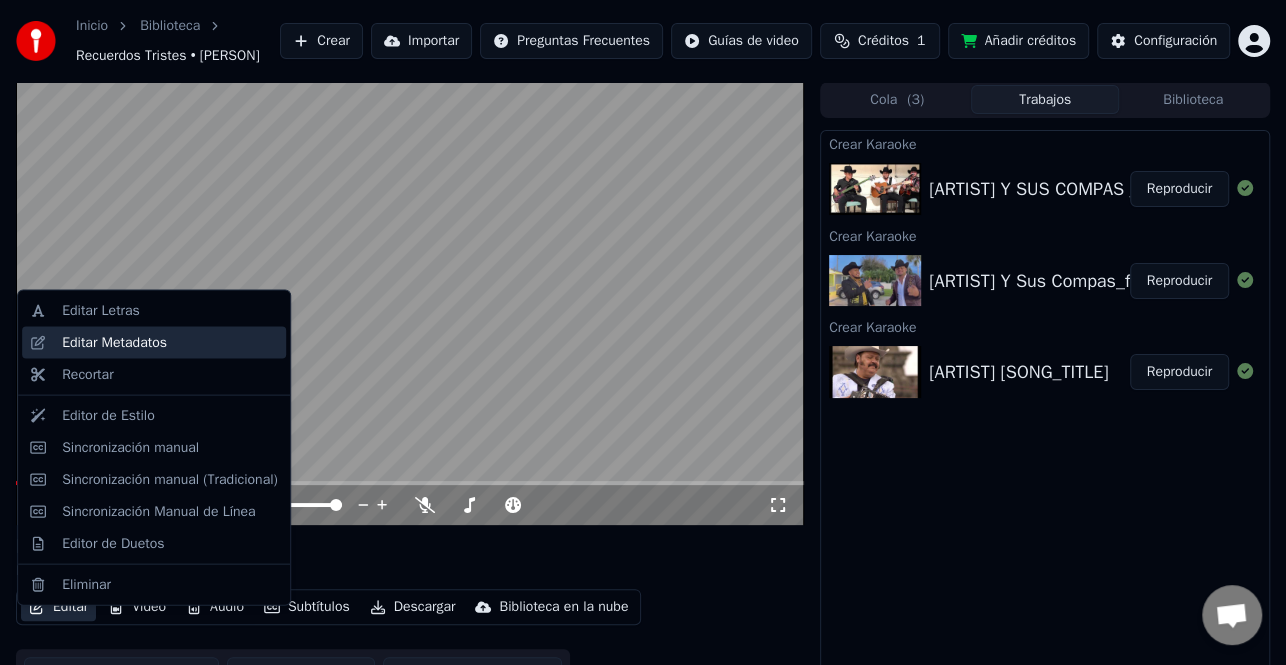 click on "Editar Metadatos" at bounding box center [114, 343] 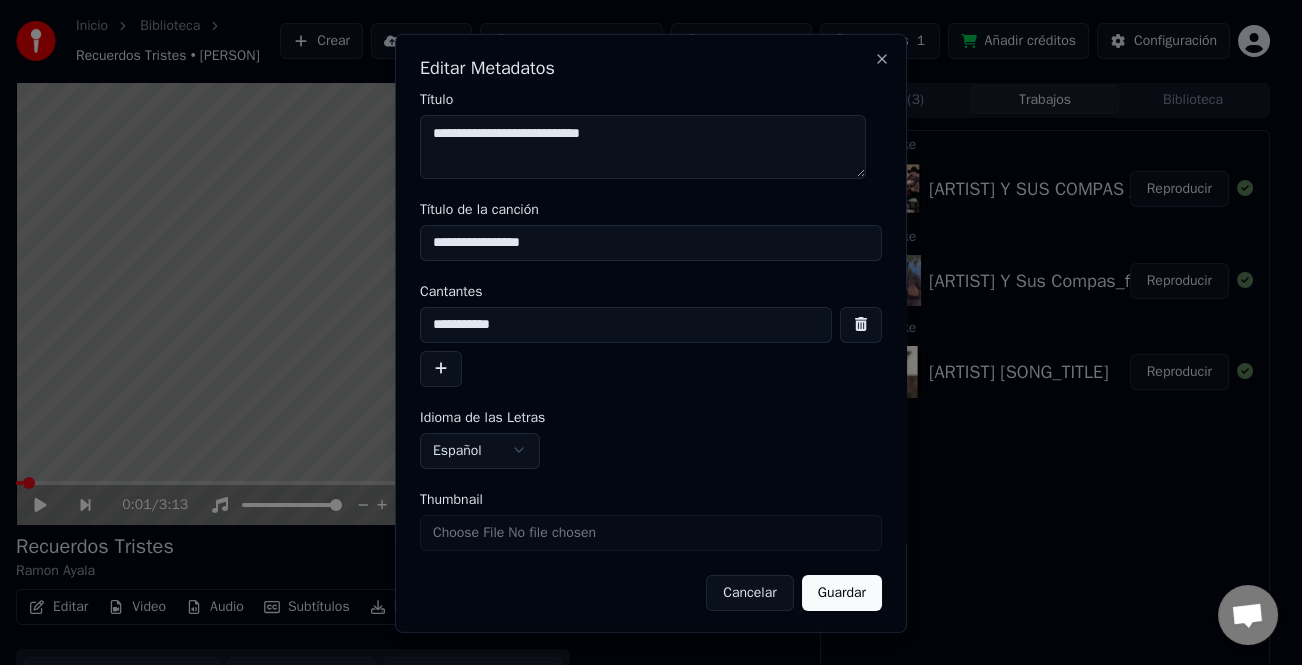 click at bounding box center [441, 368] 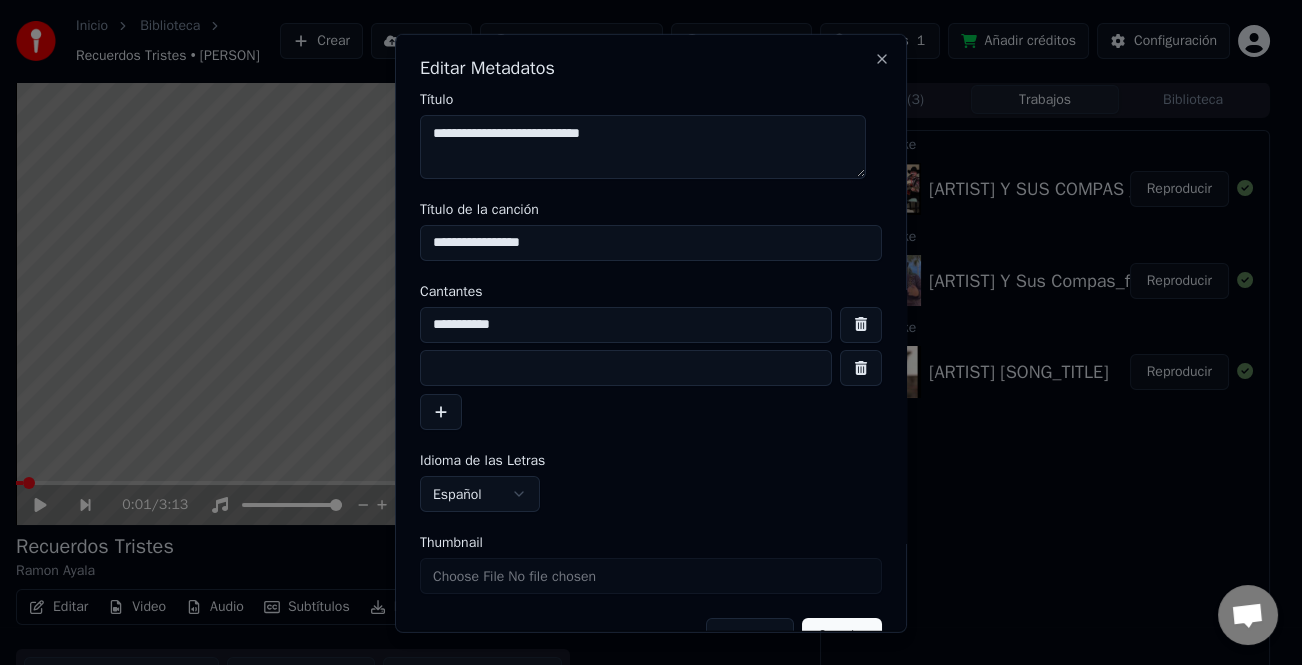 click at bounding box center (626, 368) 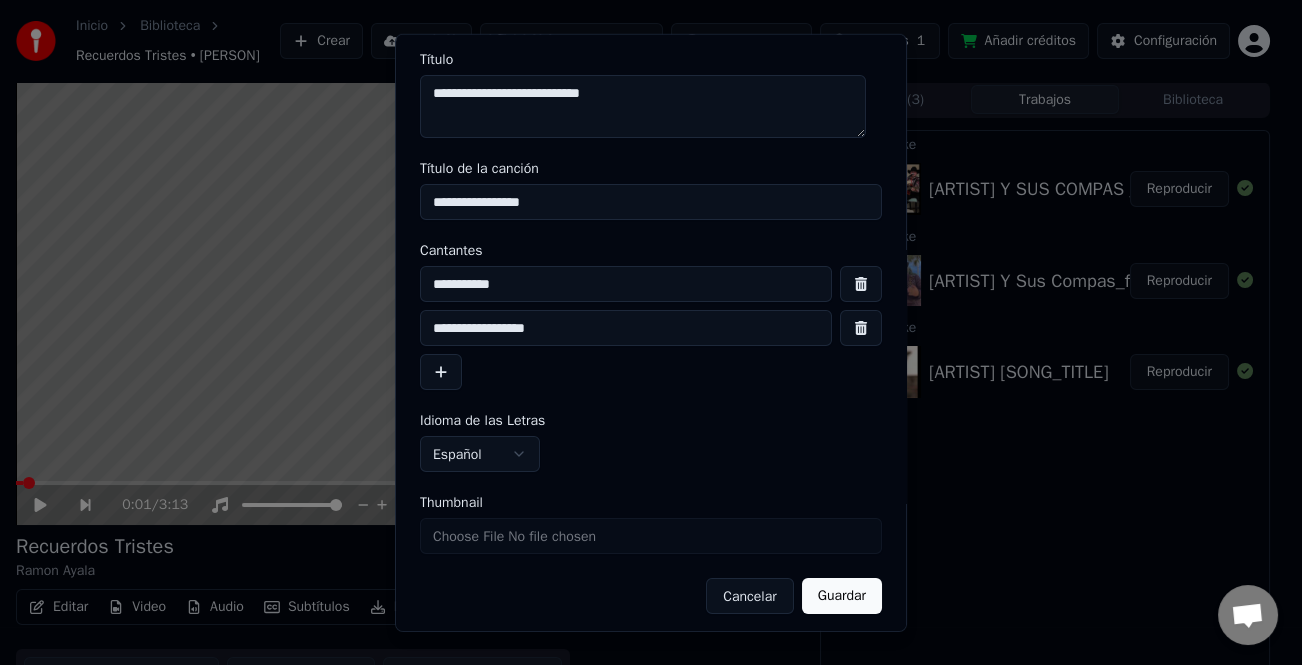 scroll, scrollTop: 47, scrollLeft: 0, axis: vertical 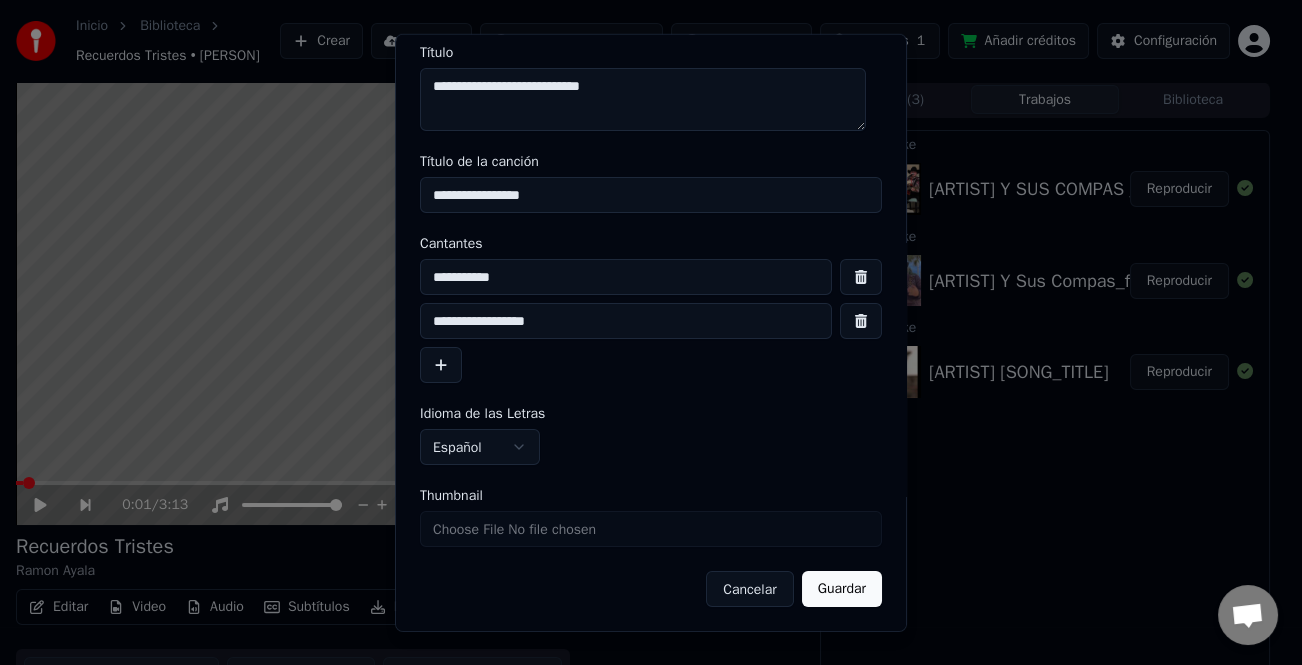 type on "**********" 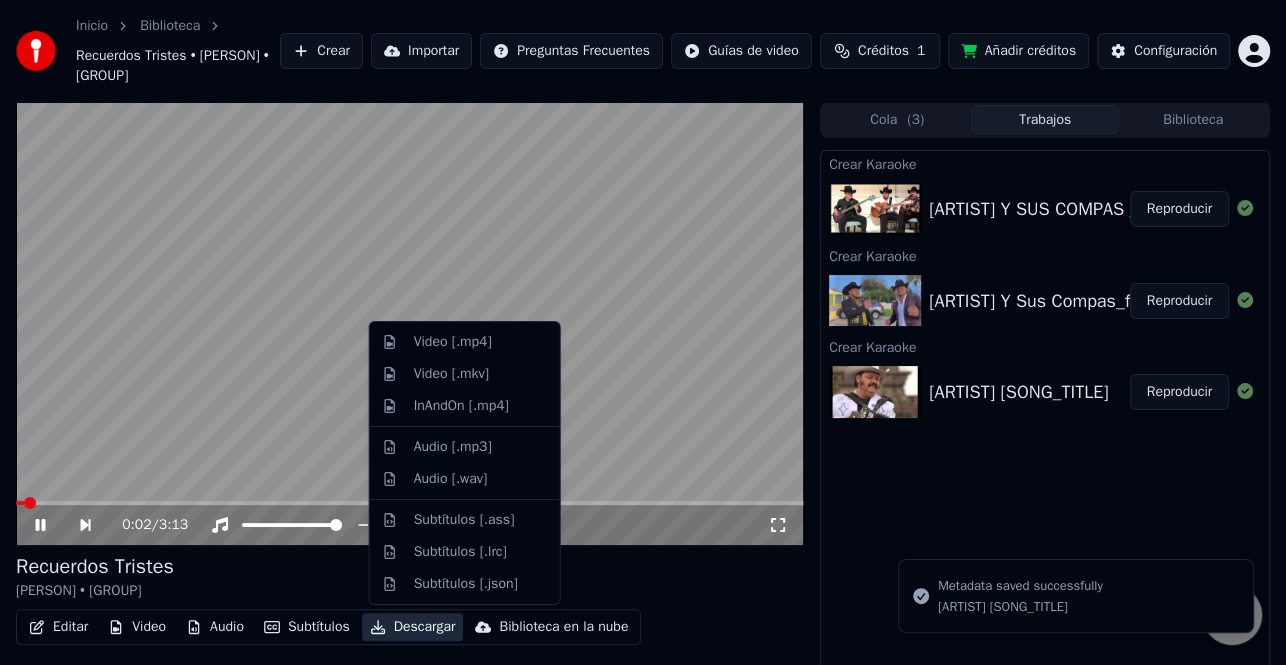 click on "Descargar" at bounding box center [413, 627] 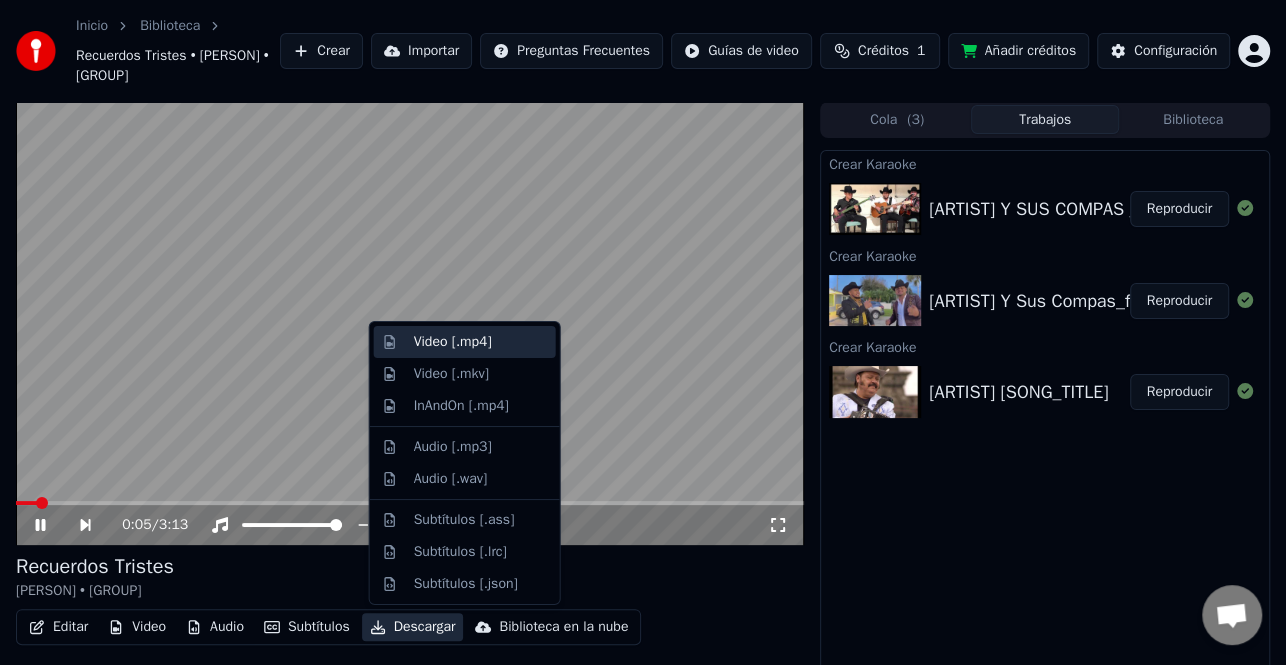 click on "Video [.mp4]" at bounding box center (481, 342) 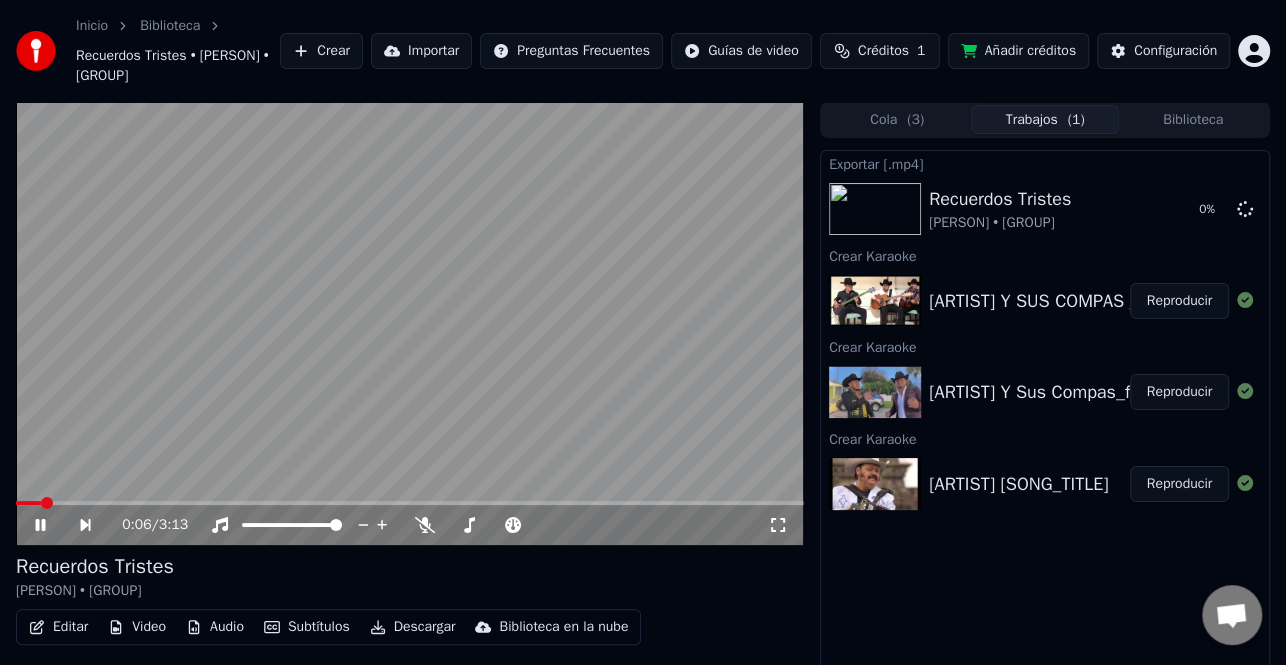click 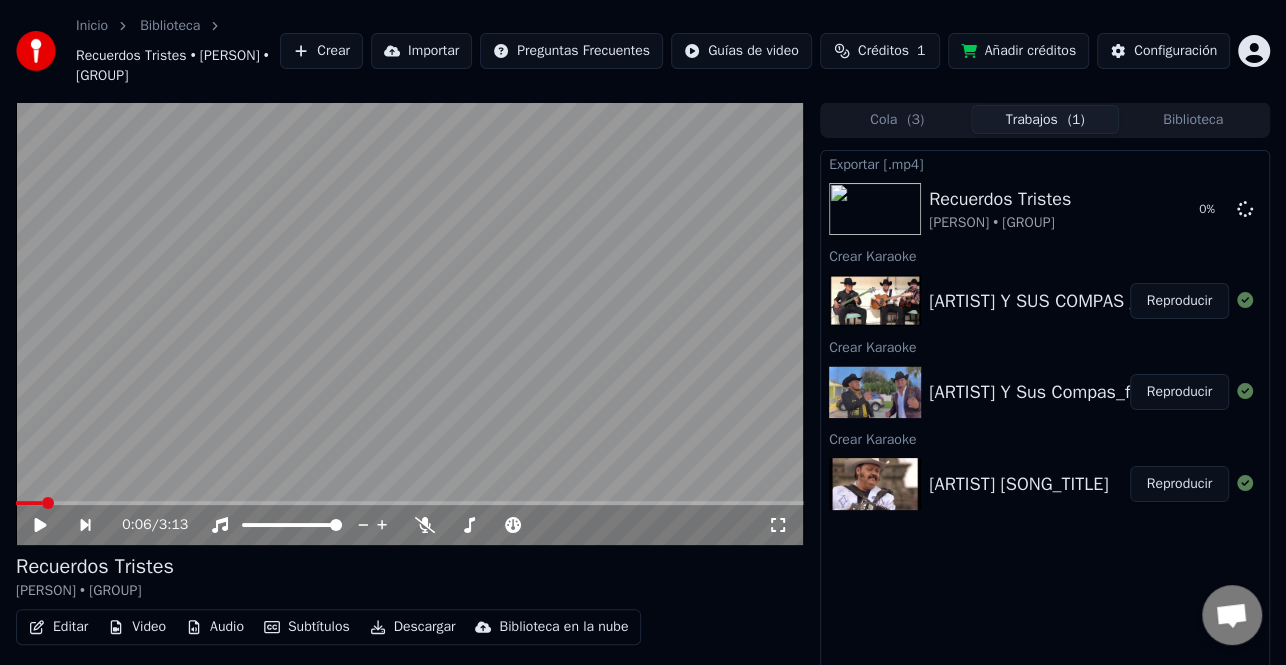 click on "Reproducir" at bounding box center [1179, 392] 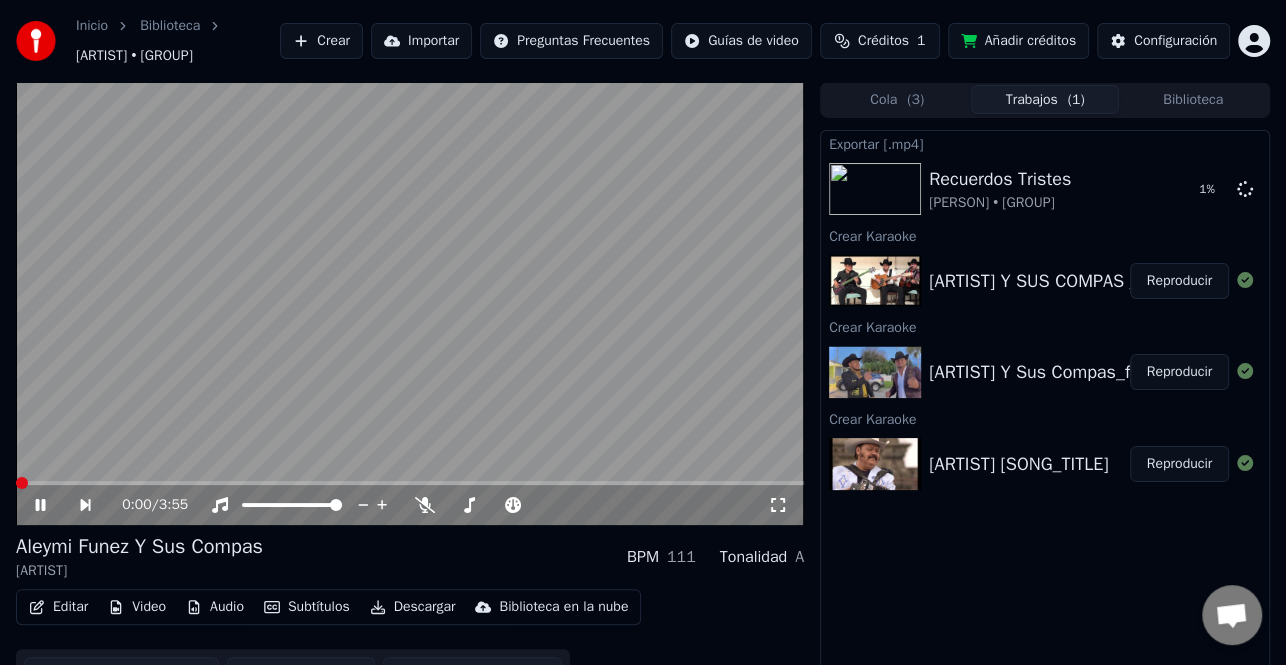 click 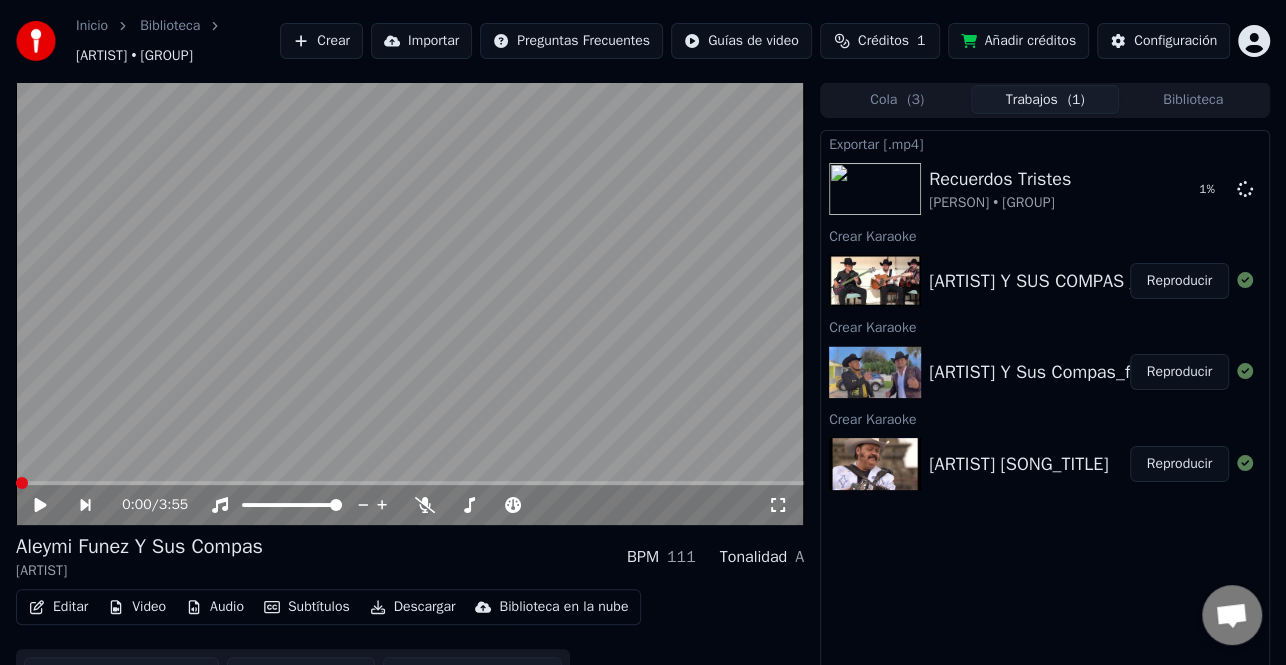 click on "Editar" at bounding box center (58, 607) 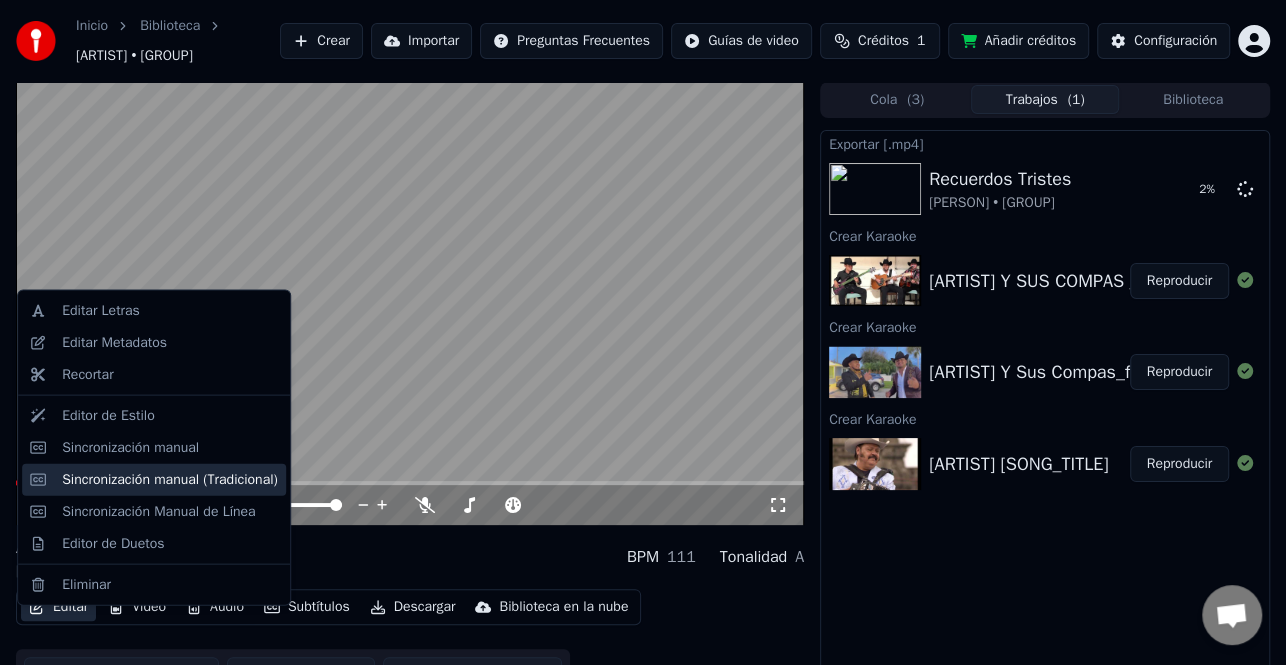 click on "Sincronización manual (Tradicional)" at bounding box center (170, 479) 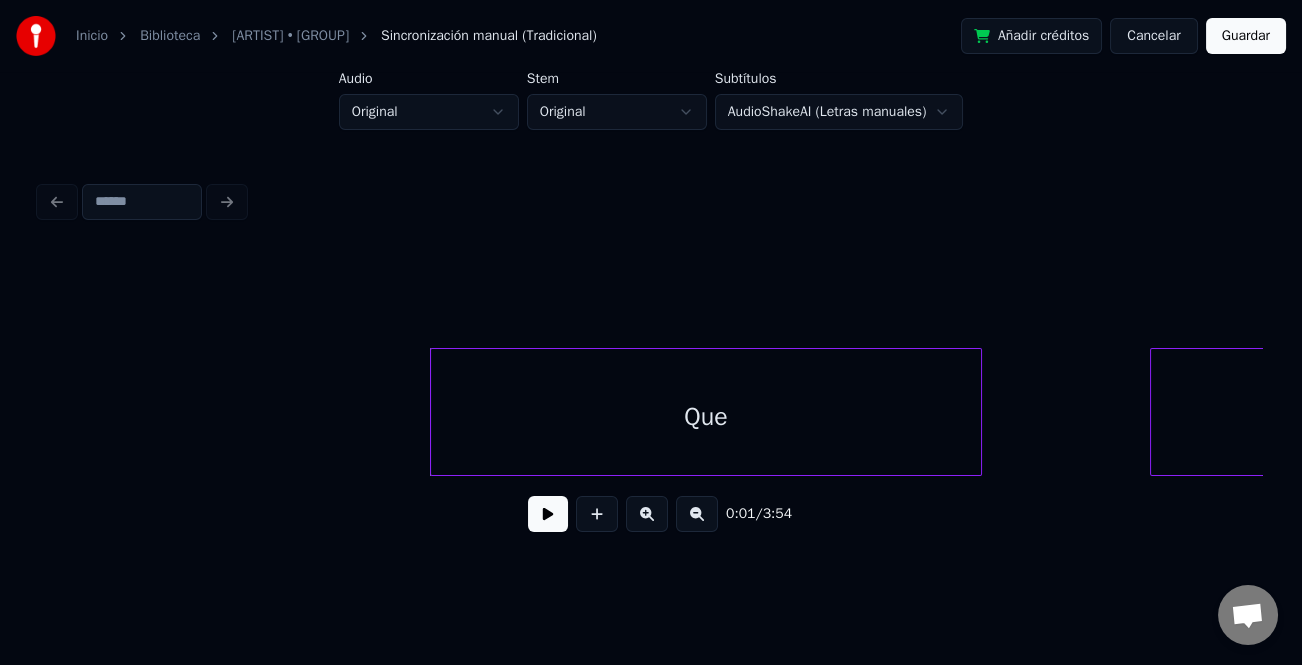 drag, startPoint x: 544, startPoint y: 521, endPoint x: 616, endPoint y: 517, distance: 72.11102 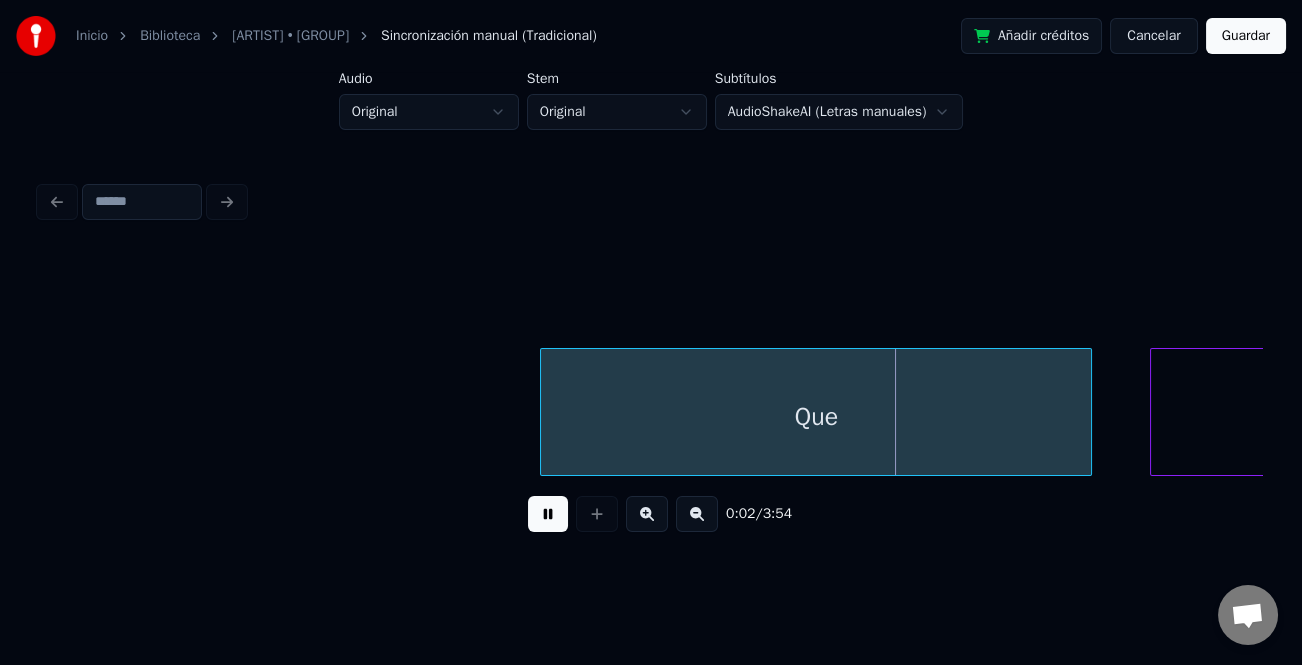 click on "Que" at bounding box center (816, 417) 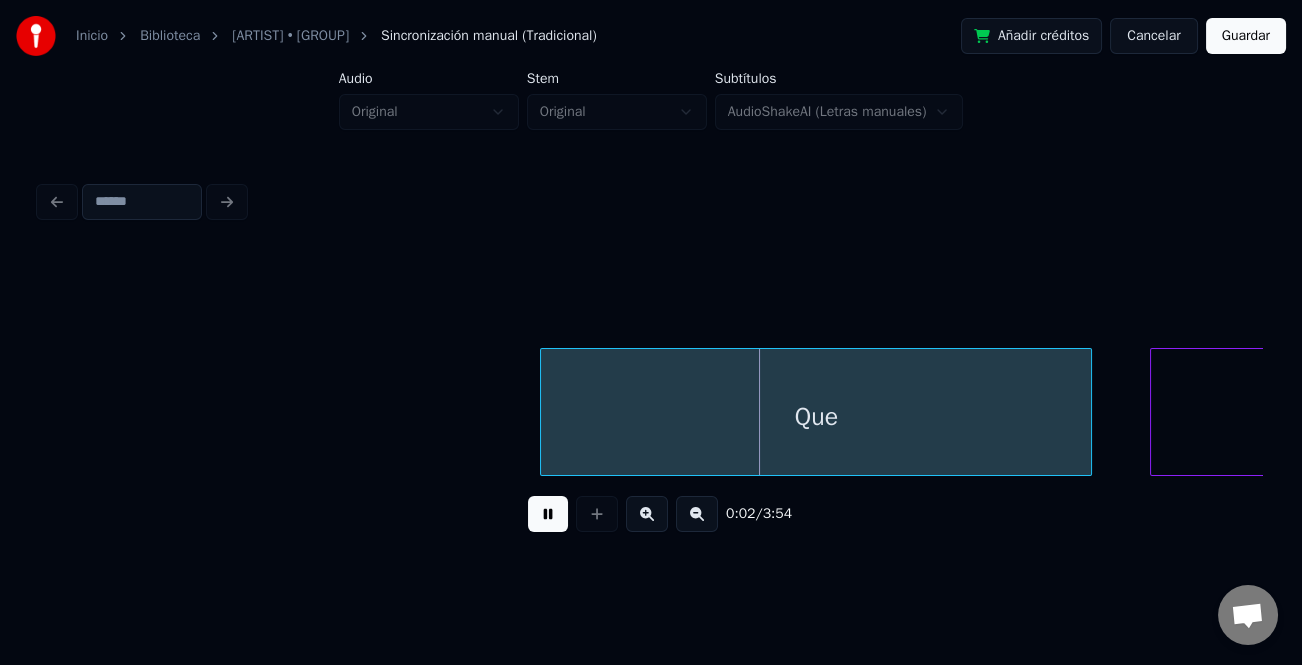 click at bounding box center [697, 514] 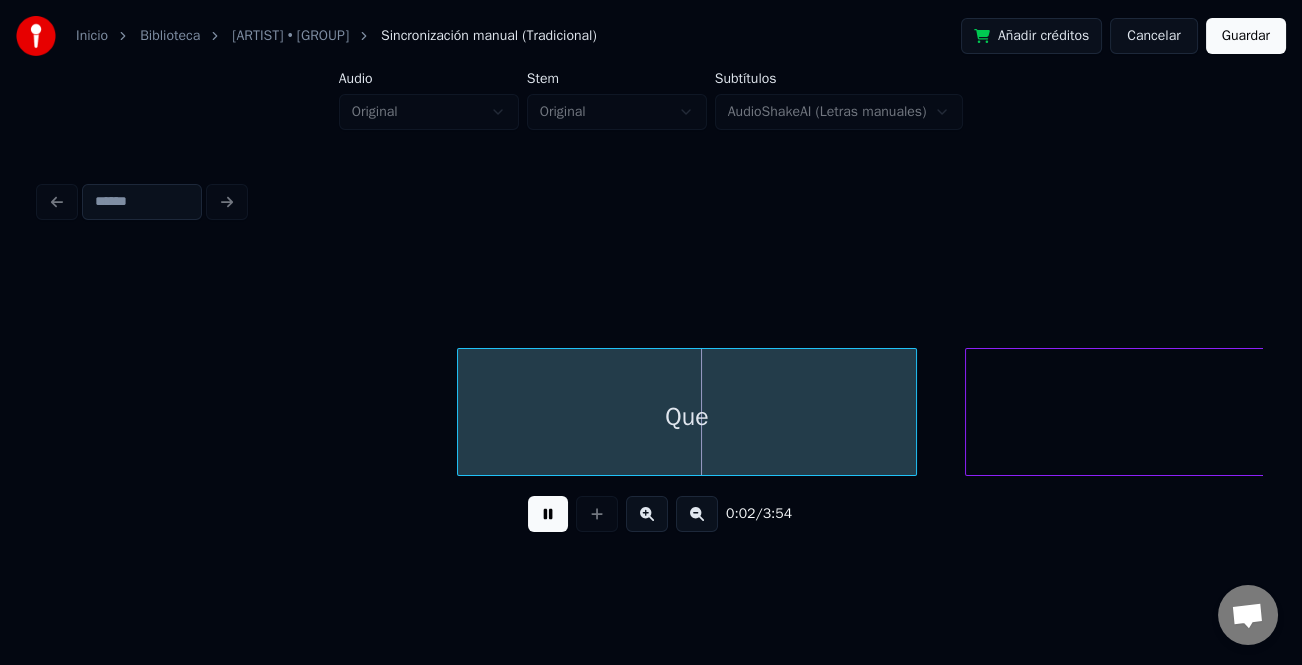 click at bounding box center [697, 514] 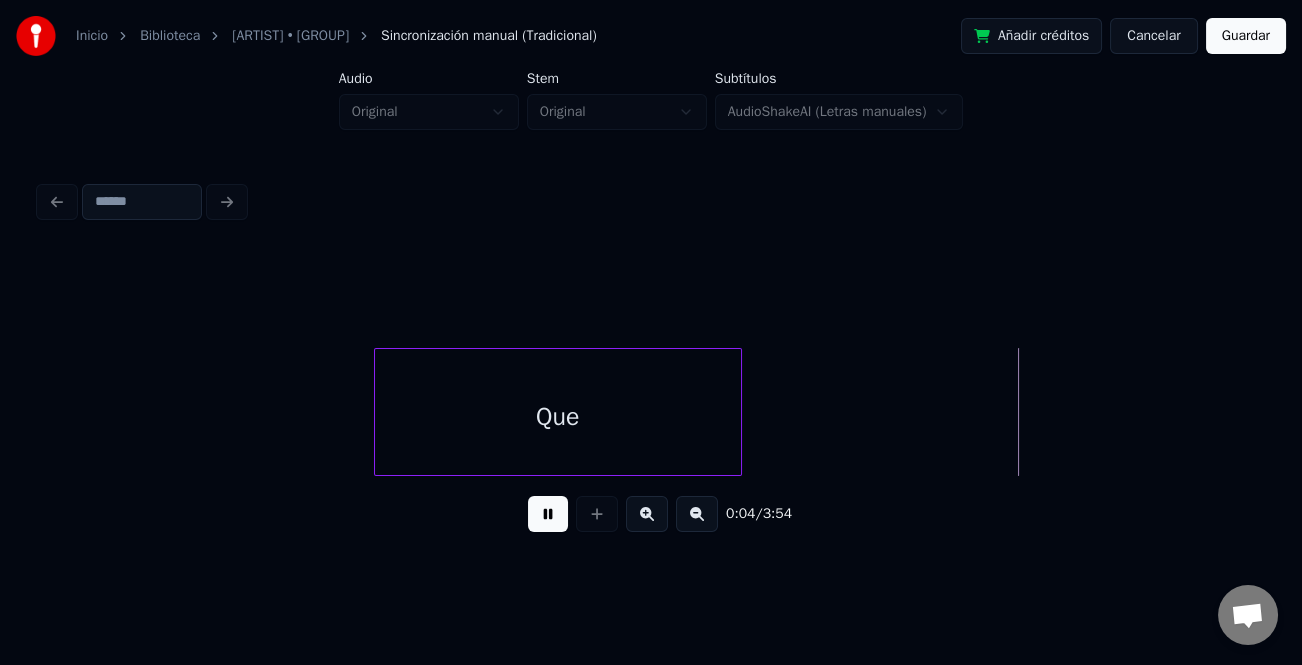 scroll, scrollTop: 0, scrollLeft: 1227, axis: horizontal 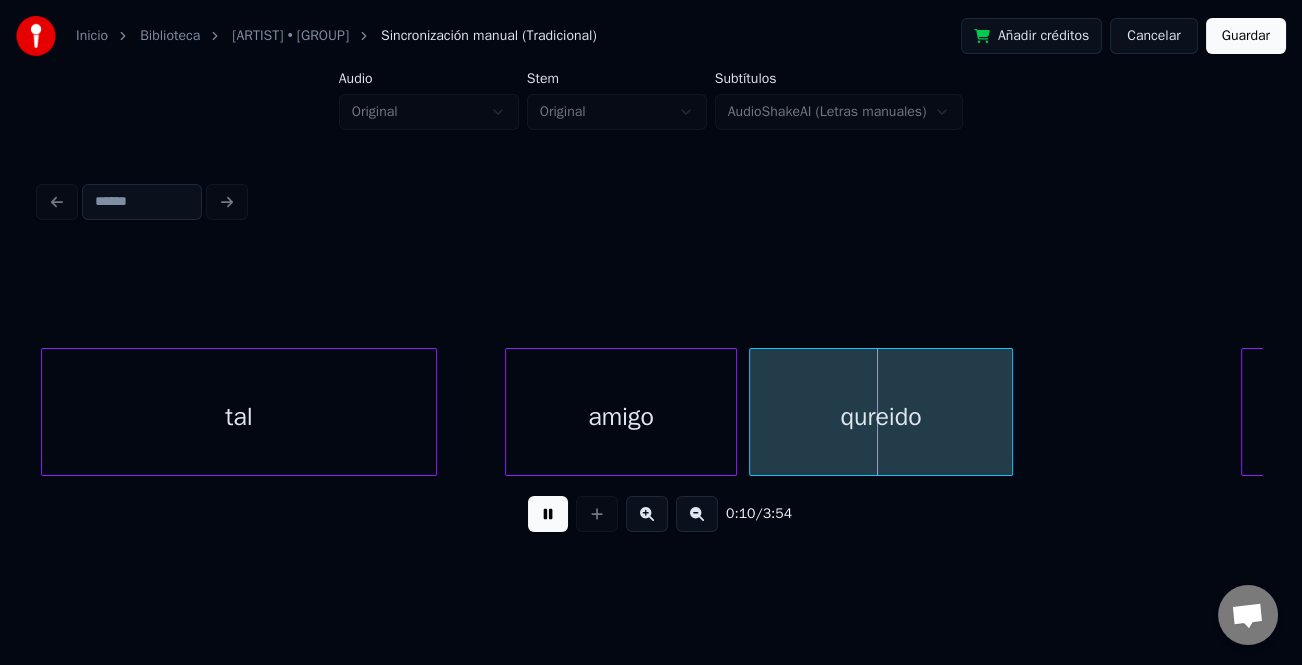 click at bounding box center [548, 514] 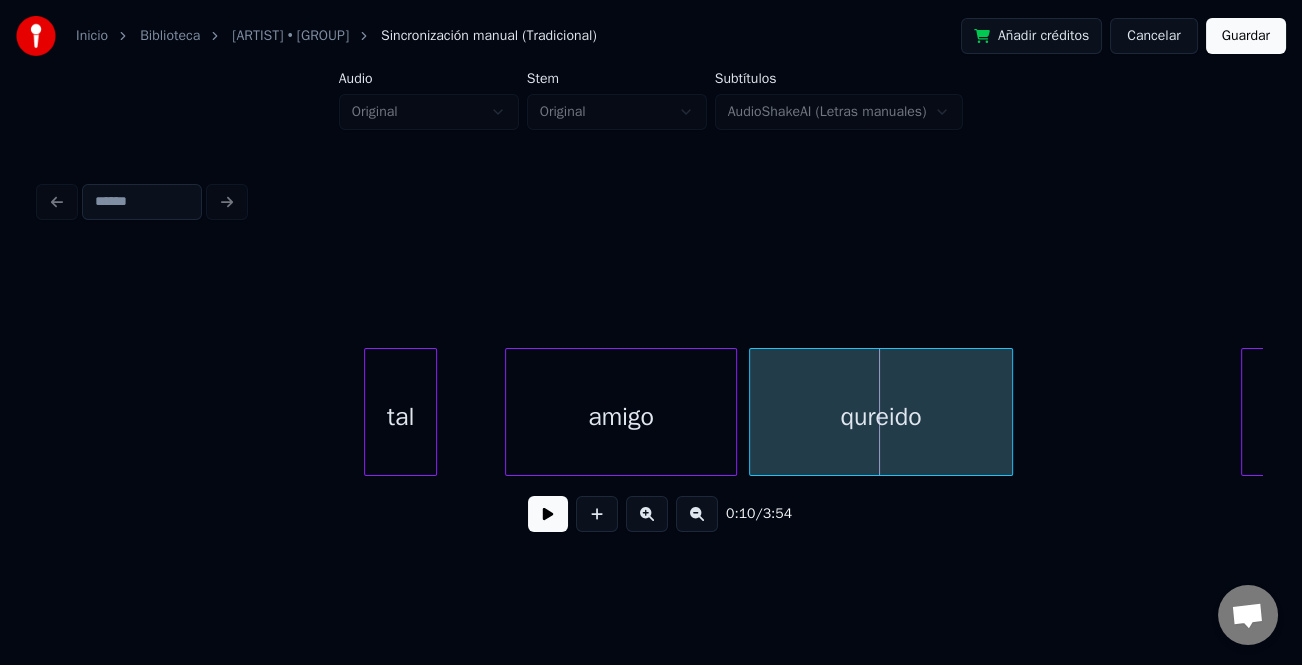 click at bounding box center (368, 412) 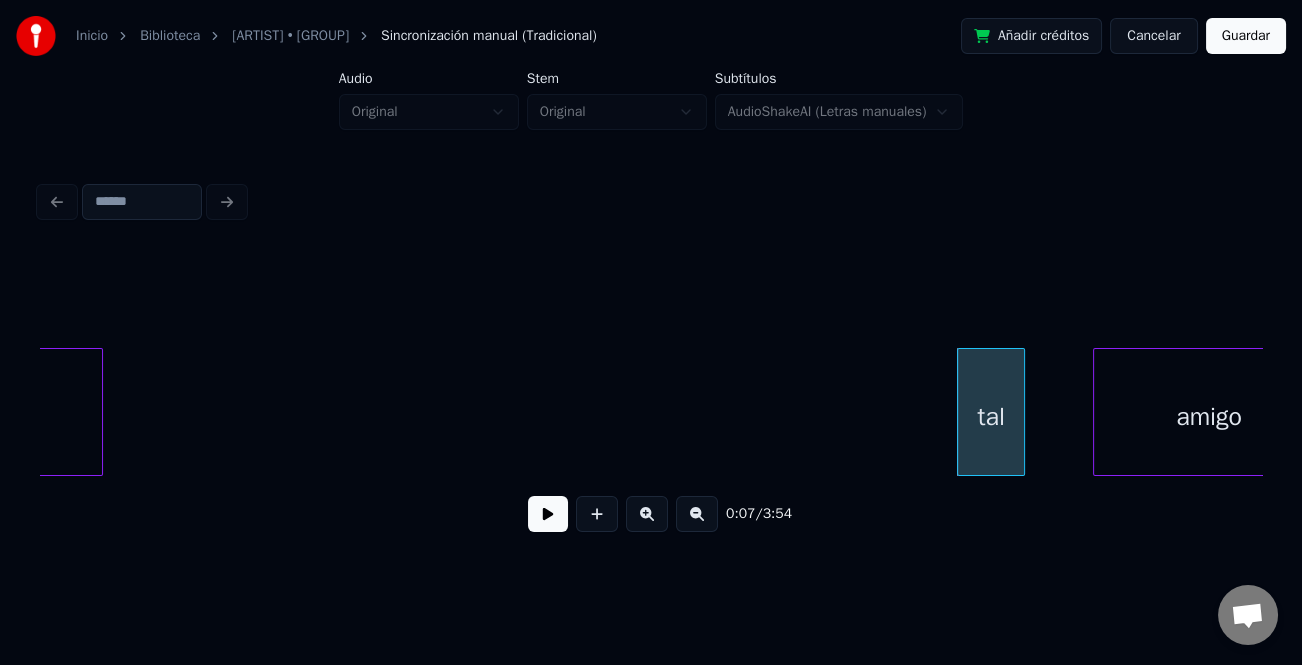 scroll, scrollTop: 0, scrollLeft: 345, axis: horizontal 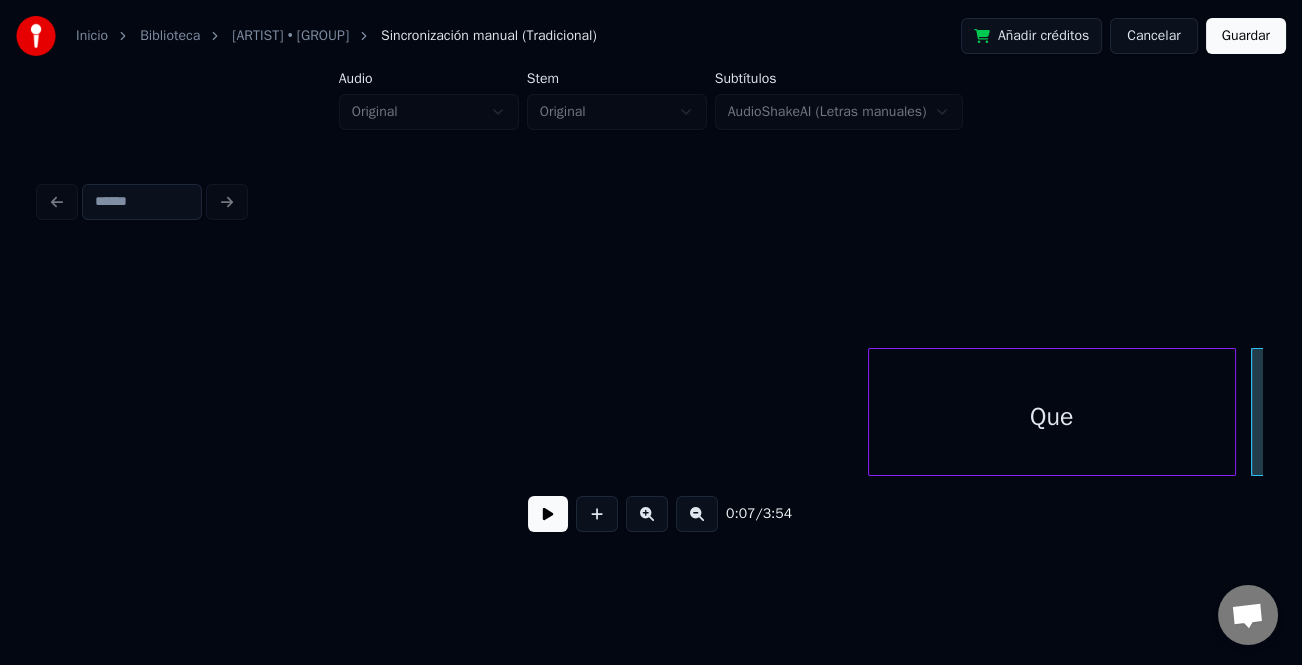 click on "tal Que" at bounding box center (651, 412) 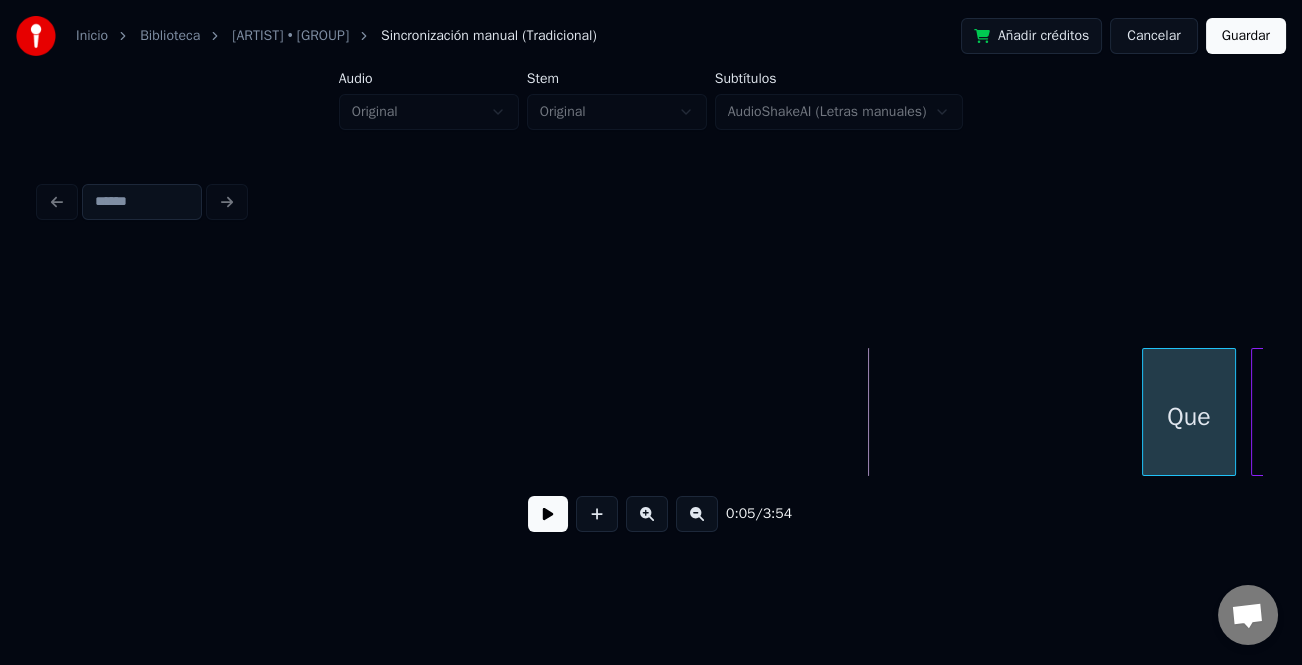 click at bounding box center [1146, 412] 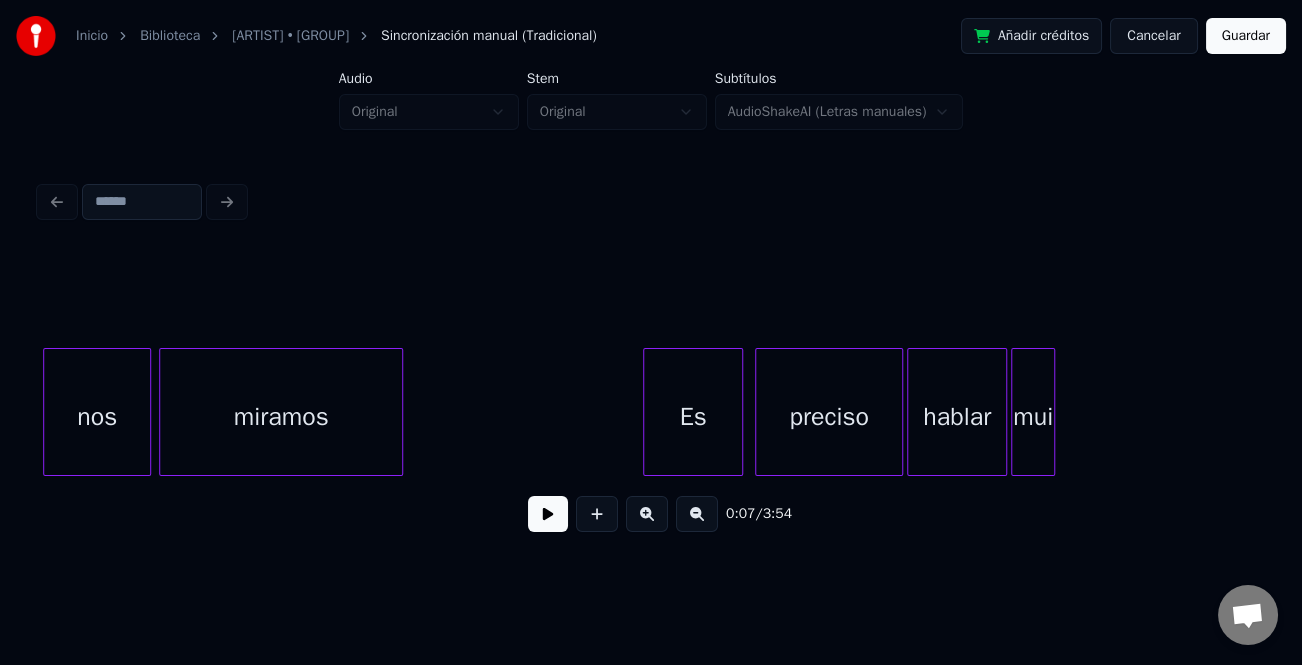 scroll, scrollTop: 0, scrollLeft: 2328, axis: horizontal 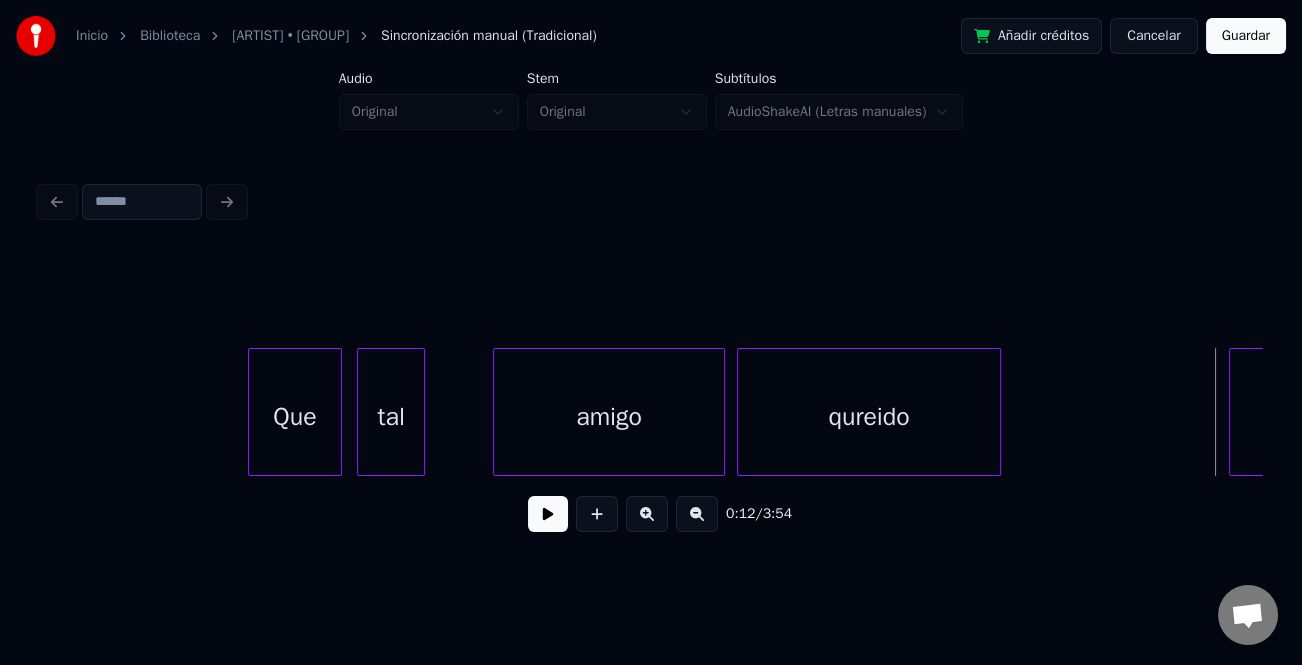 click on "qureido amigo tal Que Que" at bounding box center (22249, 412) 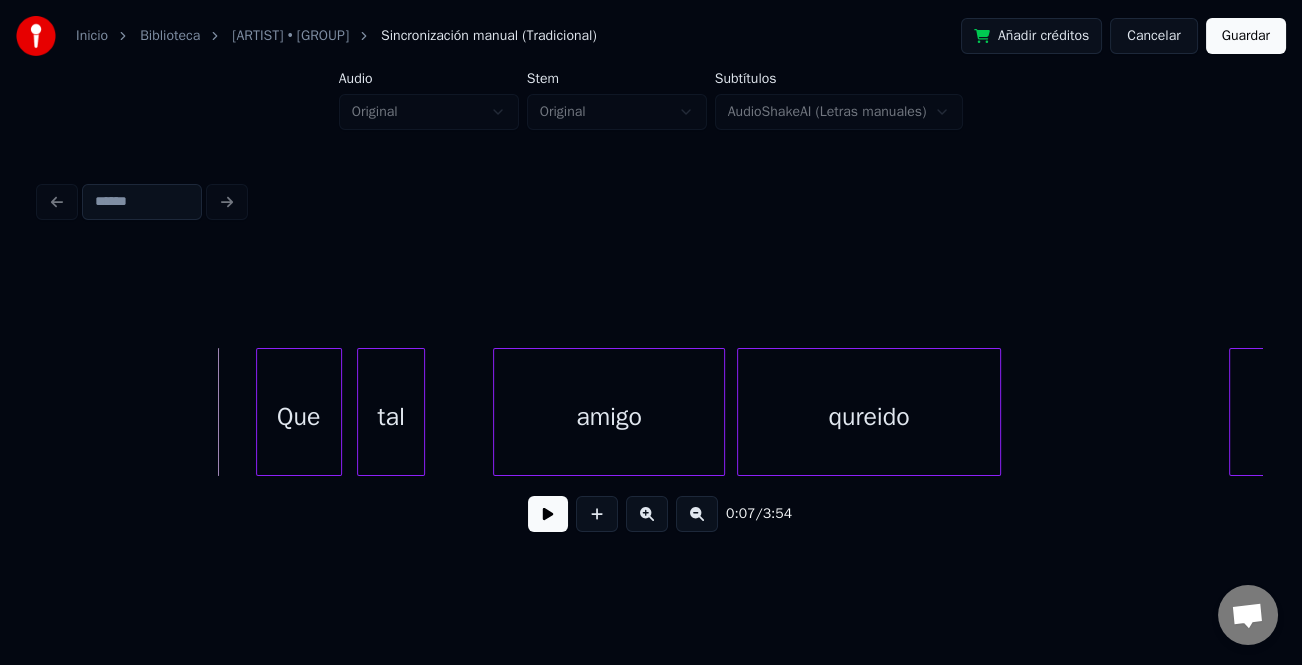 click at bounding box center [260, 412] 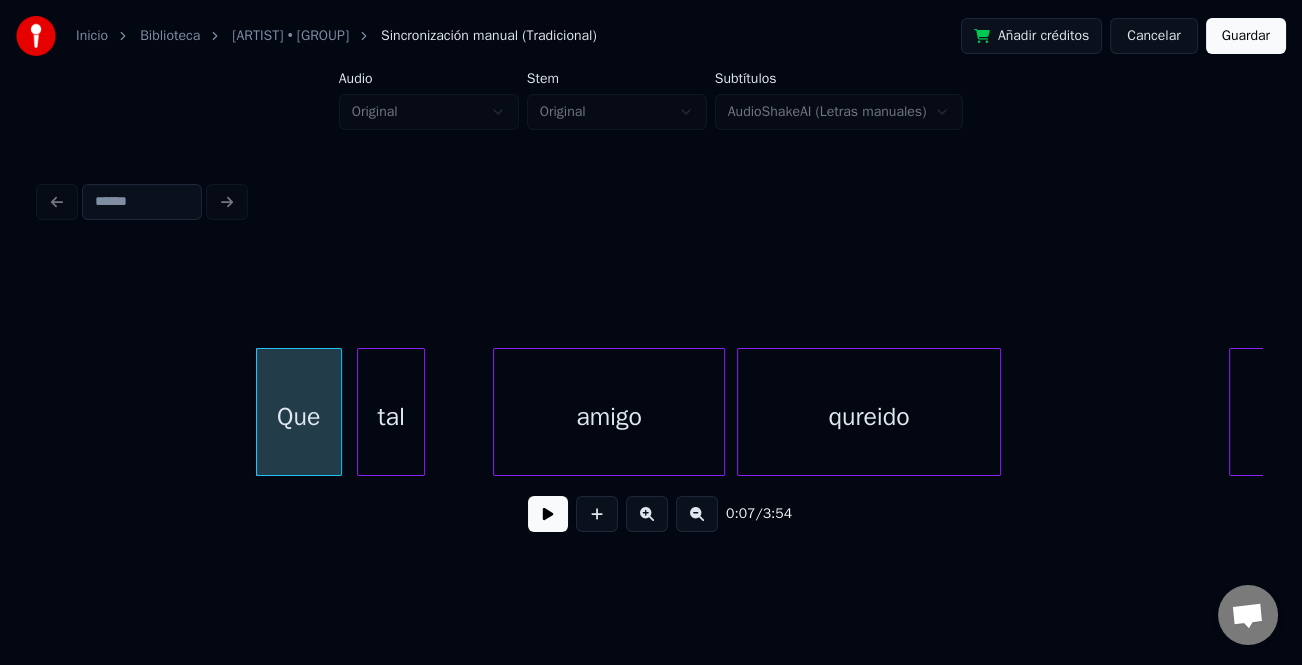 click at bounding box center (548, 514) 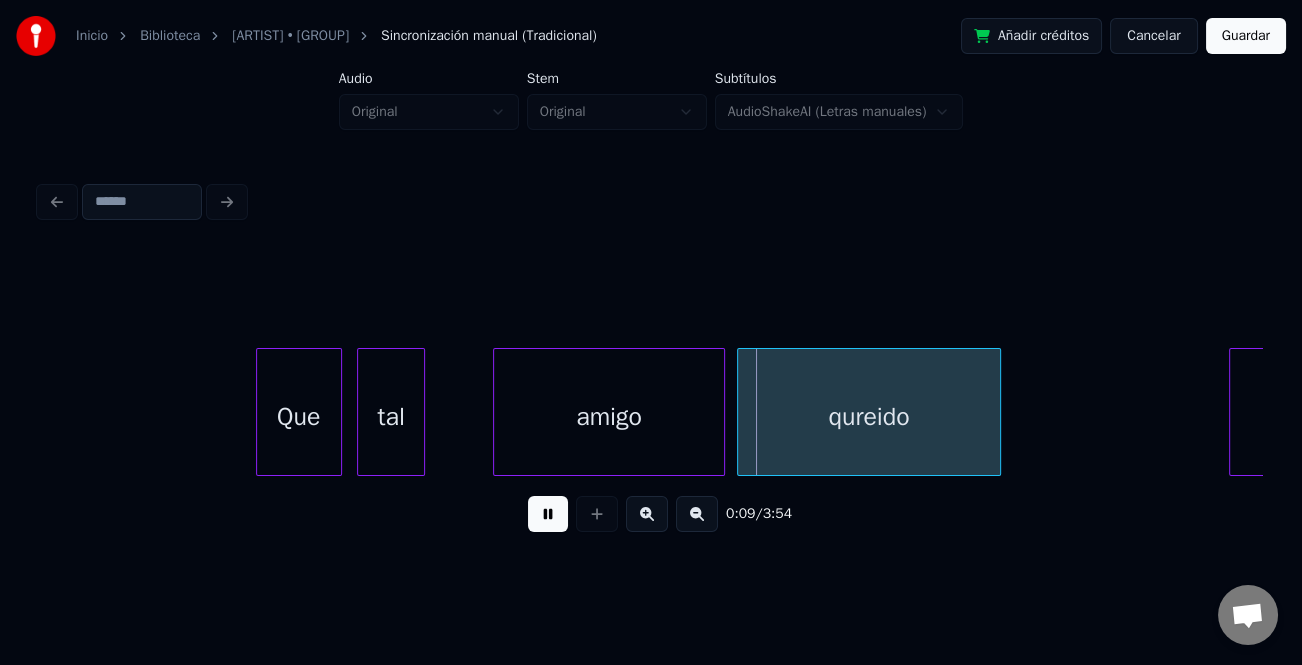 drag, startPoint x: 558, startPoint y: 512, endPoint x: 544, endPoint y: 512, distance: 14 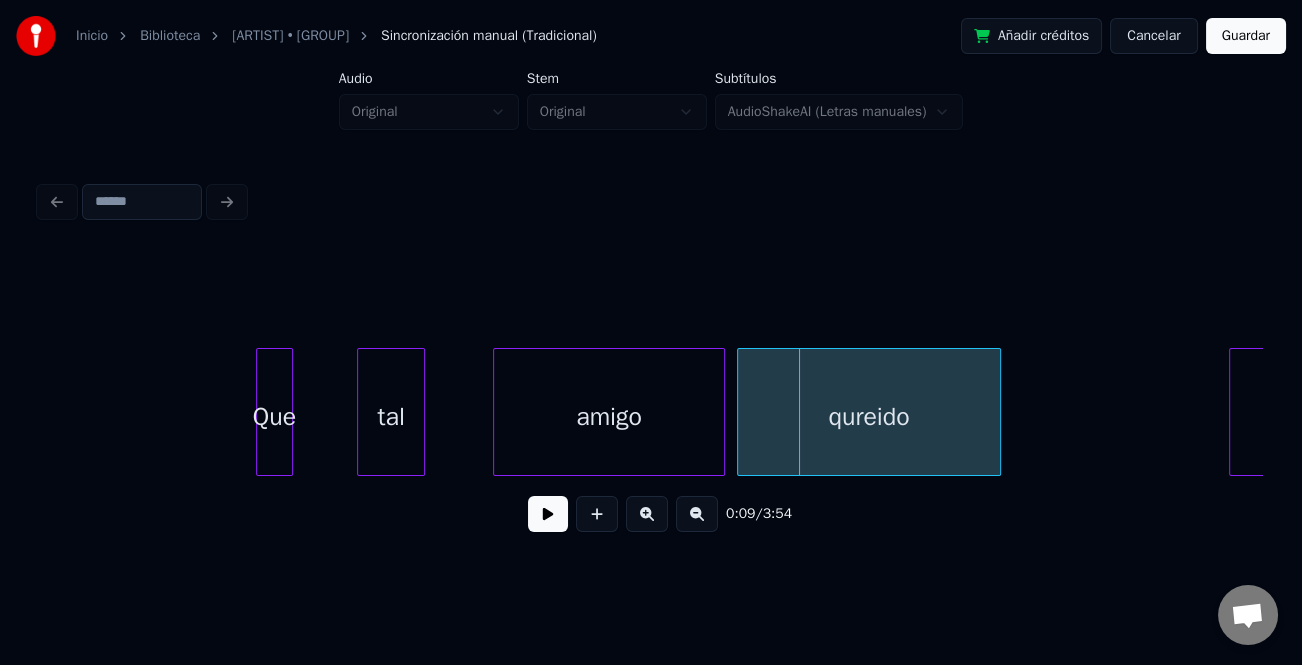 click at bounding box center [289, 412] 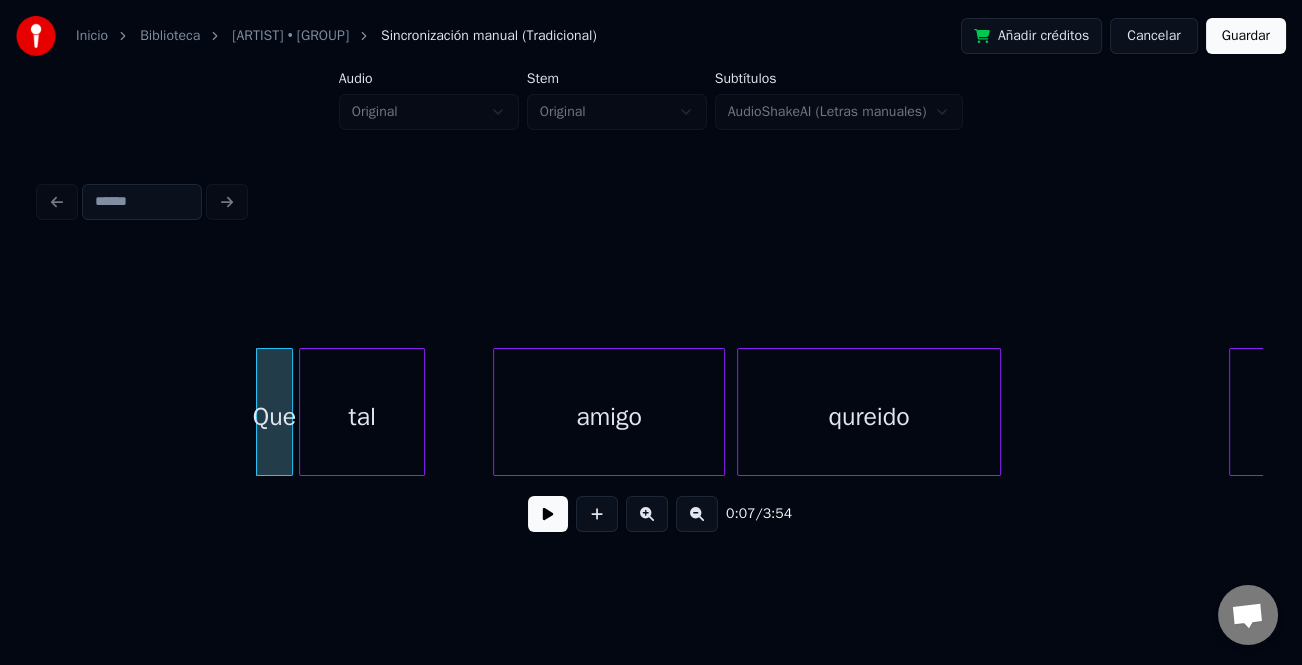 click at bounding box center (303, 412) 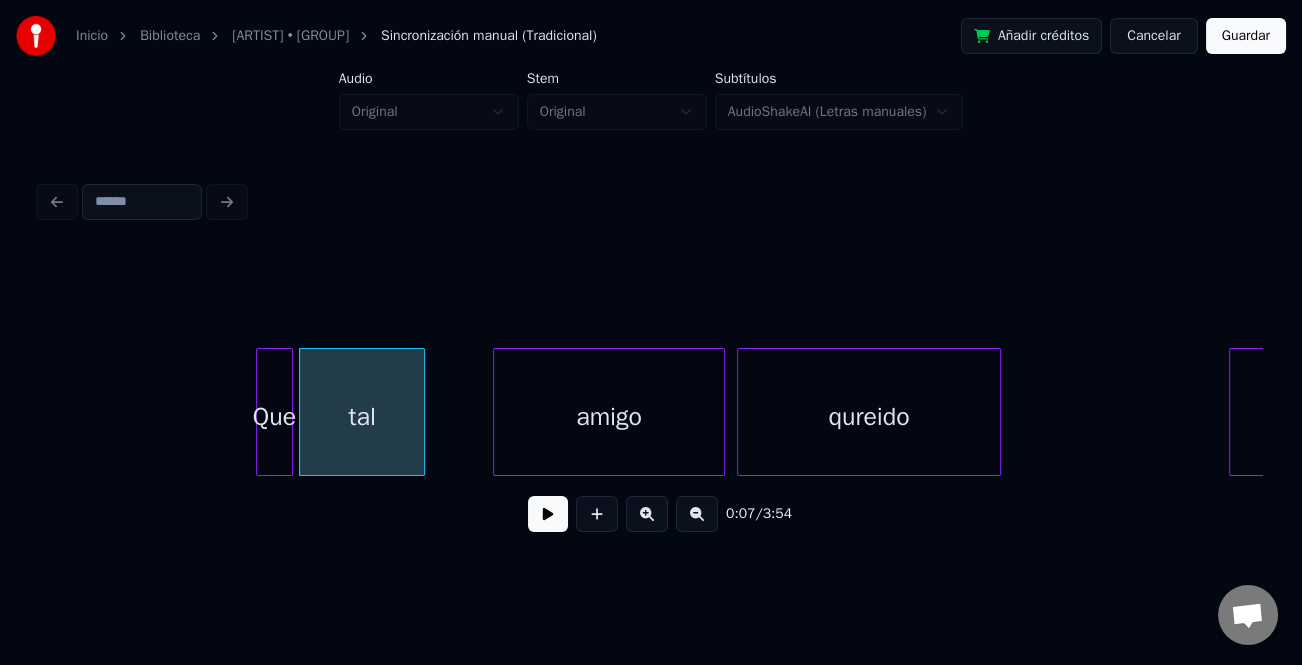 click at bounding box center [548, 514] 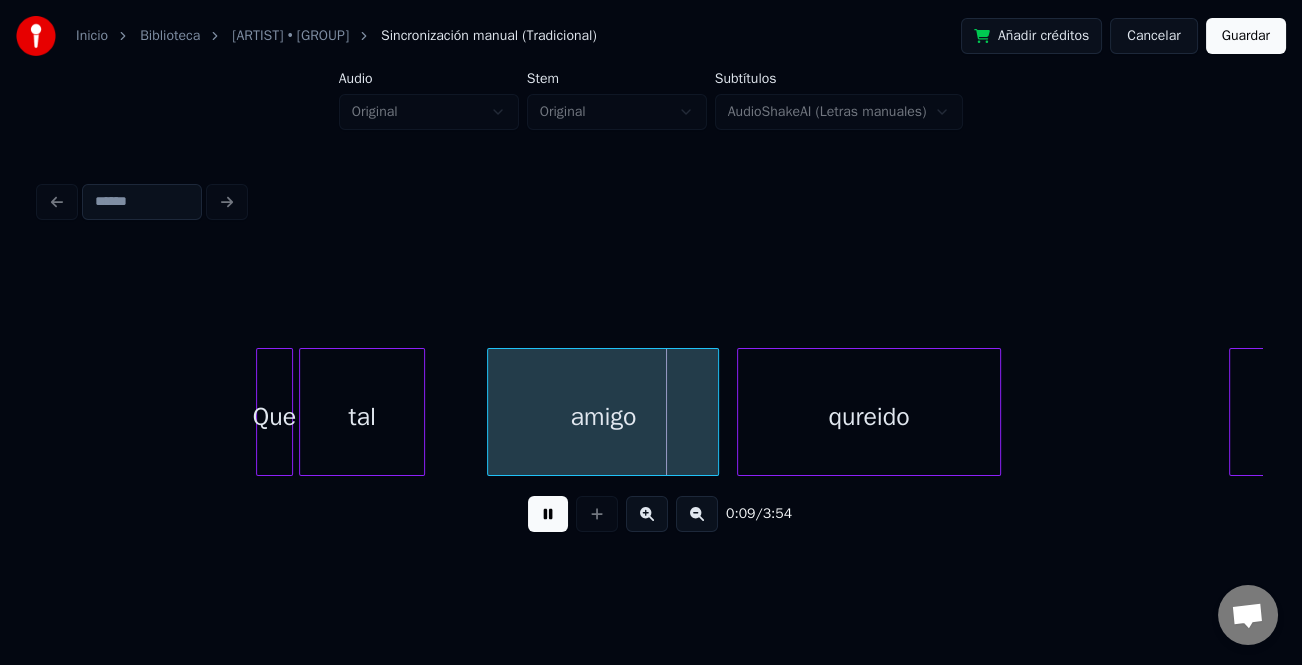 click on "amigo" at bounding box center (603, 417) 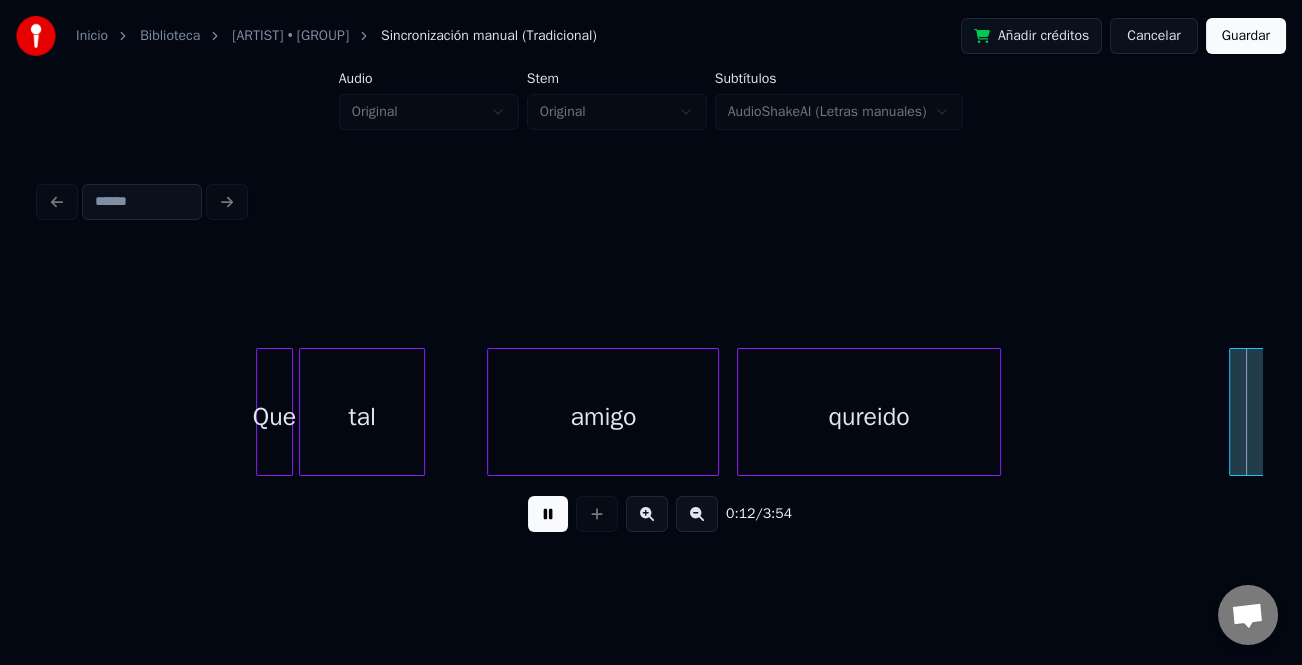 scroll, scrollTop: 0, scrollLeft: 2462, axis: horizontal 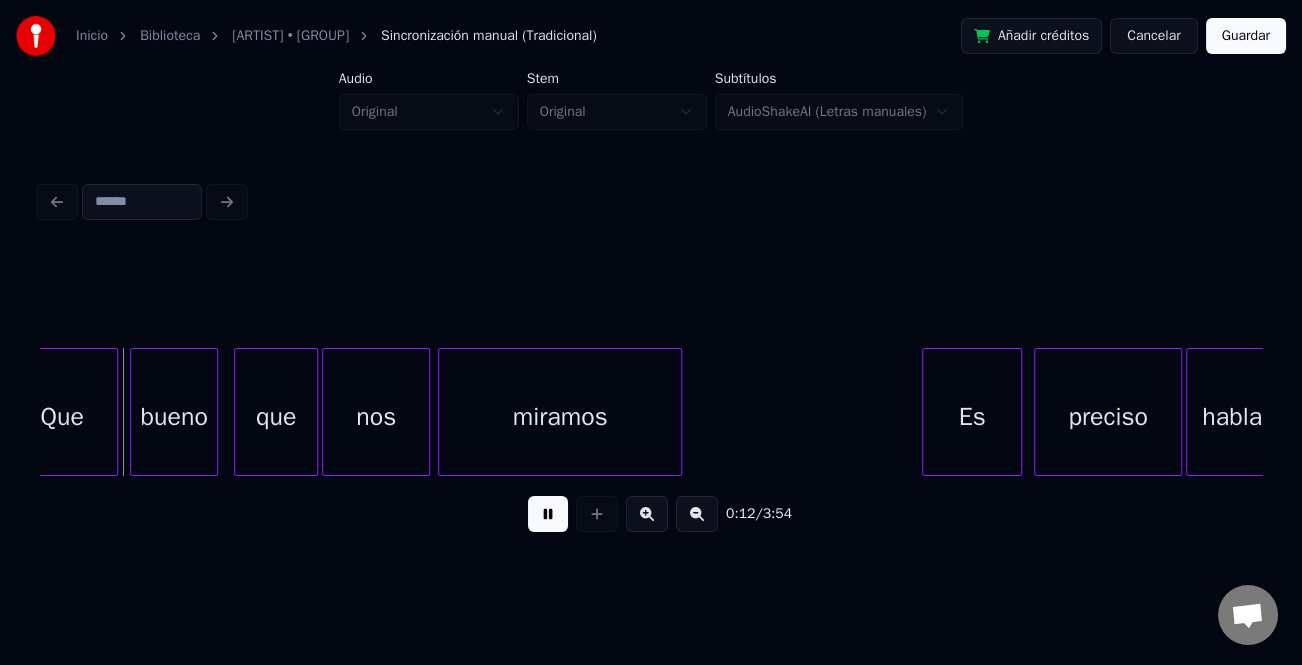 click at bounding box center [548, 514] 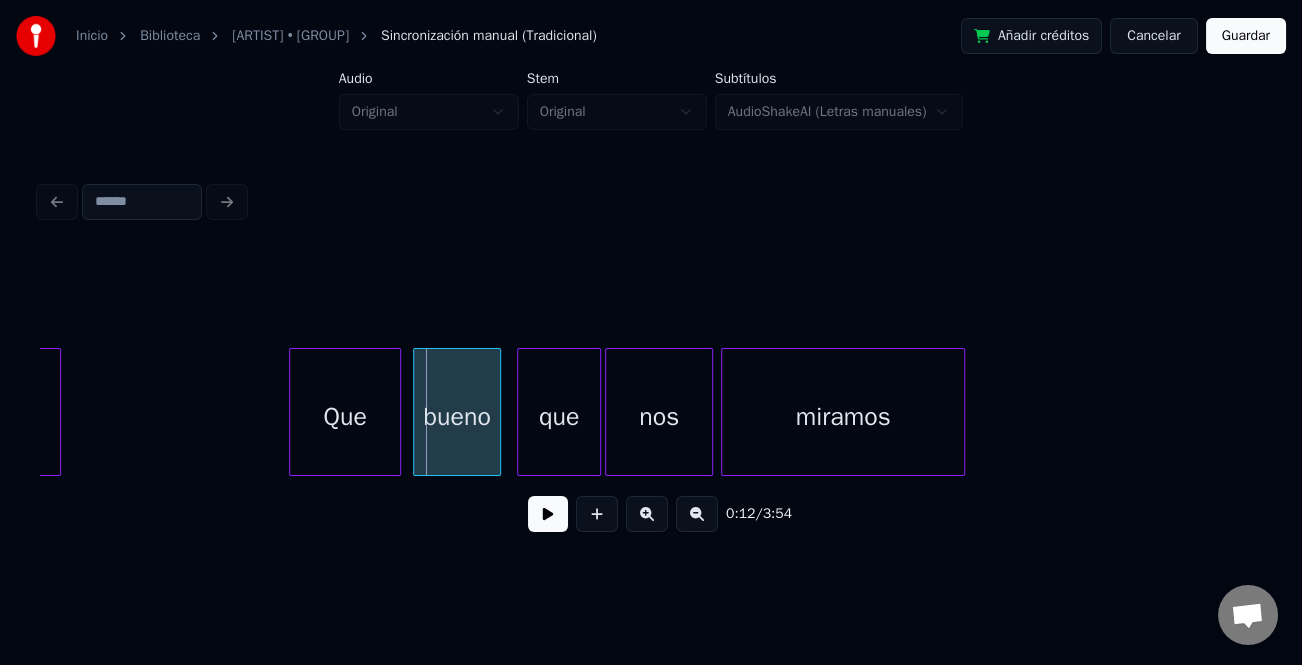 scroll, scrollTop: 0, scrollLeft: 1652, axis: horizontal 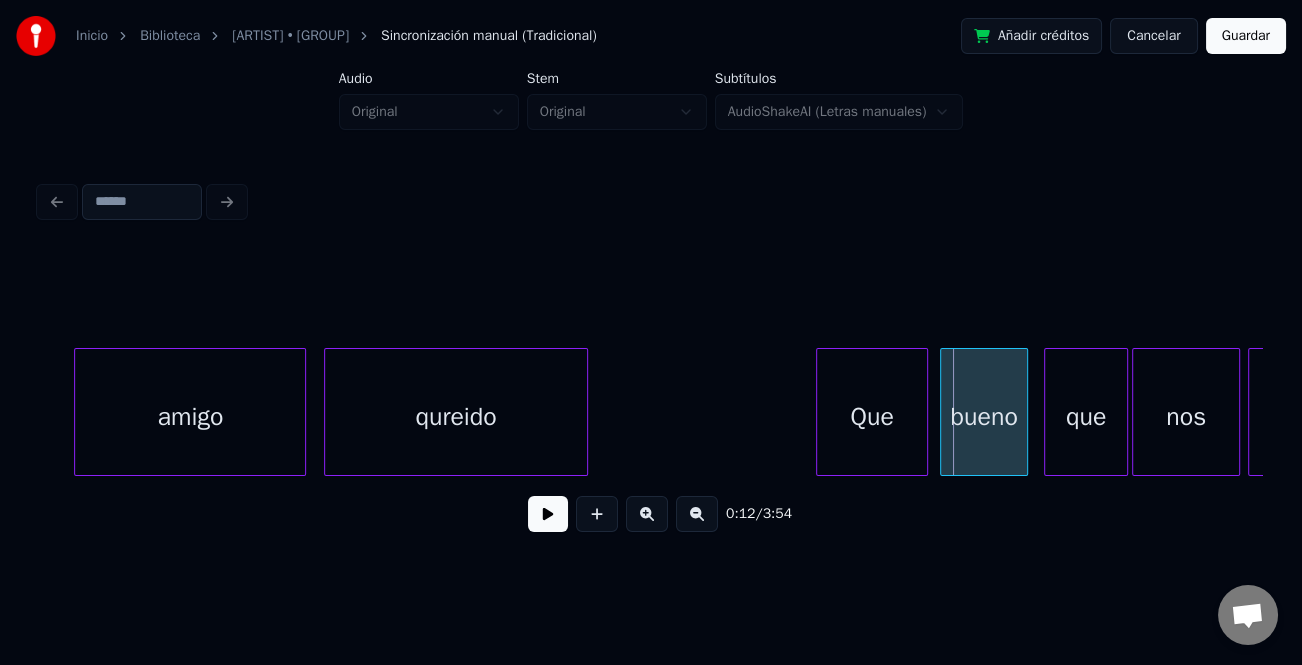 click on "qureido" at bounding box center [456, 417] 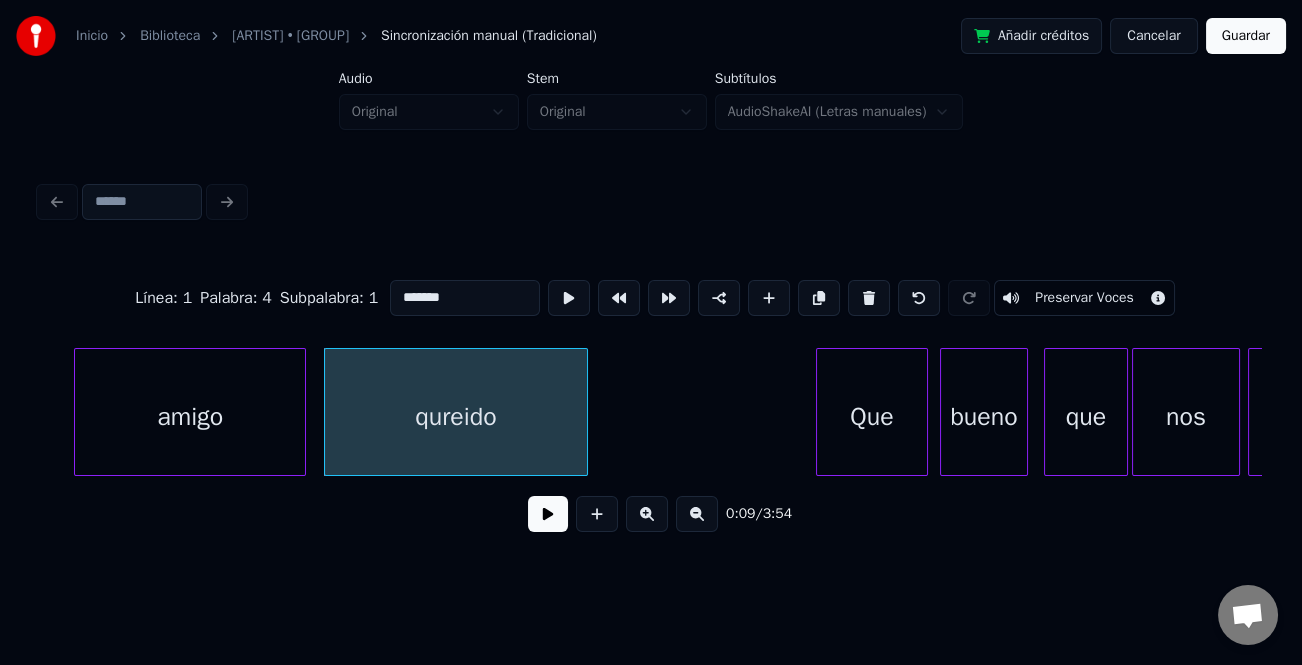 click on "*******" at bounding box center [465, 298] 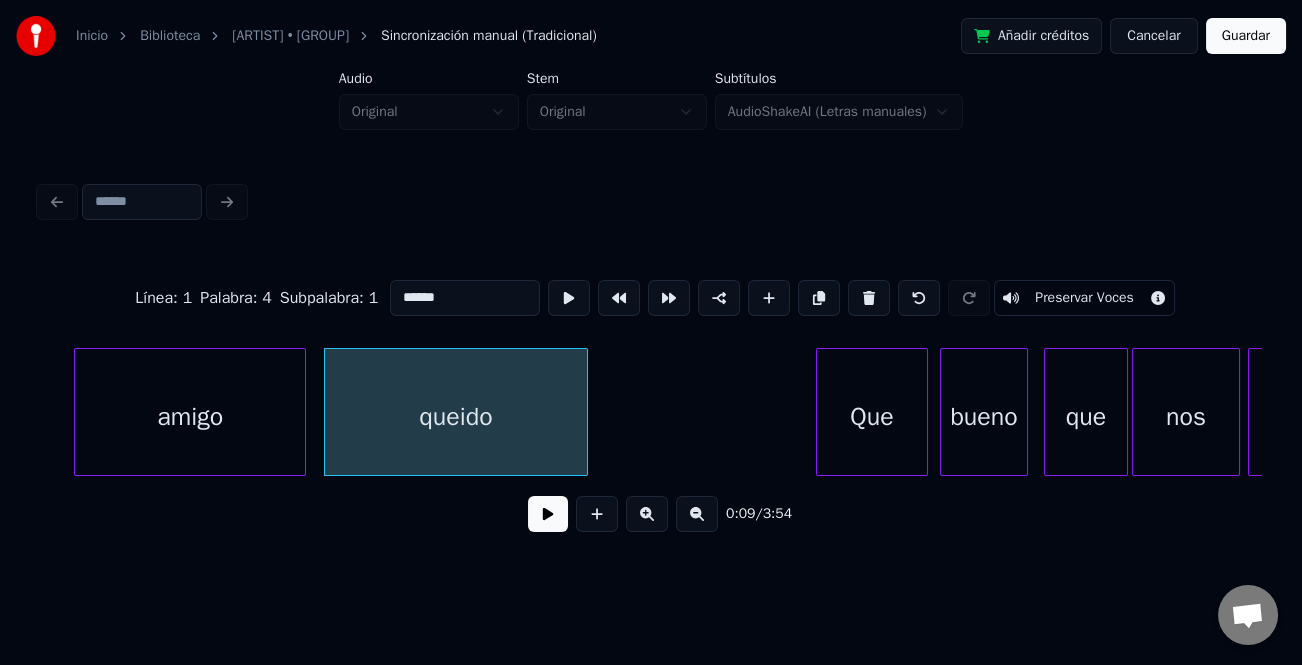 click on "******" at bounding box center [465, 298] 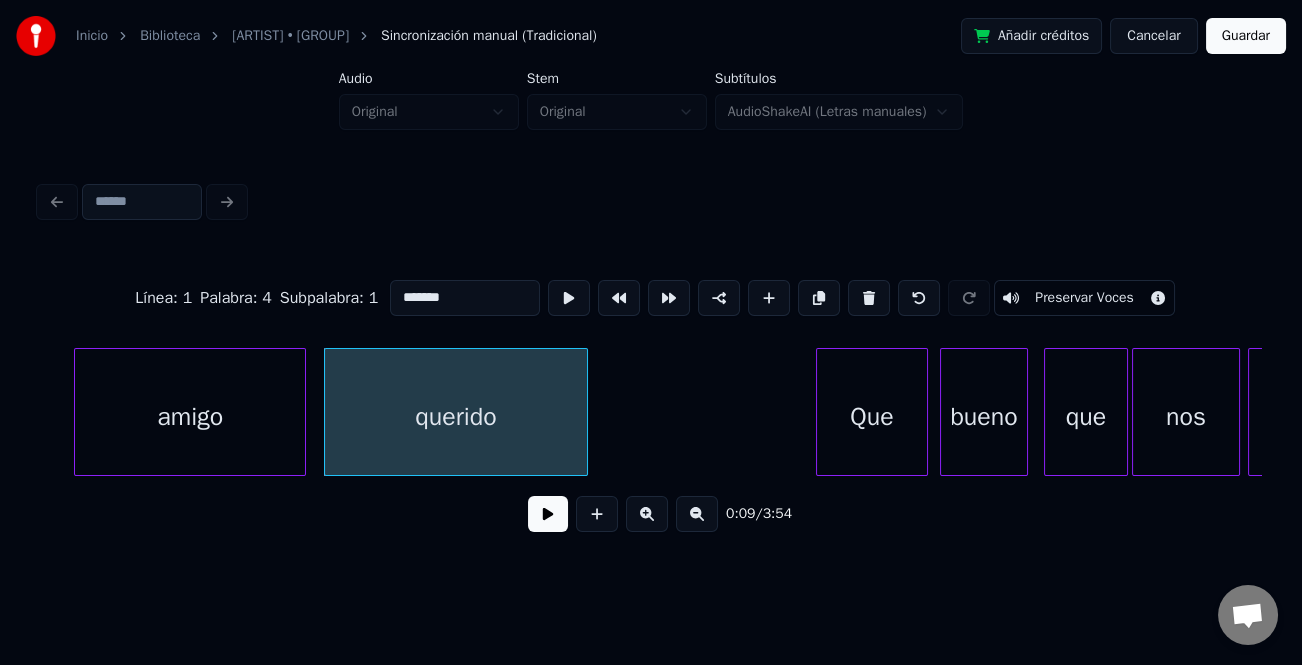 click on "*******" at bounding box center (465, 298) 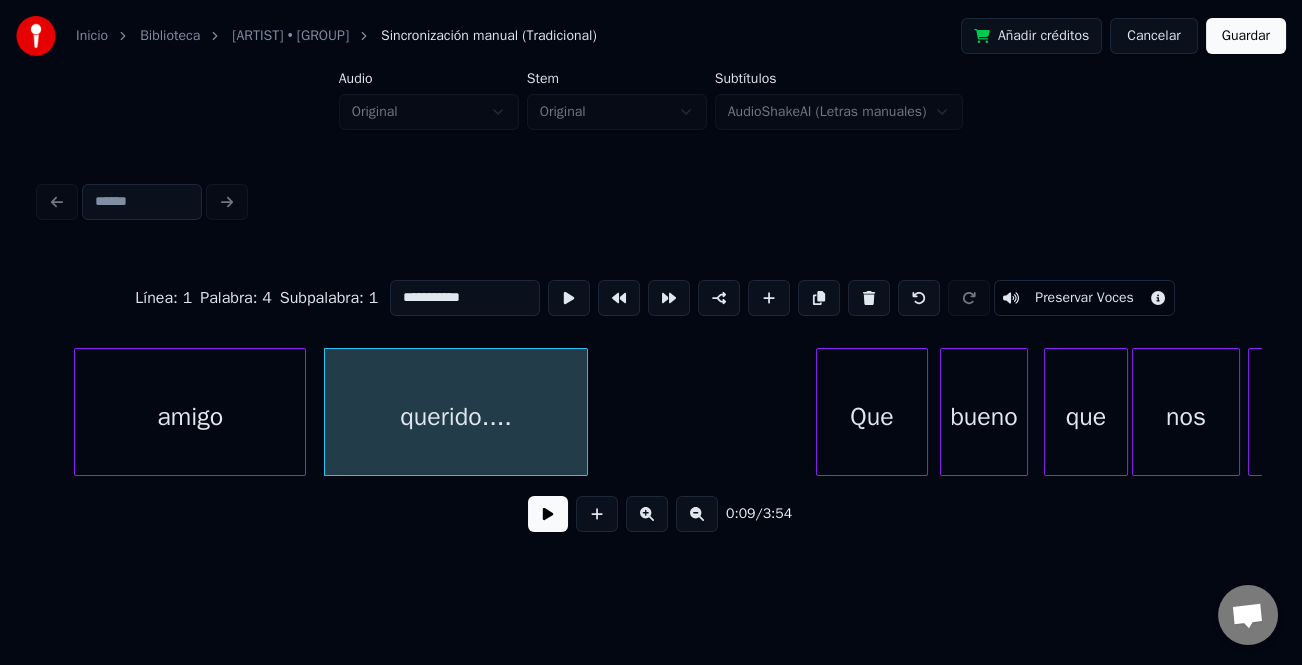 type on "**********" 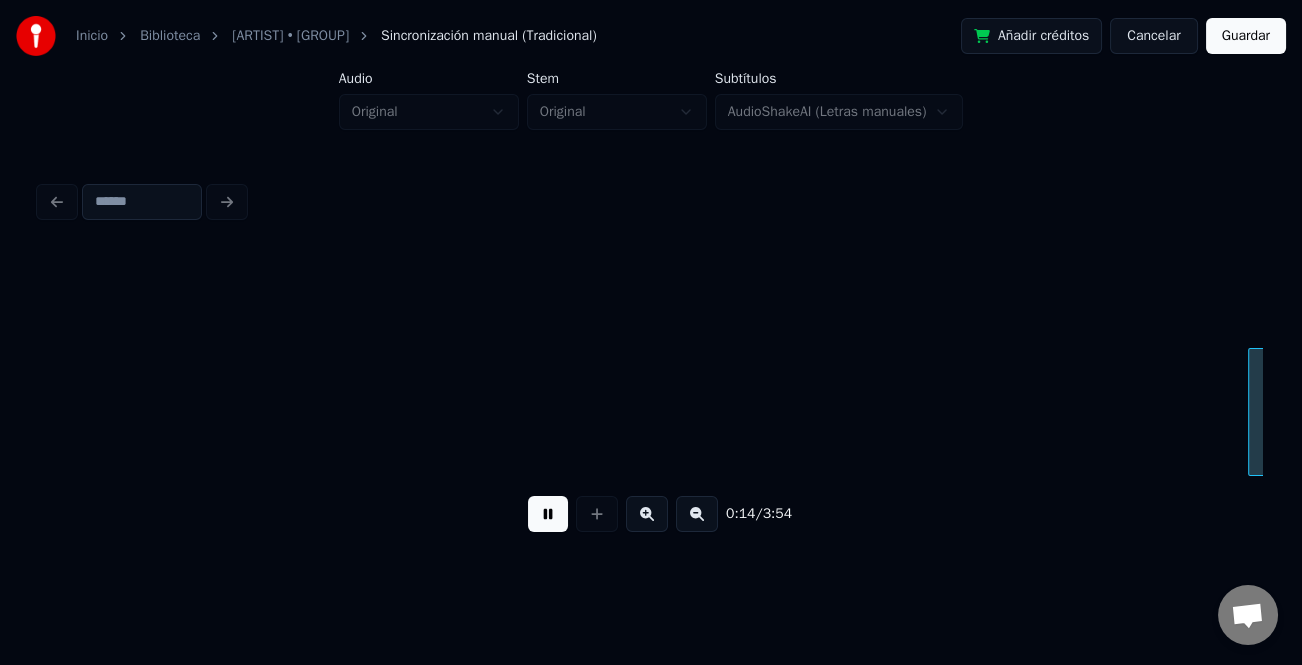 scroll, scrollTop: 0, scrollLeft: 2876, axis: horizontal 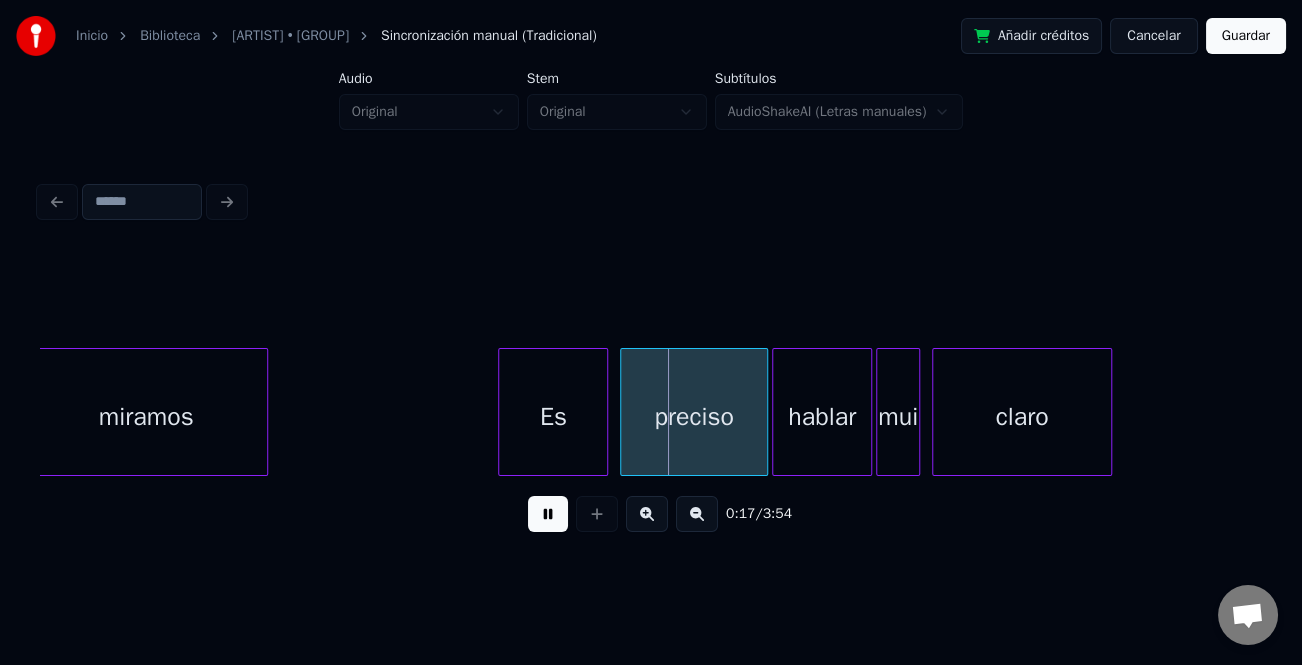click at bounding box center [502, 412] 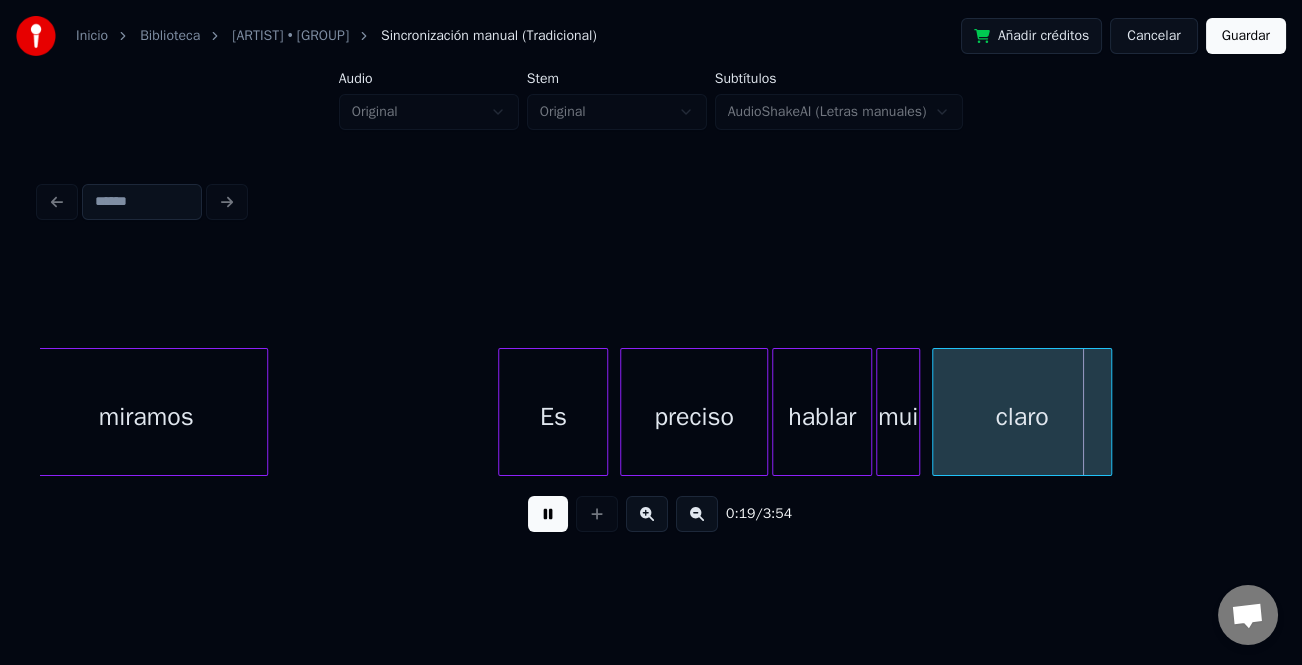 drag, startPoint x: 543, startPoint y: 520, endPoint x: 901, endPoint y: 481, distance: 360.11804 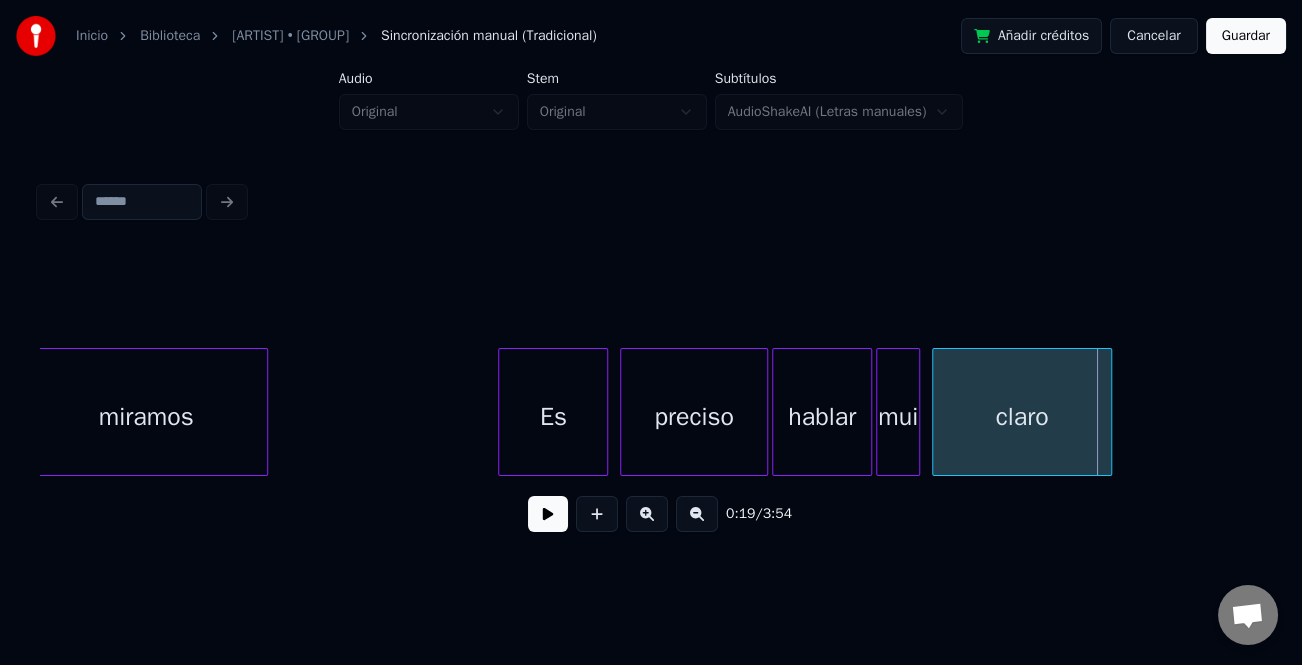click on "mui" at bounding box center (898, 417) 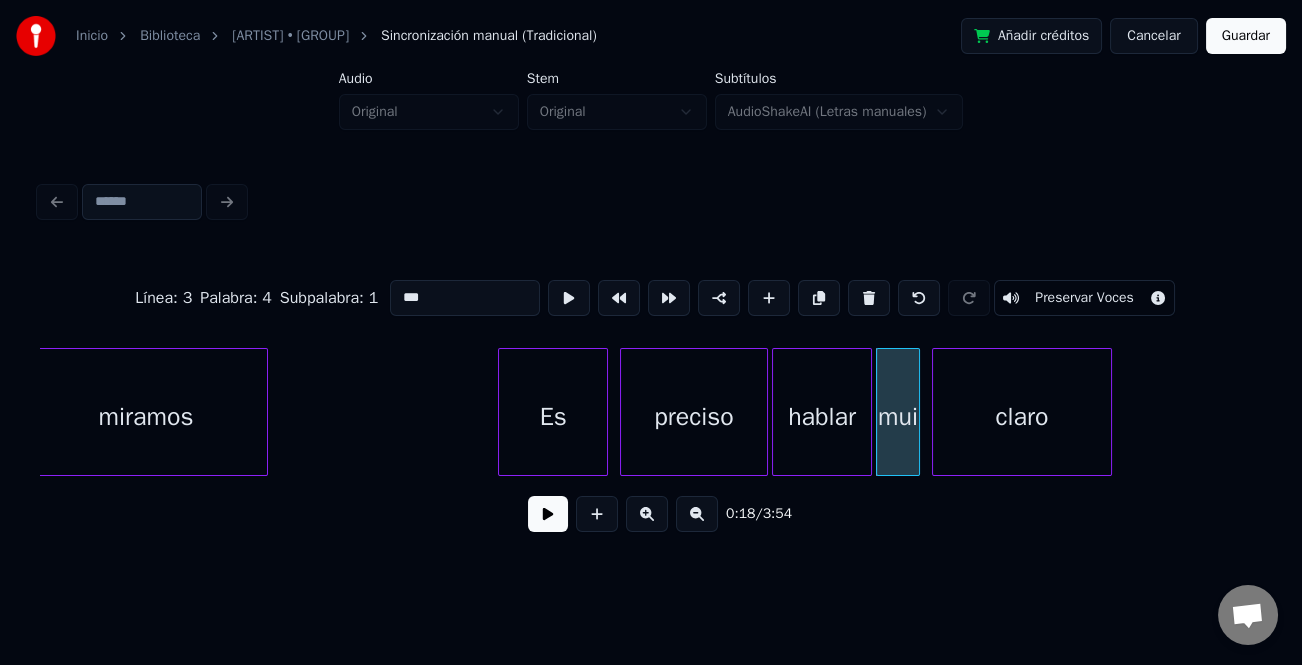 drag, startPoint x: 426, startPoint y: 298, endPoint x: 436, endPoint y: 299, distance: 10.049875 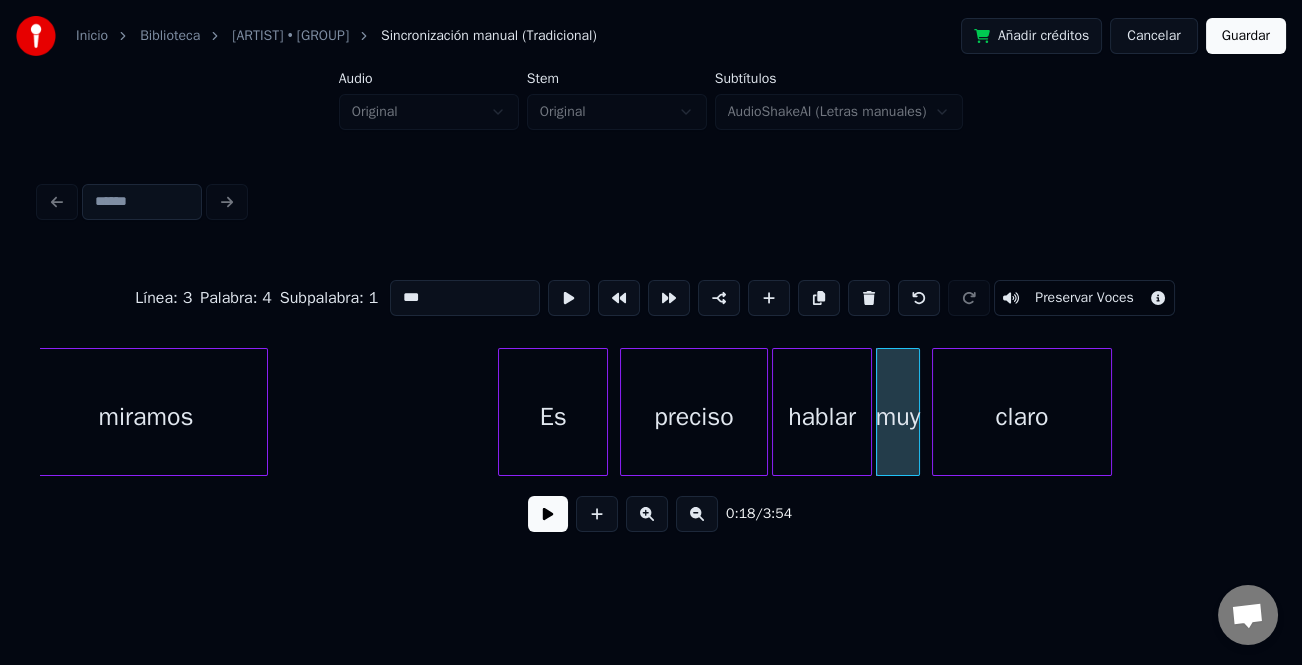 type on "***" 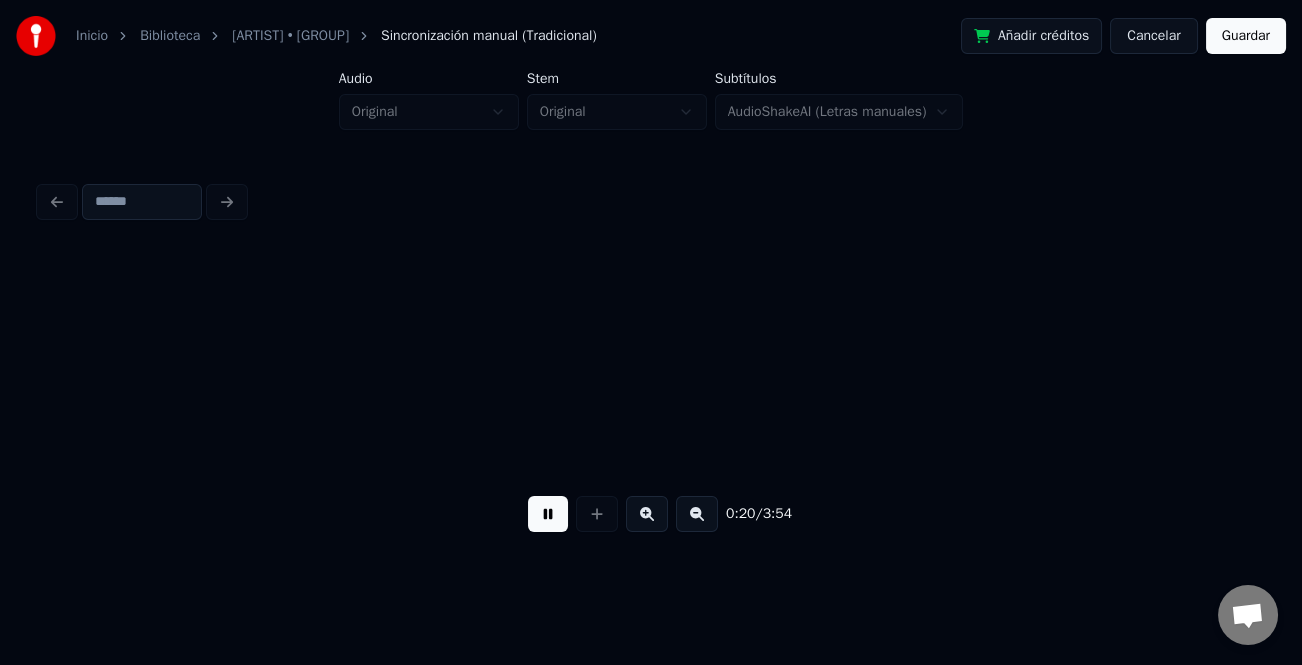 scroll, scrollTop: 0, scrollLeft: 4100, axis: horizontal 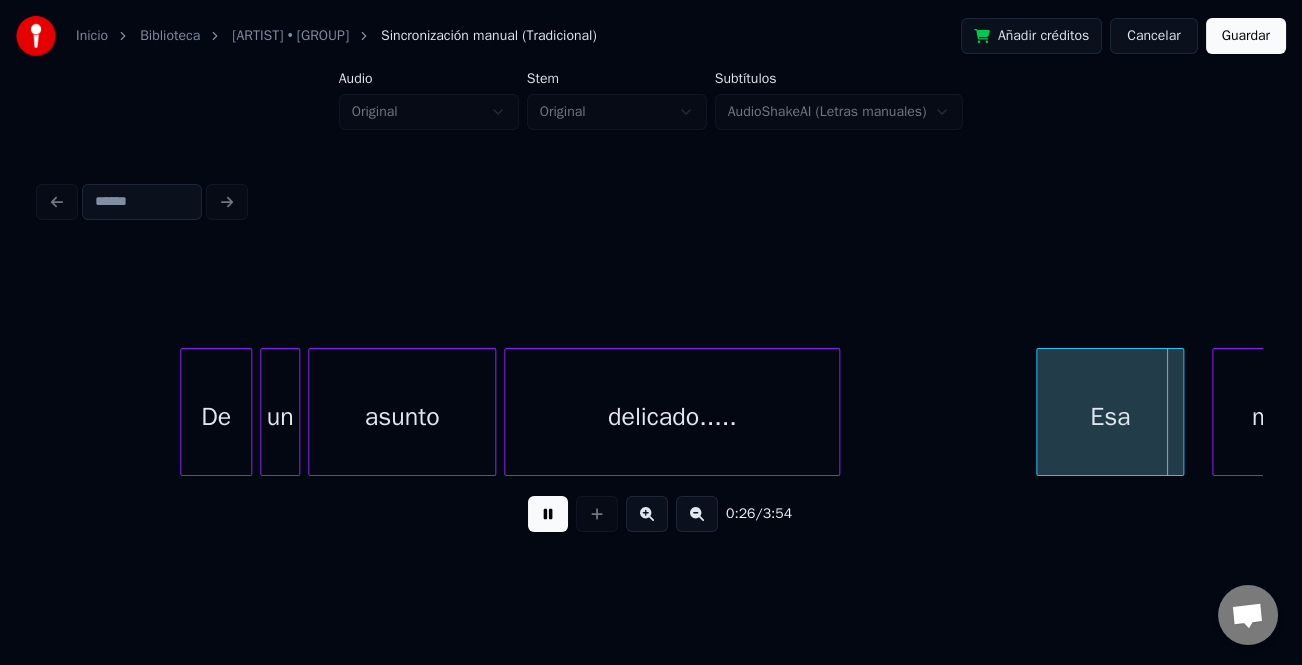 click on "Esa" at bounding box center [1110, 417] 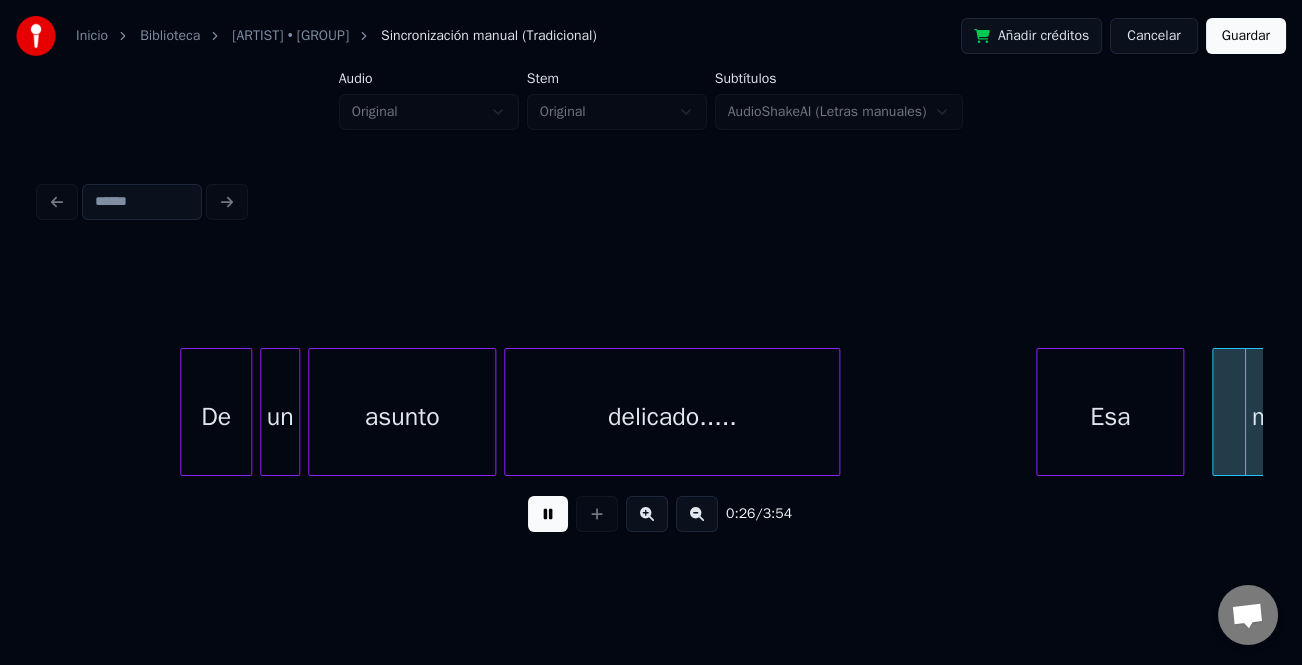 scroll, scrollTop: 0, scrollLeft: 5322, axis: horizontal 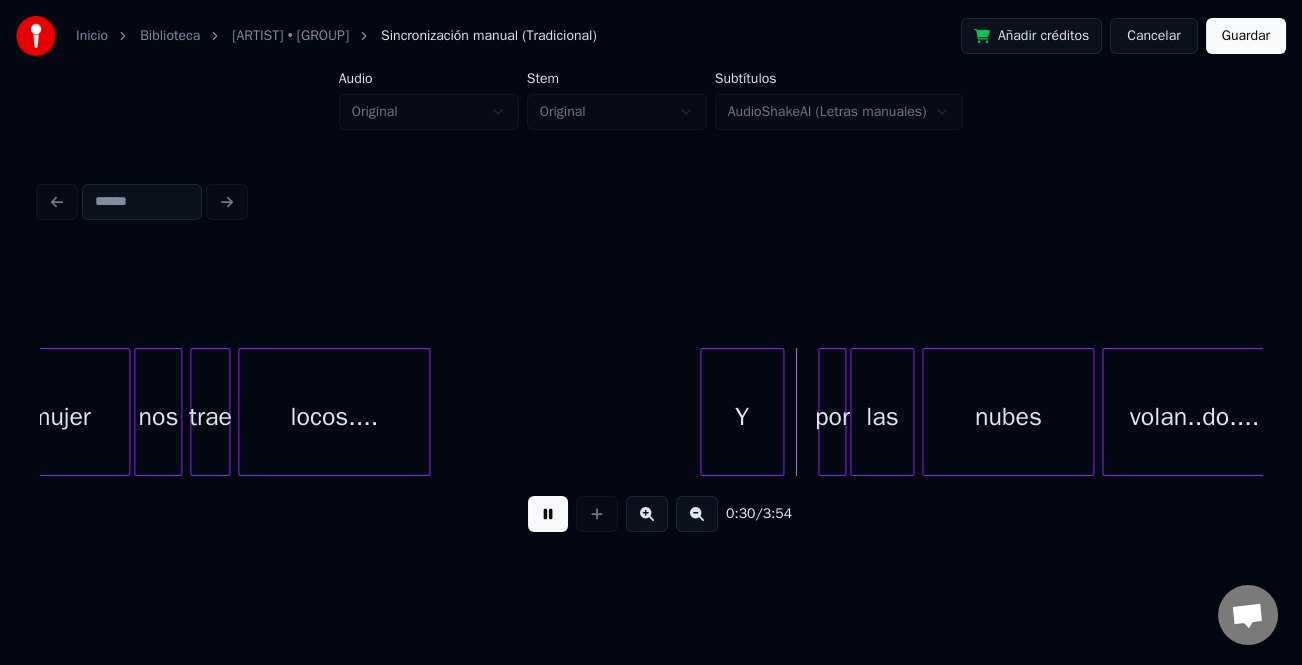 click on "Y" at bounding box center (742, 417) 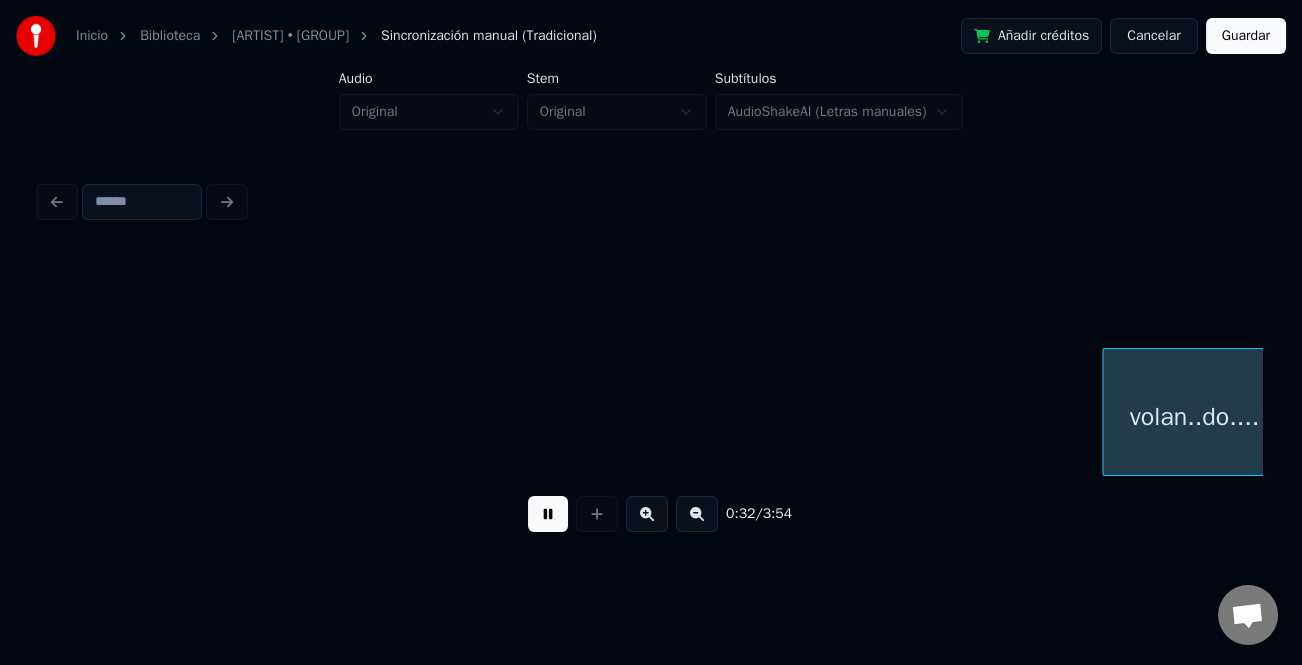 scroll, scrollTop: 0, scrollLeft: 6546, axis: horizontal 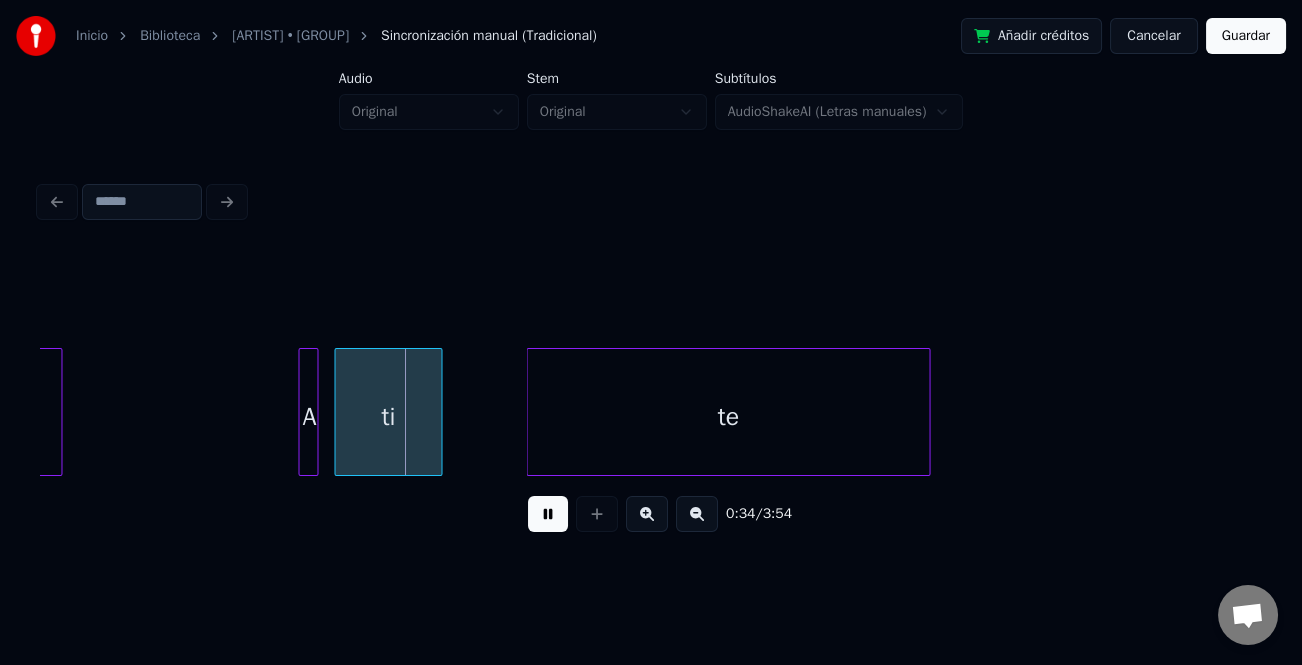 click at bounding box center [314, 412] 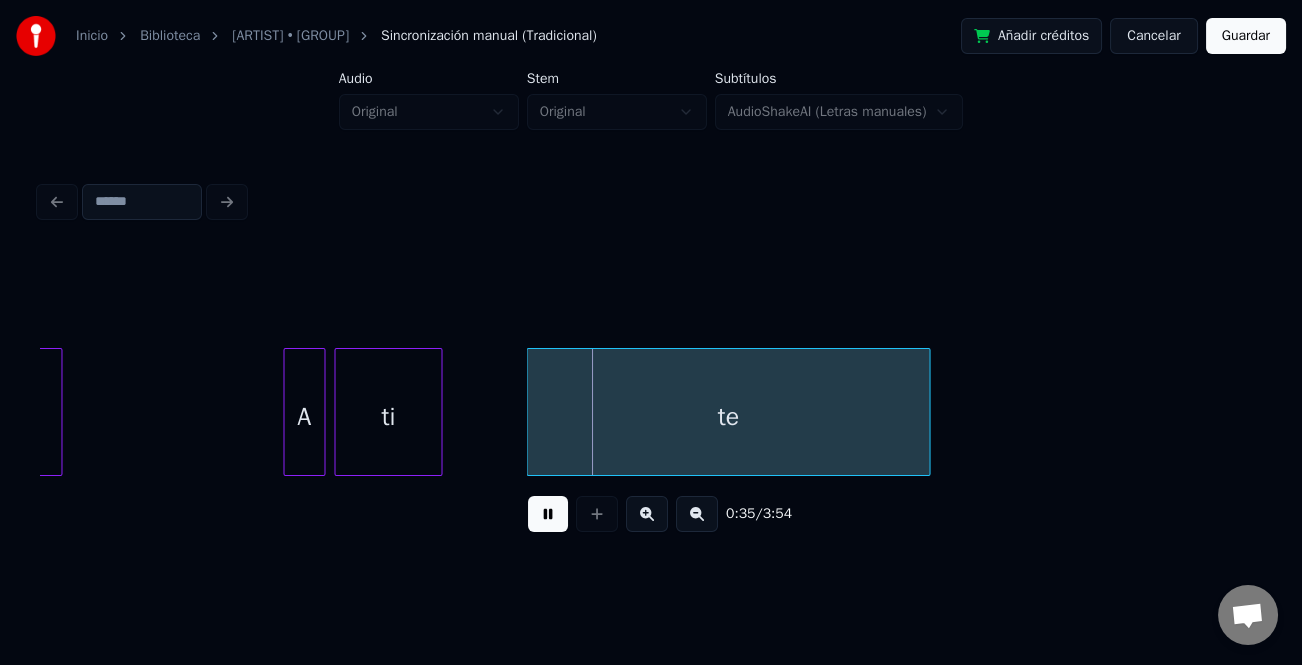click at bounding box center [287, 412] 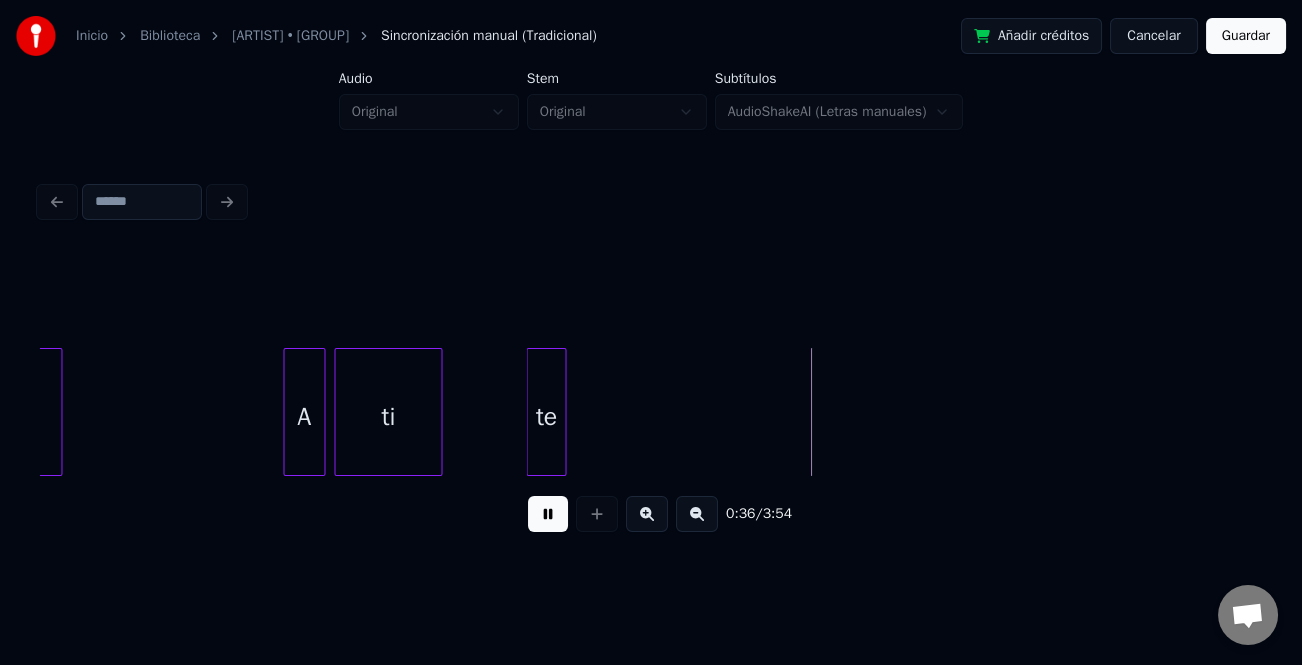 click on "te" at bounding box center [546, 412] 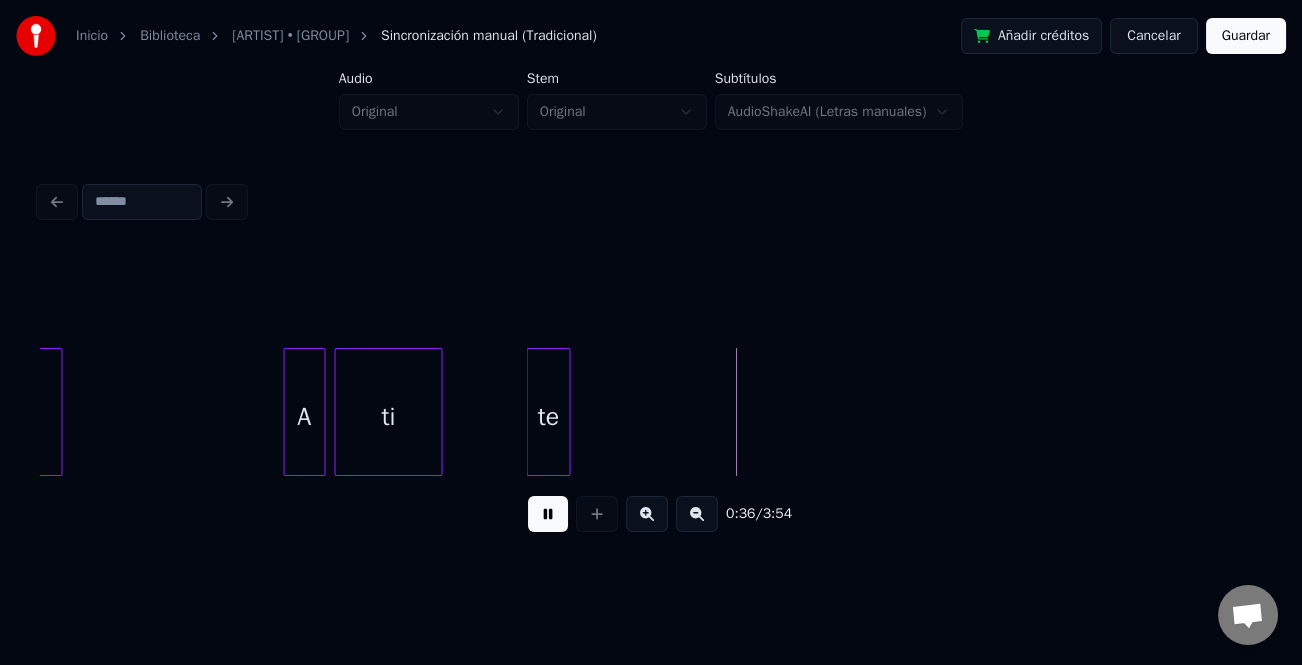 click at bounding box center [697, 514] 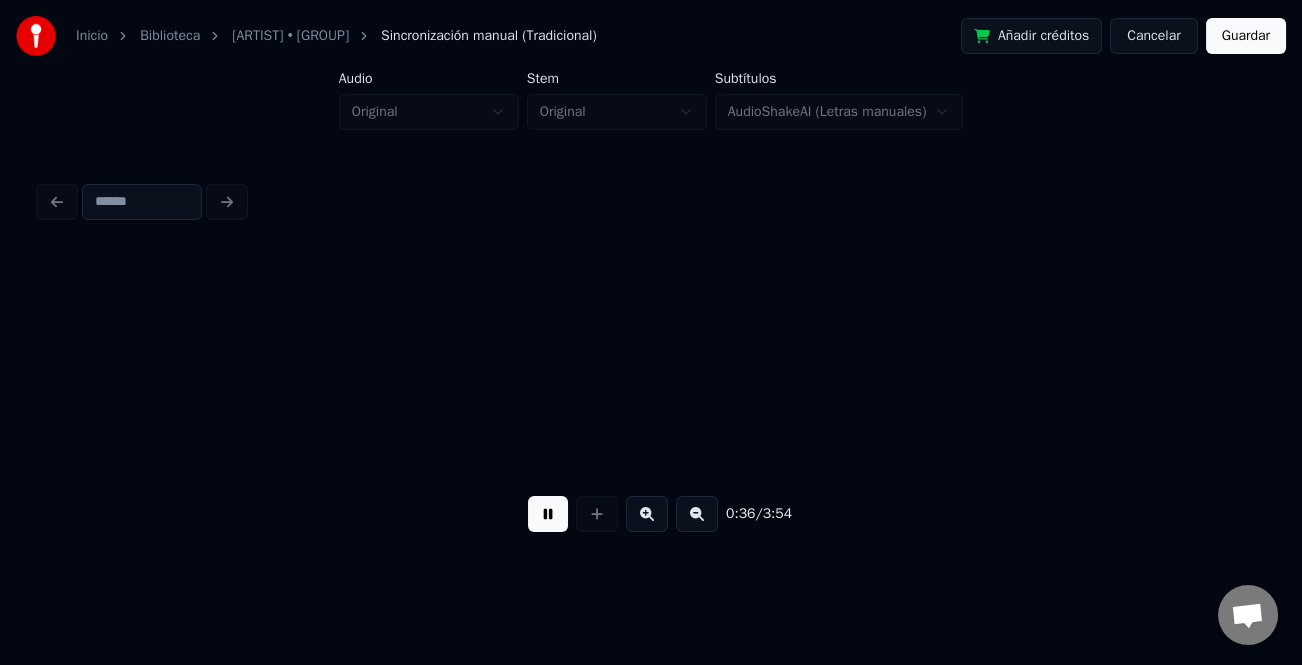 scroll, scrollTop: 0, scrollLeft: 4728, axis: horizontal 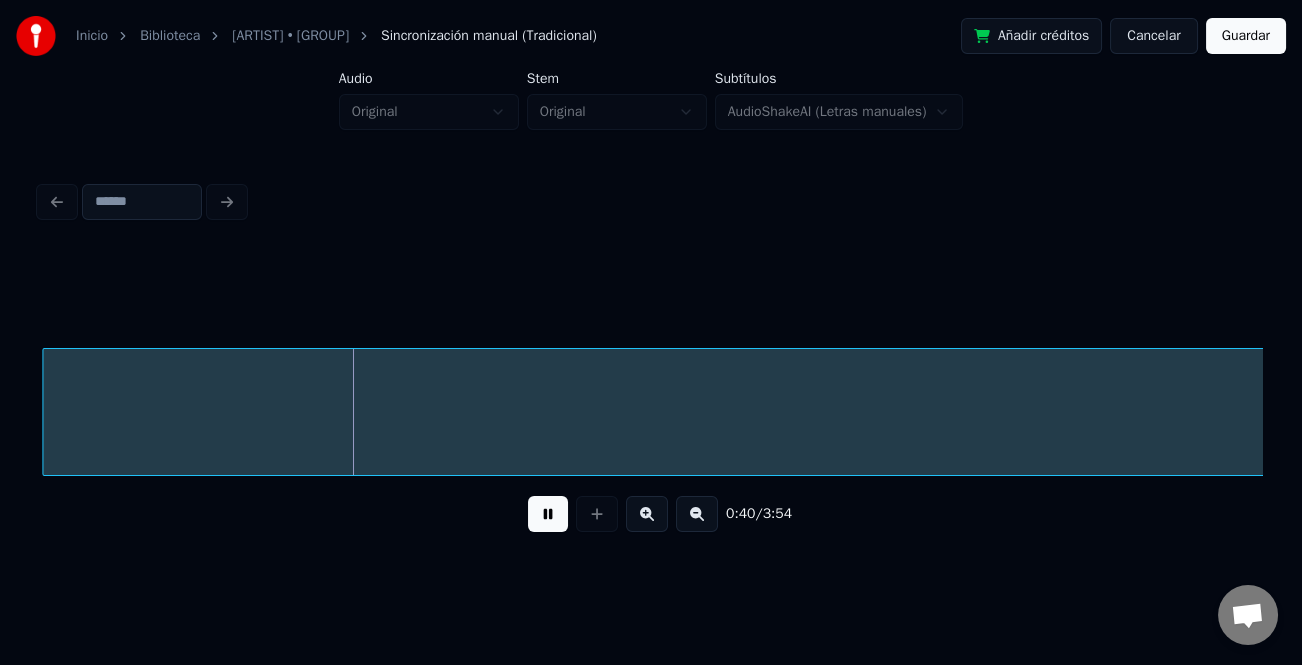 click on "dice" at bounding box center [1647, 417] 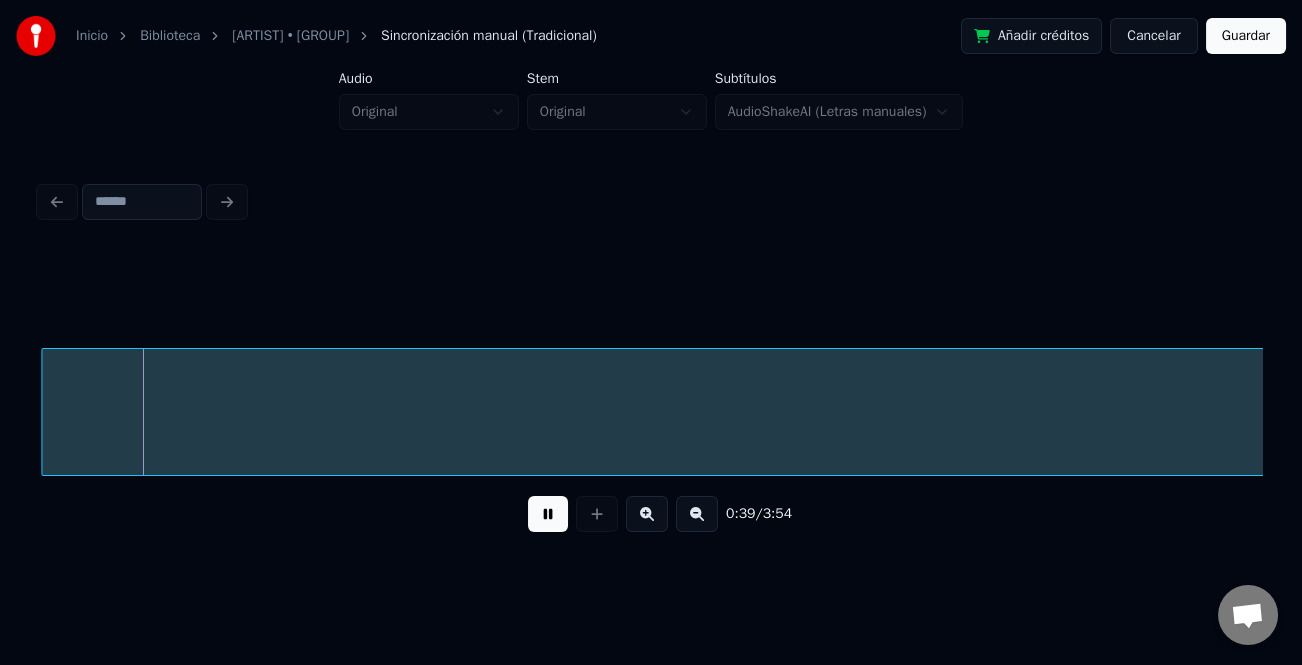 click at bounding box center [697, 514] 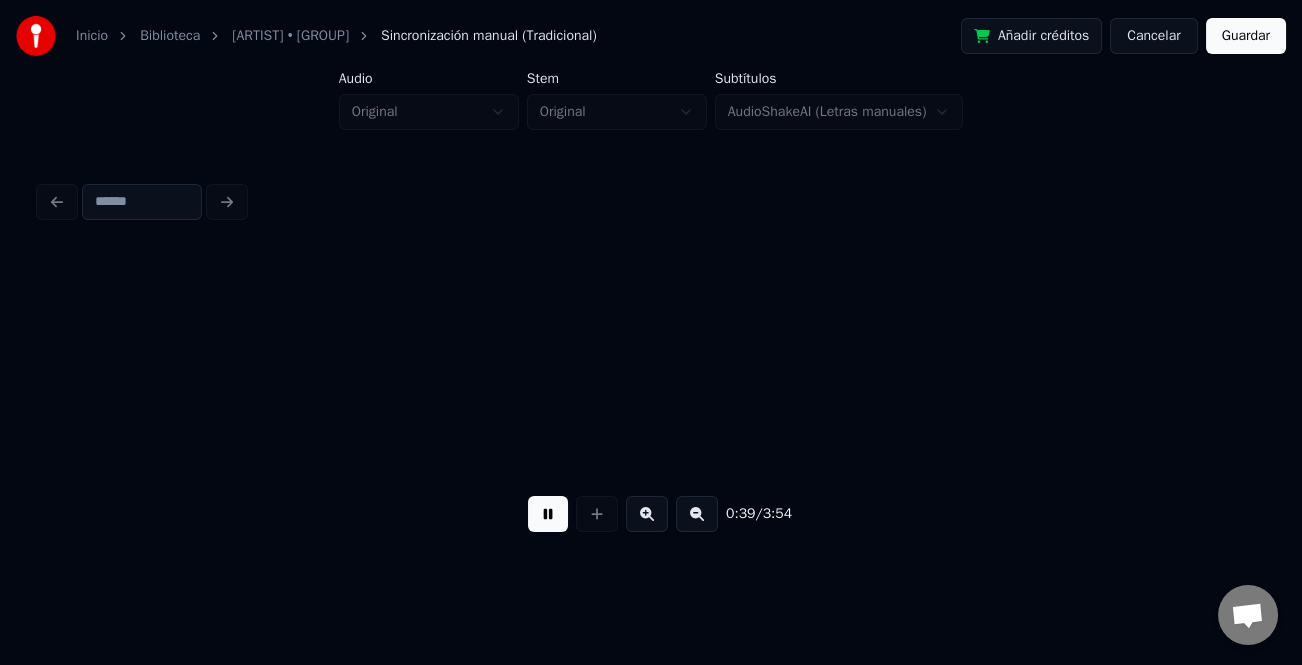 click at bounding box center (697, 514) 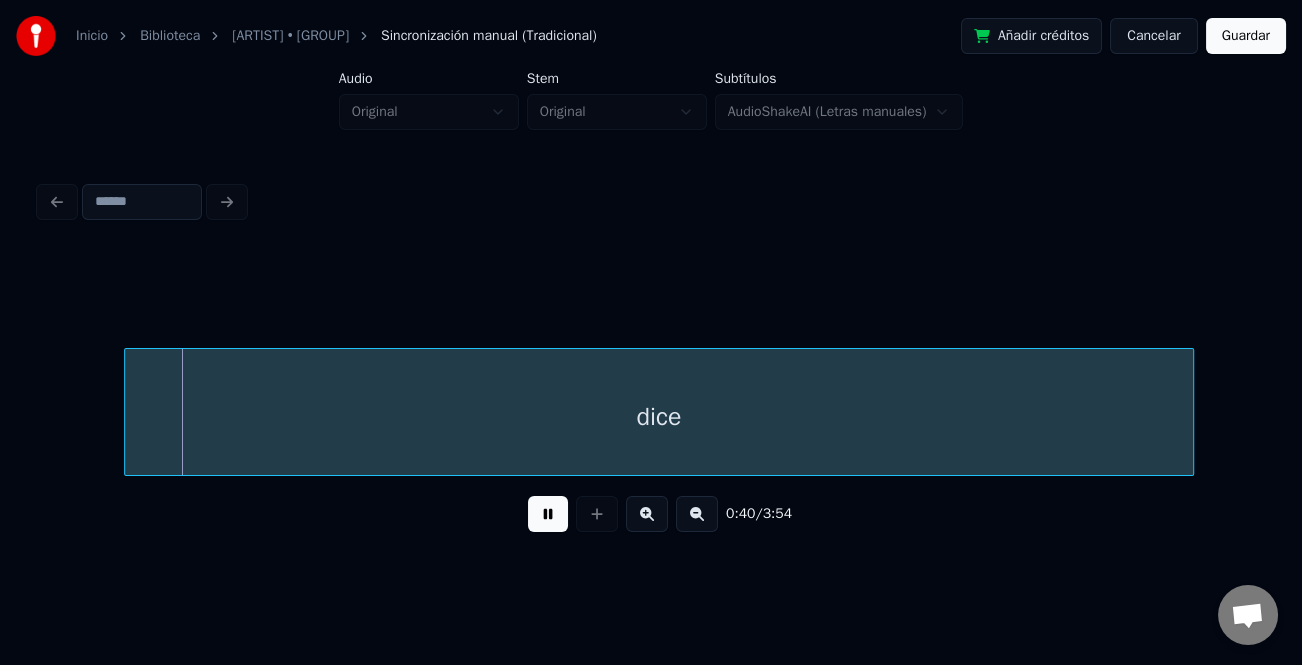 click at bounding box center [697, 514] 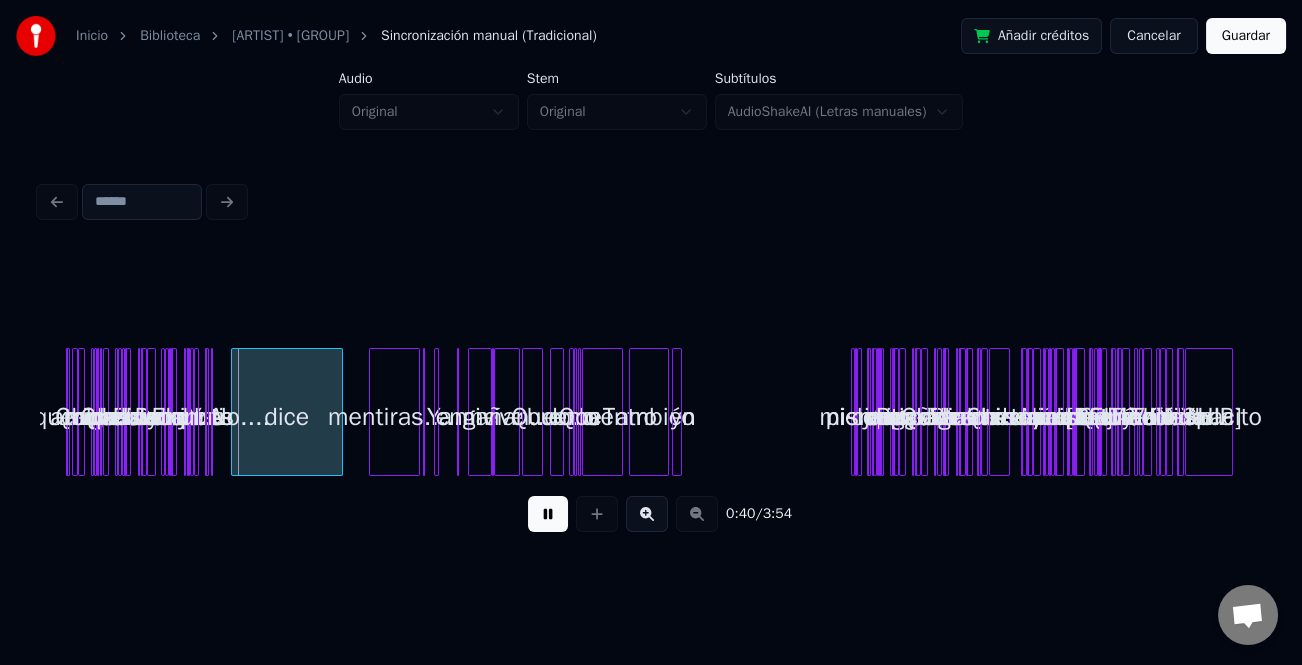 scroll, scrollTop: 0, scrollLeft: 0, axis: both 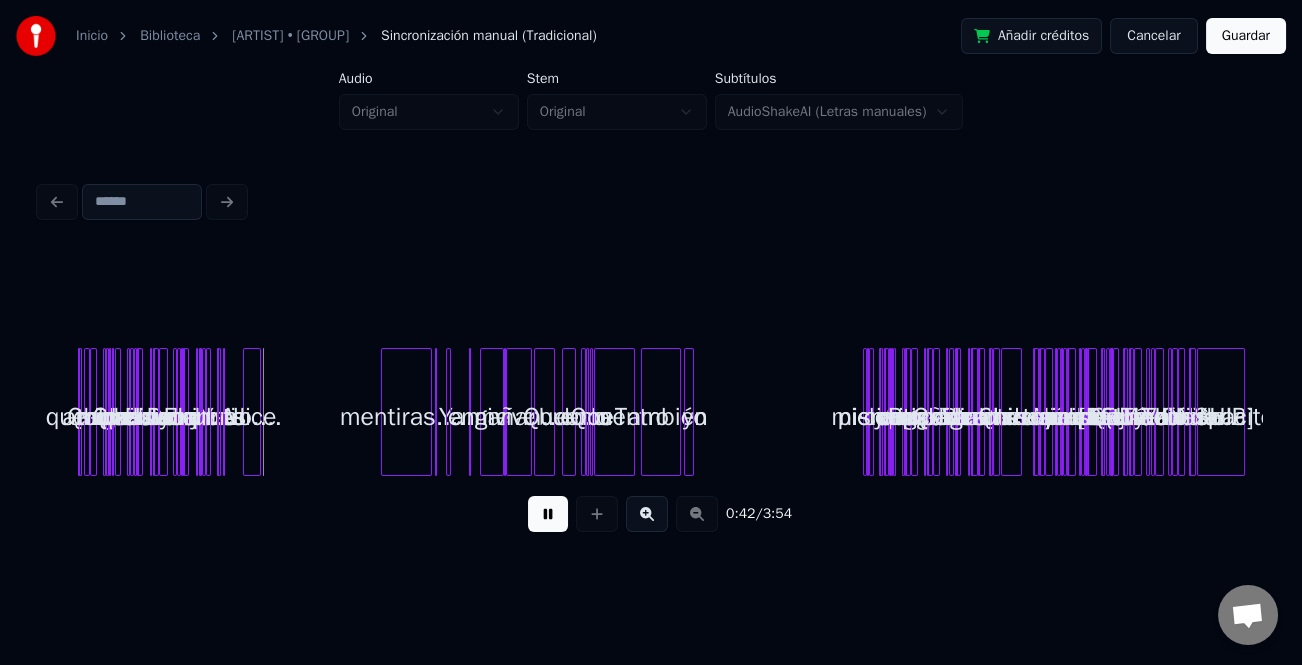 click at bounding box center [257, 412] 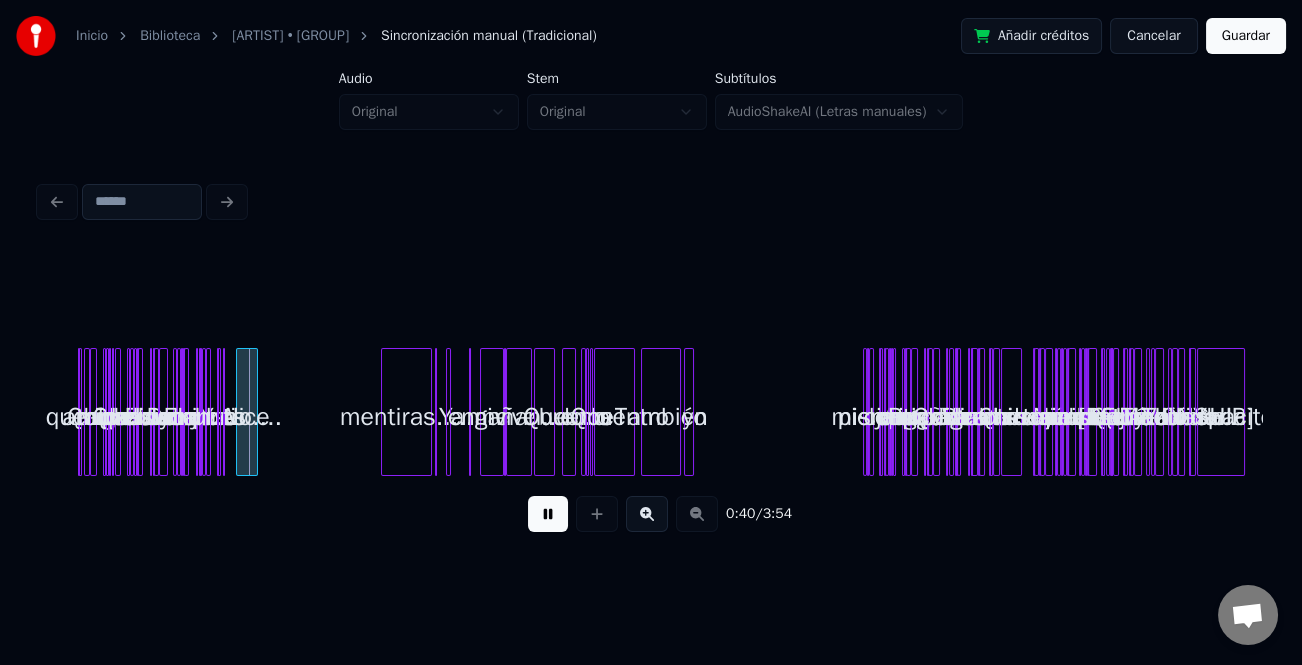 click on "dice" at bounding box center (247, 417) 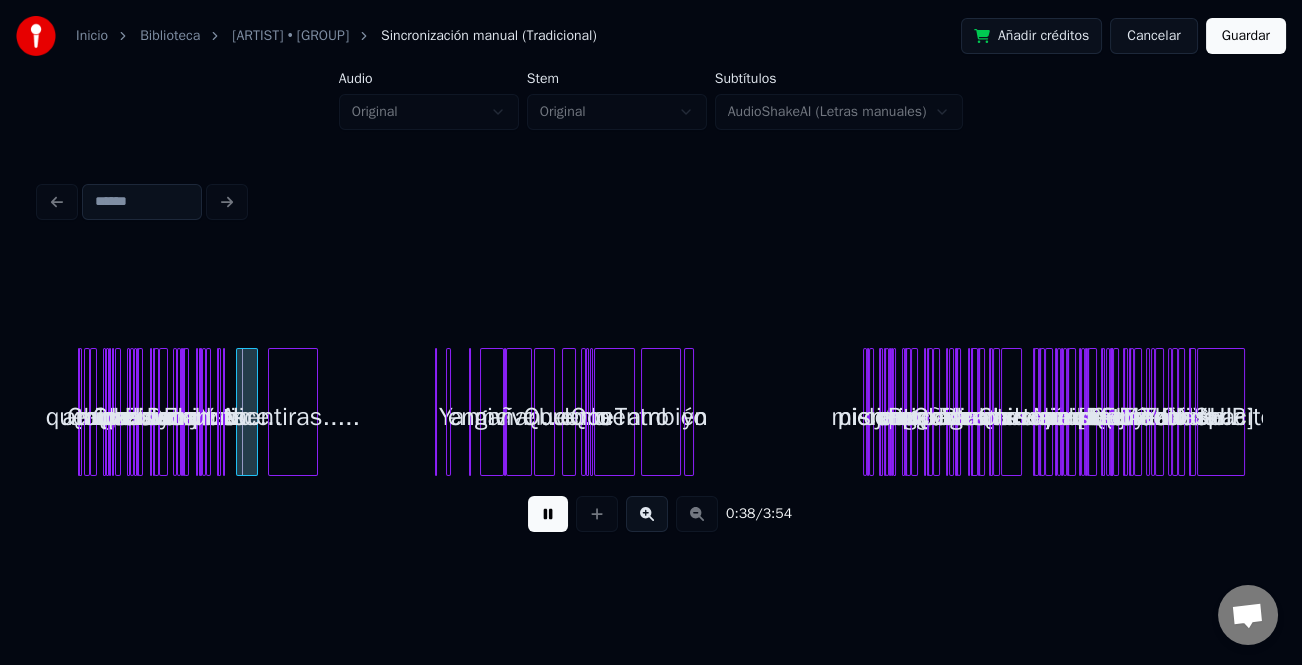 click on "mentiras....." at bounding box center [293, 417] 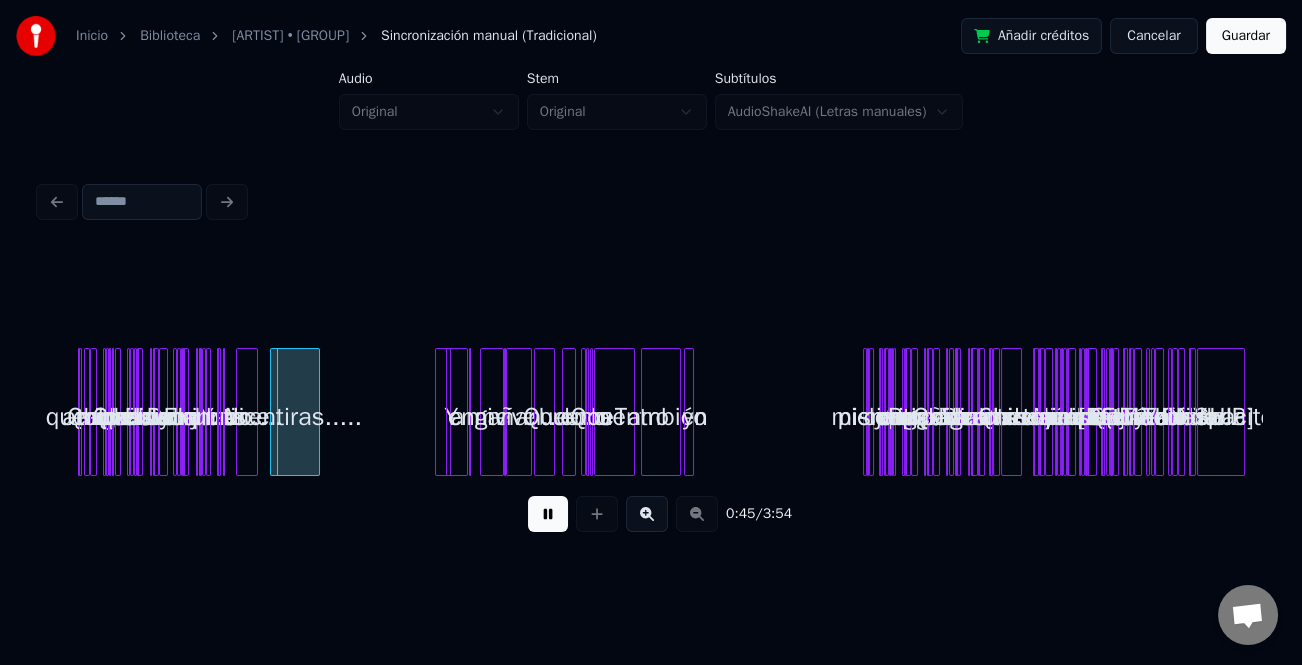 click on "dice Que tal amigo [RELATIONSHIP].... Que bueno que nos miramos Es preciso hablar muy claro De un asunto delicado..... Esa mujer nos trae locos.... Y por las nubes volan..do.... A ti te mentiras..... Y a mi me vive engañan..do. Que bueno Que me lo encuentro También yo pienso lo mismo... A mi me jura que me ama Pero me engaña contigo..... Que le parece [RELATIONSHIP].... De corazon se lo digo.... Vamos a mandarle al diablo... Que camine otro camino... Ni tuya ni mia será.... su amor no vale la pena.. me importa mas tu [RELATIONSHIP]..... Que esa mujer Que no es buena... Ni tuya ni mia será...... Tienes razón [RELATIONSHIP] Vamos aducirle adiós..... Y olvidarla despacito" at bounding box center (651, 412) 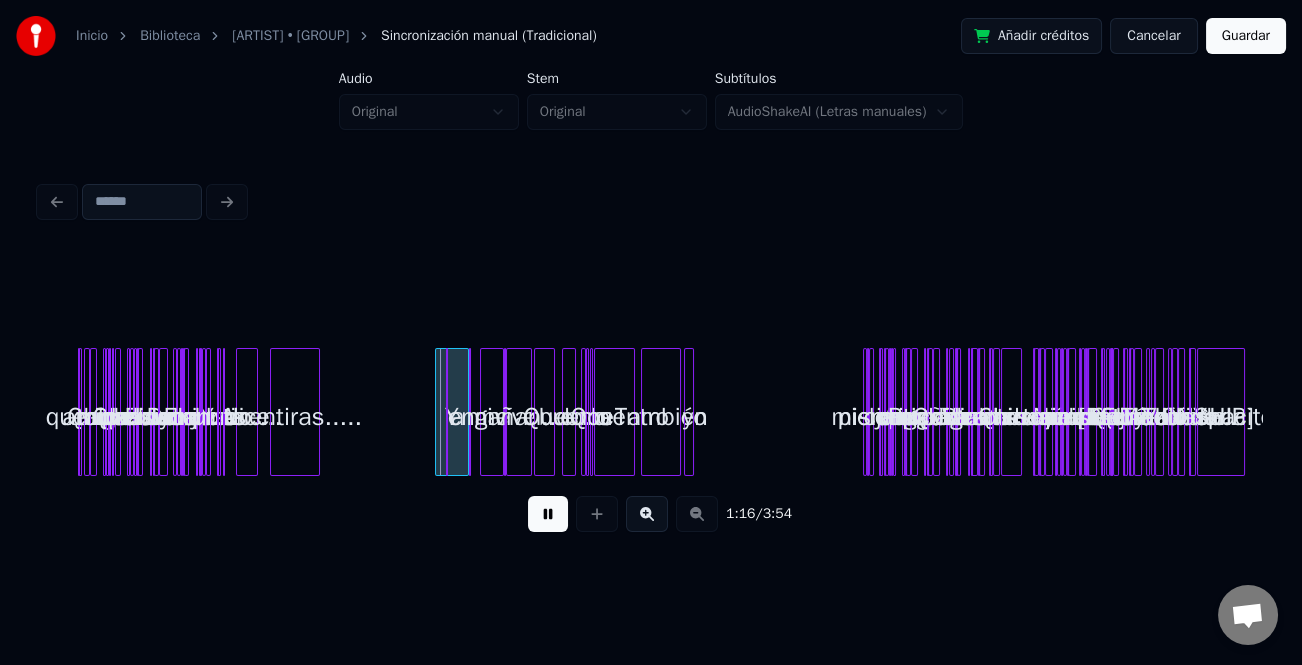 click on "dice Que tal amigo [RELATIONSHIP].... Que bueno que nos miramos Es preciso hablar muy claro De un asunto delicado..... Esa mujer nos trae locos.... Y por las nubes volan..do.... A ti te mentiras..... Y a mi me vive engañan..do. Que bueno Que me lo encuentro También yo pienso lo mismo... A mi me jura que me ama Pero me engaña contigo..... Que le parece [RELATIONSHIP].... De corazon se lo digo.... Vamos a mandarle al diablo... Que camine otro camino... Ni tuya ni mia será.... su amor no vale la pena.. me importa mas tu [RELATIONSHIP]..... Que esa mujer Que no es buena... Ni tuya ni mia será...... Tienes razón [RELATIONSHIP] Vamos aducirle adiós..... Y olvidarla despacito" at bounding box center (651, 412) 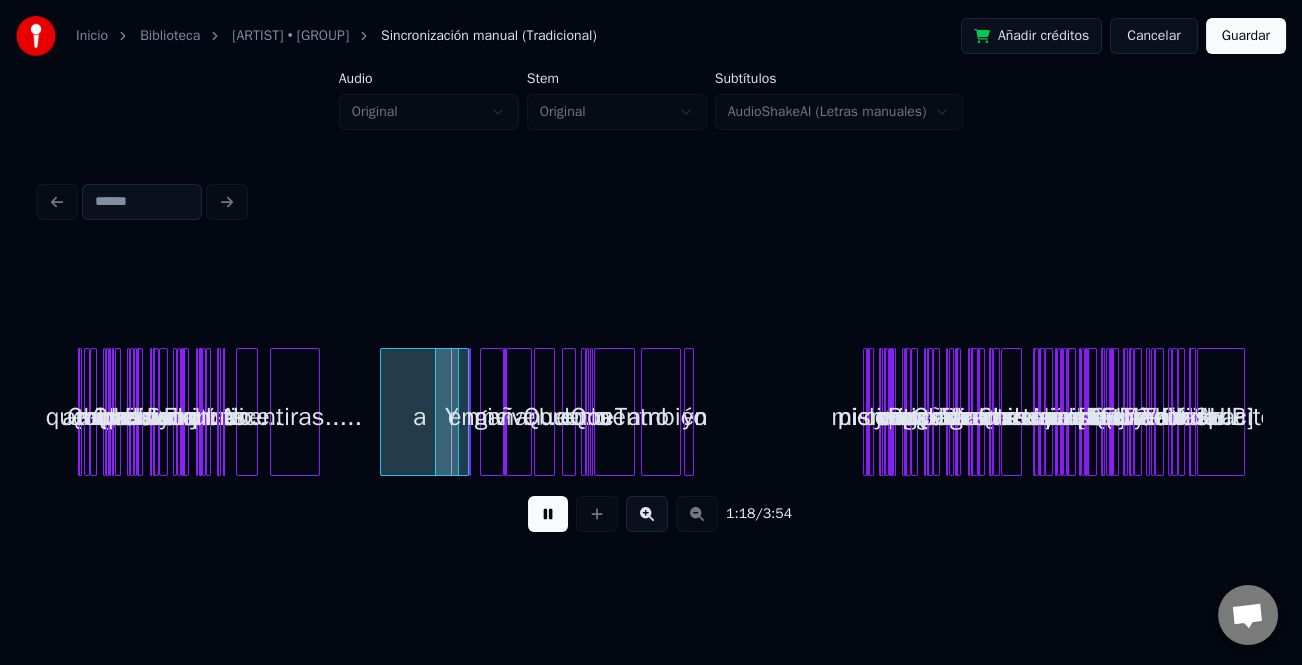 click at bounding box center [384, 412] 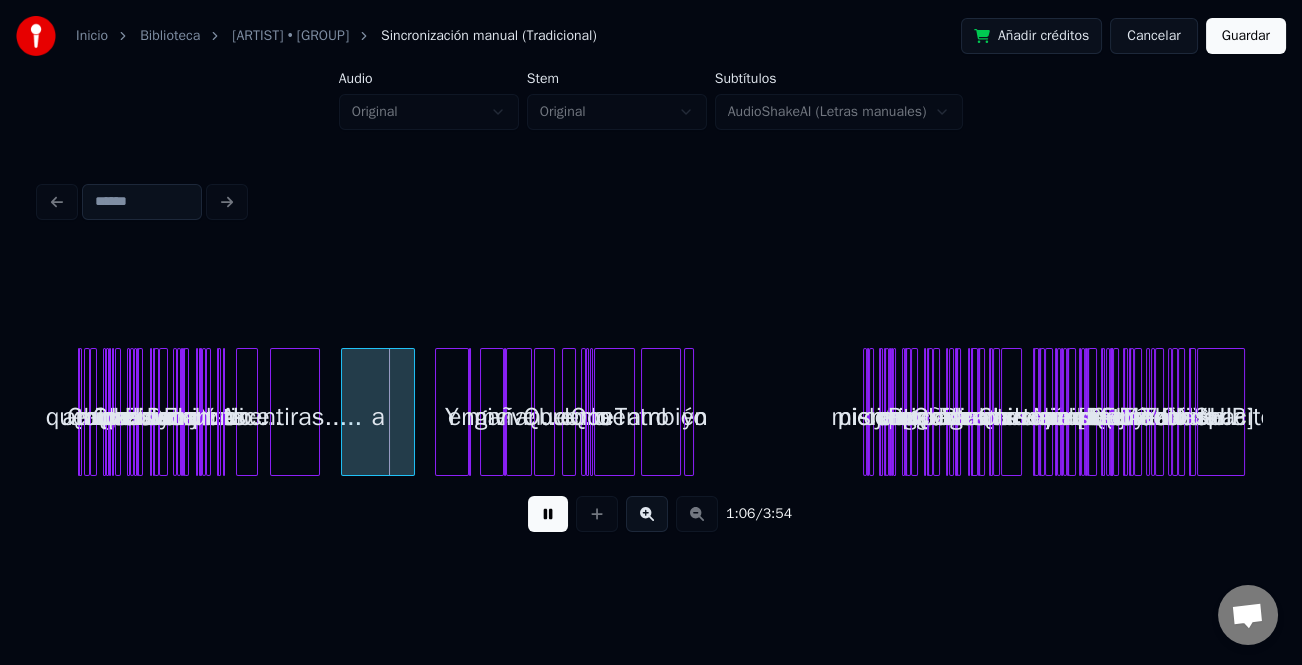 click on "a" at bounding box center (377, 417) 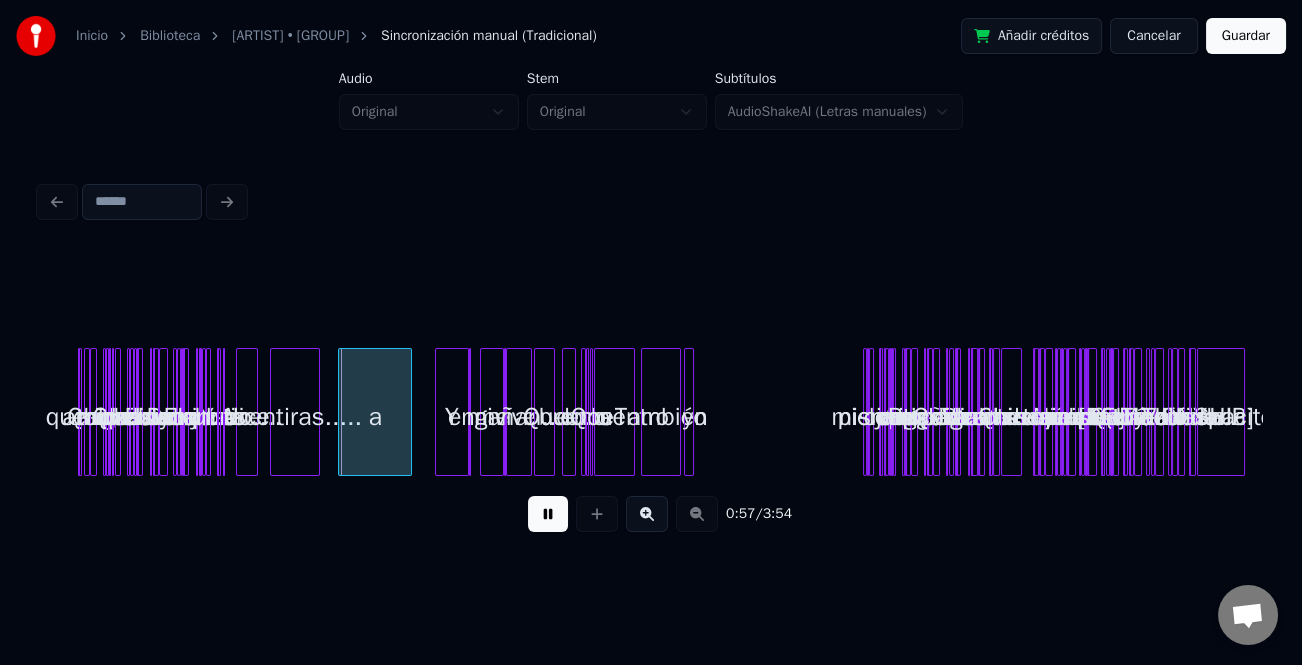 click at bounding box center (548, 514) 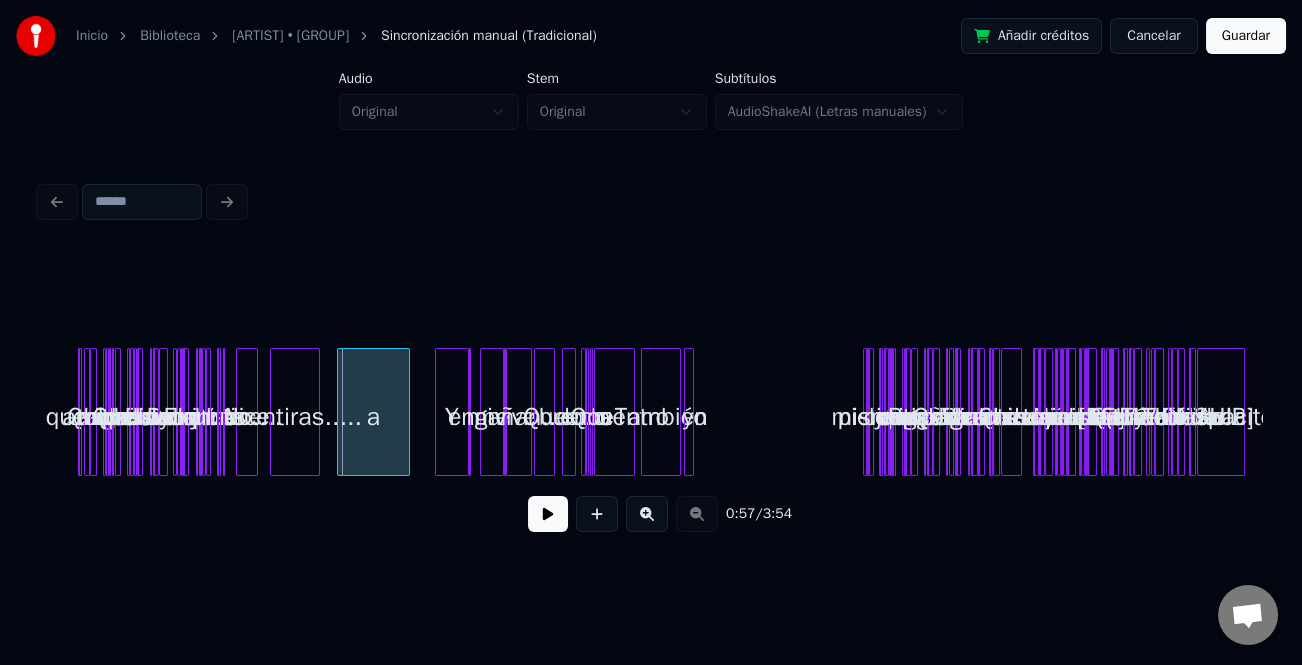 click on "a" at bounding box center [373, 412] 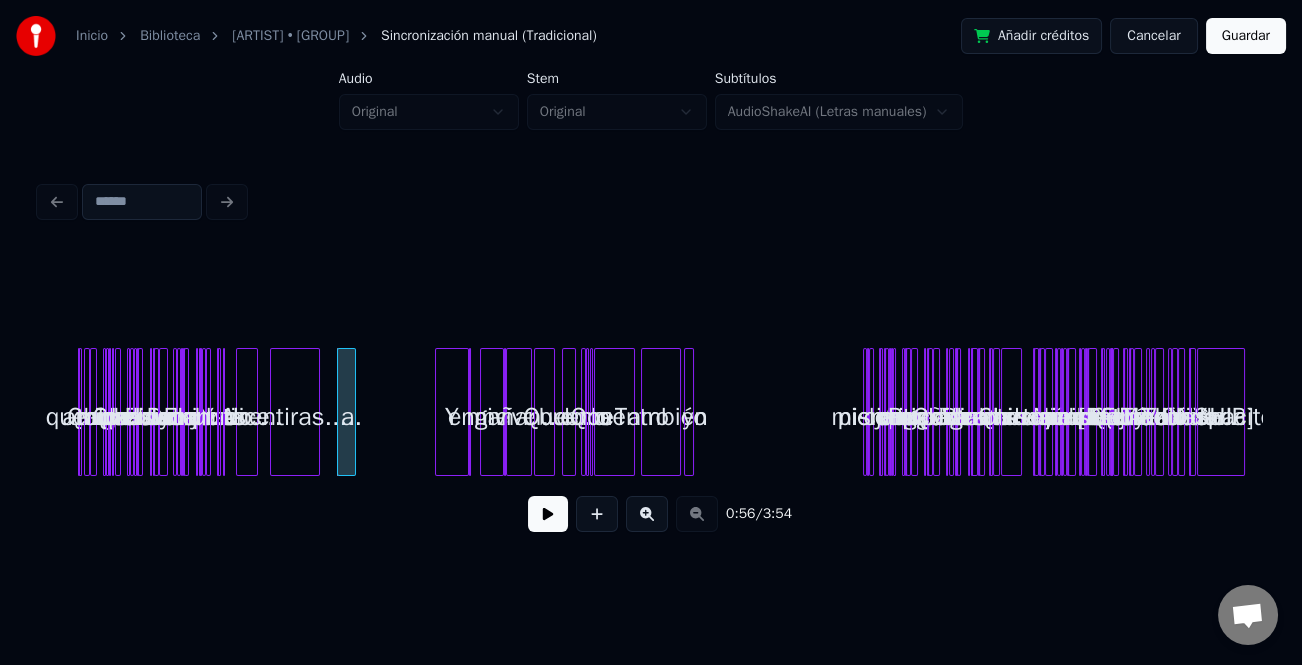 click at bounding box center [352, 412] 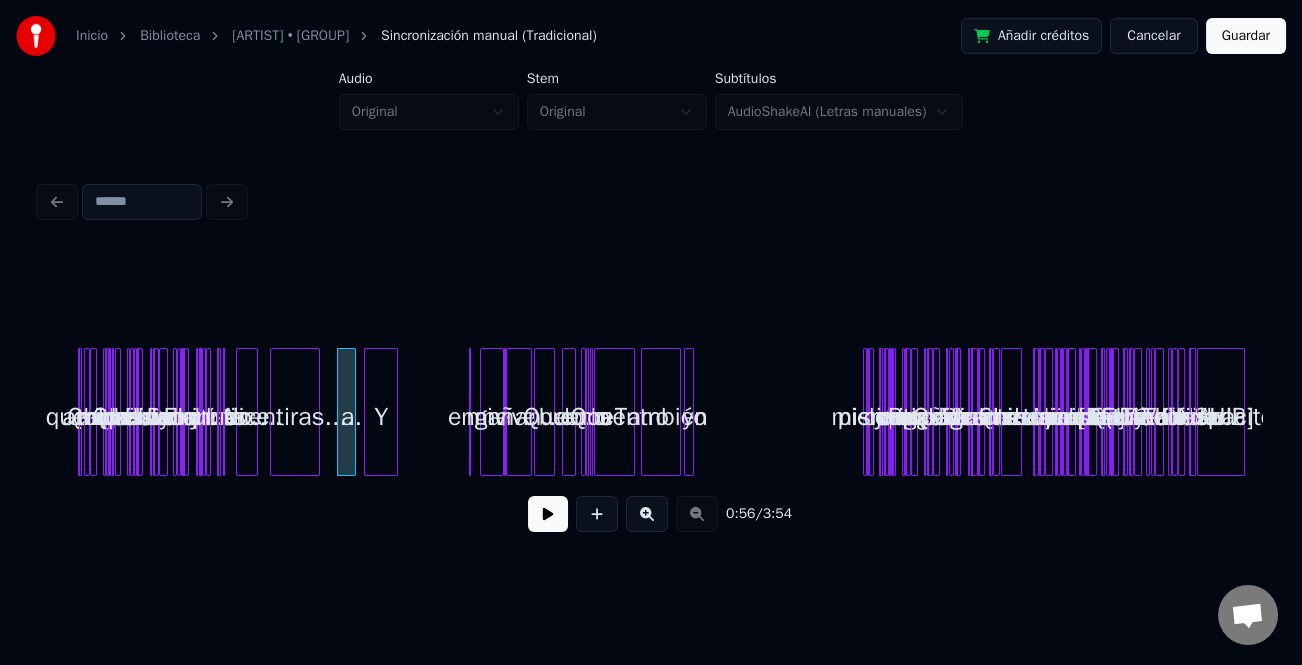 click on "Y" at bounding box center [381, 417] 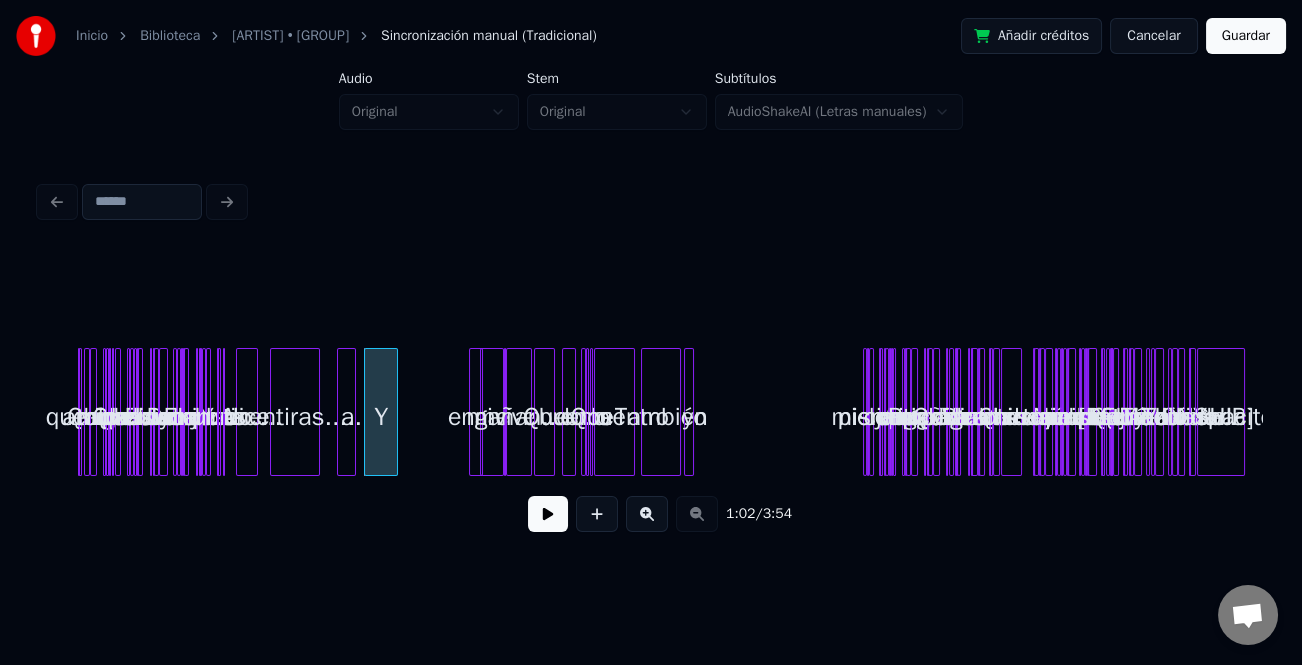 click on "dice Que tal amigo [RELATIONSHIP].... Que bueno que nos miramos Es preciso hablar muy claro De un asunto delicado..... Esa mujer nos trae locos.... Y por las nubes volan..do.... A ti te mentiras..... Y a mi me vive engañan..do. Que bueno Que me lo encuentro También yo pienso lo mismo... A mi me jura que me ama Pero me engaña contigo..... Que le parece [RELATIONSHIP].... De corazon se lo digo.... Vamos a mandarle al diablo... Que camine otro camino... Ni tuya ni mia será.... su amor no vale la pena.. me importa mas tu [RELATIONSHIP]..... Que esa mujer Que no es buena... Ni tuya ni mia será...... Tienes razón [RELATIONSHIP] Vamos aducirle adiós..... Y olvidarla despacito" at bounding box center [651, 412] 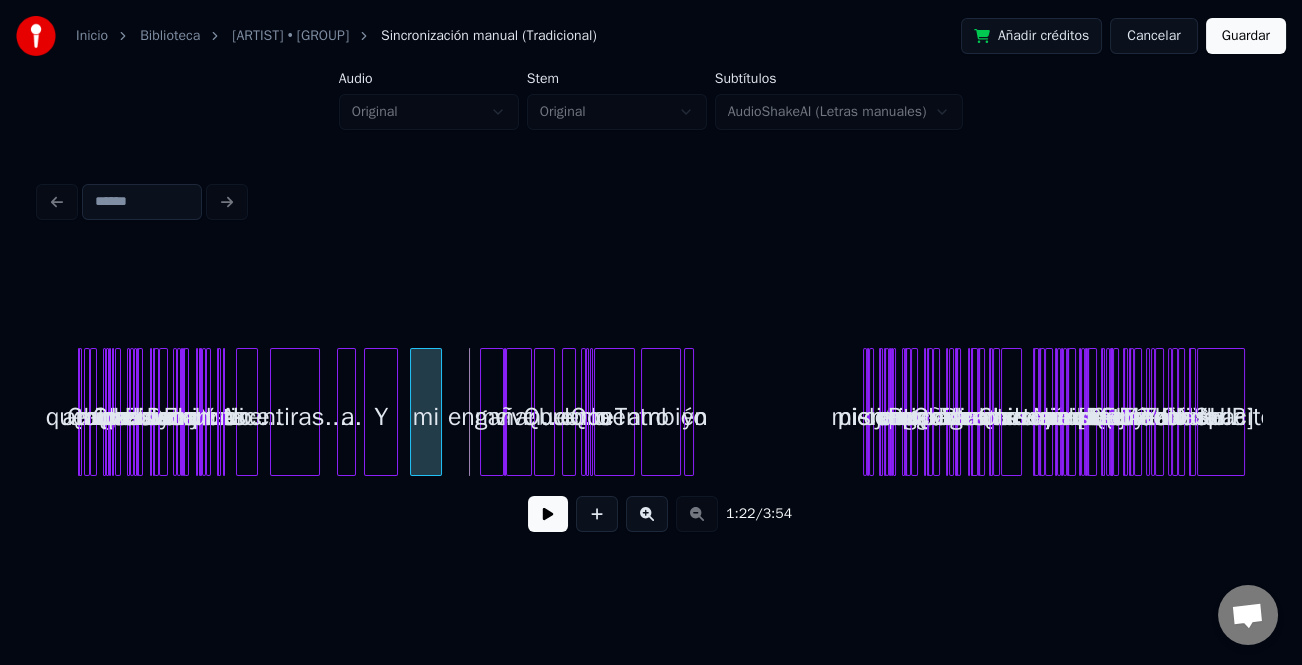 click on "mi" at bounding box center (426, 417) 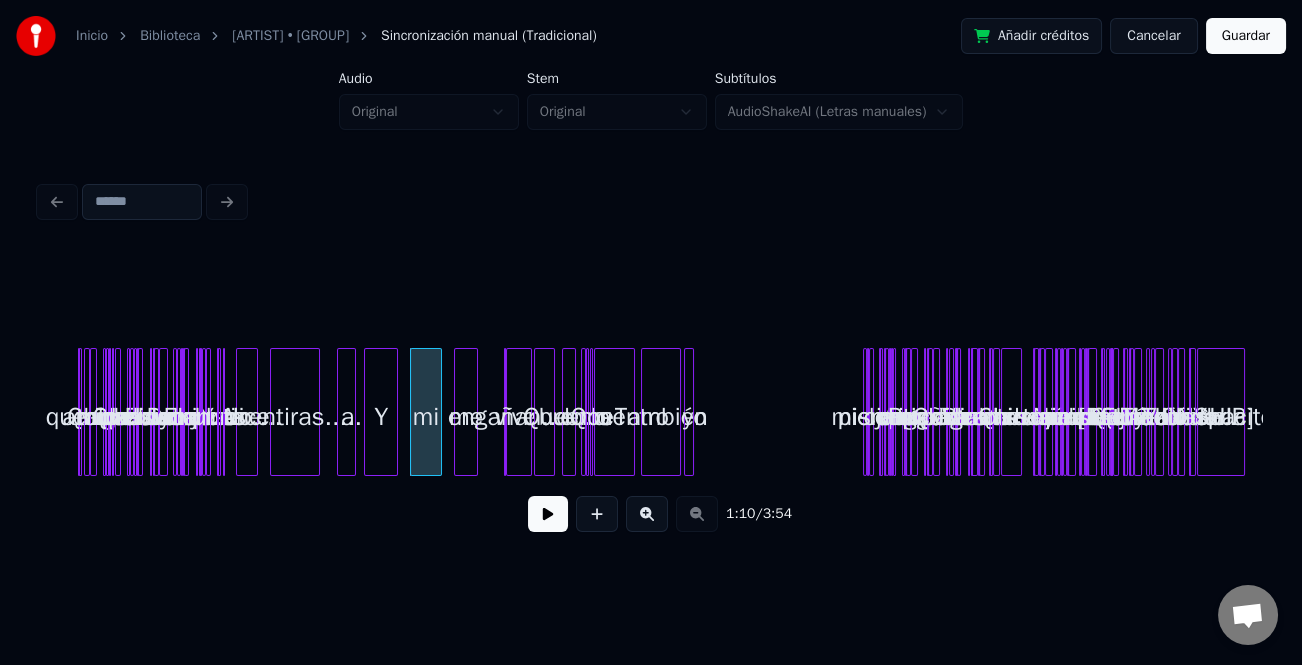 click on "me" at bounding box center [465, 417] 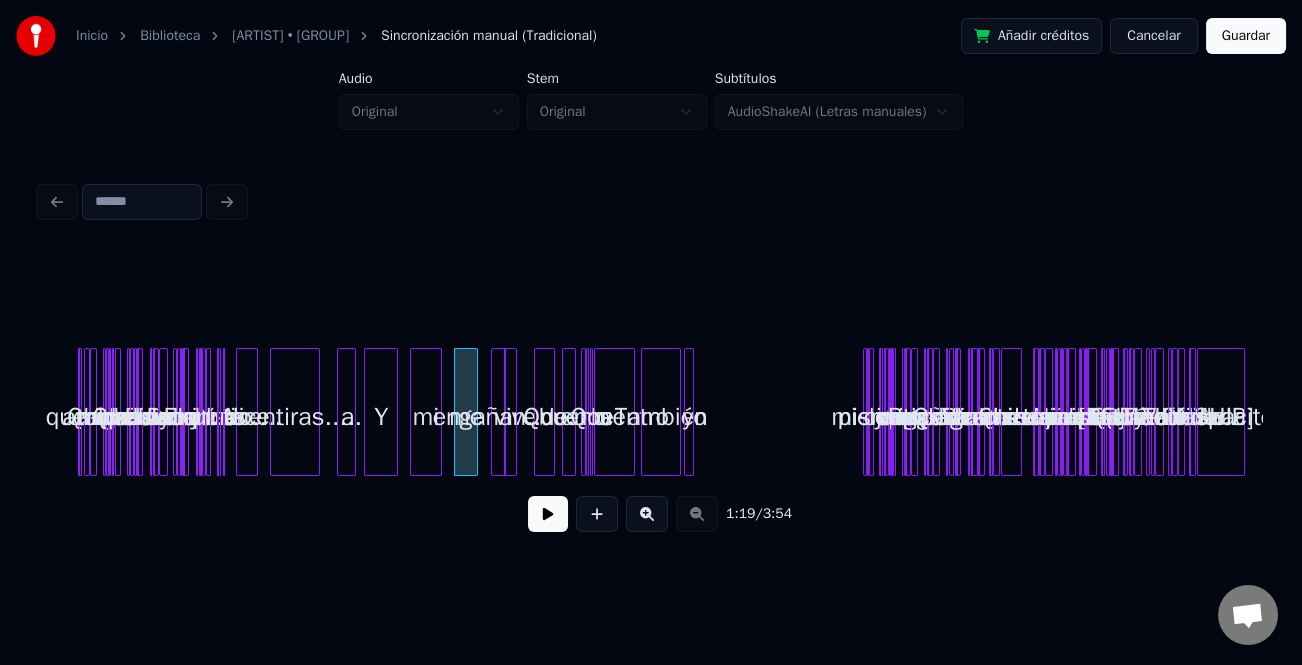 click on "dice Que tal amigo [RELATIONSHIP].... Que bueno que nos miramos Es preciso hablar muy claro De un asunto delicado..... Esa mujer nos trae locos.... Y por las nubes volan..do.... A ti te mentiras..... Y a mi me vive engañan..do. Que bueno Que me lo encuentro También yo pienso lo mismo... A mi me jura que me ama Pero me engaña contigo..... Que le parece [RELATIONSHIP].... De corazon se lo digo.... Vamos a mandarle al diablo... Que camine otro camino... Ni tuya ni mia será.... su amor no vale la pena.. me importa mas tu [RELATIONSHIP]..... Que esa mujer Que no es buena... Ni tuya ni mia será...... Tienes razón [RELATIONSHIP] Vamos aducirle adiós..... Y olvidarla despacito" at bounding box center (651, 412) 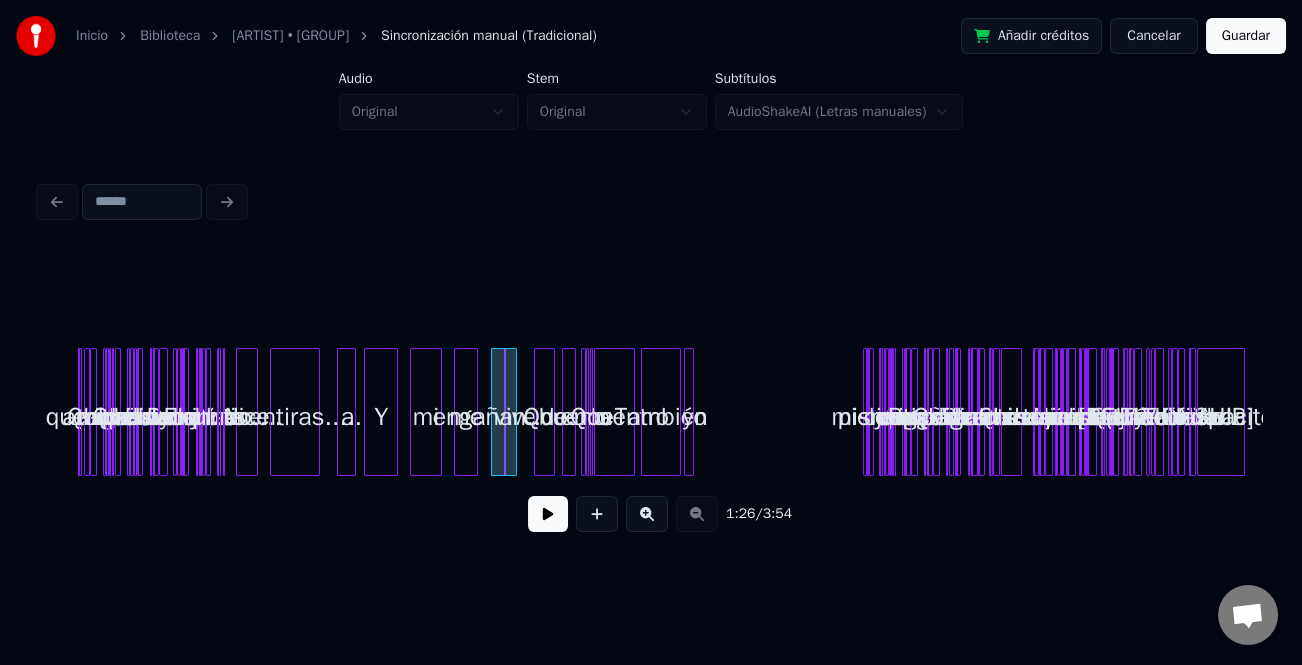 click at bounding box center [647, 514] 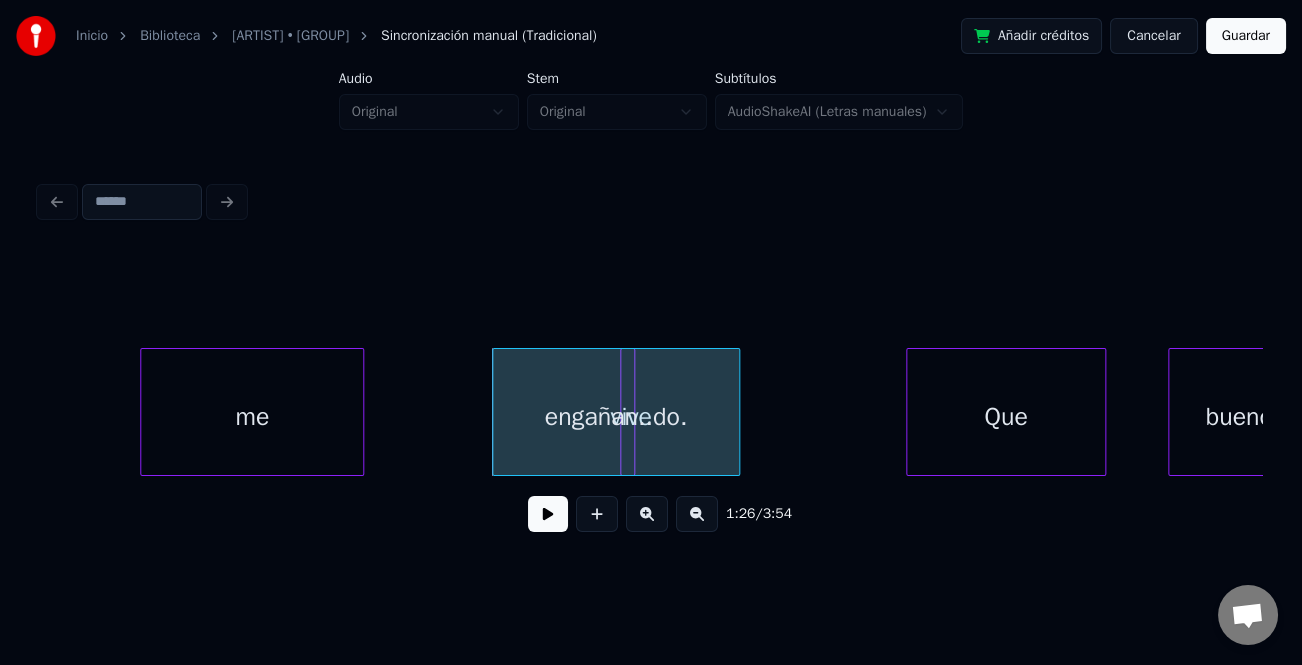 click at bounding box center [647, 514] 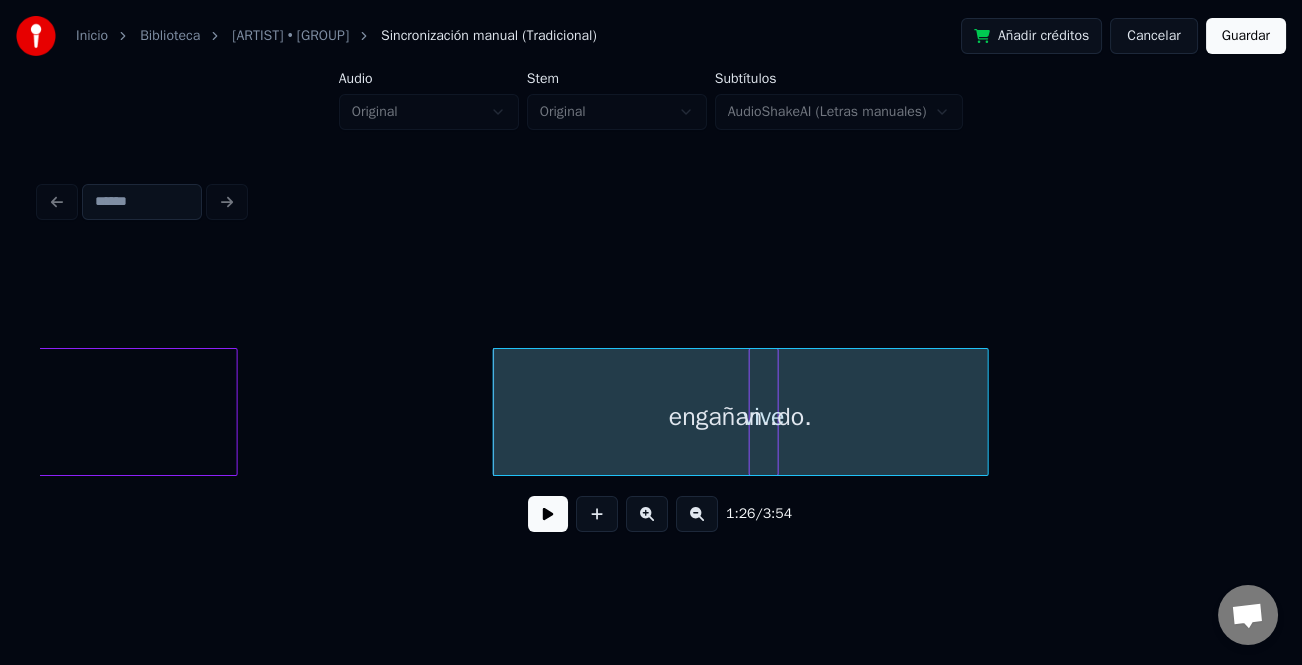 click at bounding box center [647, 514] 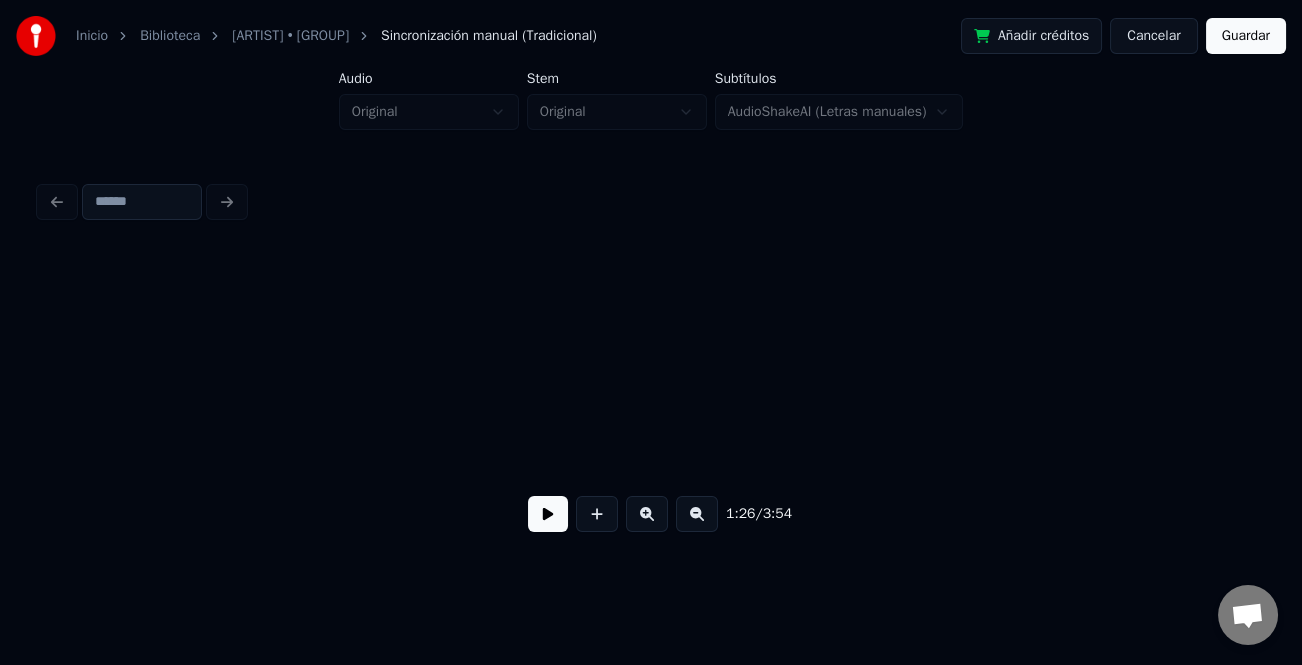 scroll, scrollTop: 0, scrollLeft: 12531, axis: horizontal 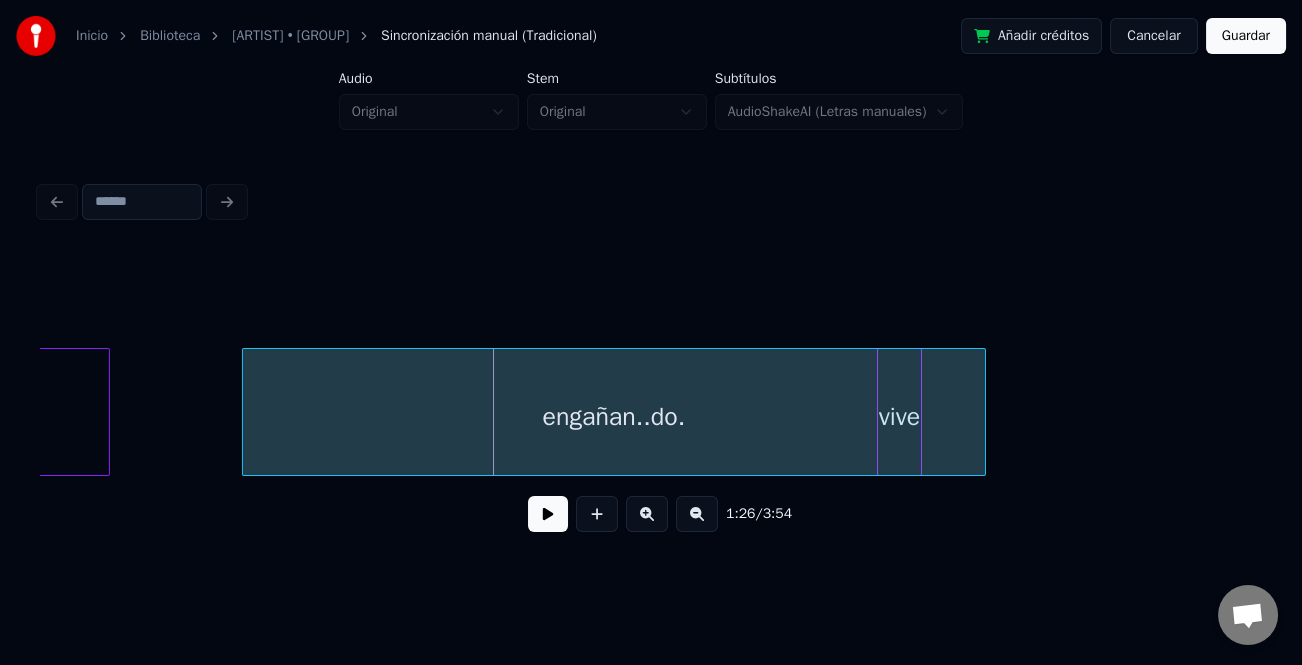 click on "engañan..do." at bounding box center (614, 417) 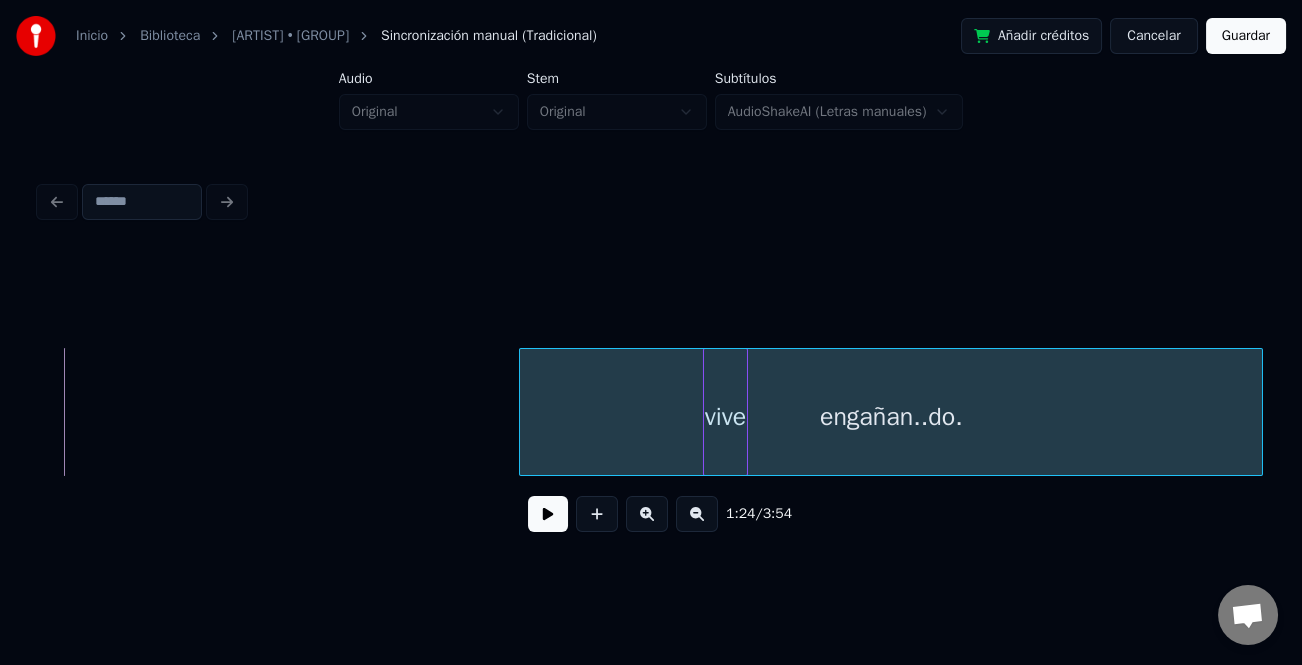 click on "engañan..do." at bounding box center [891, 417] 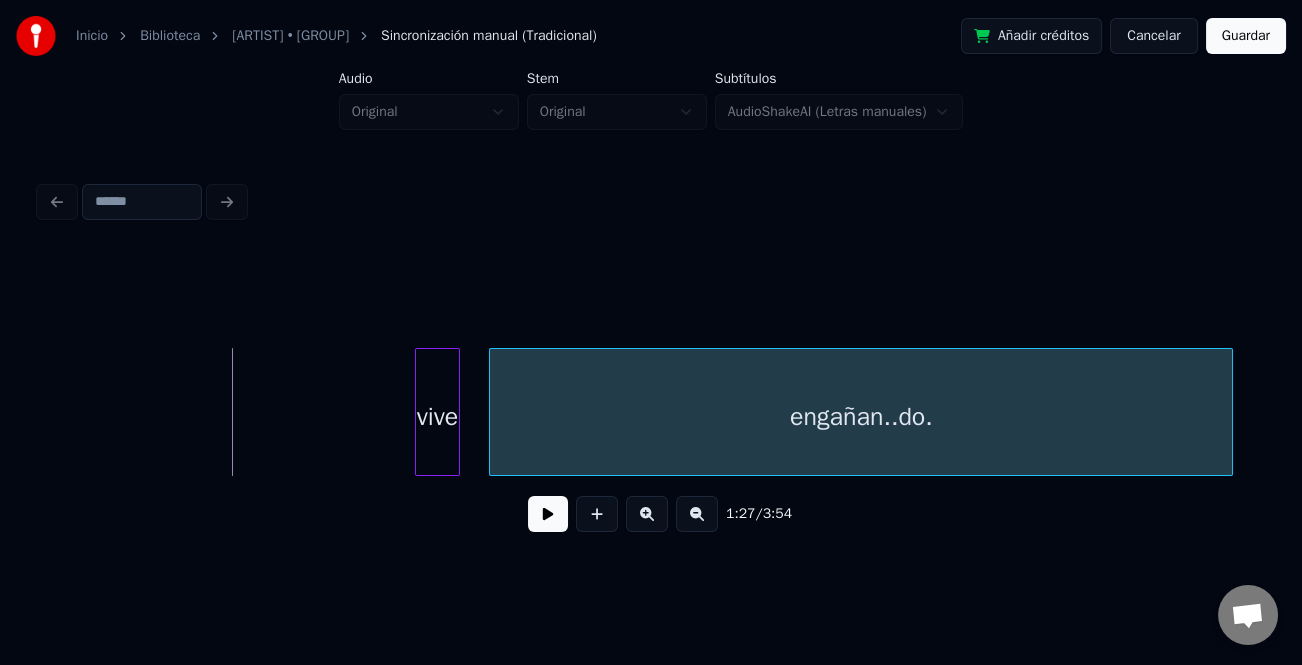 scroll, scrollTop: 0, scrollLeft: 13005, axis: horizontal 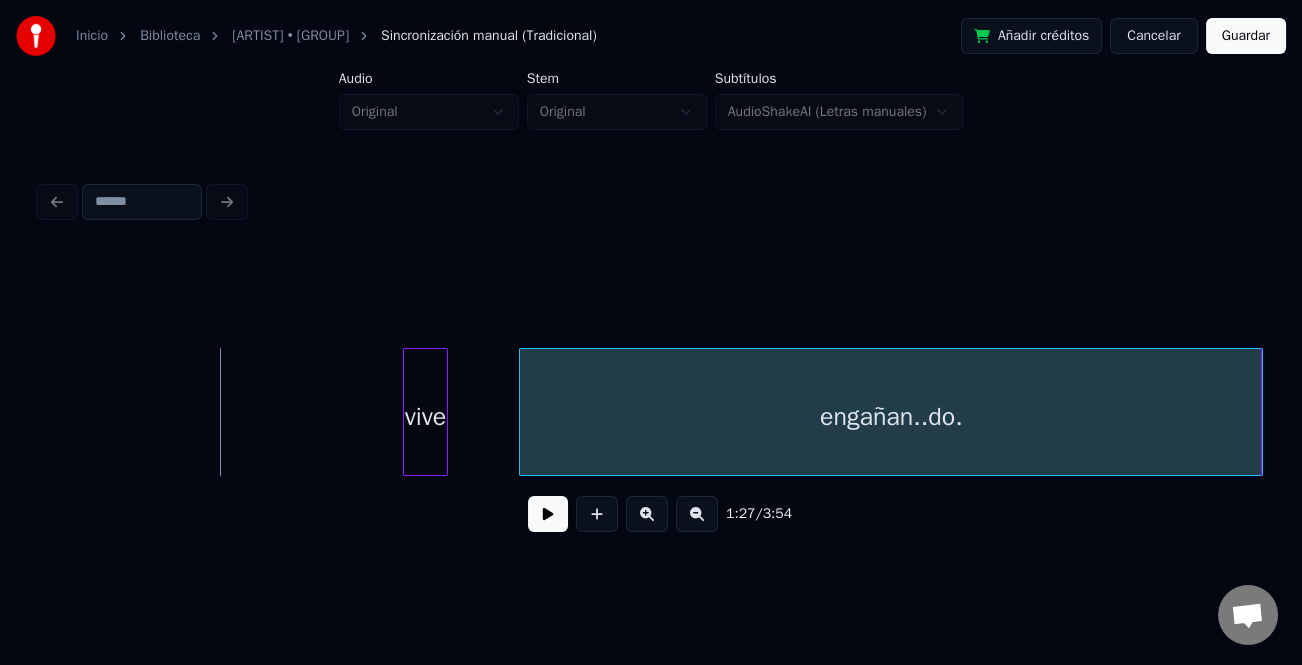 click on "engañan..do." at bounding box center (891, 417) 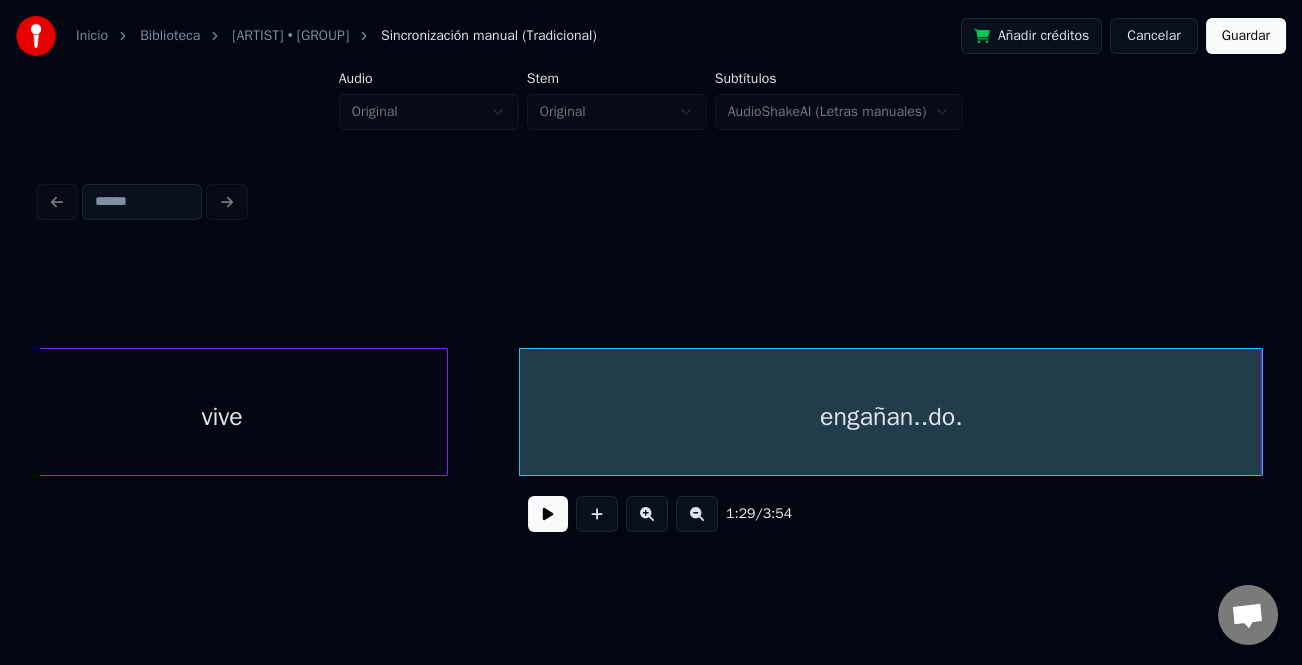 click on "Inicio Biblioteca [ARTIST] Y Sus Compas Sincronización manual (Tradicional) Añadir créditos Cancelar Guardar Audio Original Stem Original Subtítulos AudioShakeAI (Letras manuales) 1:29 / 3:54" at bounding box center [651, 280] 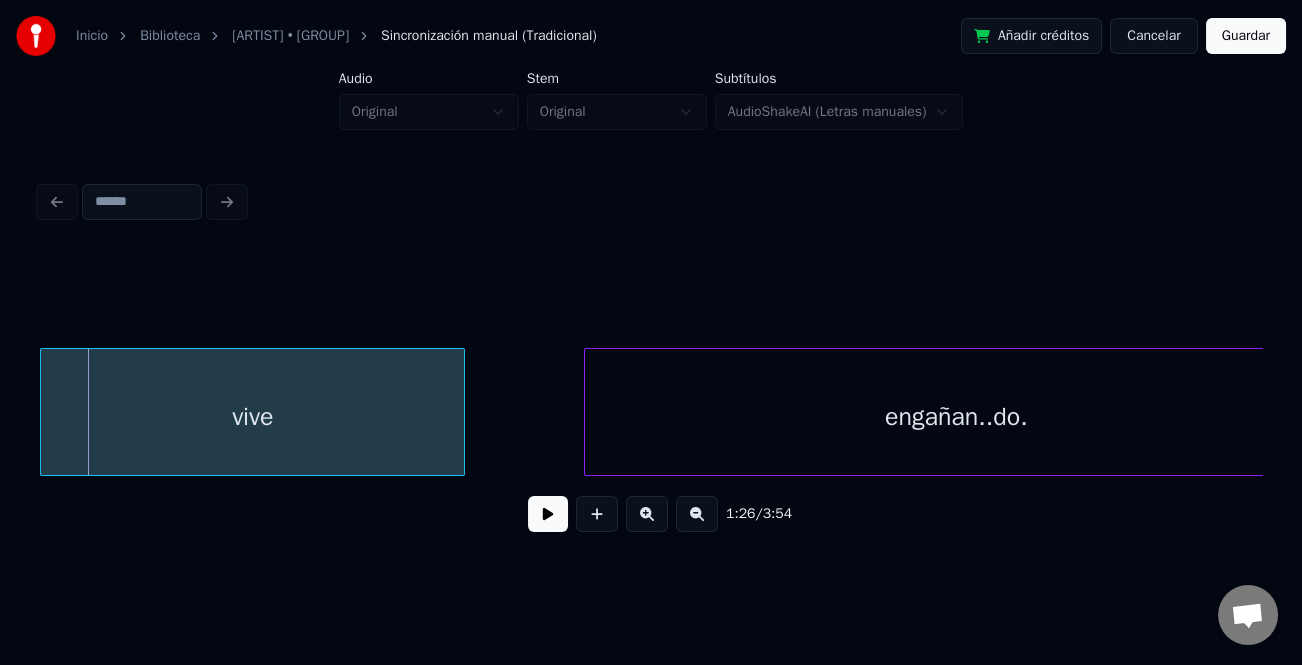click on "vive" at bounding box center (252, 417) 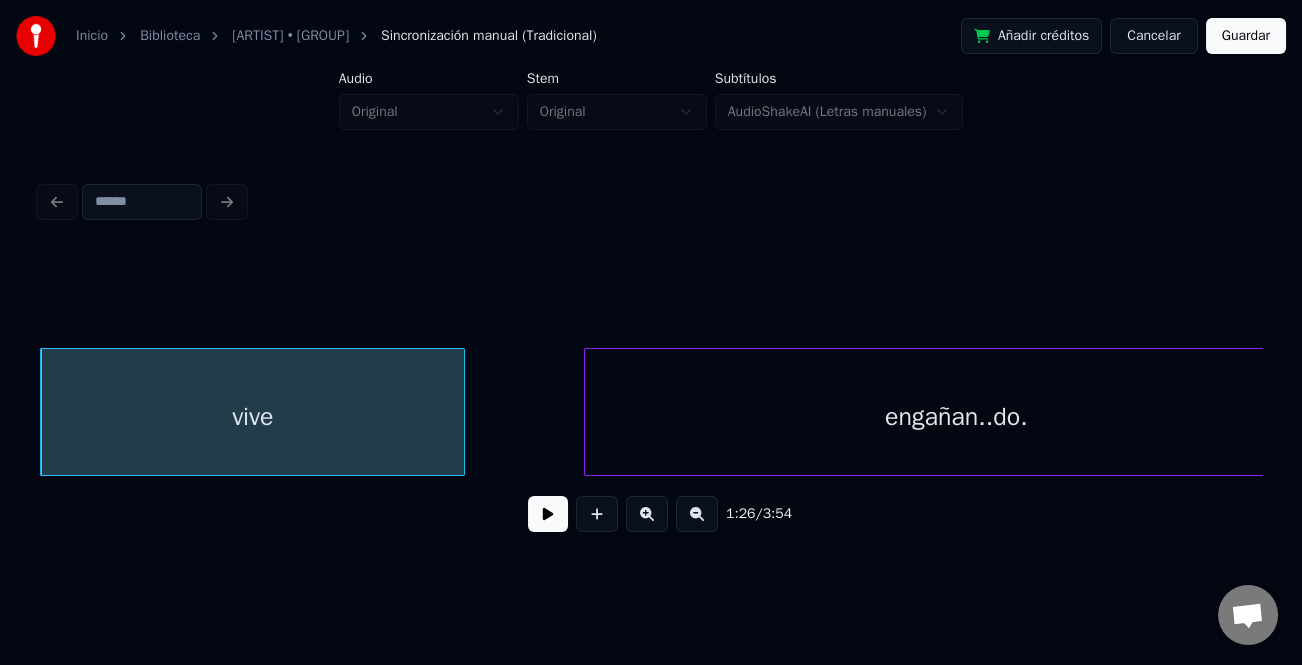 scroll, scrollTop: 0, scrollLeft: 12997, axis: horizontal 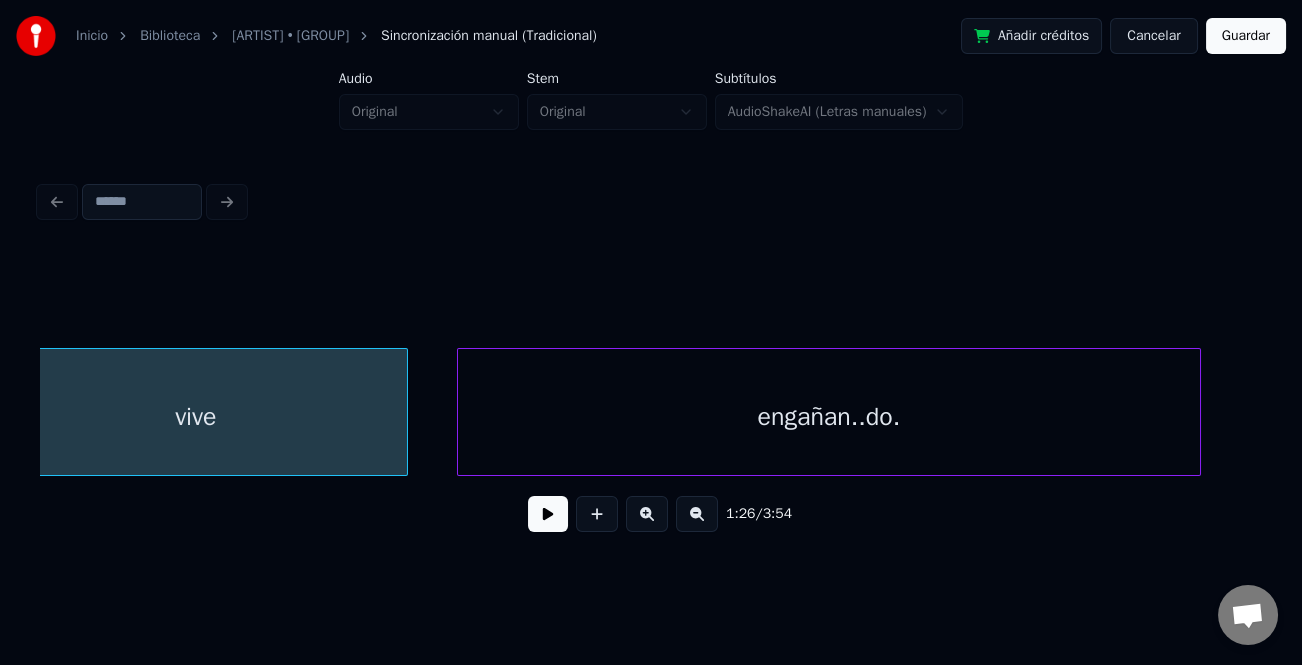 click on "engañan..do." at bounding box center (829, 417) 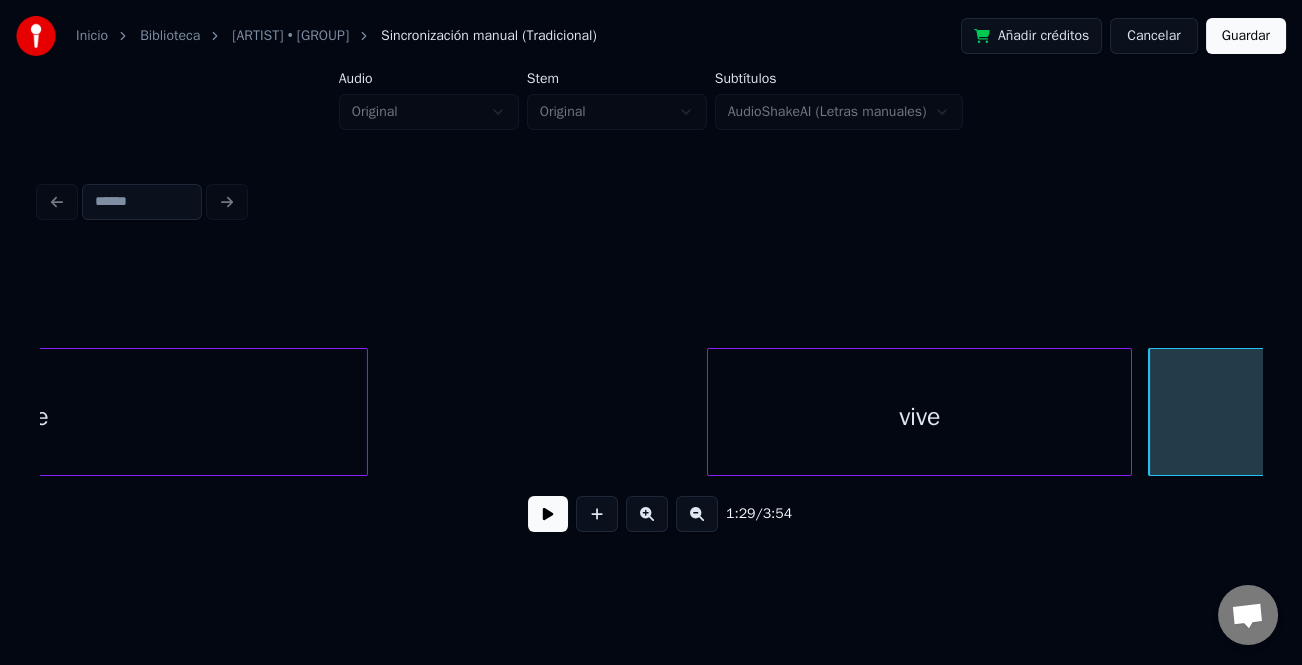 scroll, scrollTop: 0, scrollLeft: 12301, axis: horizontal 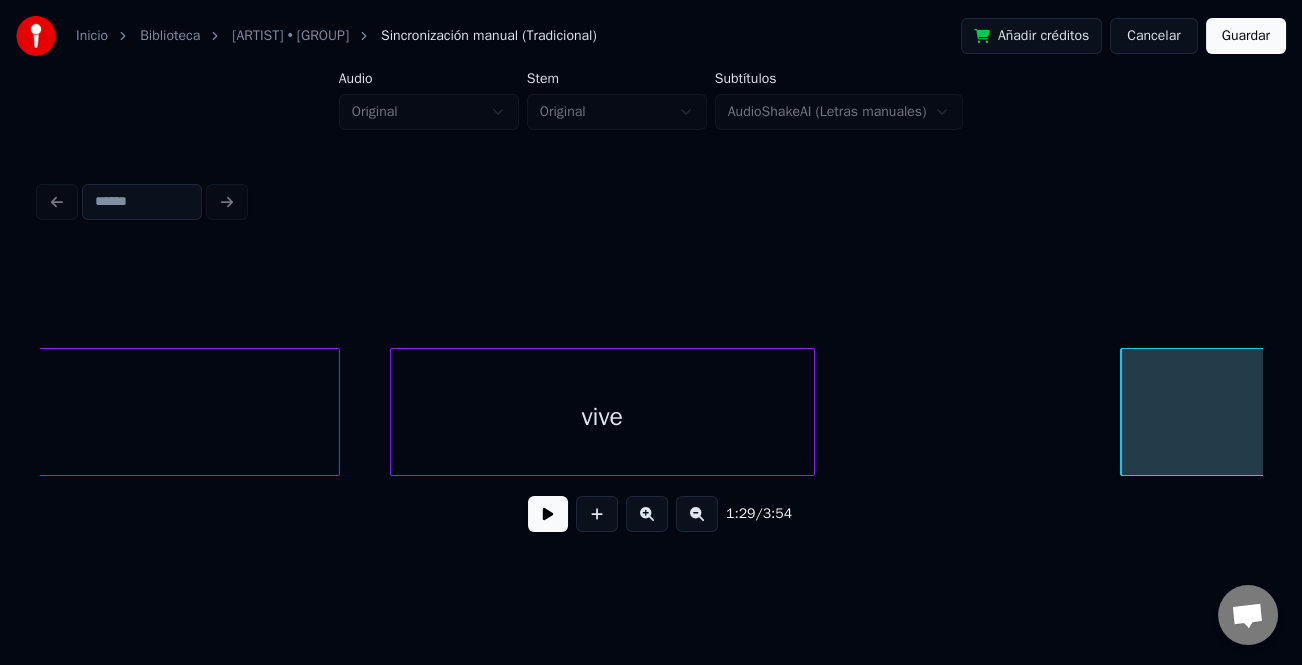 click on "vive" at bounding box center [602, 417] 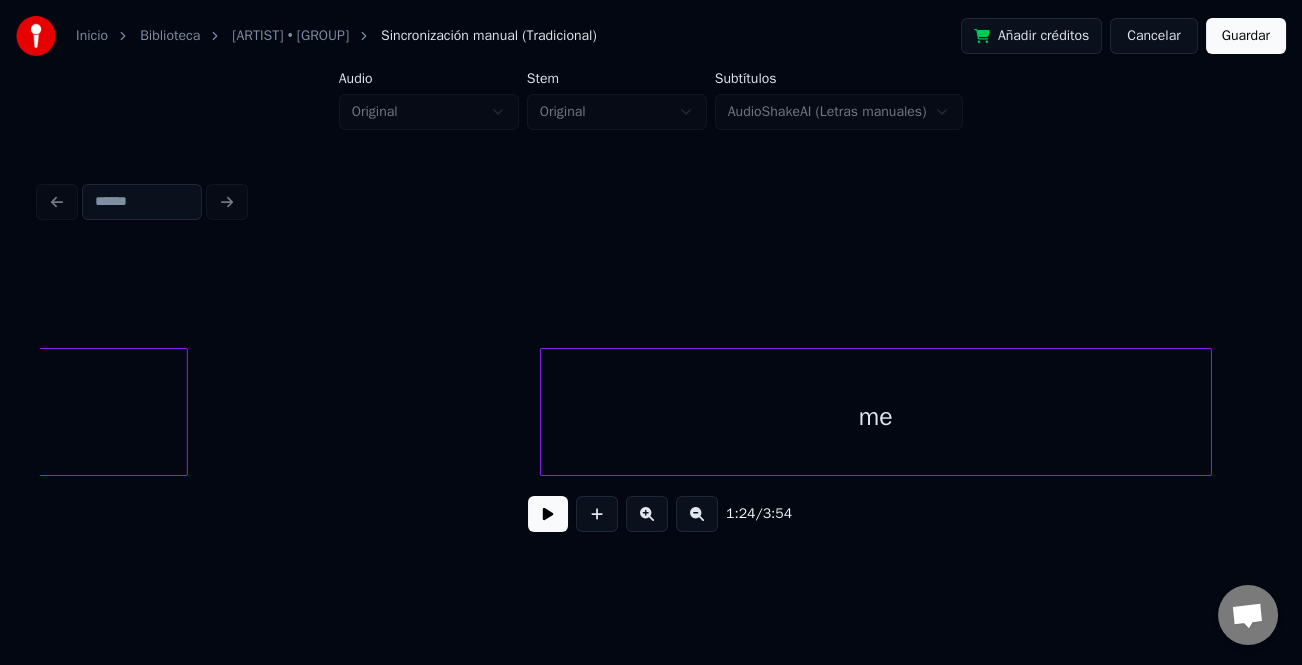 scroll, scrollTop: 0, scrollLeft: 11458, axis: horizontal 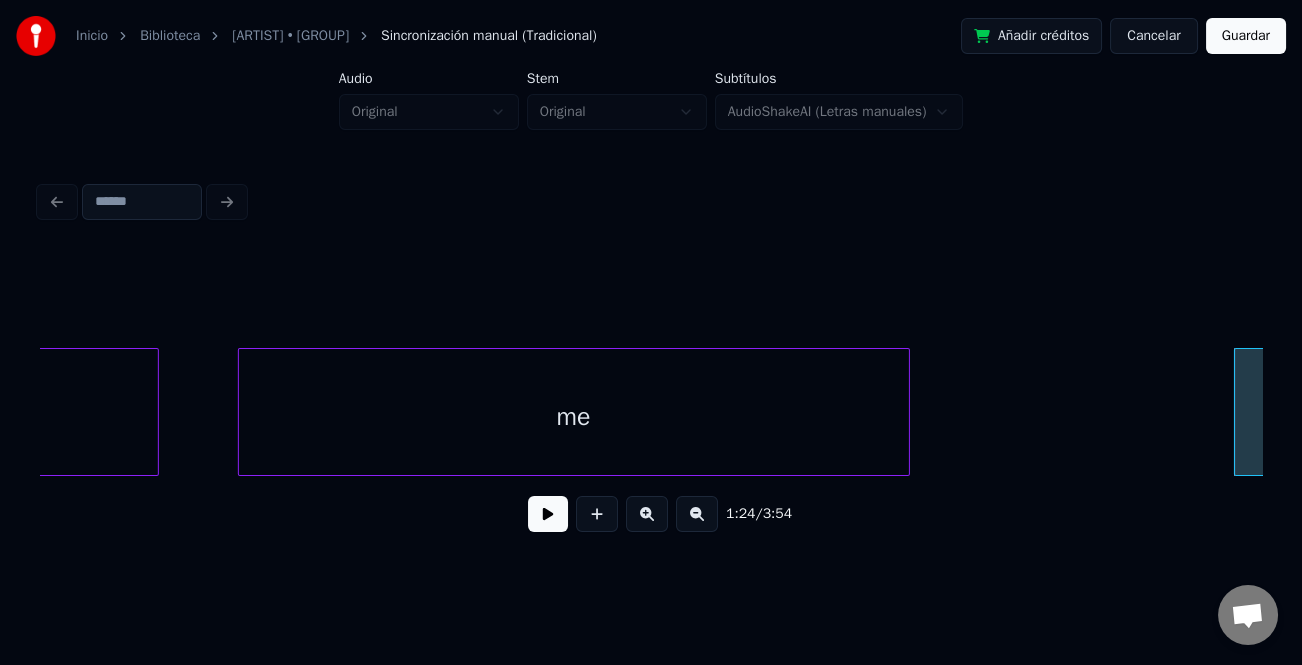 click on "me" at bounding box center [574, 417] 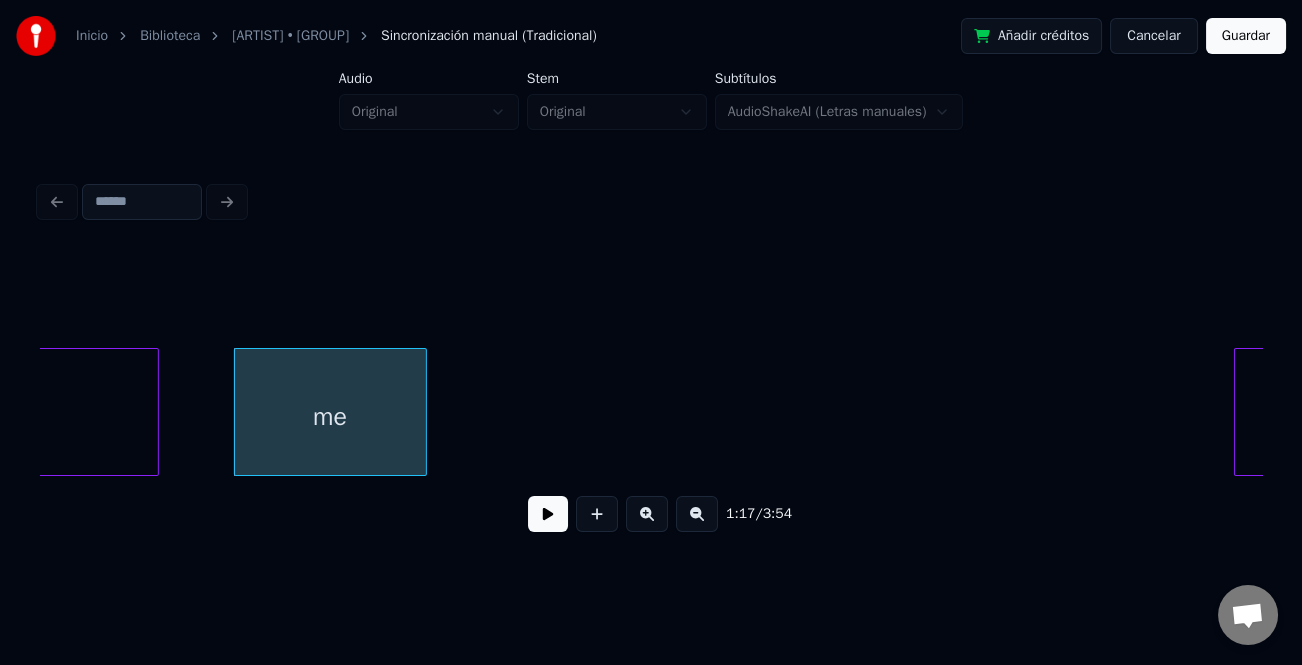 click at bounding box center [423, 412] 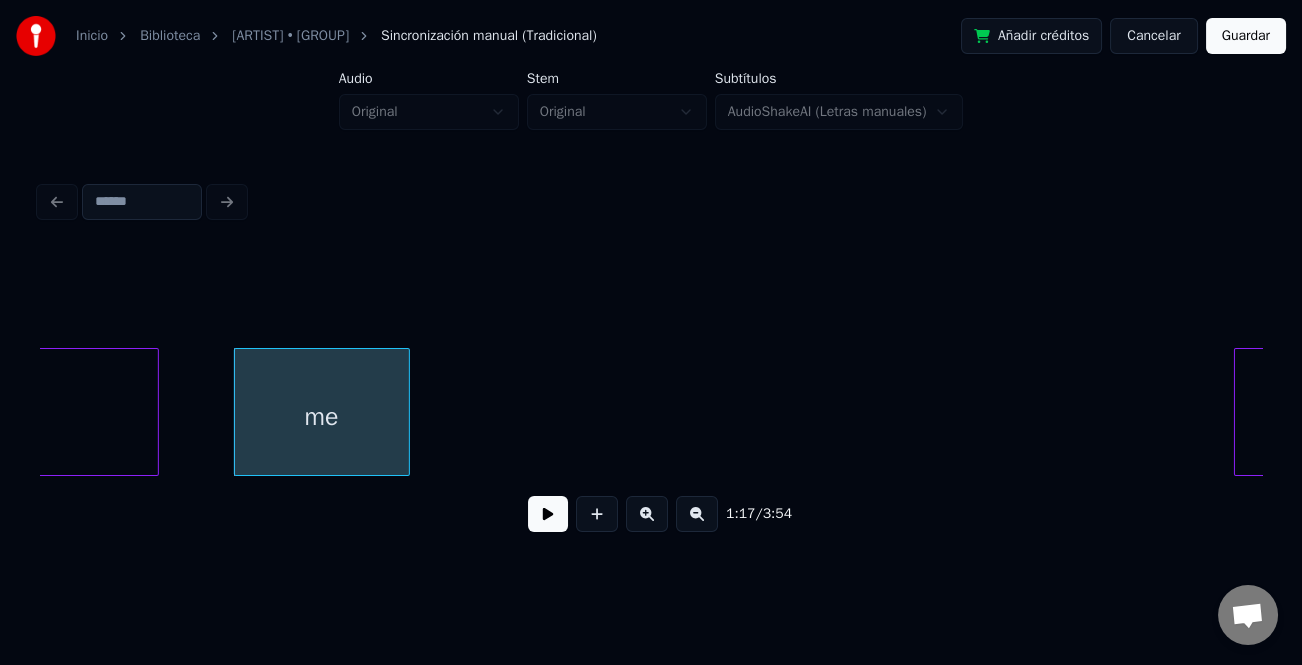 scroll, scrollTop: 0, scrollLeft: 11849, axis: horizontal 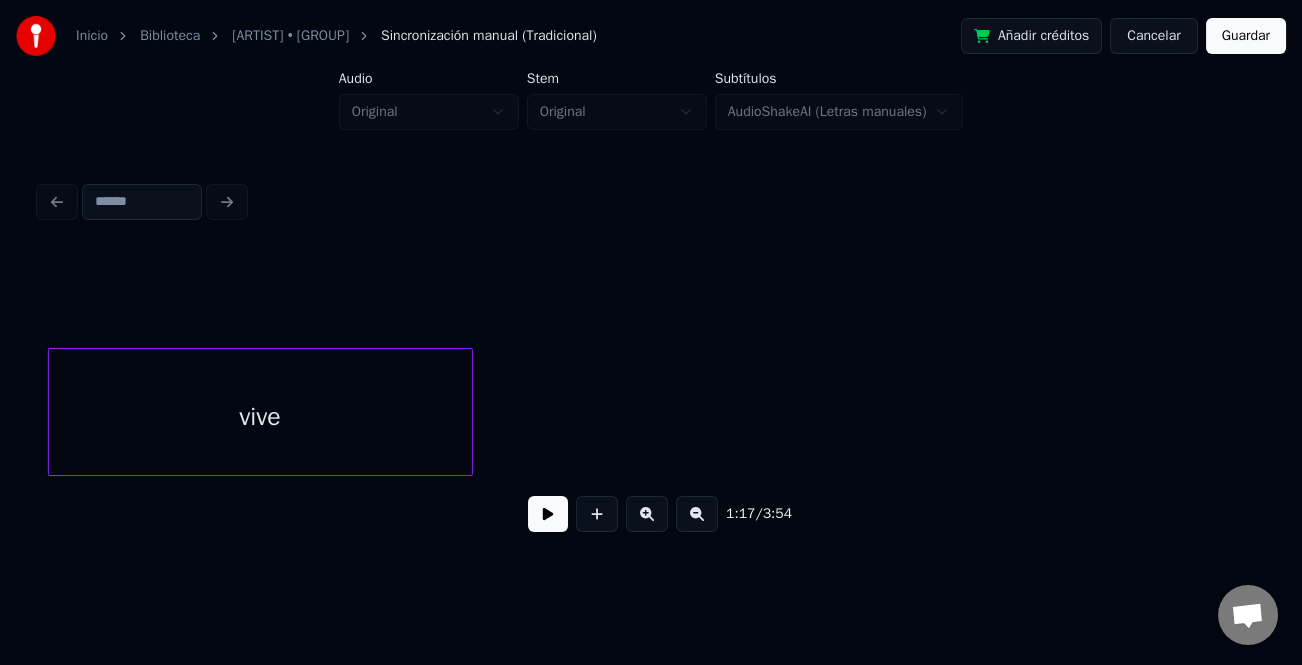 click on "vive" at bounding box center (260, 417) 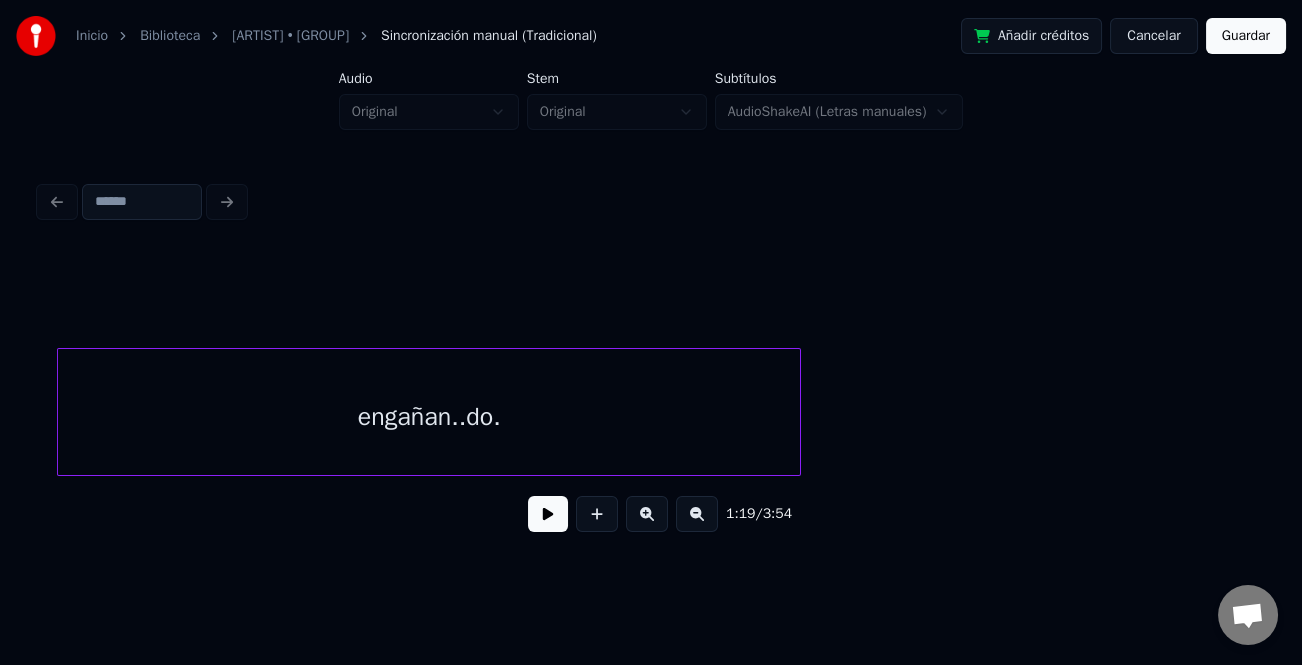 click on "engañan..do." at bounding box center [429, 417] 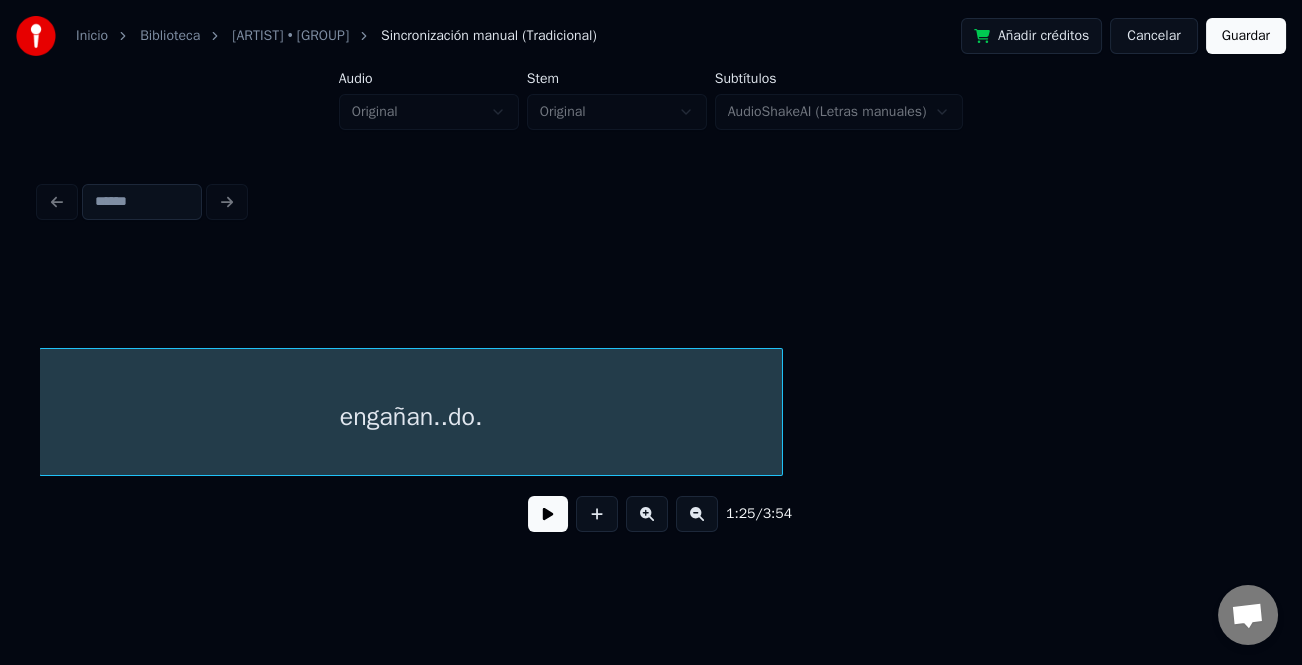 scroll, scrollTop: 0, scrollLeft: 12806, axis: horizontal 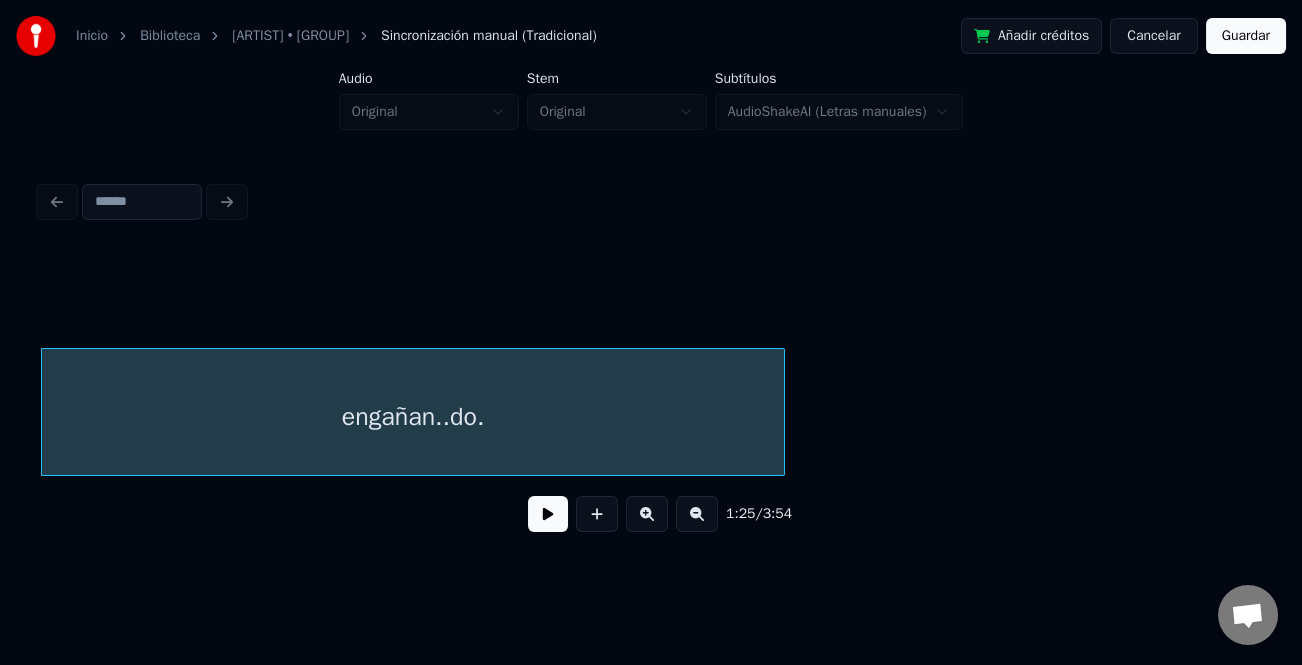 click on "1:25  /  3:54" at bounding box center [651, 400] 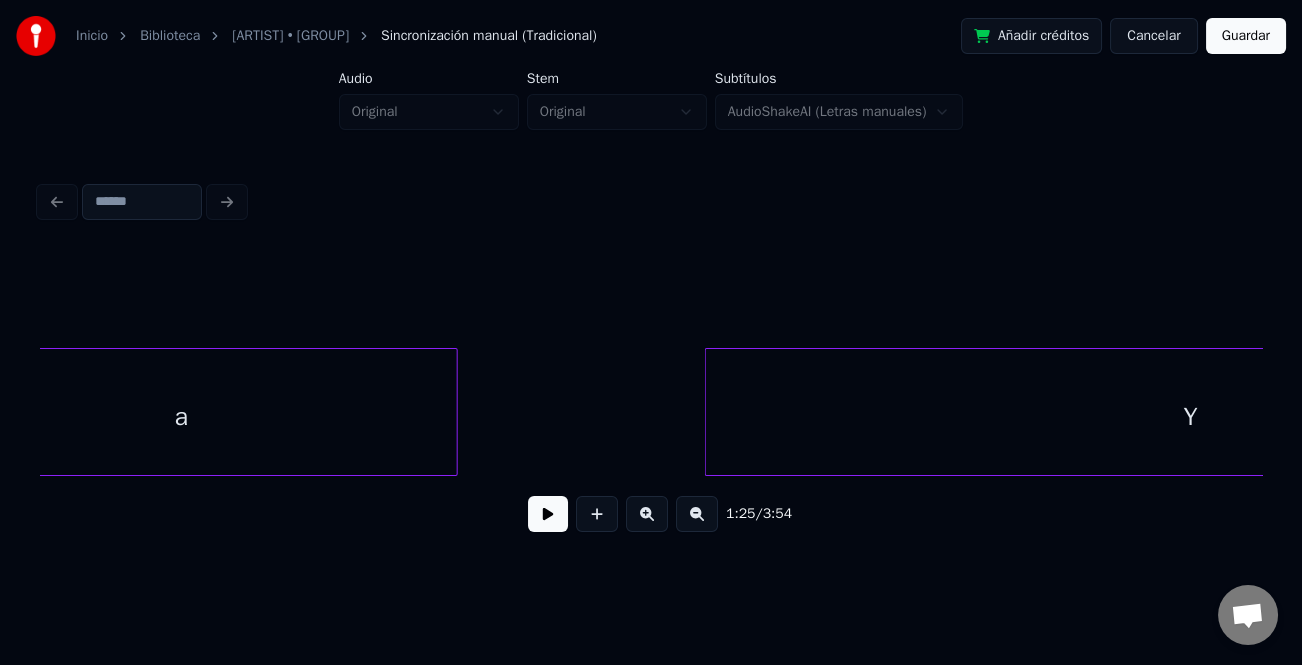 scroll, scrollTop: 0, scrollLeft: 8755, axis: horizontal 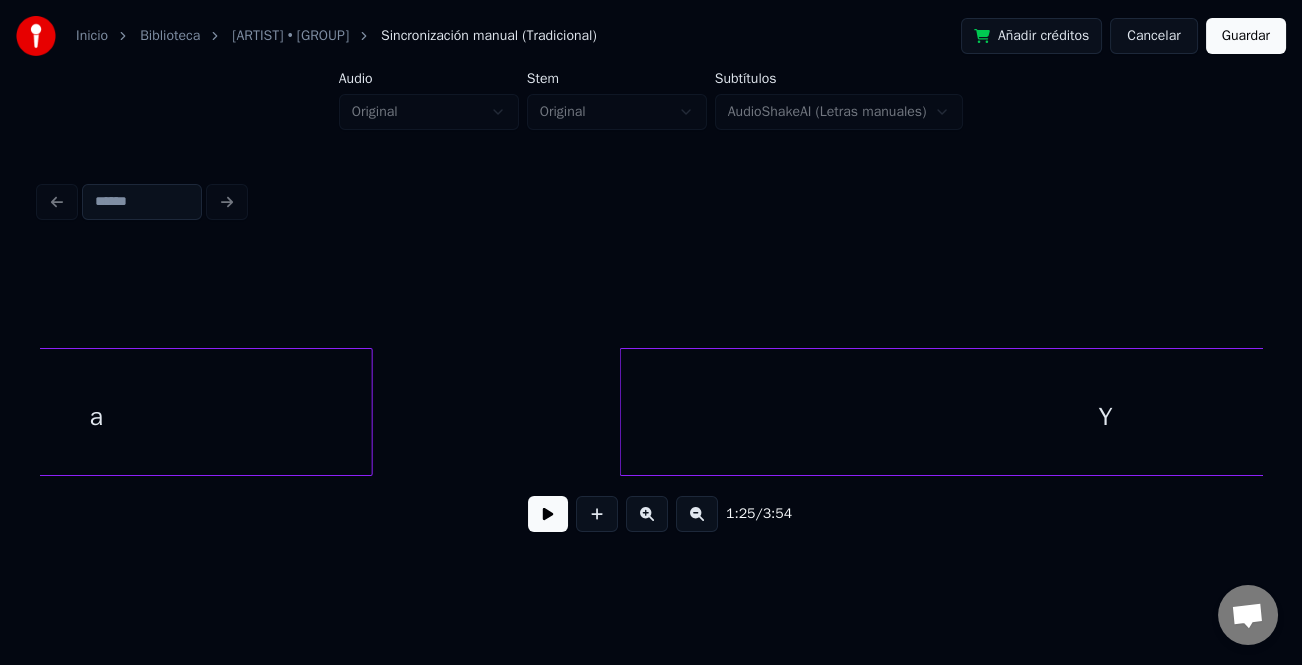 click on "a Y" at bounding box center [8871, 412] 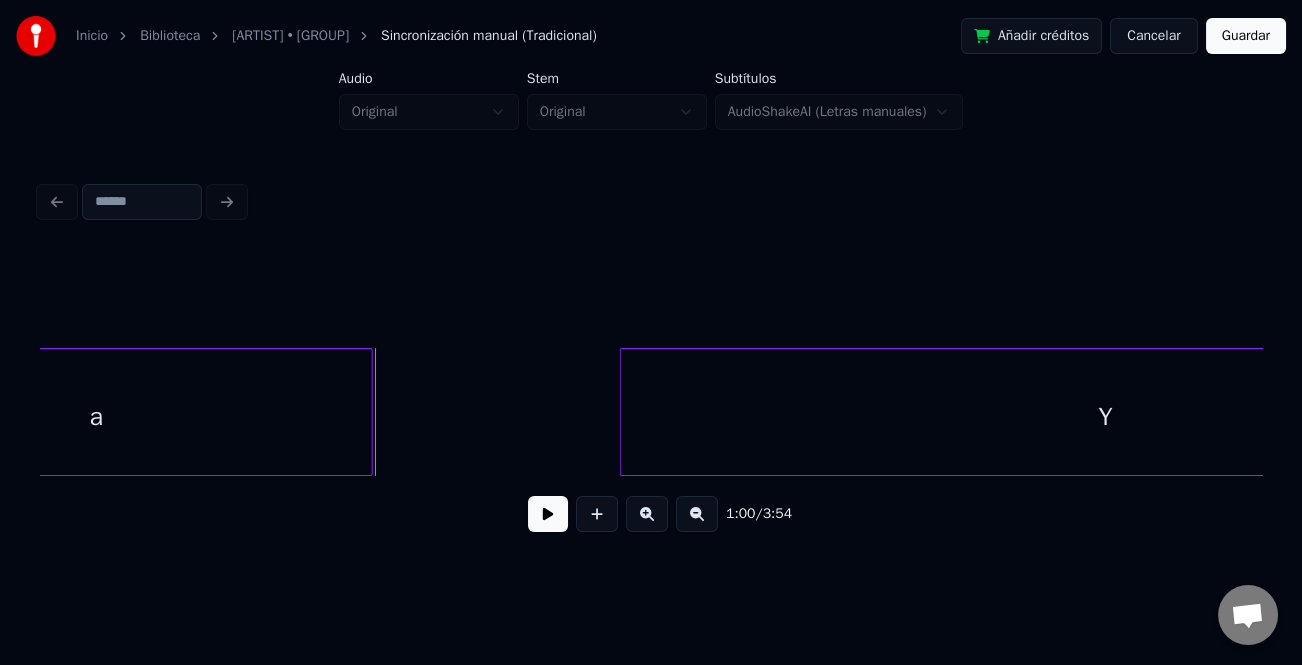 click at bounding box center (647, 514) 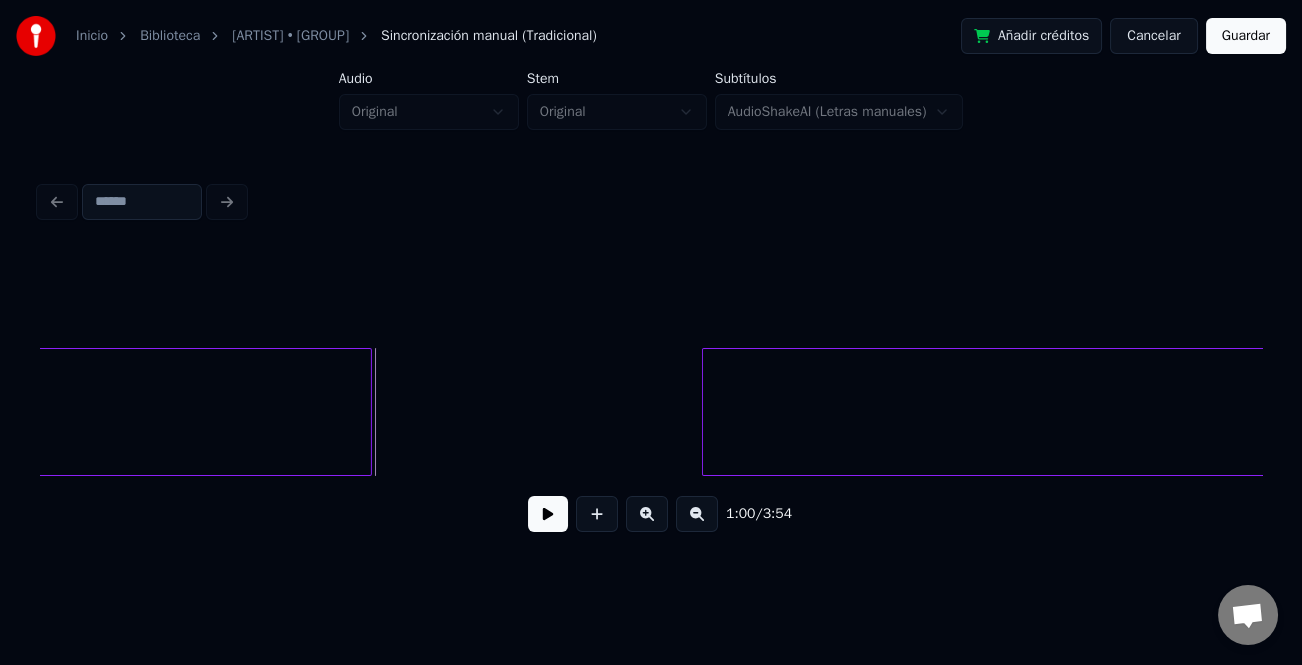 click at bounding box center (697, 514) 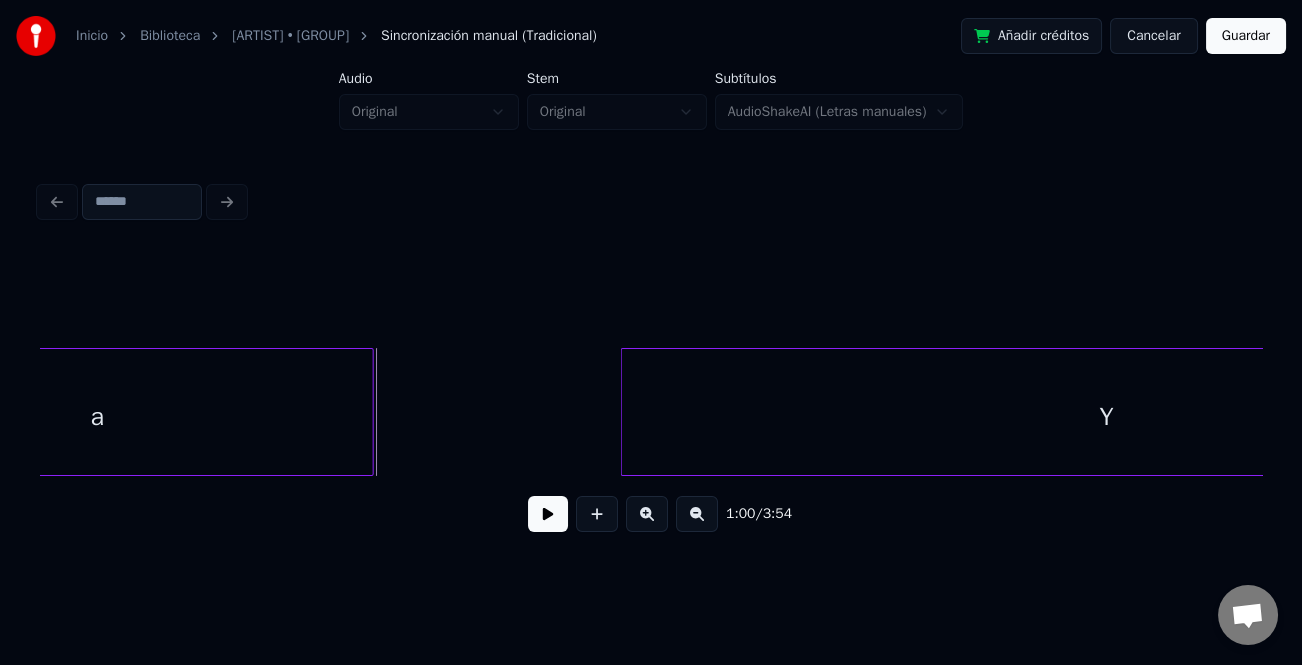 click at bounding box center (697, 514) 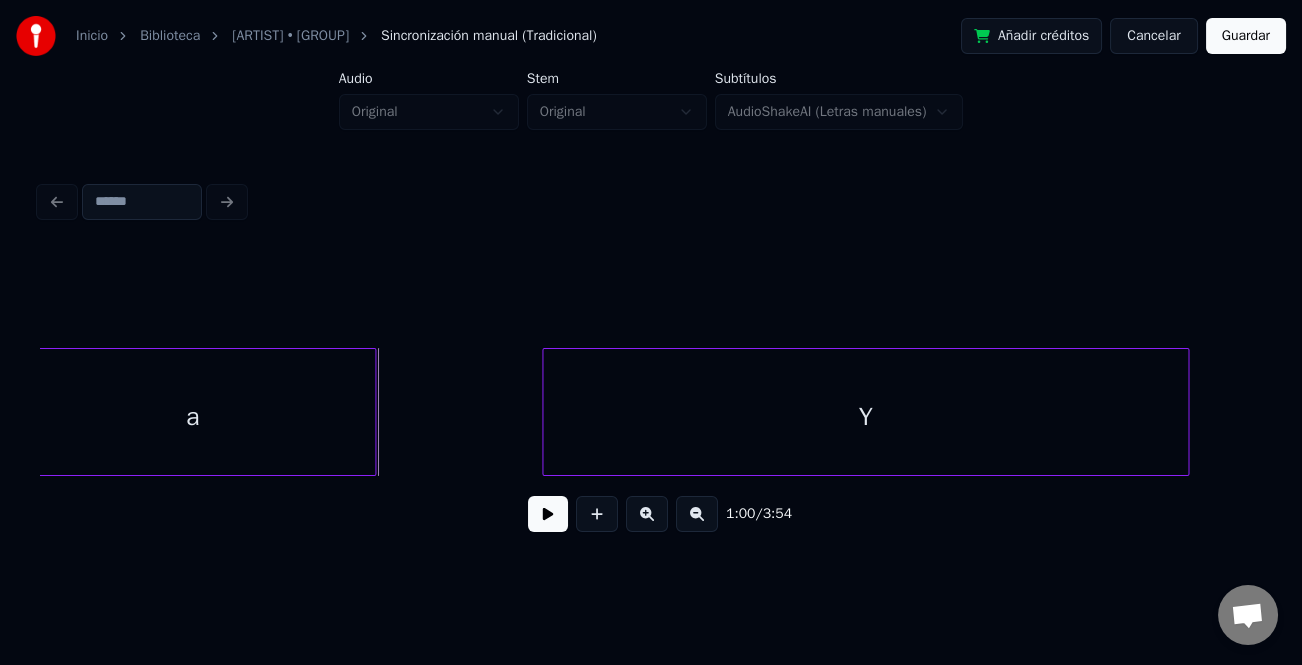 click at bounding box center [697, 514] 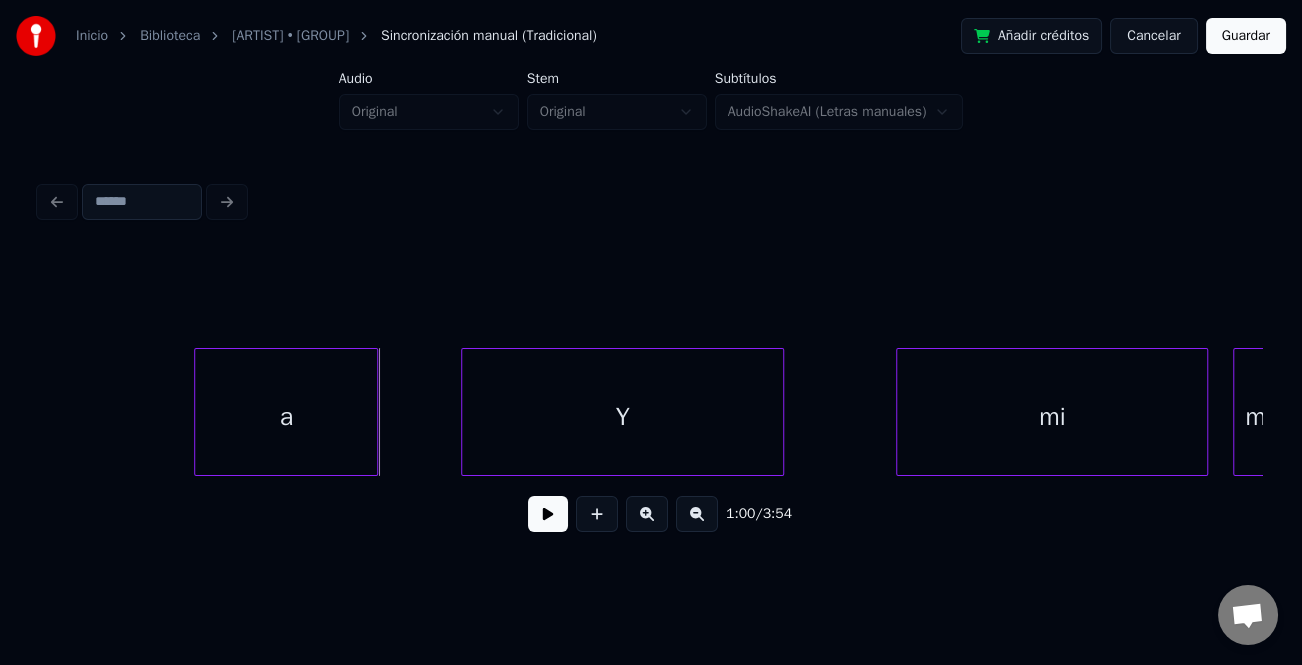 click at bounding box center (697, 514) 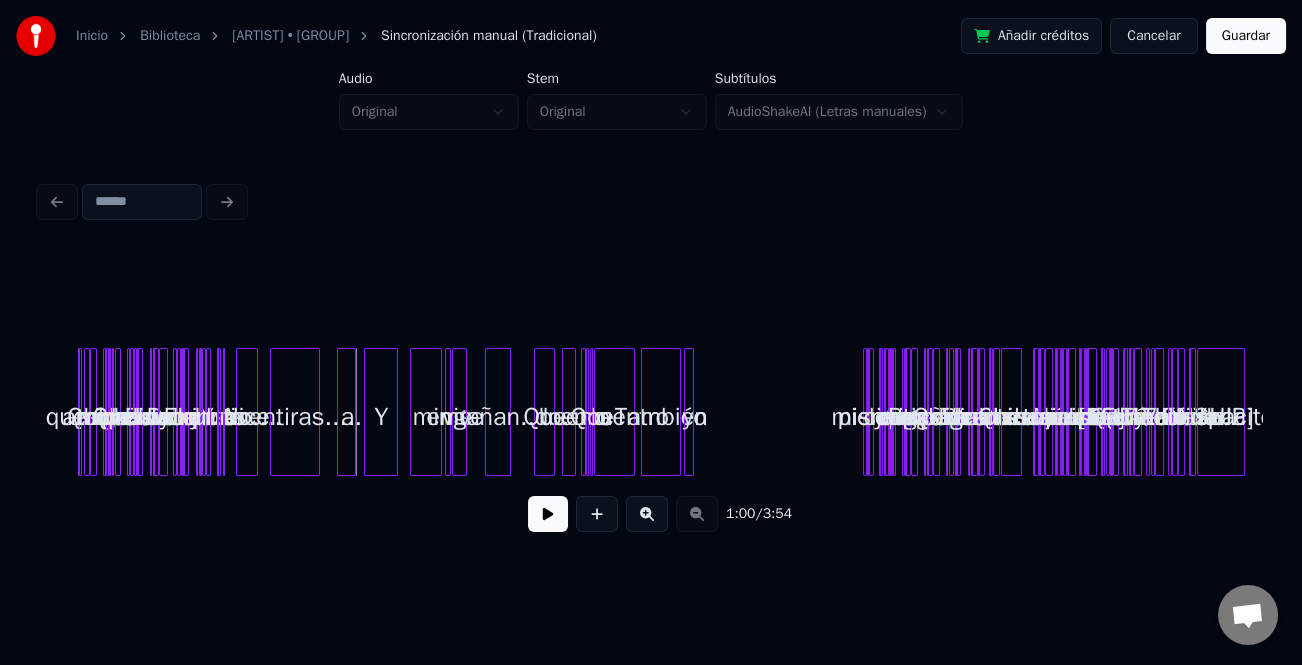 click at bounding box center [647, 514] 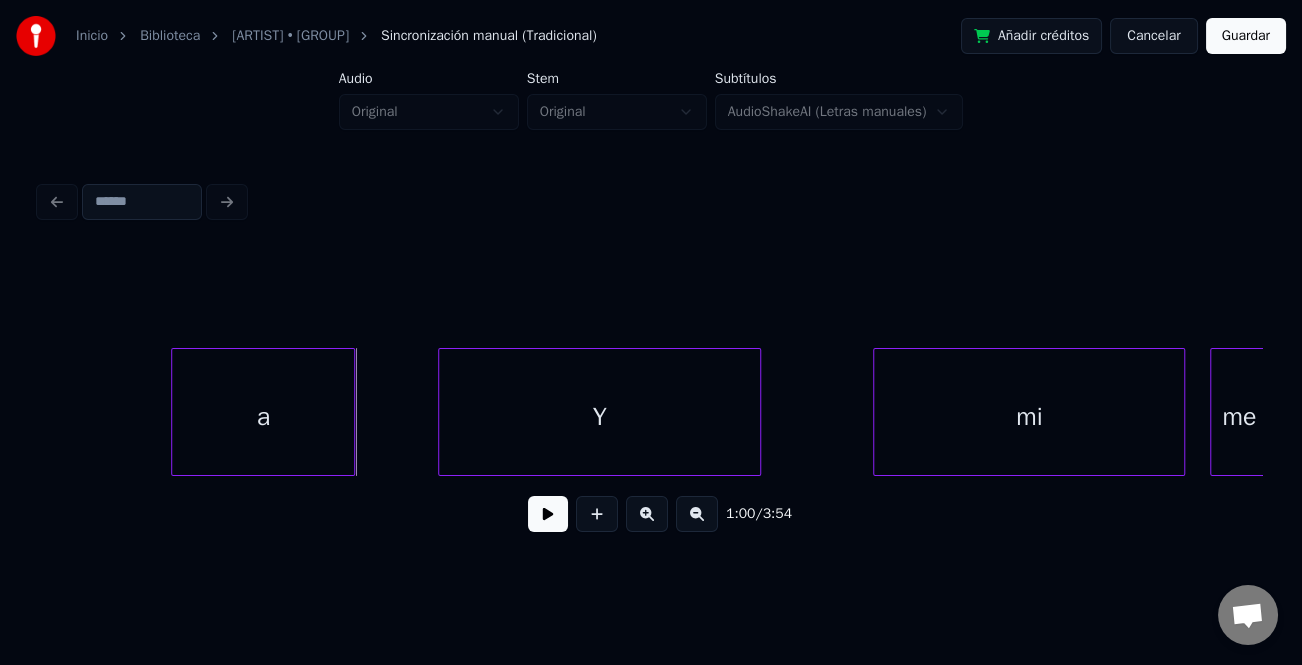 click at bounding box center [647, 514] 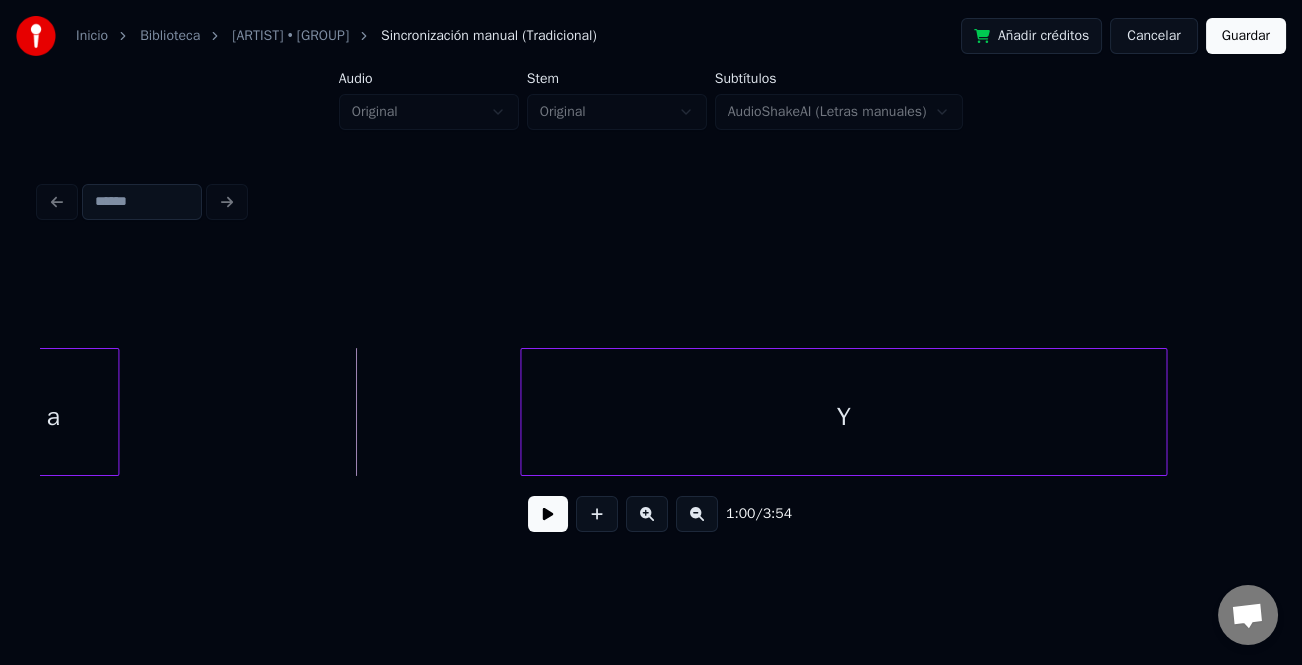 click at bounding box center (115, 412) 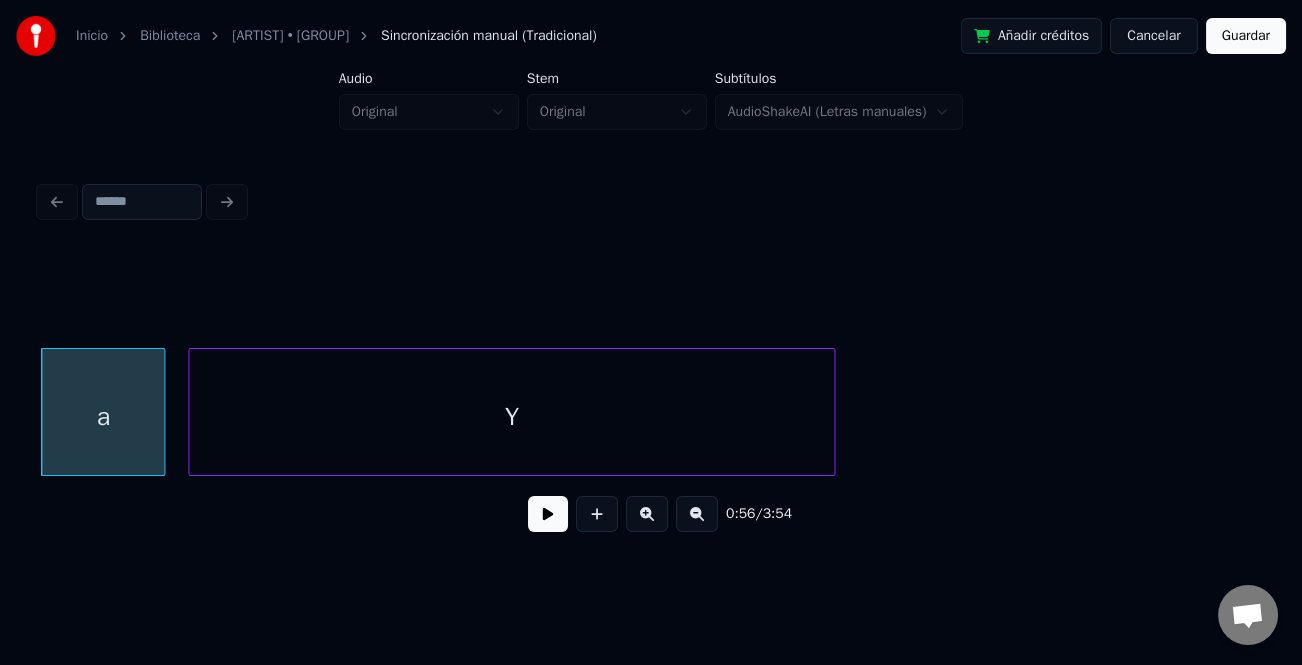 click on "Y" at bounding box center (511, 417) 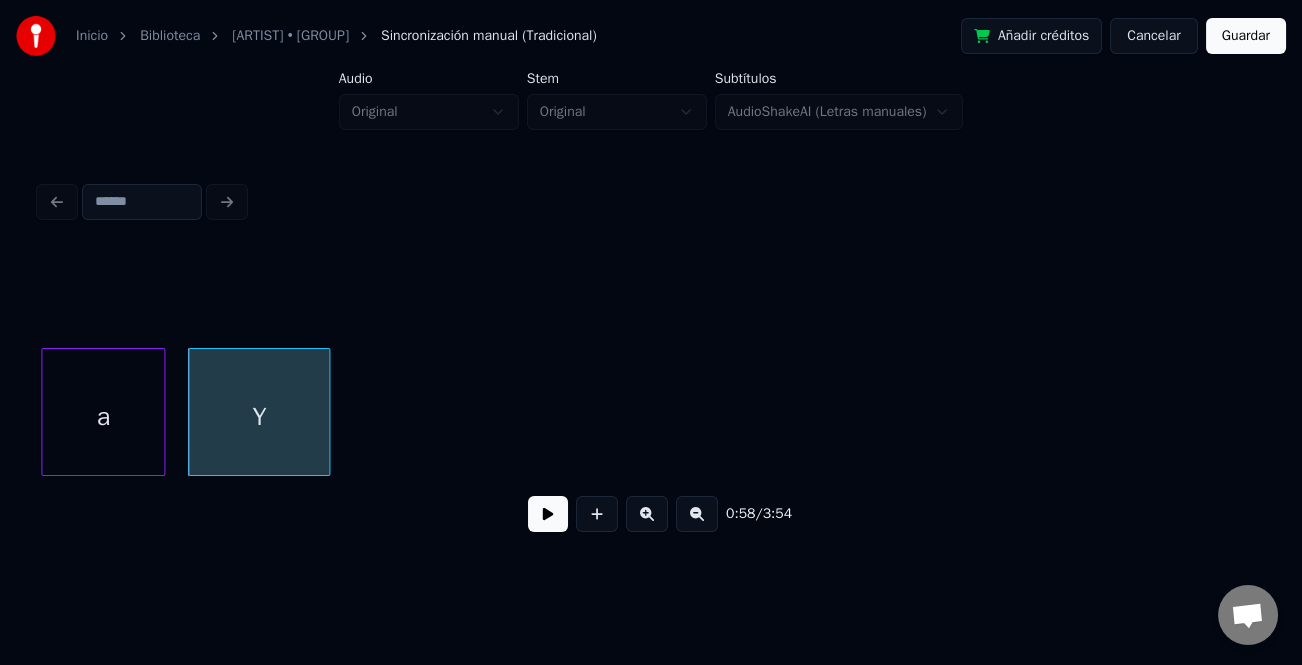 click at bounding box center [326, 412] 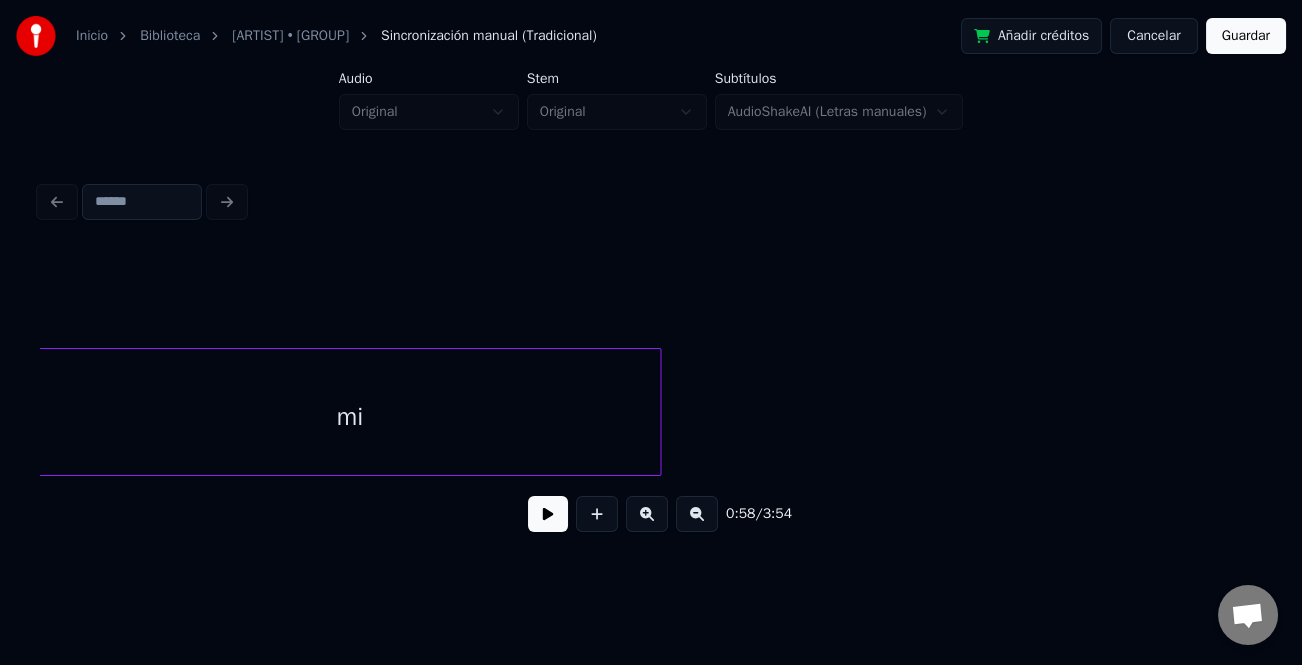 scroll, scrollTop: 0, scrollLeft: 6351, axis: horizontal 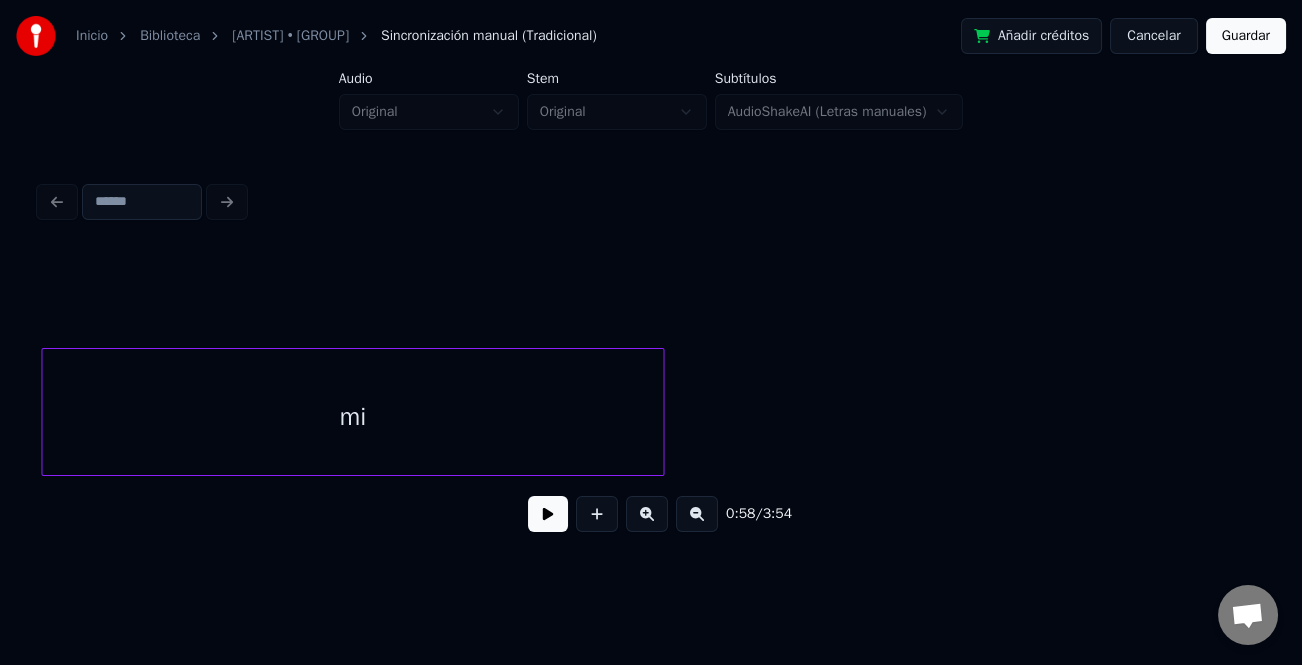 click on "mi" at bounding box center [352, 417] 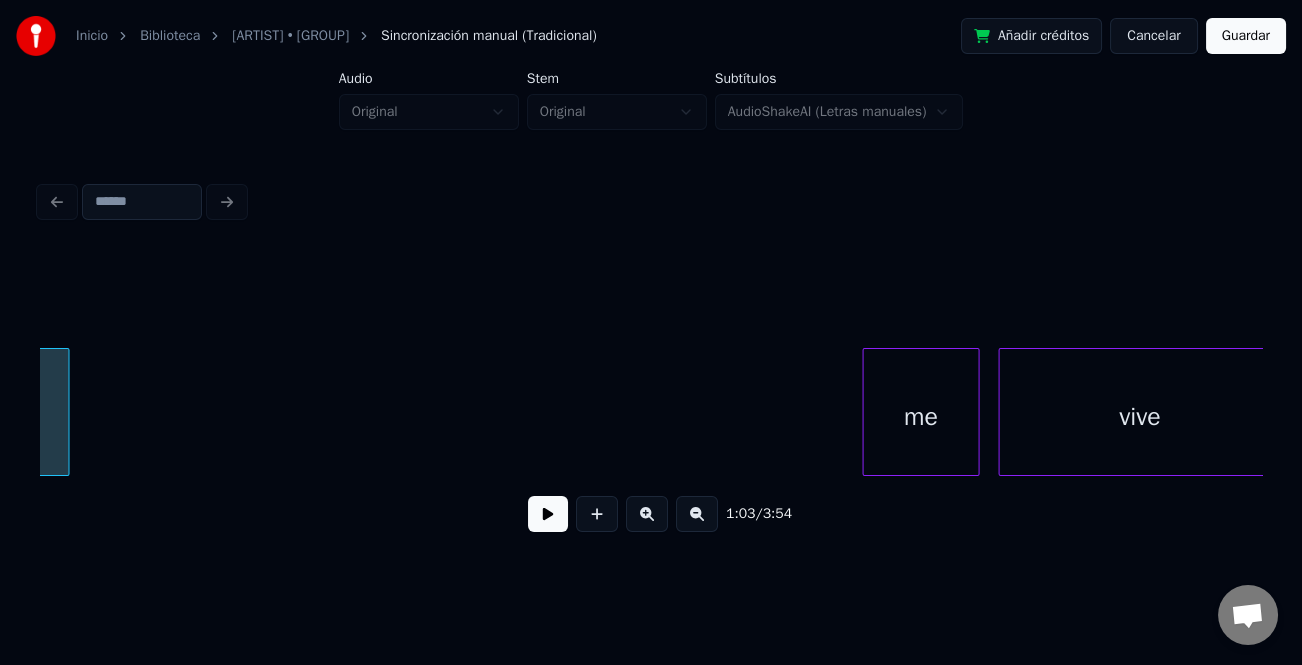 scroll, scrollTop: 0, scrollLeft: 7189, axis: horizontal 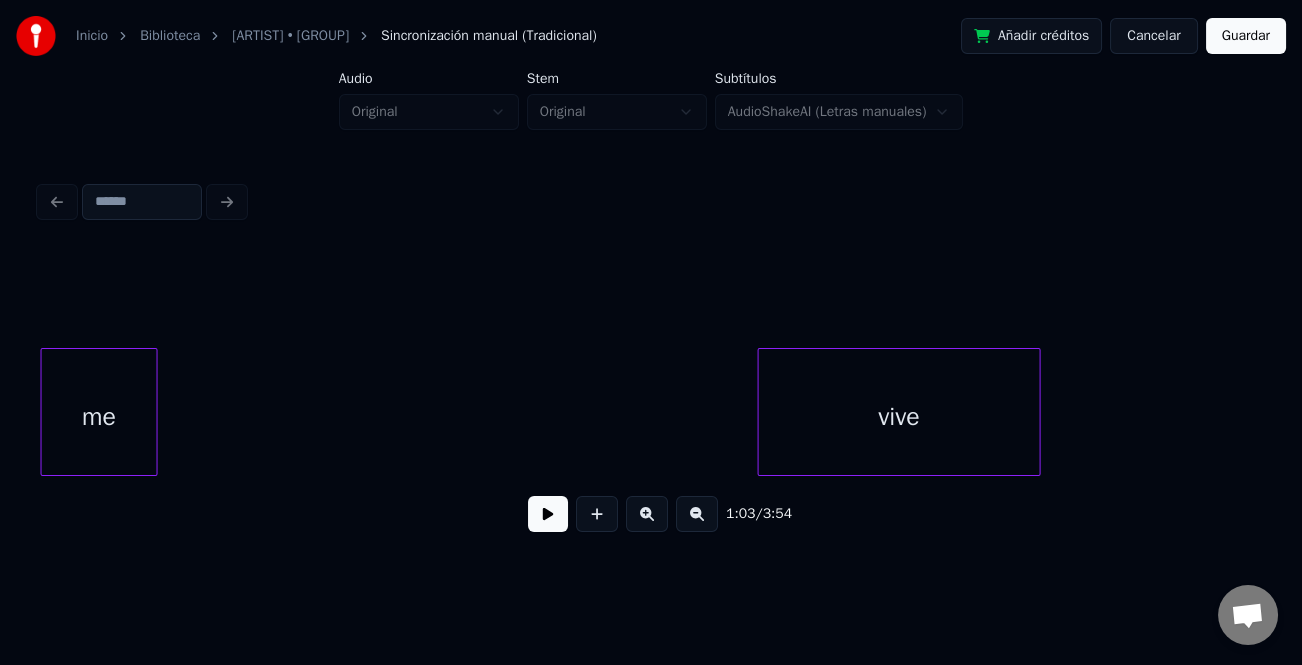 click on "me" at bounding box center (99, 417) 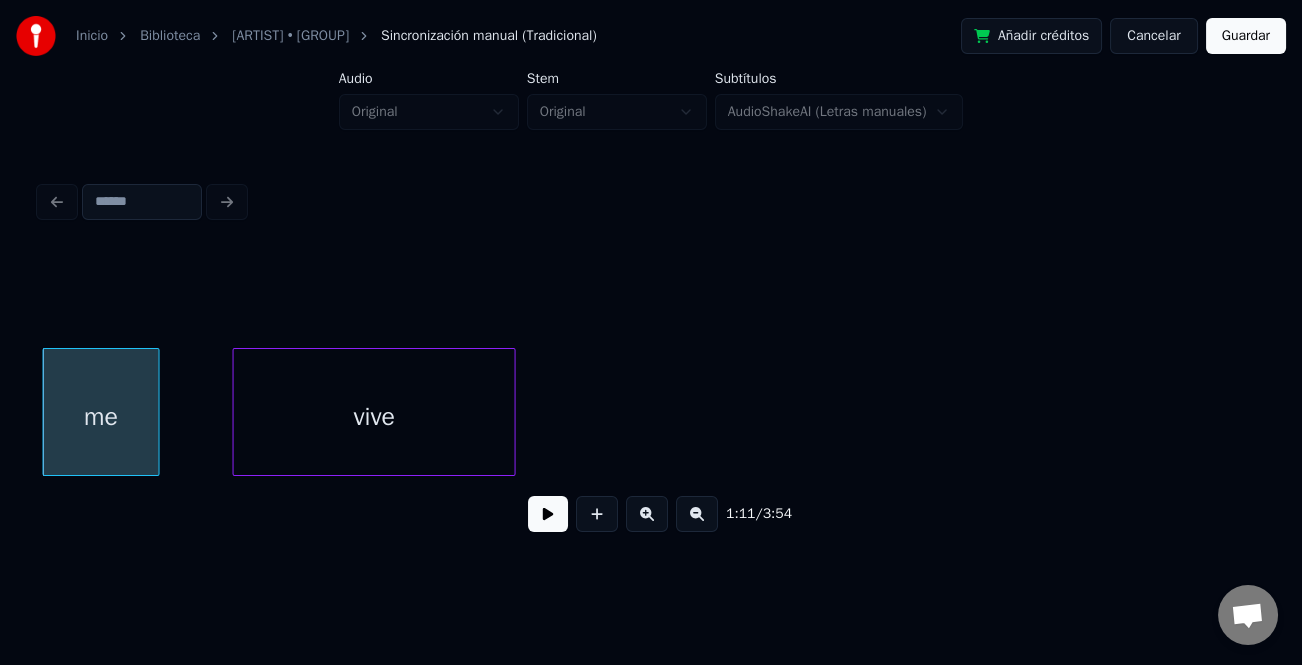 click on "vive" at bounding box center (374, 417) 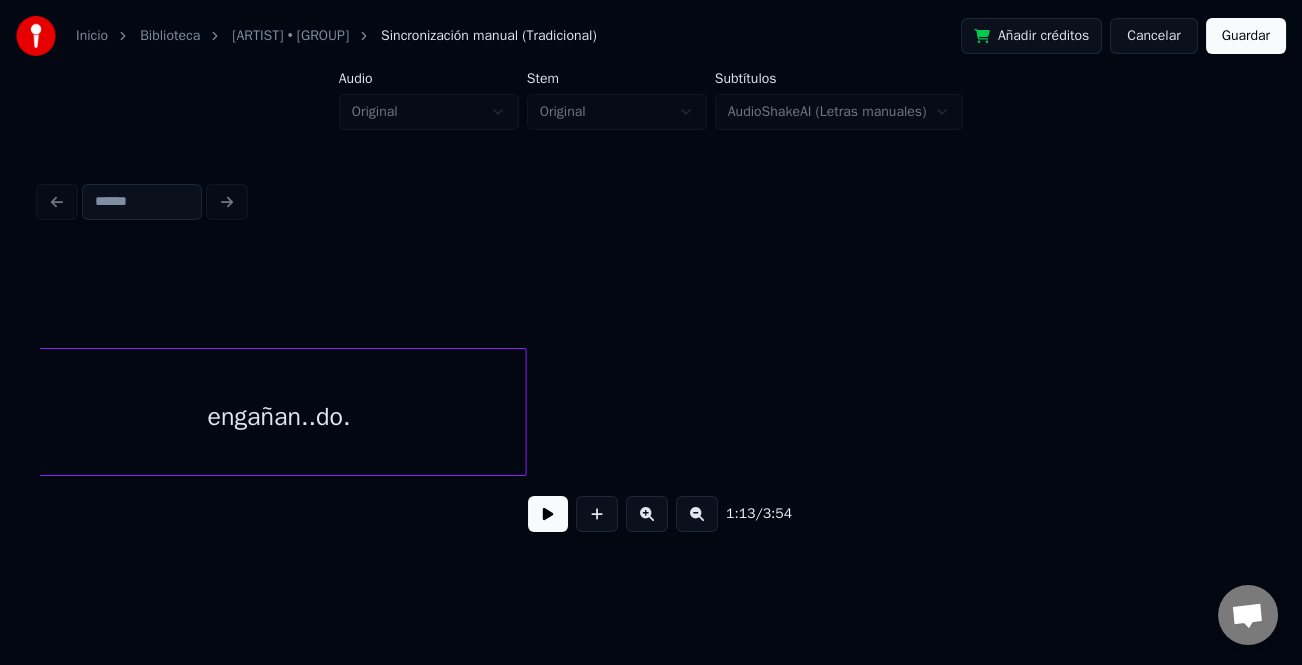 scroll, scrollTop: 0, scrollLeft: 7903, axis: horizontal 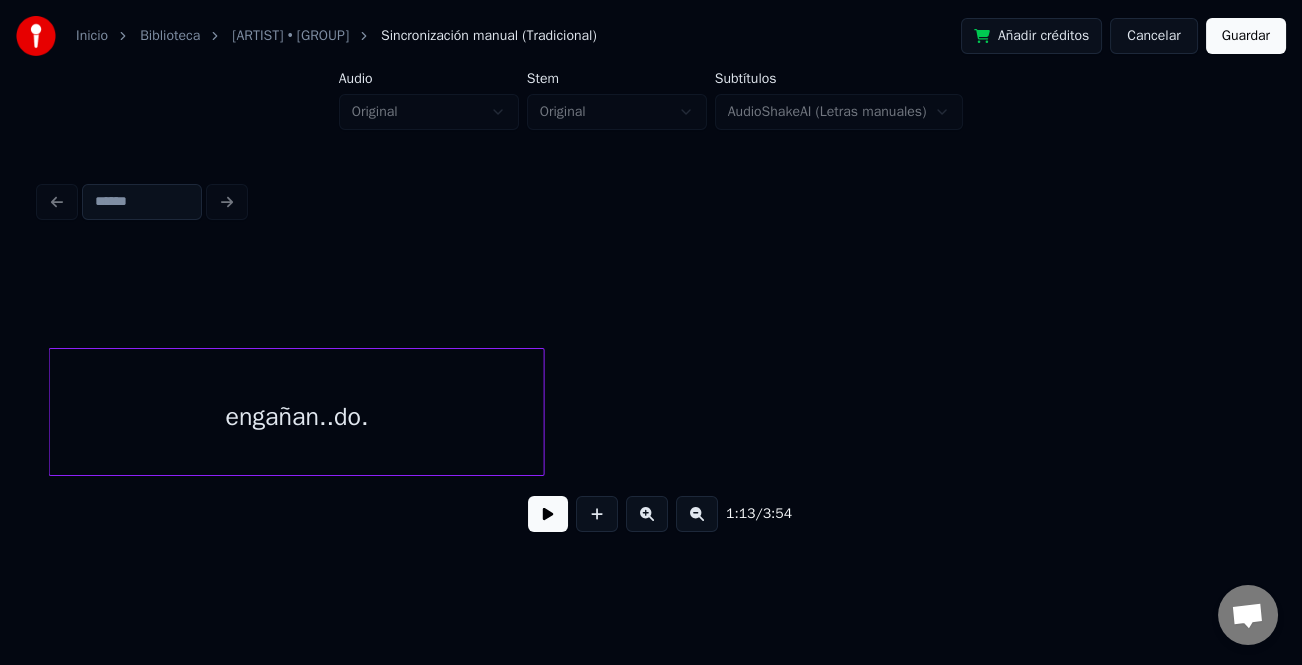click on "engañan..do." at bounding box center [297, 417] 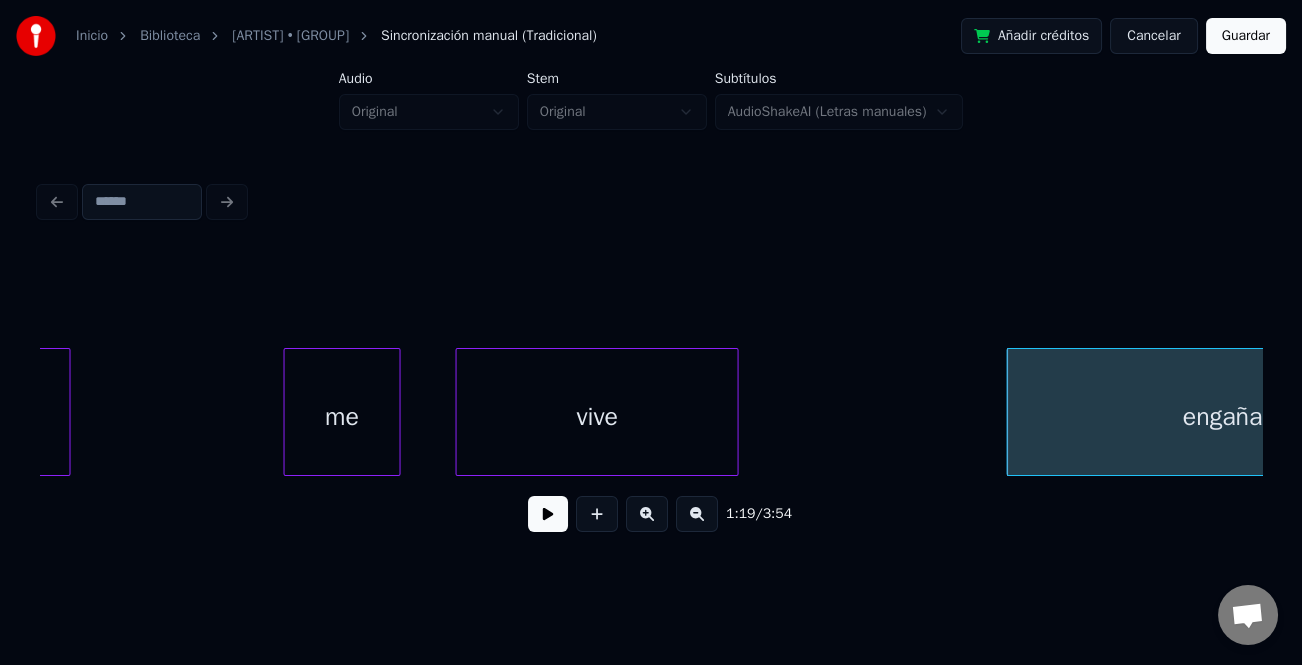 scroll, scrollTop: 0, scrollLeft: 7176, axis: horizontal 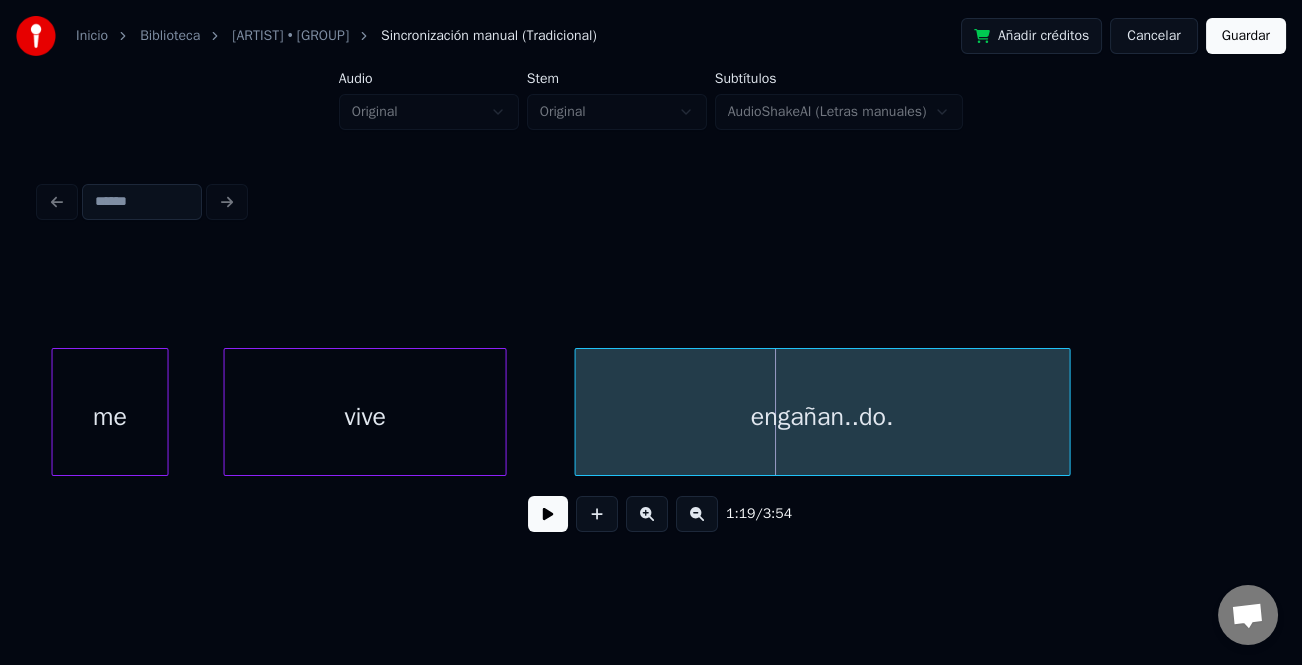 click on "engañan..do." at bounding box center [823, 417] 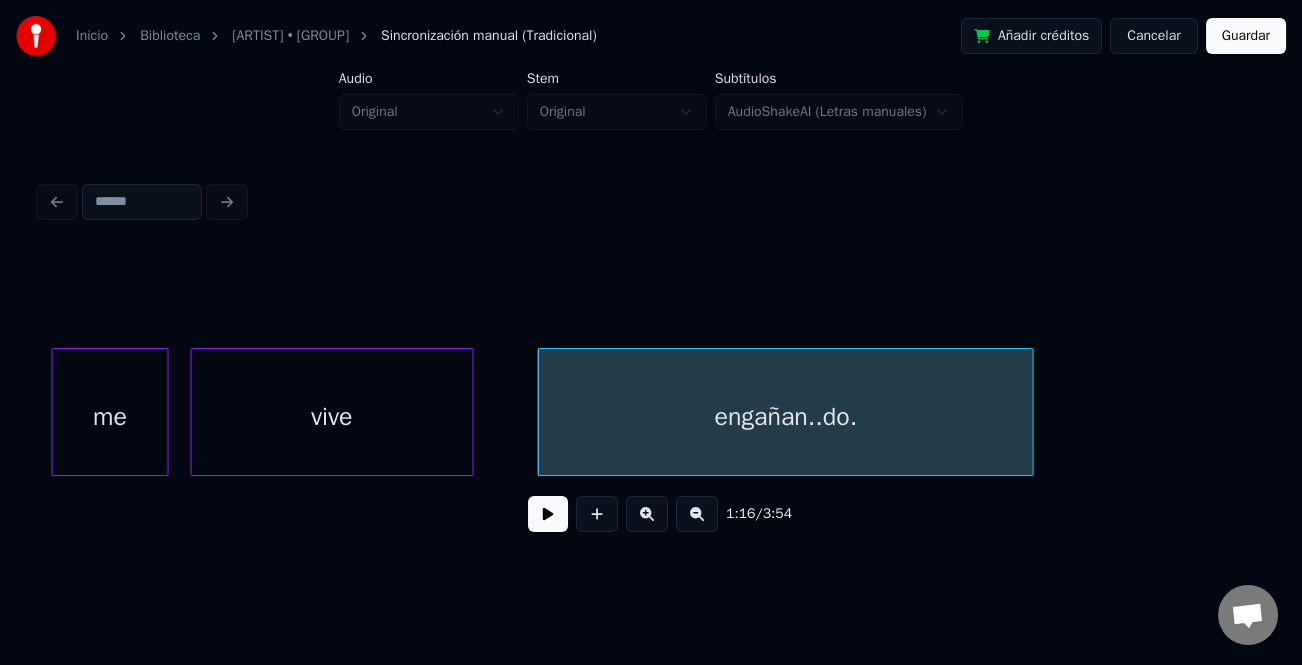 click on "vive" at bounding box center [332, 417] 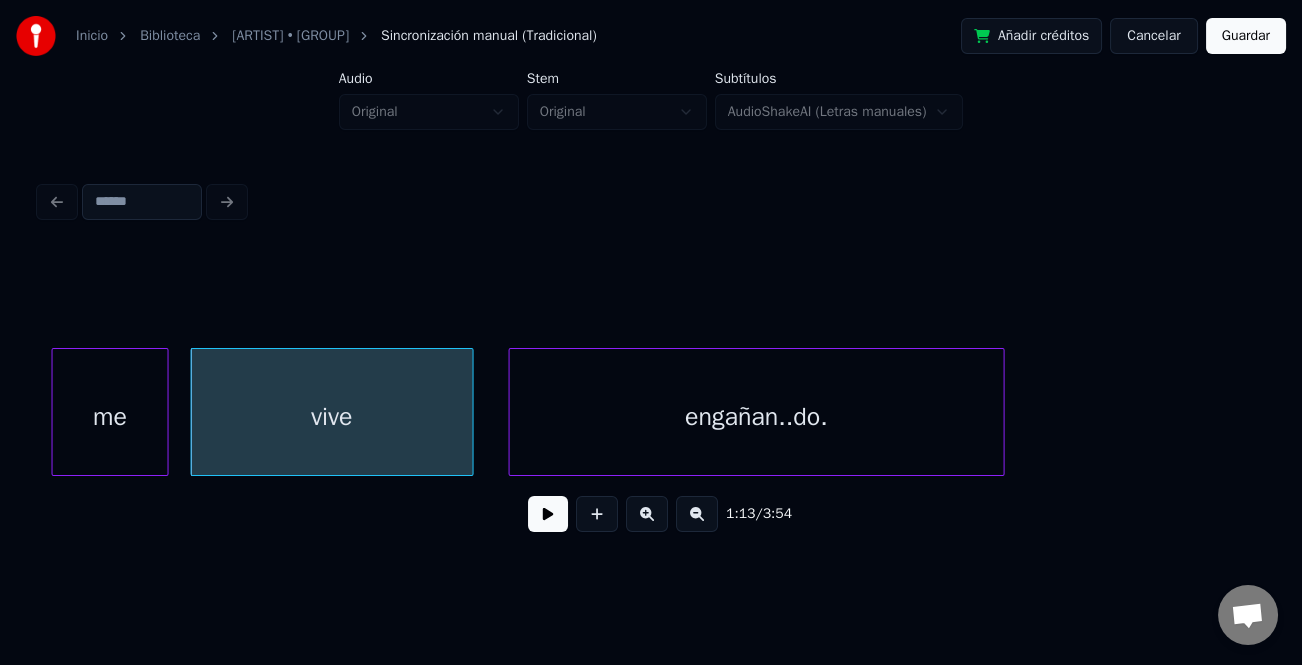 click on "engañan..do." at bounding box center (757, 417) 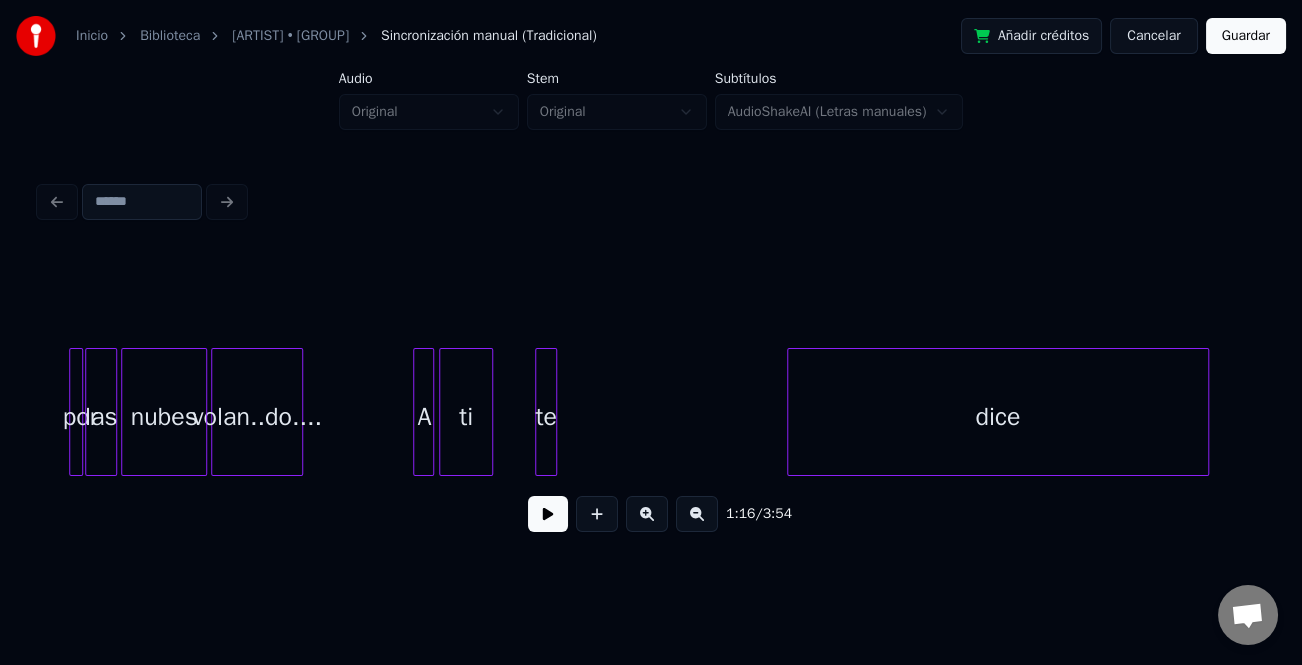scroll, scrollTop: 0, scrollLeft: 3097, axis: horizontal 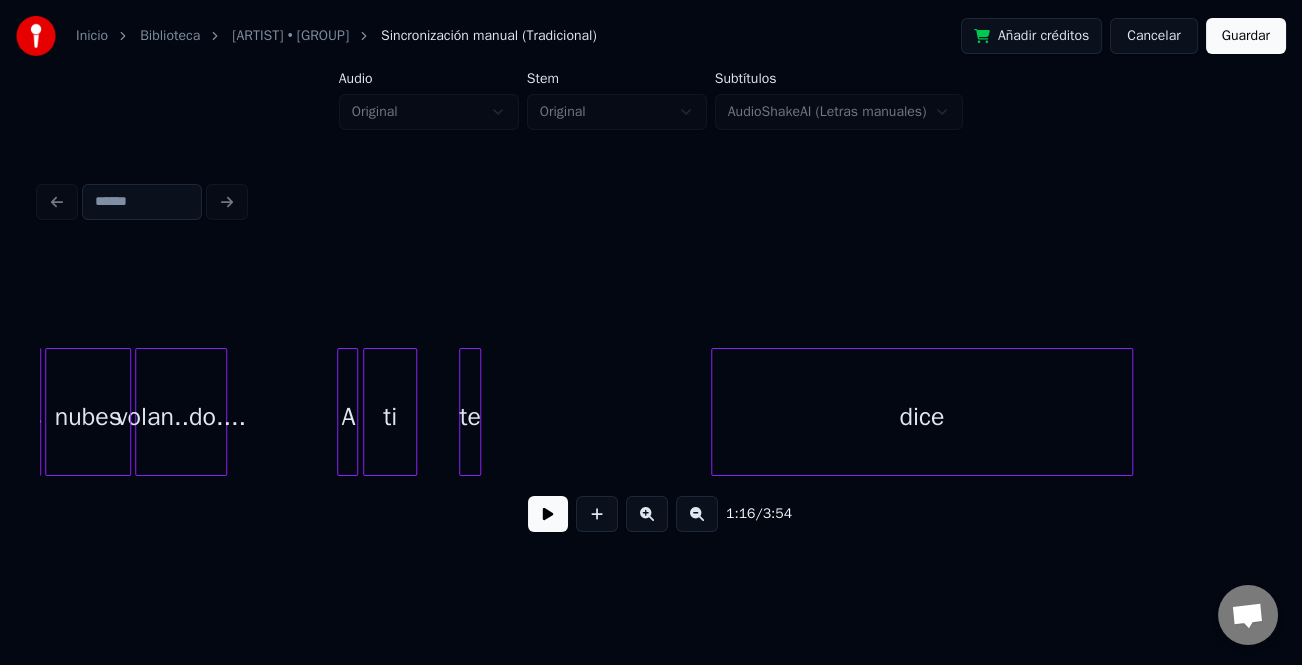 click at bounding box center (341, 412) 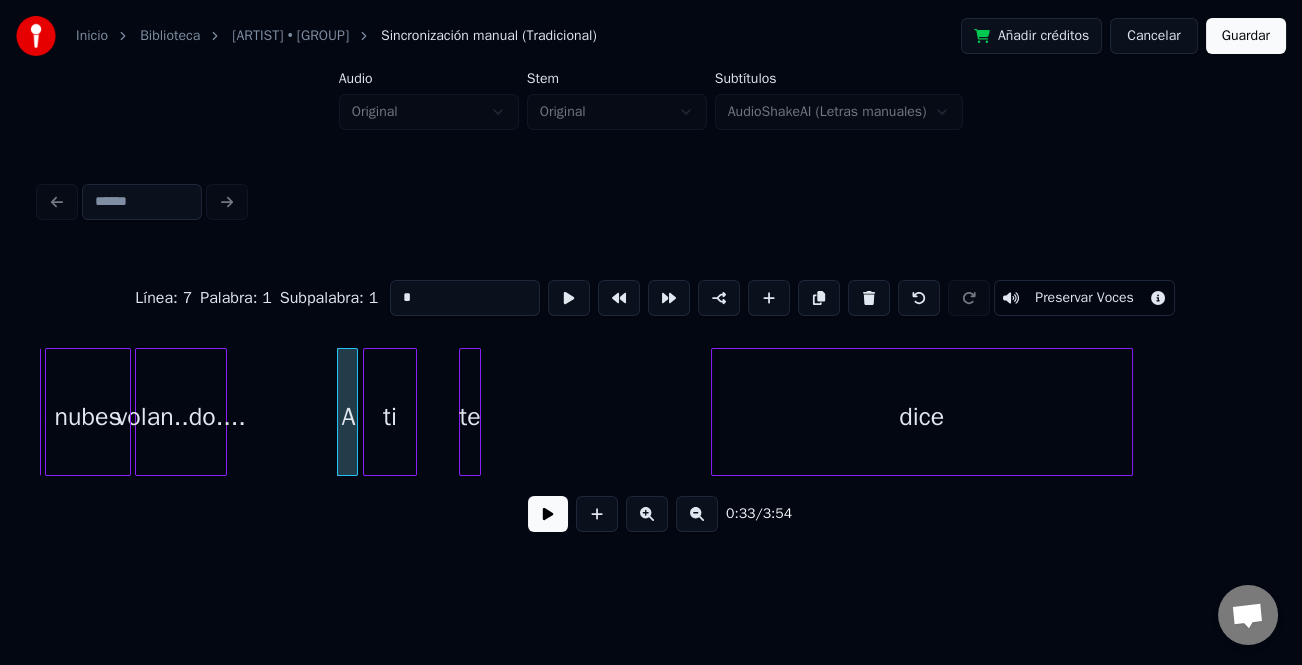 click at bounding box center (548, 514) 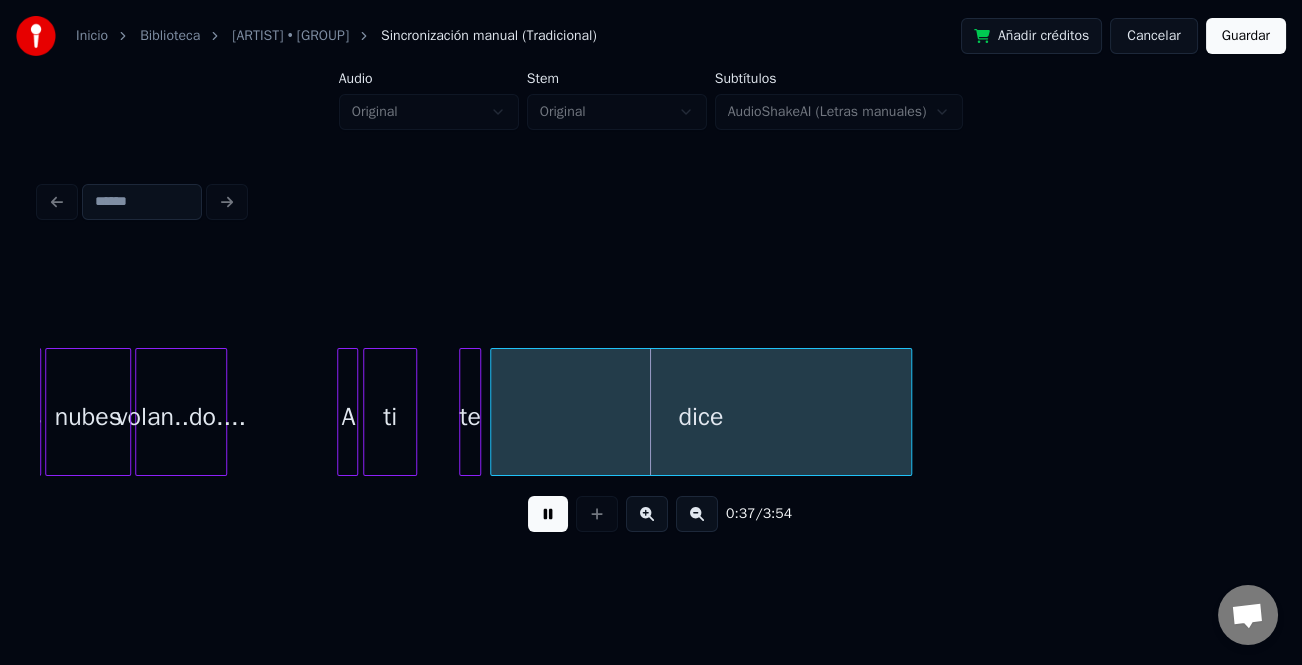 click on "dice volan..do.... A ti te nubes las" at bounding box center (651, 412) 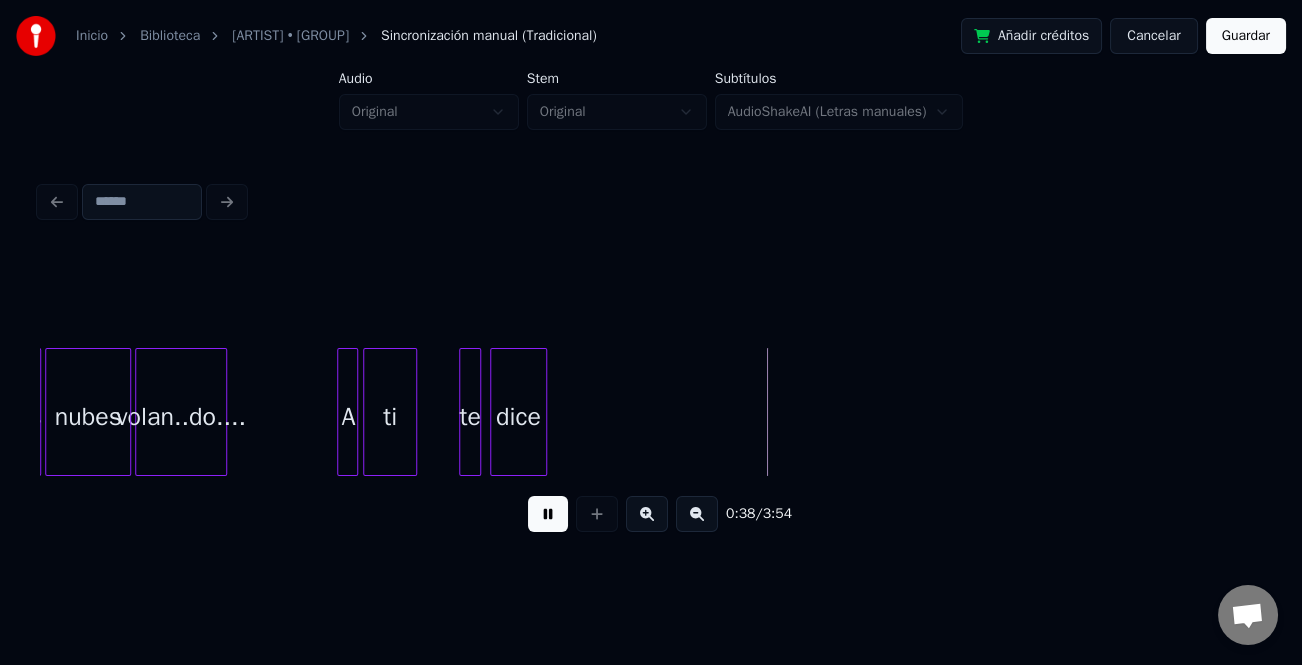 click at bounding box center [543, 412] 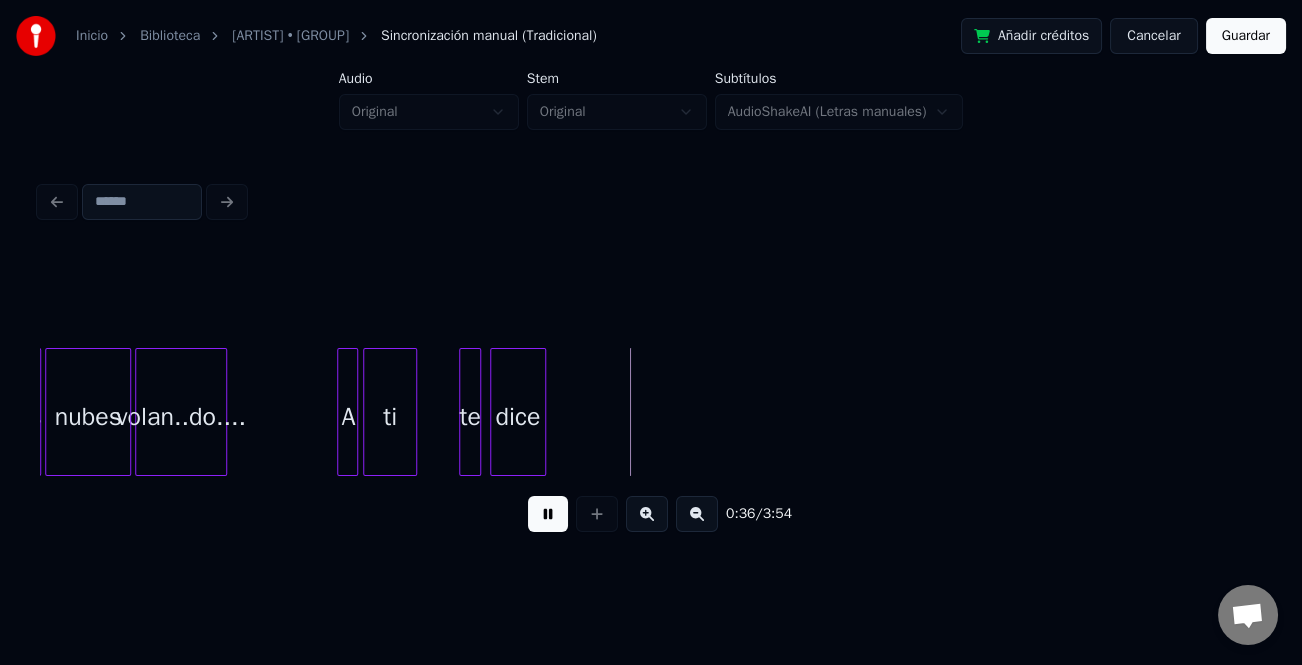 scroll, scrollTop: 0, scrollLeft: 3191, axis: horizontal 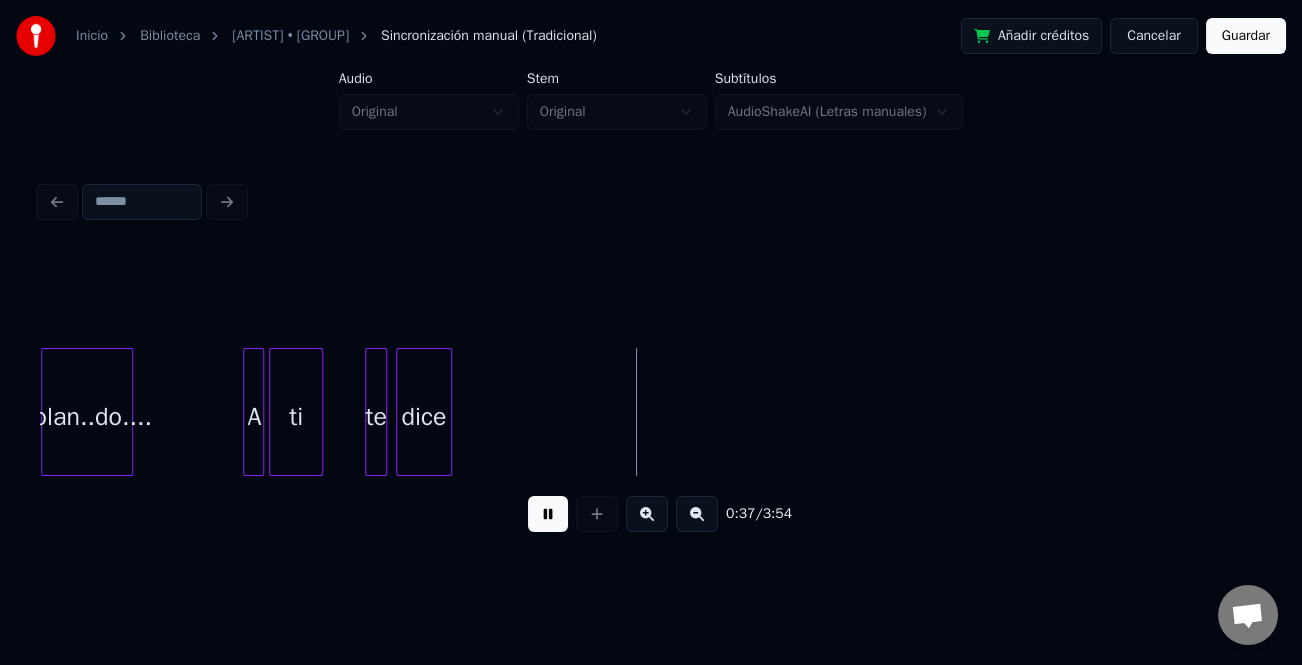 click at bounding box center (548, 514) 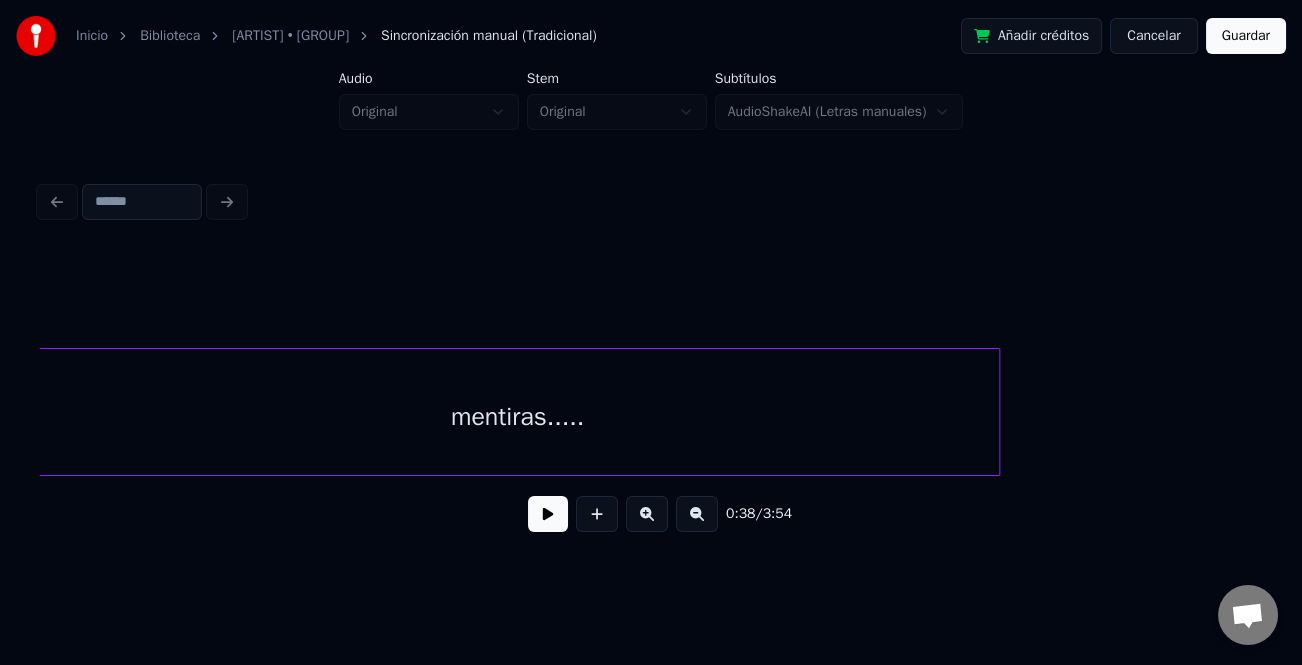 scroll, scrollTop: 0, scrollLeft: 4116, axis: horizontal 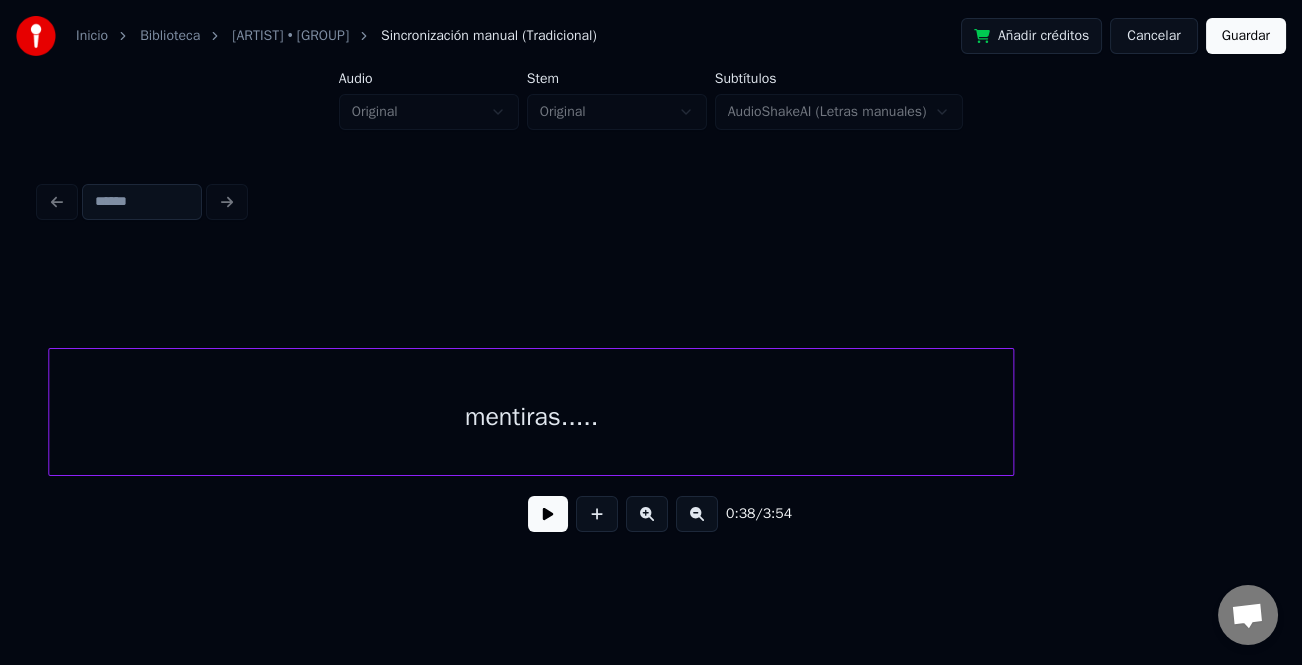 click on "mentiras....." at bounding box center [531, 417] 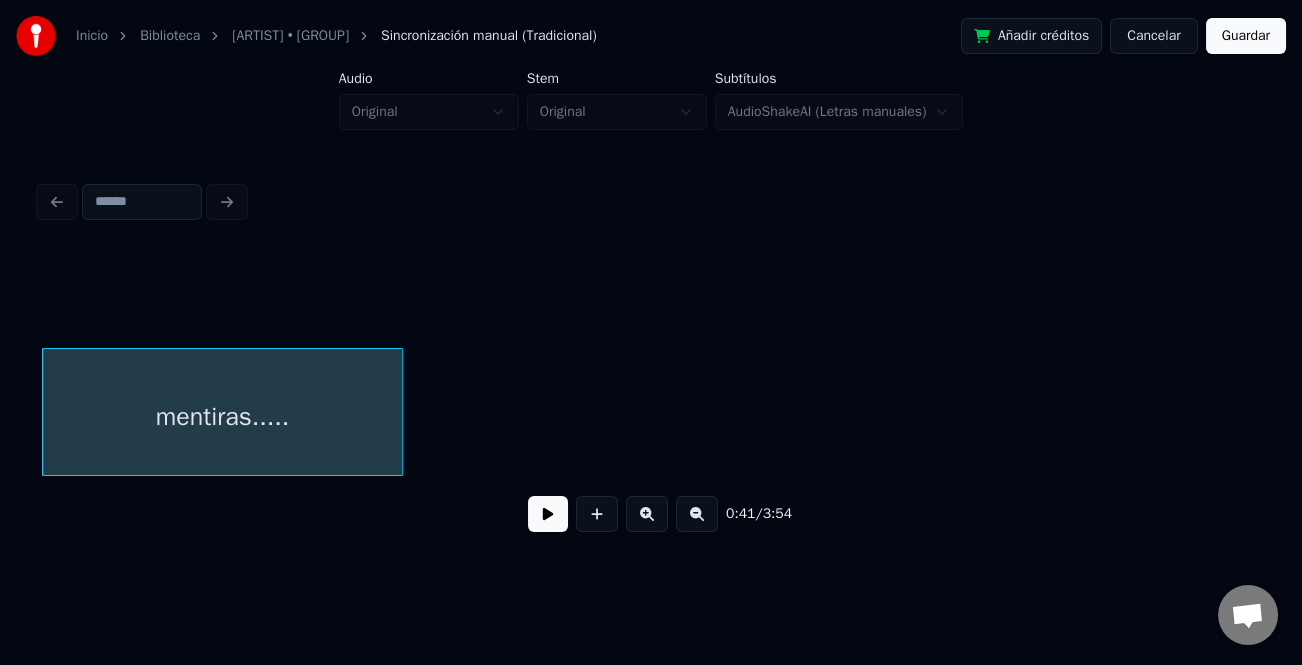 click at bounding box center [399, 412] 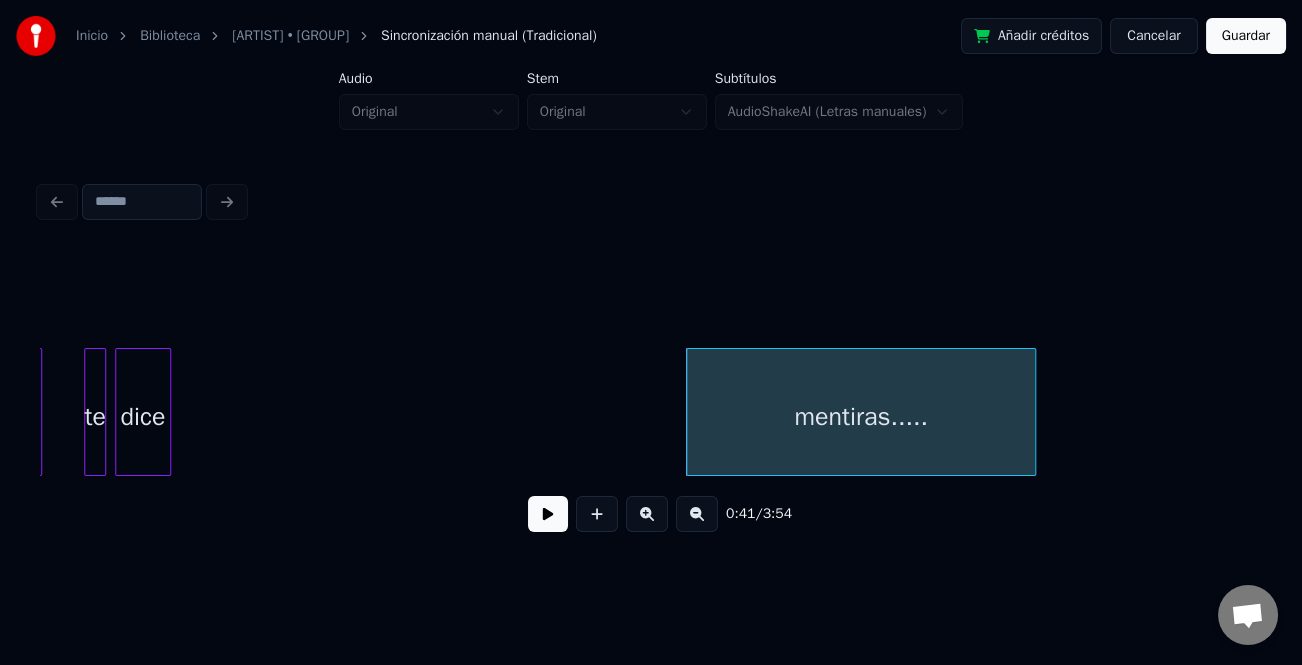 scroll, scrollTop: 0, scrollLeft: 3417, axis: horizontal 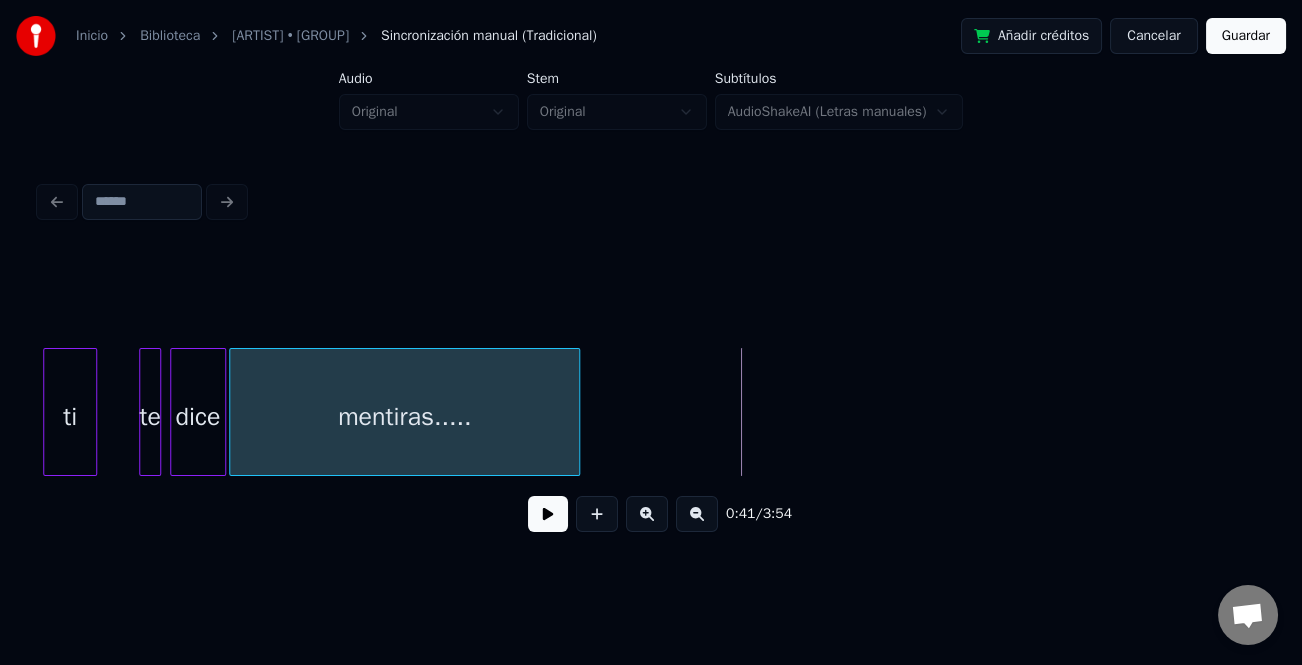 click on "mentiras....." at bounding box center [404, 417] 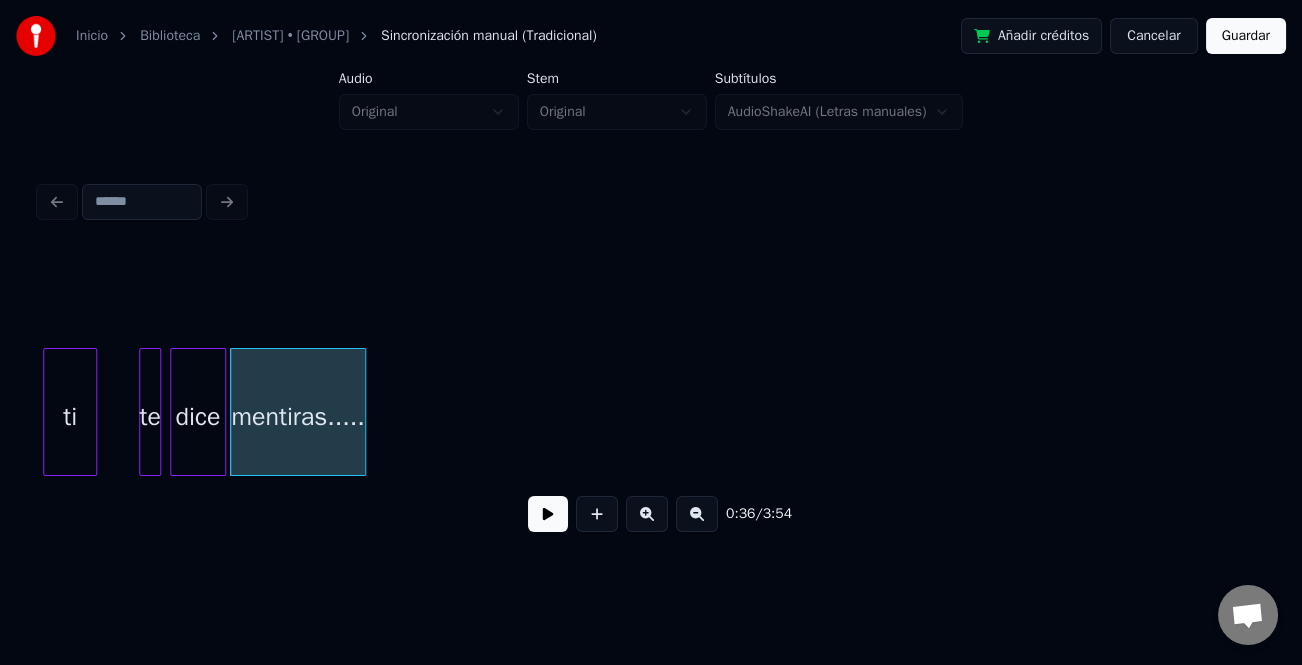 click at bounding box center (362, 412) 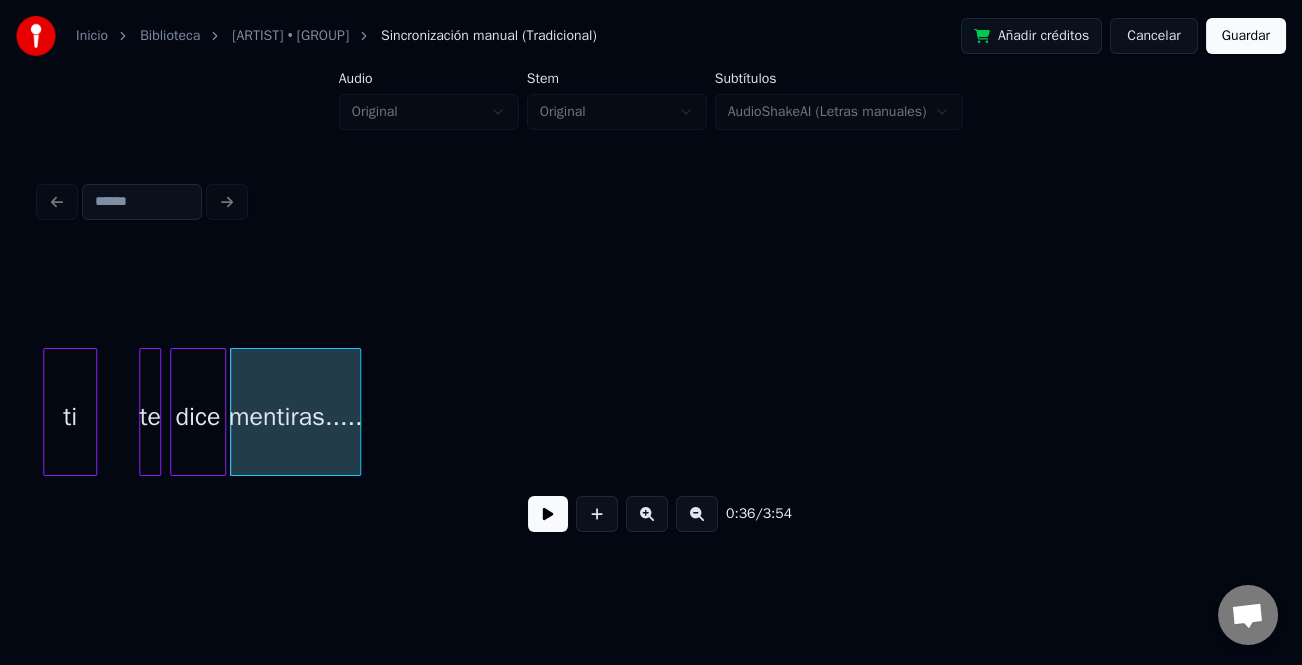 click on "dice" at bounding box center (198, 417) 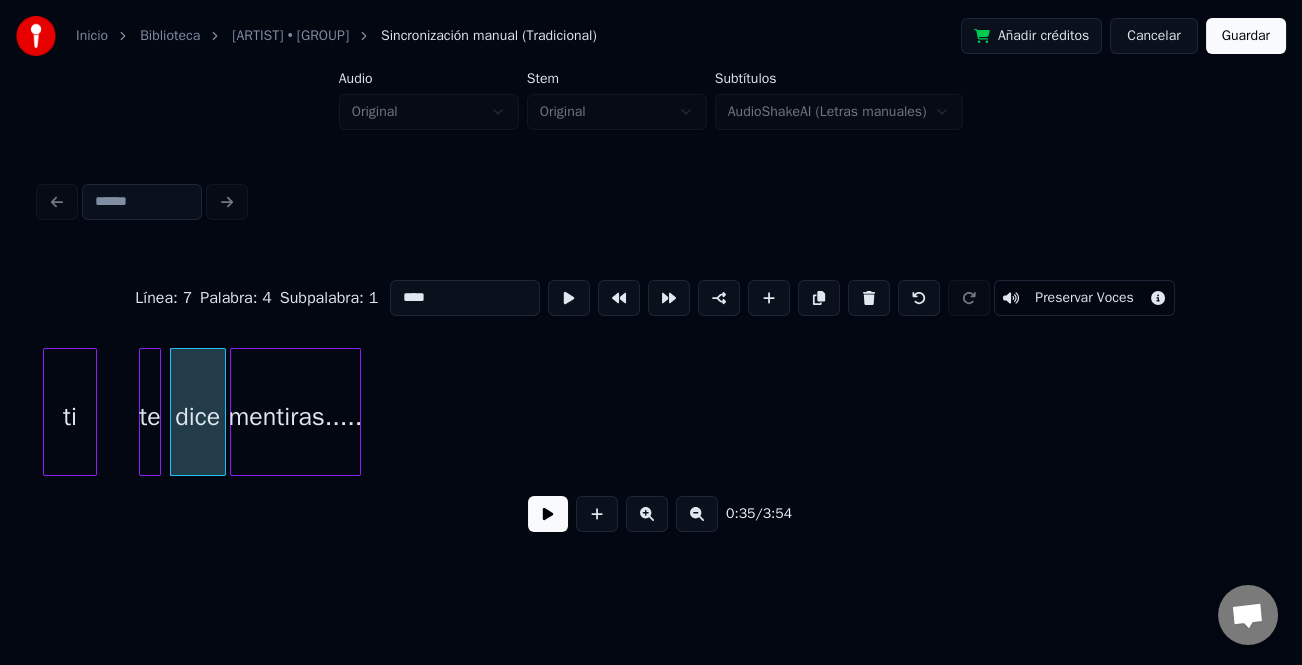 click at bounding box center [548, 514] 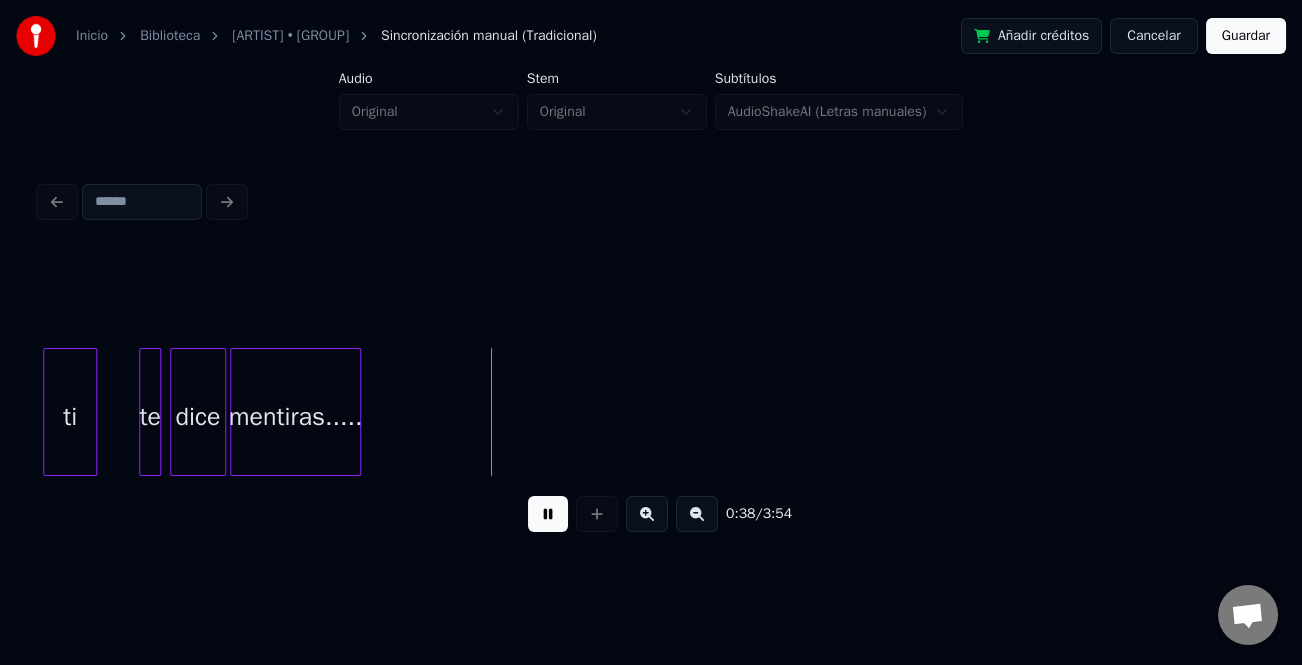 click at bounding box center [548, 514] 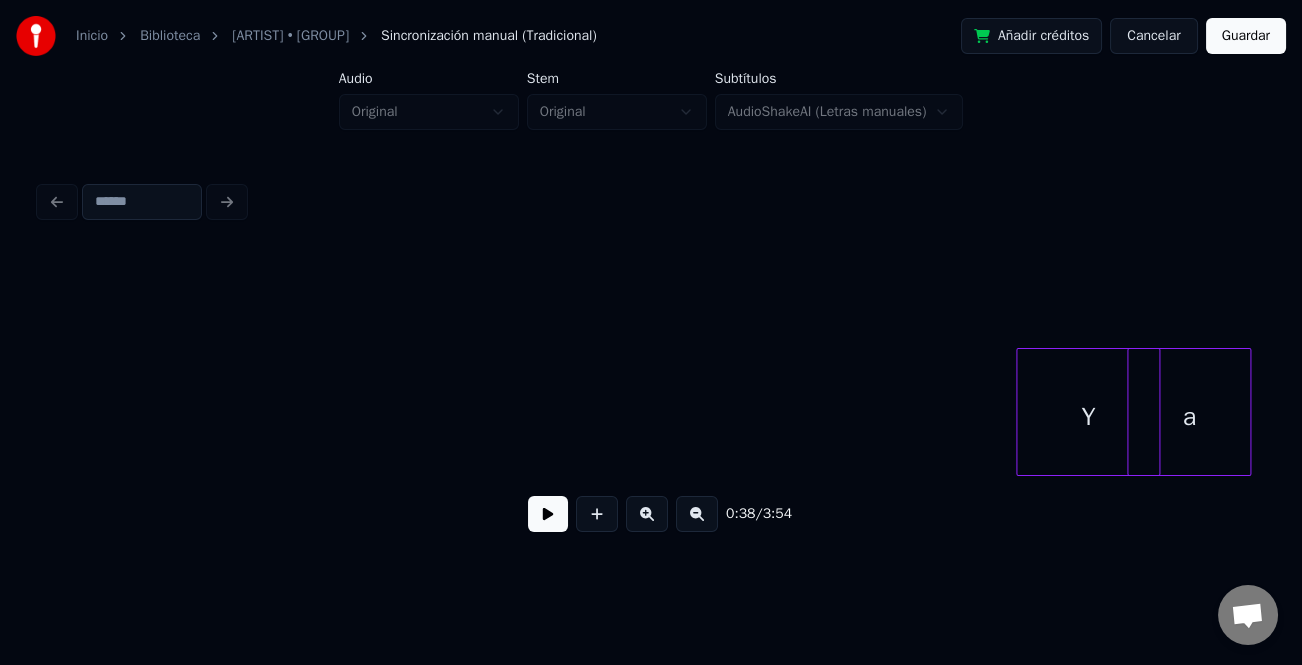 scroll, scrollTop: 0, scrollLeft: 4864, axis: horizontal 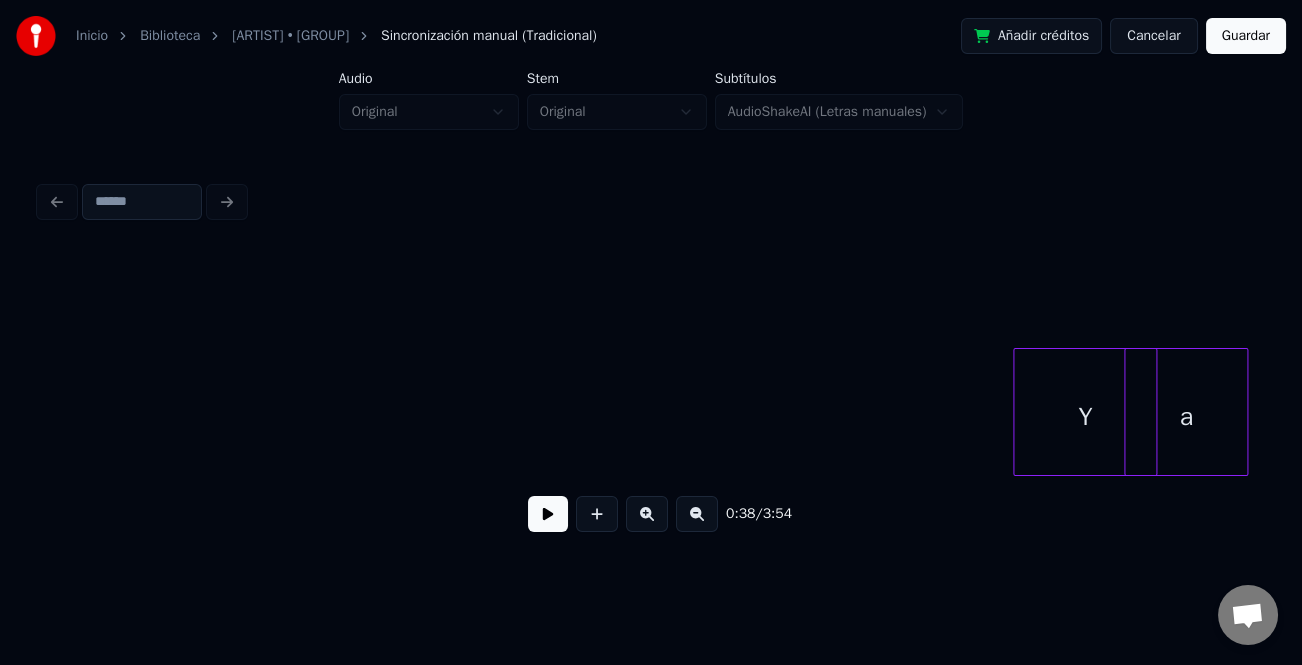 click on "[TIME]  /  [TIME]" at bounding box center (651, 400) 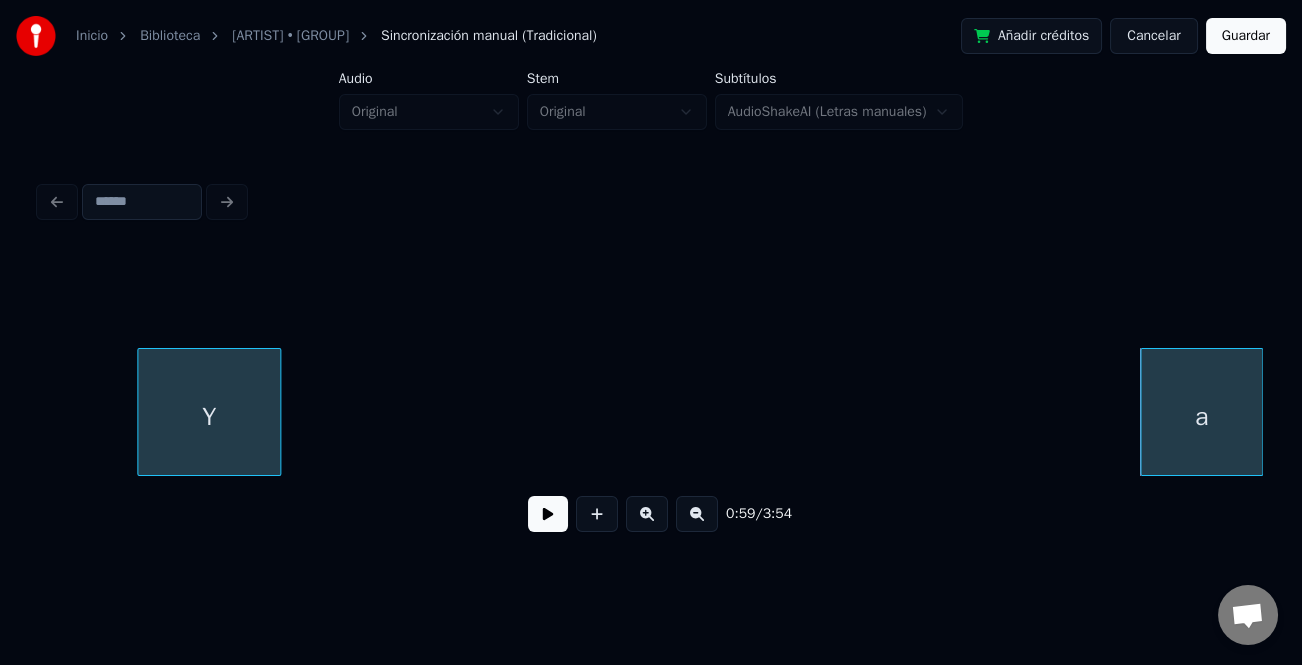 click on "Y" at bounding box center [209, 417] 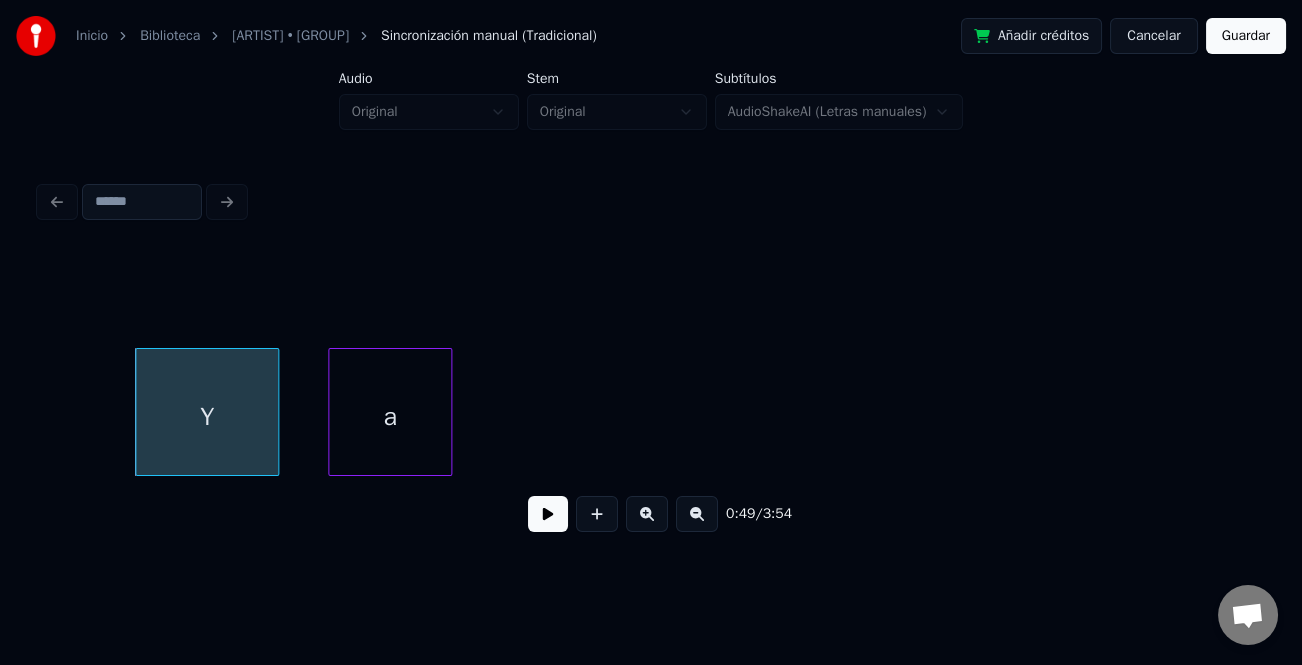 click on "a" at bounding box center (389, 417) 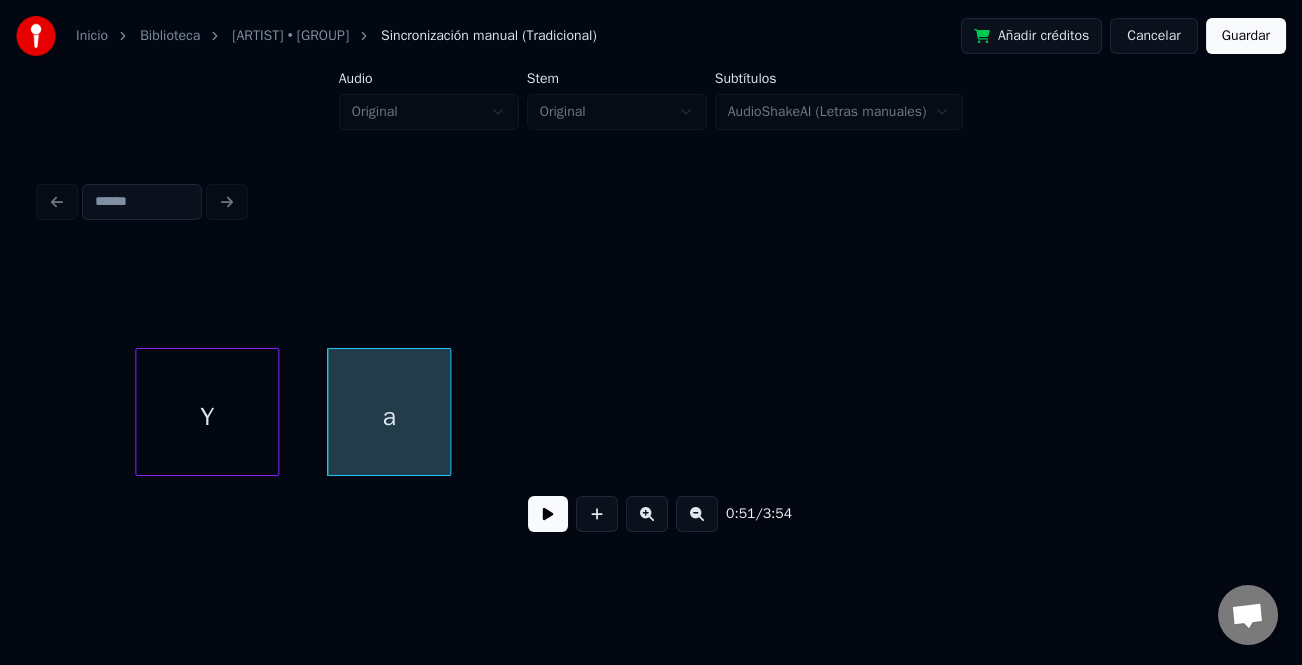 click at bounding box center [697, 514] 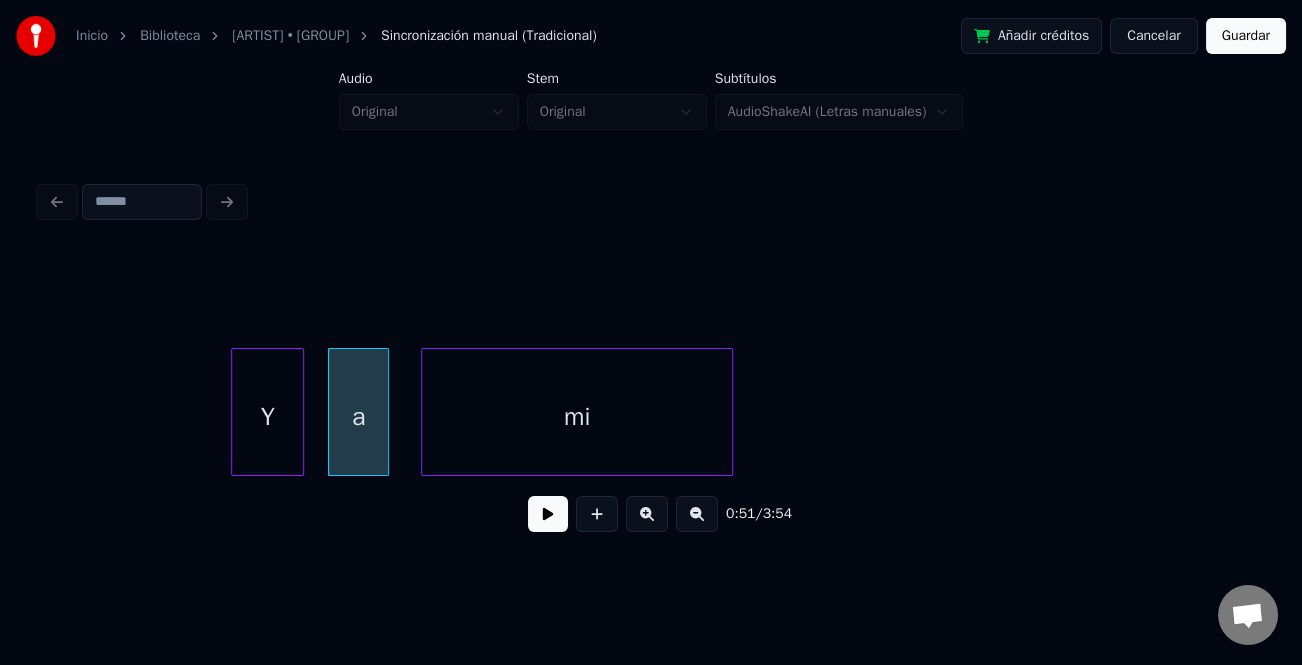 click on "mi" at bounding box center [576, 417] 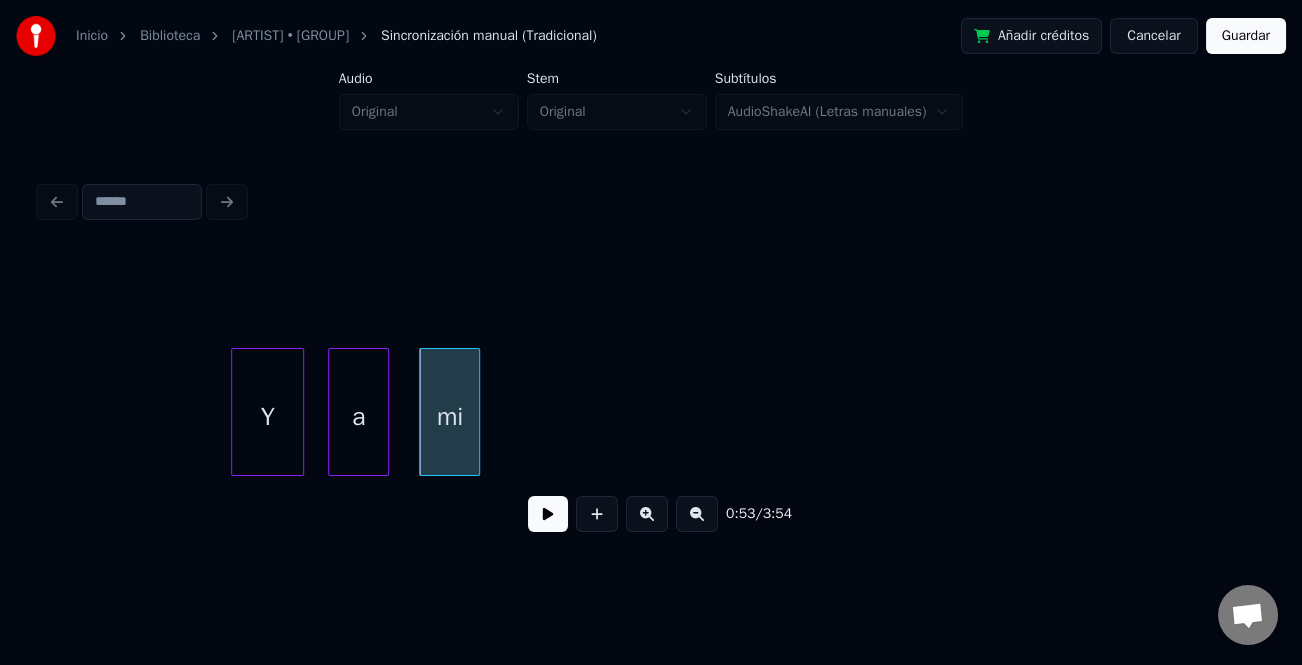 click at bounding box center (476, 412) 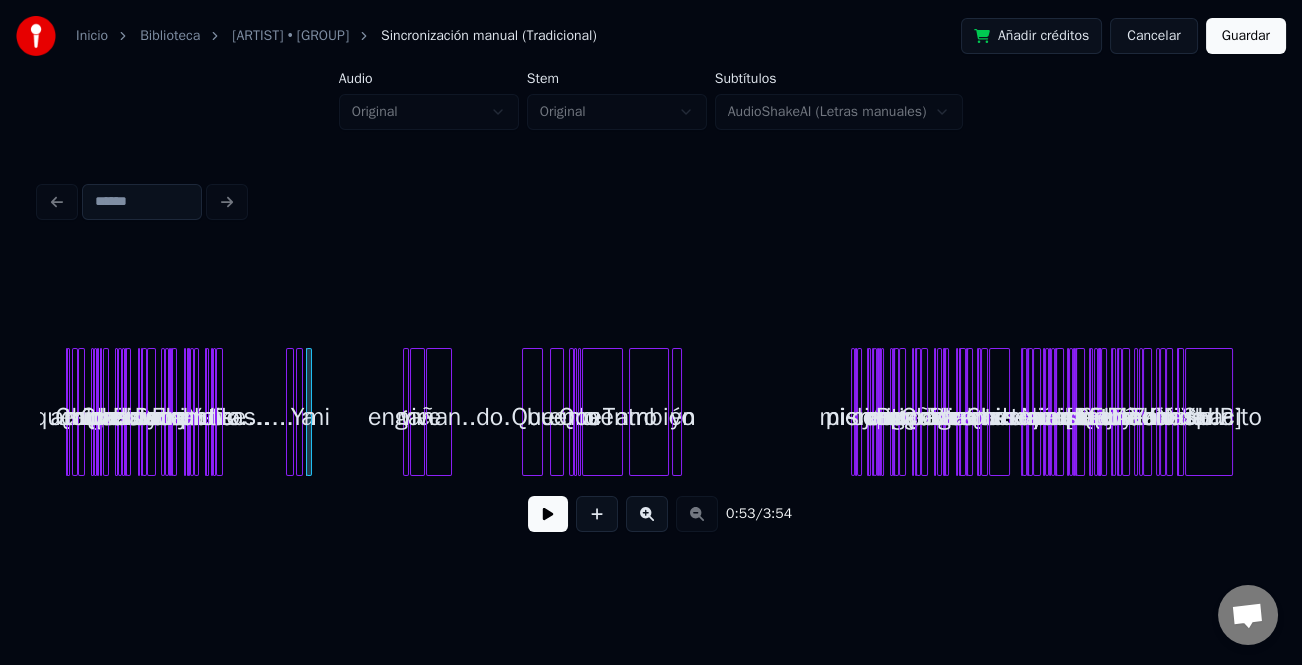 scroll, scrollTop: 0, scrollLeft: 0, axis: both 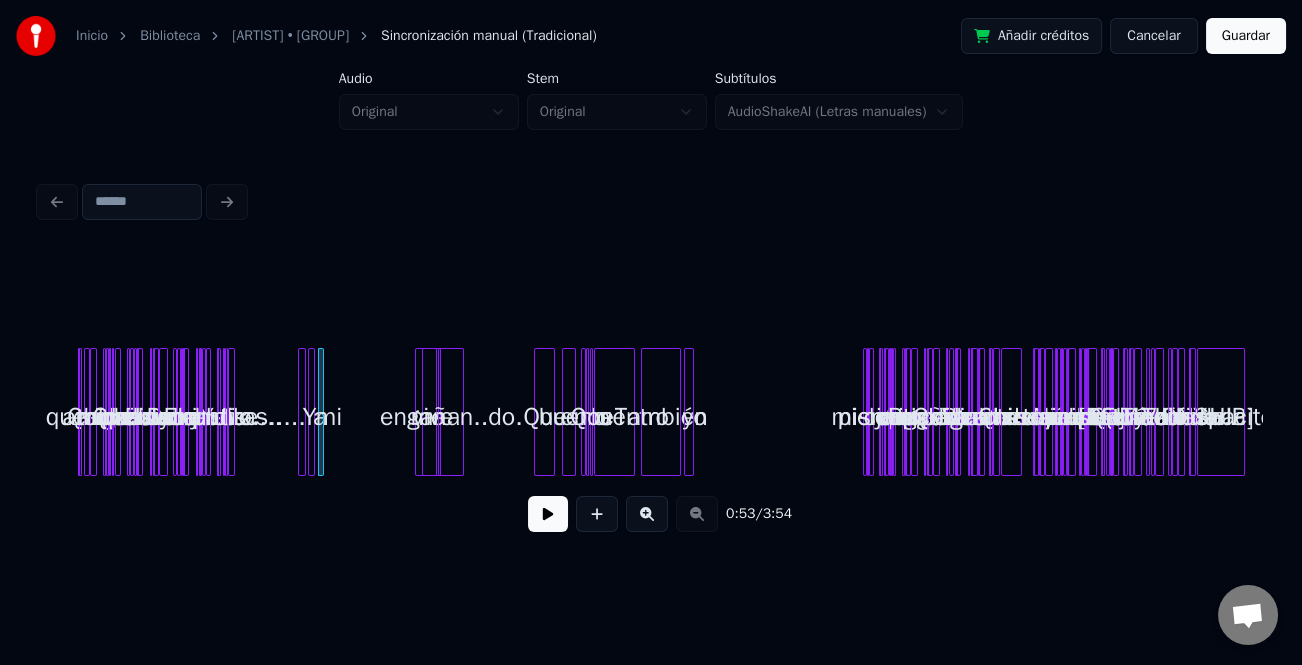 click on "a Y mi Que tal amigo [RELATIONSHIP].... Que bueno que nos miramos Es preciso hablar muy claro De un asunto delicado..... Esa mujer nos trae locos.... Y por las nubes volan..do.... A ti te dice mentiras..... me vive engañan..do. Que bueno Que me lo encuentro También yo pienso lo mismo... A mi me jura que me ama Pero me engaña contigo..... Que le parece [RELATIONSHIP].... De corazon se lo digo.... Vamos a mandarle al diablo... Que camine otro camino... Ni tuya ni mia será.... su amor no vale la pena.. me importa mas tu [RELATIONSHIP]..... Que esa mujer Que no es buena... Ni tuya ni mia será...... Tienes razón [RELATIONSHIP] Vamos aducirle adiós..... Y olvidarla despacito" at bounding box center [651, 412] 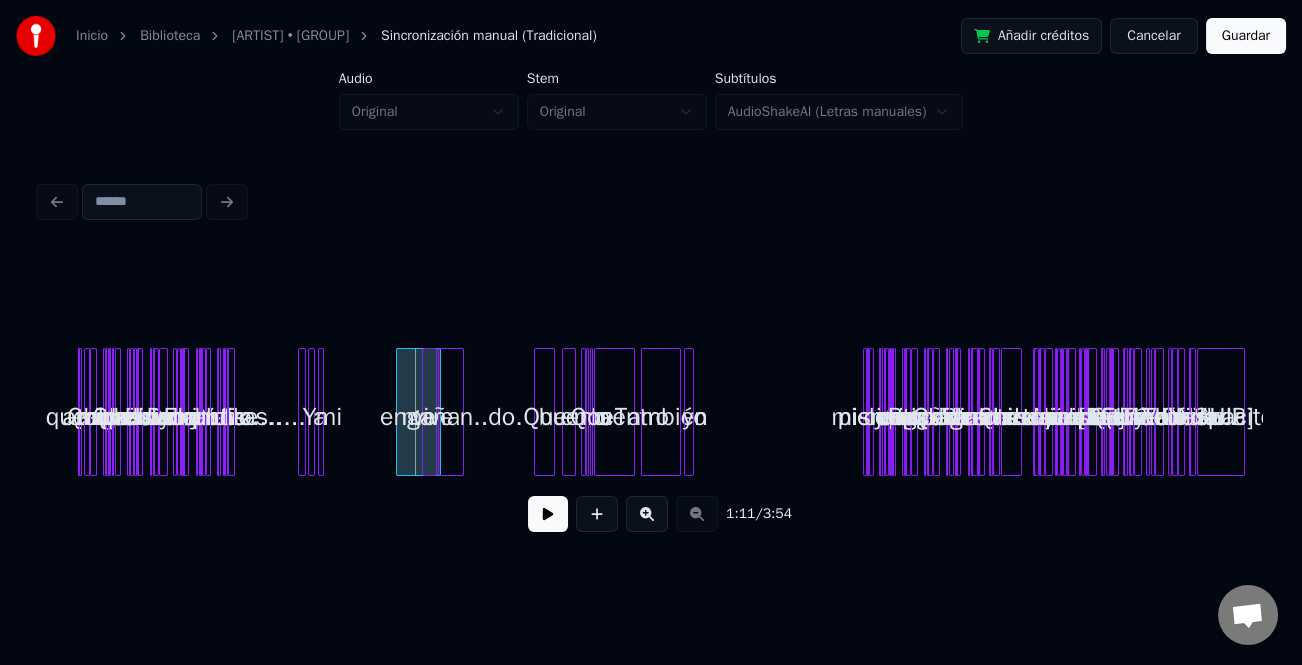 click at bounding box center (400, 412) 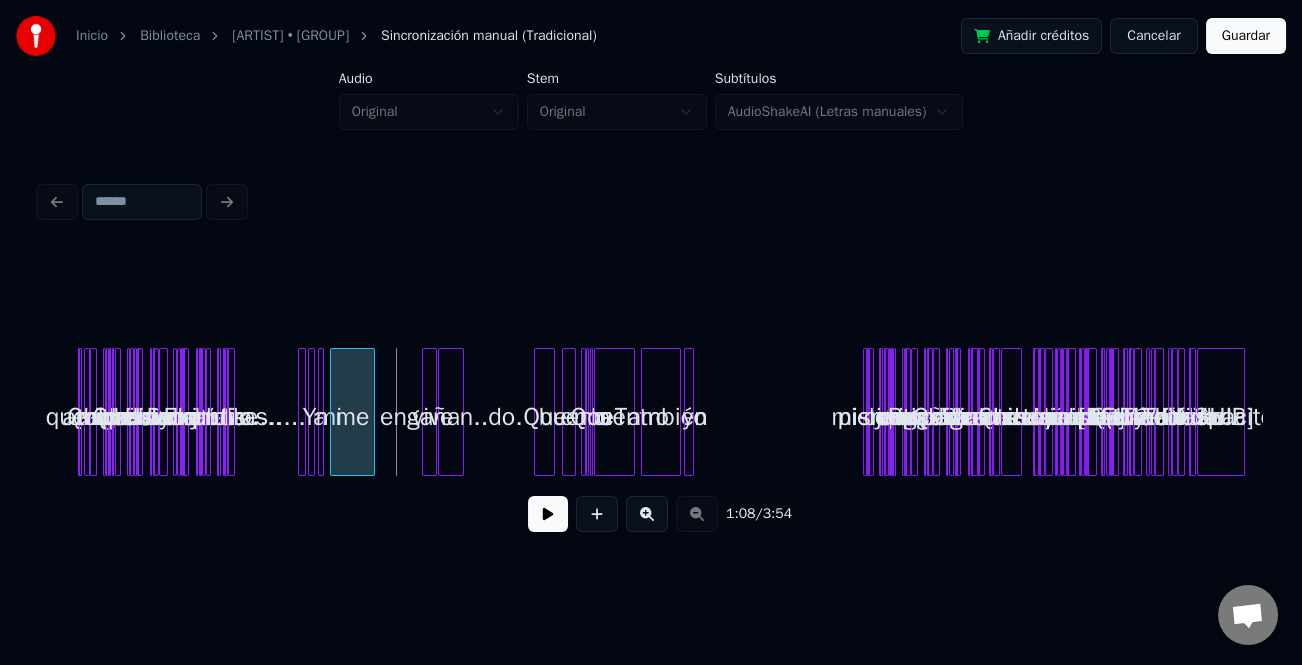 click on "me" at bounding box center (352, 417) 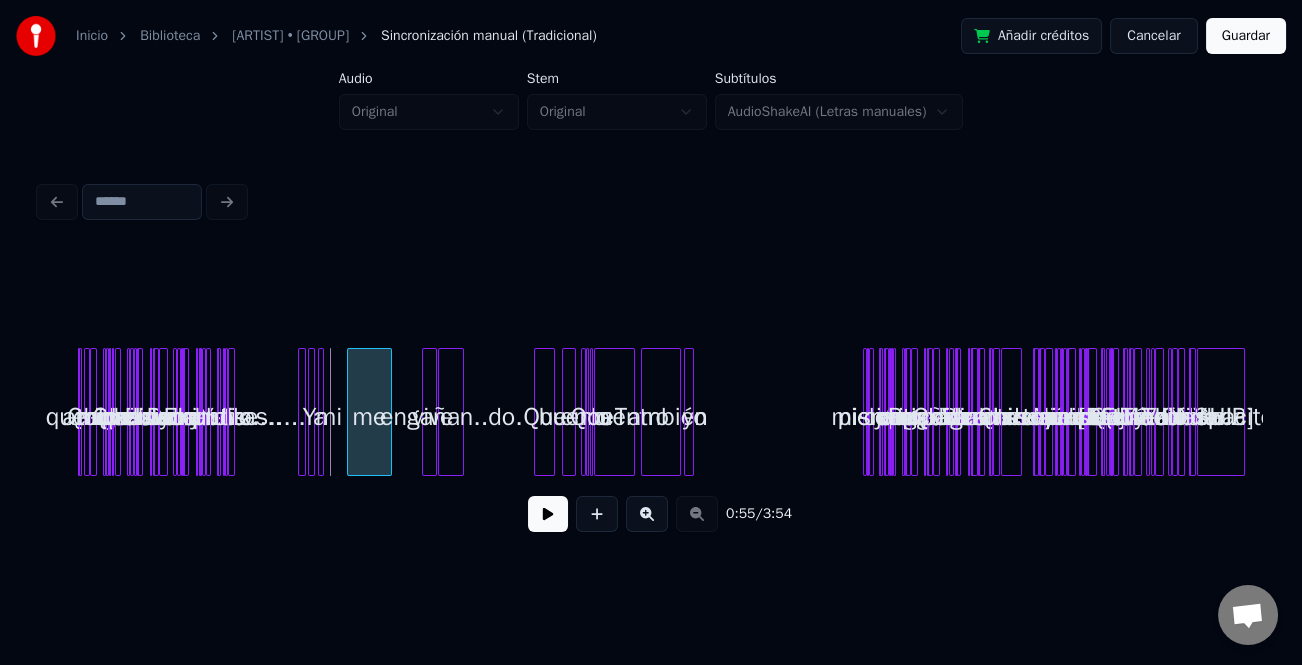 click on "me" at bounding box center [369, 412] 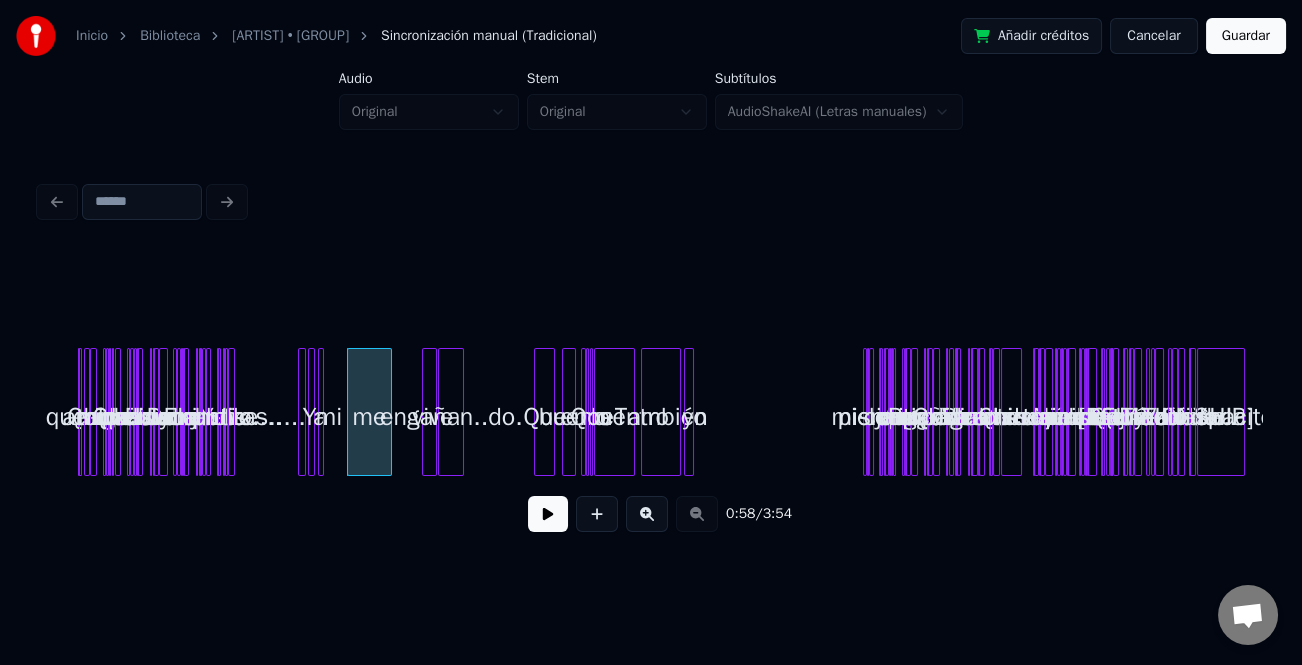 click at bounding box center [647, 514] 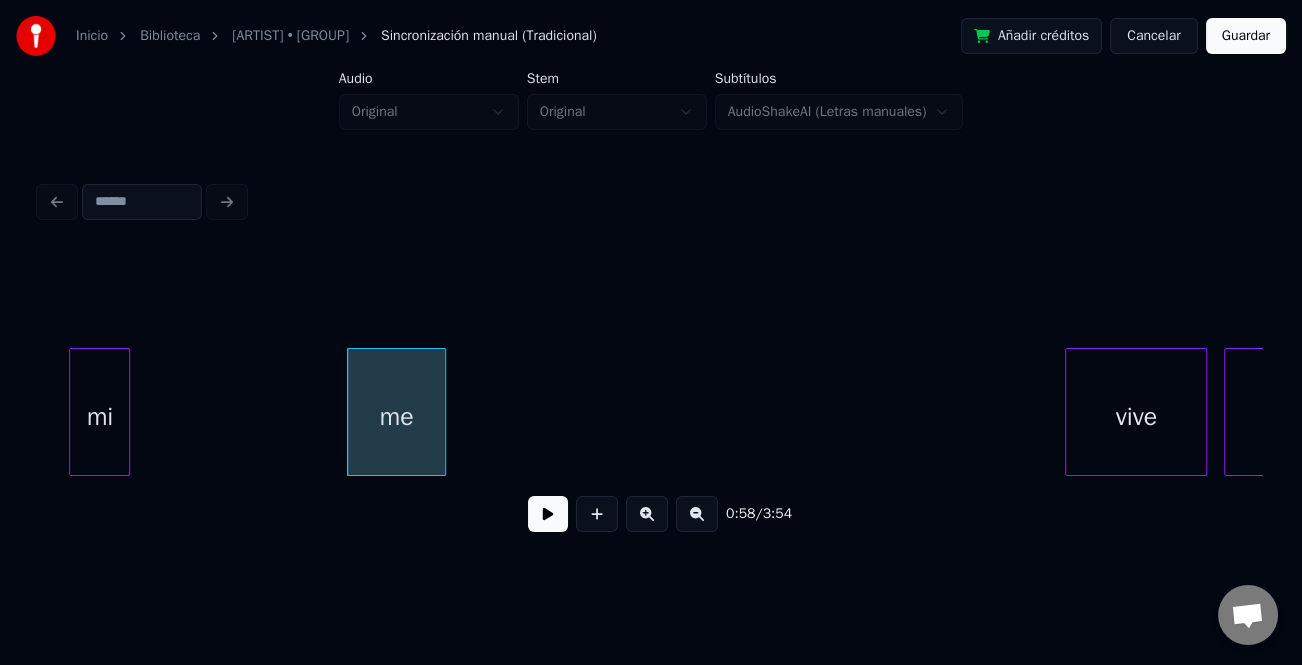 click at bounding box center [442, 412] 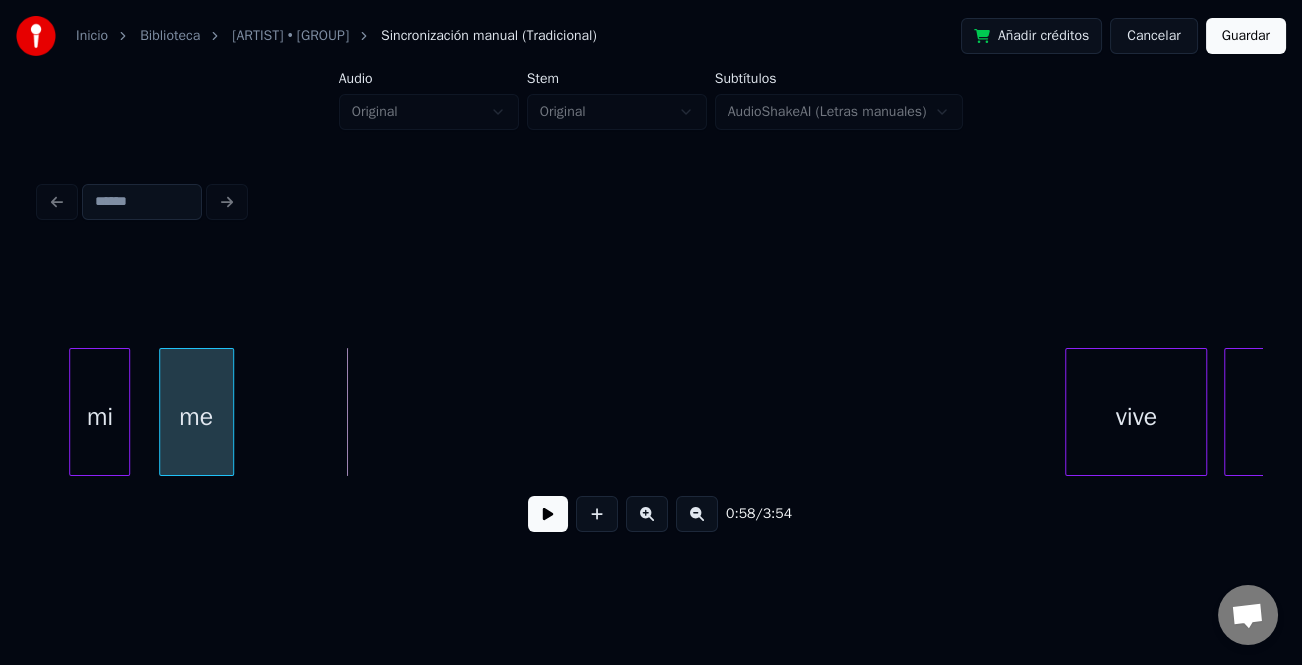 click on "me" at bounding box center (196, 417) 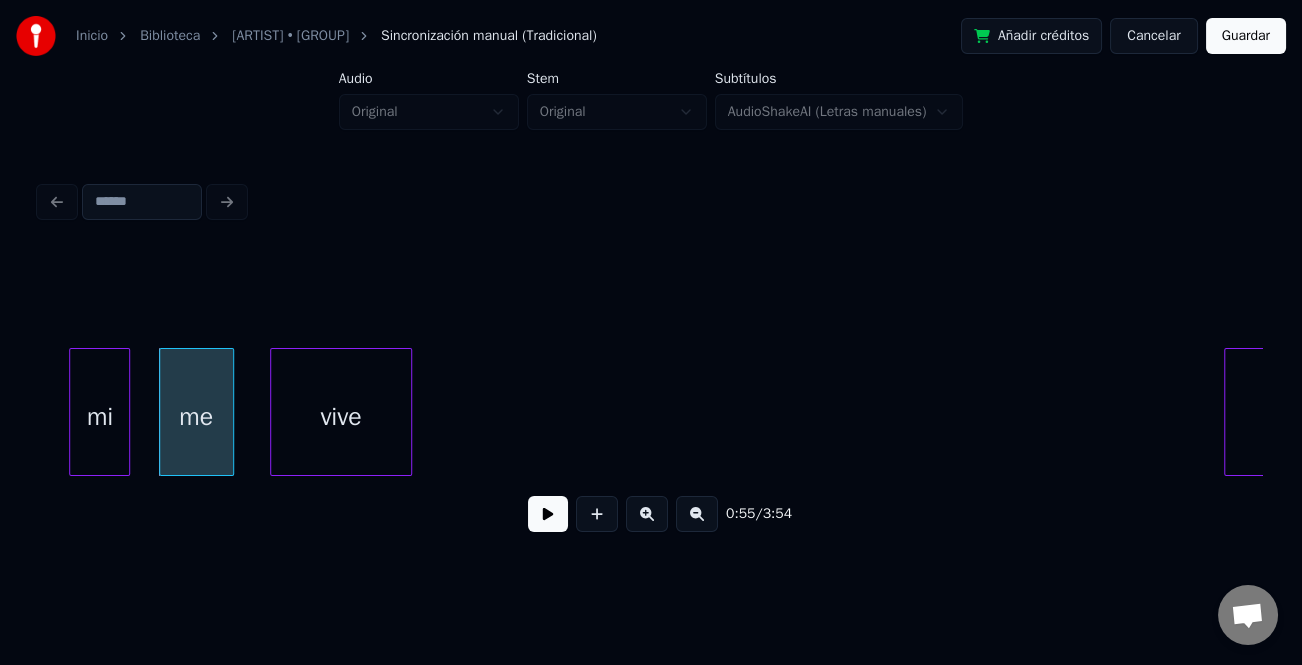 click on "vive" at bounding box center (341, 417) 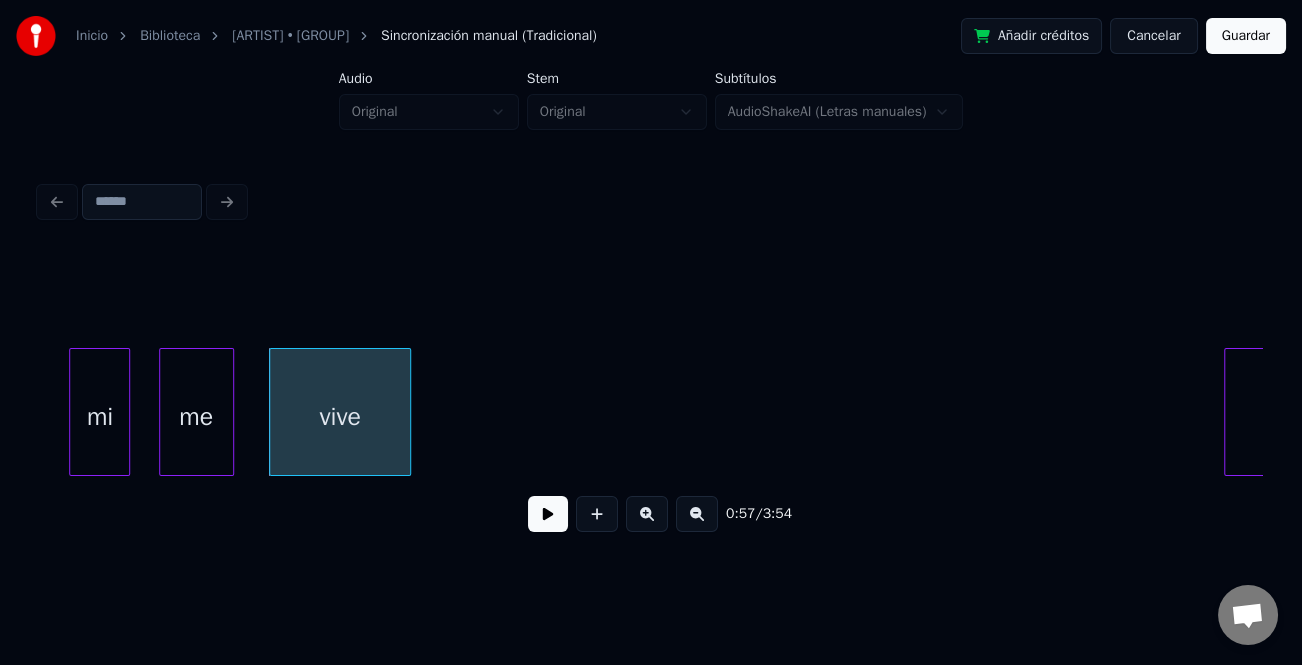 scroll, scrollTop: 0, scrollLeft: 2842, axis: horizontal 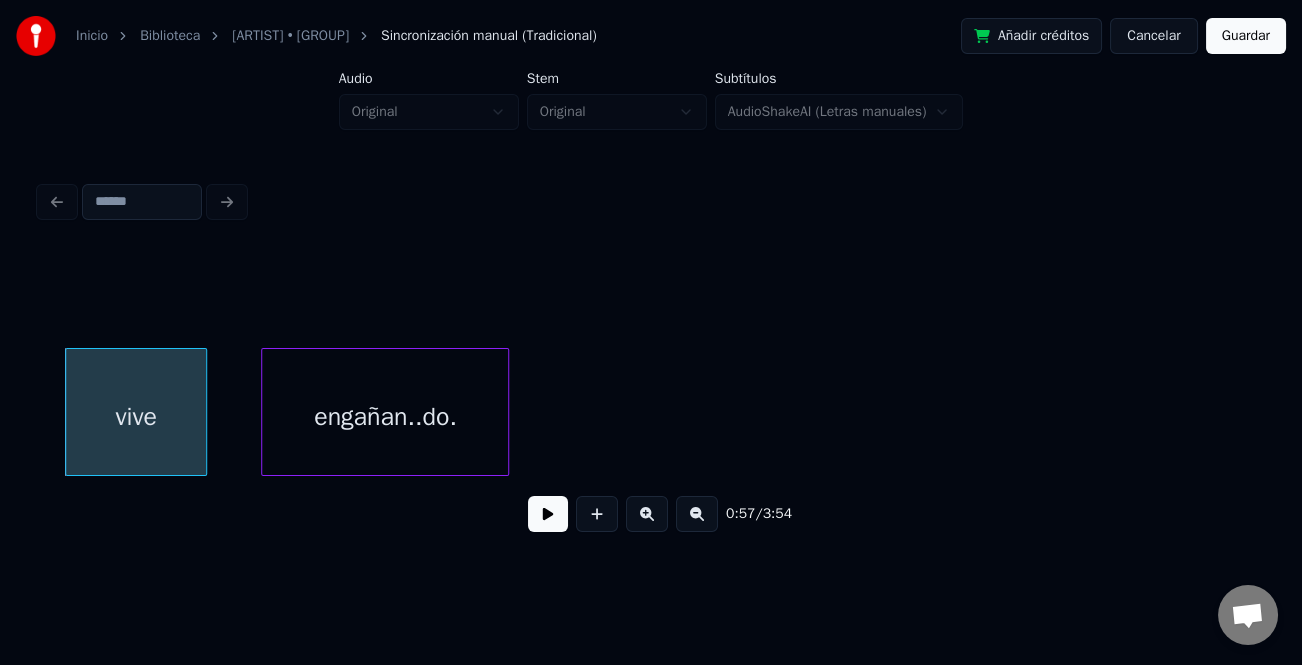 click on "engañan..do." at bounding box center [385, 417] 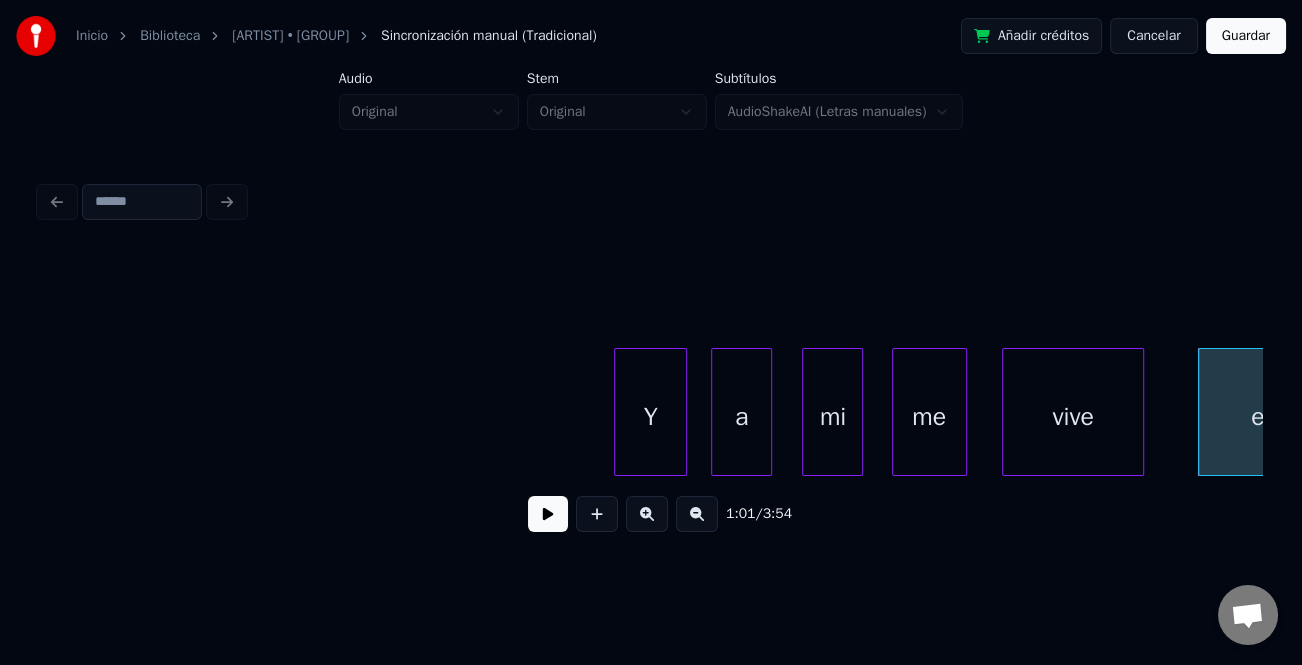 scroll, scrollTop: 0, scrollLeft: 1764, axis: horizontal 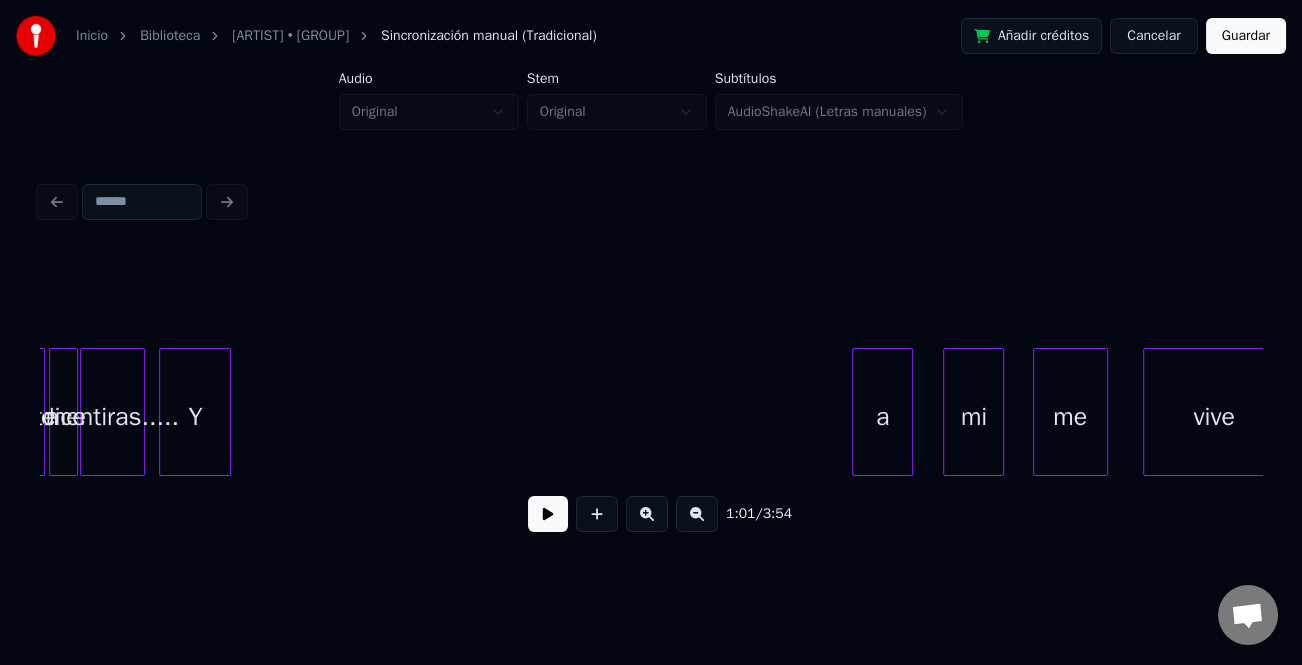 click on "Y" at bounding box center [195, 417] 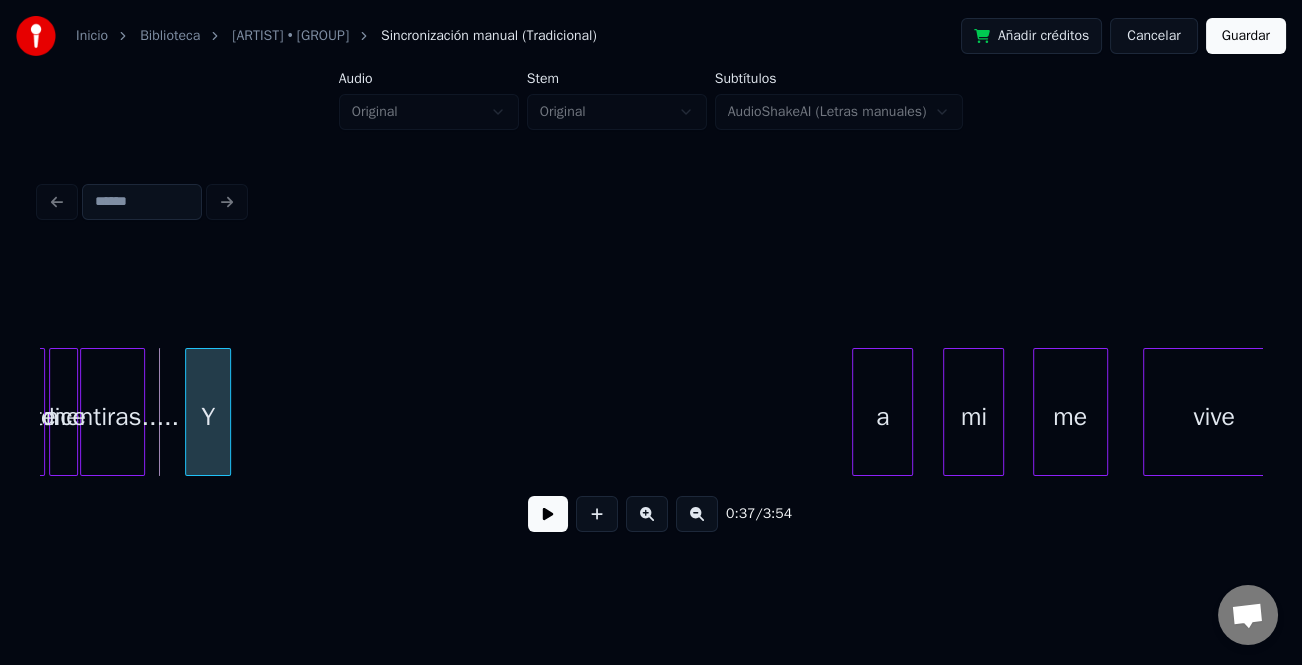 click at bounding box center [189, 412] 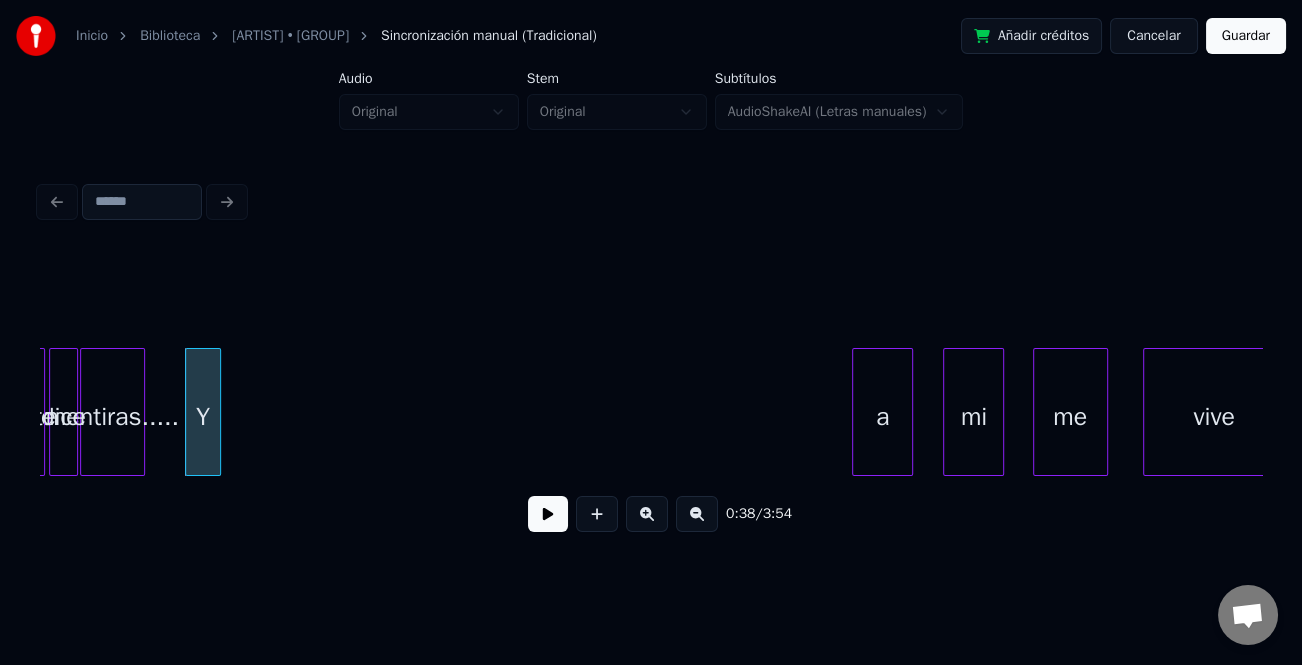 click at bounding box center (217, 412) 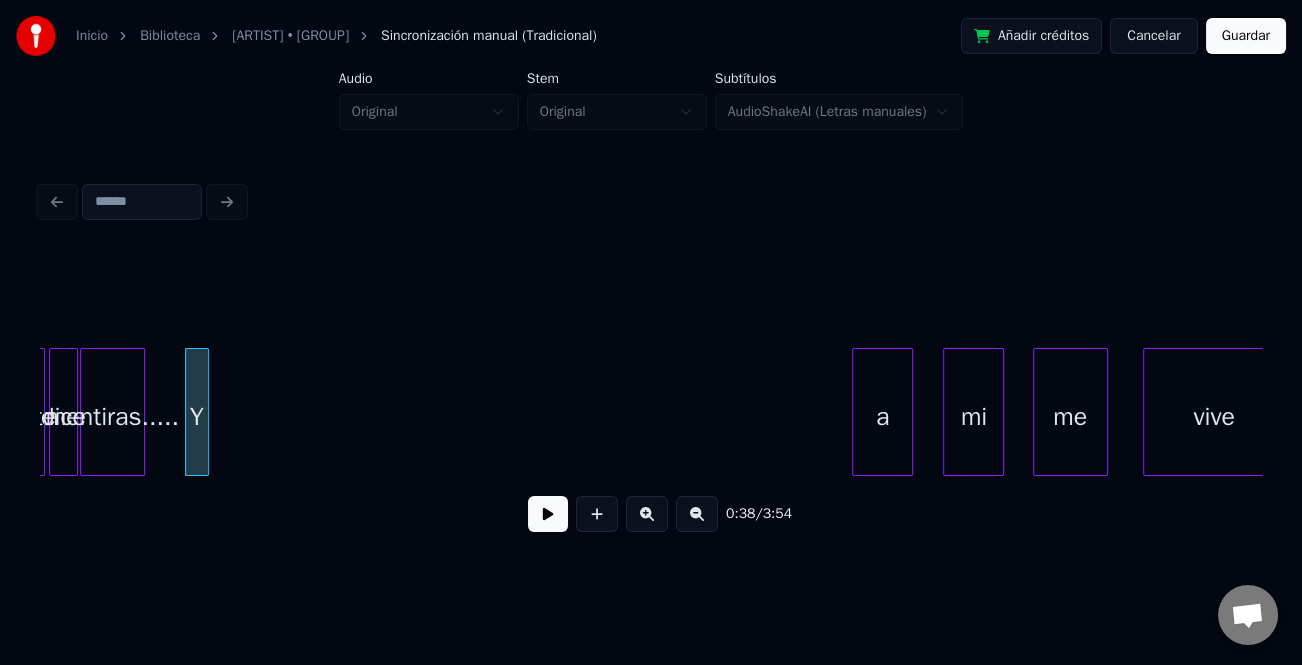 click on "mentiras....." at bounding box center [112, 417] 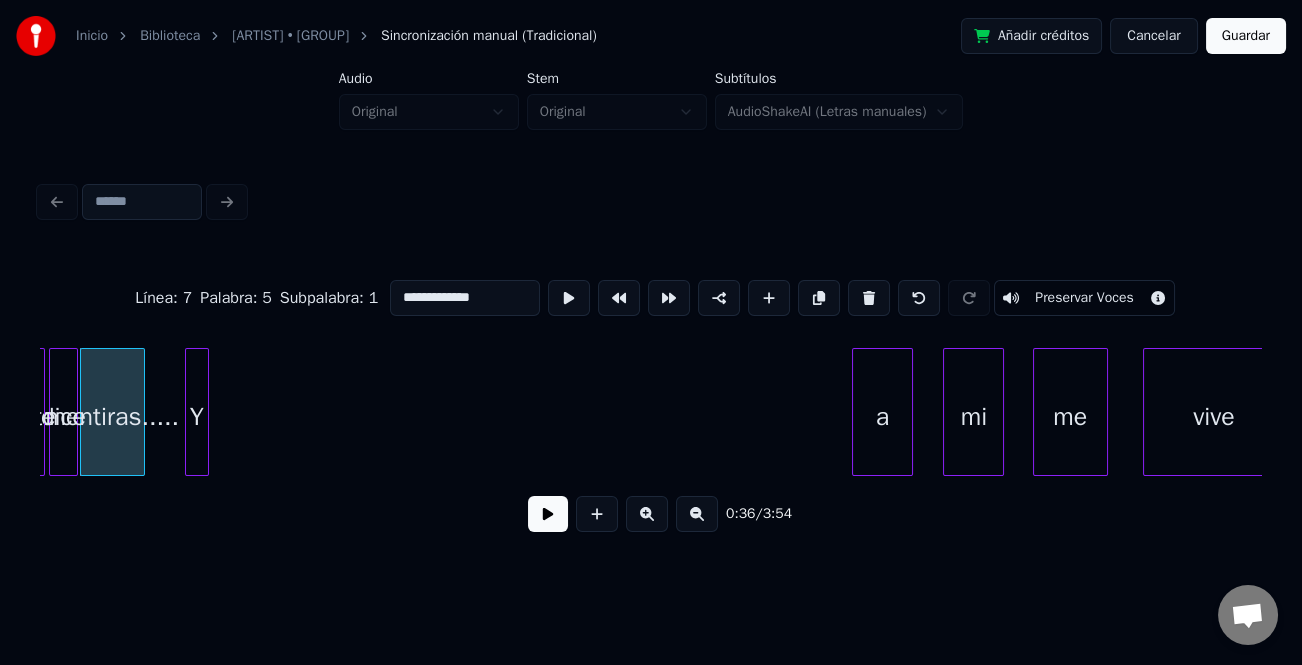 click at bounding box center (548, 514) 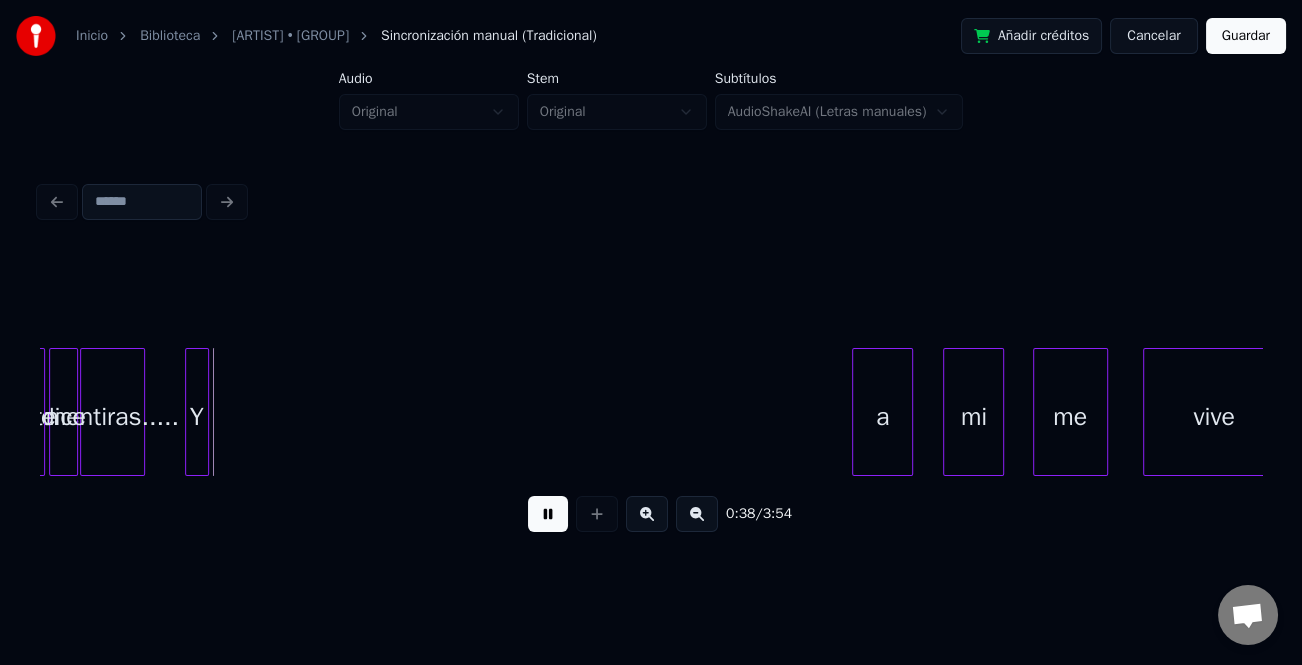 click at bounding box center [548, 514] 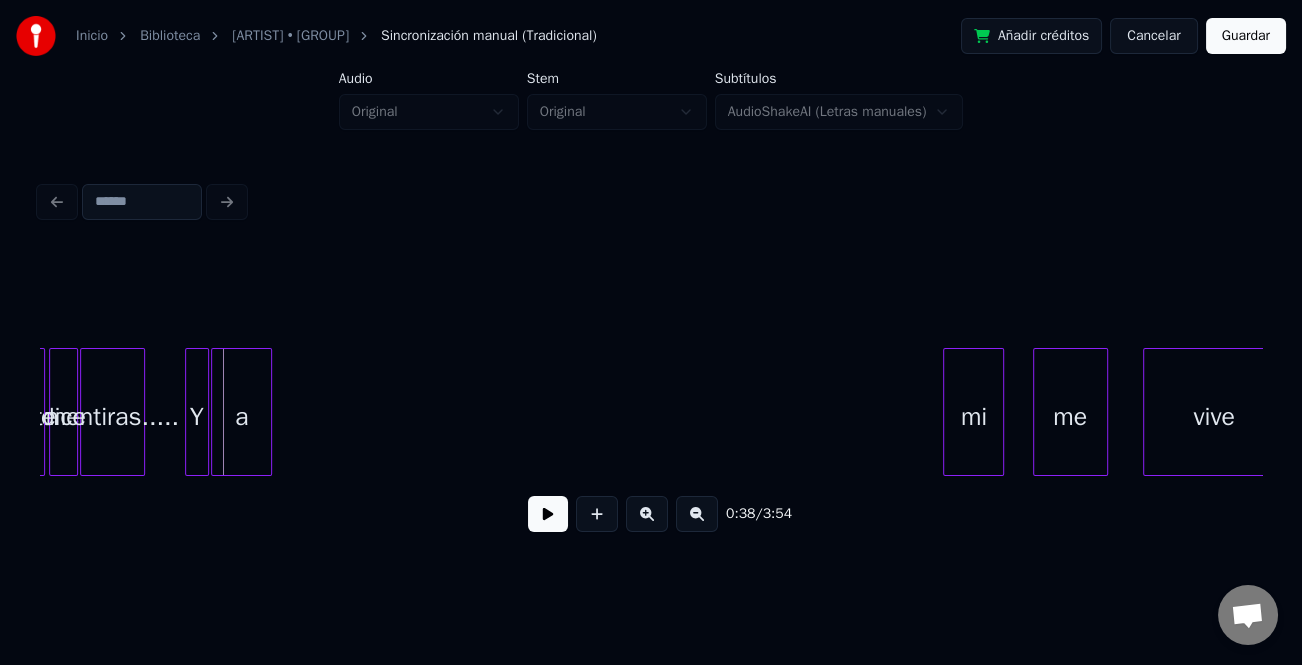 click on "a" at bounding box center [242, 417] 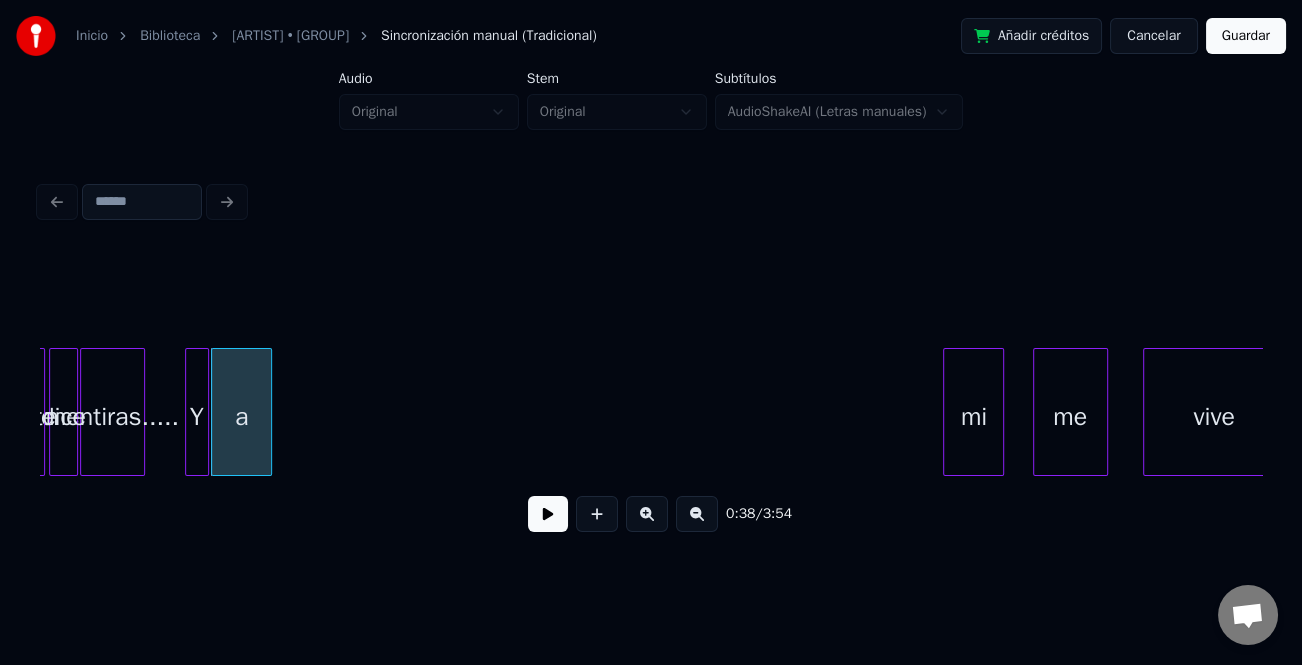 click on "a" at bounding box center (242, 412) 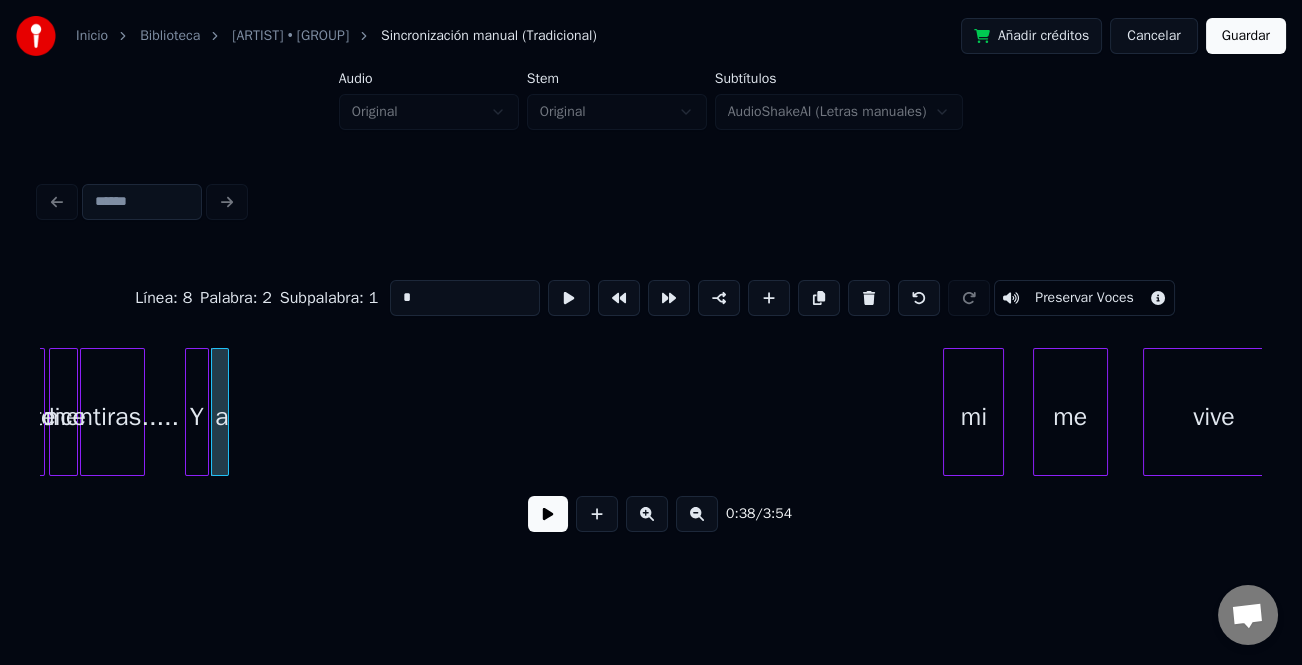 click at bounding box center [225, 412] 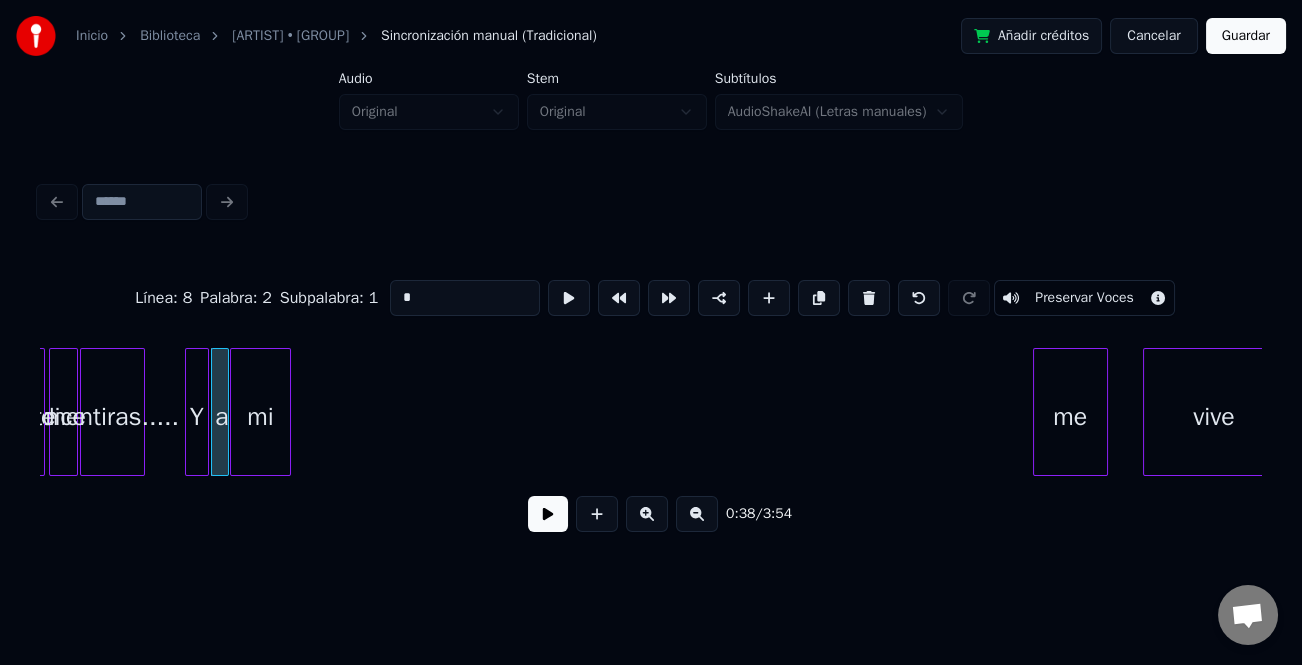 click on "mi" at bounding box center (260, 417) 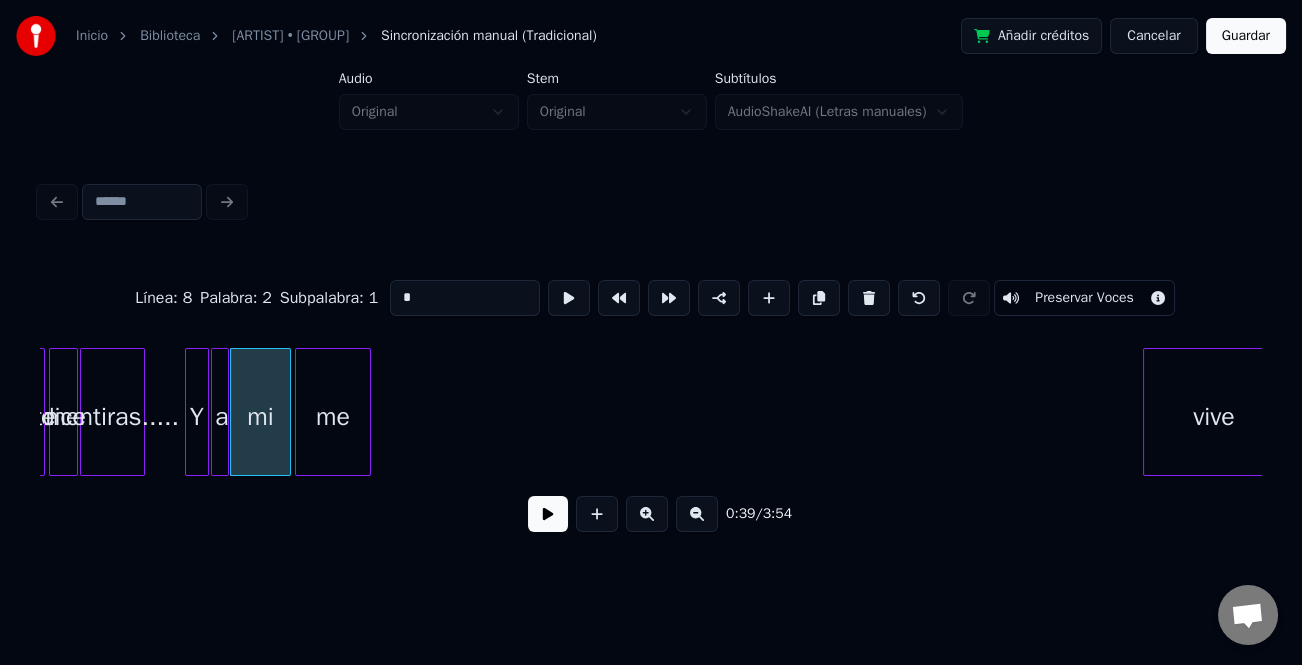 click on "me" at bounding box center [332, 417] 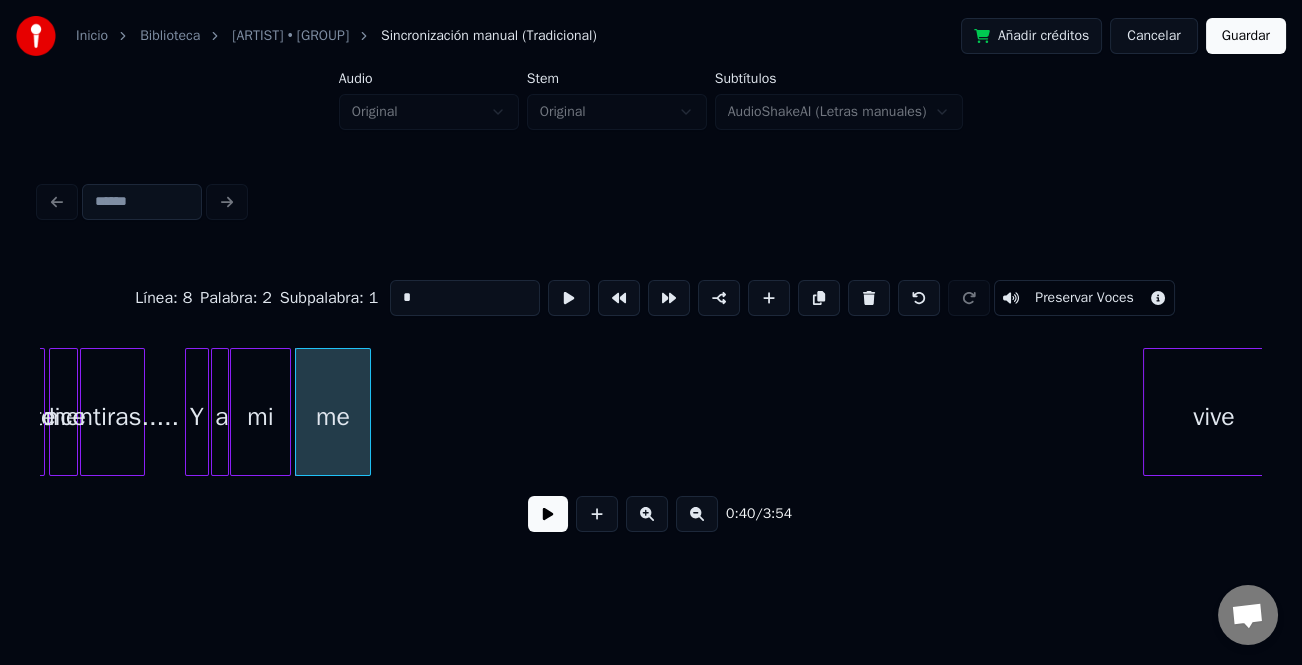 scroll, scrollTop: 0, scrollLeft: 1780, axis: horizontal 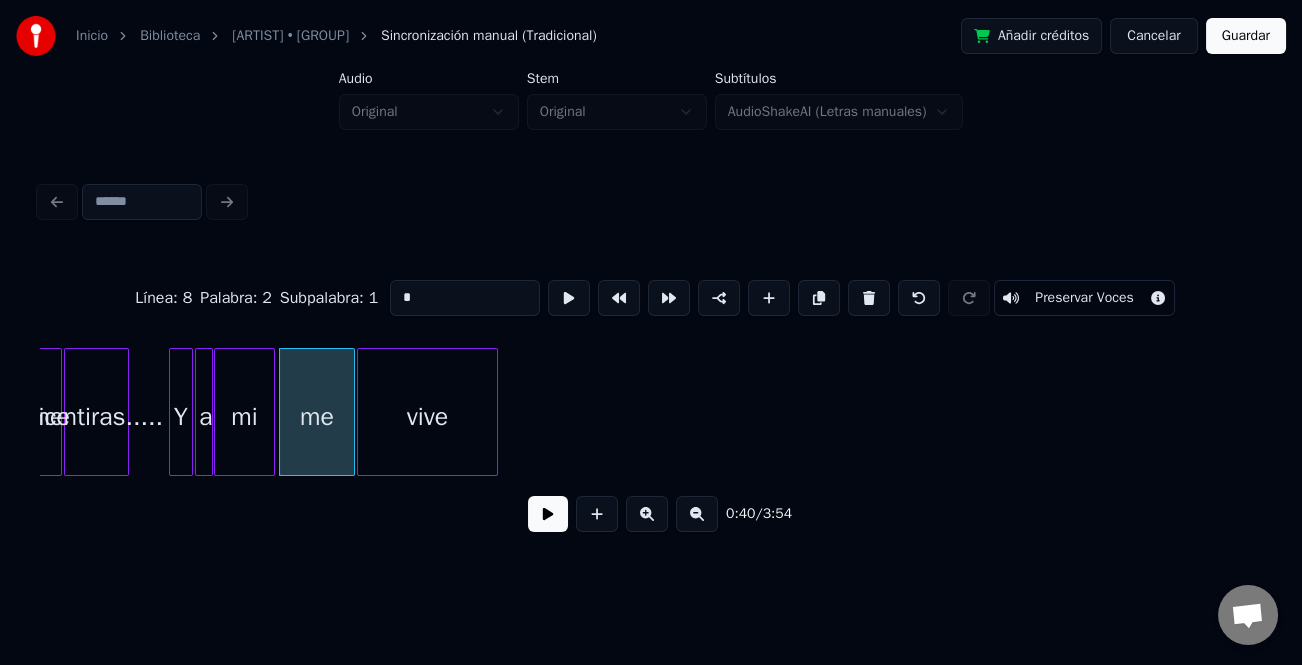 click on "vive" at bounding box center (428, 417) 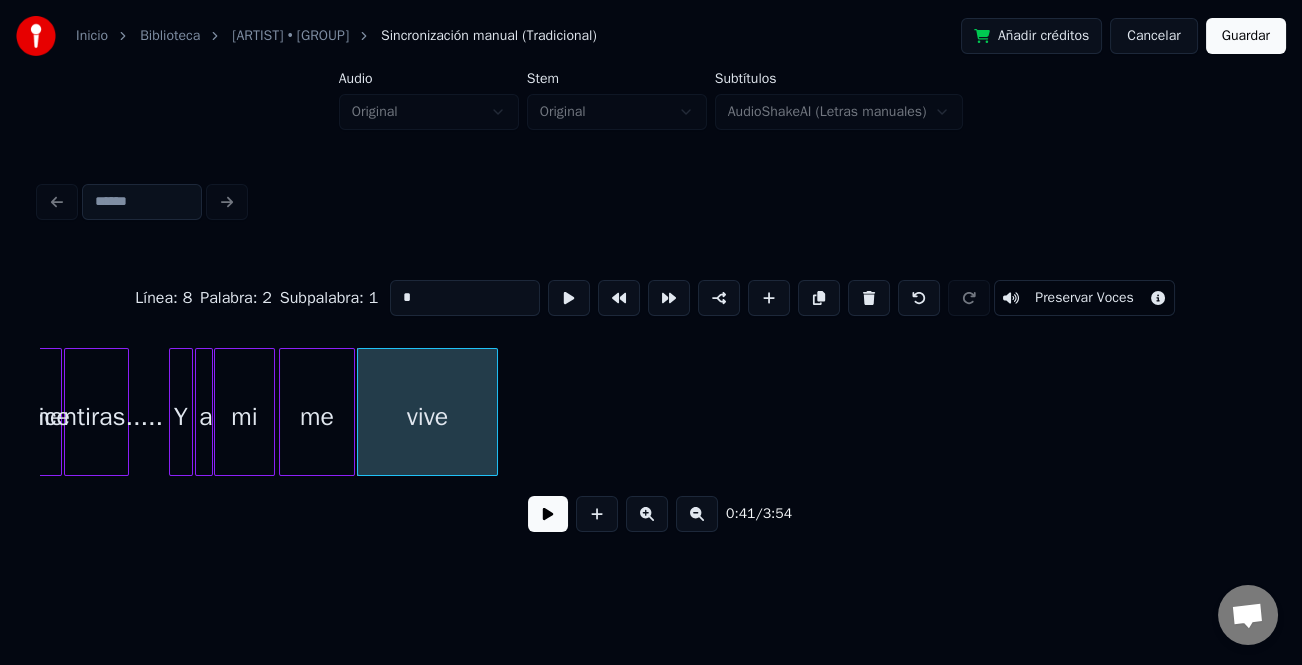 click at bounding box center [647, 514] 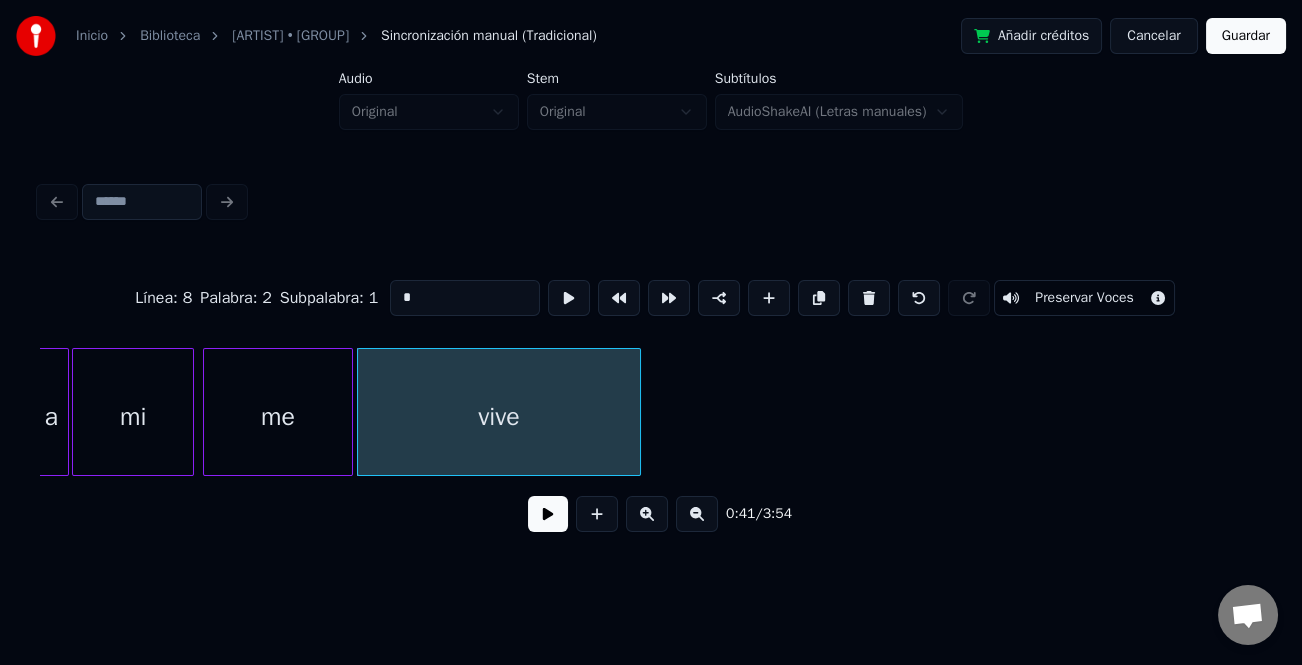 click at bounding box center [647, 514] 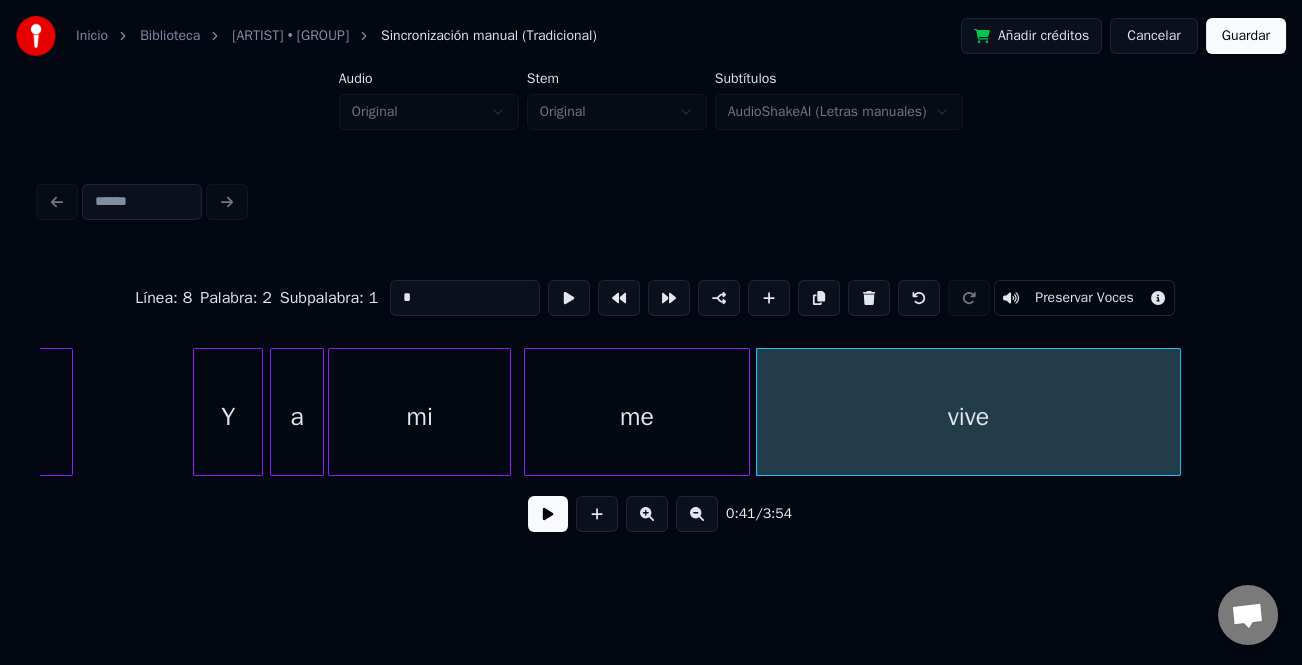 scroll, scrollTop: 0, scrollLeft: 5405, axis: horizontal 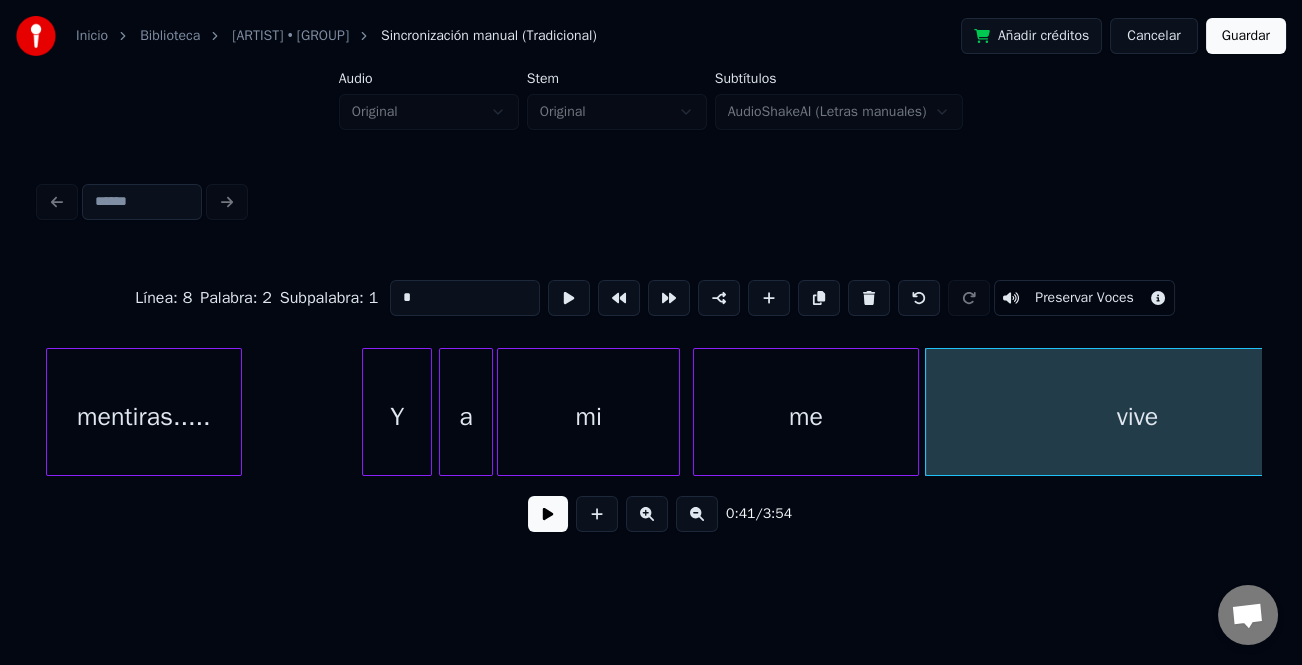 click at bounding box center (366, 412) 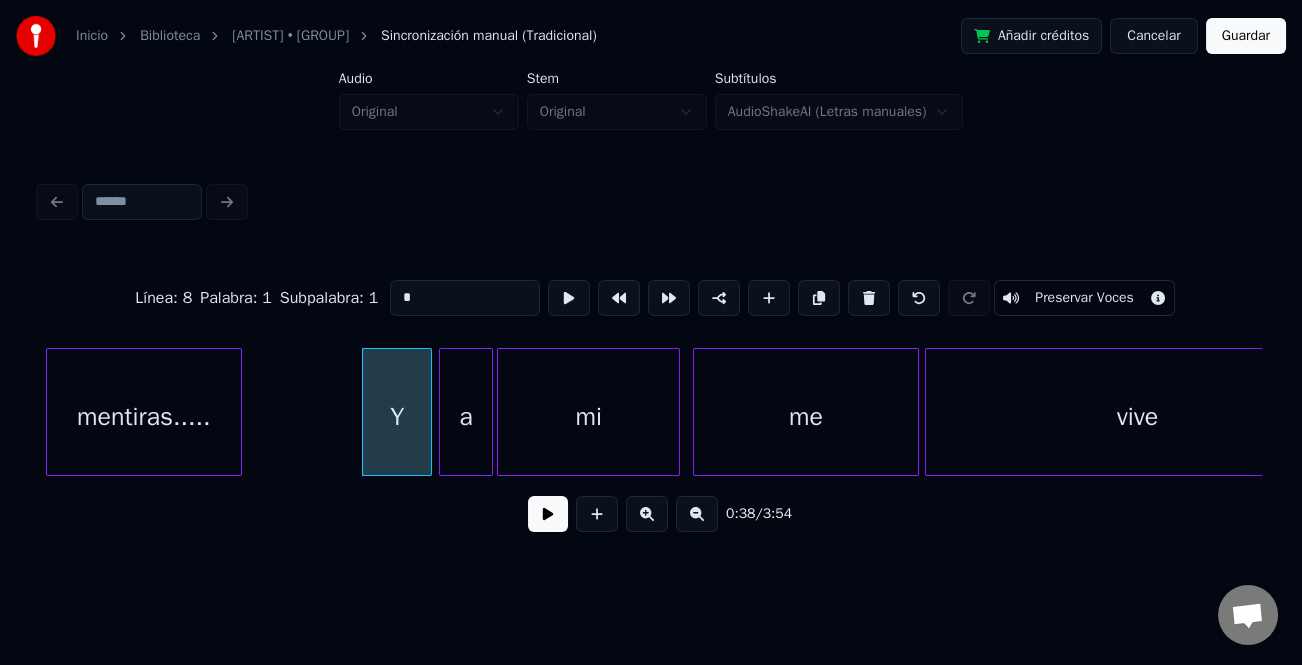 click at bounding box center [548, 514] 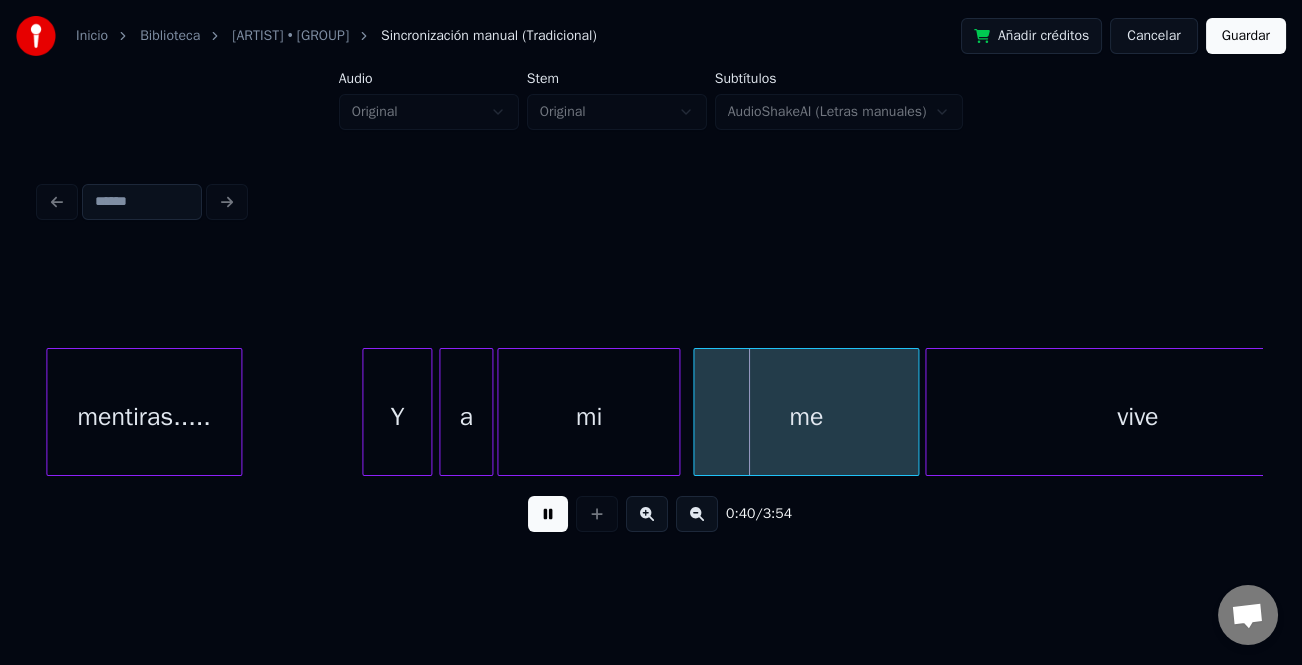 click on "Y" at bounding box center [397, 412] 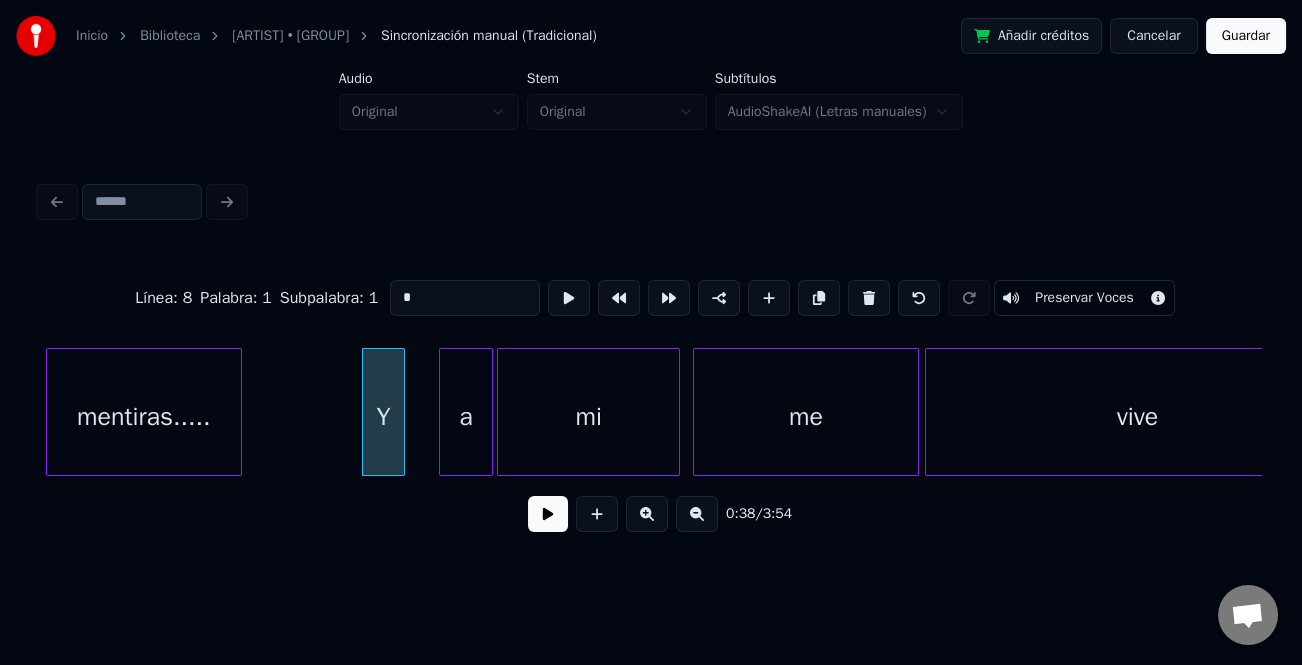 click at bounding box center [401, 412] 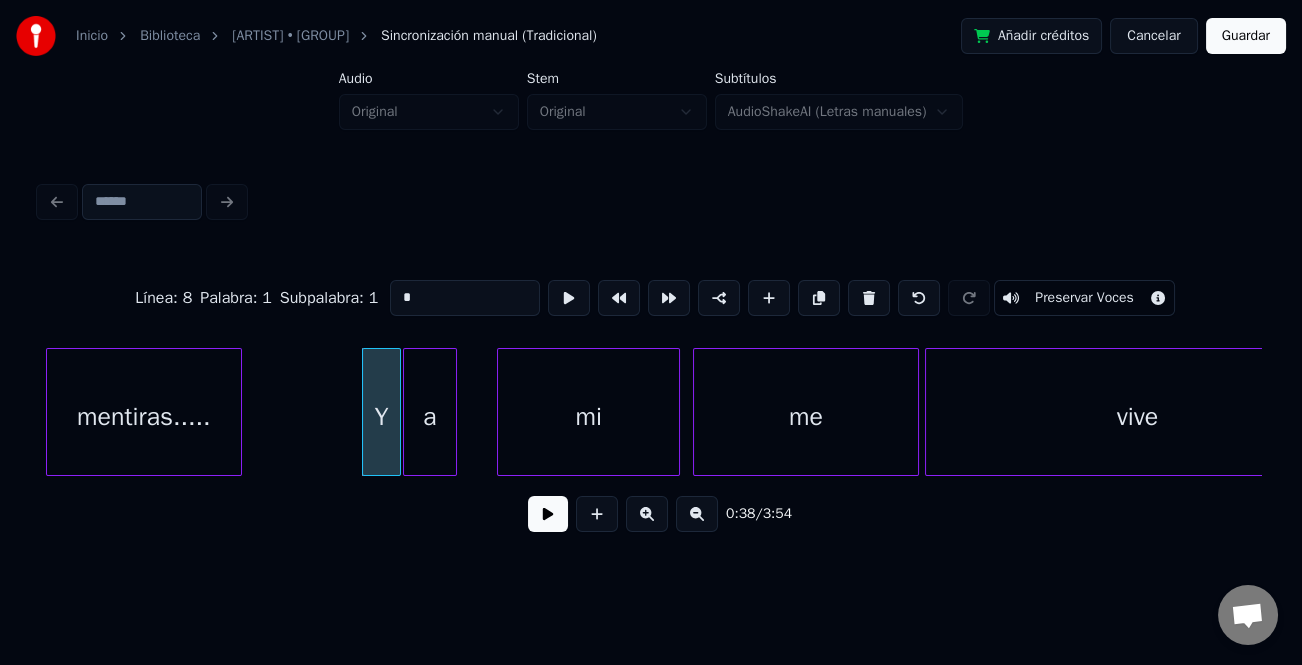 click on "a" at bounding box center [430, 417] 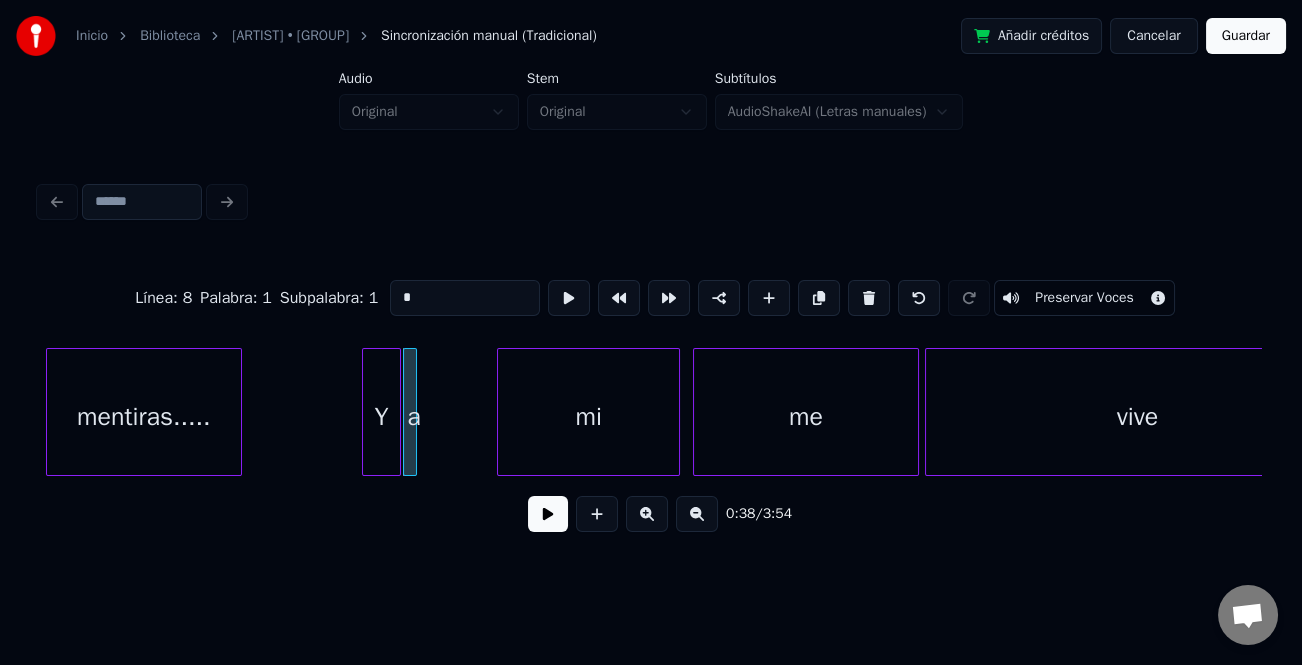 click at bounding box center [413, 412] 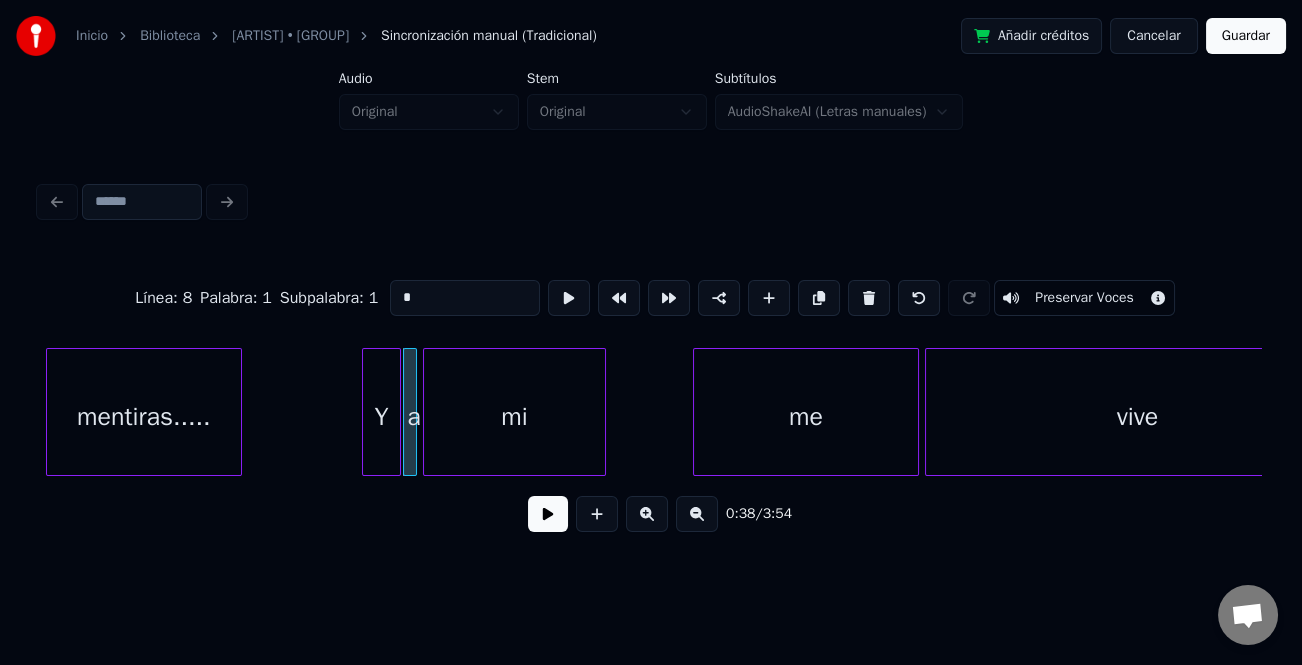 click on "mi" at bounding box center (514, 417) 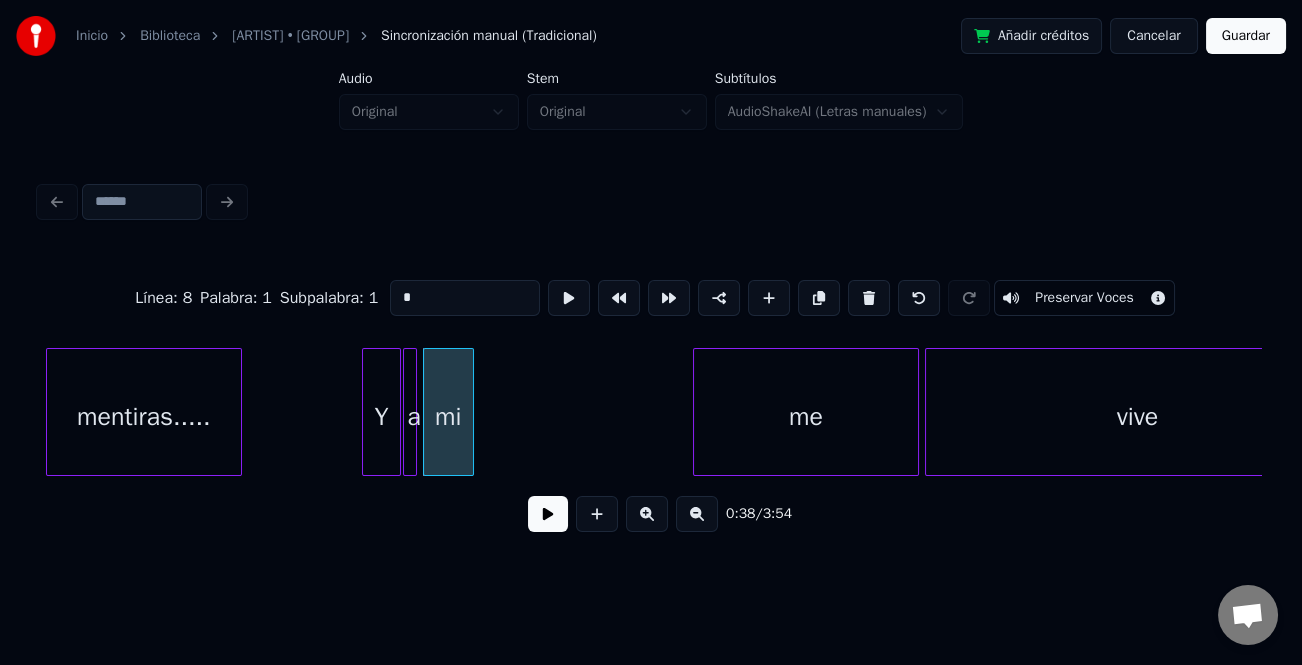 click at bounding box center [470, 412] 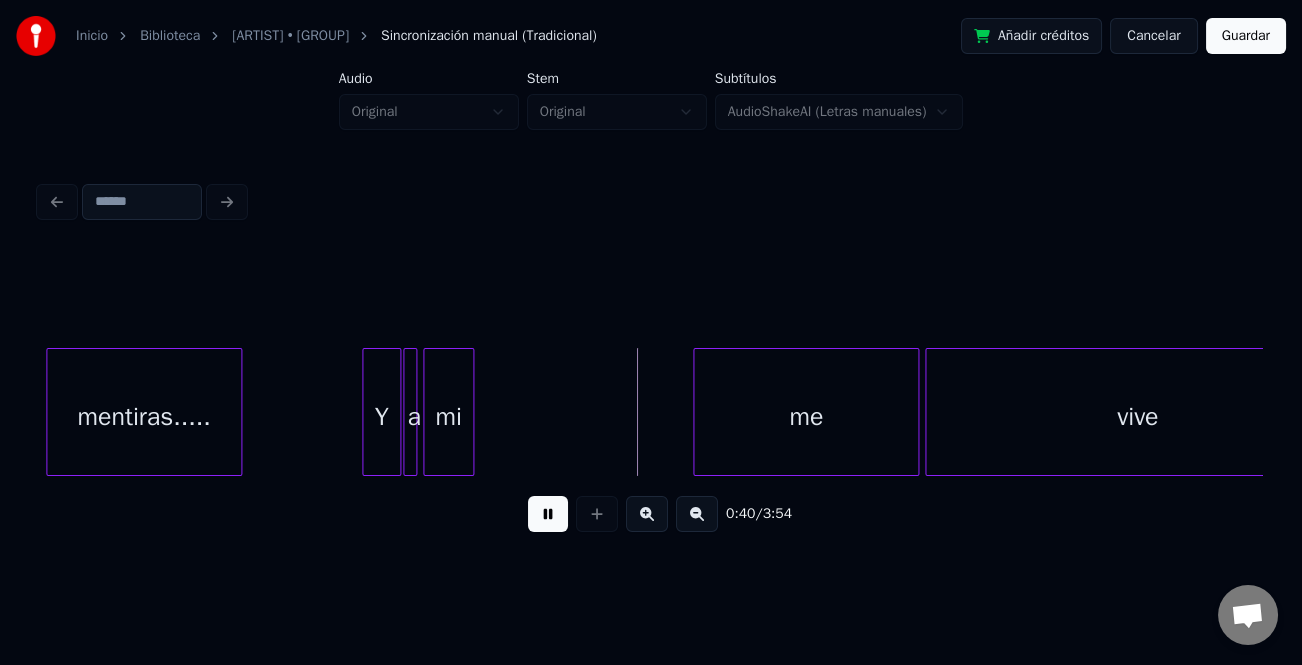 click at bounding box center (548, 514) 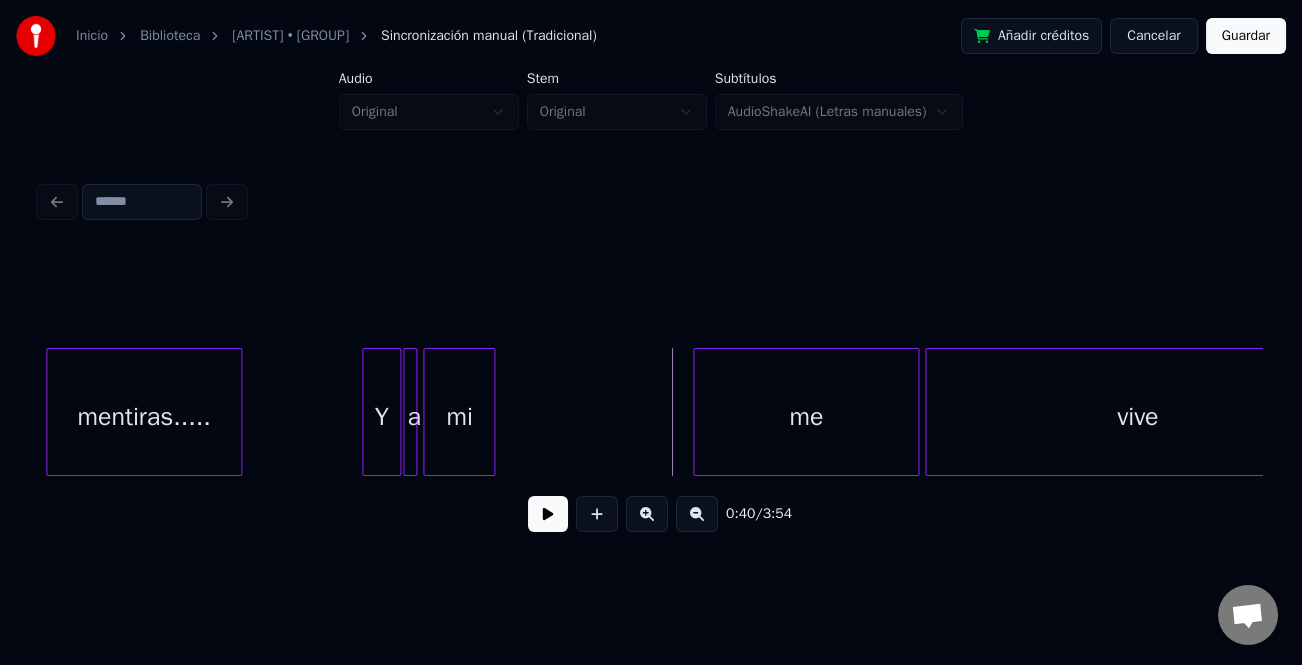 click at bounding box center (491, 412) 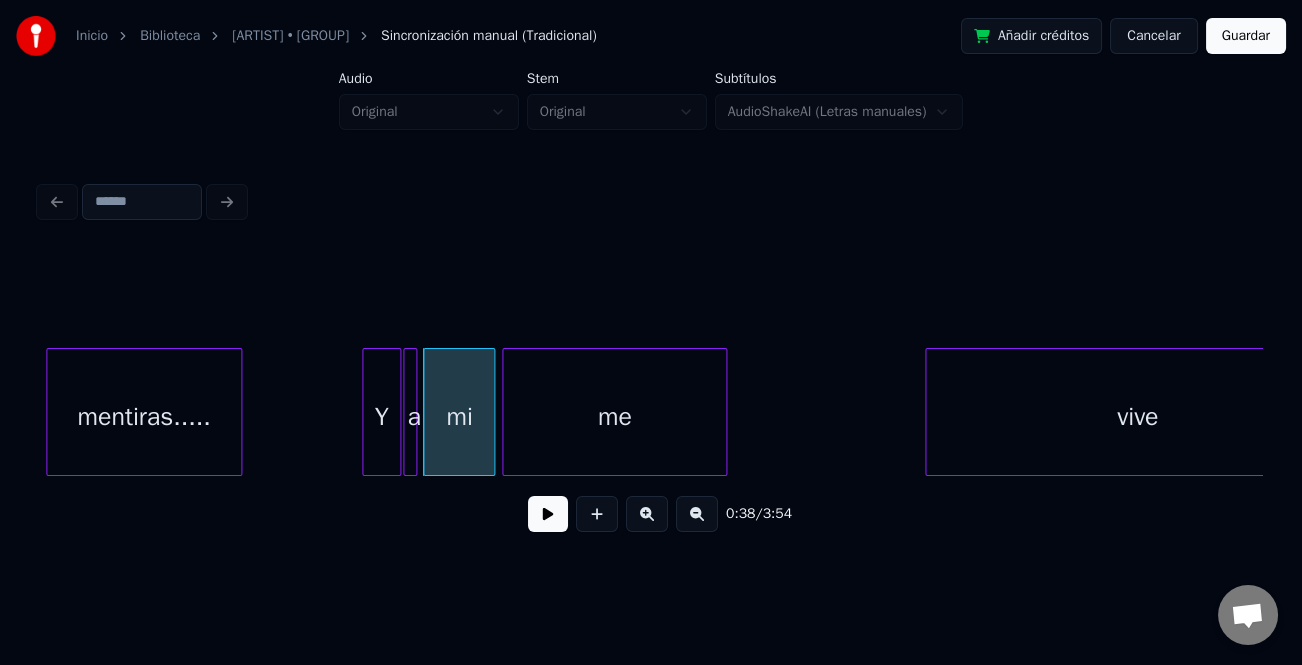 click on "me" at bounding box center [614, 417] 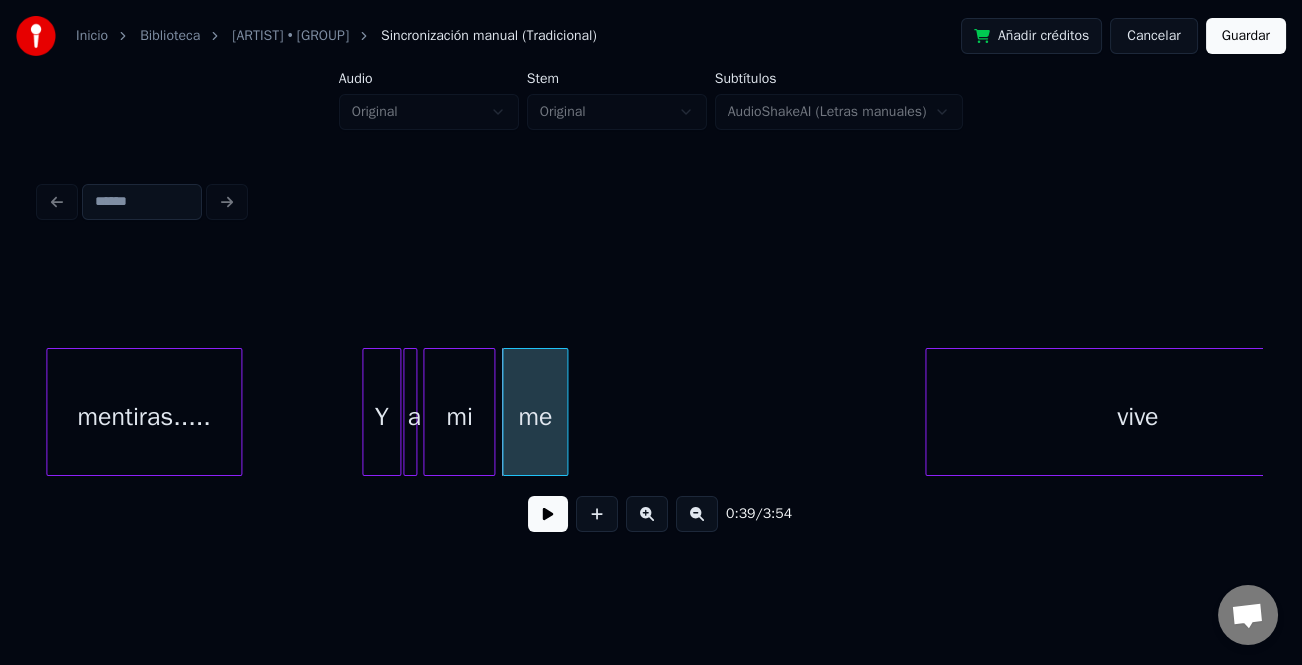 click at bounding box center [564, 412] 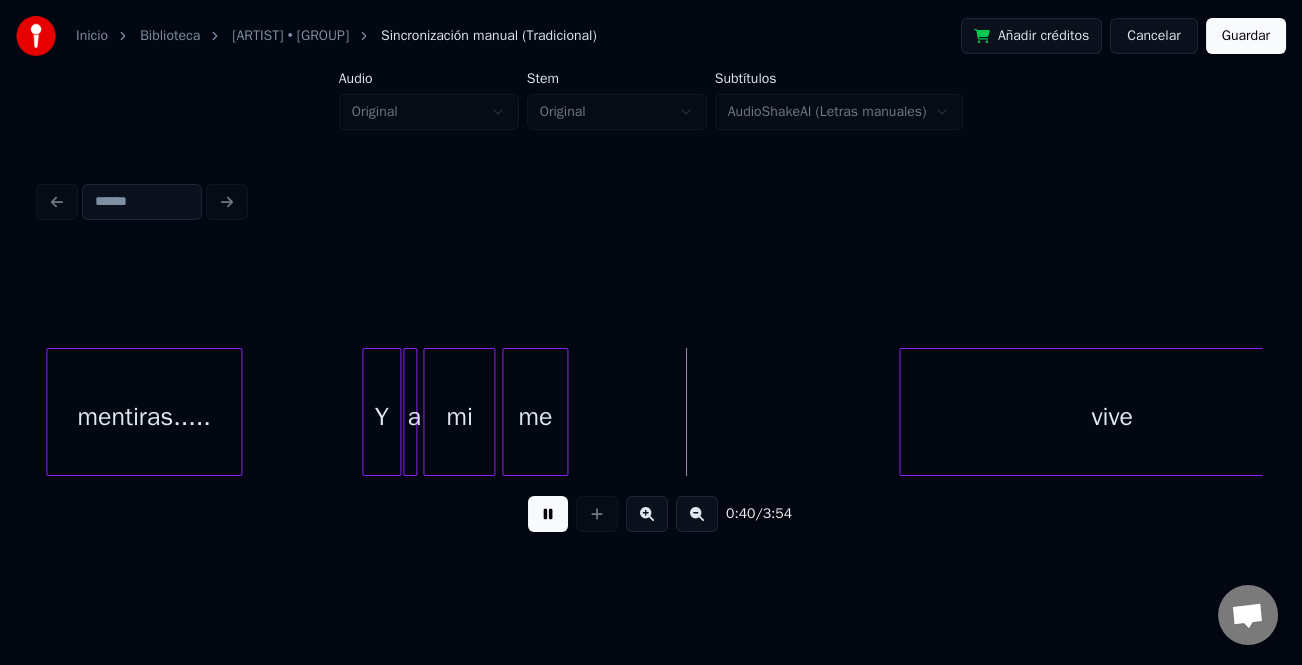 scroll, scrollTop: 0, scrollLeft: 5487, axis: horizontal 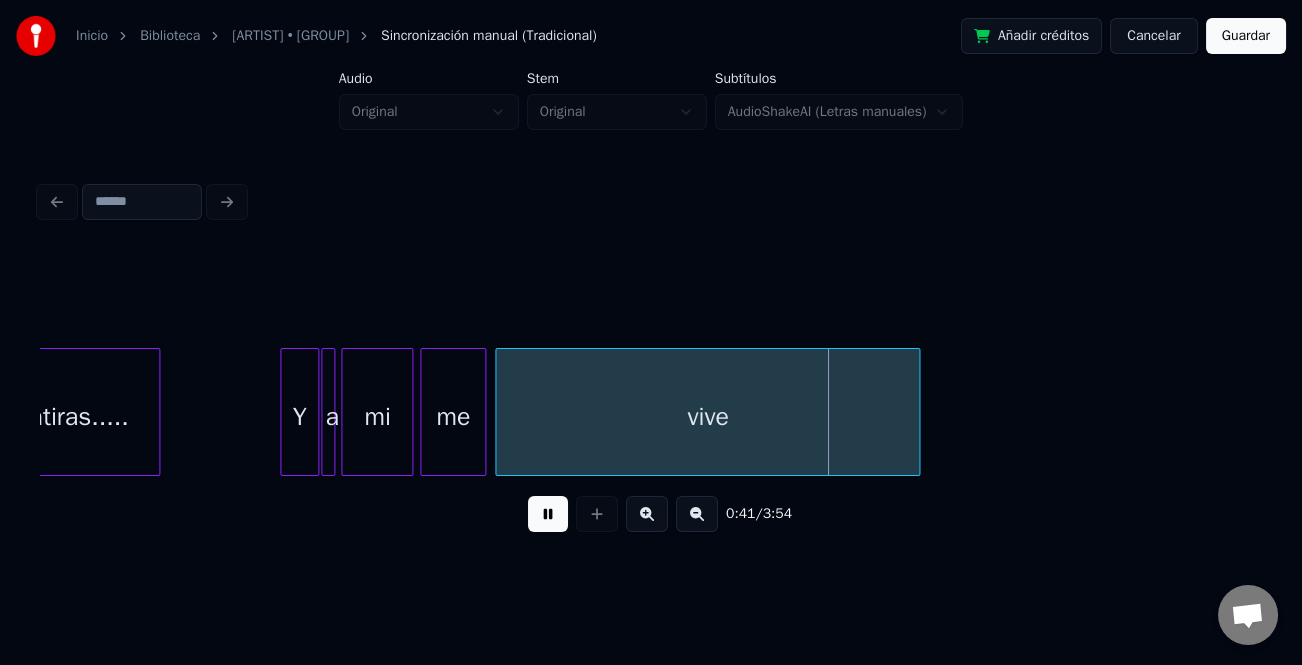 click on "vive" at bounding box center [707, 417] 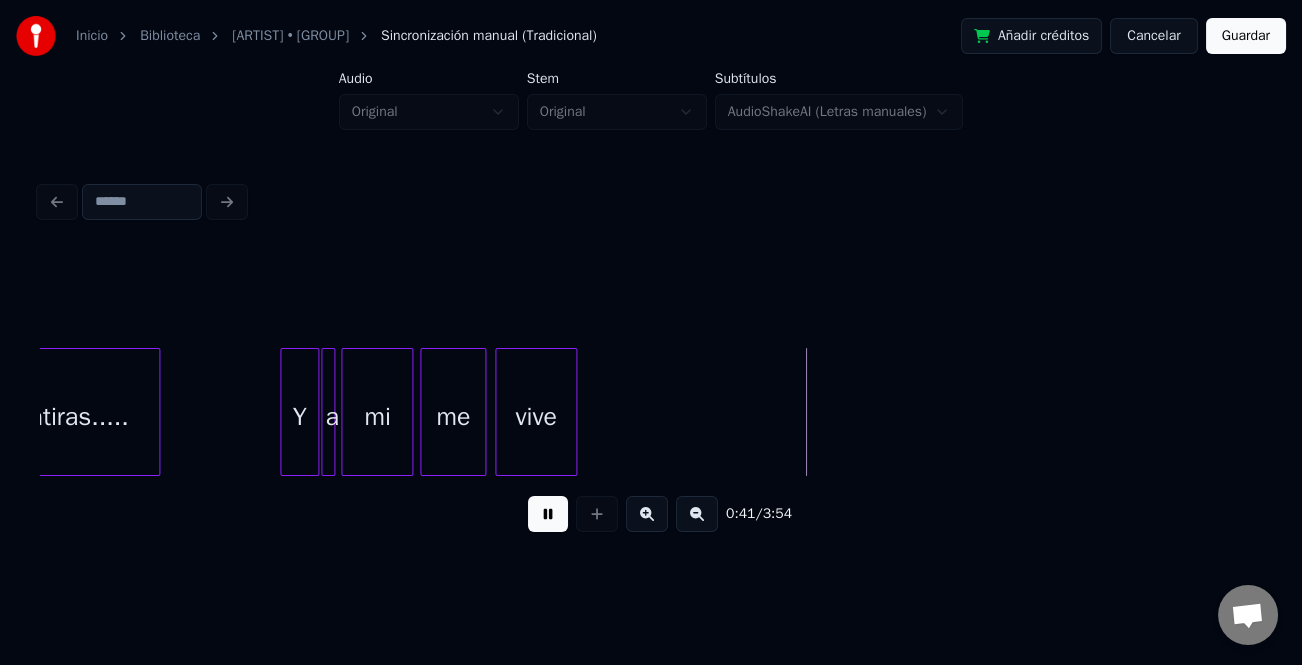 click at bounding box center (573, 412) 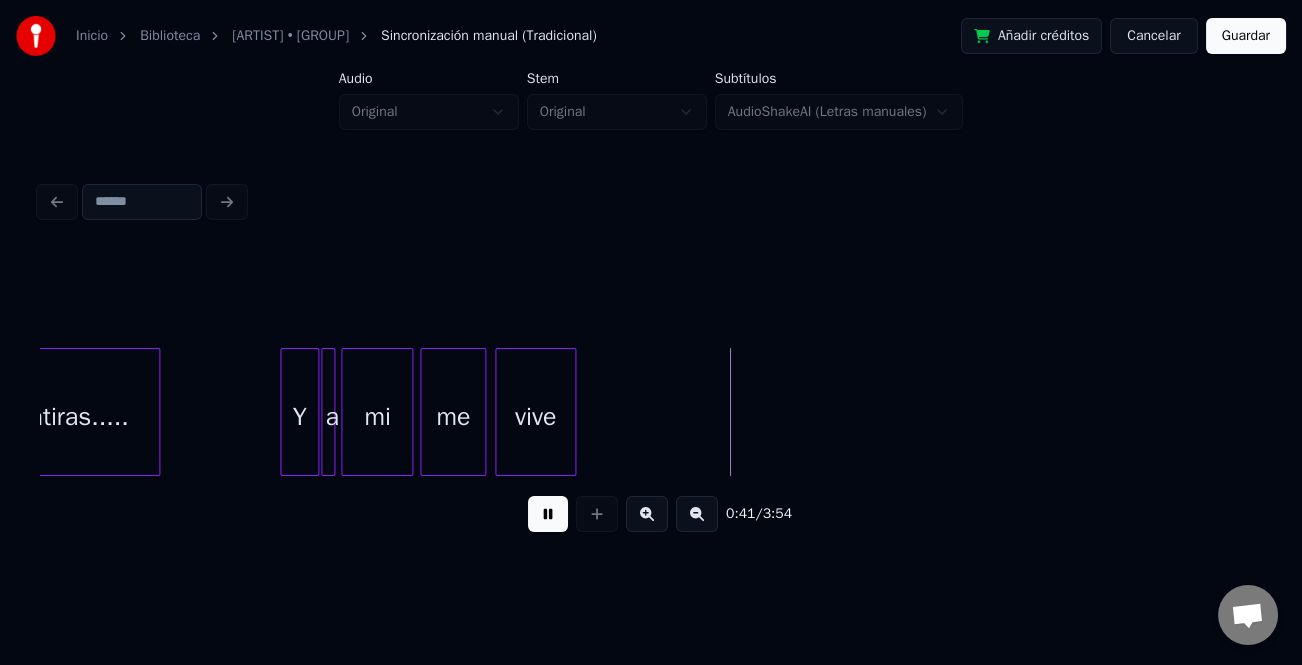 drag, startPoint x: 560, startPoint y: 521, endPoint x: 347, endPoint y: 479, distance: 217.10136 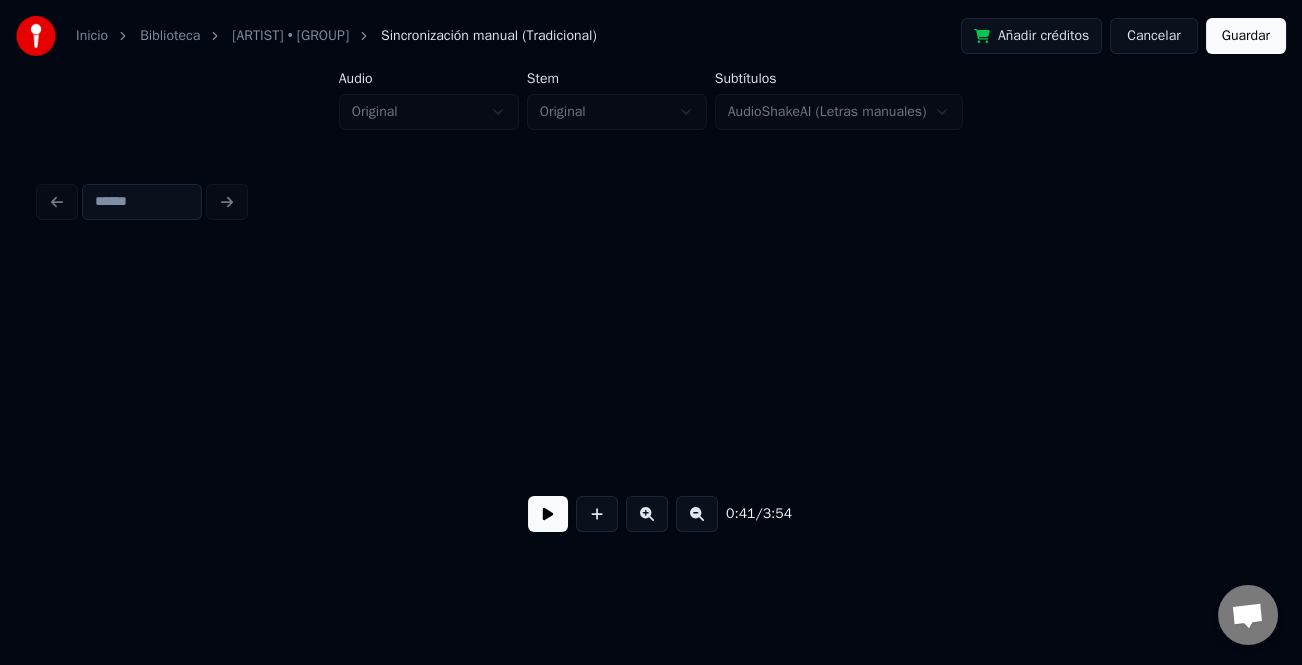scroll, scrollTop: 0, scrollLeft: 8304, axis: horizontal 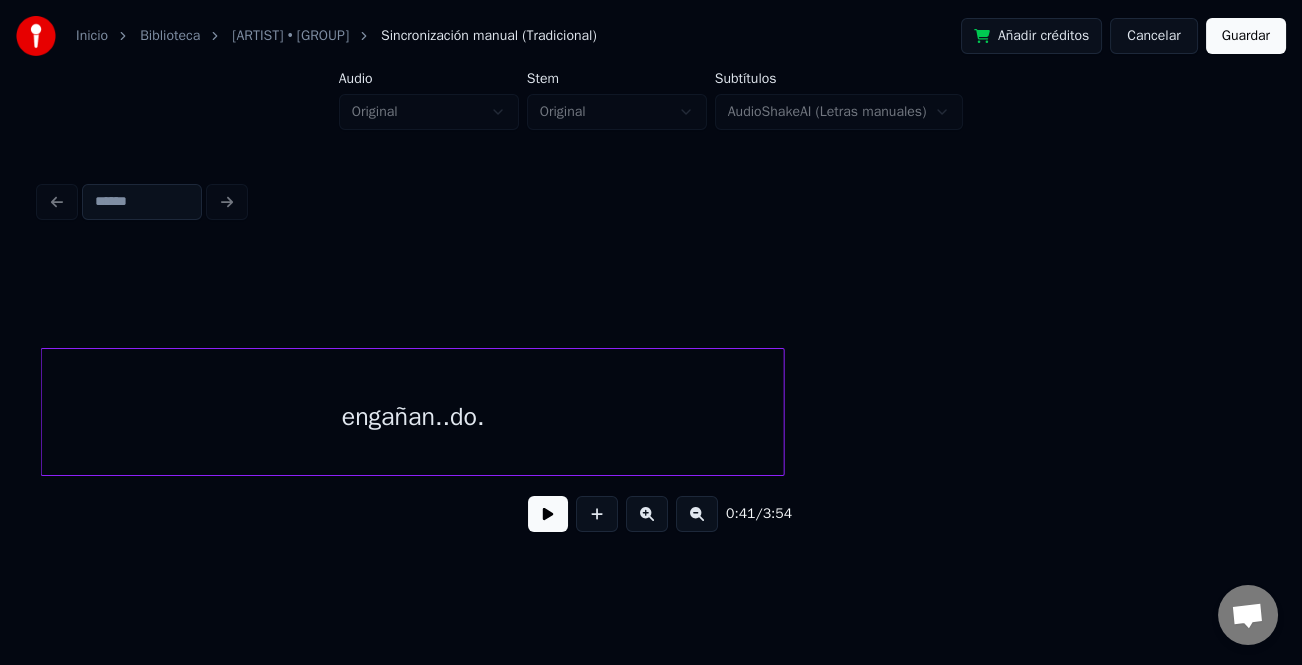 click on "engañan..do." at bounding box center (413, 417) 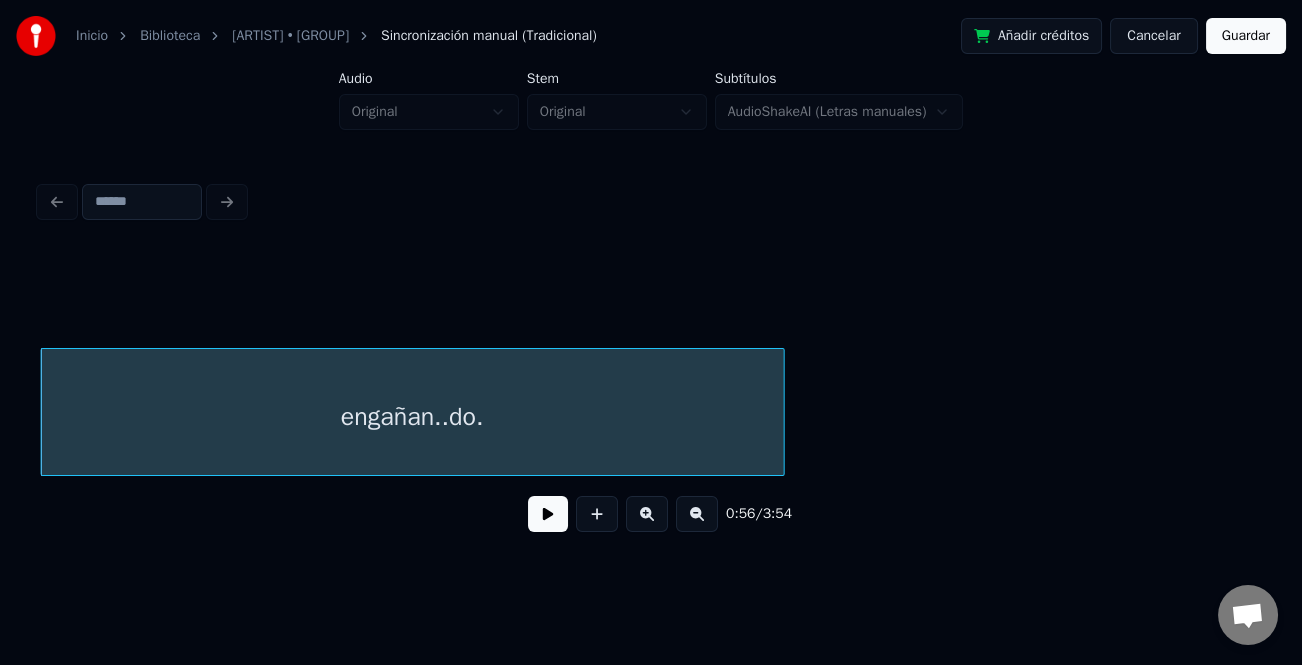 click at bounding box center (697, 514) 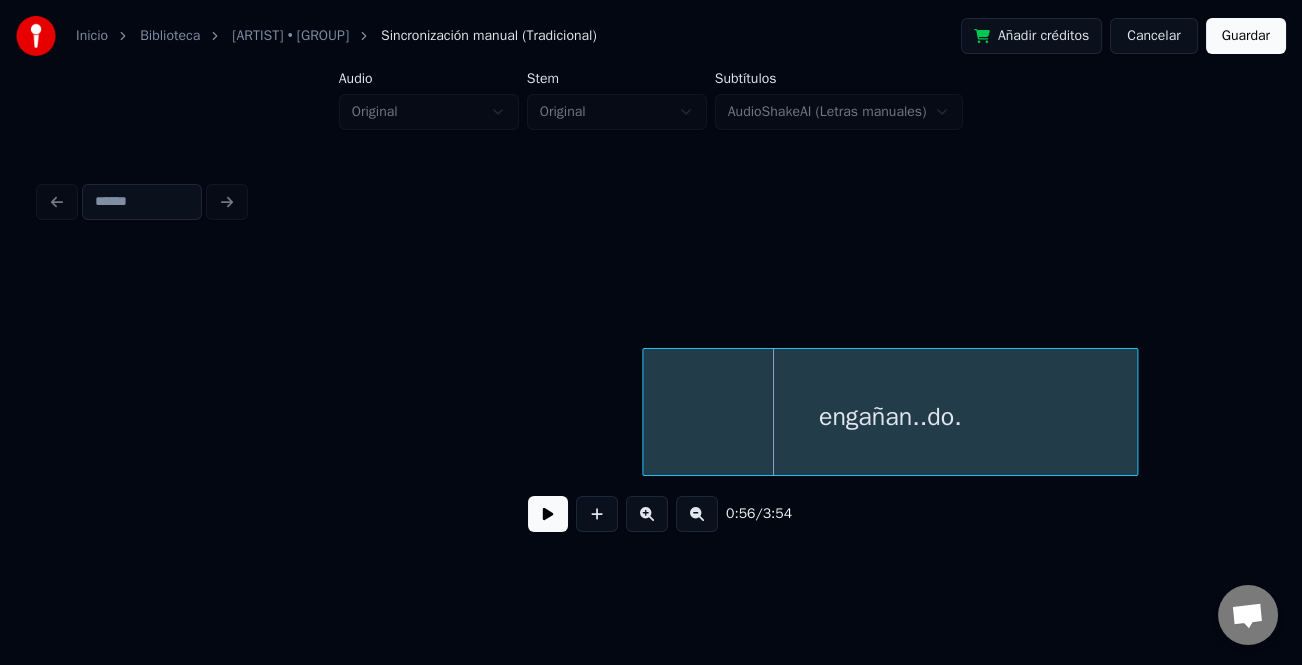 scroll, scrollTop: 0, scrollLeft: 4791, axis: horizontal 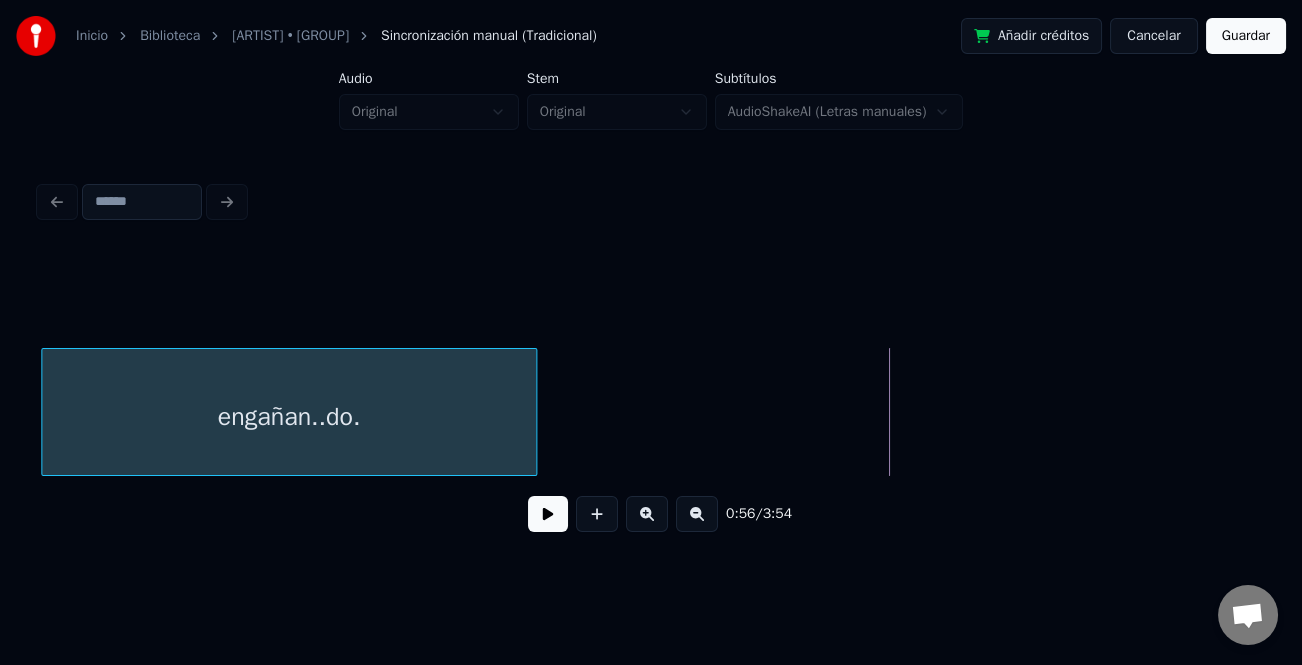 click on "engañan..do." at bounding box center (289, 417) 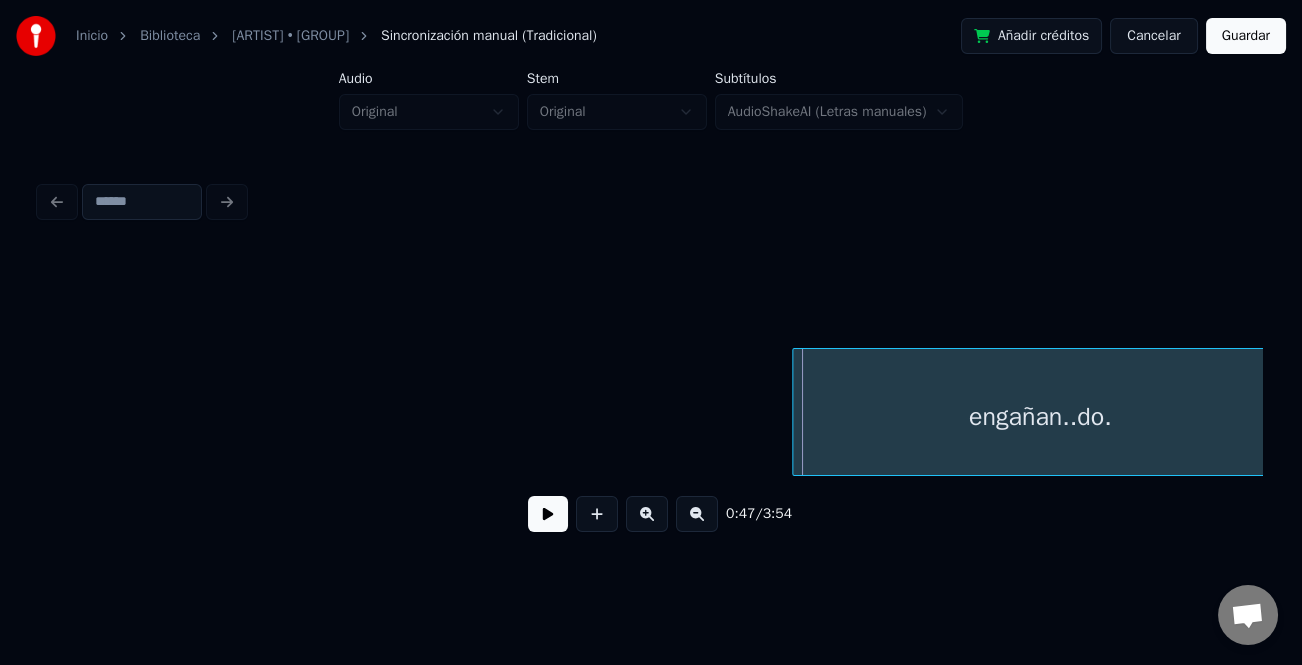 scroll, scrollTop: 0, scrollLeft: 4060, axis: horizontal 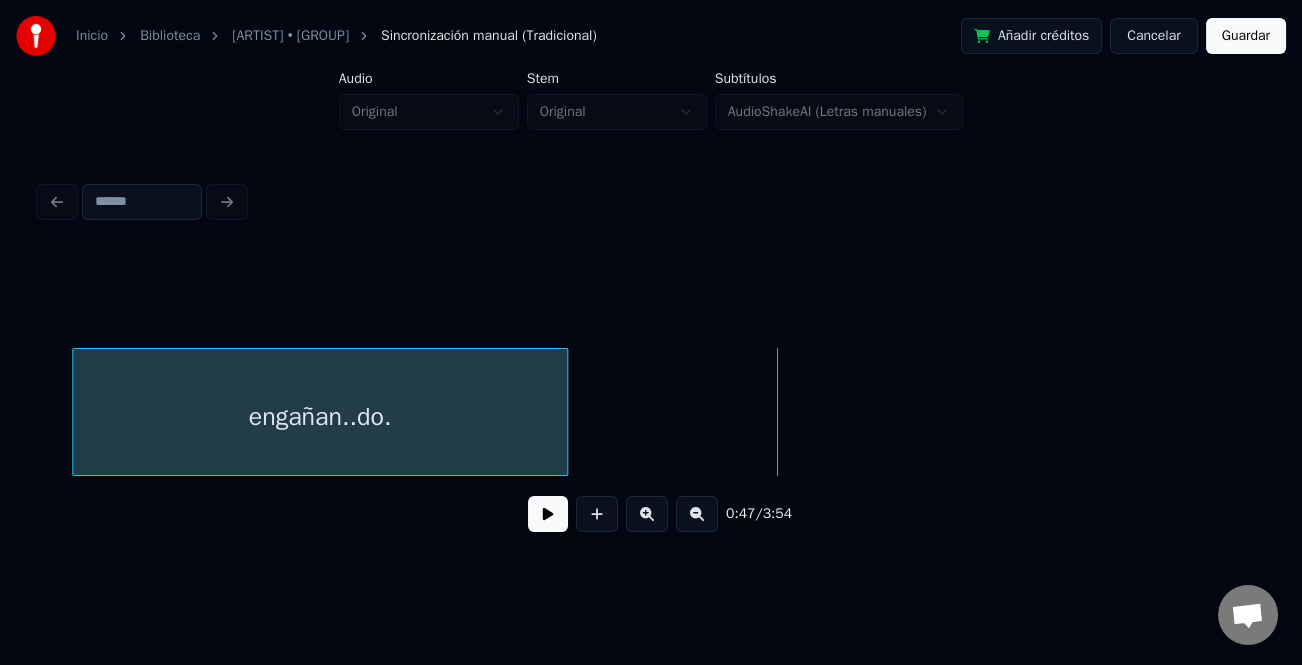 click on "engañan..do." at bounding box center [320, 417] 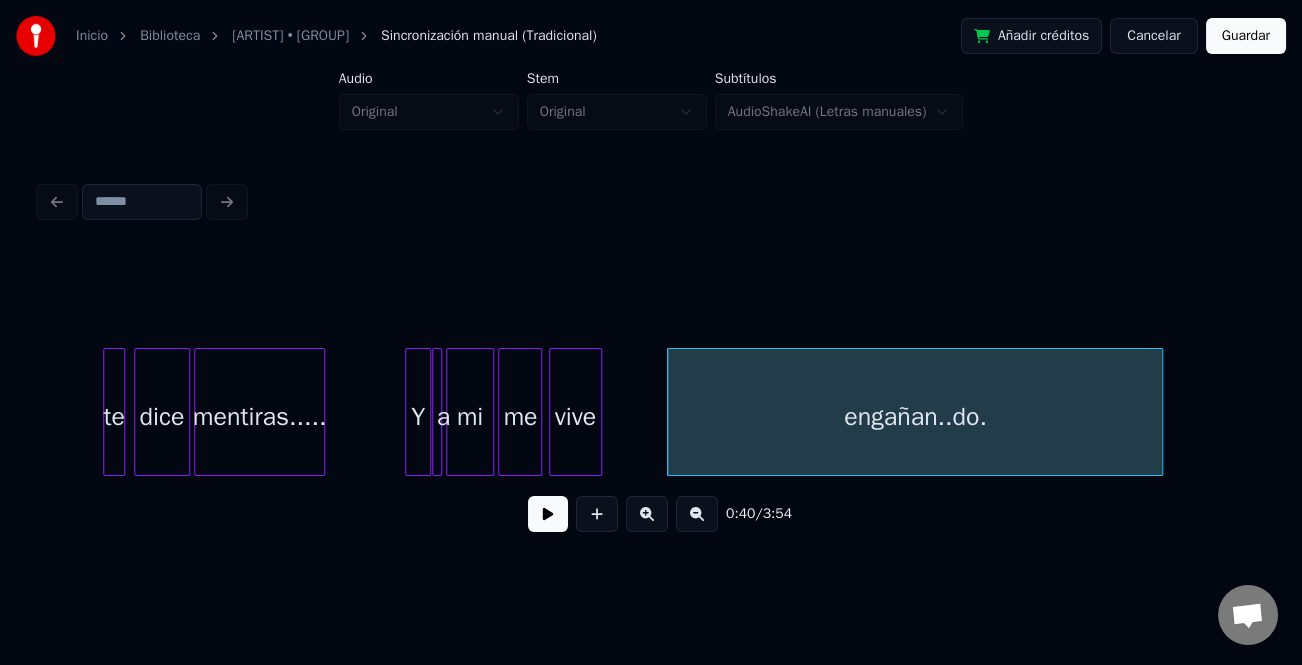 scroll, scrollTop: 0, scrollLeft: 3529, axis: horizontal 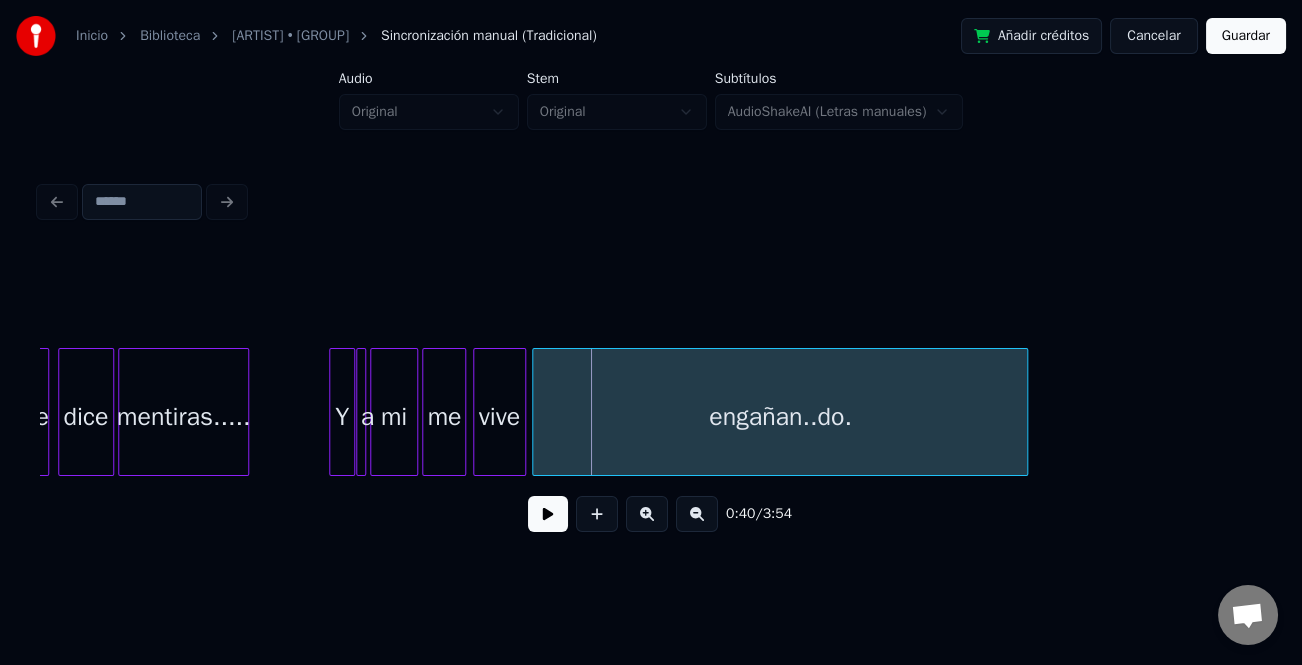 click on "engañan..do." at bounding box center [780, 417] 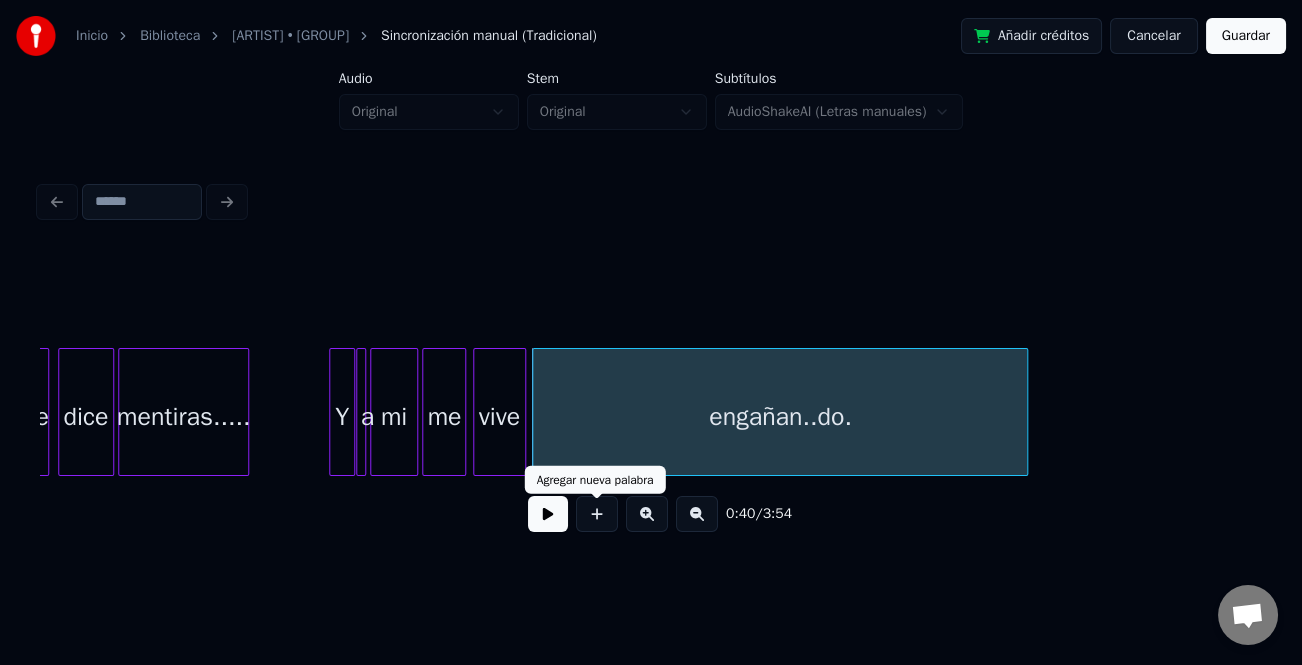 click at bounding box center (548, 514) 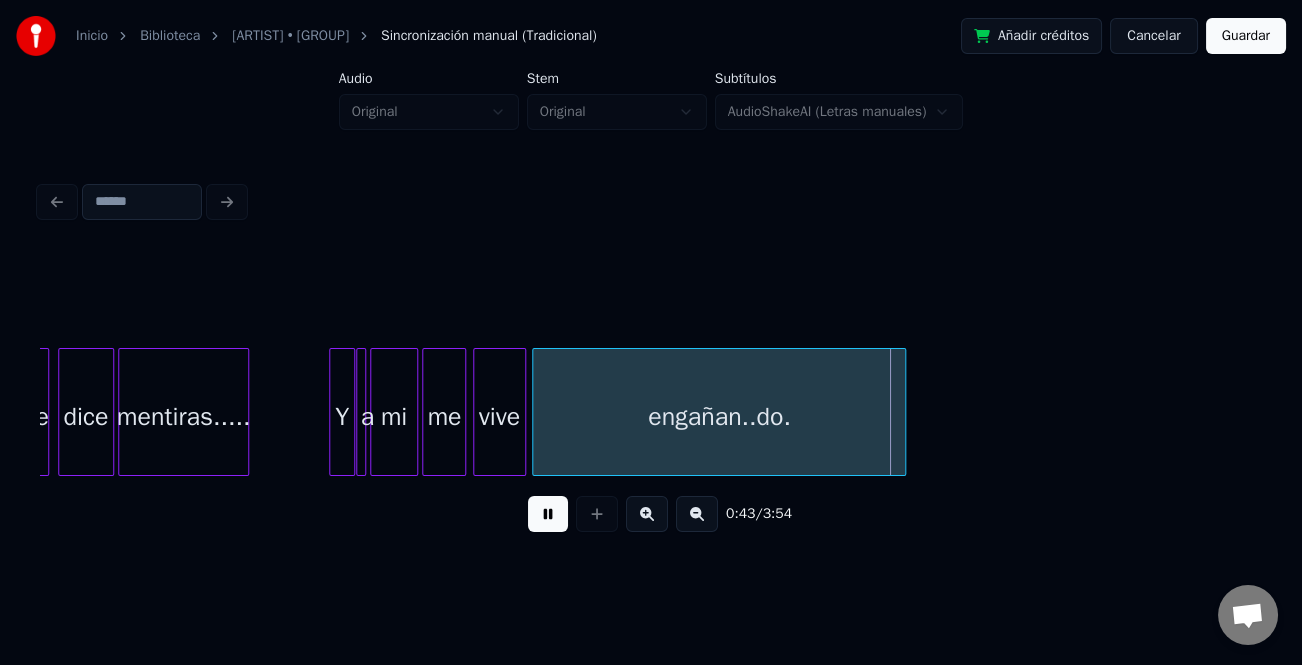 click at bounding box center [902, 412] 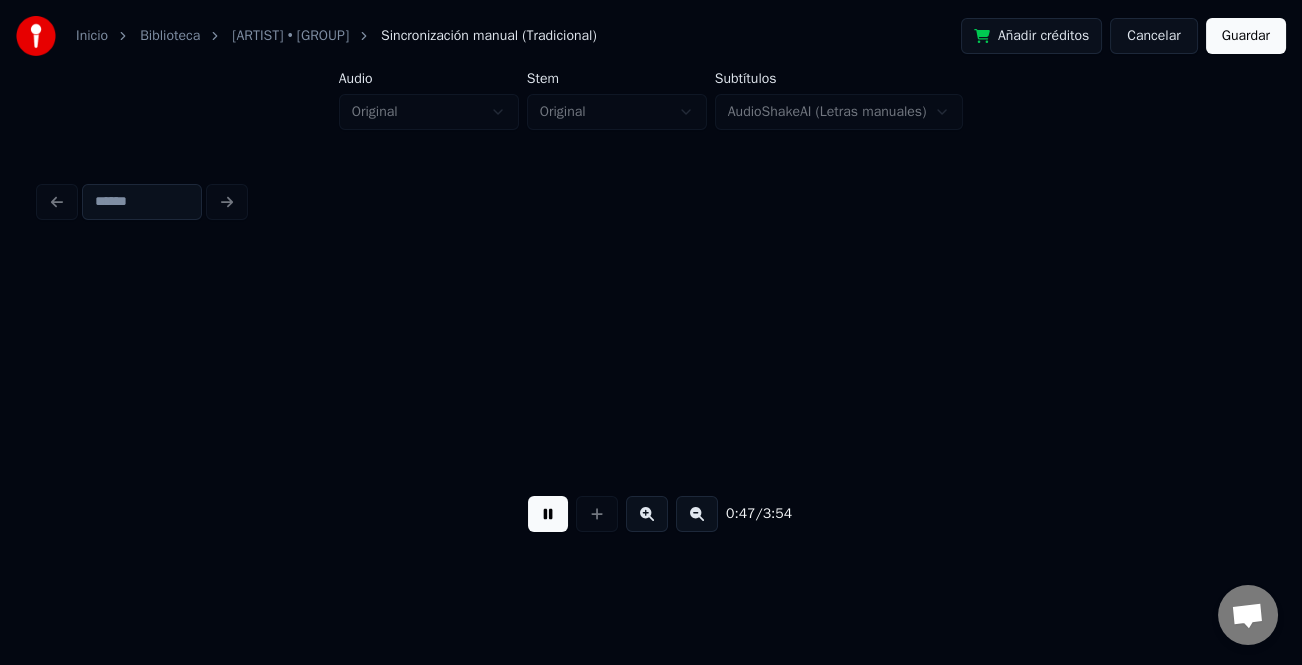 scroll, scrollTop: 0, scrollLeft: 4752, axis: horizontal 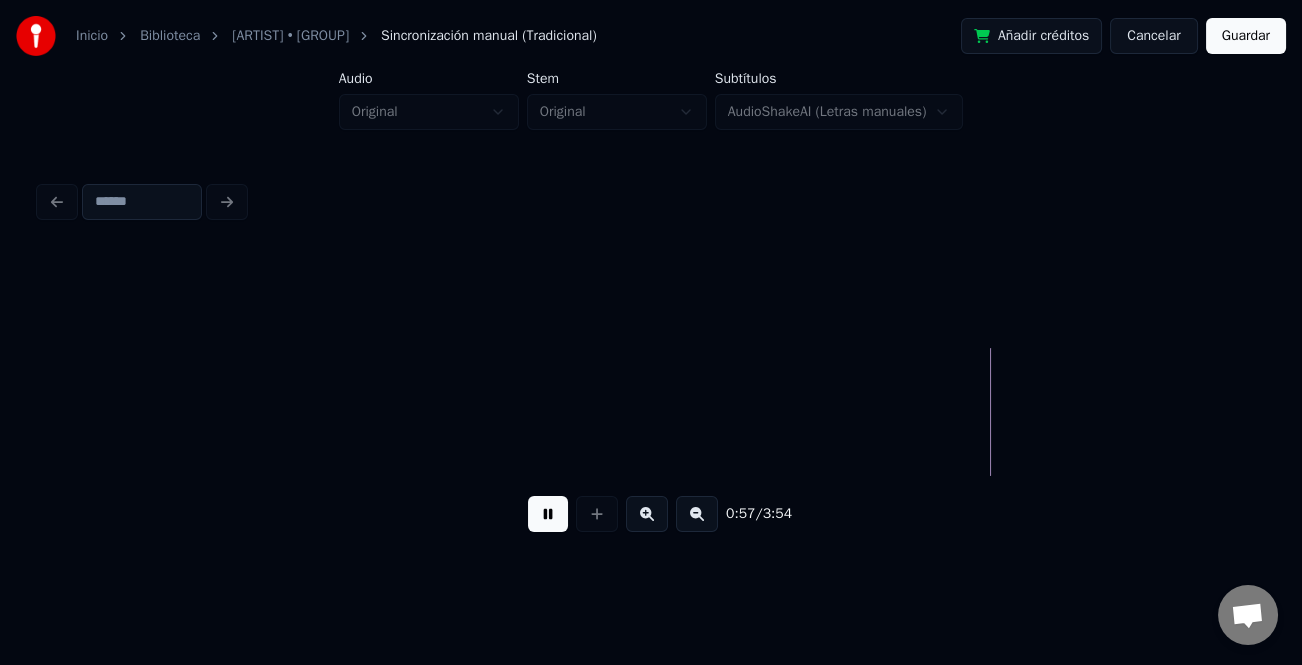 click at bounding box center (548, 514) 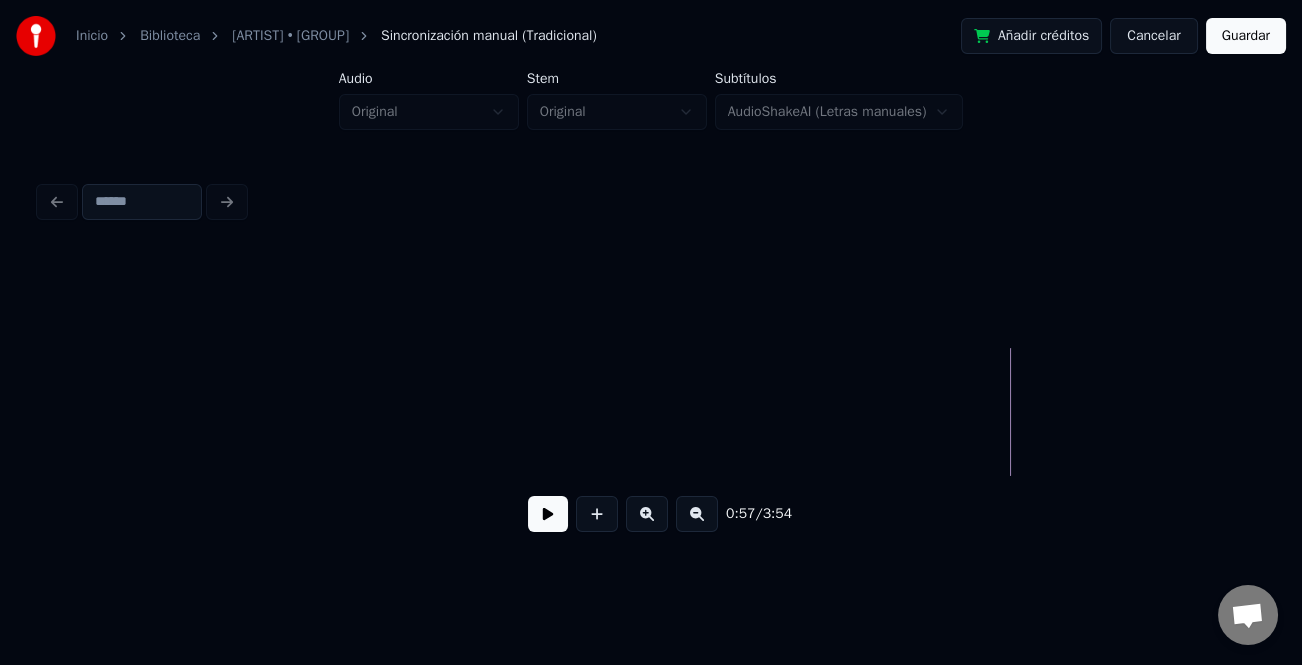 drag, startPoint x: 706, startPoint y: 528, endPoint x: 660, endPoint y: 544, distance: 48.703182 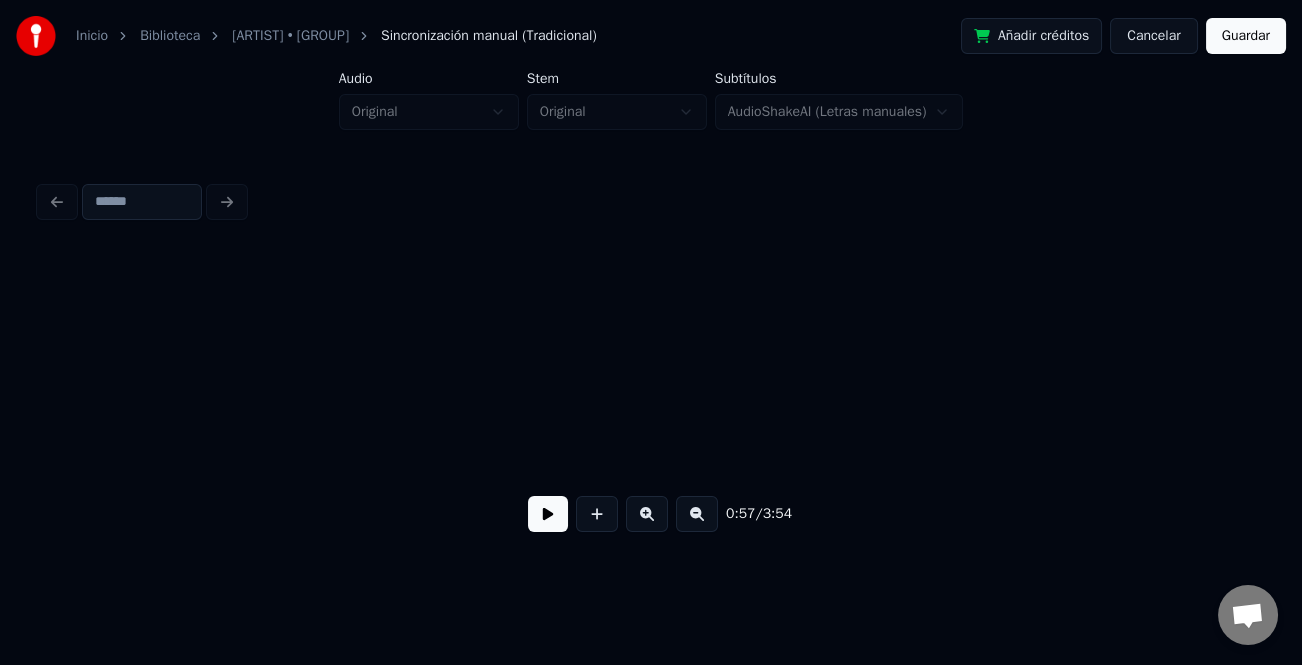 scroll, scrollTop: 0, scrollLeft: 1917, axis: horizontal 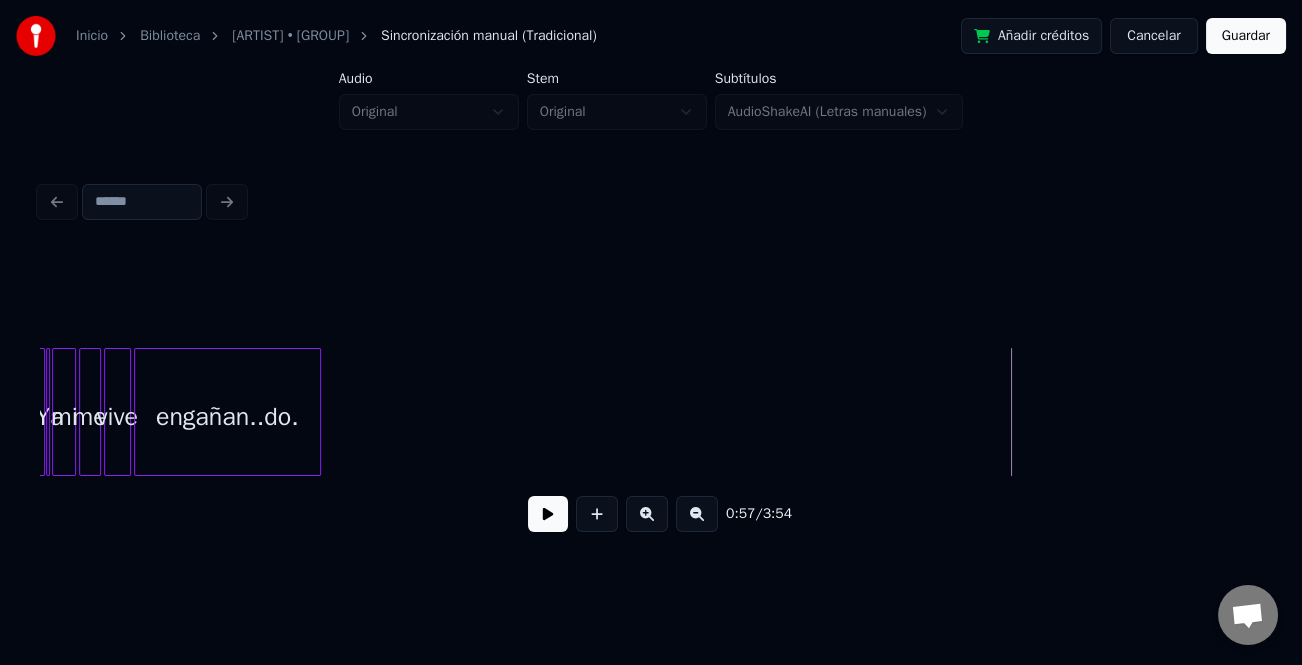 click at bounding box center [697, 514] 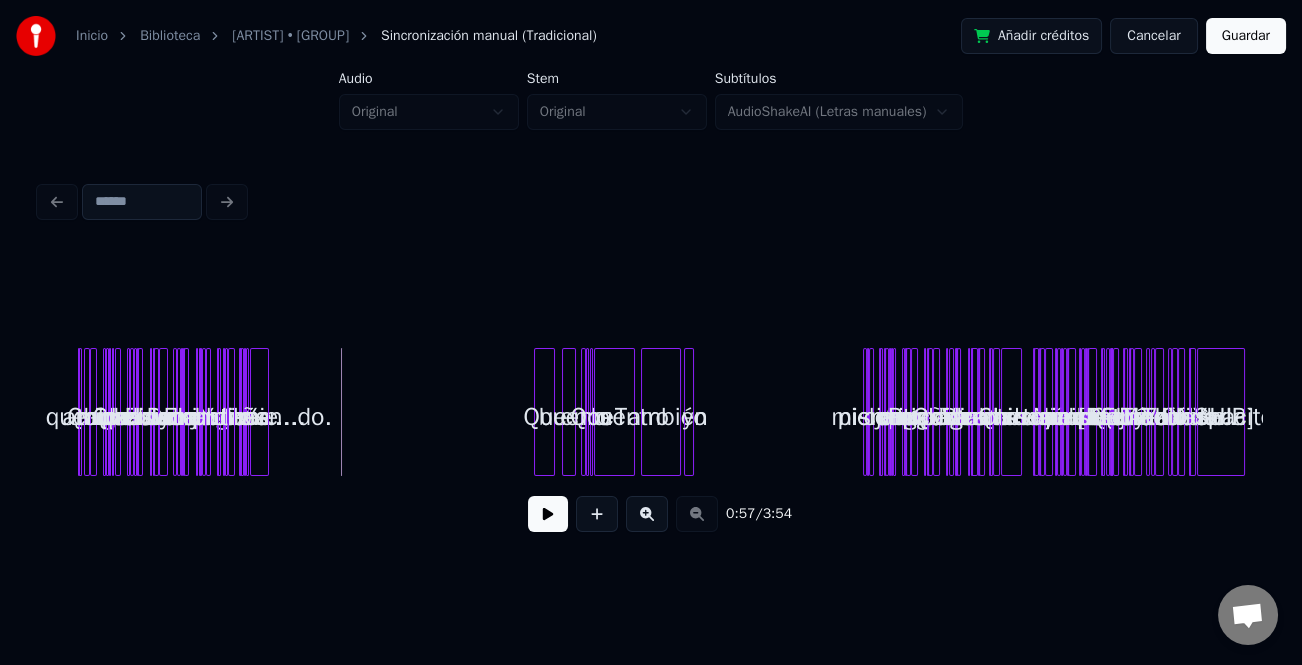 click on "Que" at bounding box center (545, 417) 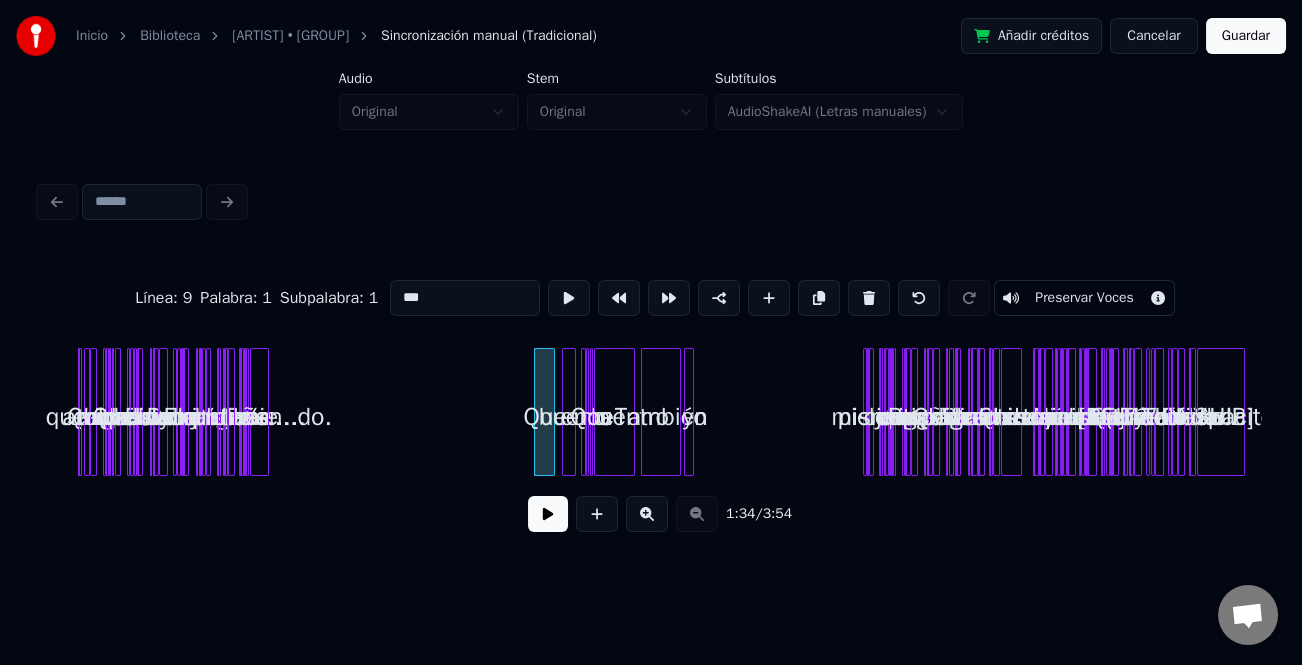 click on "Y a mi me vive engañan..do. Que tal amigo [RELATIONSHIP].... Que bueno que nos miramos Es preciso hablar muy claro De un asunto delicado..... Esa mujer nos trae locos.... Y por las nubes volan..do.... A ti te dice mentiras..... Que bueno Que me lo encuentro También yo pienso lo mismo... A mi me jura que me ama Pero me engaña contigo..... Que le parece [RELATIONSHIP].... De corazon se lo digo.... Vamos a mandarle al diablo... Que camine otro camino... Ni tuya ni mia será.... su amor no vale la pena.. me importa mas tu [RELATIONSHIP]..... Que esa mujer Que no es buena... Ni tuya ni mia será...... Tienes razón [RELATIONSHIP] Vamos aducirle adiós..... Y olvidarla despacito" at bounding box center (651, 412) 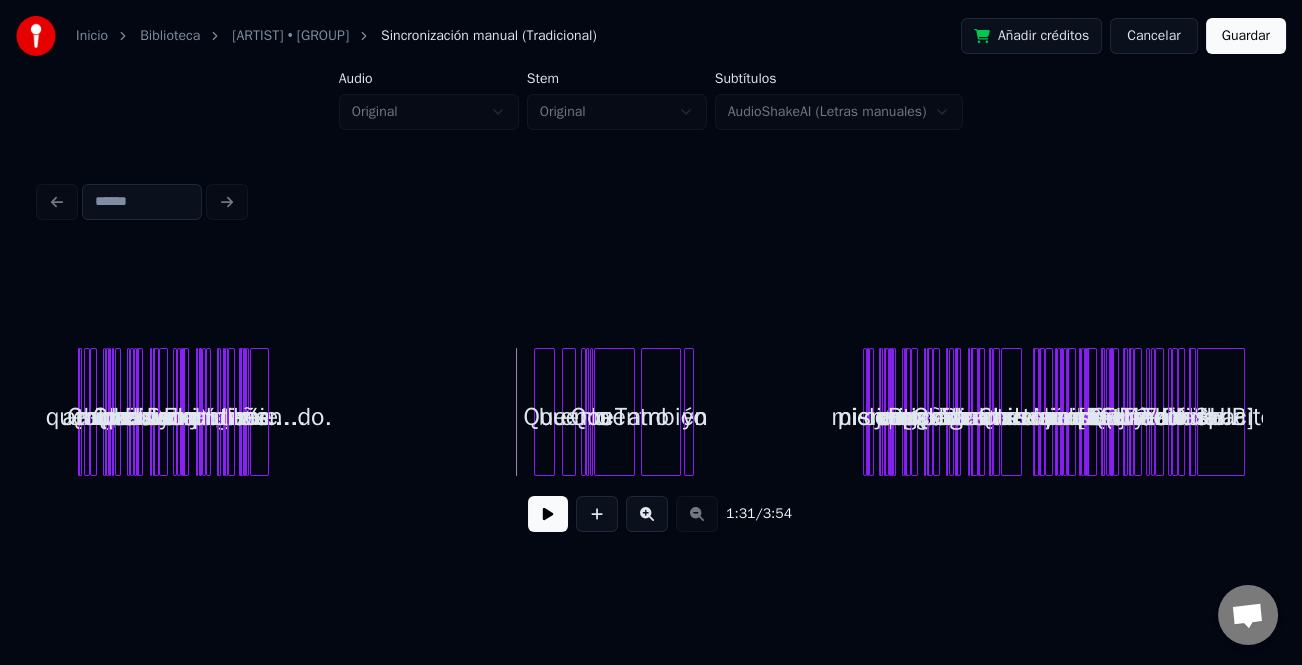 click at bounding box center (548, 514) 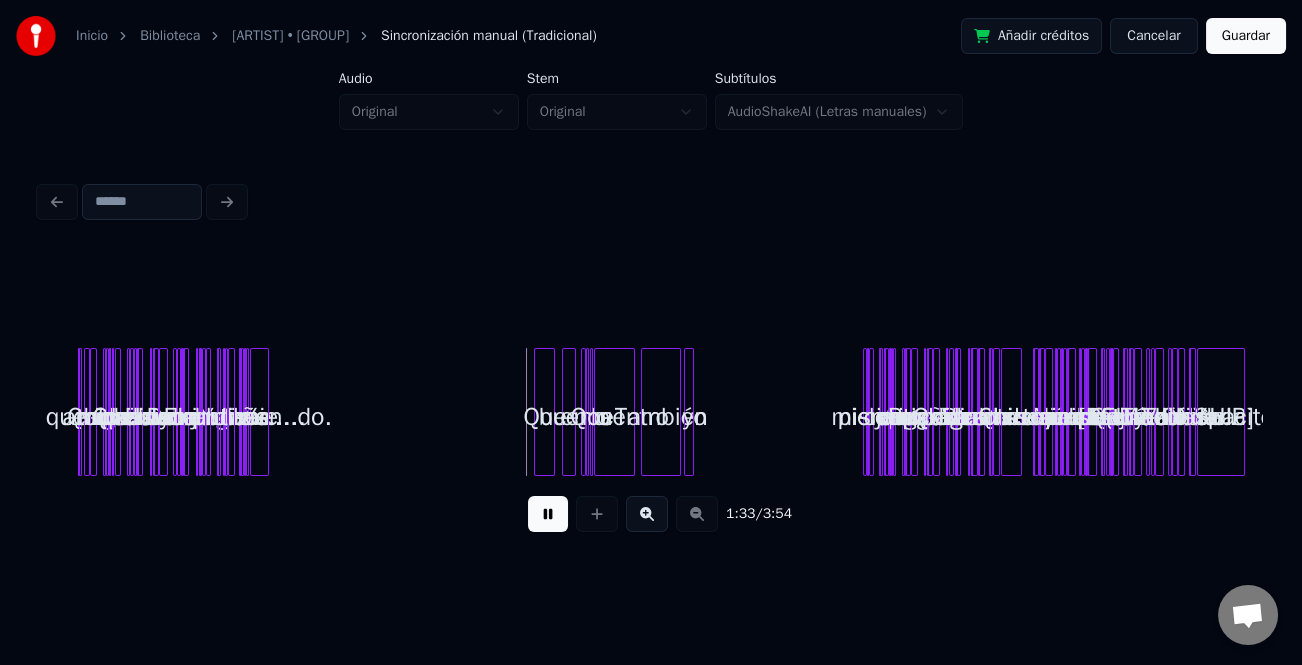 click at bounding box center (647, 514) 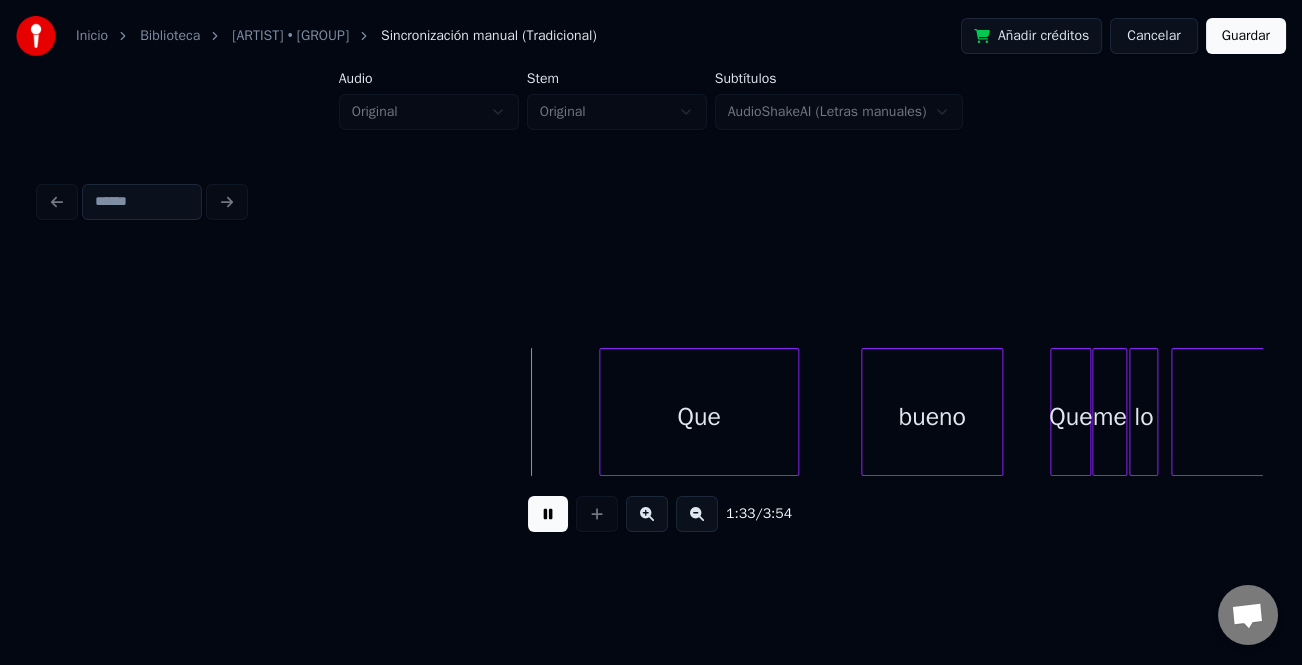 click at bounding box center (647, 514) 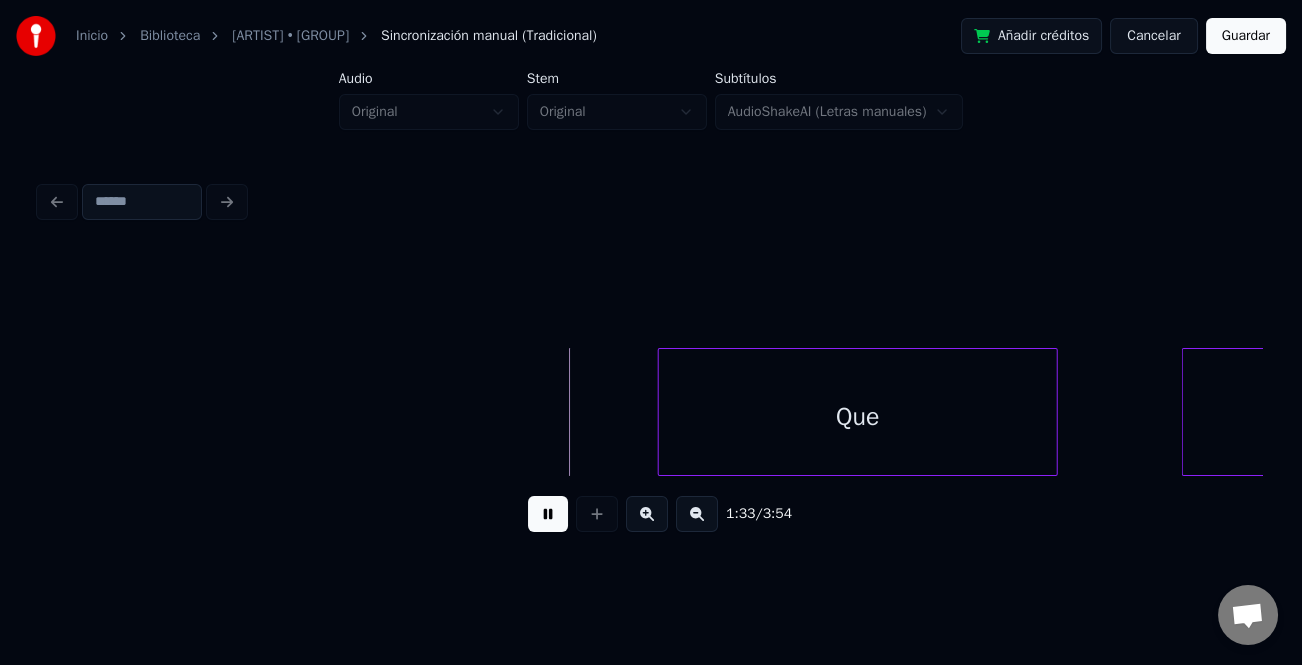 click at bounding box center (647, 514) 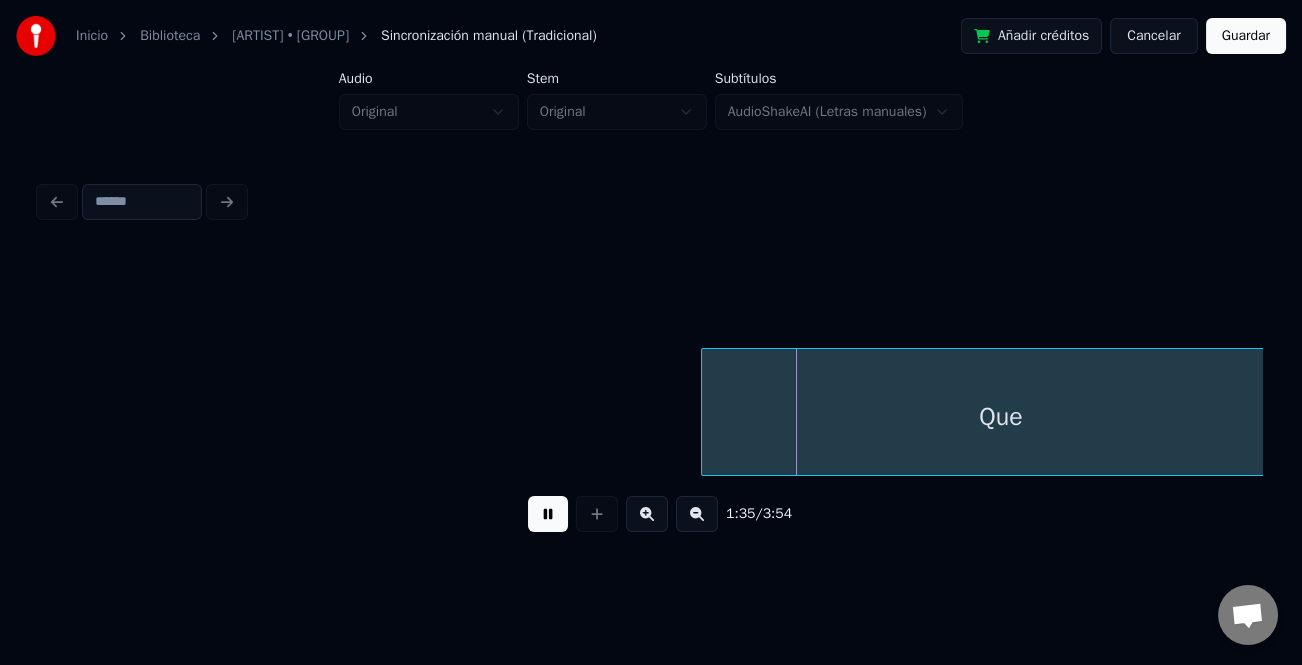 click at bounding box center (548, 514) 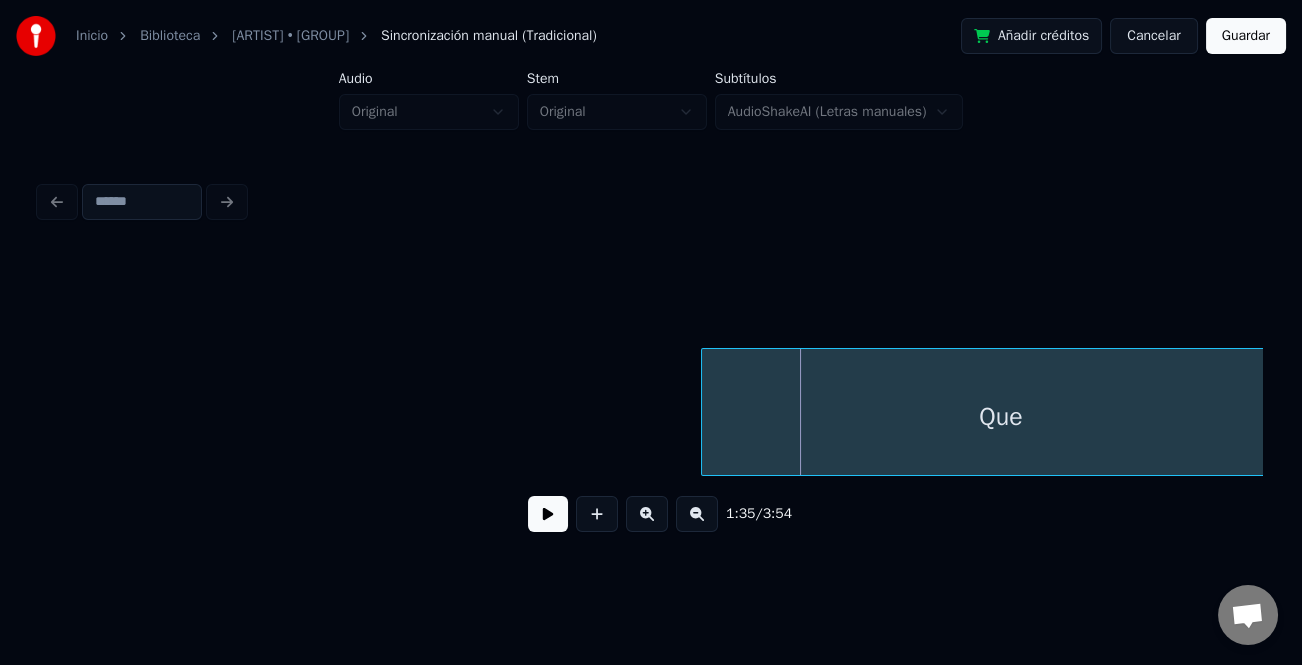 click at bounding box center (697, 514) 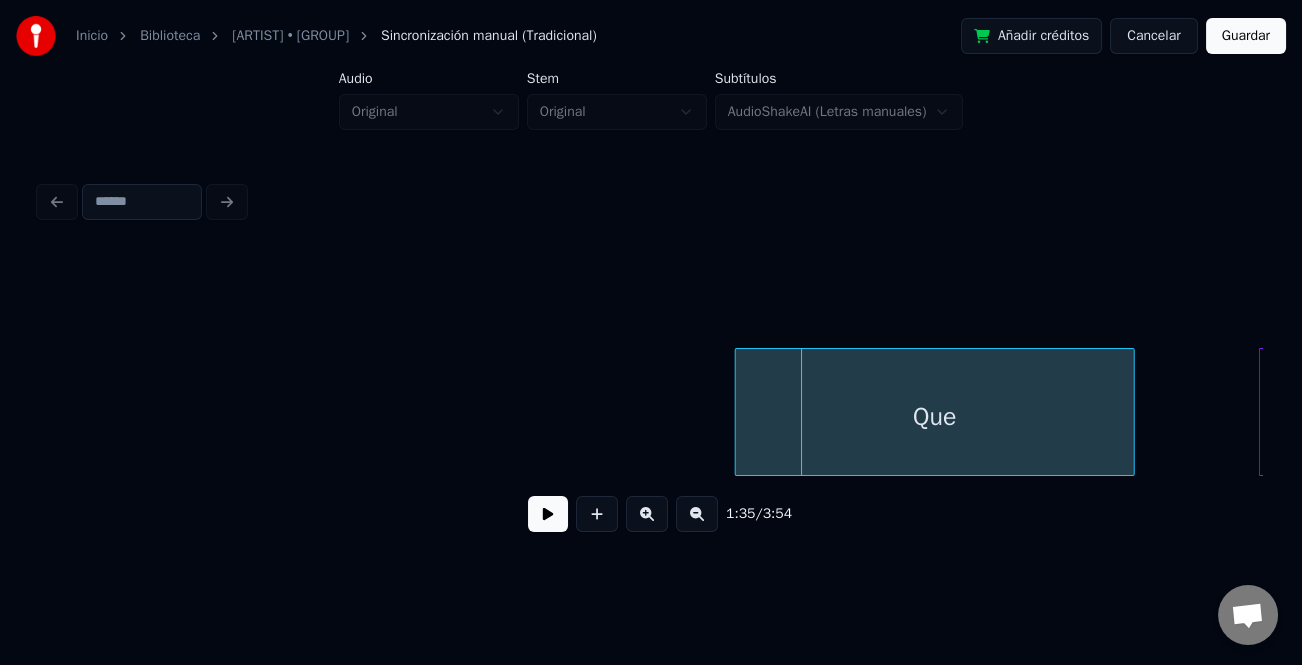 click at bounding box center (697, 514) 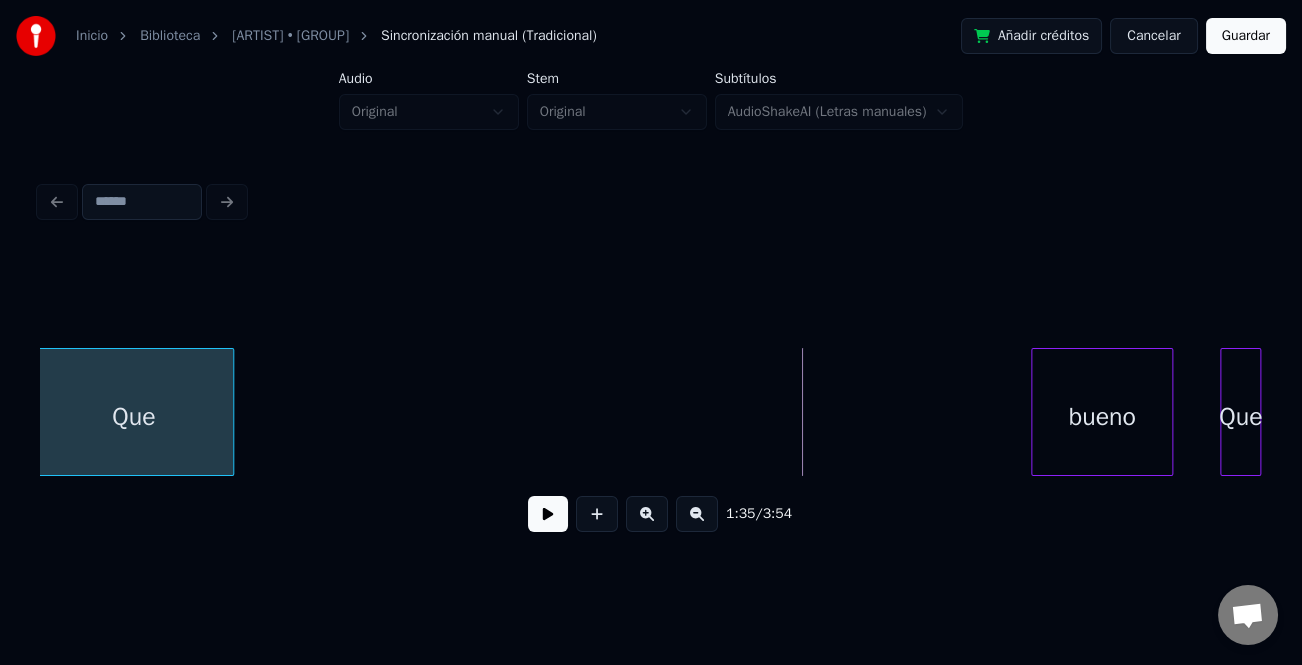 scroll, scrollTop: 0, scrollLeft: 4006, axis: horizontal 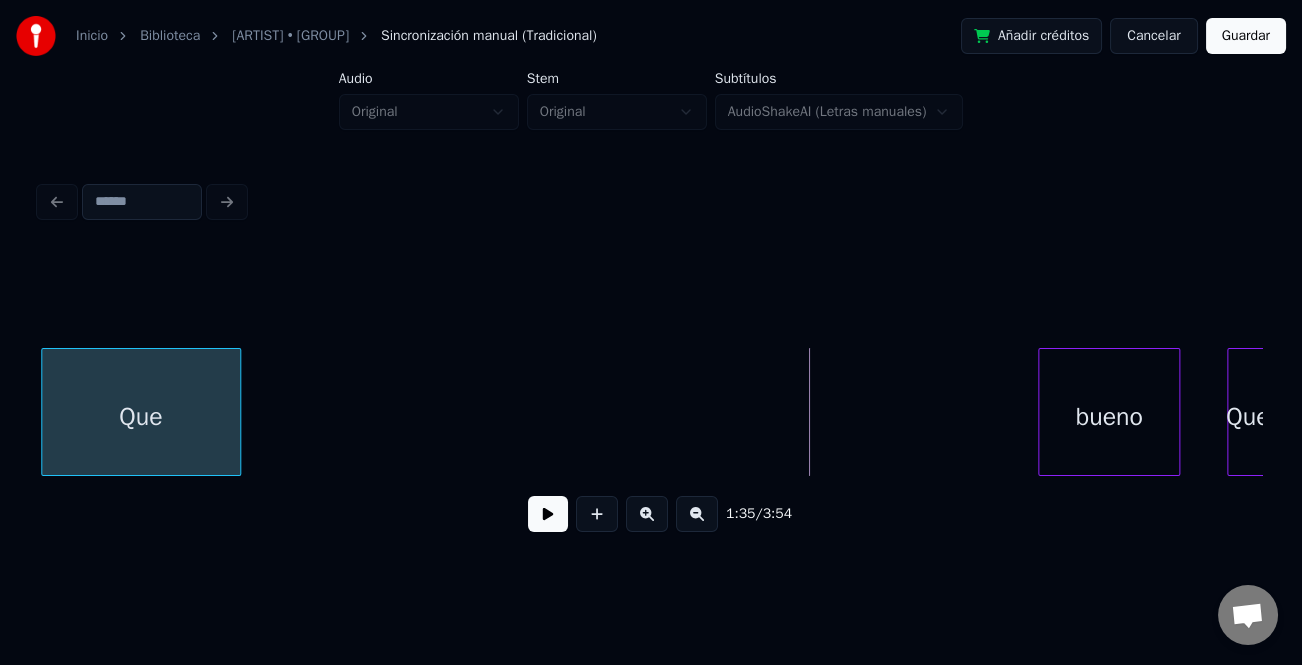 click on "Que" at bounding box center (141, 417) 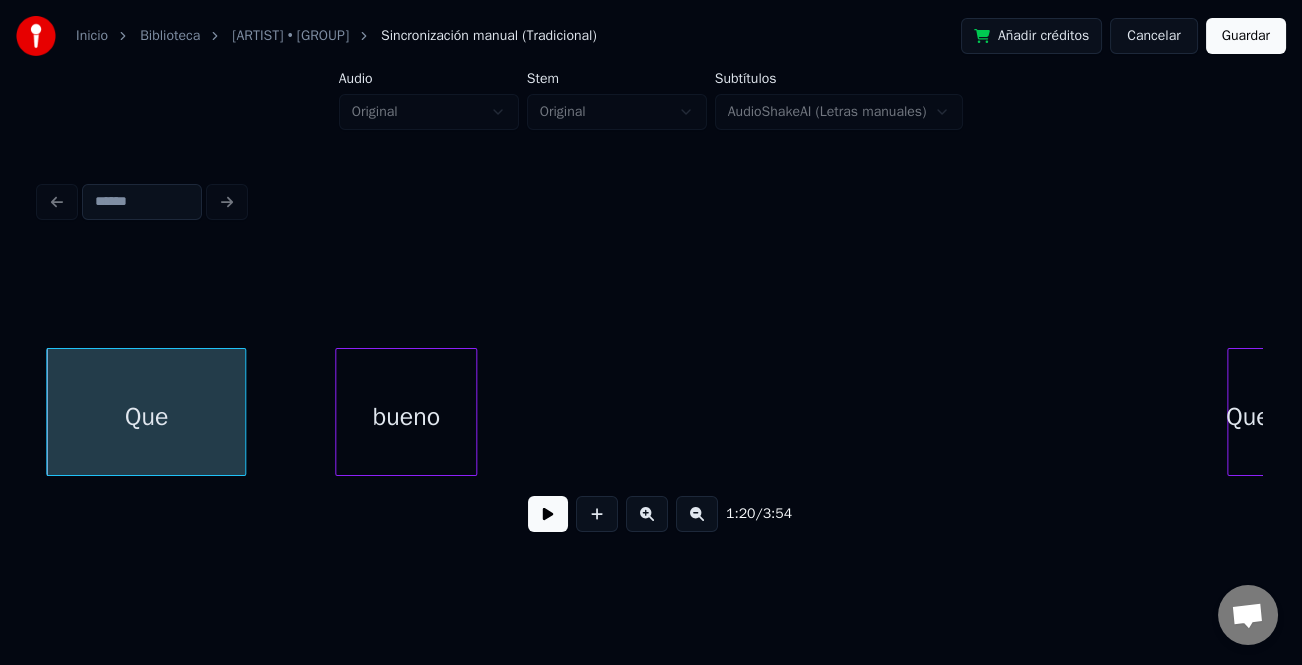 click on "bueno" at bounding box center [406, 417] 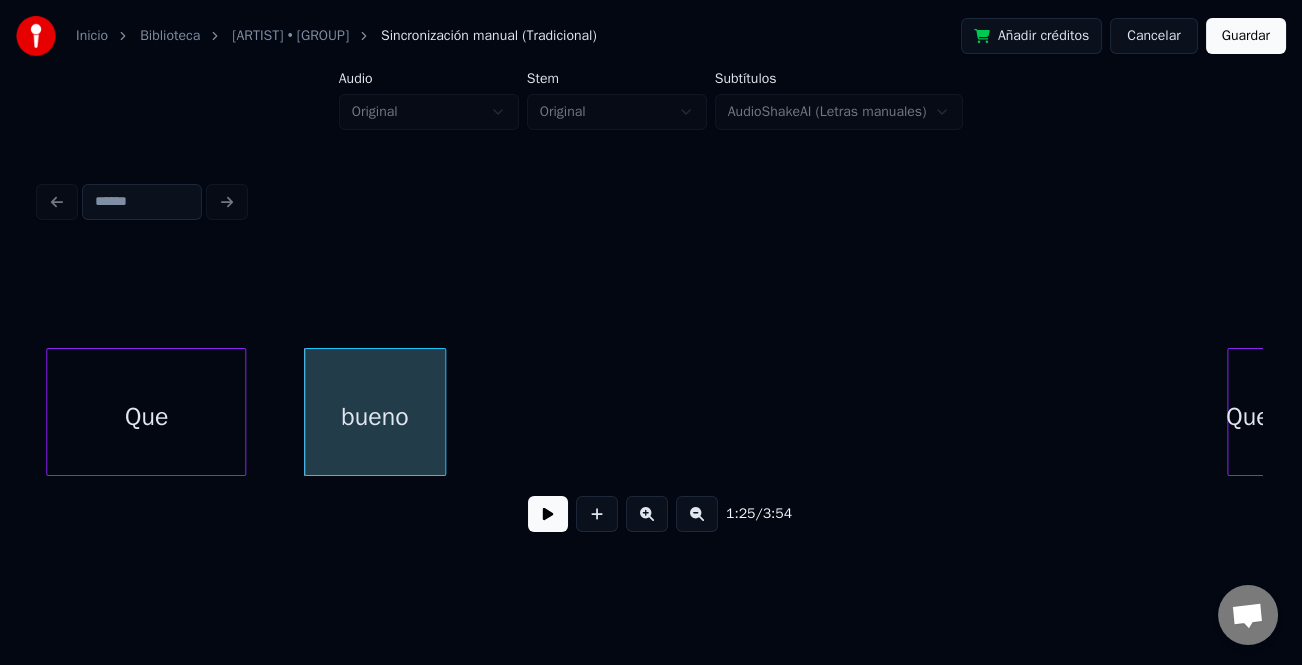 scroll, scrollTop: 0, scrollLeft: 4007, axis: horizontal 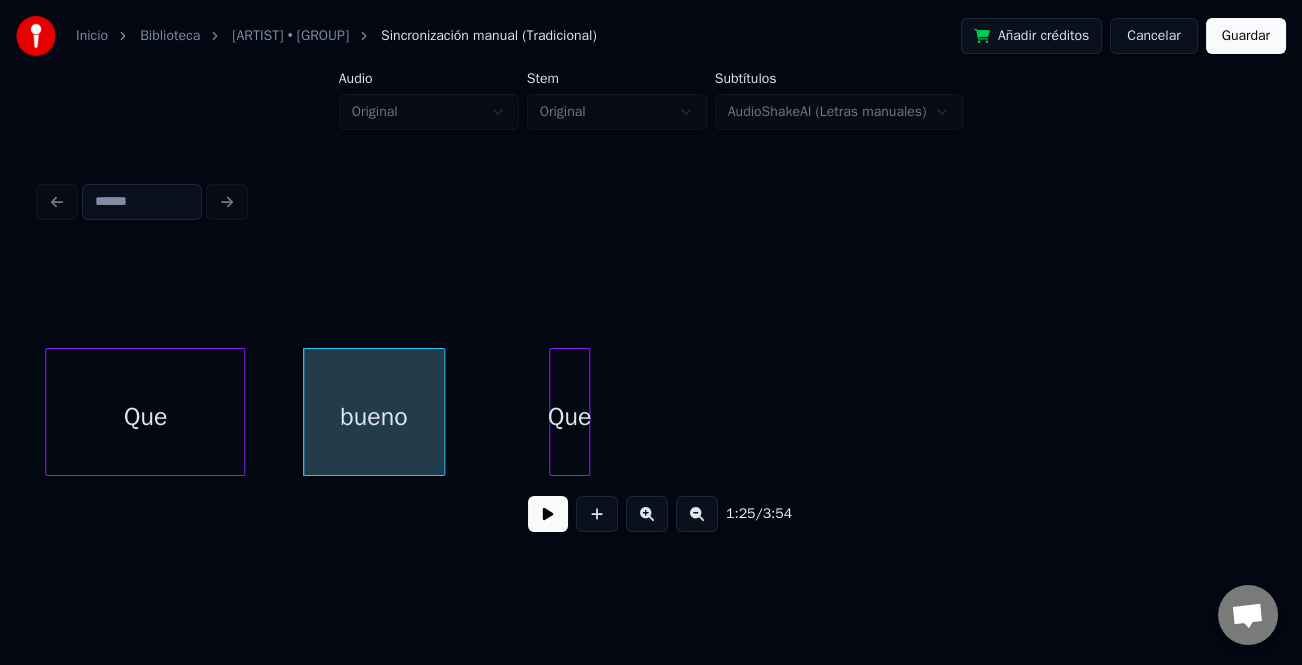 click on "Que" at bounding box center (569, 417) 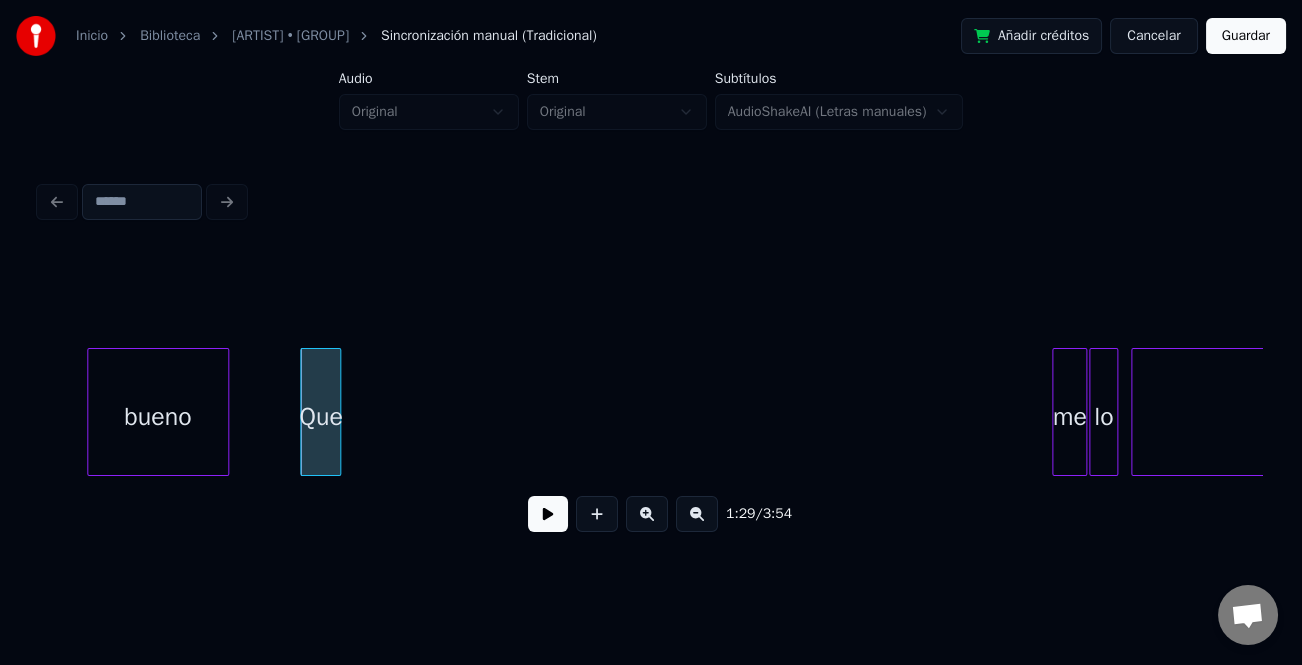 scroll, scrollTop: 0, scrollLeft: 4232, axis: horizontal 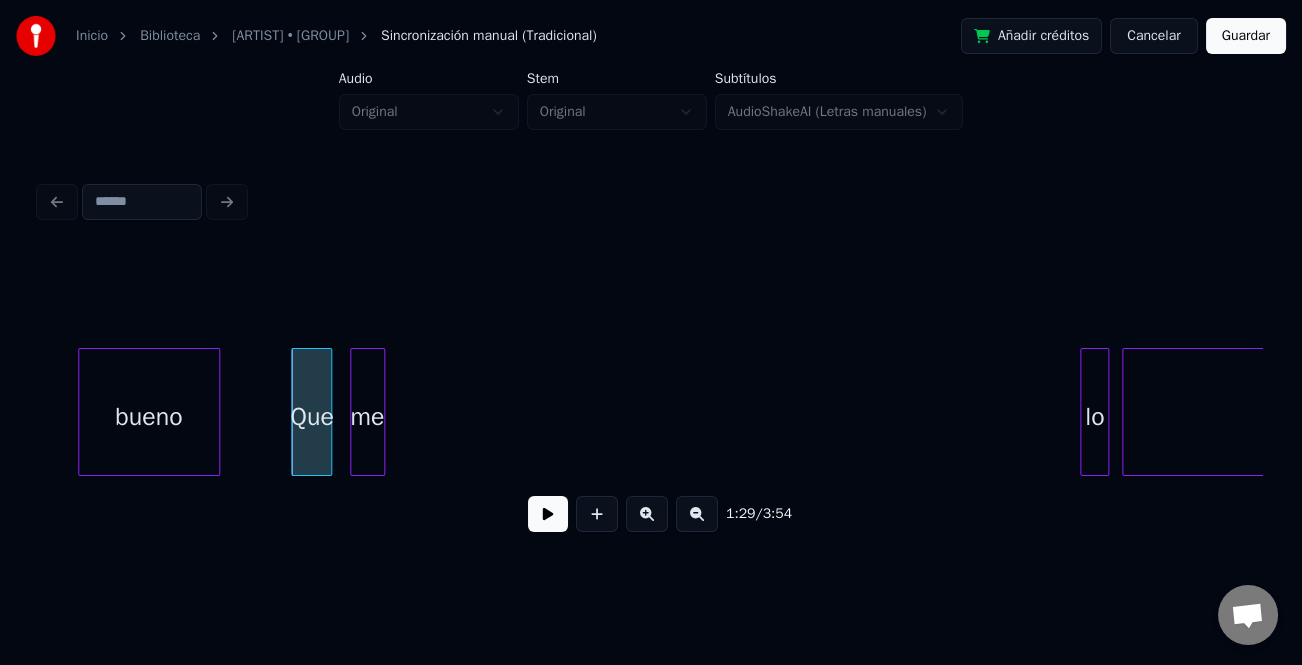 click on "me" at bounding box center (367, 417) 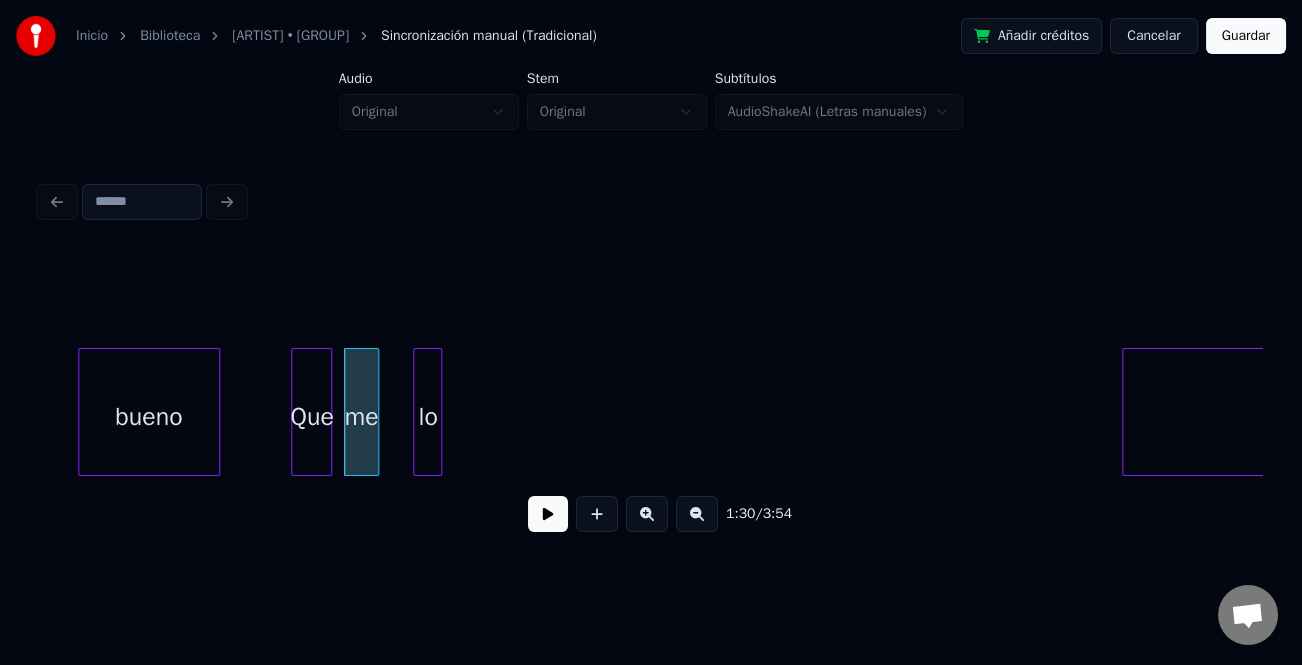 click on "lo" at bounding box center (427, 417) 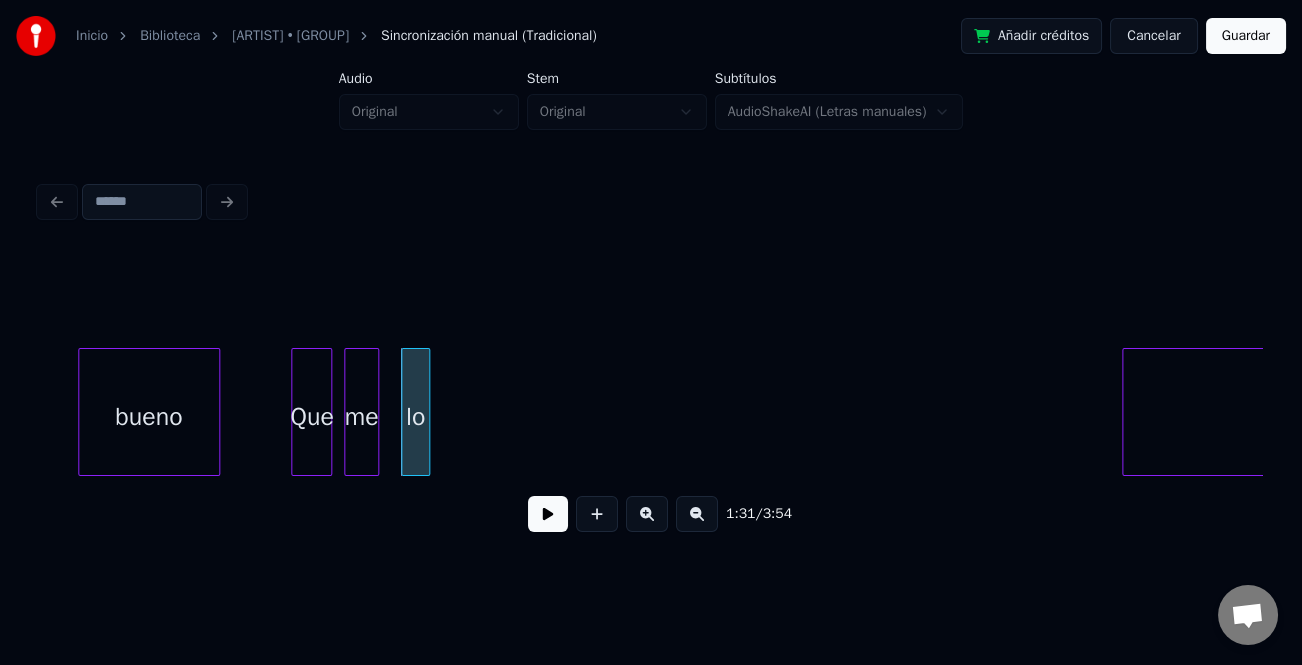 scroll, scrollTop: 0, scrollLeft: 4482, axis: horizontal 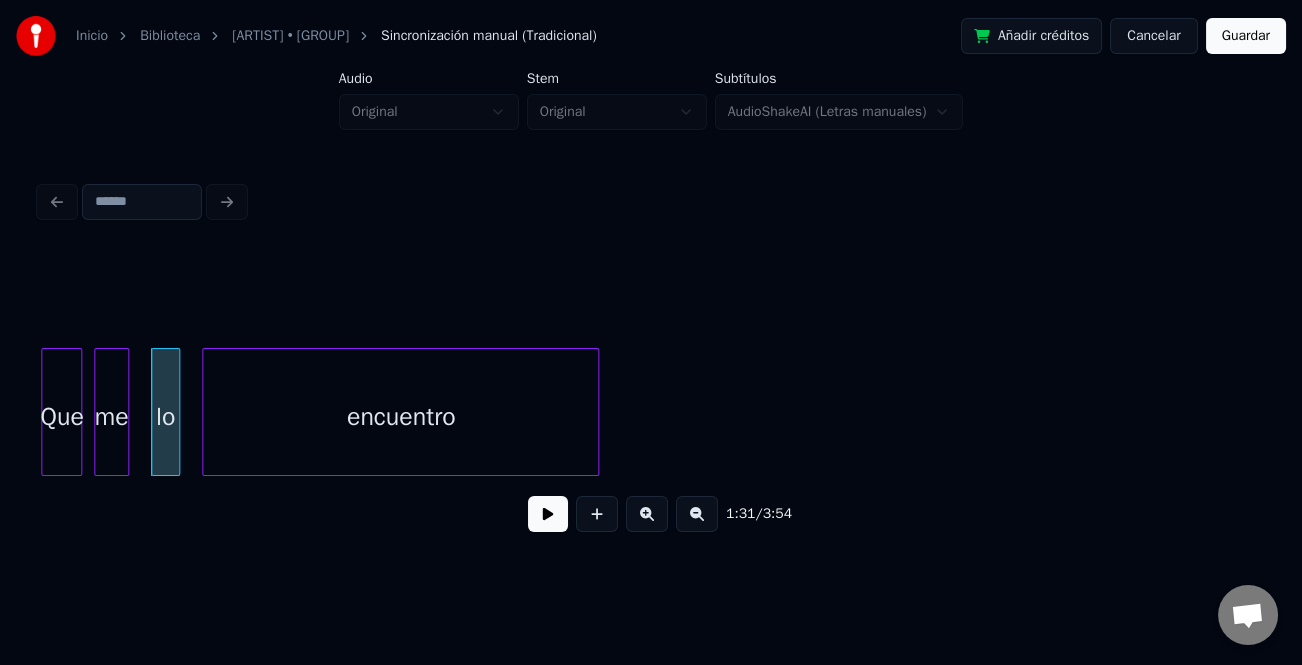 click on "encuentro" at bounding box center [400, 417] 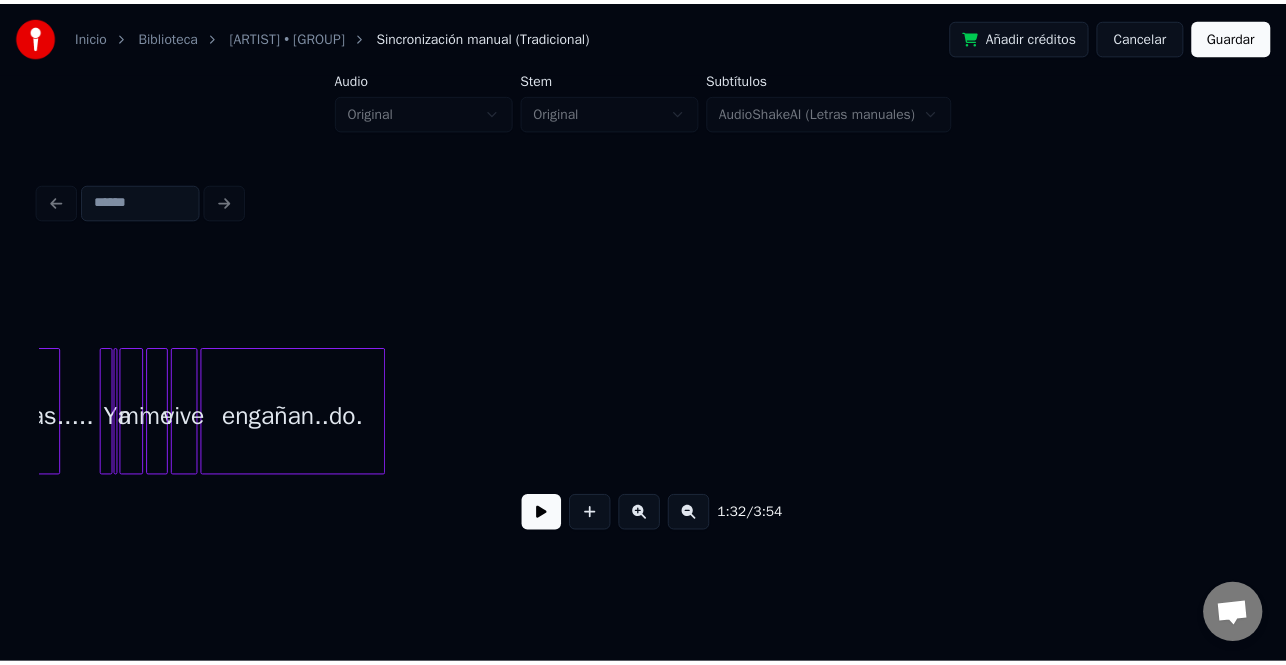 scroll, scrollTop: 0, scrollLeft: 1858, axis: horizontal 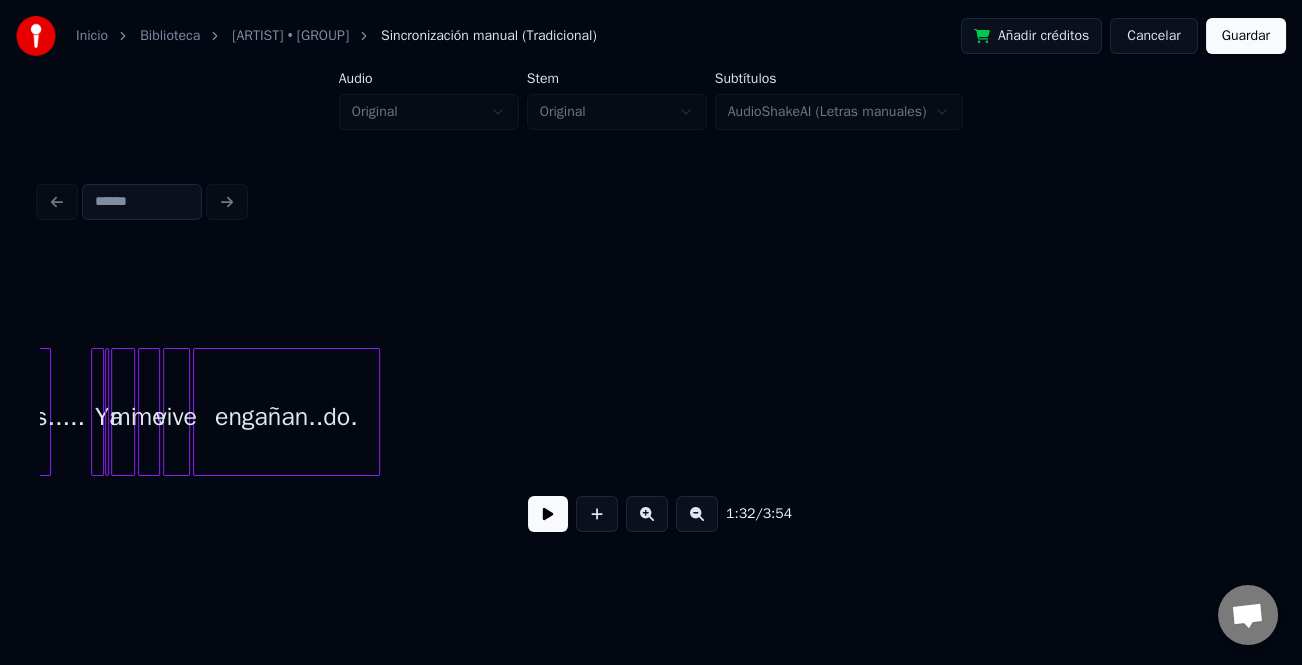 drag, startPoint x: 1260, startPoint y: 38, endPoint x: 1205, endPoint y: 43, distance: 55.226807 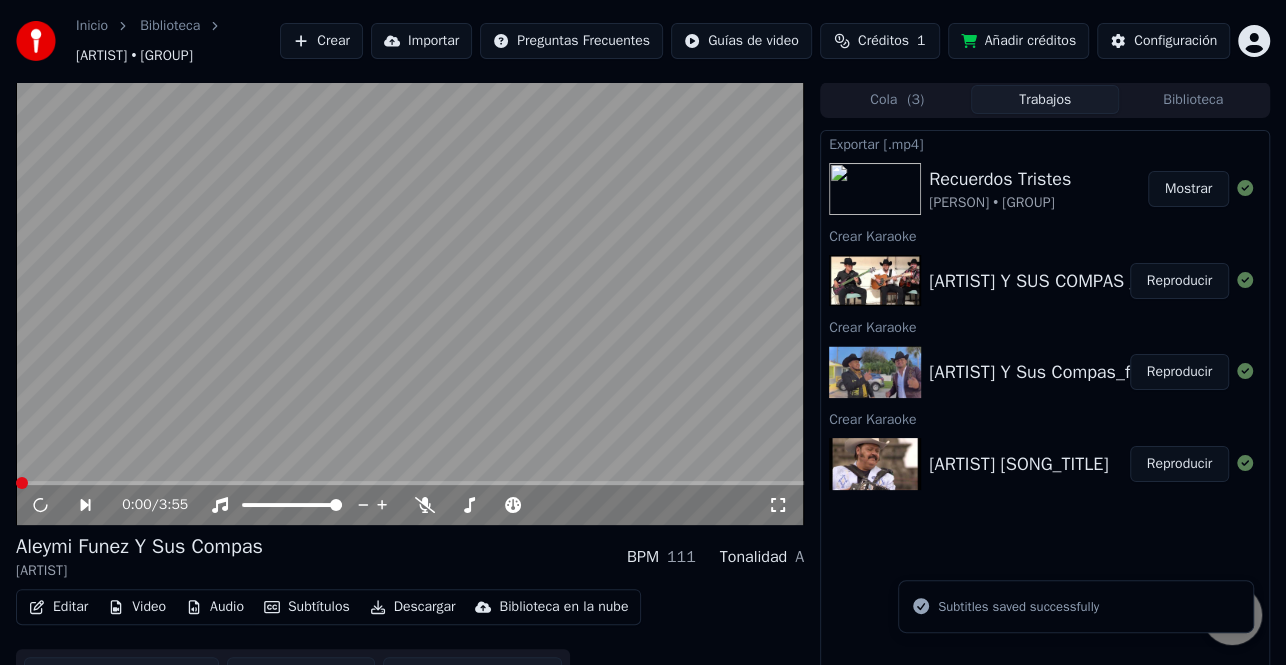click on "Editar" at bounding box center (58, 607) 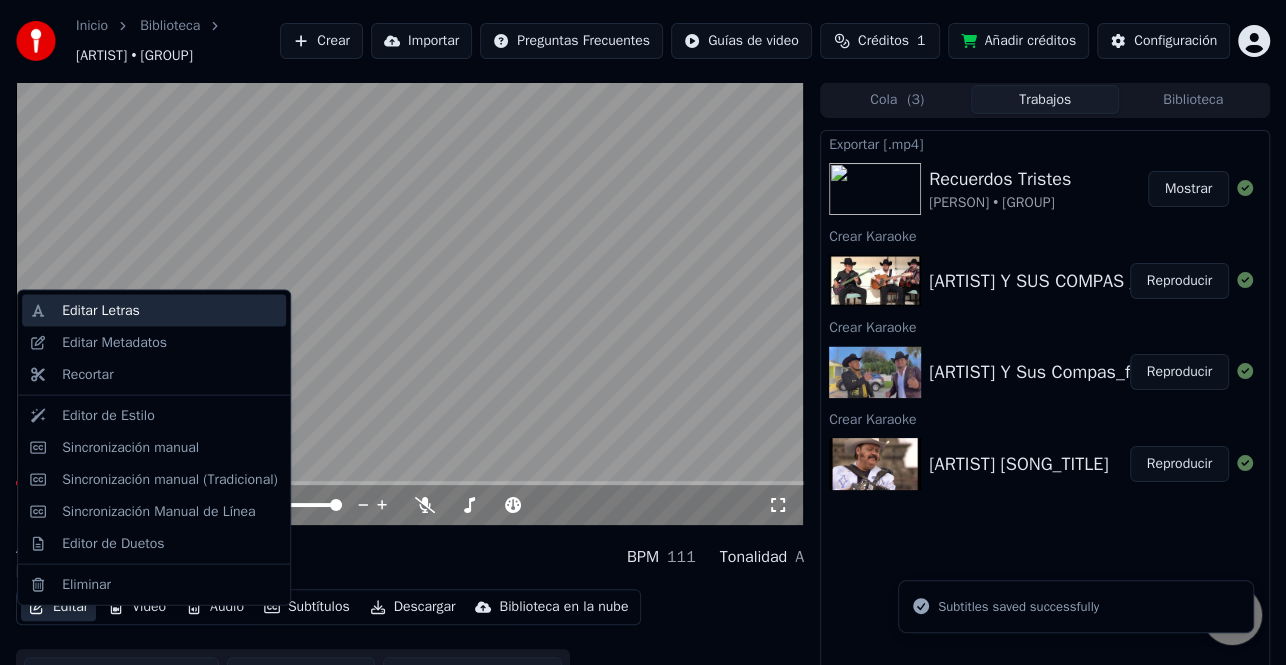 click on "Editar Letras" at bounding box center (170, 311) 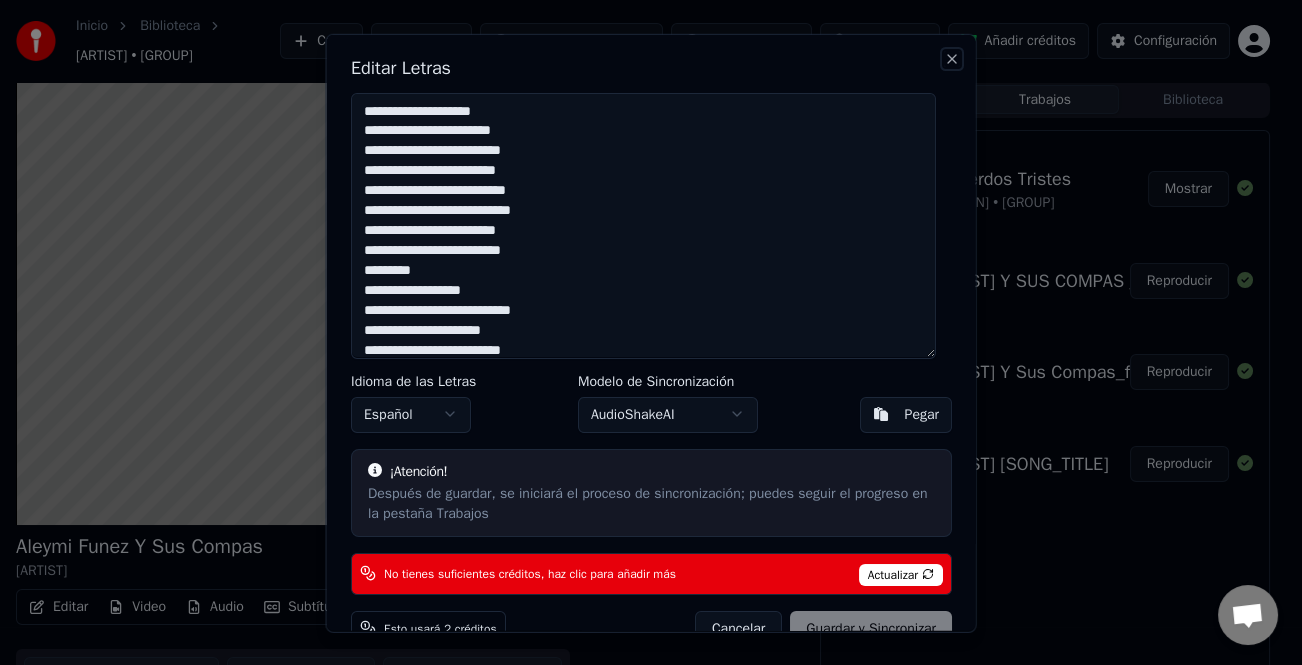 click on "Close" at bounding box center [952, 58] 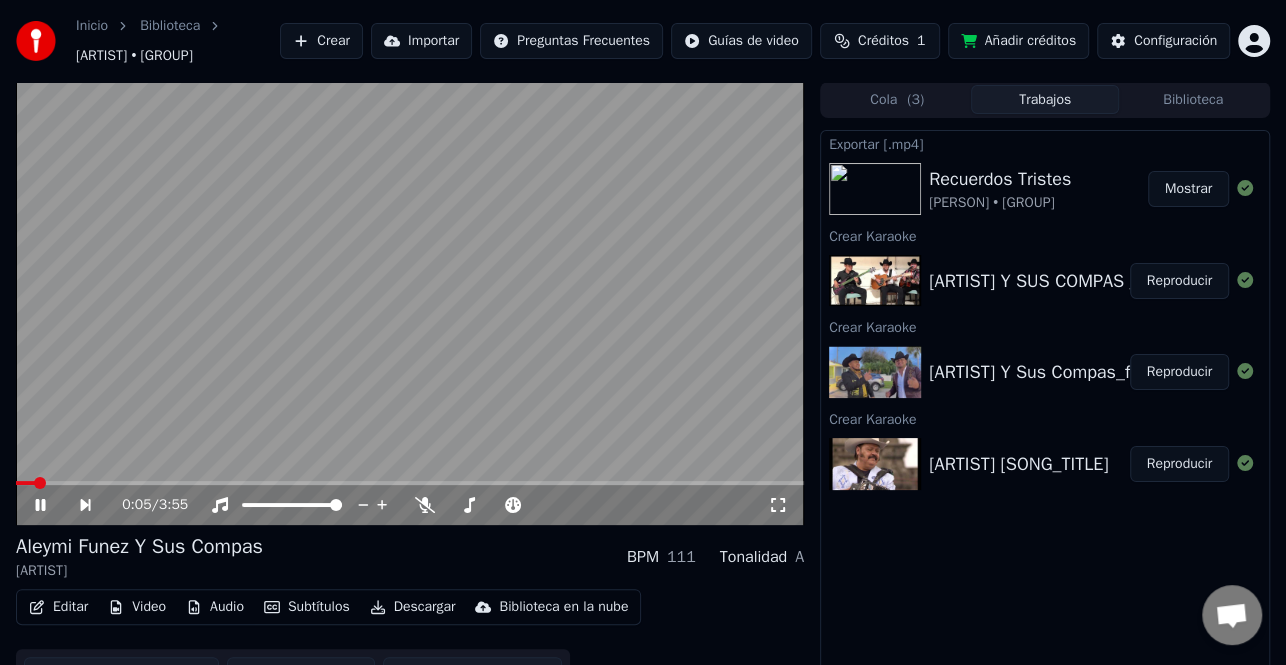 click 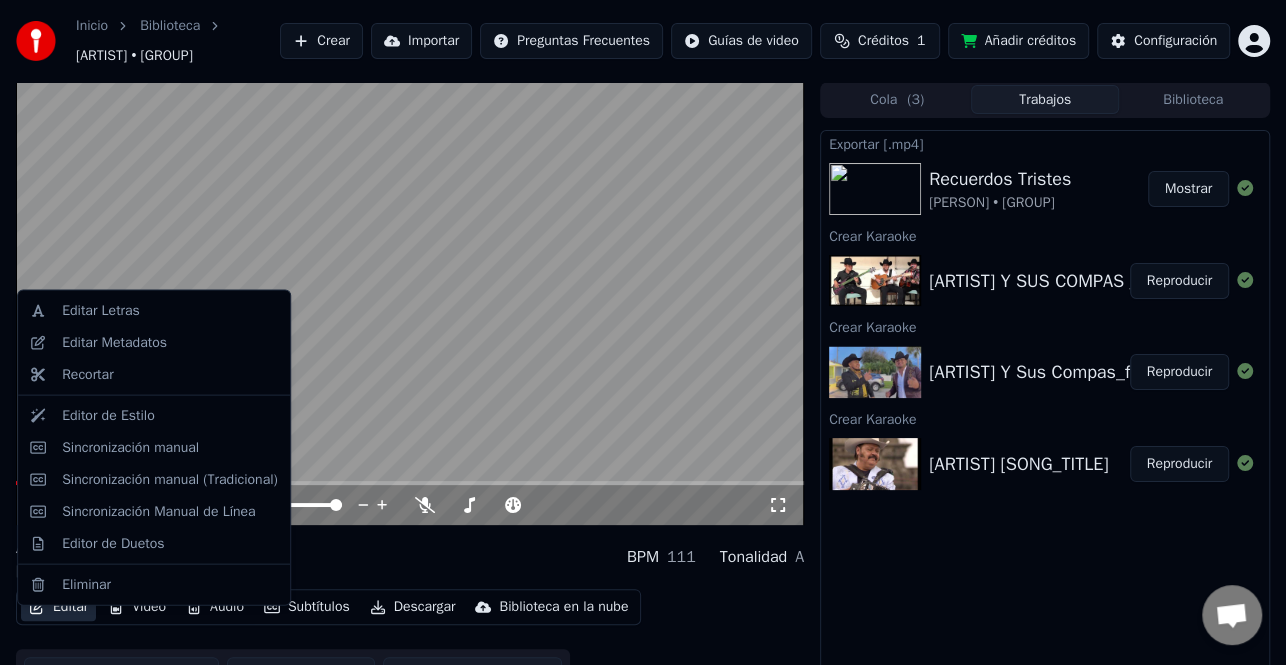click on "Editar" at bounding box center (58, 607) 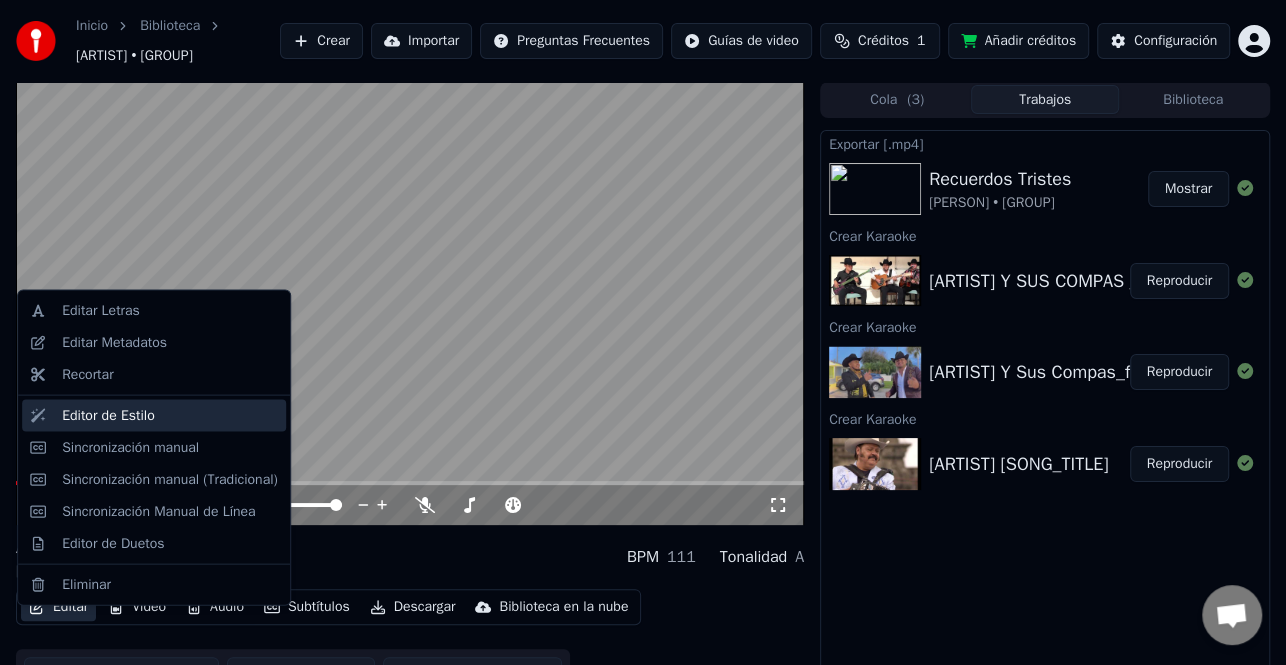 click on "Editor de Estilo" at bounding box center (108, 415) 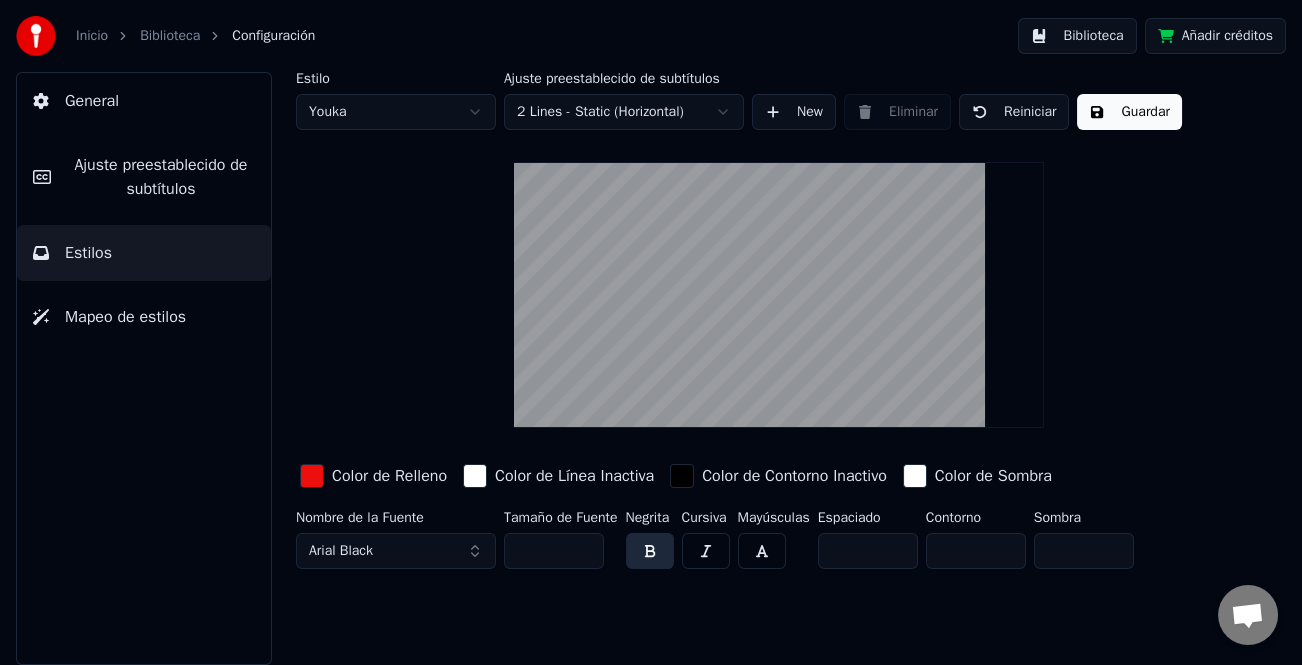 drag, startPoint x: 1237, startPoint y: 32, endPoint x: 1156, endPoint y: 51, distance: 83.198555 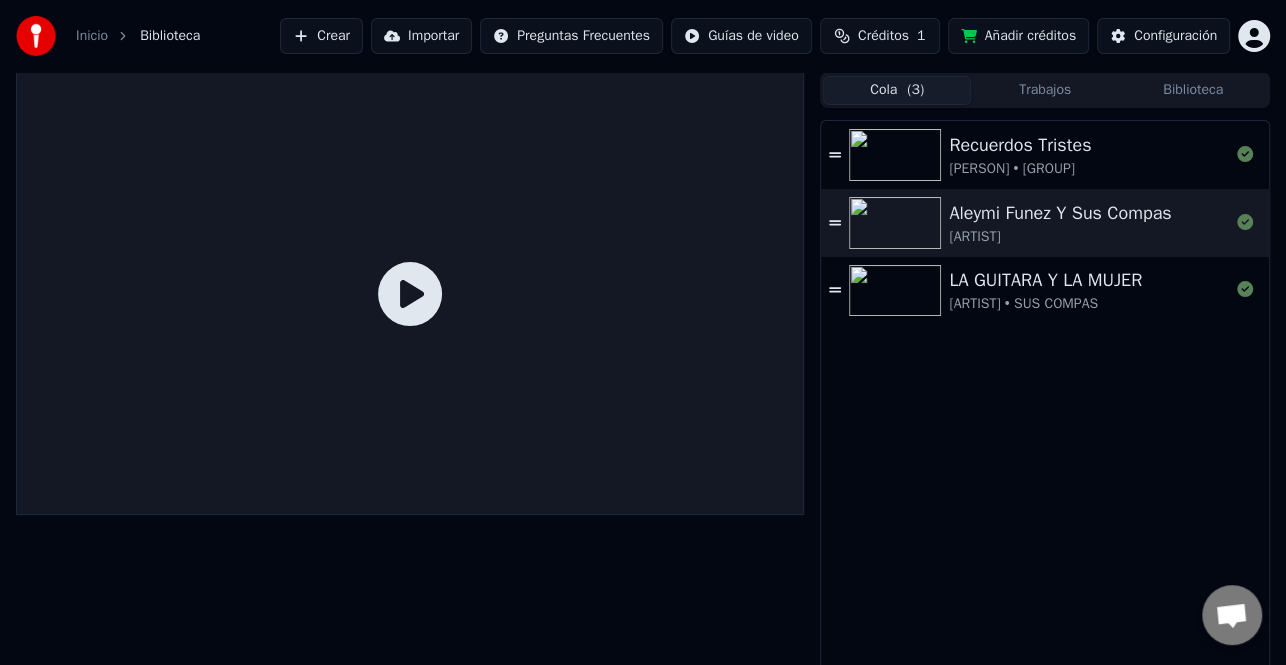 click on "( 3 )" at bounding box center [915, 90] 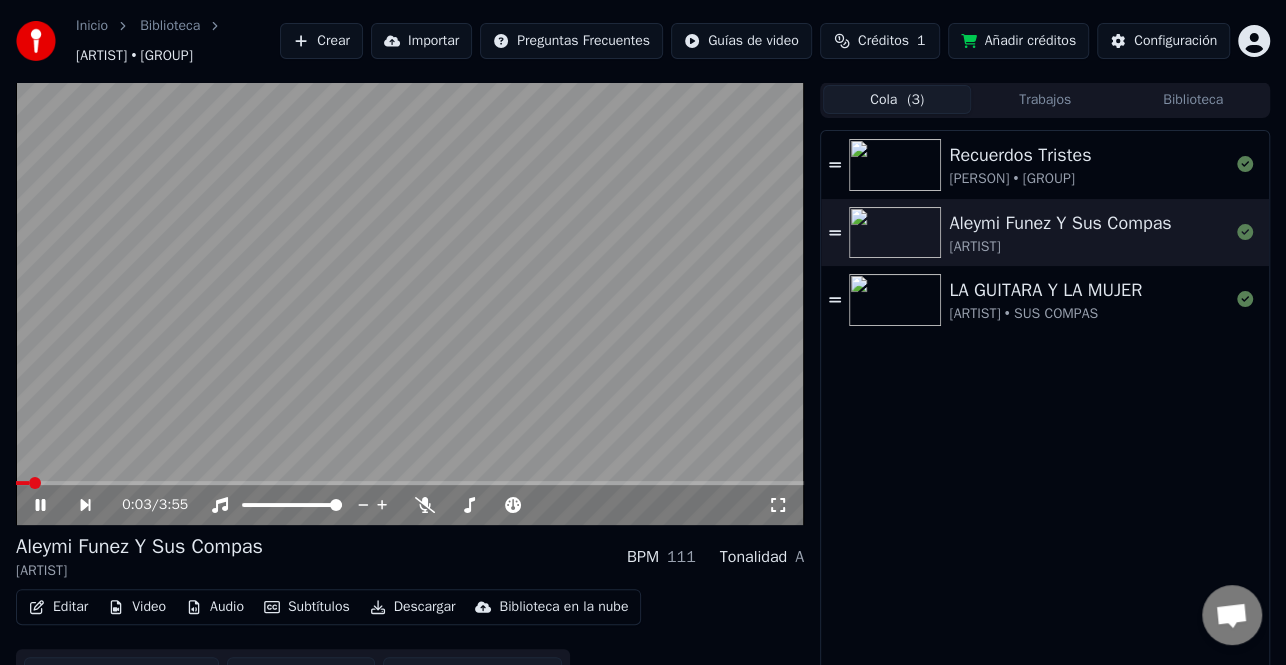 click 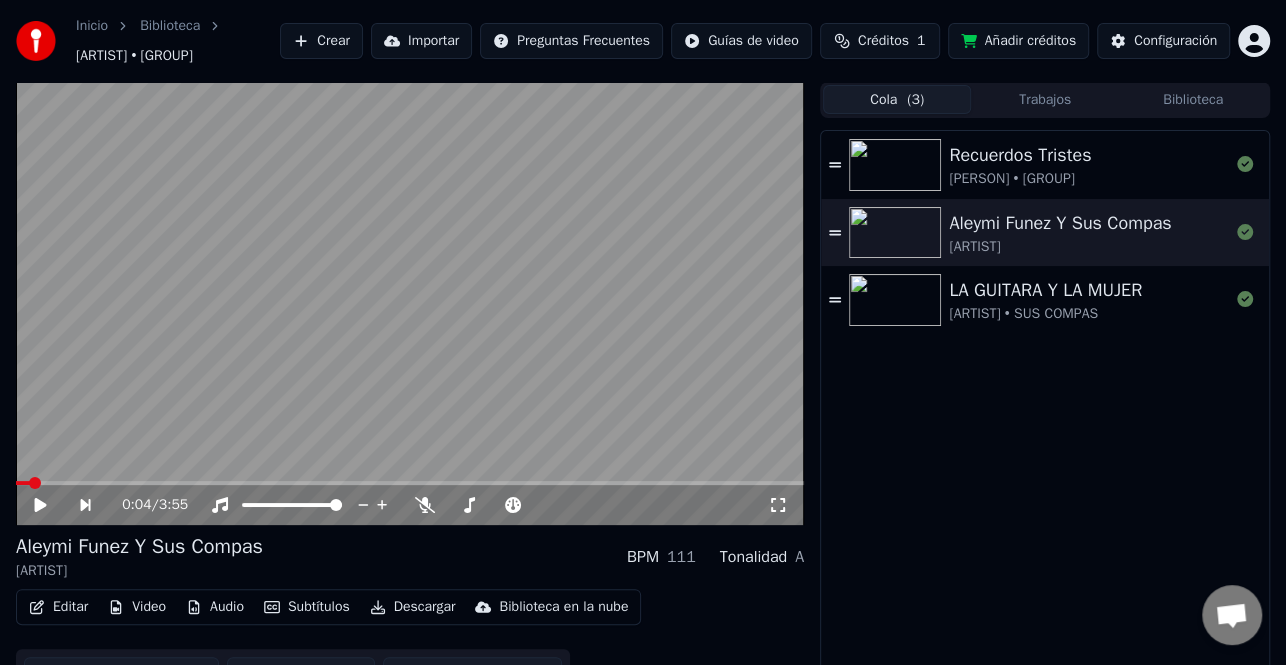 click on "Editar" at bounding box center [58, 607] 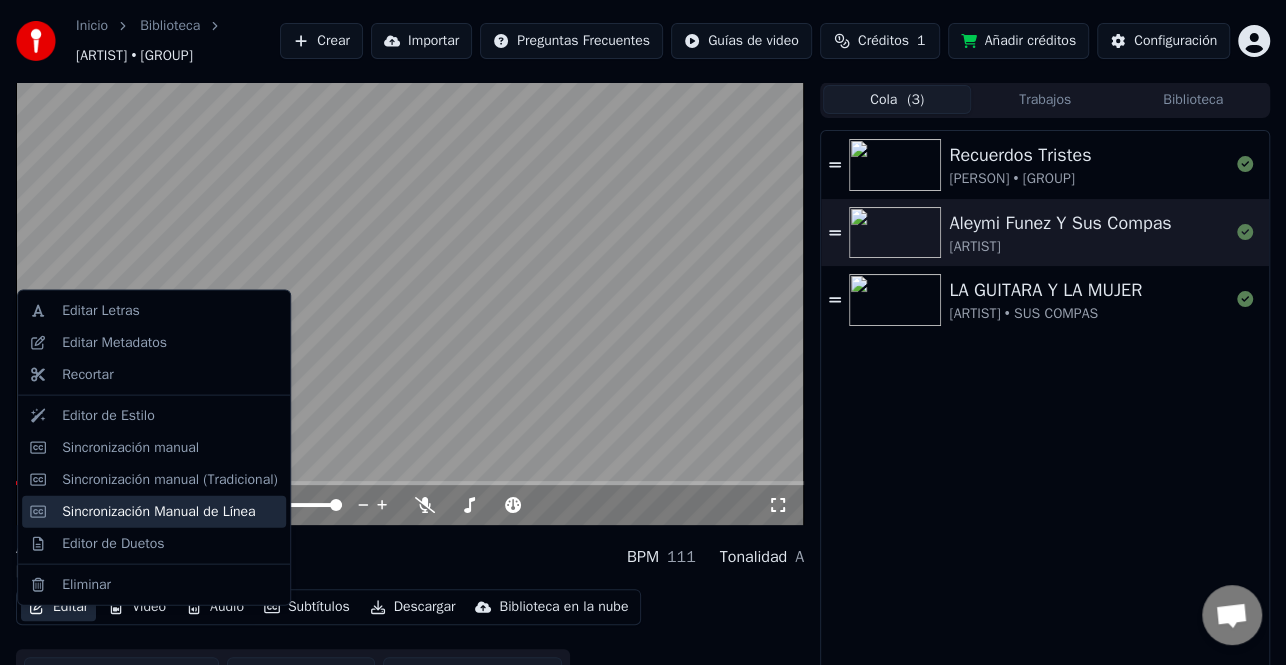 click on "Sincronización Manual de Línea" at bounding box center (158, 511) 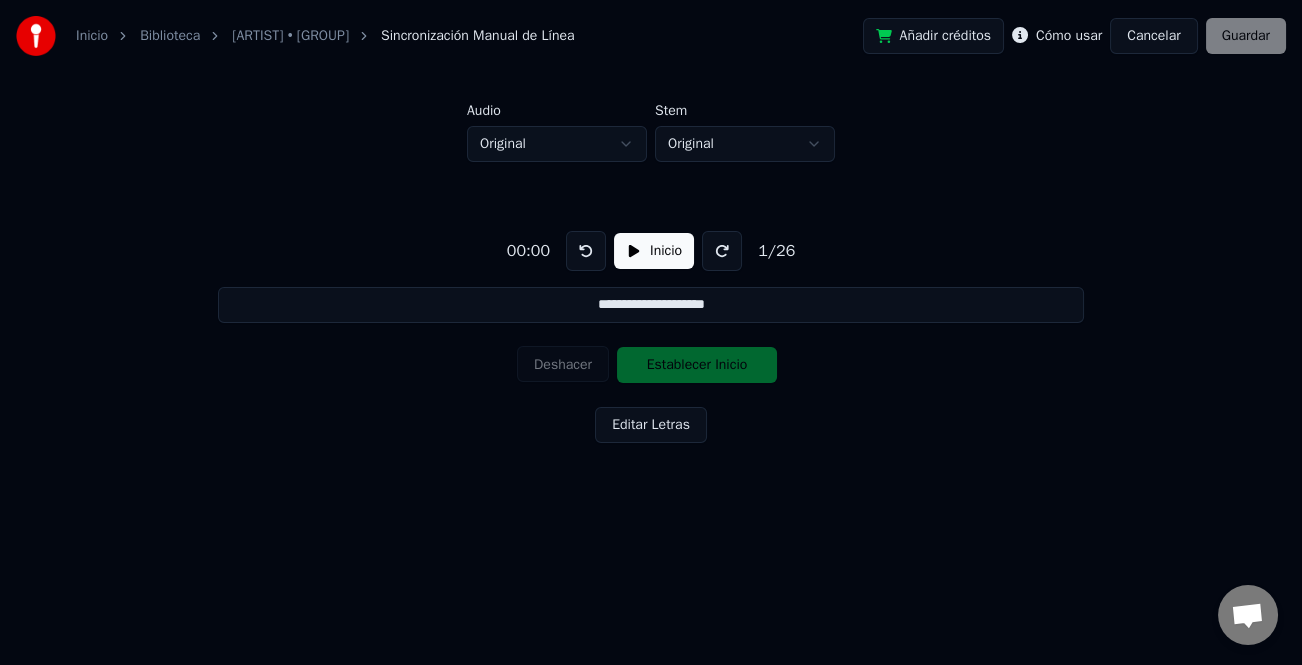 click on "Añadir créditos Cómo usar Cancelar Guardar" at bounding box center [1074, 36] 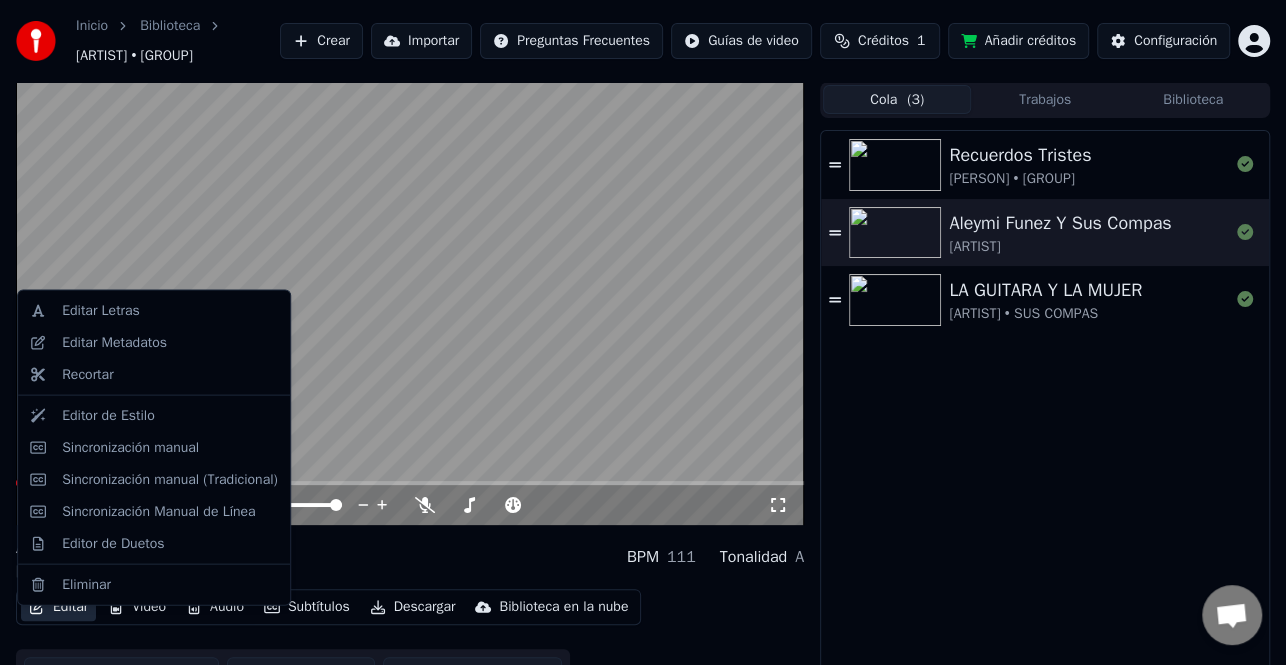 click 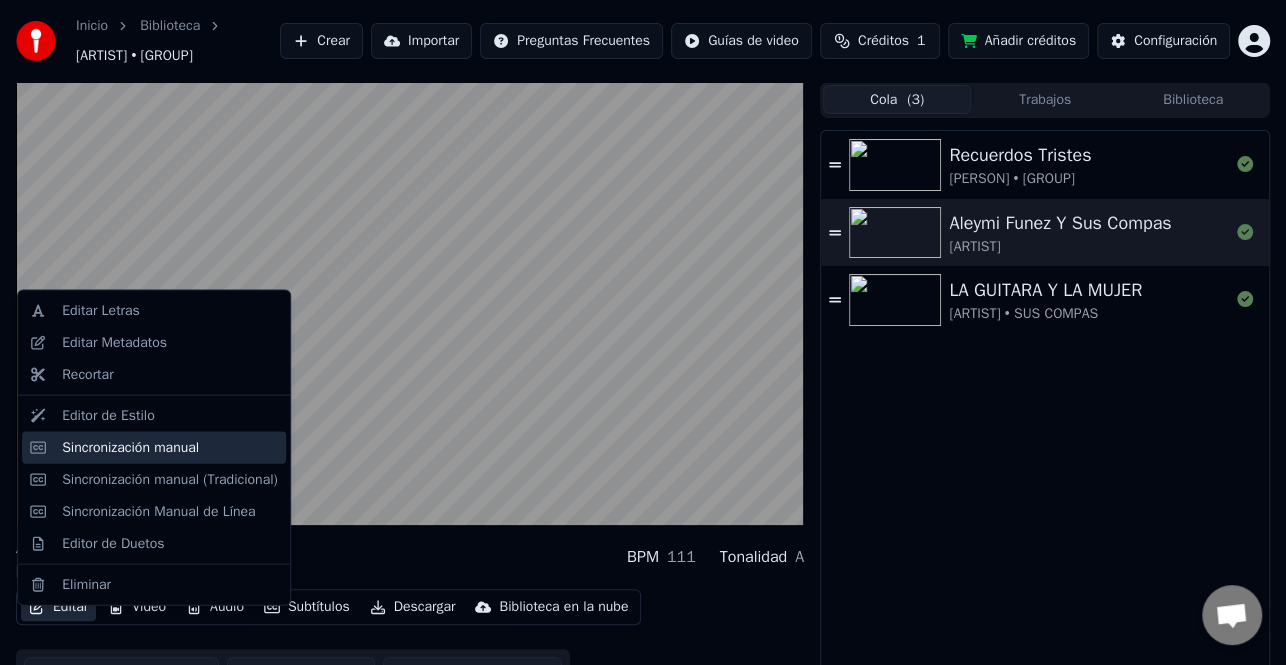 click on "Sincronización manual" at bounding box center (130, 447) 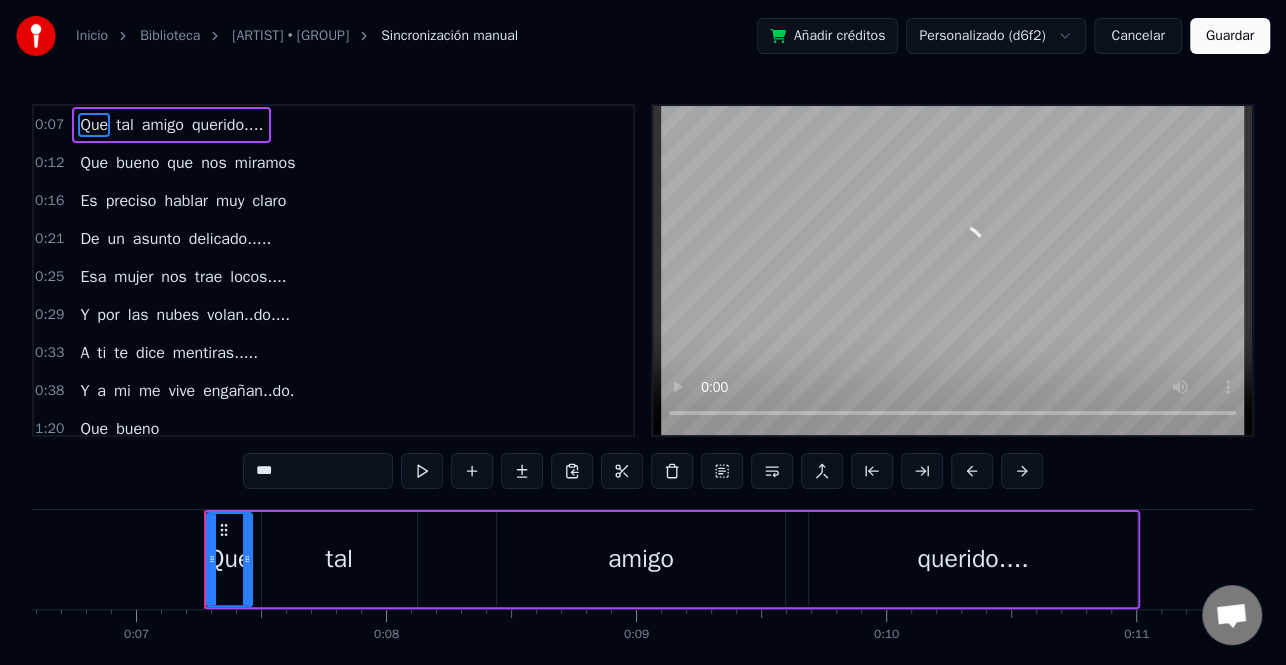 scroll, scrollTop: 0, scrollLeft: 1718, axis: horizontal 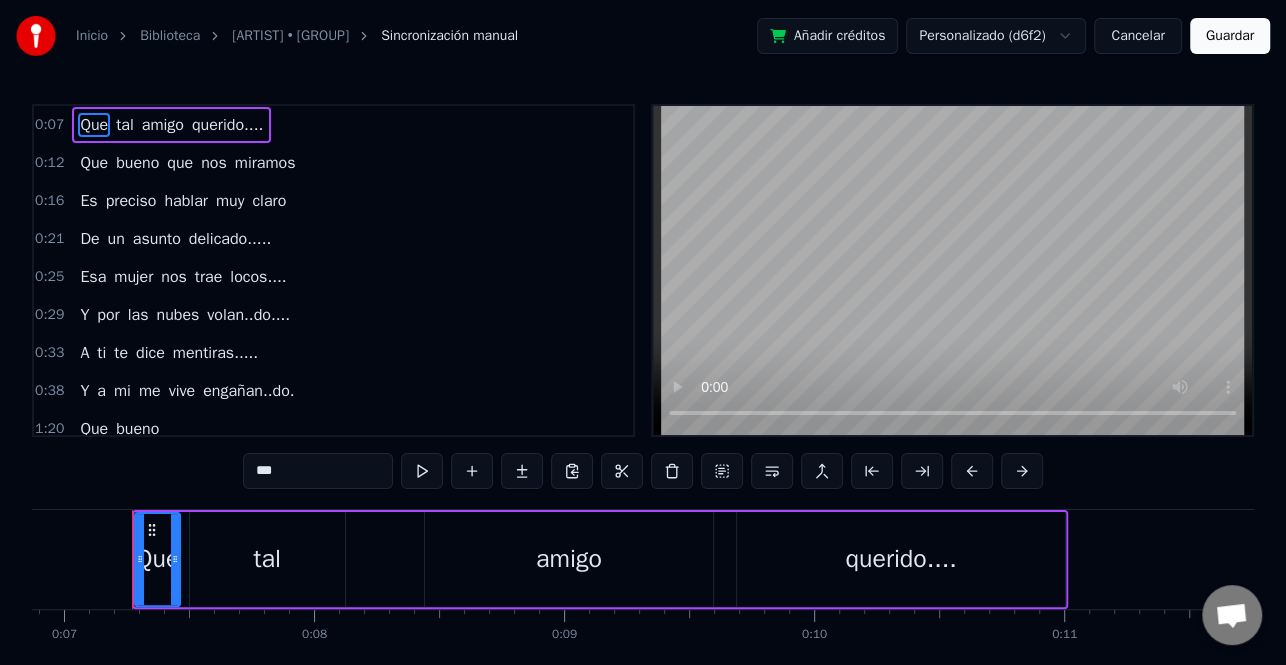 click on "Que" at bounding box center (94, 163) 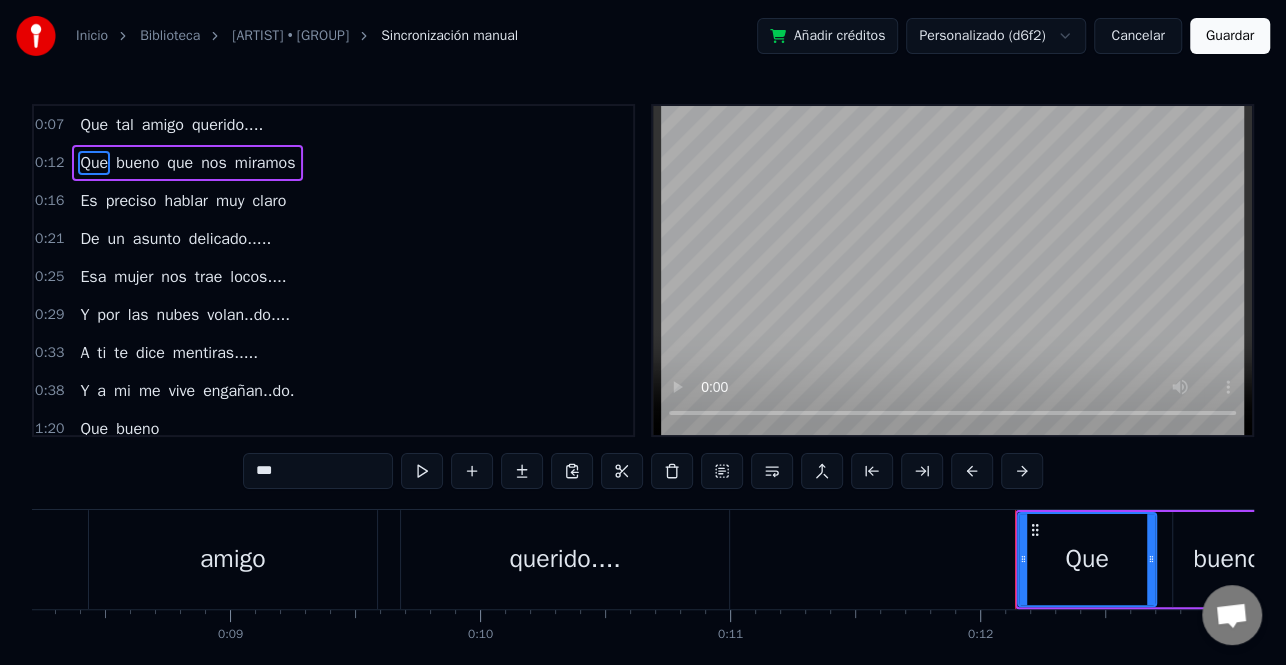 scroll, scrollTop: 0, scrollLeft: 2704, axis: horizontal 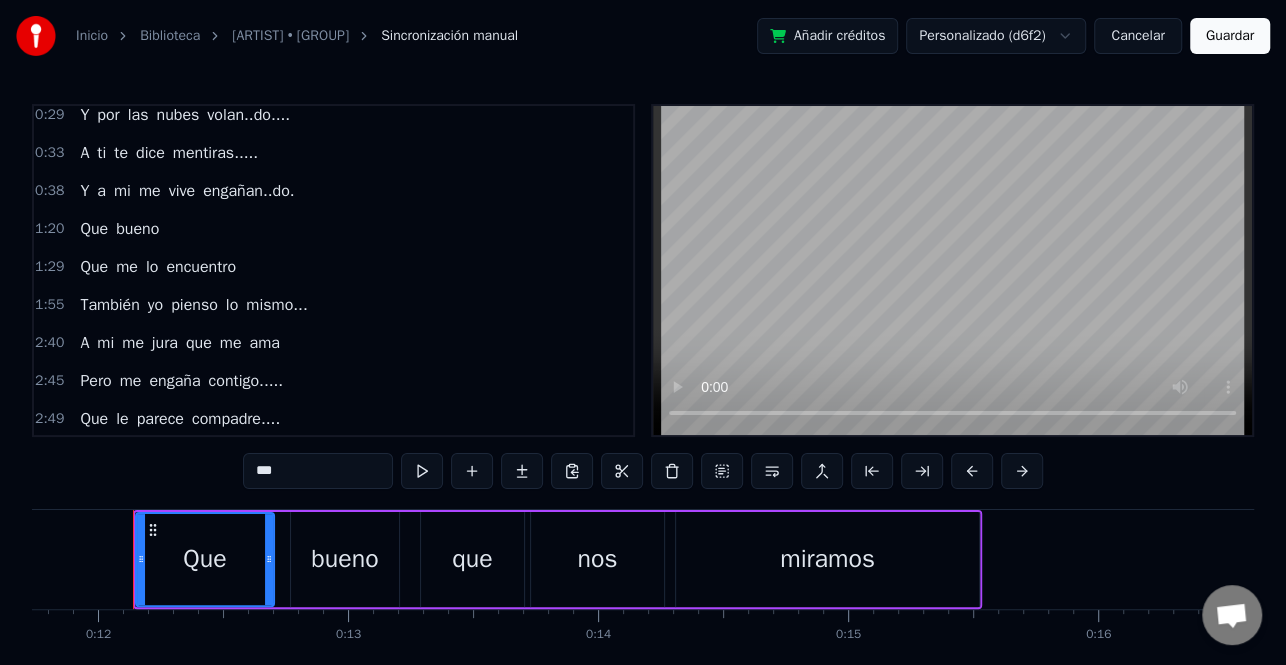 click on "bueno" at bounding box center (137, 229) 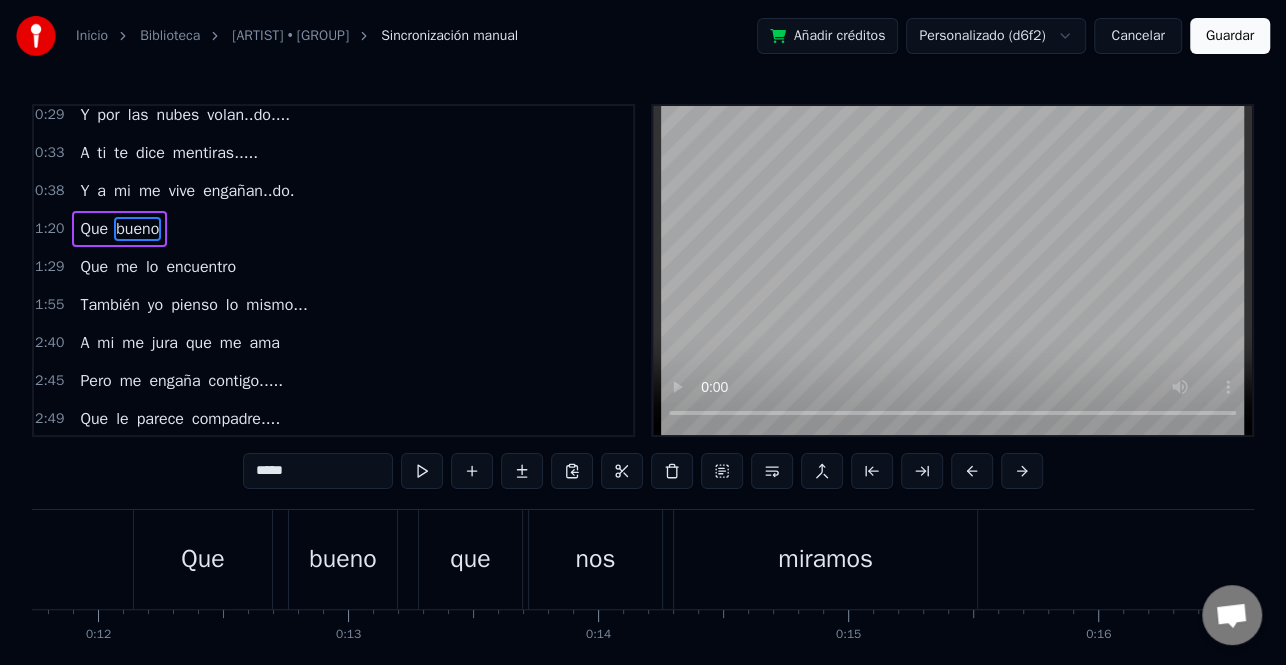 type on "*****" 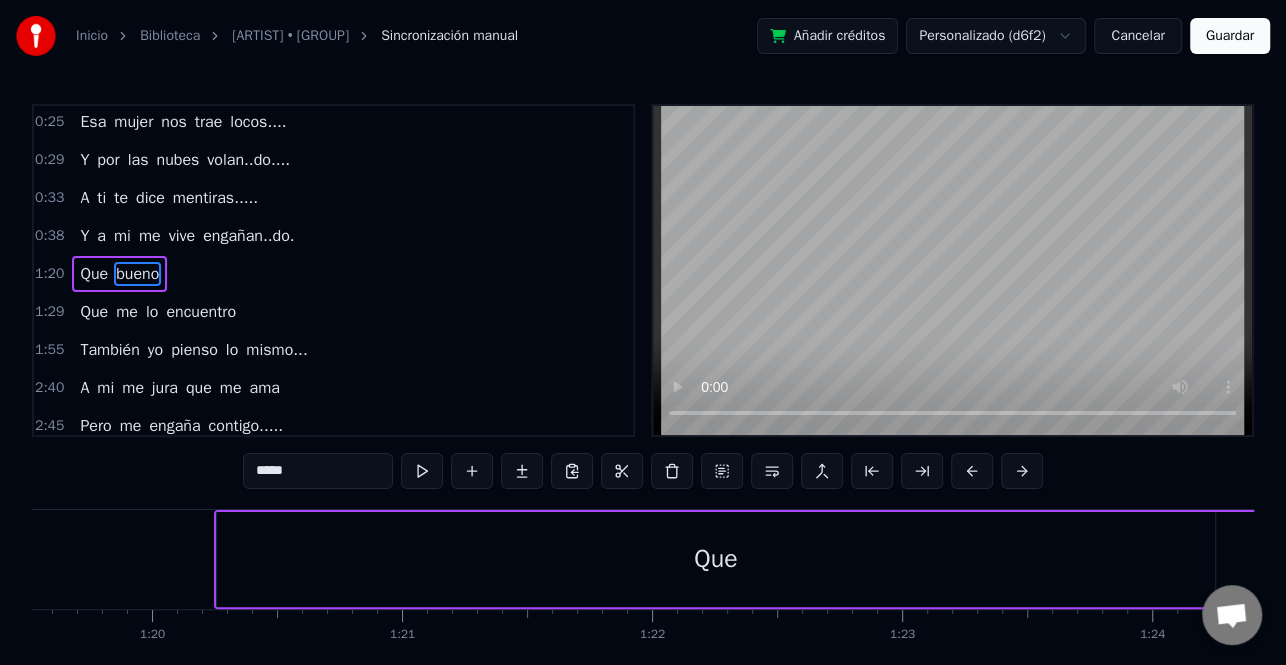 scroll, scrollTop: 0, scrollLeft: 21247, axis: horizontal 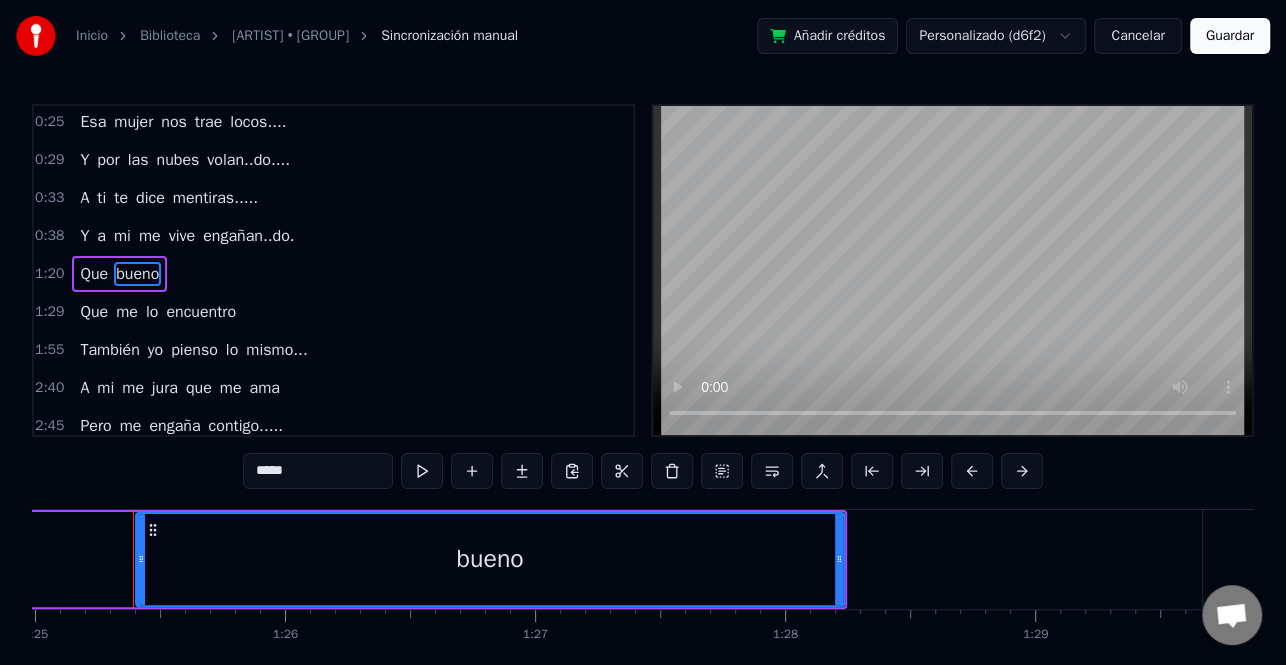 click on "bueno" at bounding box center [137, 274] 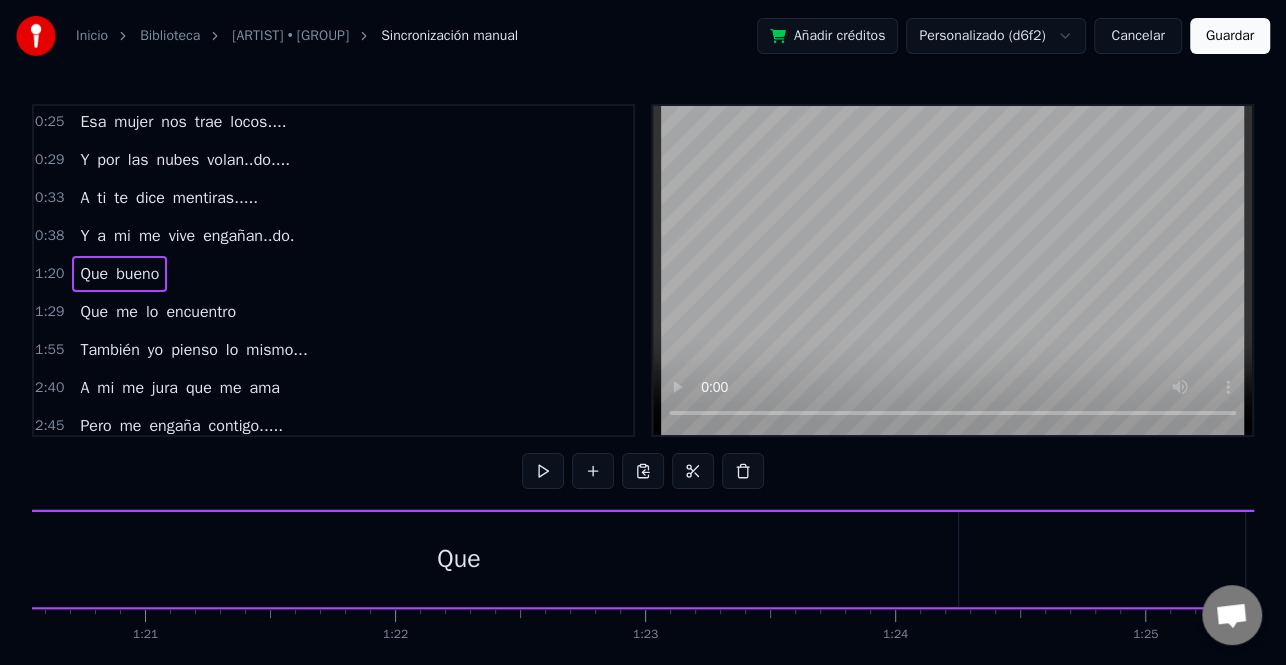 scroll, scrollTop: 0, scrollLeft: 19961, axis: horizontal 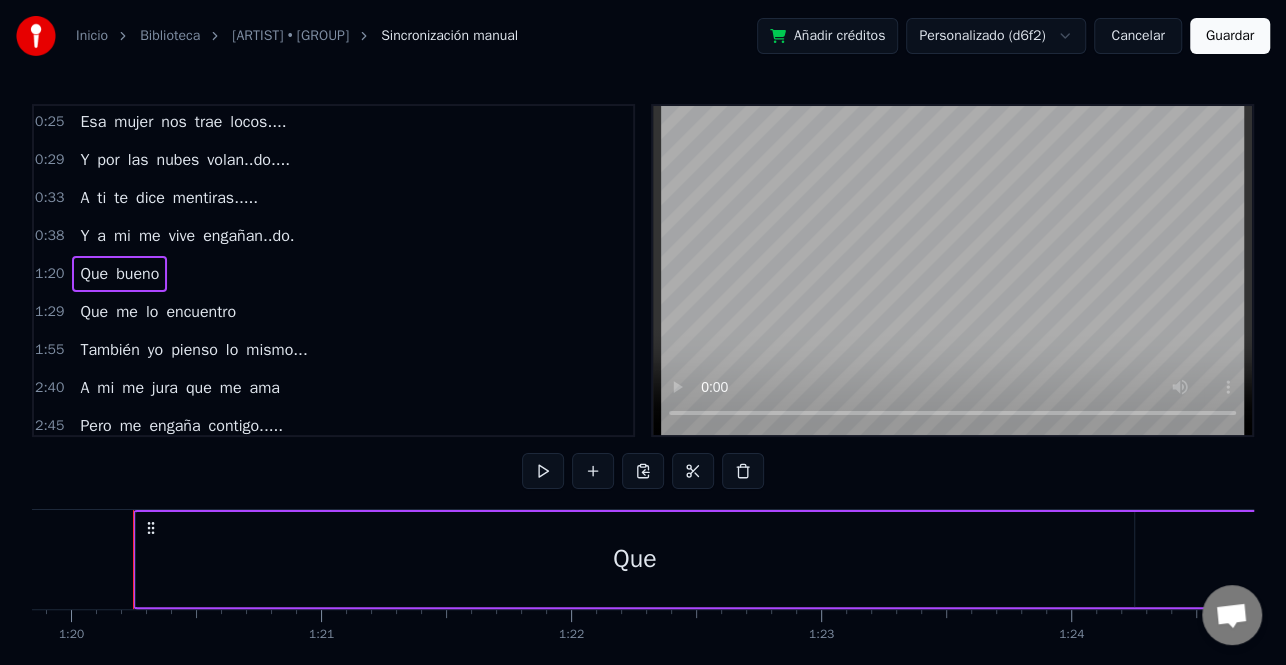click on "bueno" at bounding box center (137, 274) 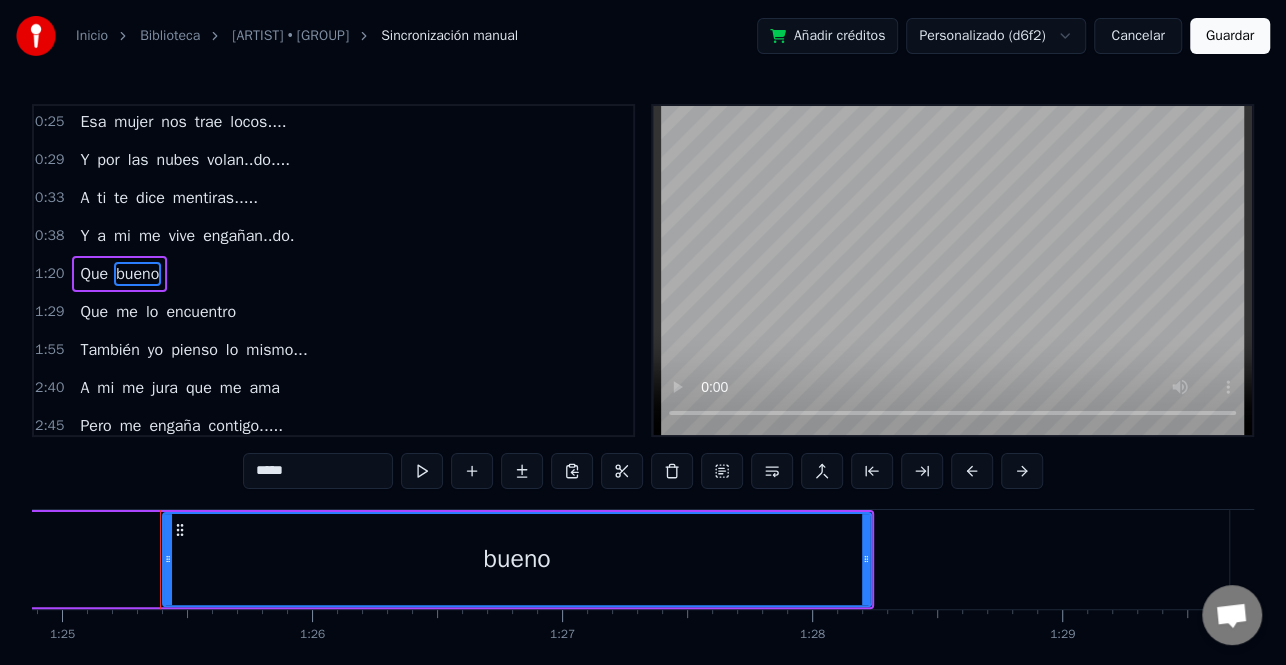 scroll, scrollTop: 0, scrollLeft: 21247, axis: horizontal 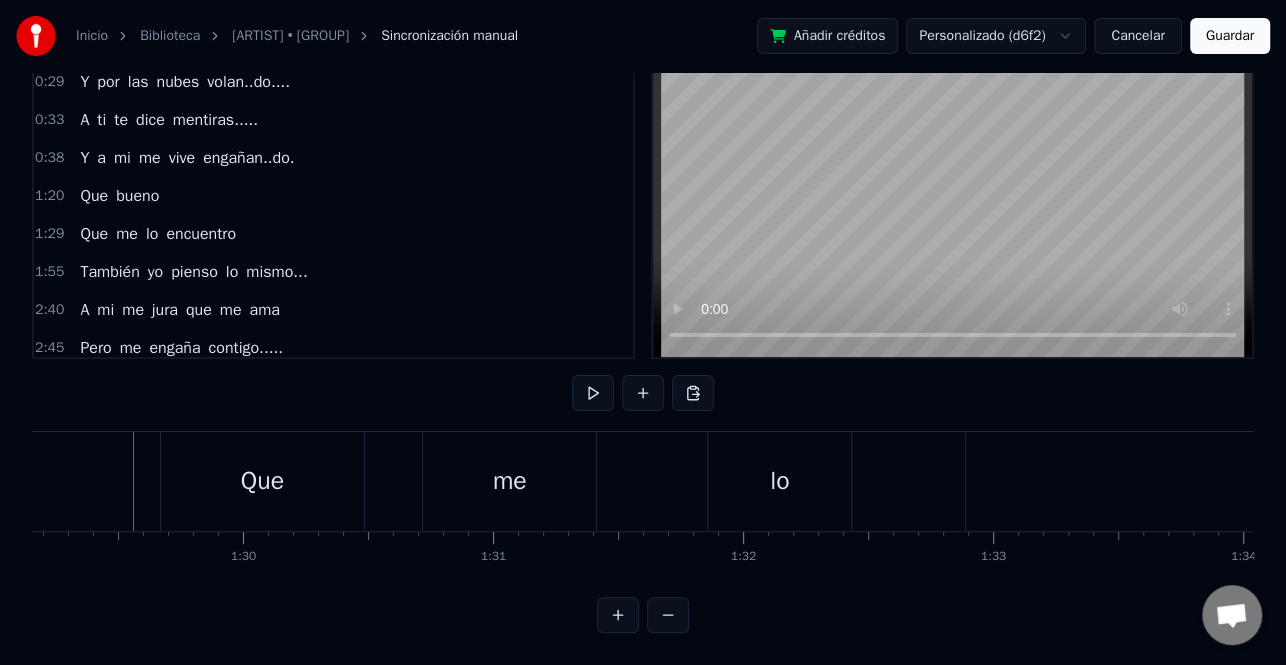click on "bueno" at bounding box center (137, 196) 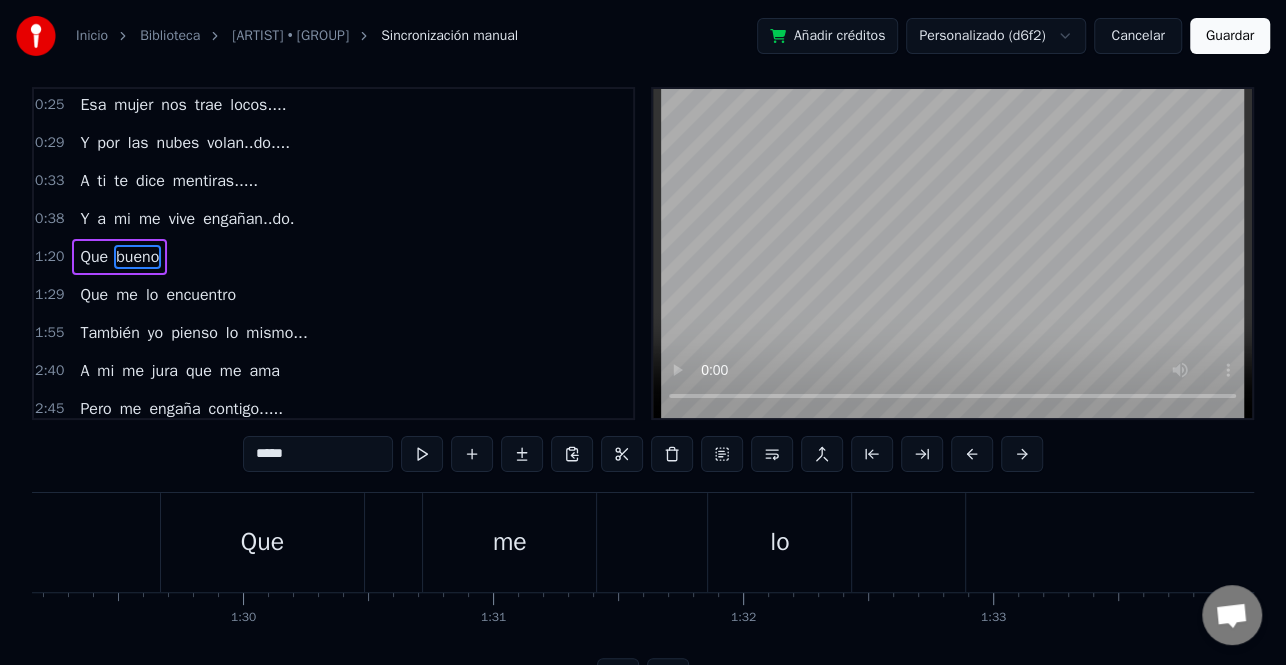 scroll, scrollTop: 0, scrollLeft: 0, axis: both 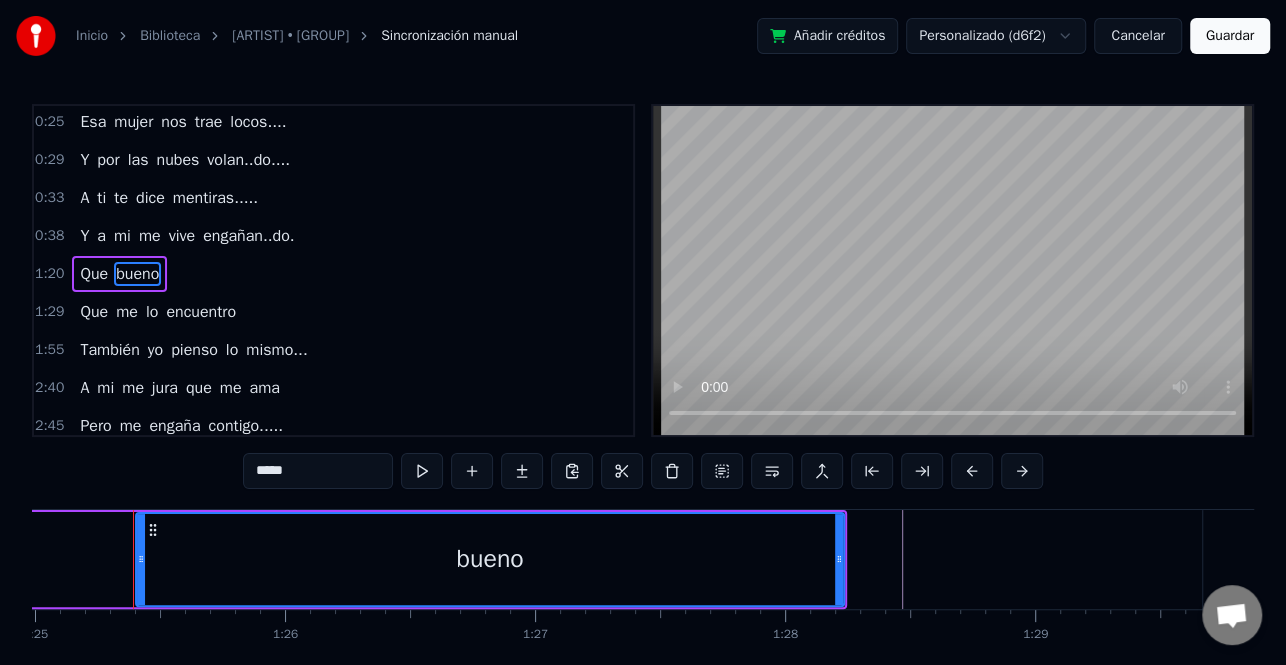 drag, startPoint x: 80, startPoint y: 268, endPoint x: 138, endPoint y: 280, distance: 59.22837 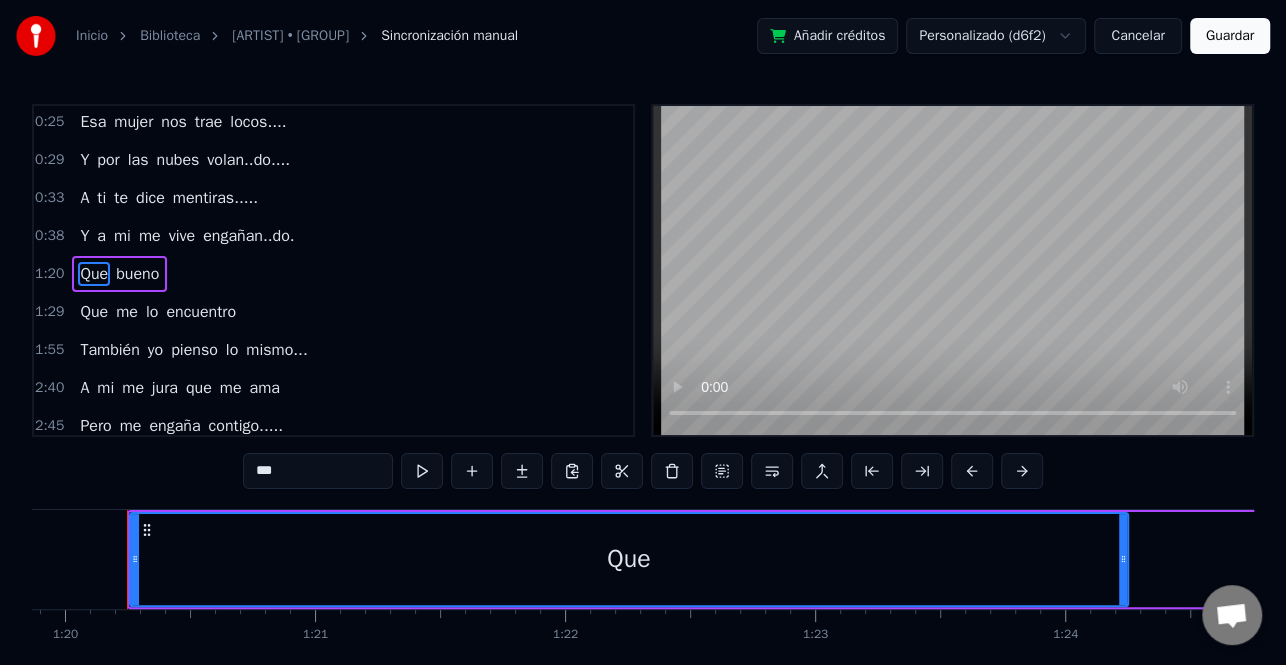scroll, scrollTop: 0, scrollLeft: 19961, axis: horizontal 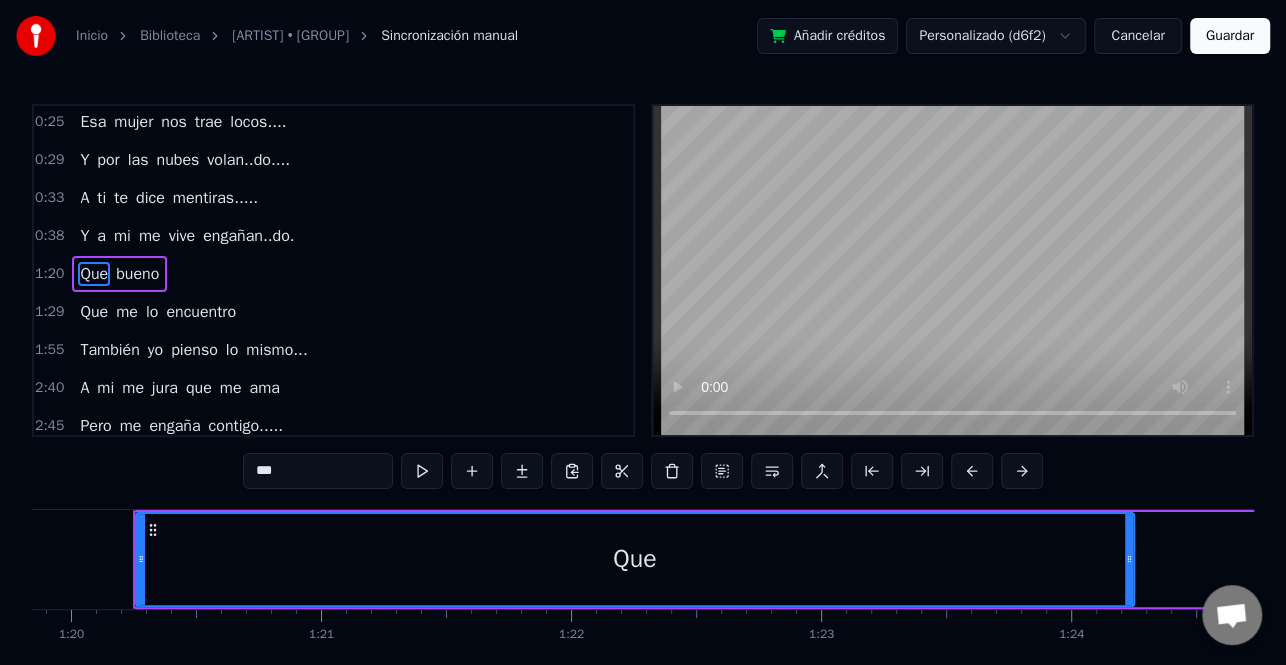 click on "1:20 Que bueno" at bounding box center [333, 274] 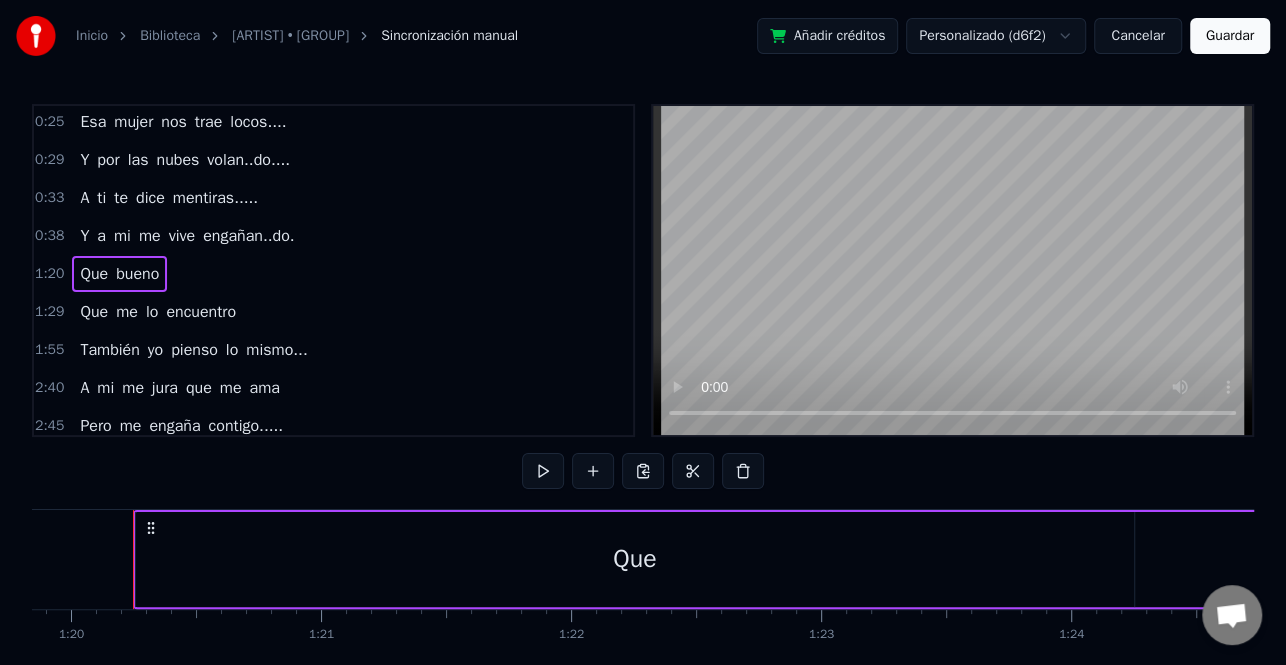click on "1:20 Que bueno" at bounding box center (333, 274) 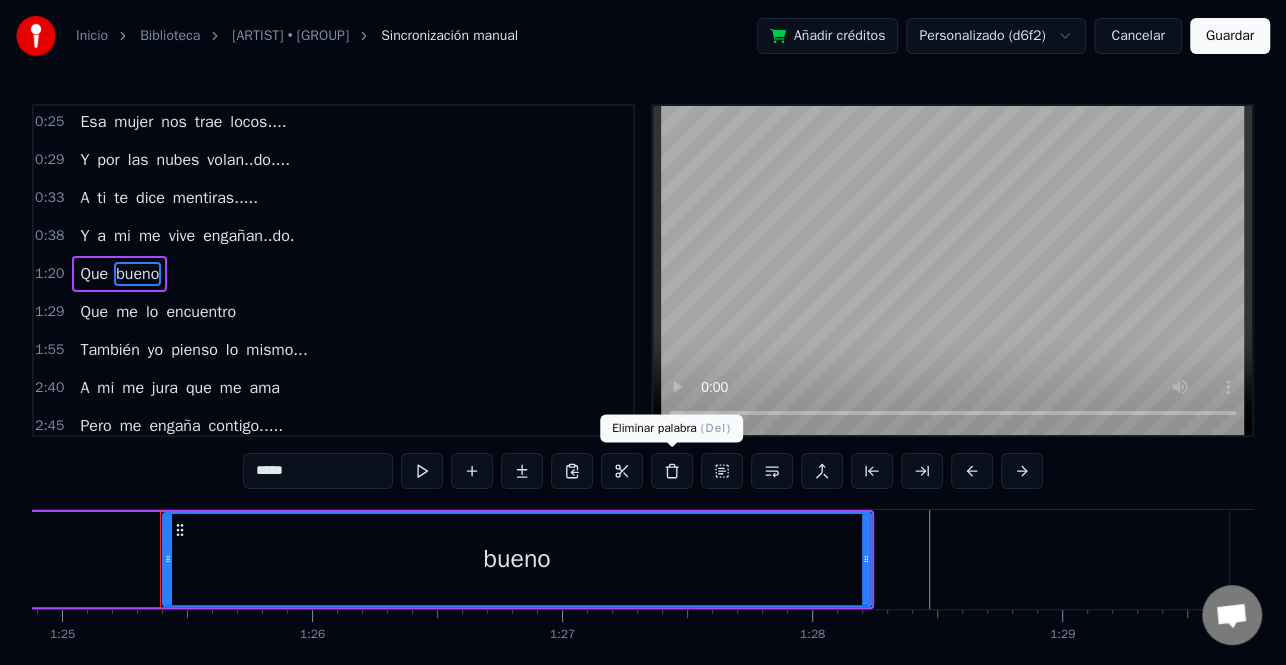 scroll, scrollTop: 0, scrollLeft: 21247, axis: horizontal 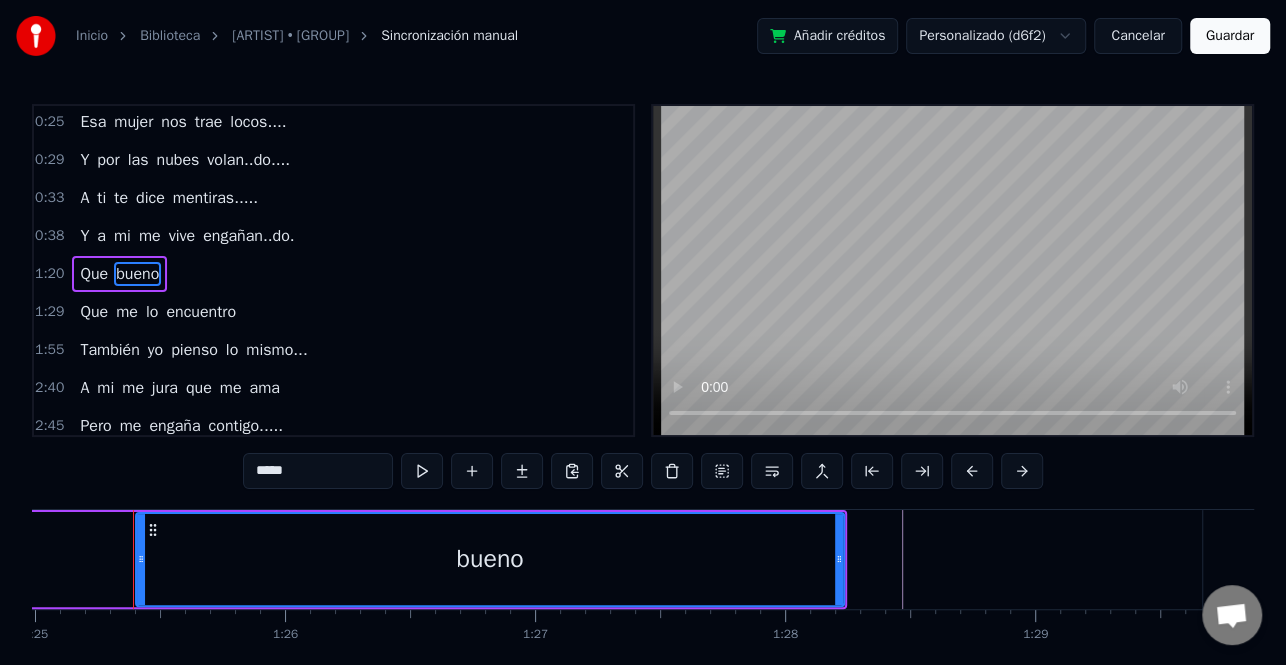 click on "bueno" at bounding box center (490, 559) 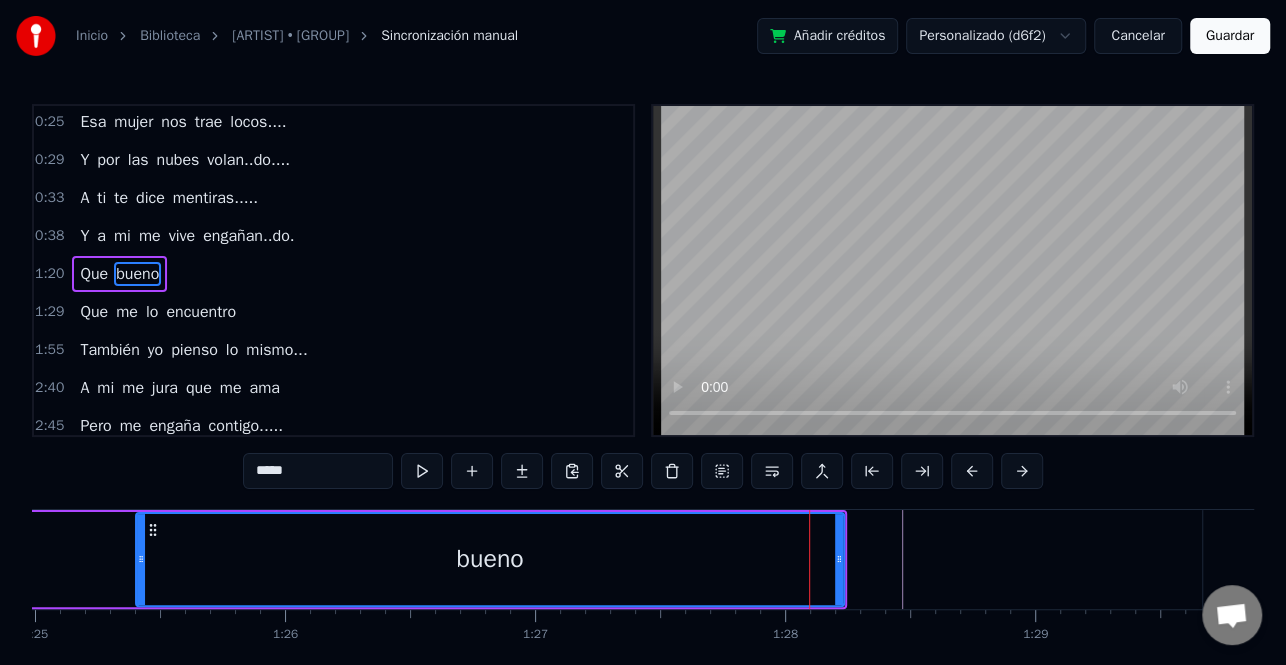click at bounding box center [8160, 559] 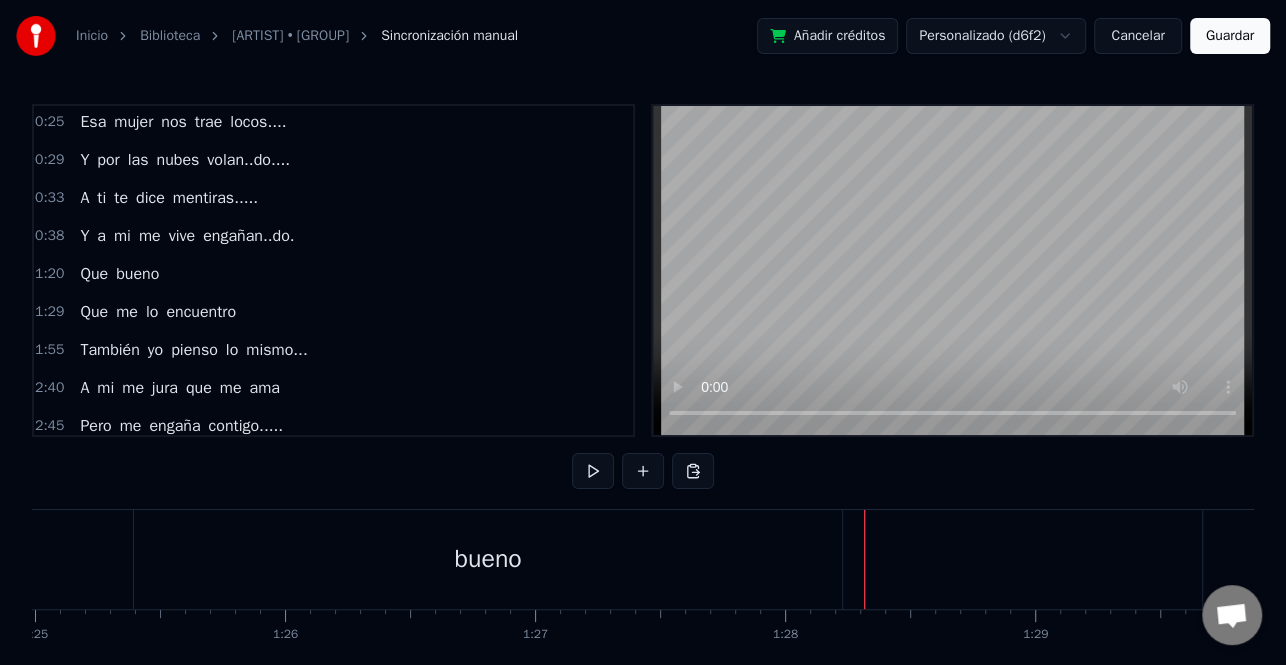 click on "bueno" at bounding box center [488, 559] 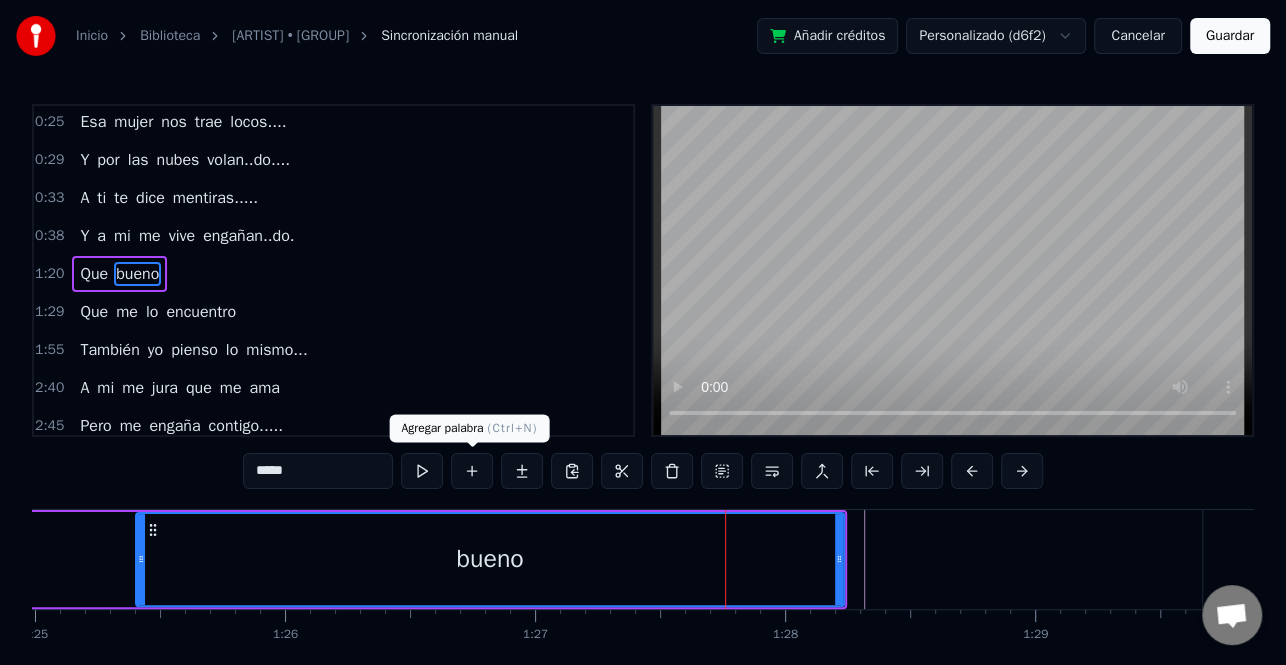 click at bounding box center [472, 471] 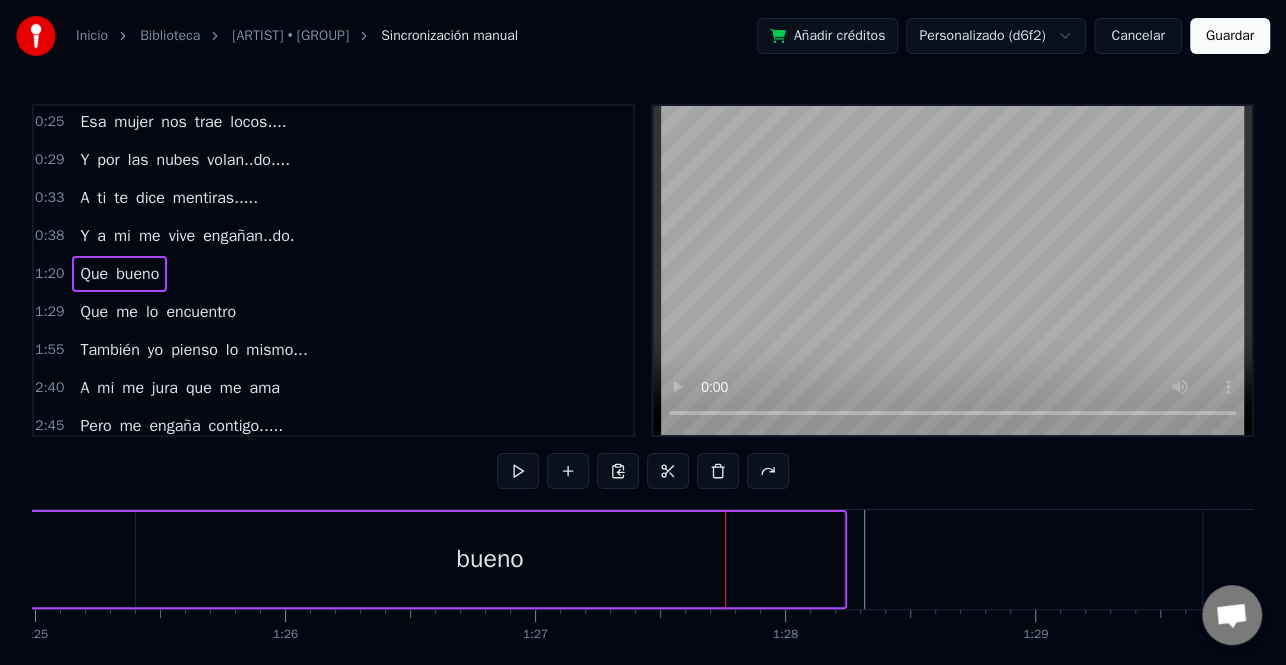 click on "bueno" at bounding box center (490, 559) 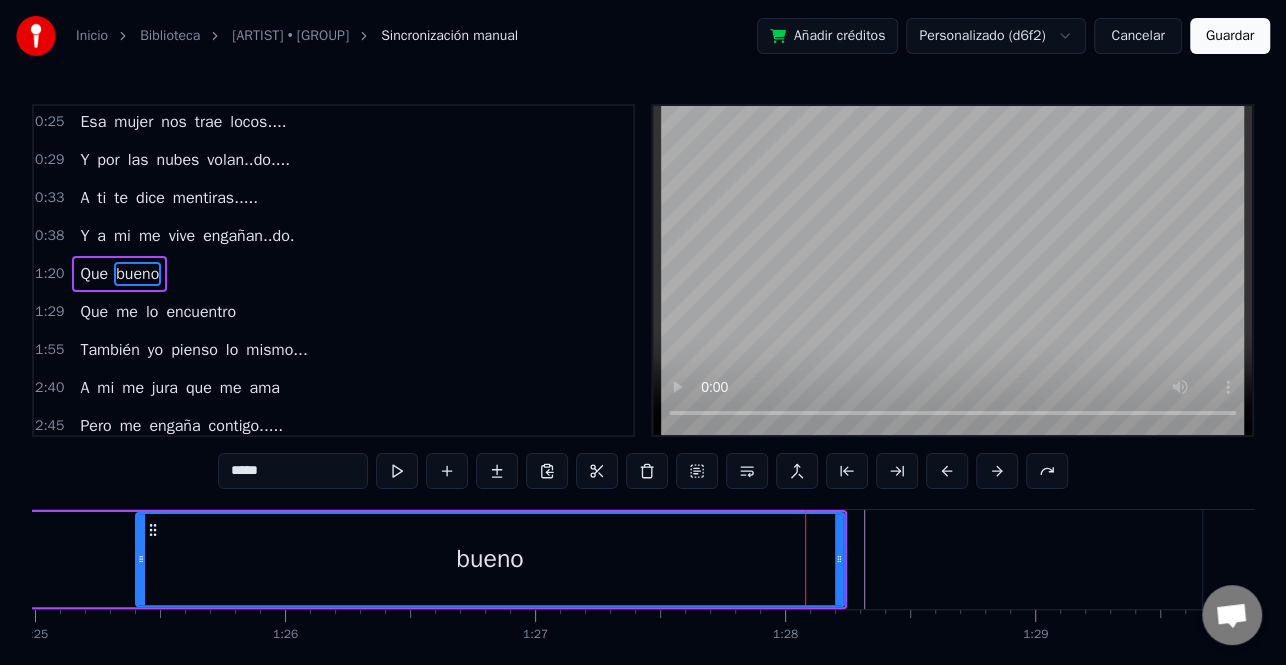 click on "1:20 Que bueno" at bounding box center [333, 274] 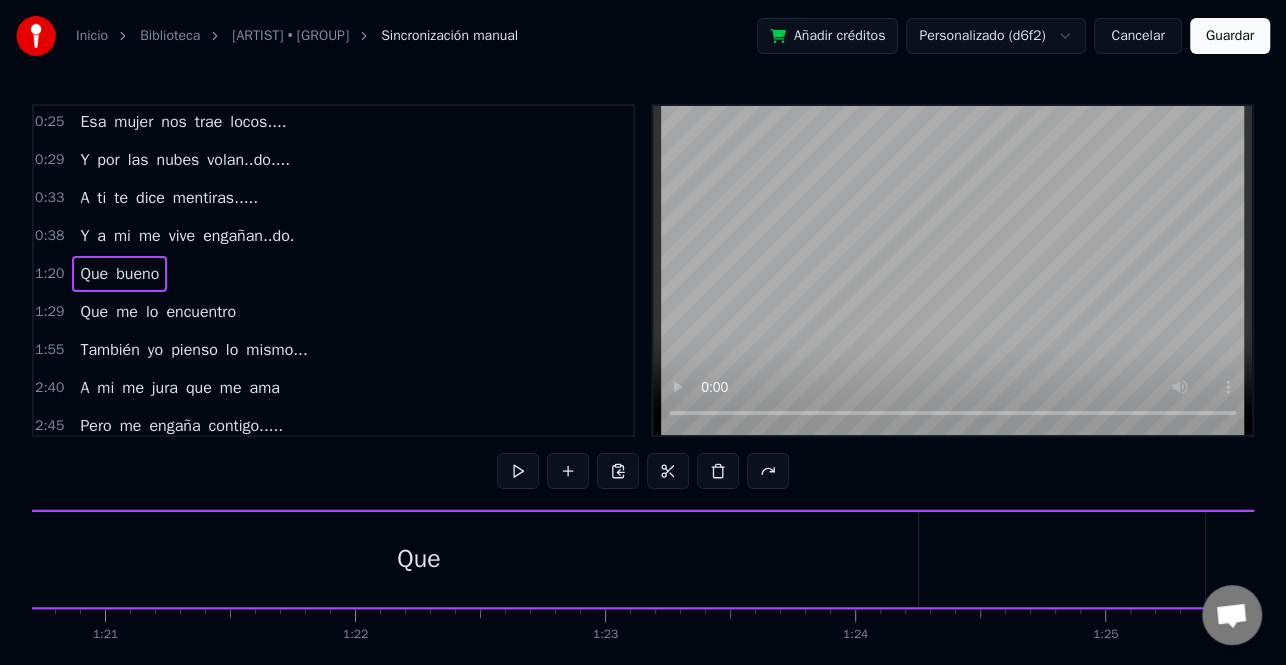 scroll, scrollTop: 0, scrollLeft: 19961, axis: horizontal 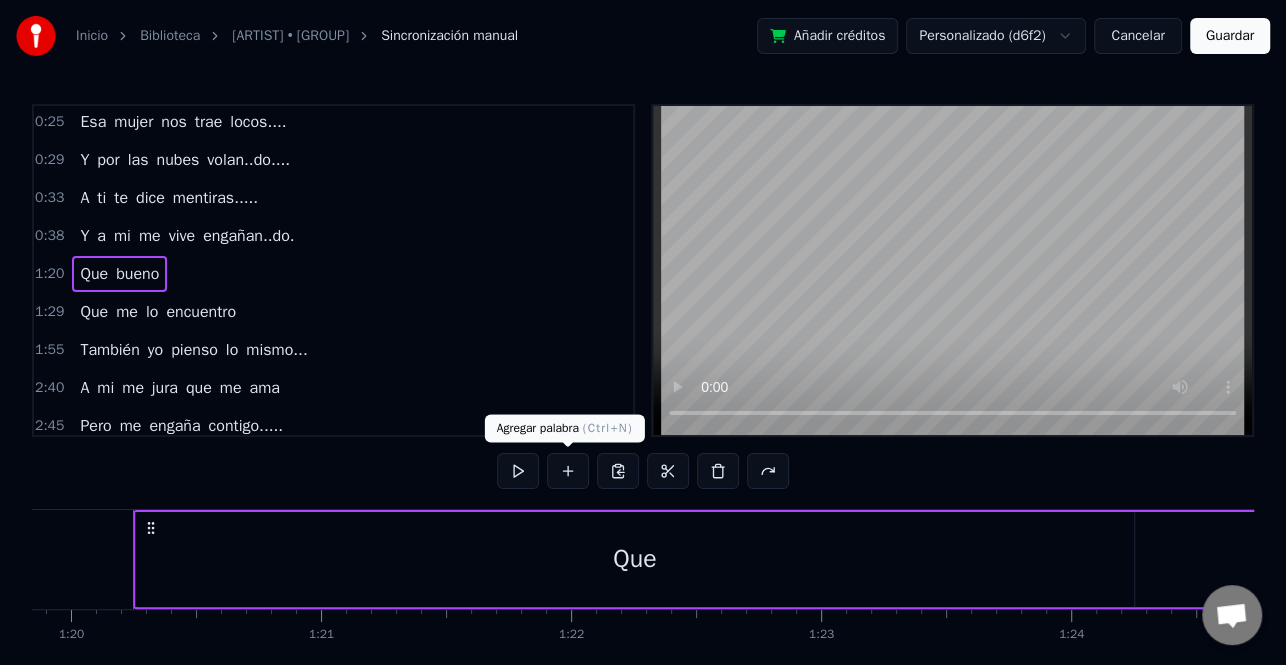 click at bounding box center [568, 471] 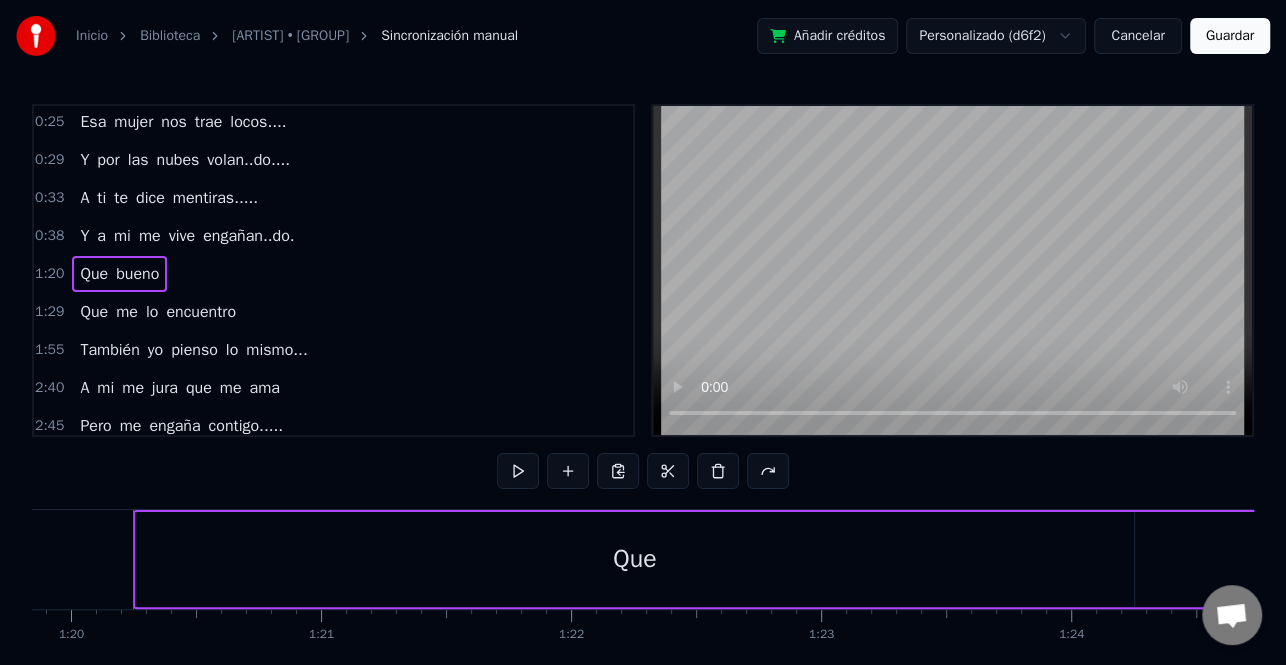 click on "Que" at bounding box center [635, 559] 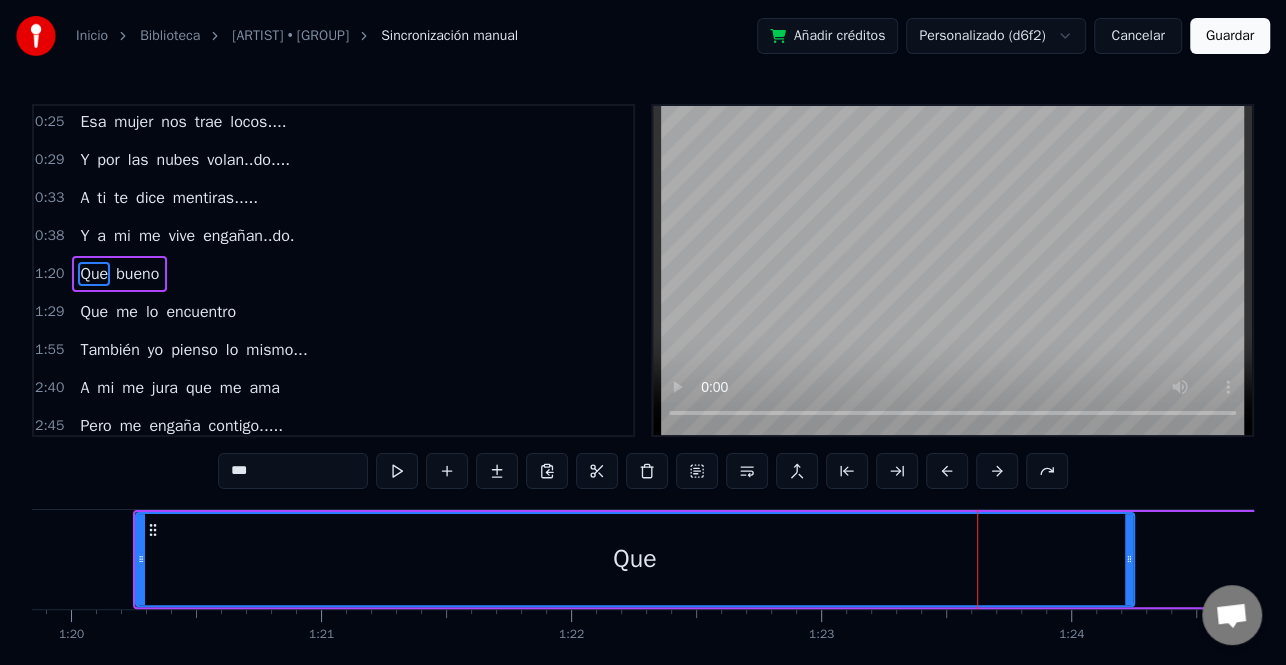 click on "Que" at bounding box center [635, 559] 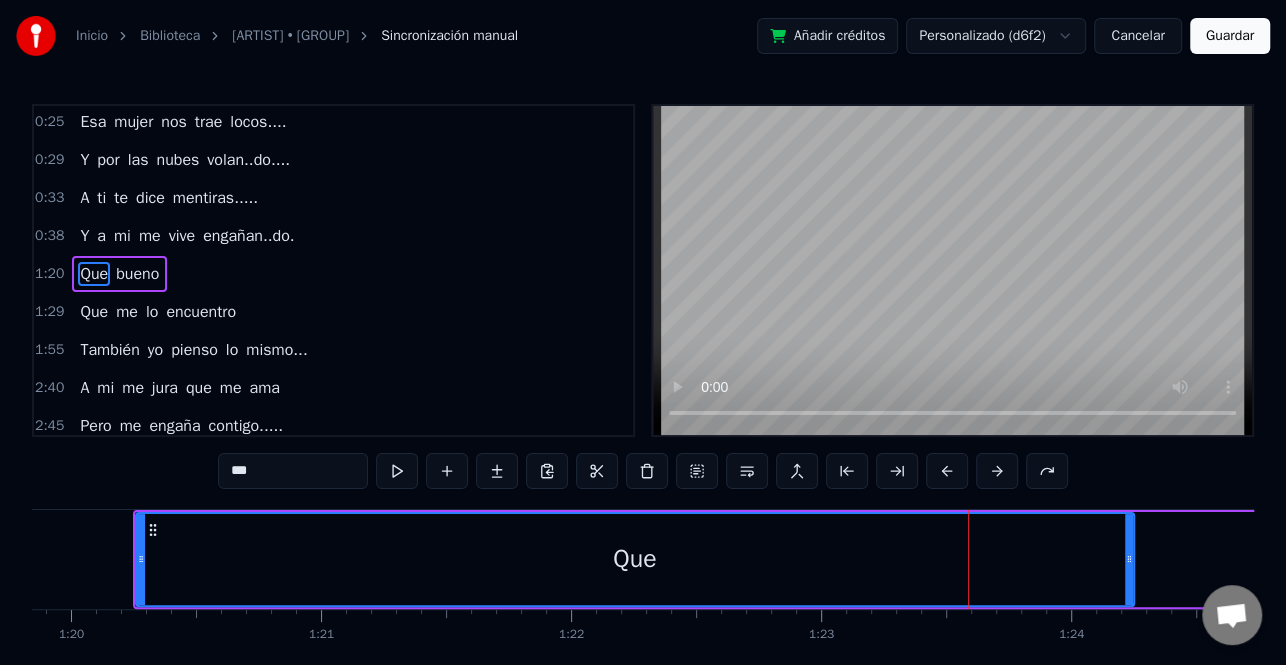 click on "Que" at bounding box center (635, 559) 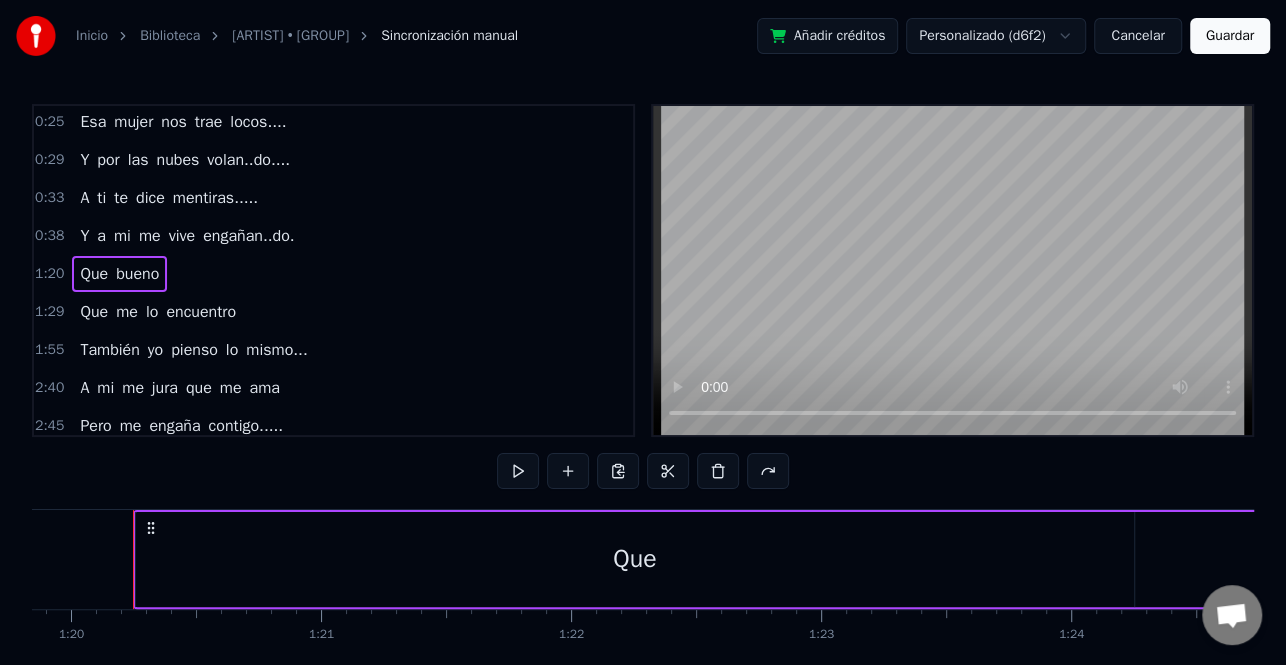 click on "1:20 Que bueno" at bounding box center (333, 274) 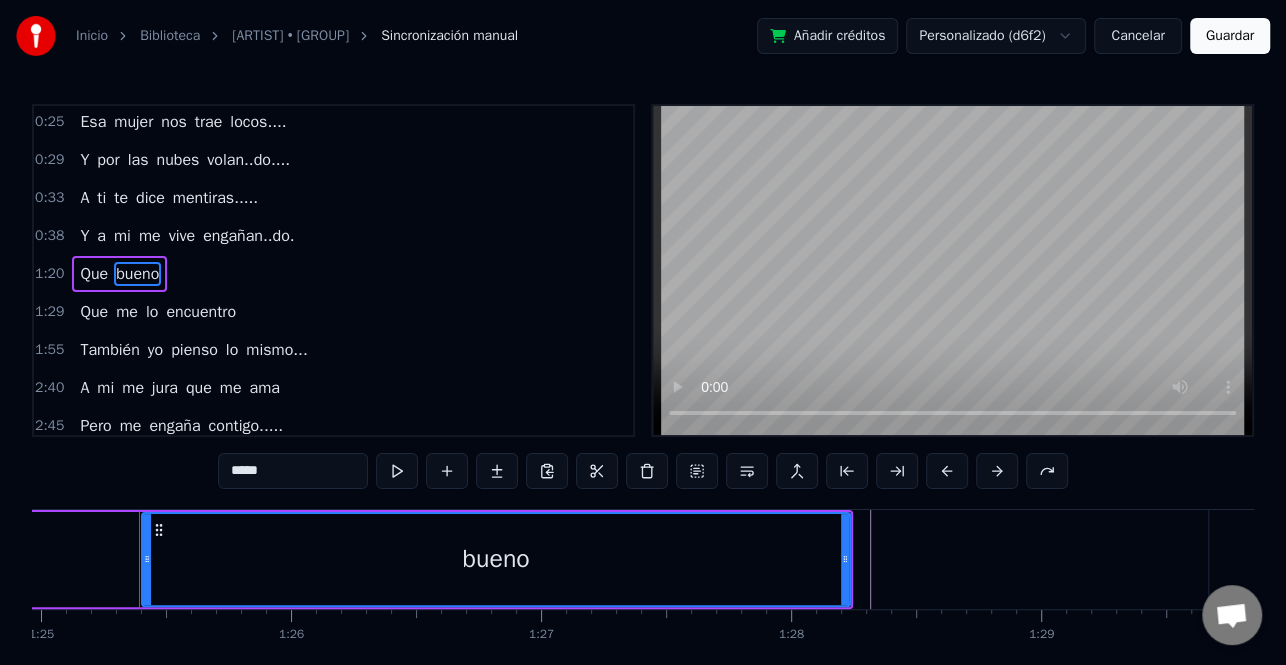 scroll, scrollTop: 0, scrollLeft: 21247, axis: horizontal 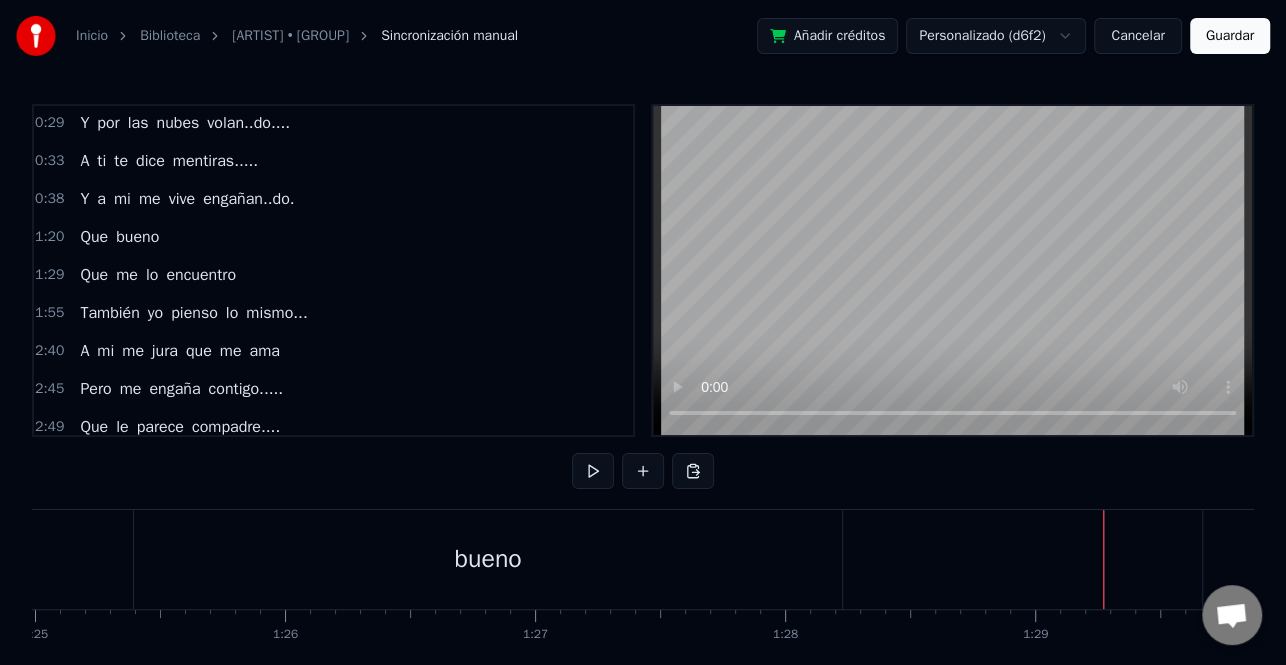 click at bounding box center (1103, 559) 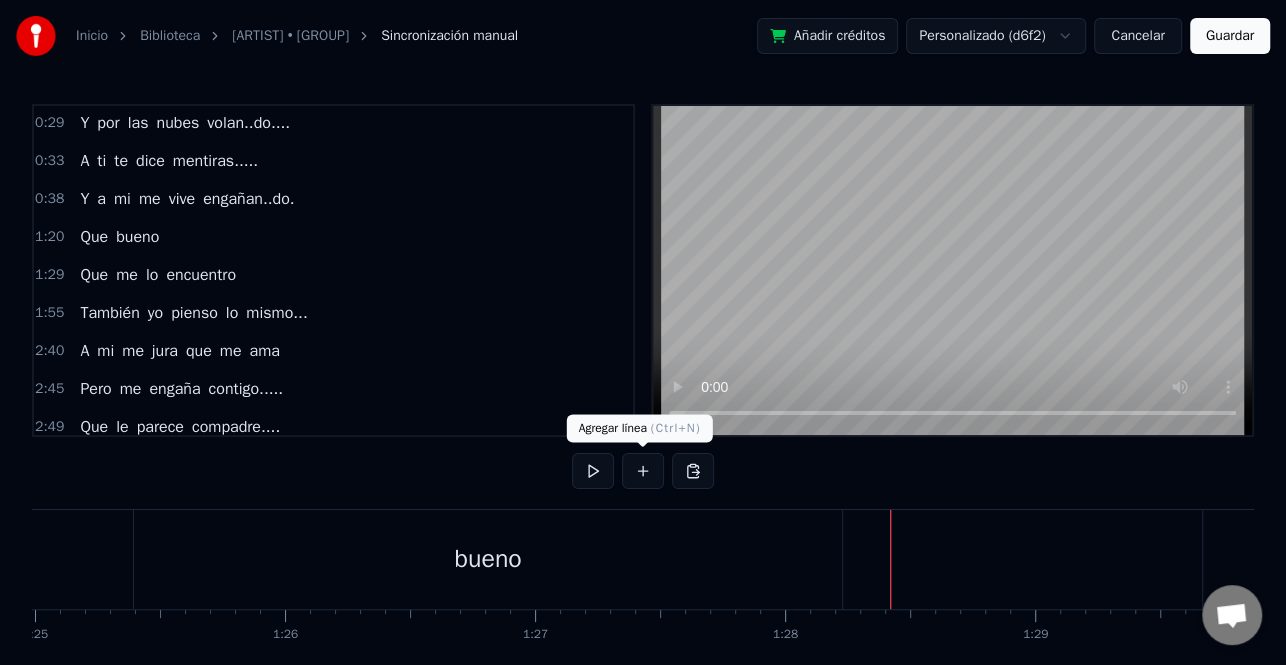 click at bounding box center [643, 471] 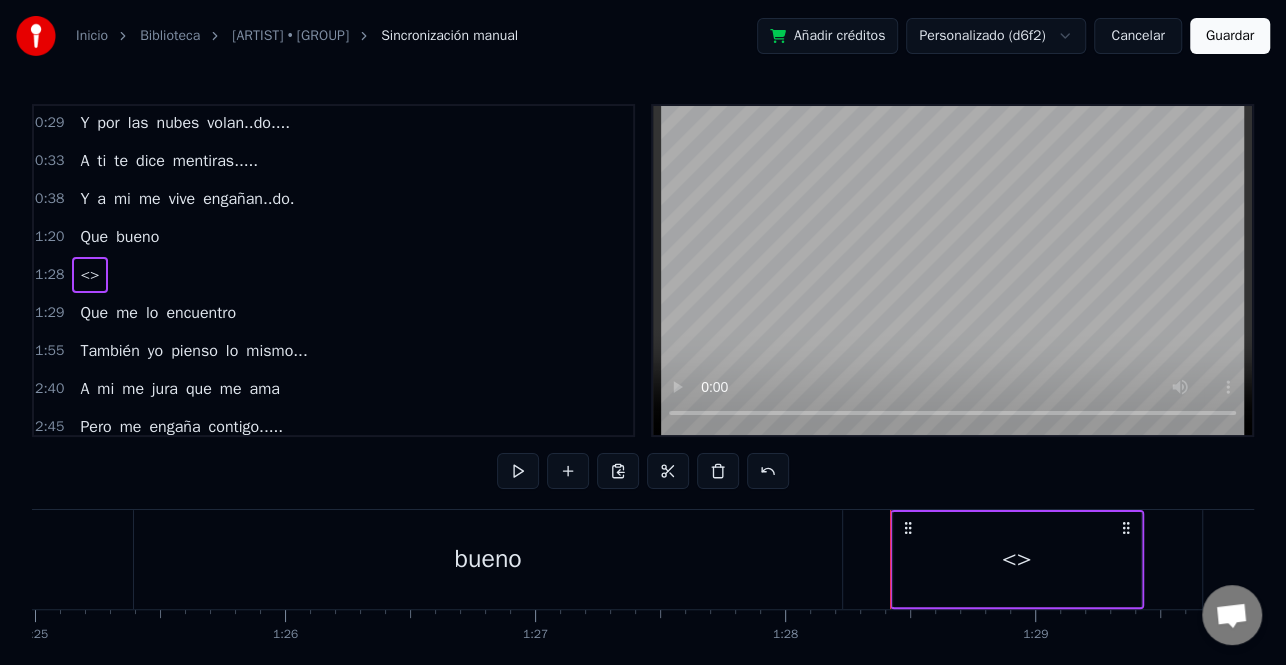 click on "<>" at bounding box center [1017, 559] 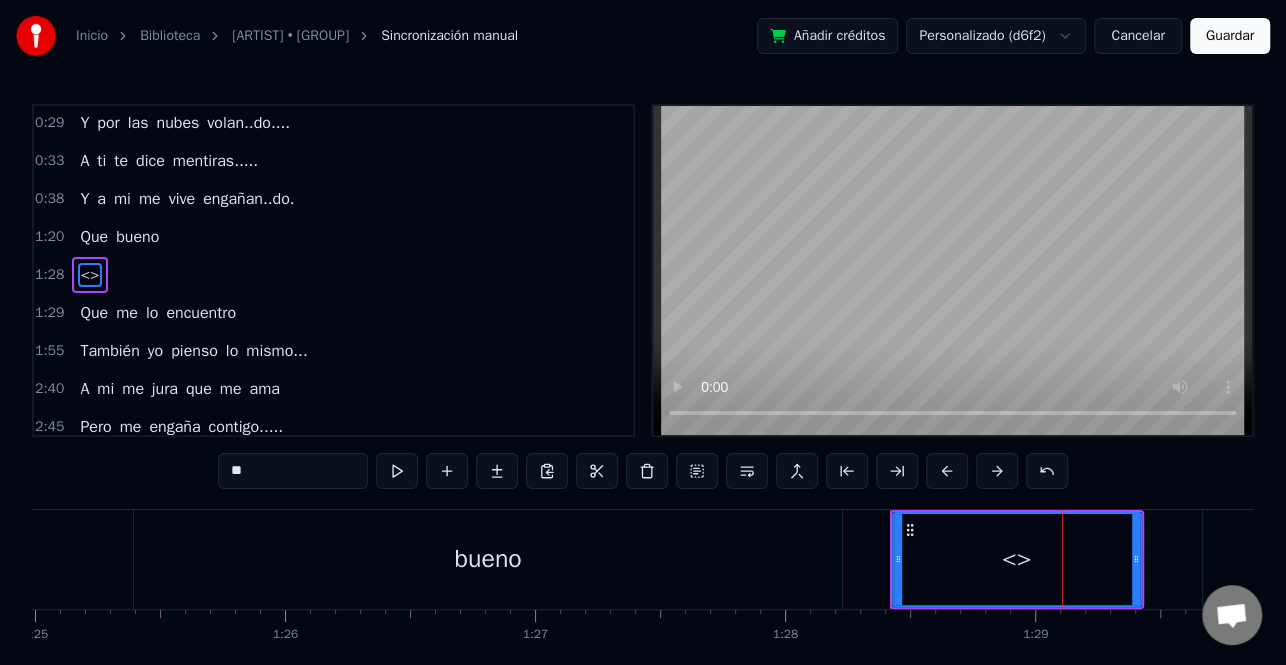 scroll, scrollTop: 193, scrollLeft: 0, axis: vertical 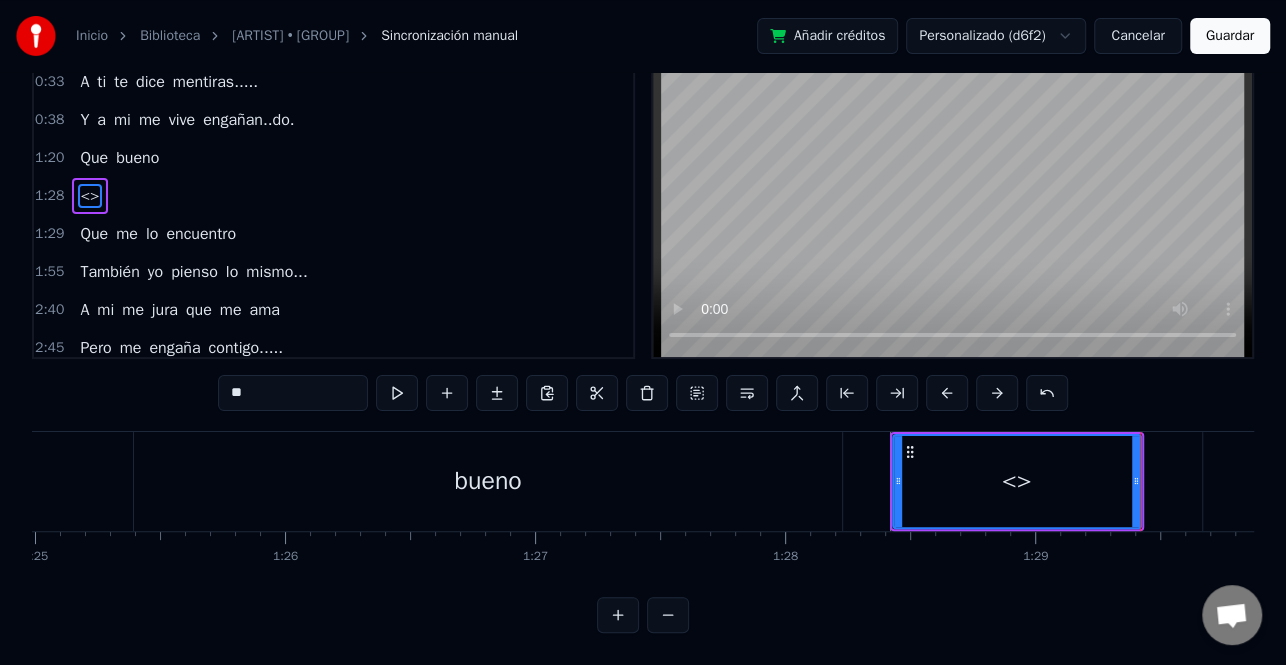 click on "bueno" at bounding box center [488, 481] 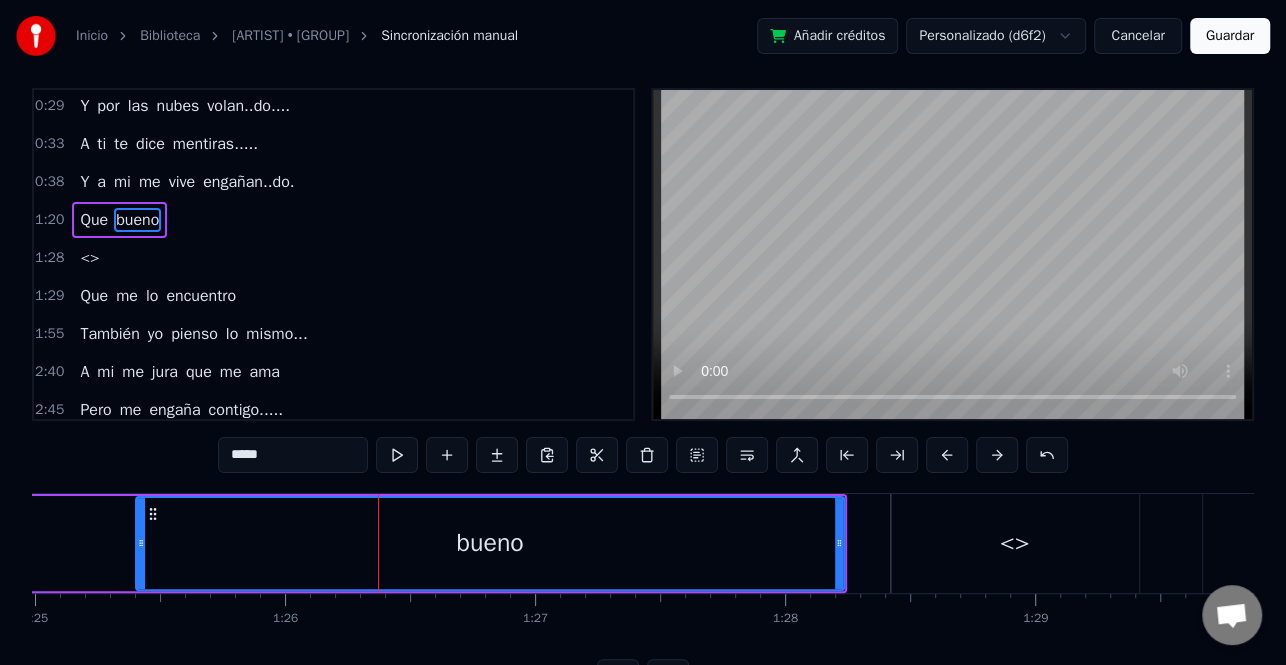 scroll, scrollTop: 0, scrollLeft: 0, axis: both 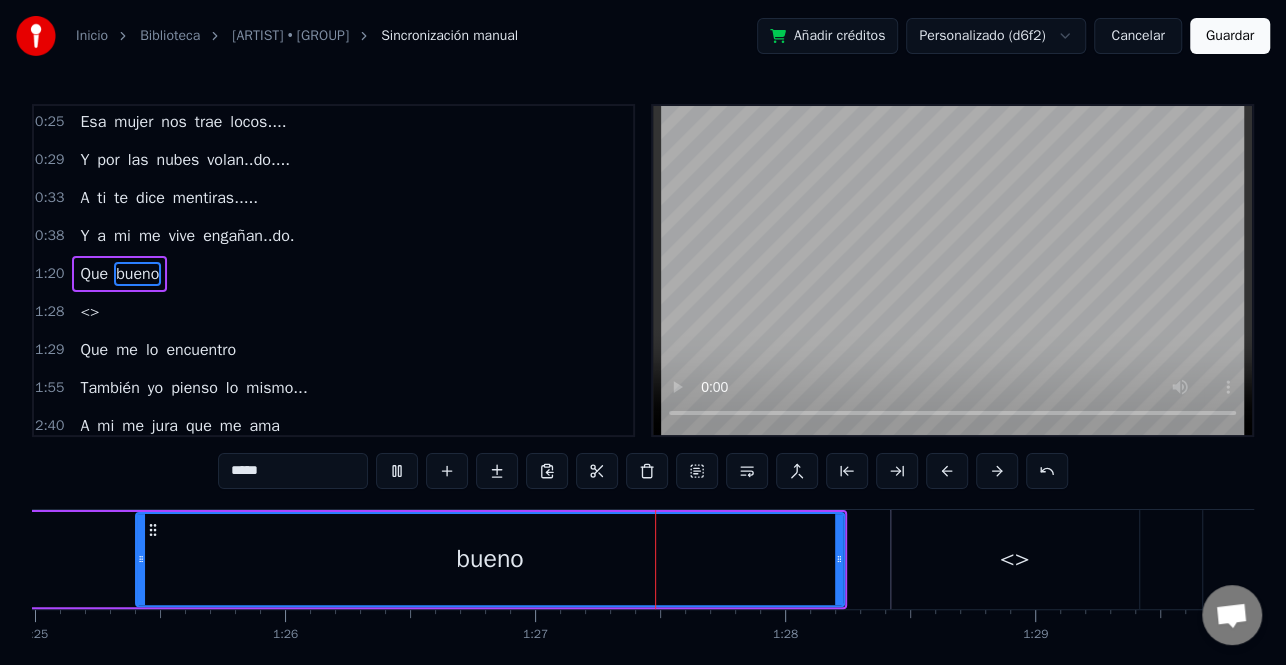 click on "Que bueno" at bounding box center (-153, 559) 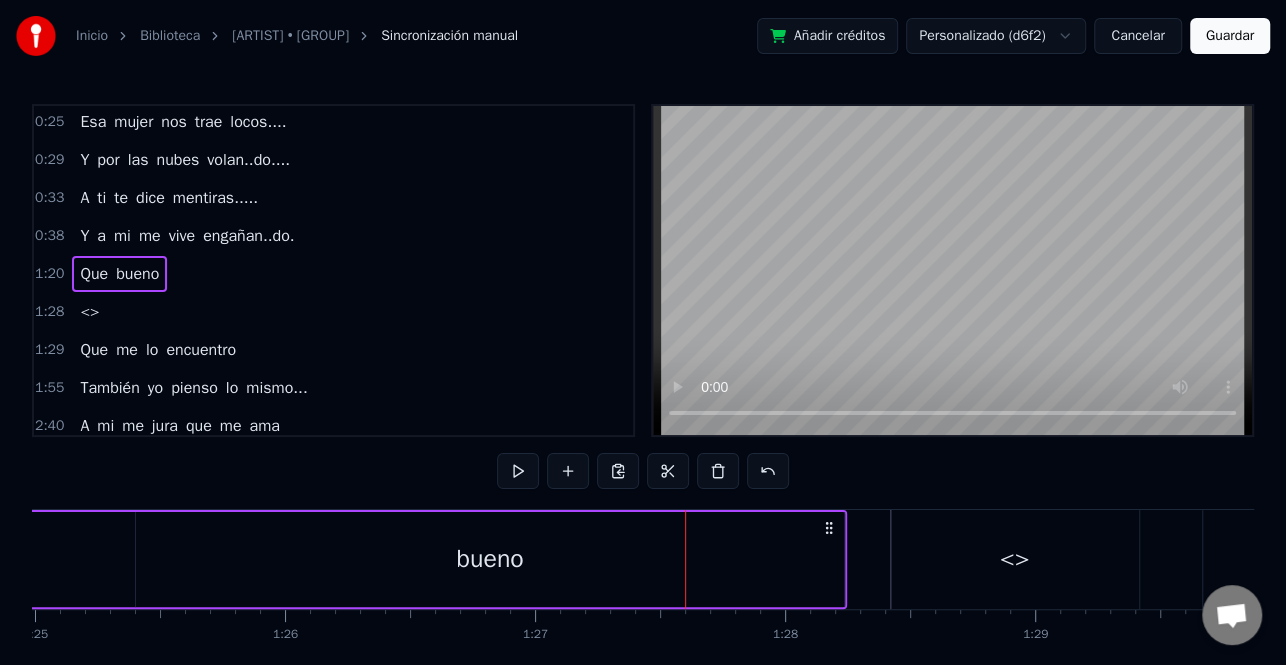 type 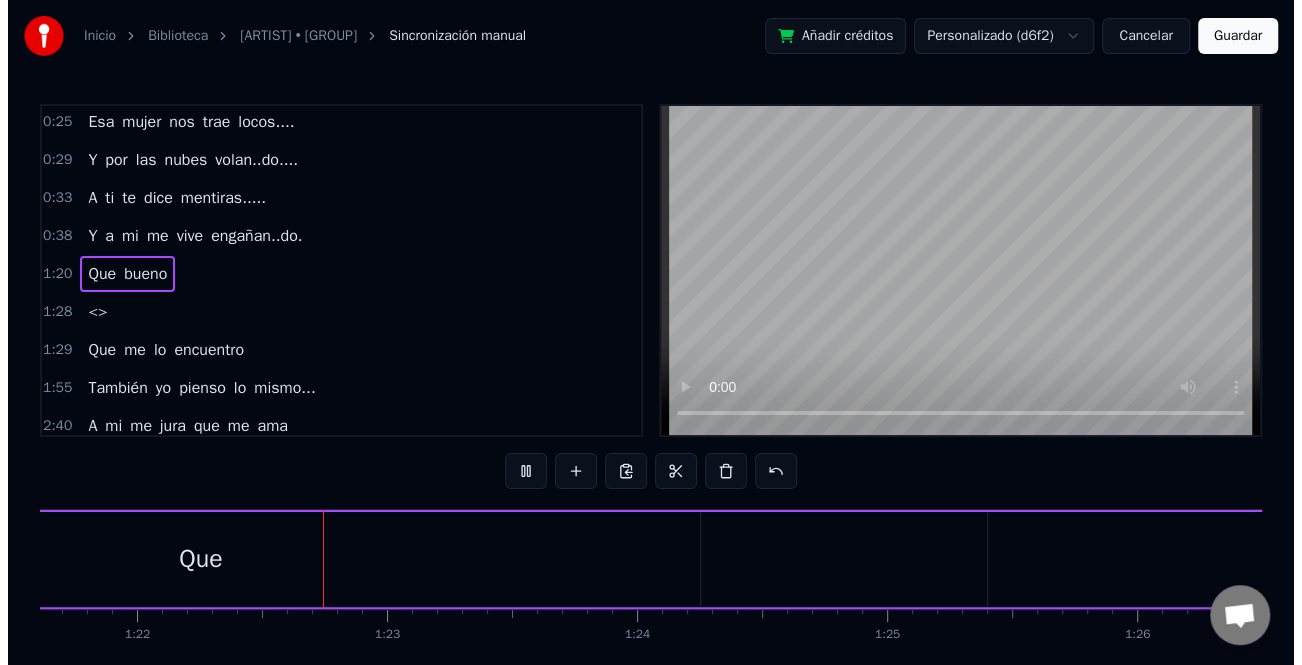 scroll, scrollTop: 0, scrollLeft: 20457, axis: horizontal 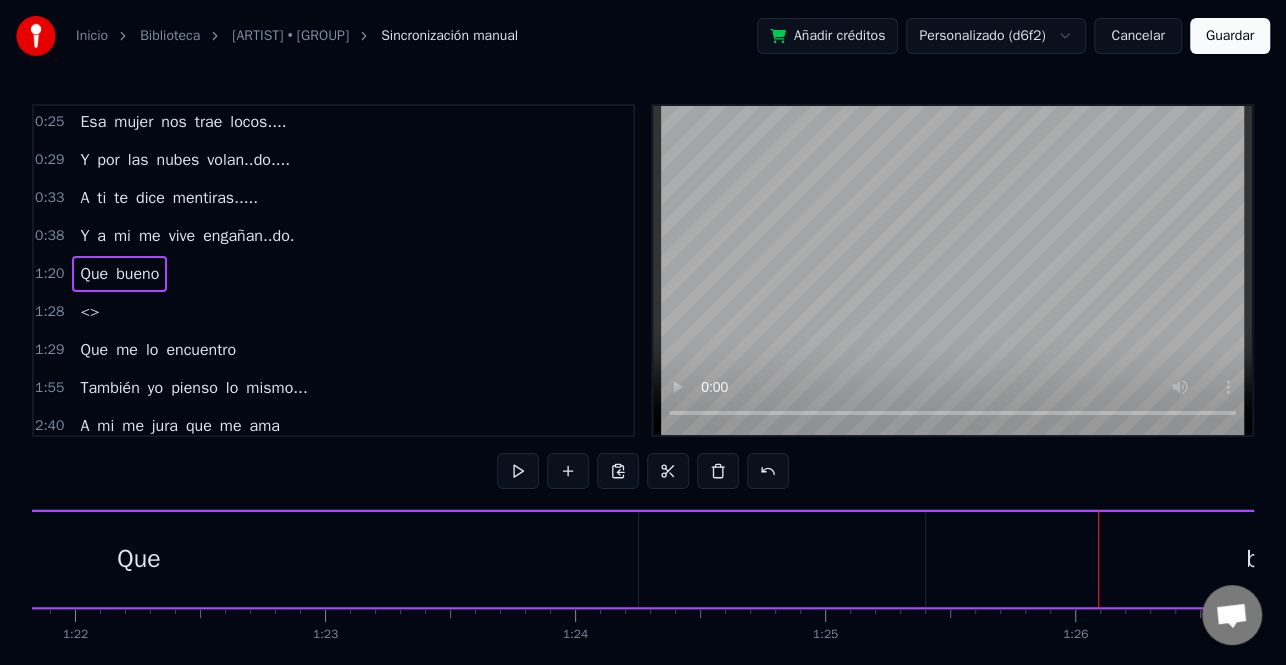 click on "Cancelar" at bounding box center (1137, 36) 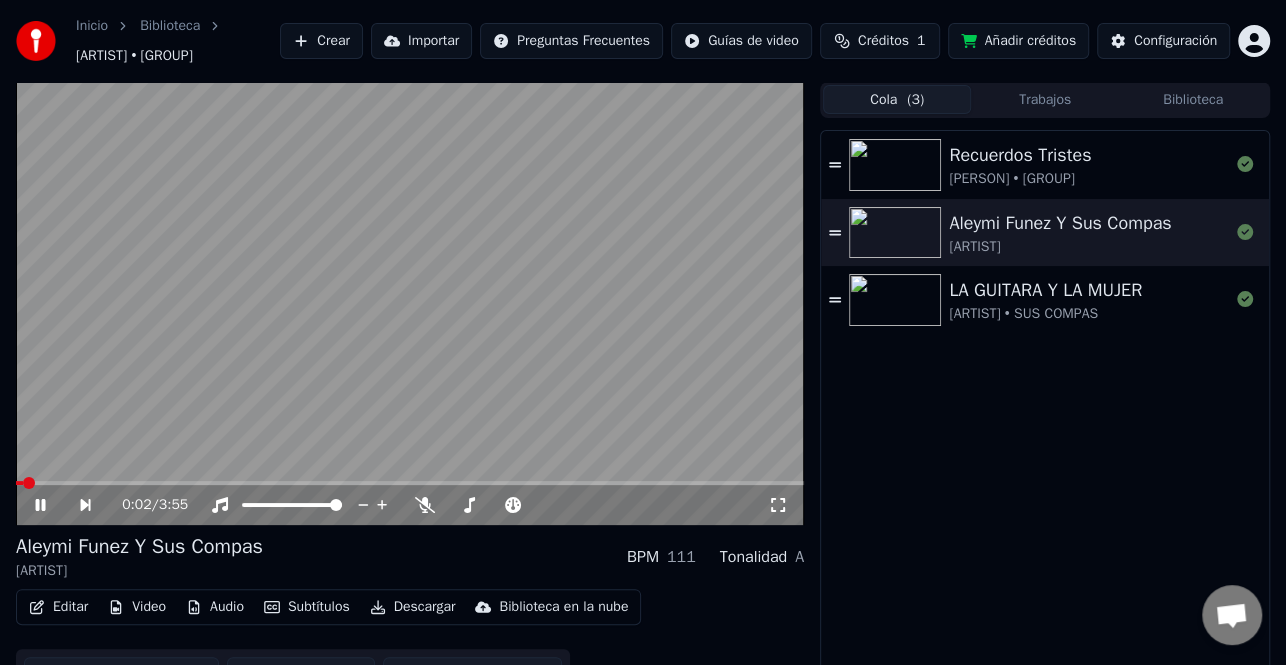 click on "0:02  /  3:55" at bounding box center [410, 505] 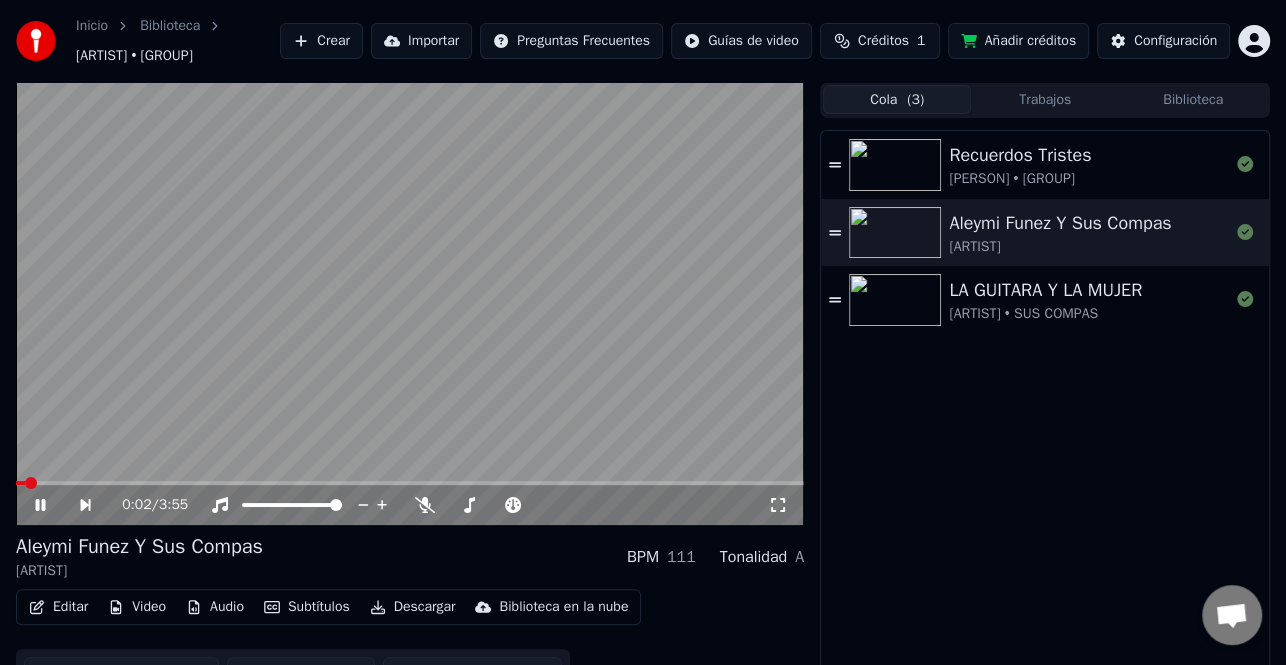click on "Editar" at bounding box center [58, 607] 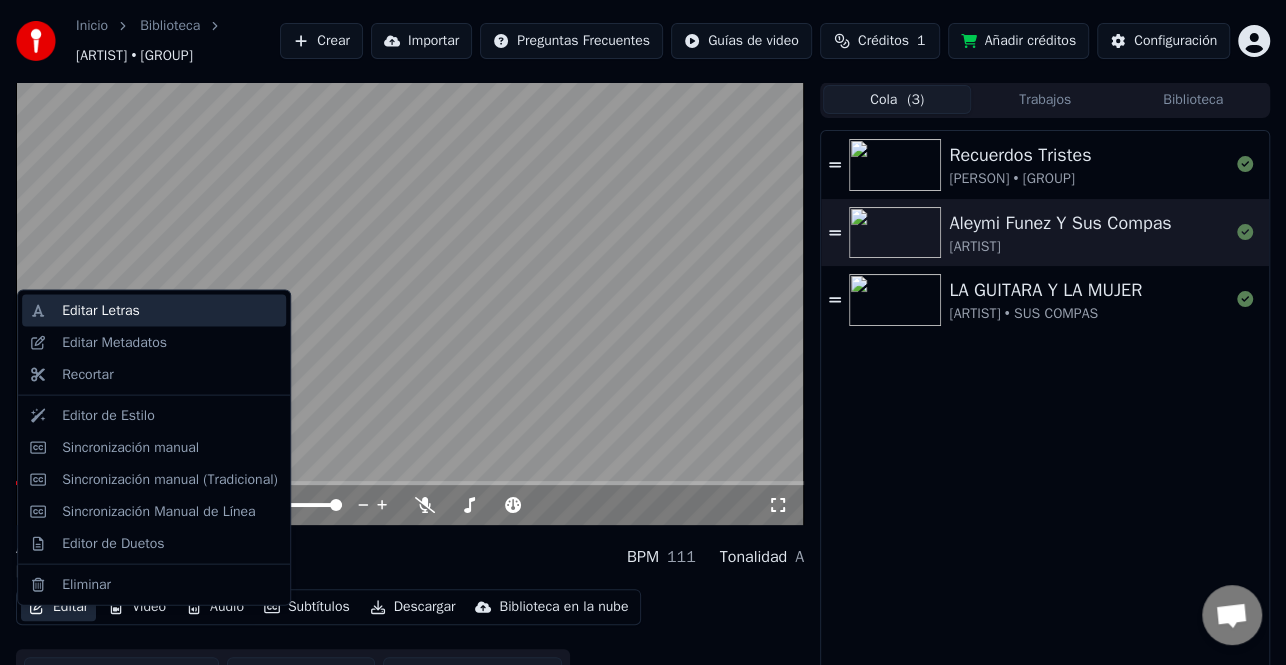 click on "Editar Letras" at bounding box center [170, 311] 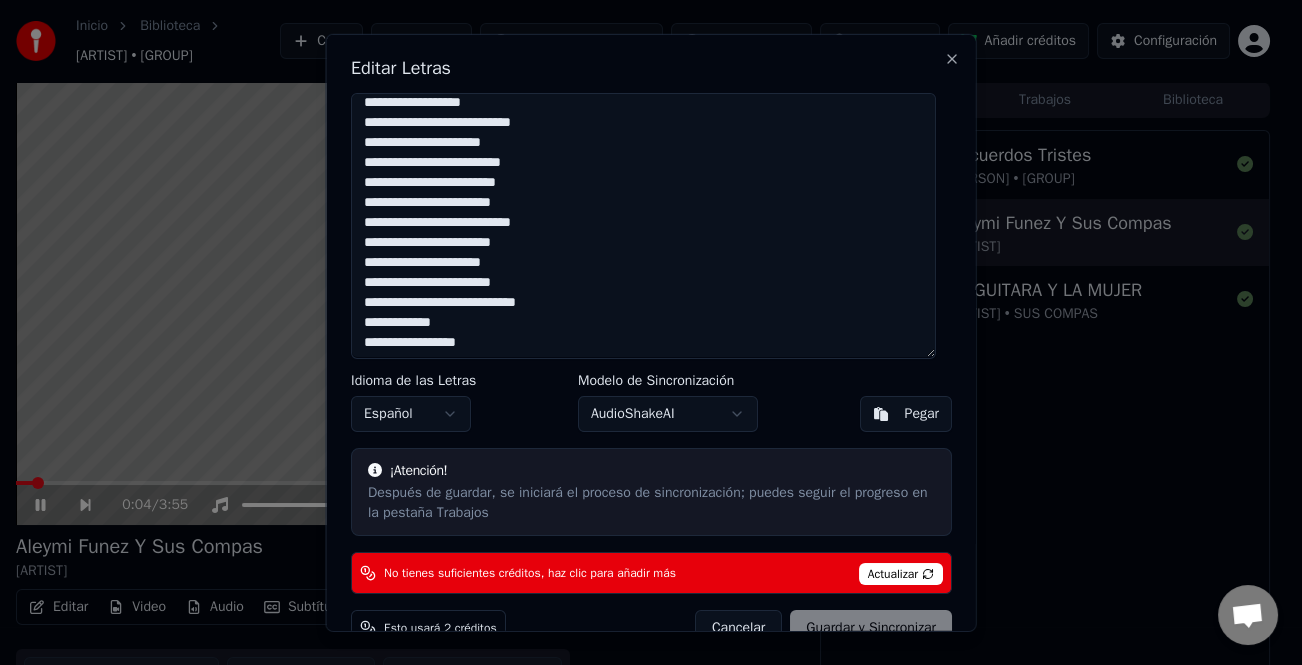 scroll, scrollTop: 272, scrollLeft: 0, axis: vertical 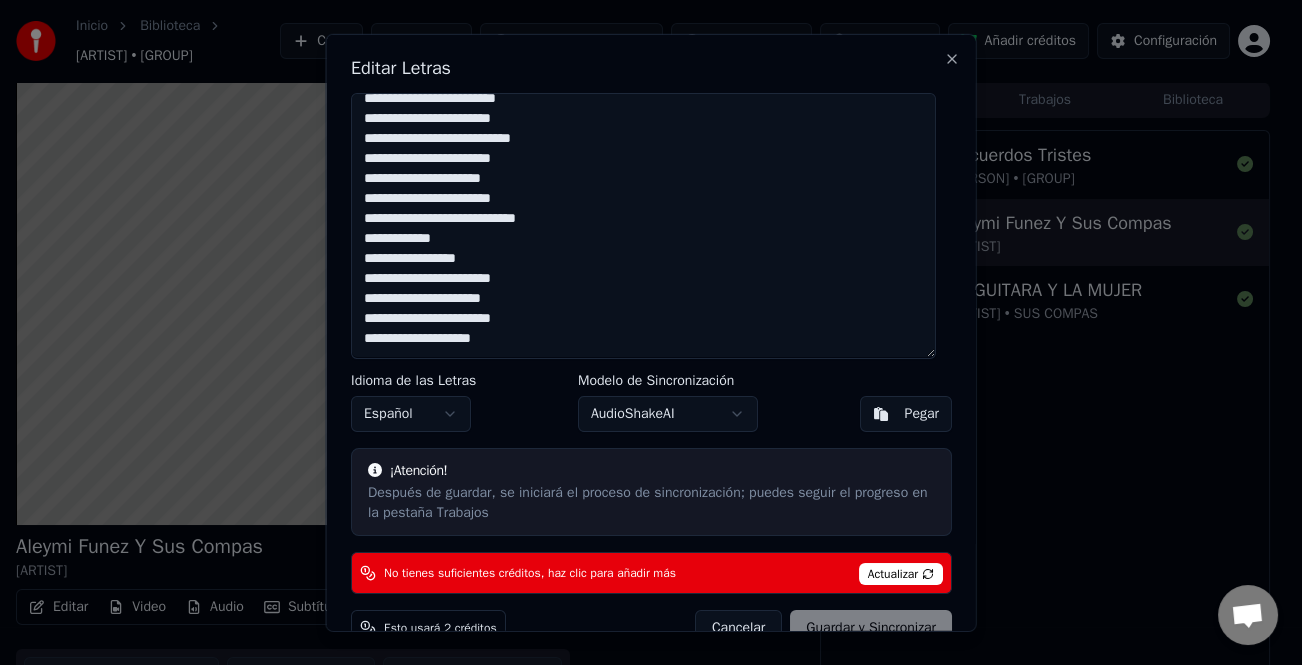 drag, startPoint x: 562, startPoint y: 360, endPoint x: 533, endPoint y: 331, distance: 41.01219 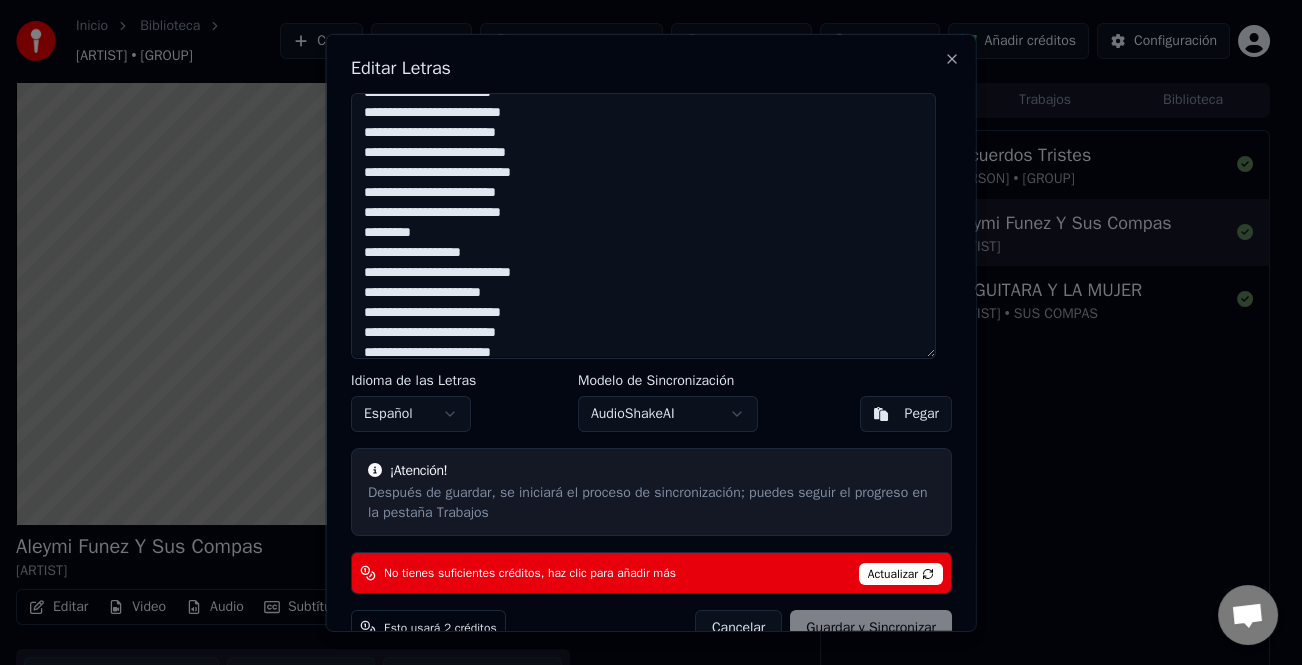 scroll, scrollTop: 0, scrollLeft: 0, axis: both 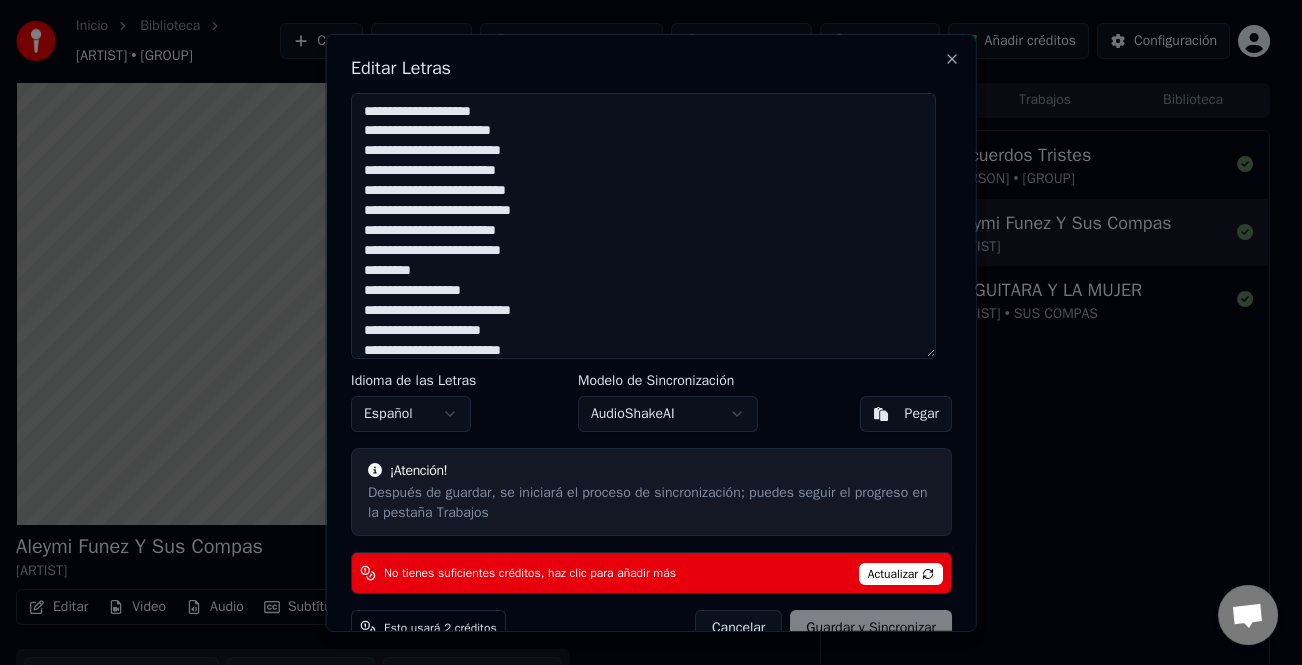 drag, startPoint x: 553, startPoint y: 343, endPoint x: 291, endPoint y: 52, distance: 391.56735 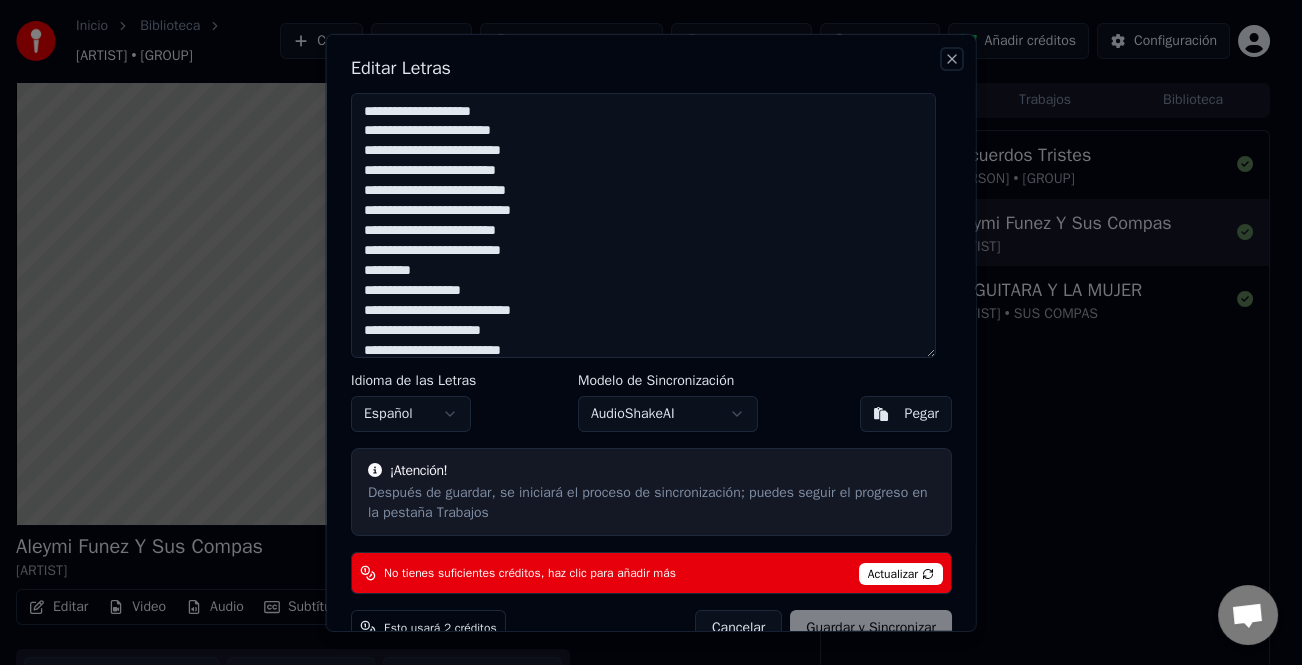 click on "Close" at bounding box center [952, 58] 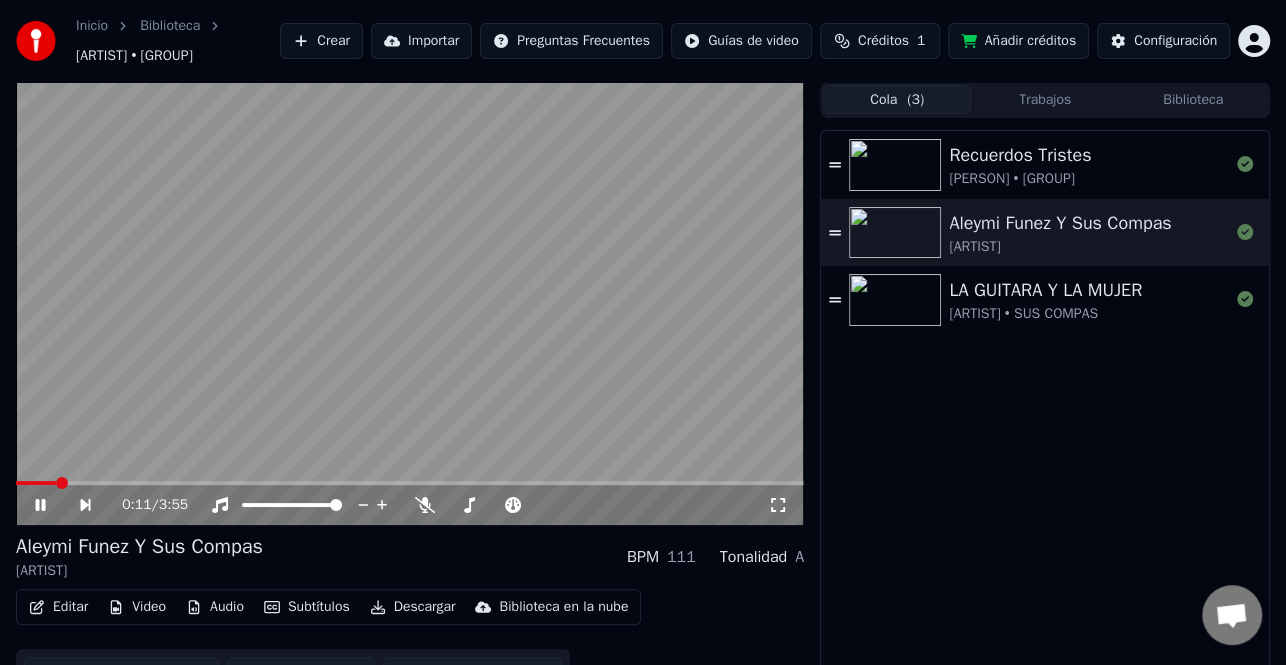 click 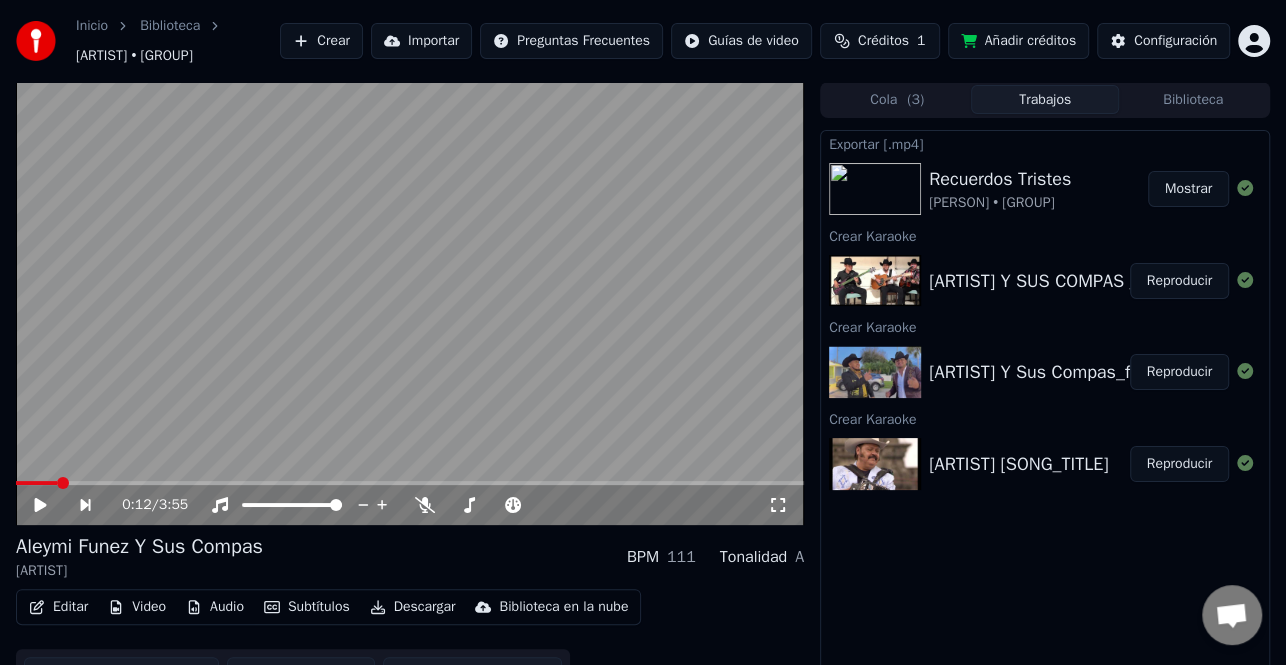 click on "Trabajos" at bounding box center [1045, 99] 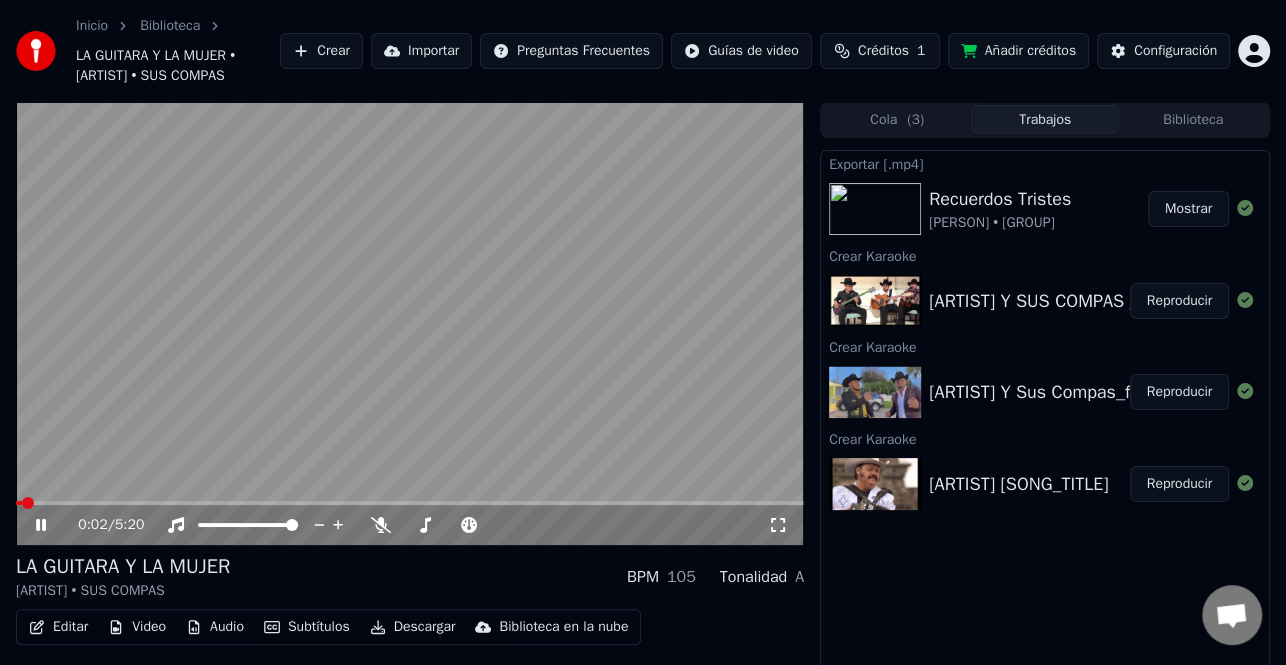 click 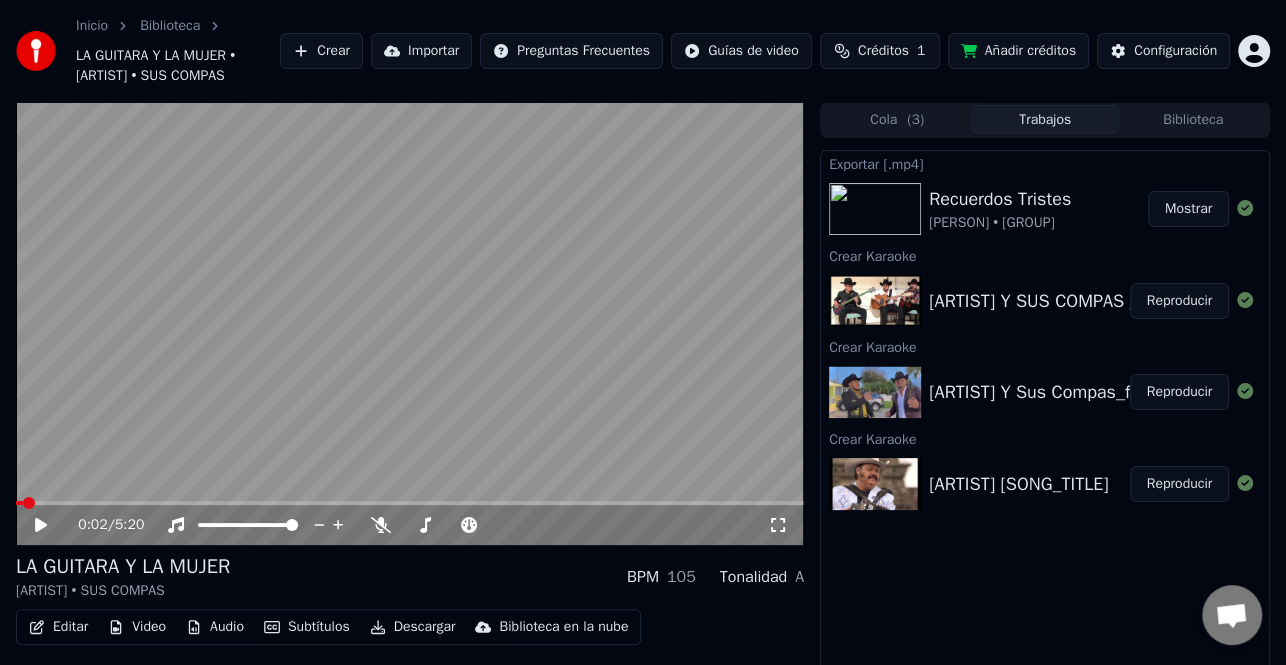 click on "Editar" at bounding box center (58, 627) 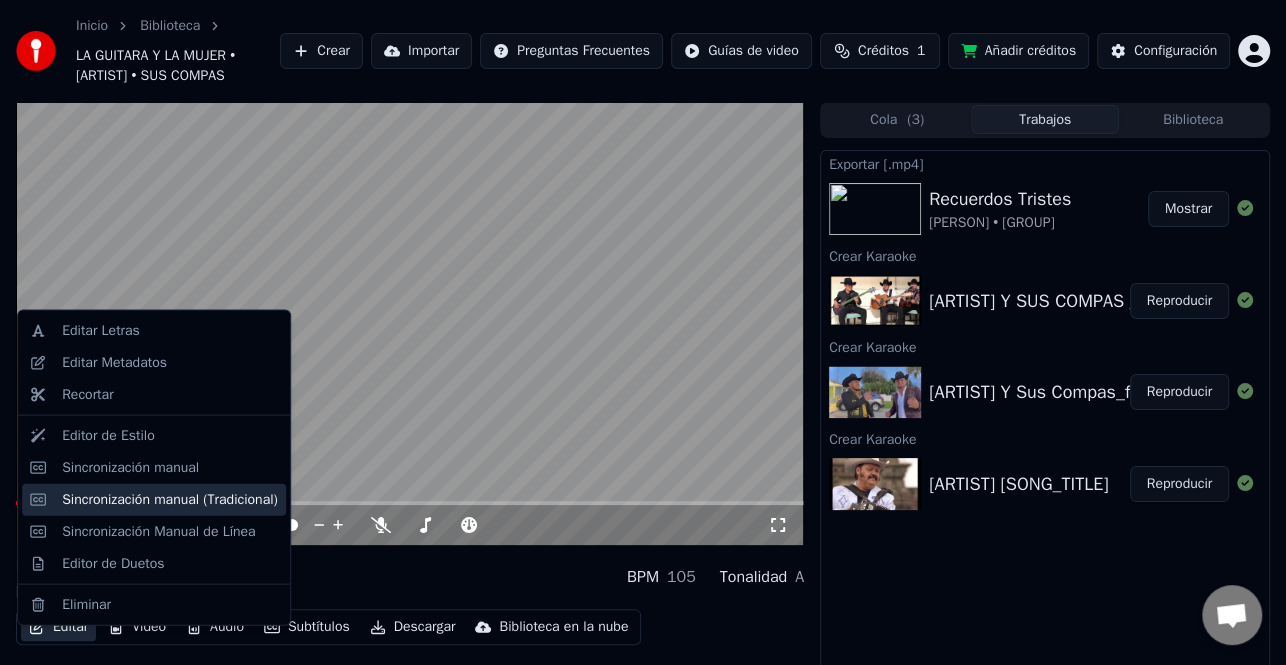 click on "Sincronización manual (Tradicional)" at bounding box center [170, 499] 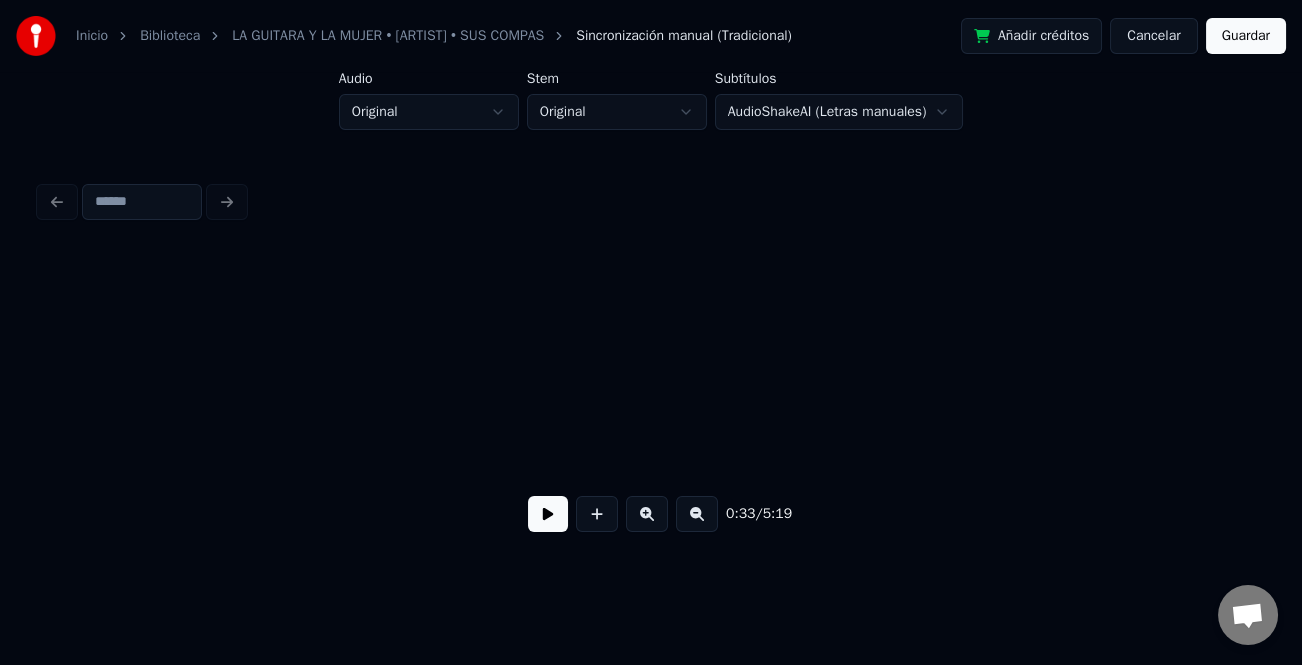 scroll, scrollTop: 0, scrollLeft: 1670, axis: horizontal 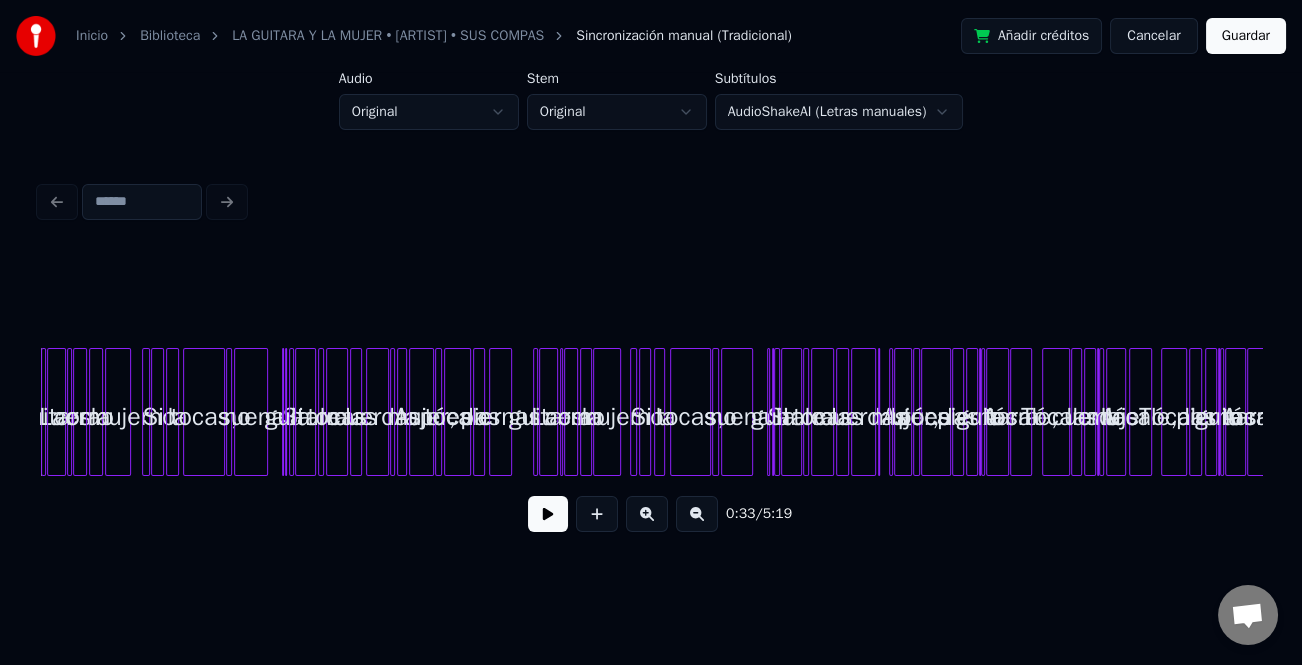 drag, startPoint x: 541, startPoint y: 519, endPoint x: 691, endPoint y: 538, distance: 151.19855 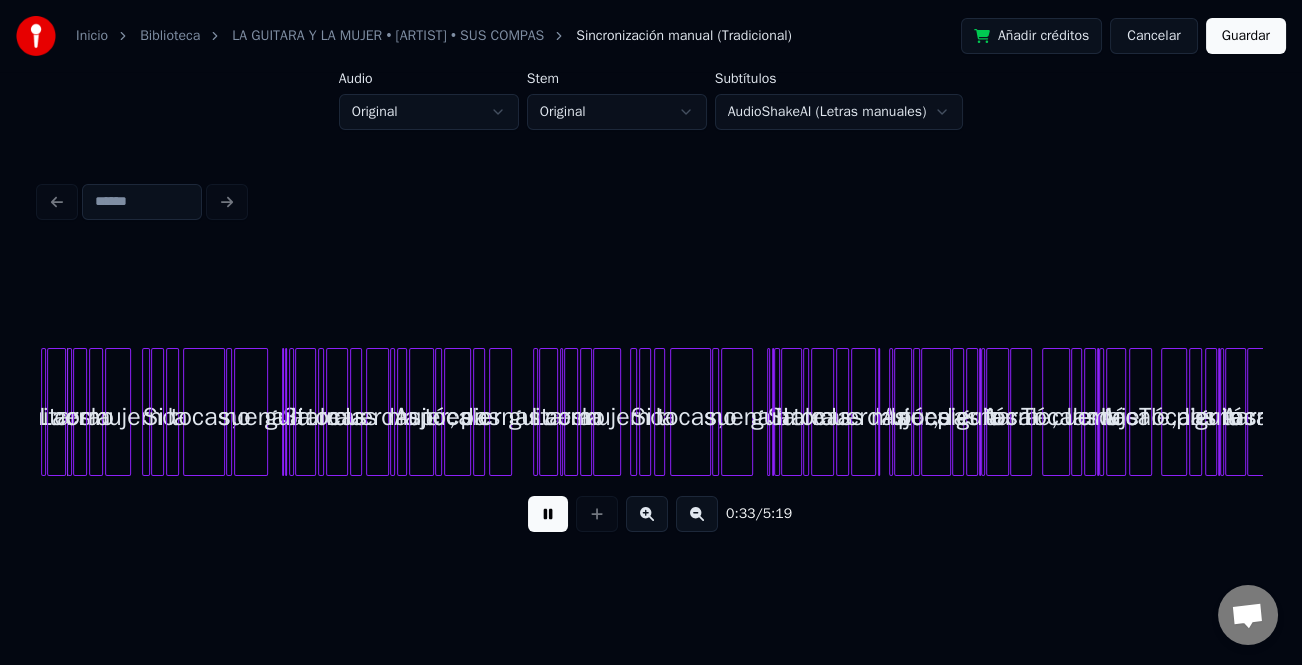 click at bounding box center [647, 514] 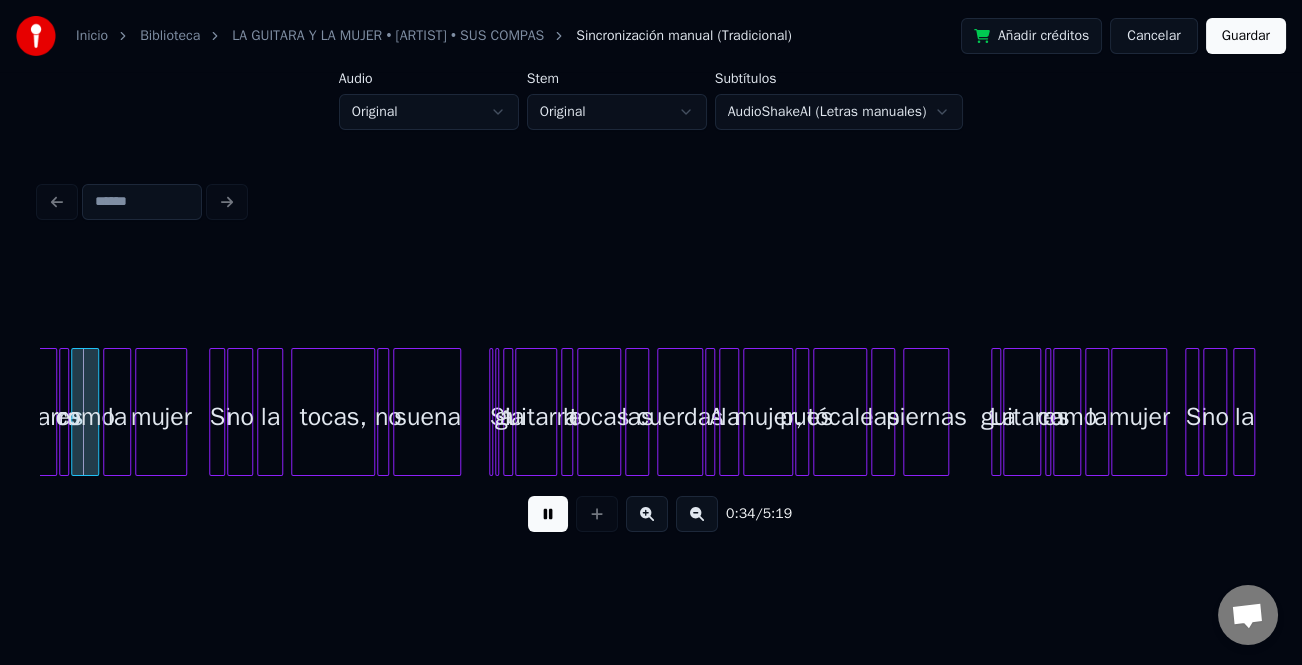 click at bounding box center [647, 514] 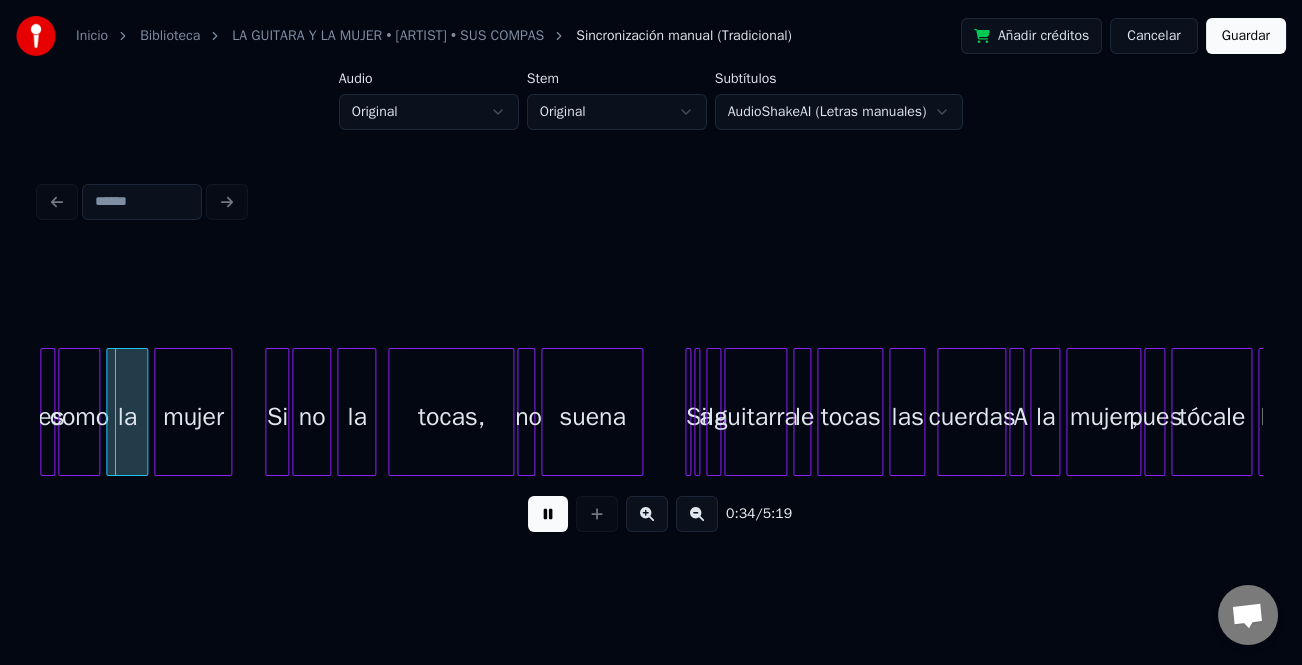 click at bounding box center [647, 514] 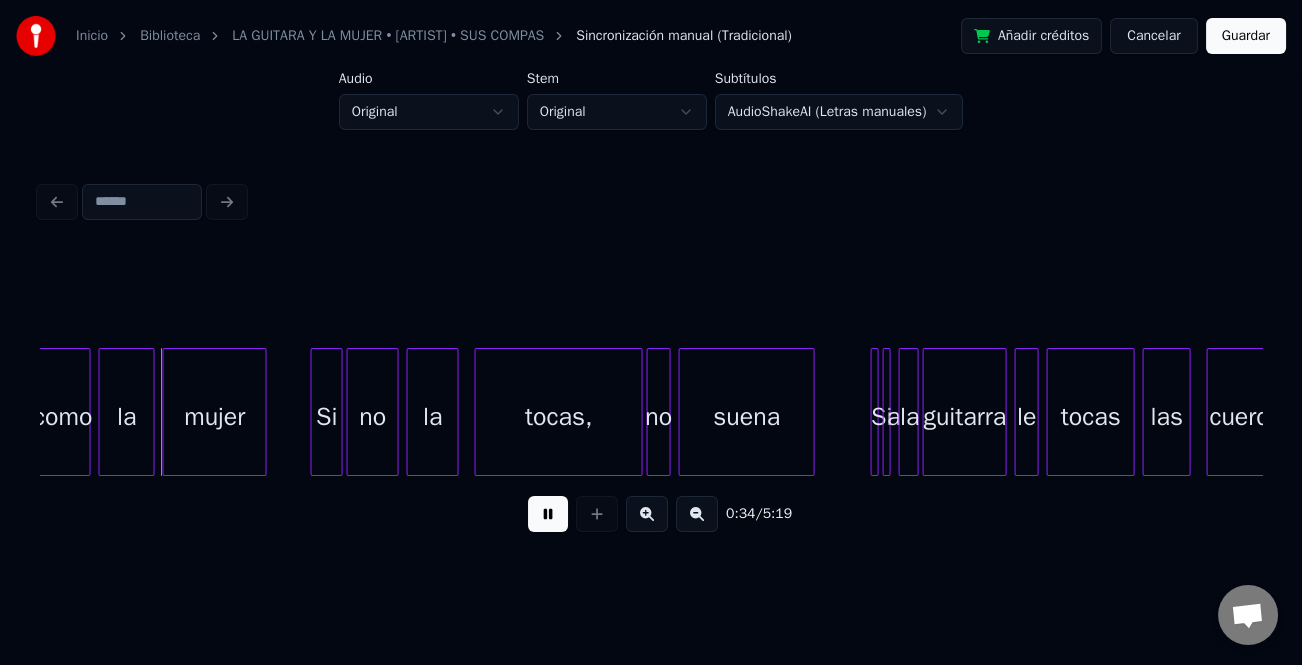 click at bounding box center (647, 514) 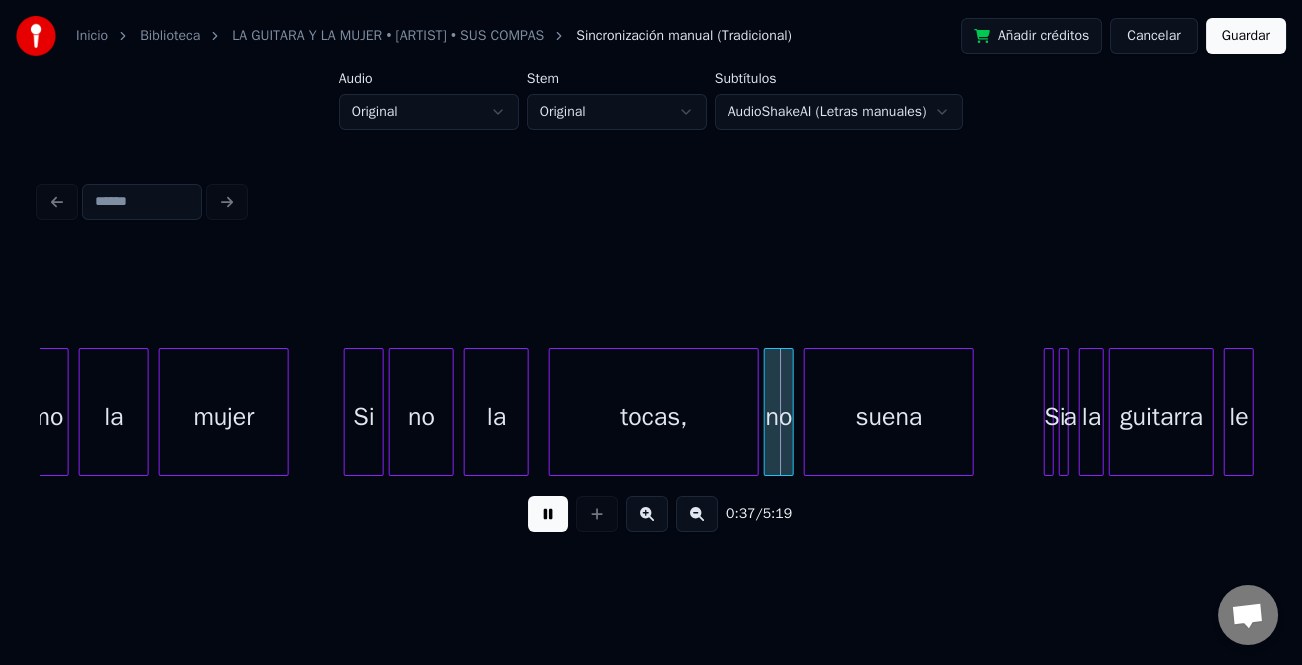 drag, startPoint x: 543, startPoint y: 519, endPoint x: 519, endPoint y: 500, distance: 30.610456 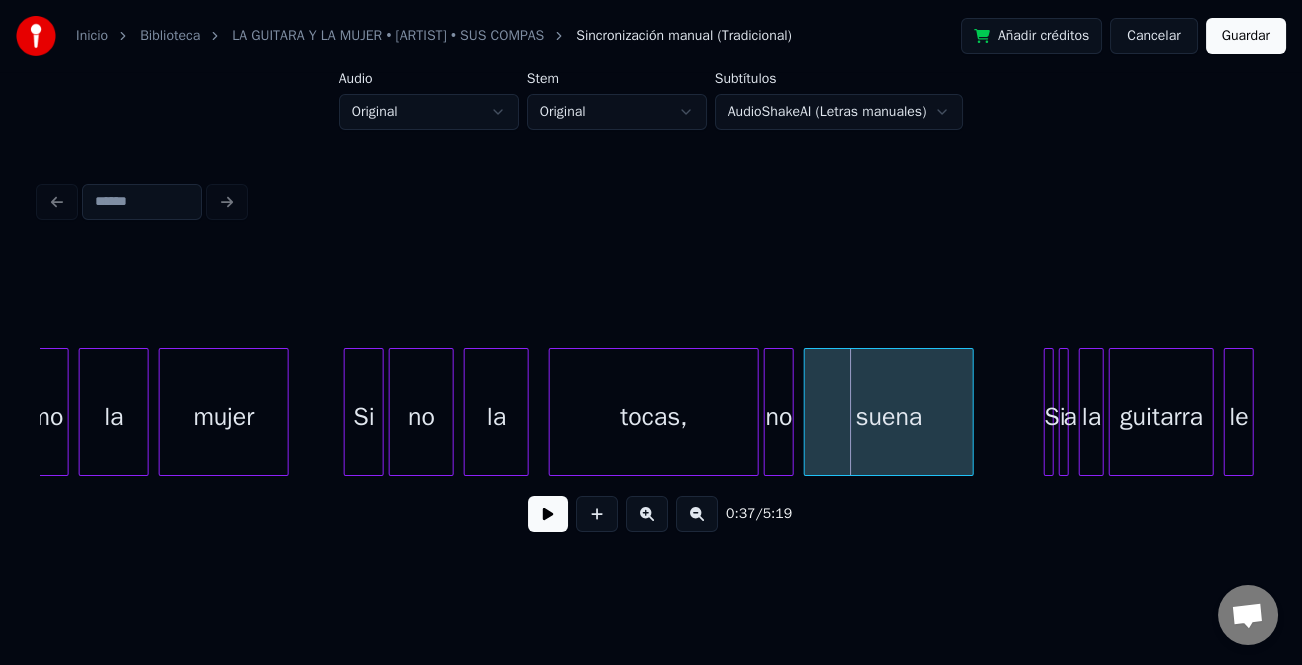 click on "mujer" at bounding box center (224, 417) 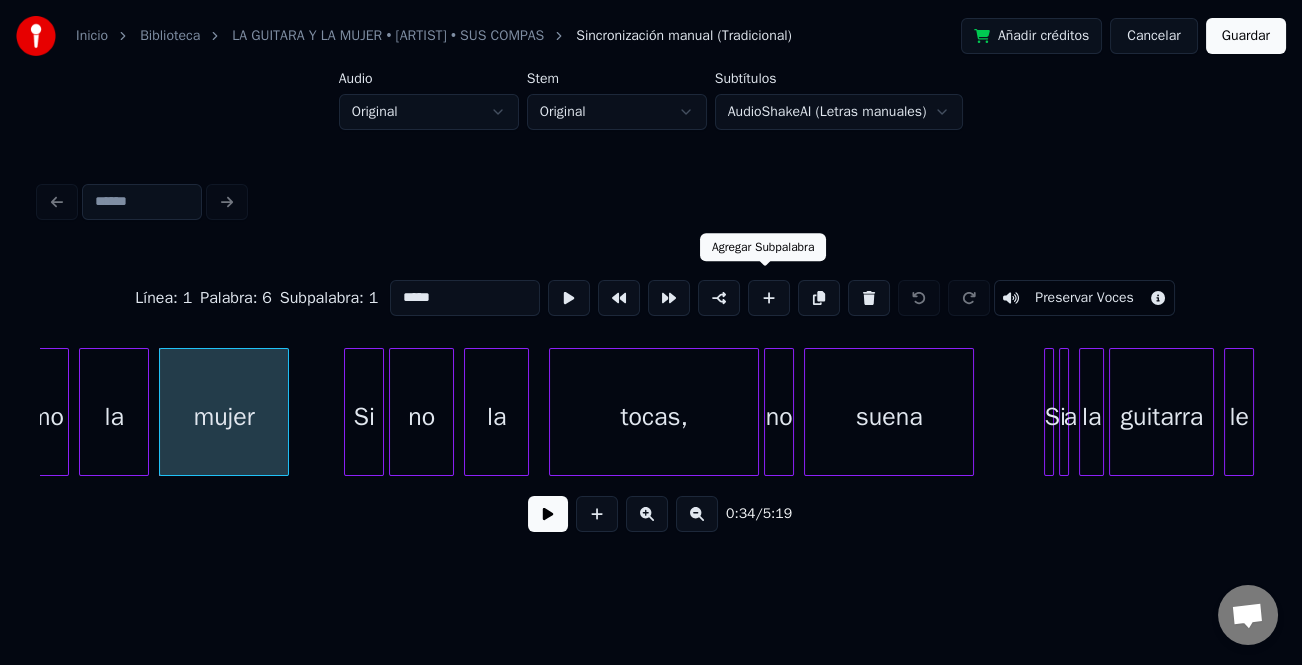 drag, startPoint x: 758, startPoint y: 288, endPoint x: 577, endPoint y: 337, distance: 187.51534 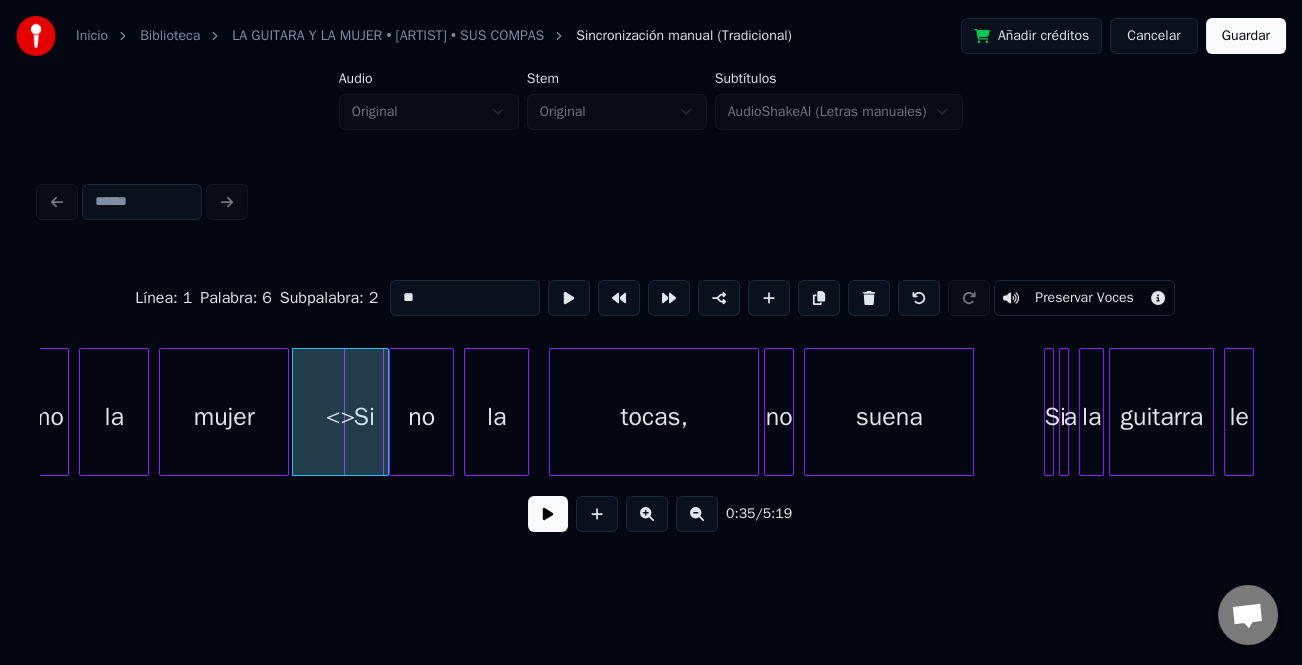 click on "<>" at bounding box center [341, 417] 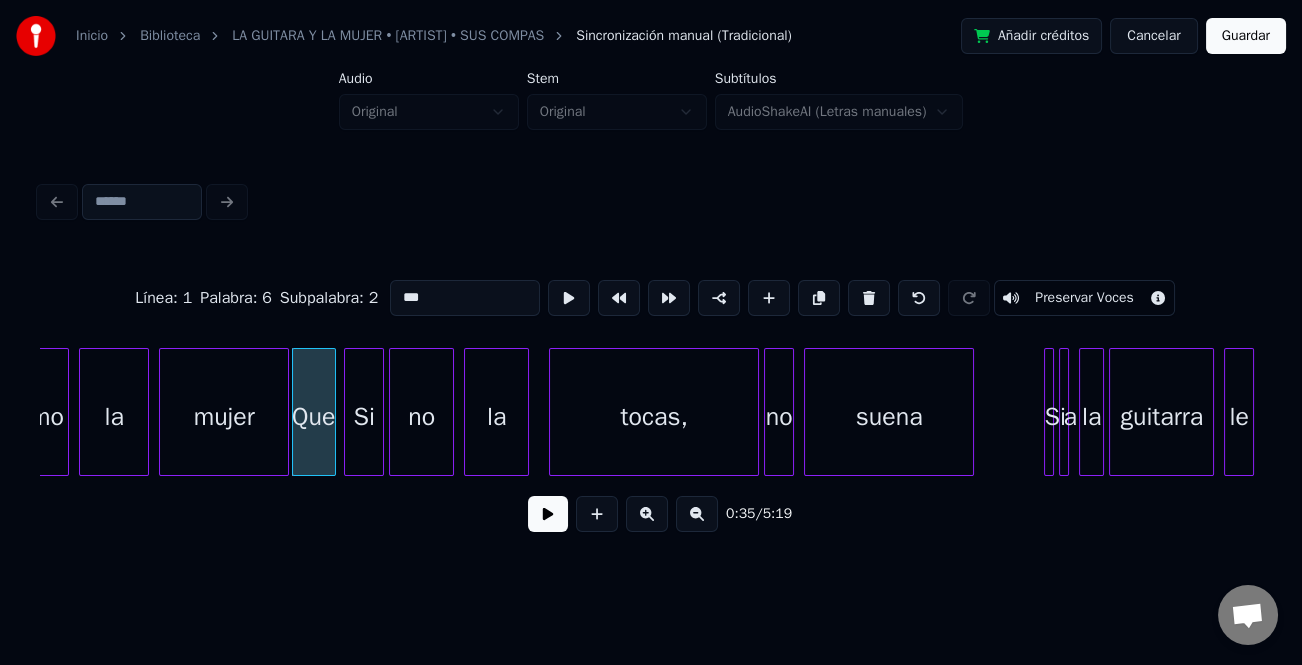 click at bounding box center (332, 412) 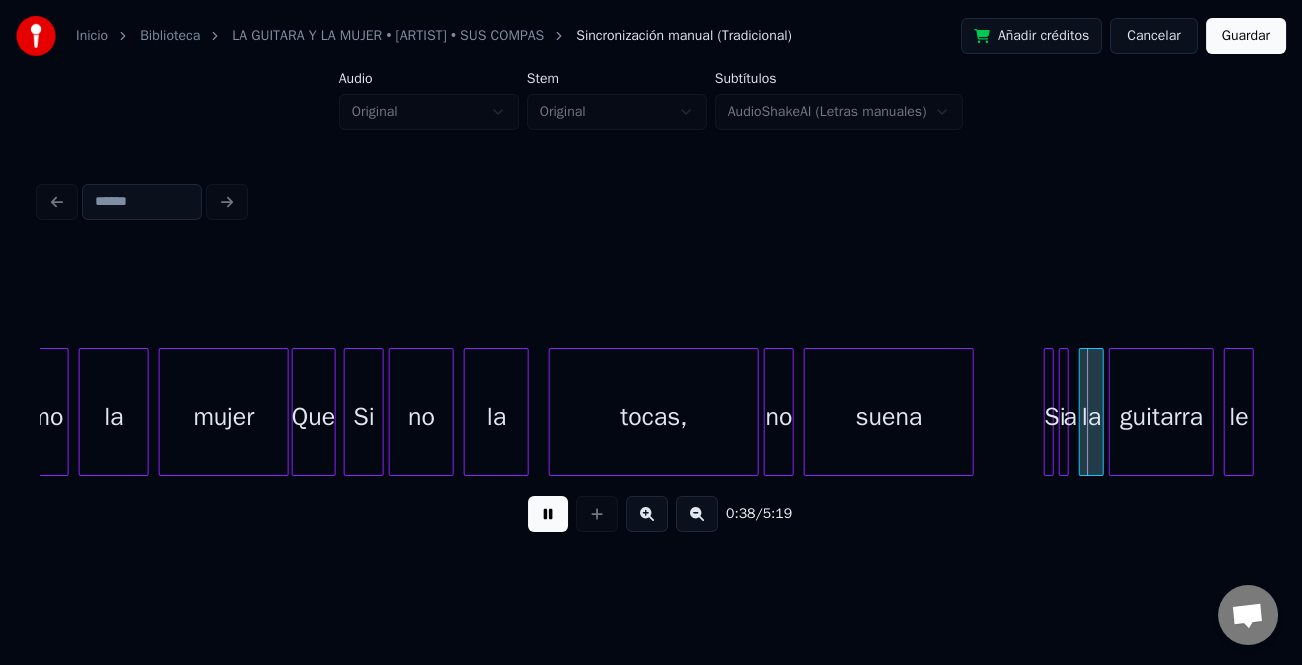 click at bounding box center [647, 514] 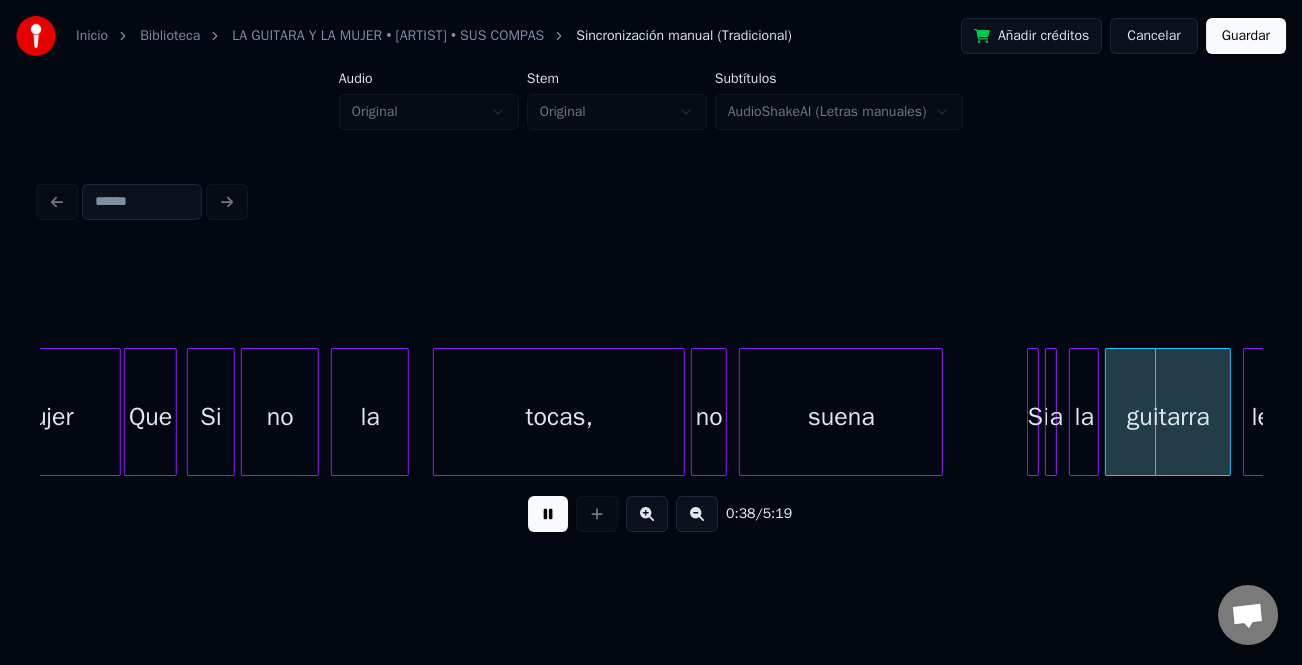 click at bounding box center (647, 514) 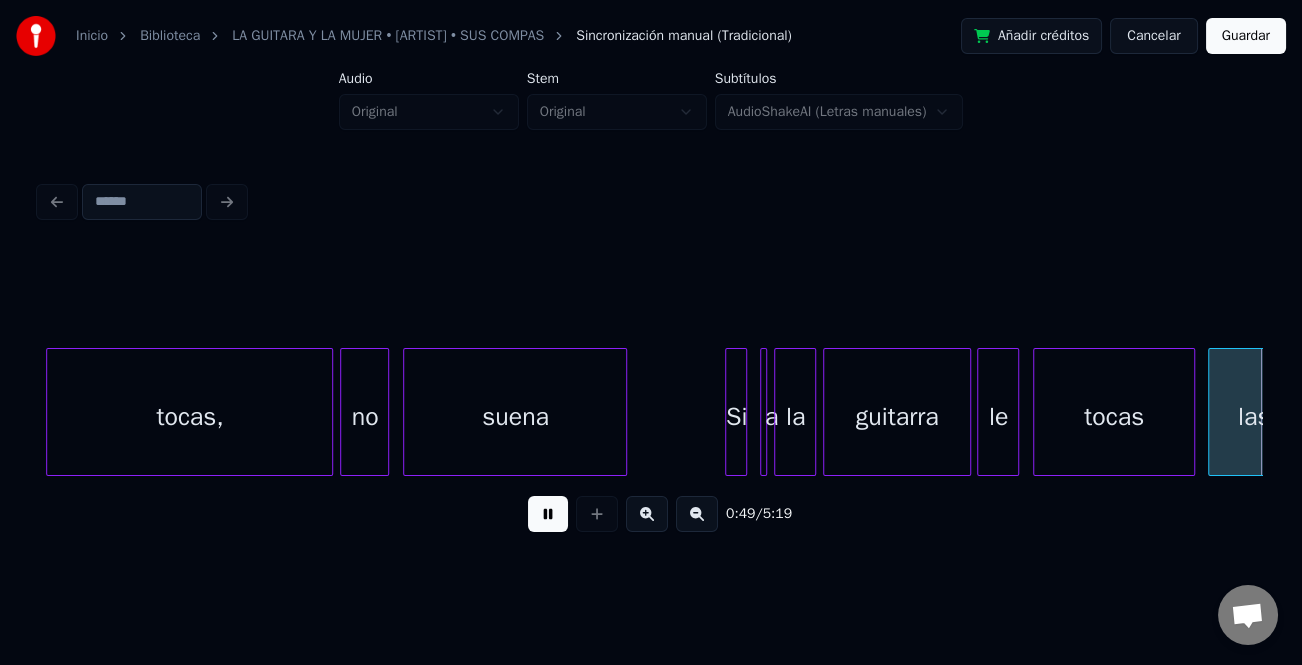 scroll, scrollTop: 0, scrollLeft: 17321, axis: horizontal 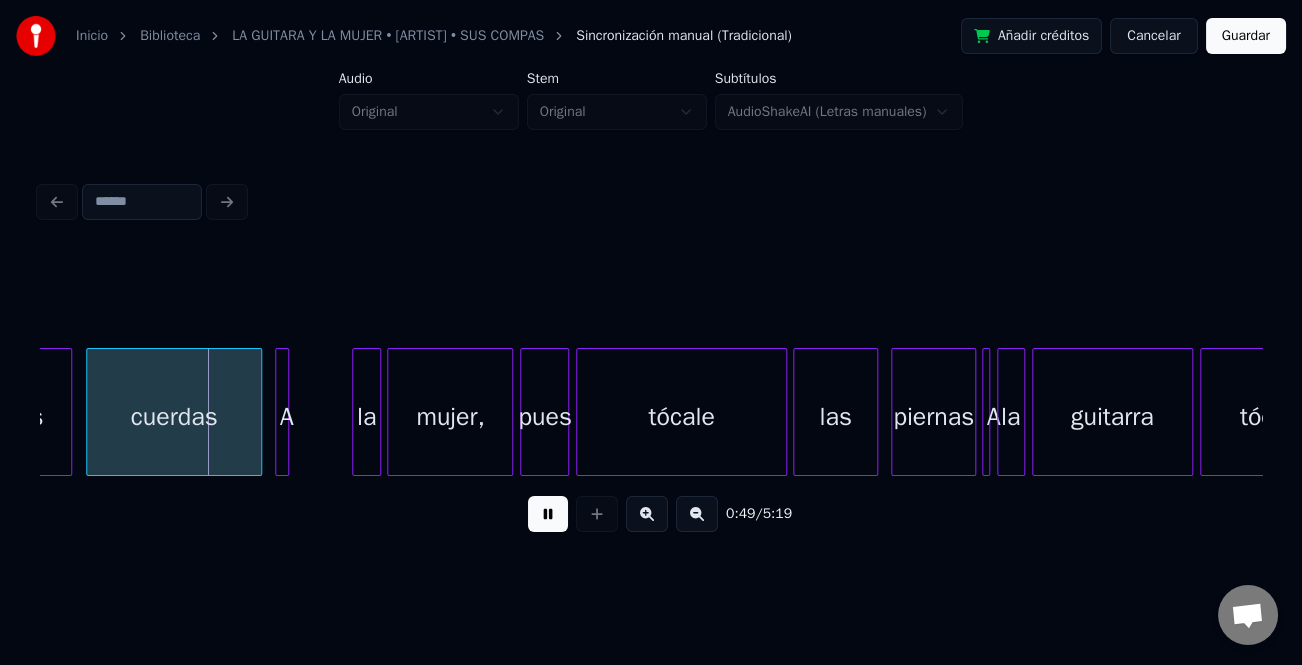 click at bounding box center (548, 514) 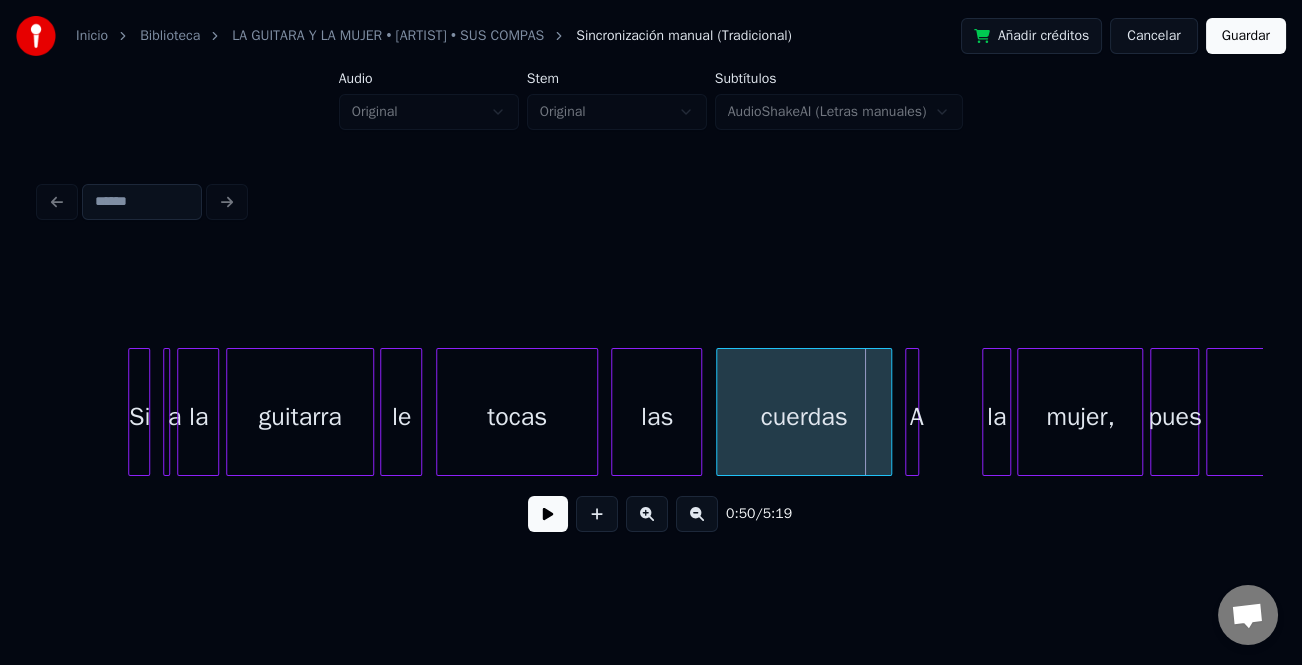 scroll, scrollTop: 0, scrollLeft: 16332, axis: horizontal 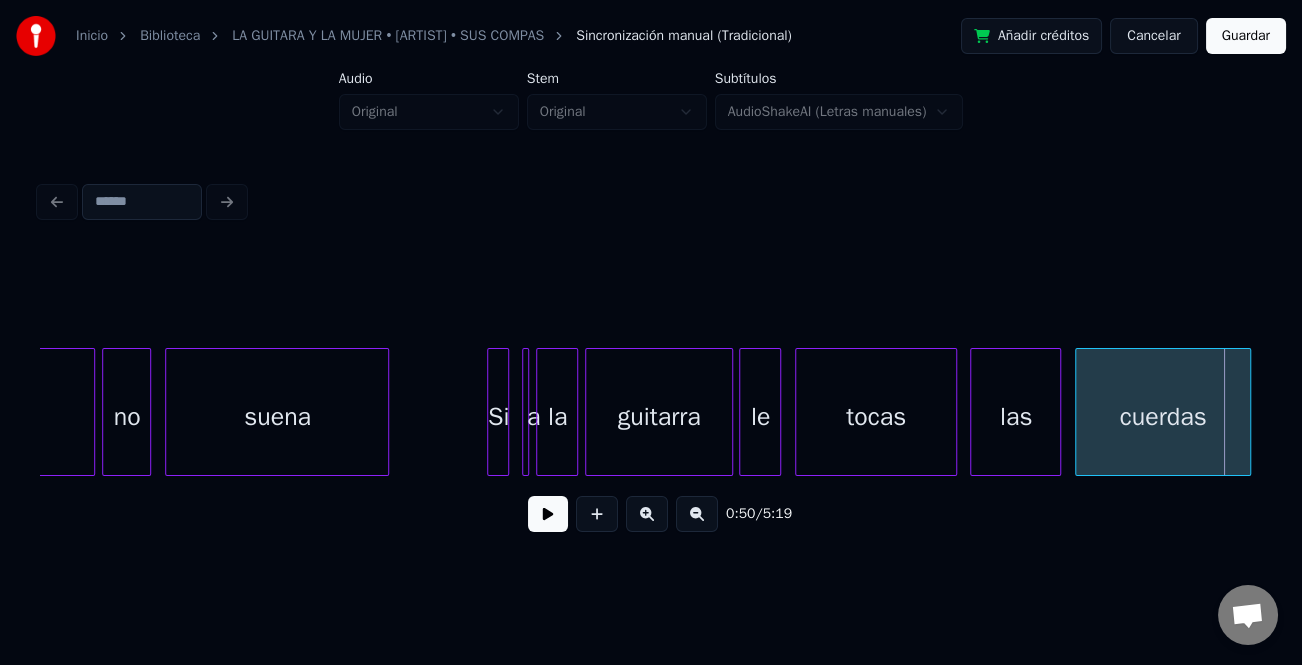 click on "guitarra" at bounding box center [658, 417] 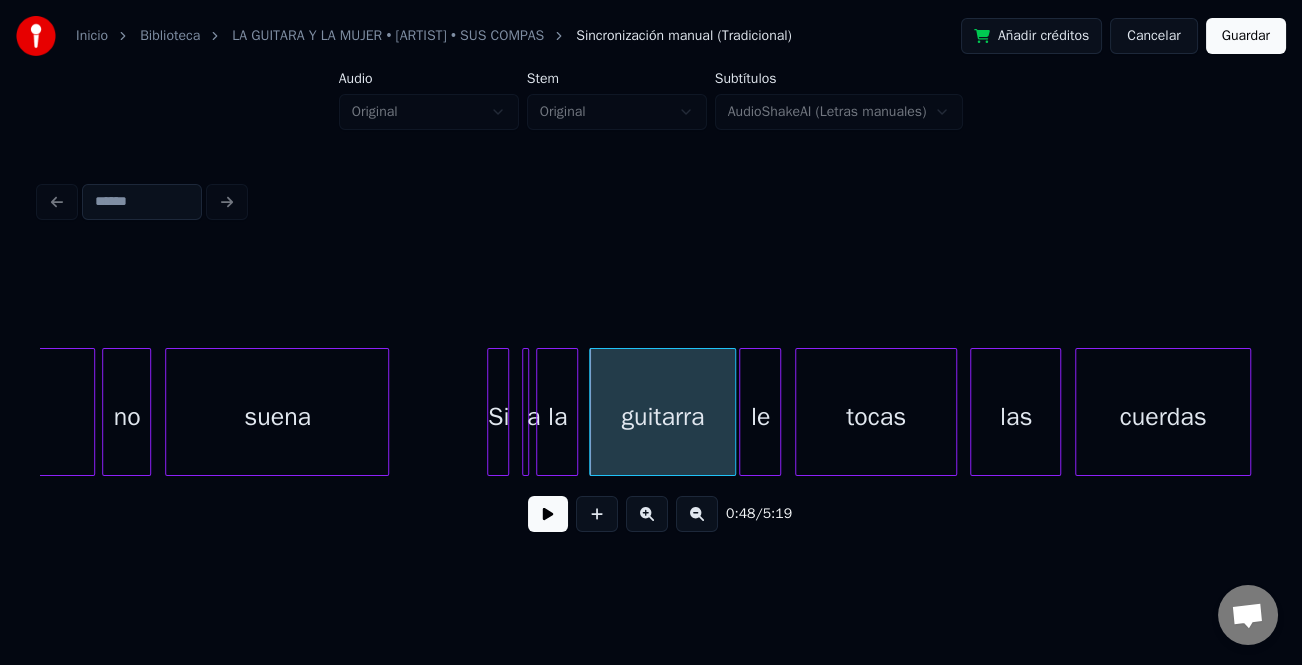 click on "guitarra" at bounding box center [662, 417] 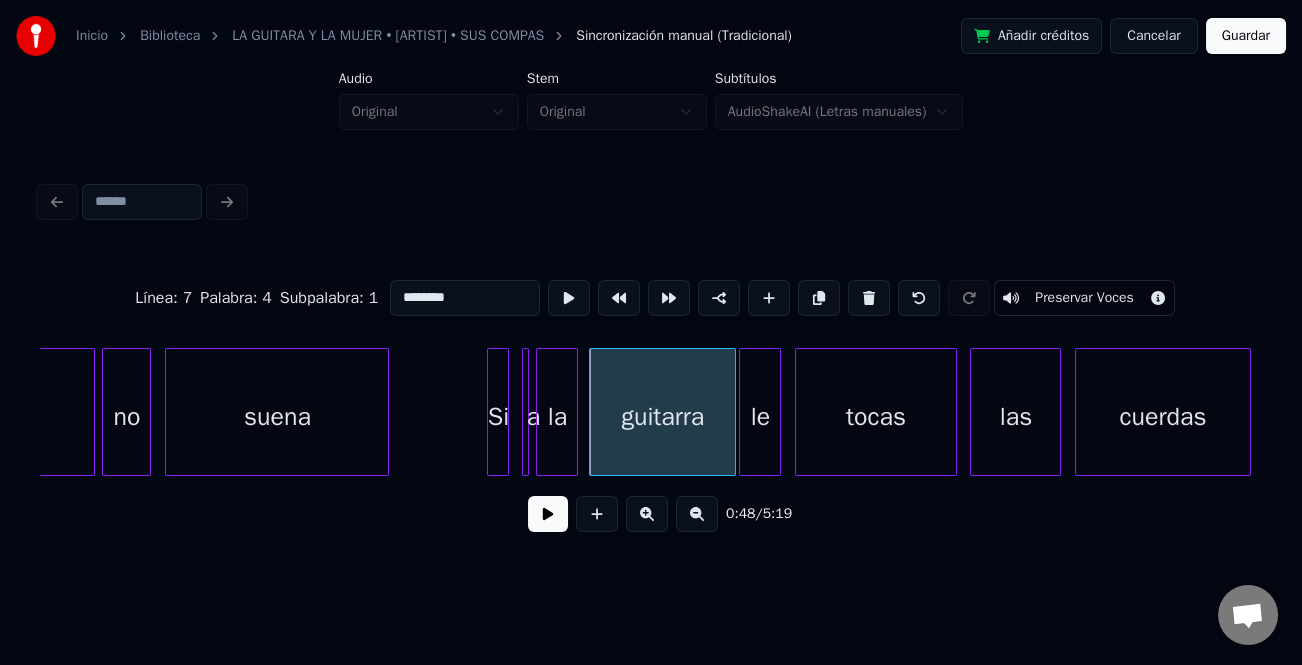 drag, startPoint x: 467, startPoint y: 282, endPoint x: 377, endPoint y: 287, distance: 90.13878 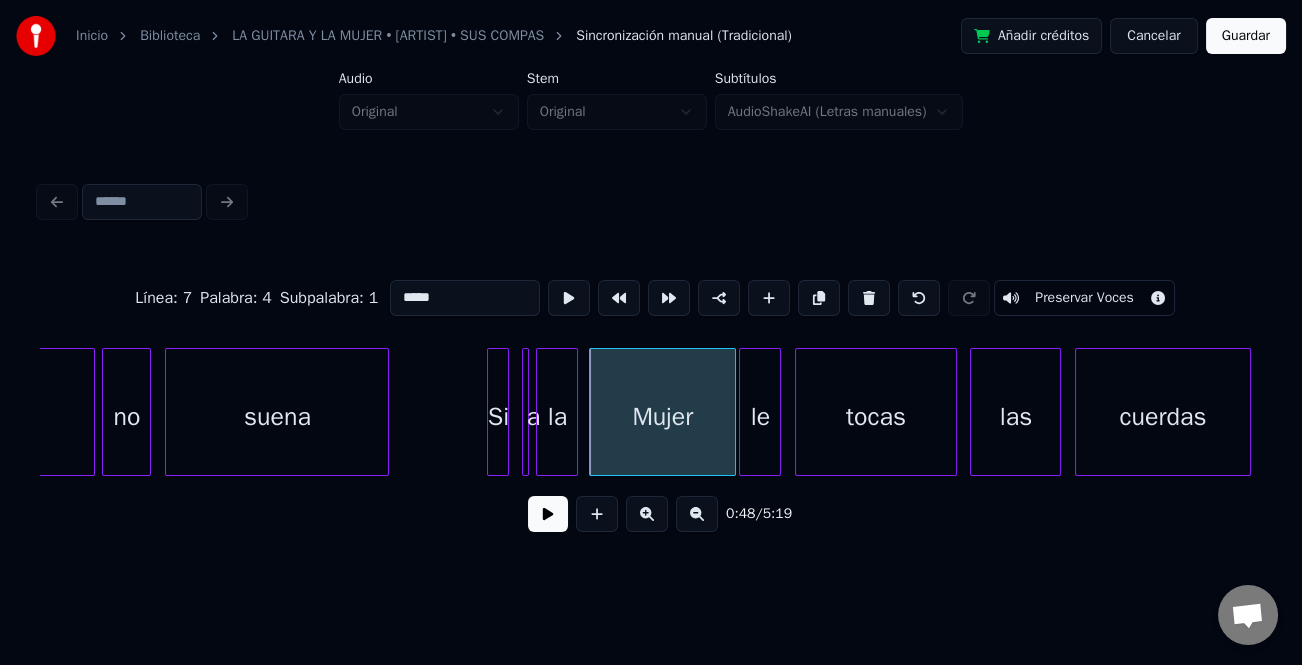 click on "tocas" at bounding box center (875, 417) 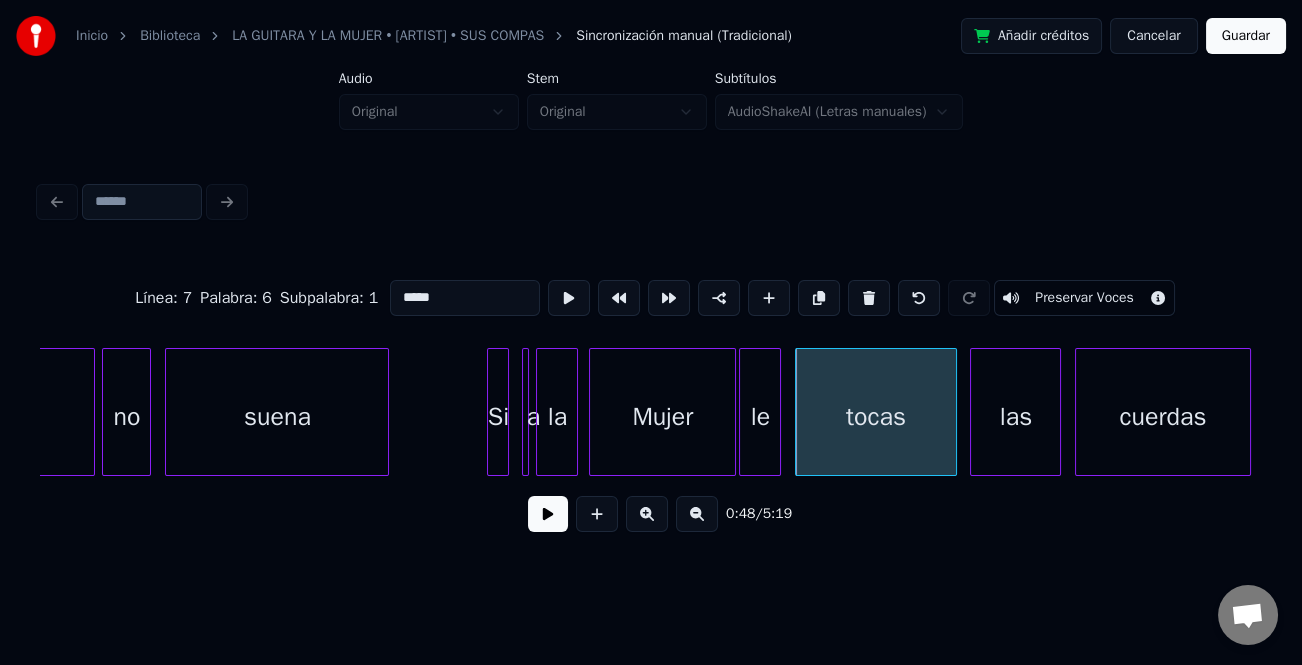 click on "las" at bounding box center [1015, 417] 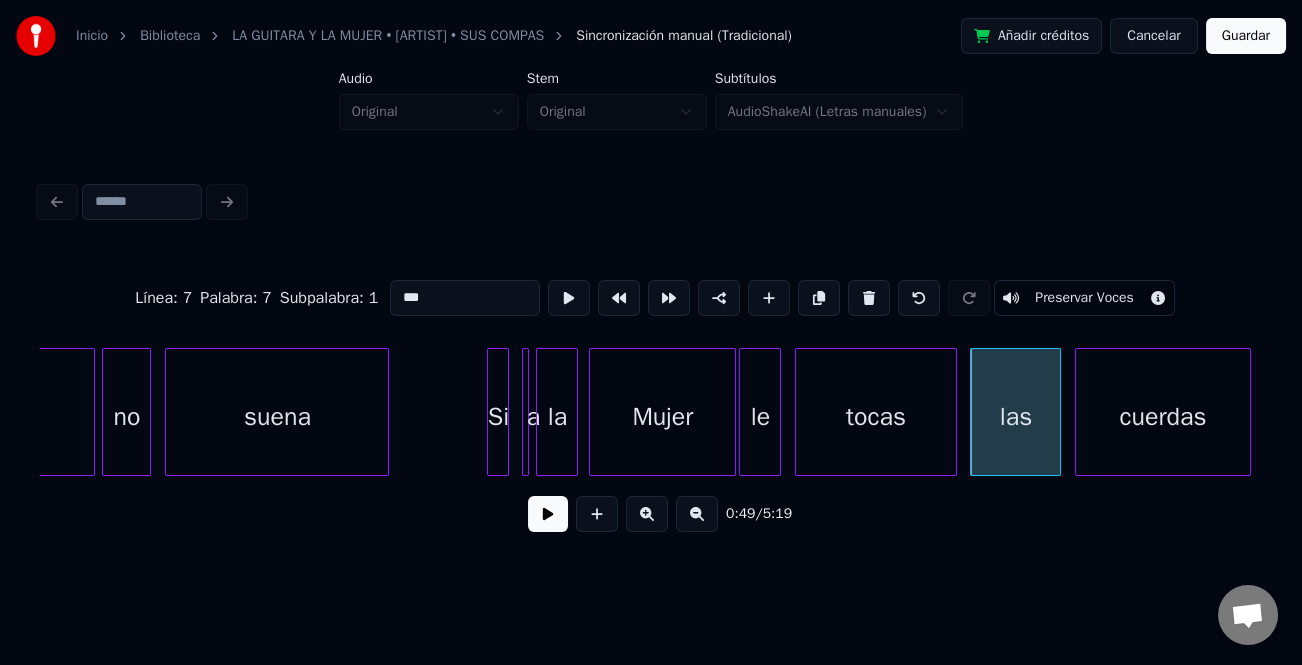 click on "cuerdas" at bounding box center (1162, 417) 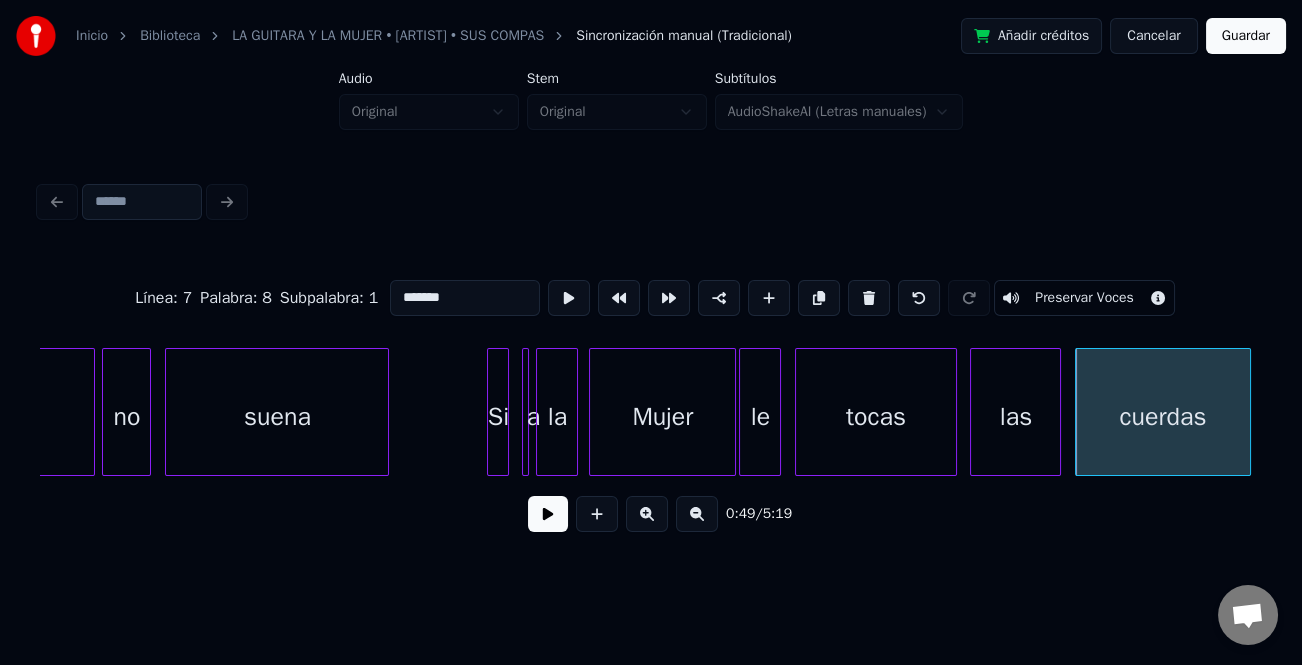 drag, startPoint x: 432, startPoint y: 286, endPoint x: 343, endPoint y: 284, distance: 89.02247 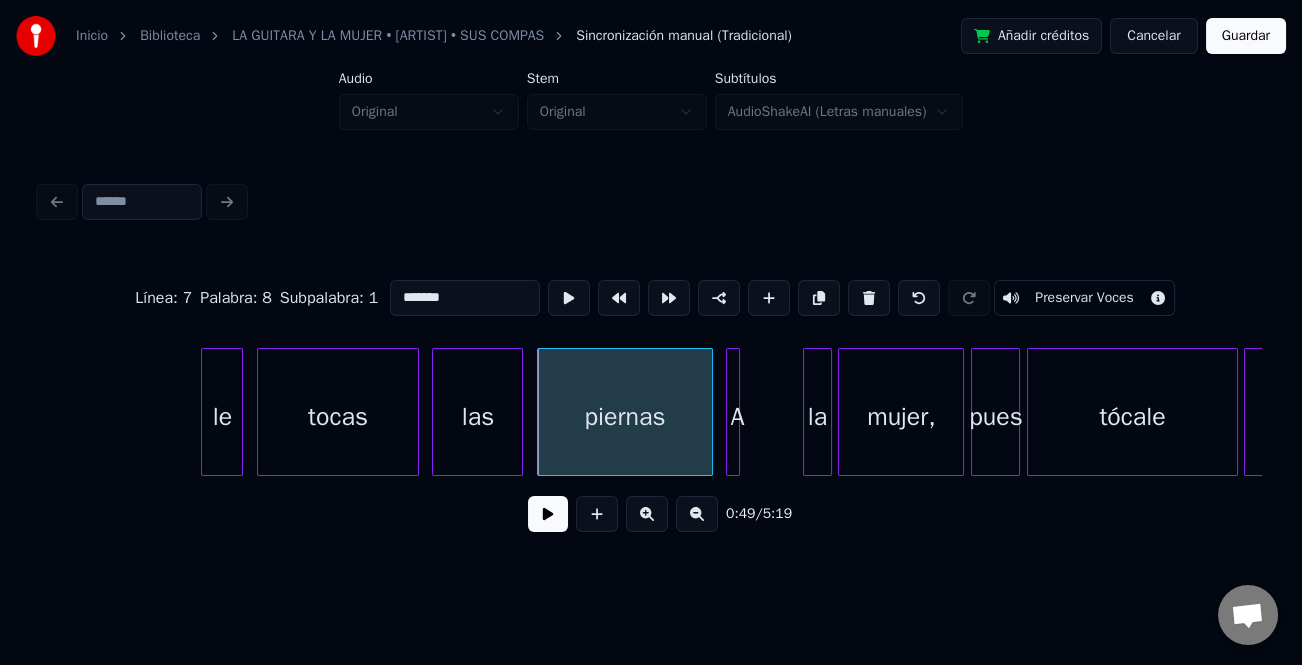 scroll, scrollTop: 0, scrollLeft: 17140, axis: horizontal 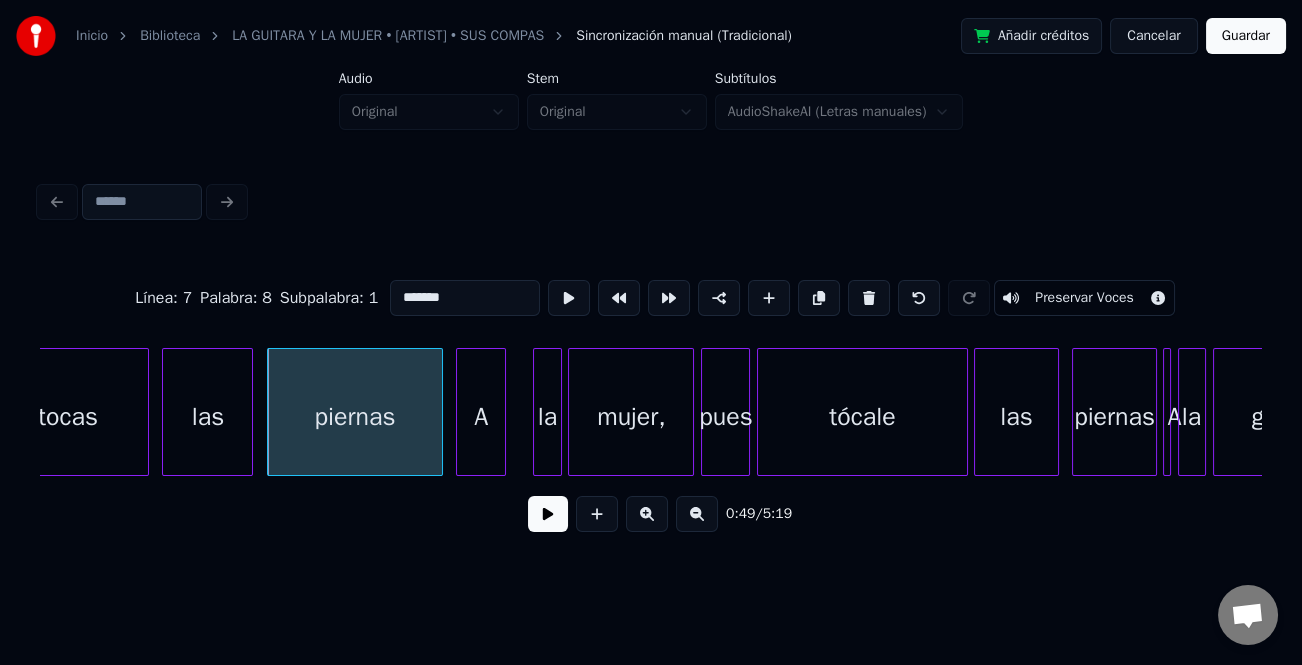 click at bounding box center (502, 412) 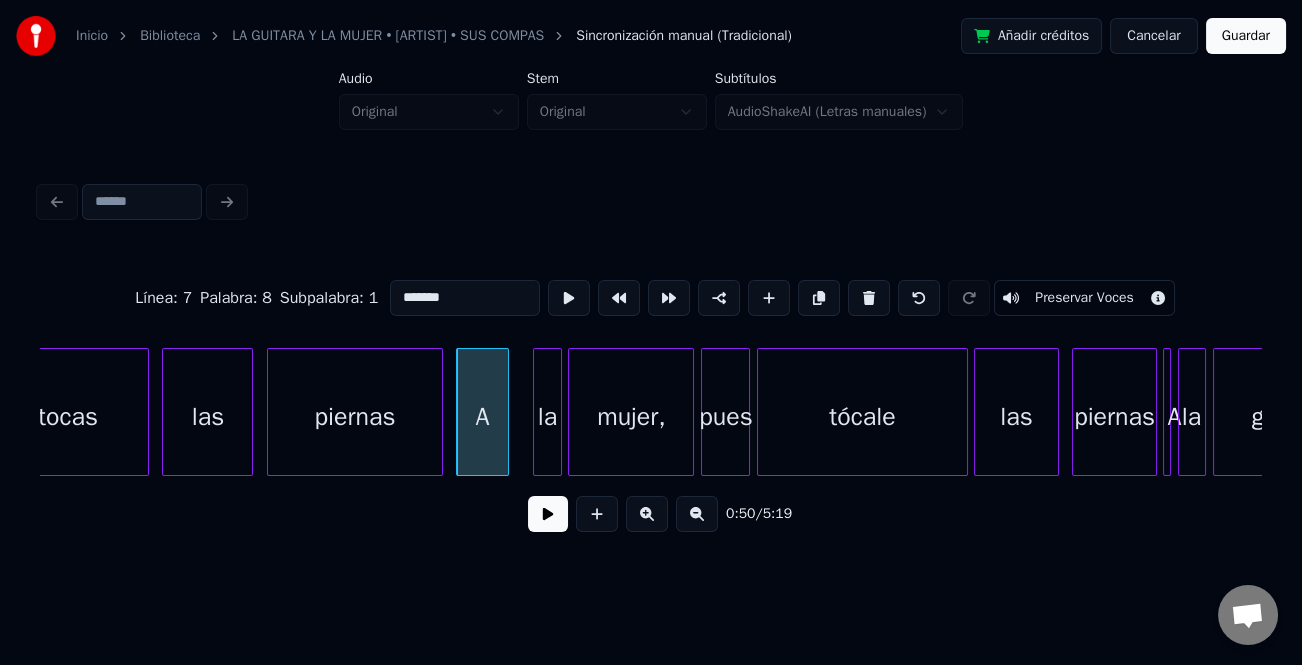 click on "A" at bounding box center (482, 417) 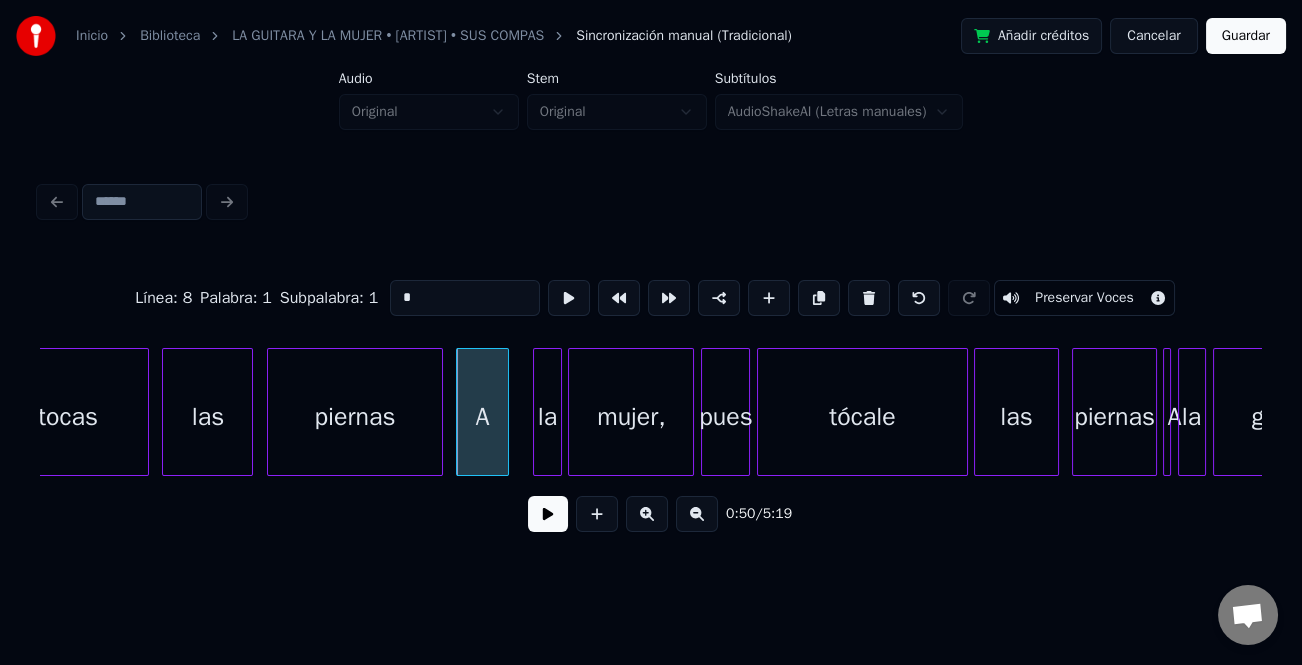 type on "*" 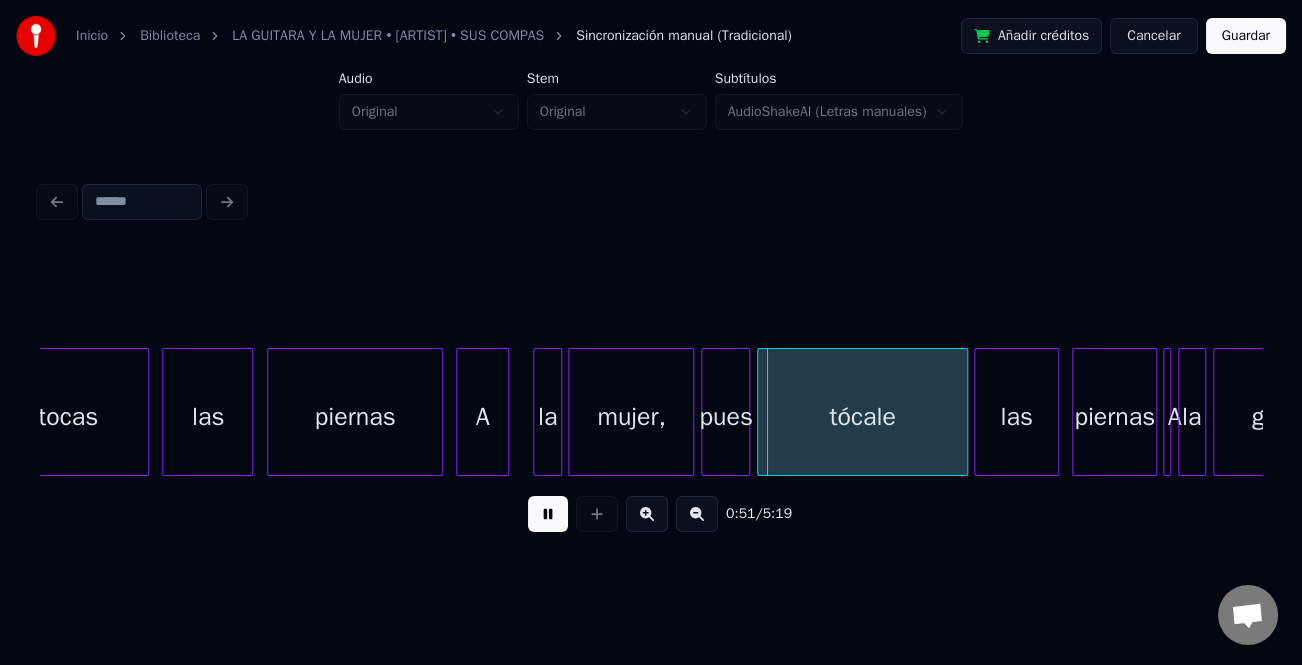 click at bounding box center [548, 514] 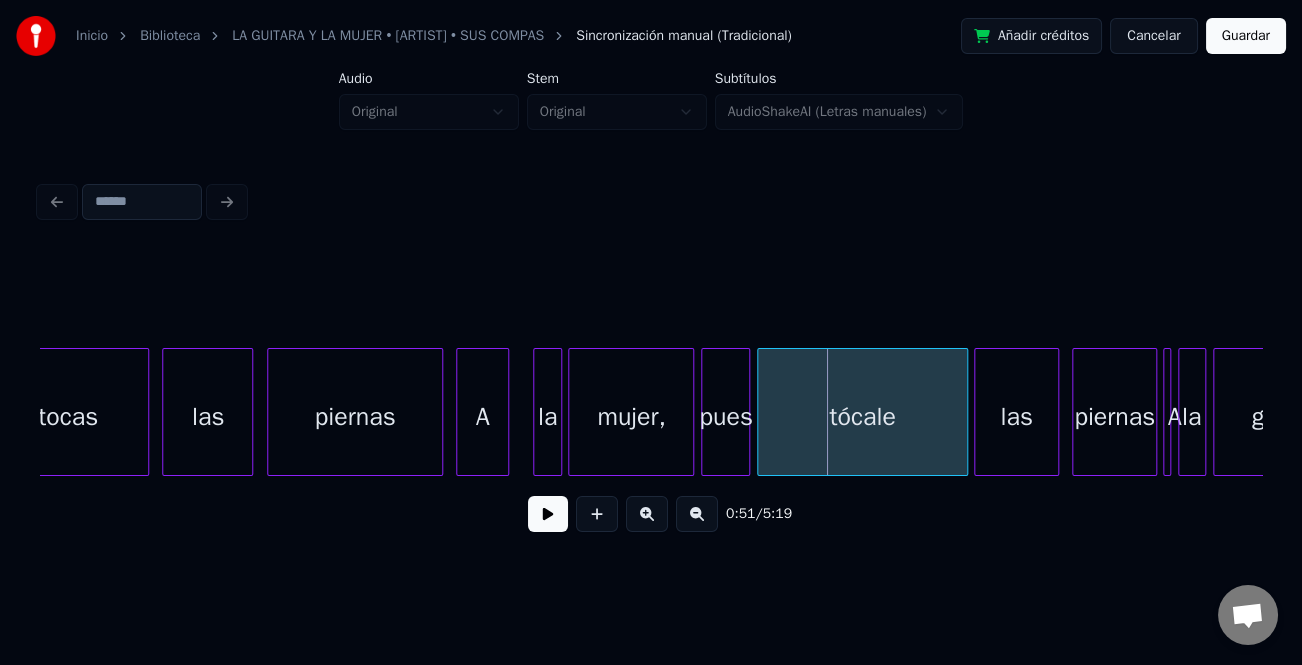 click on "mujer," at bounding box center (631, 417) 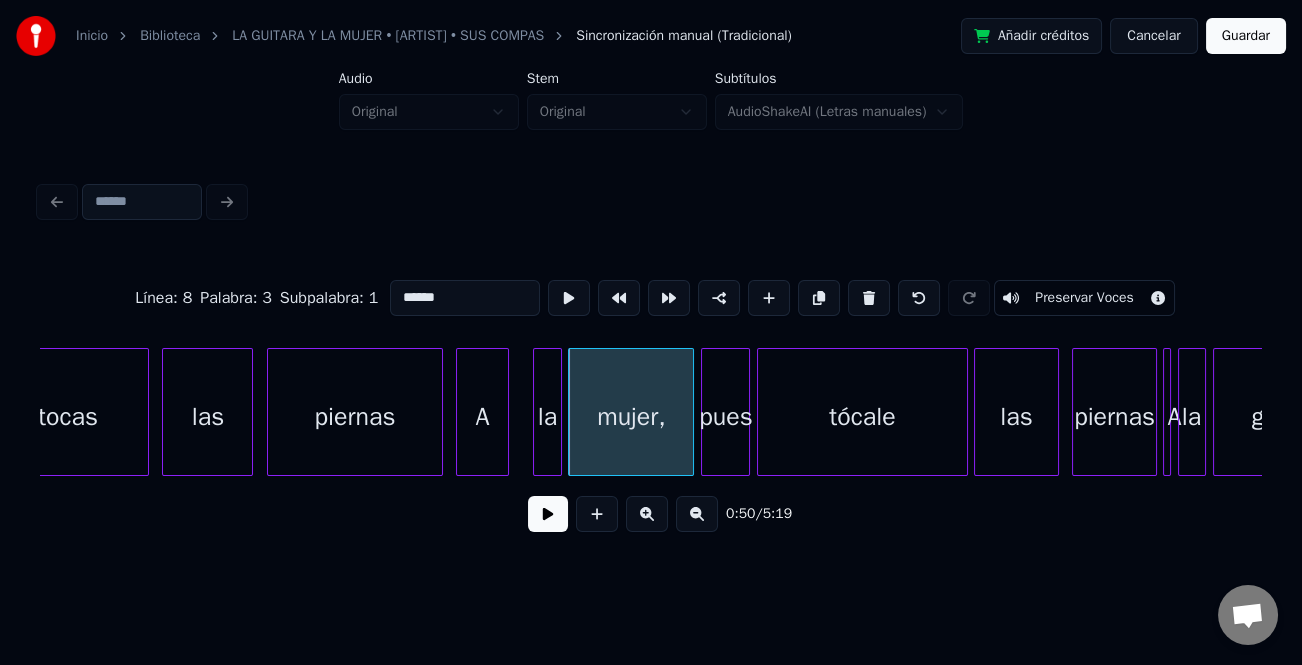drag, startPoint x: 488, startPoint y: 289, endPoint x: 305, endPoint y: 289, distance: 183 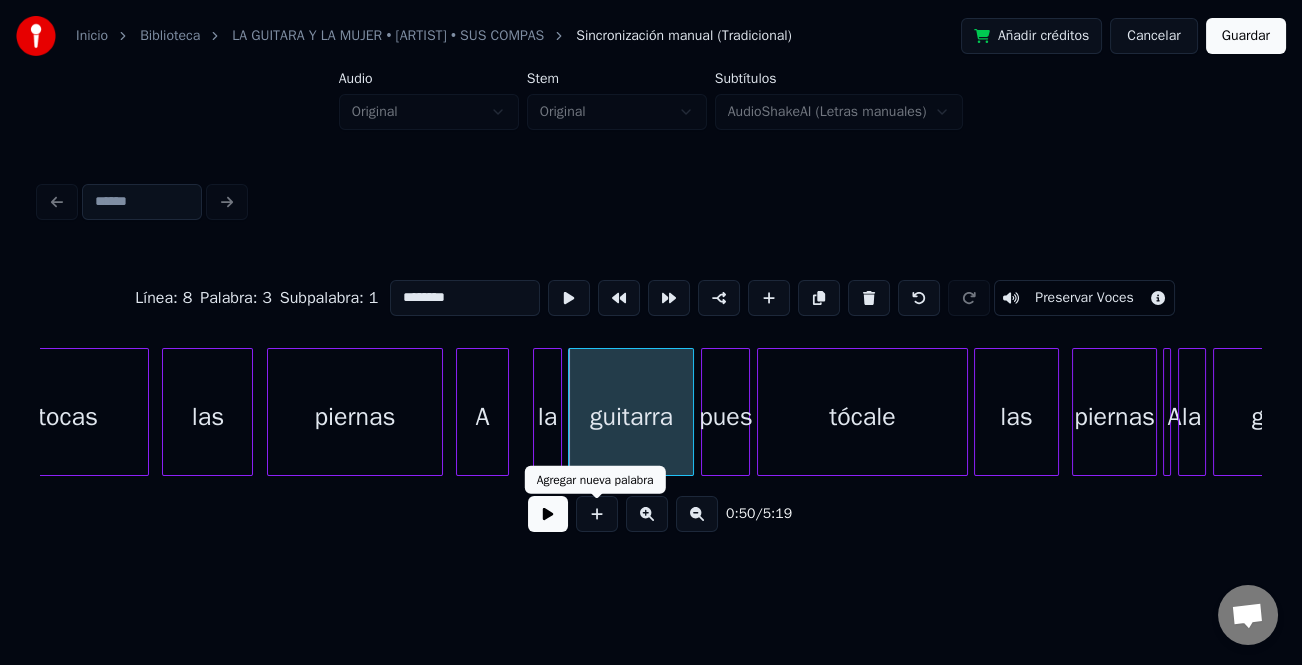 type on "********" 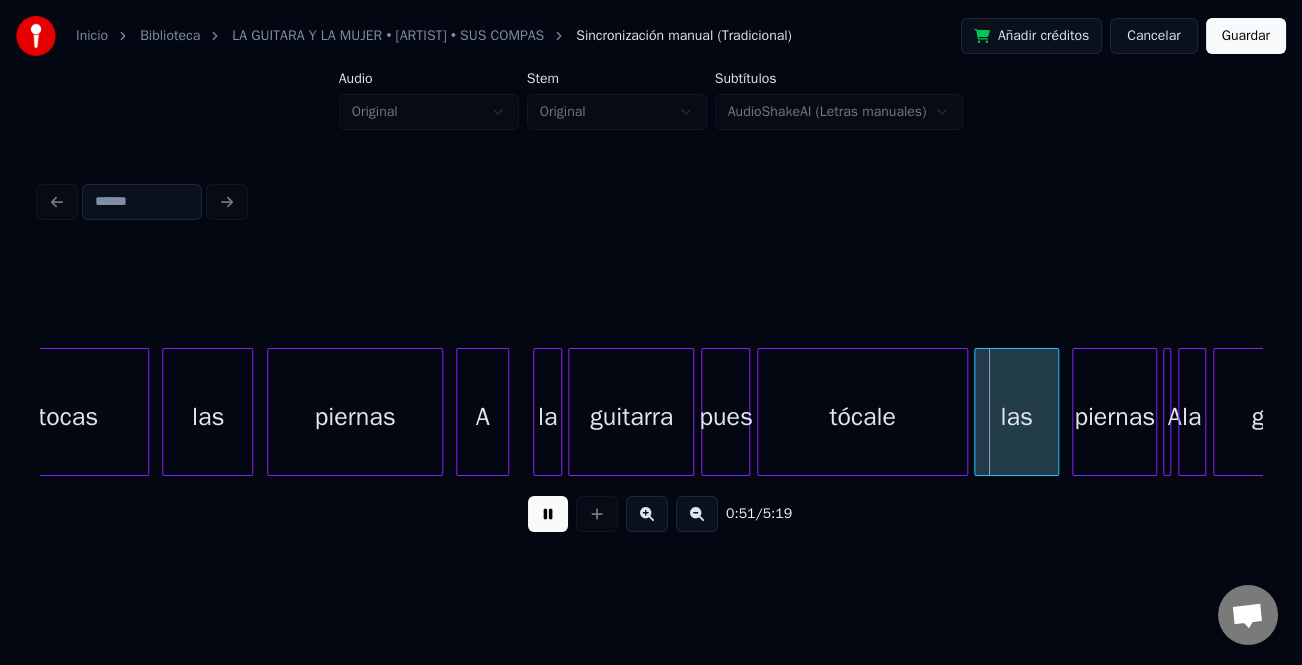click at bounding box center [548, 514] 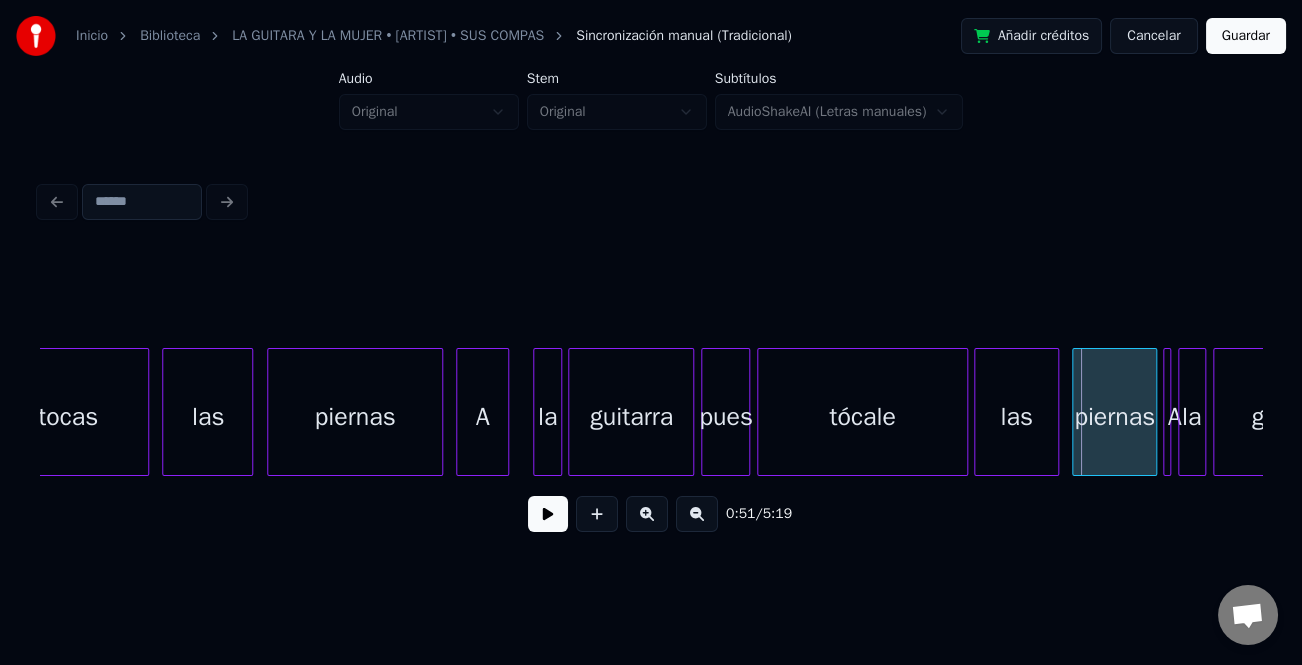 click on "piernas" at bounding box center (1114, 417) 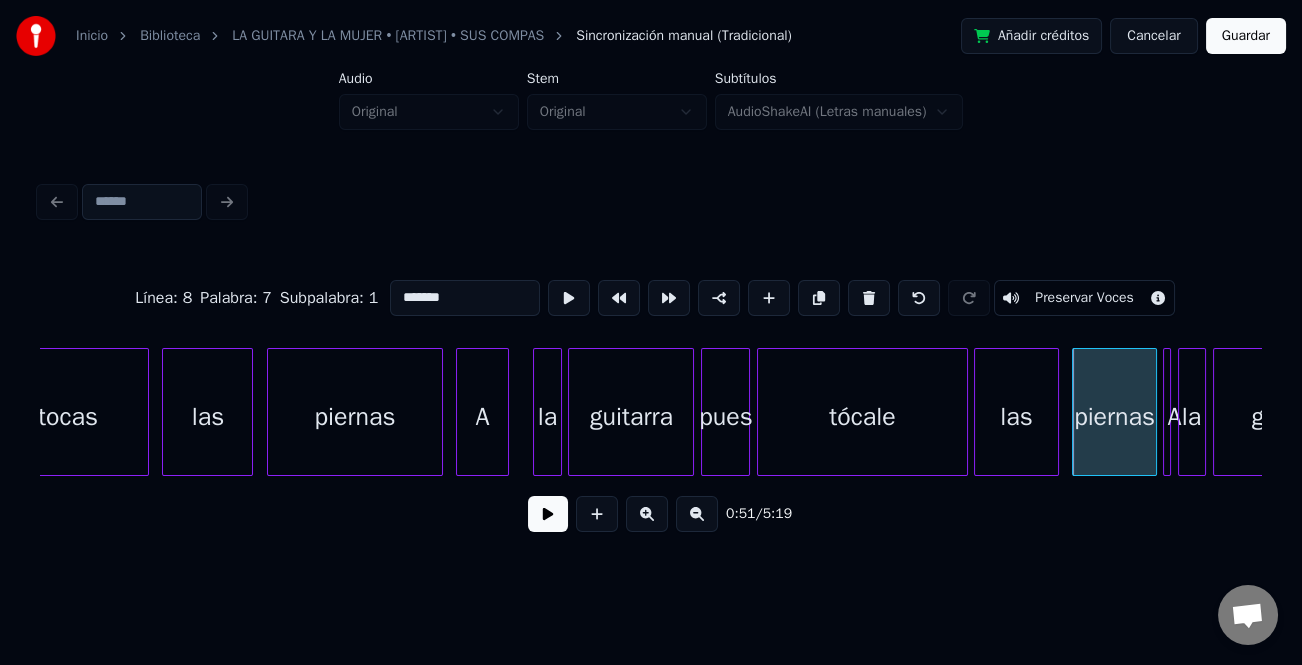 drag, startPoint x: 419, startPoint y: 287, endPoint x: 326, endPoint y: 281, distance: 93.193344 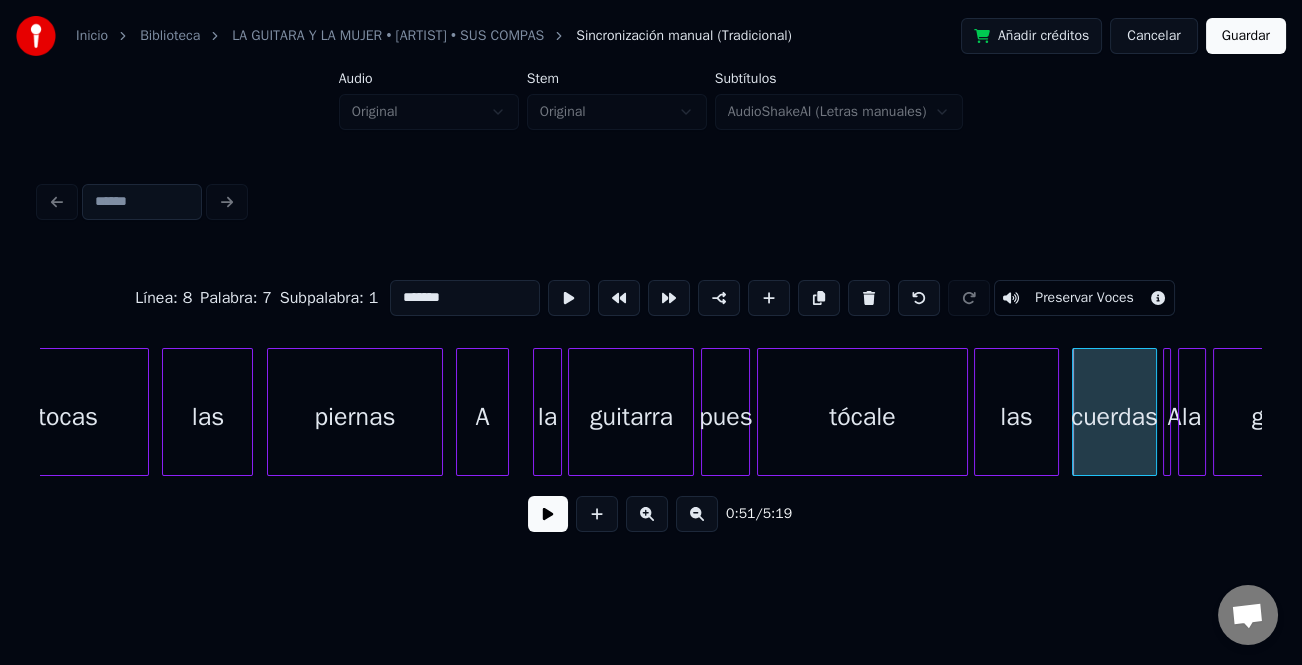 type on "*******" 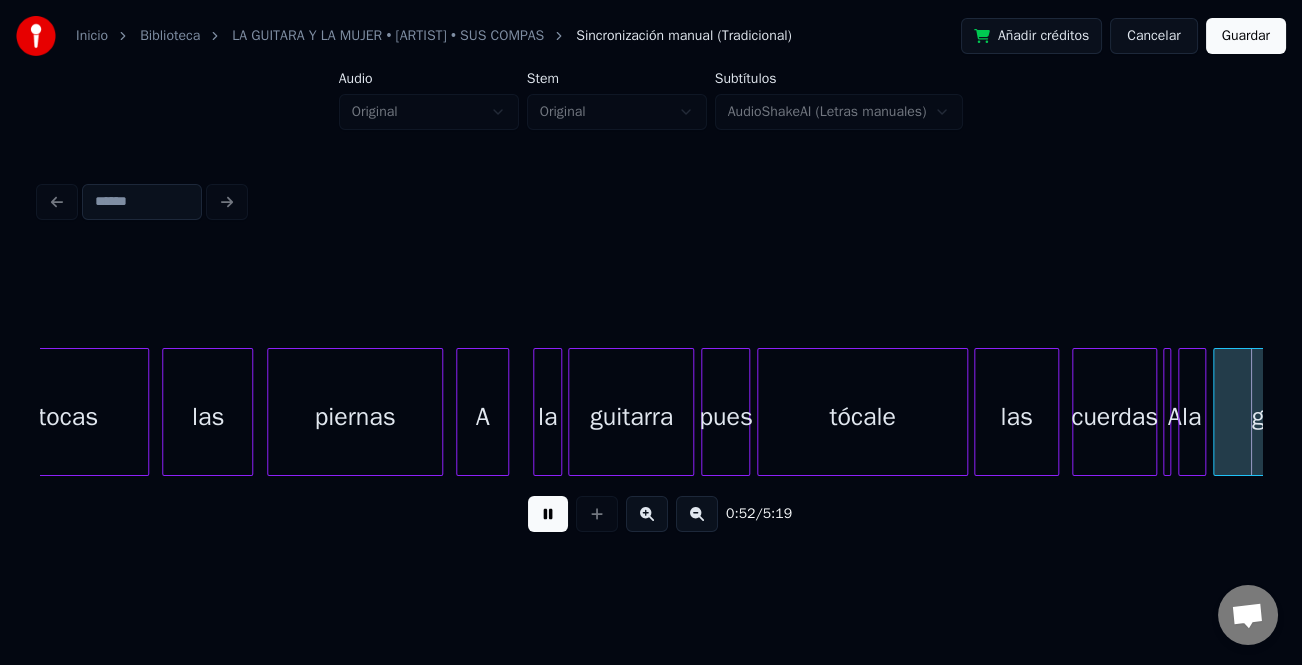 scroll, scrollTop: 0, scrollLeft: 18364, axis: horizontal 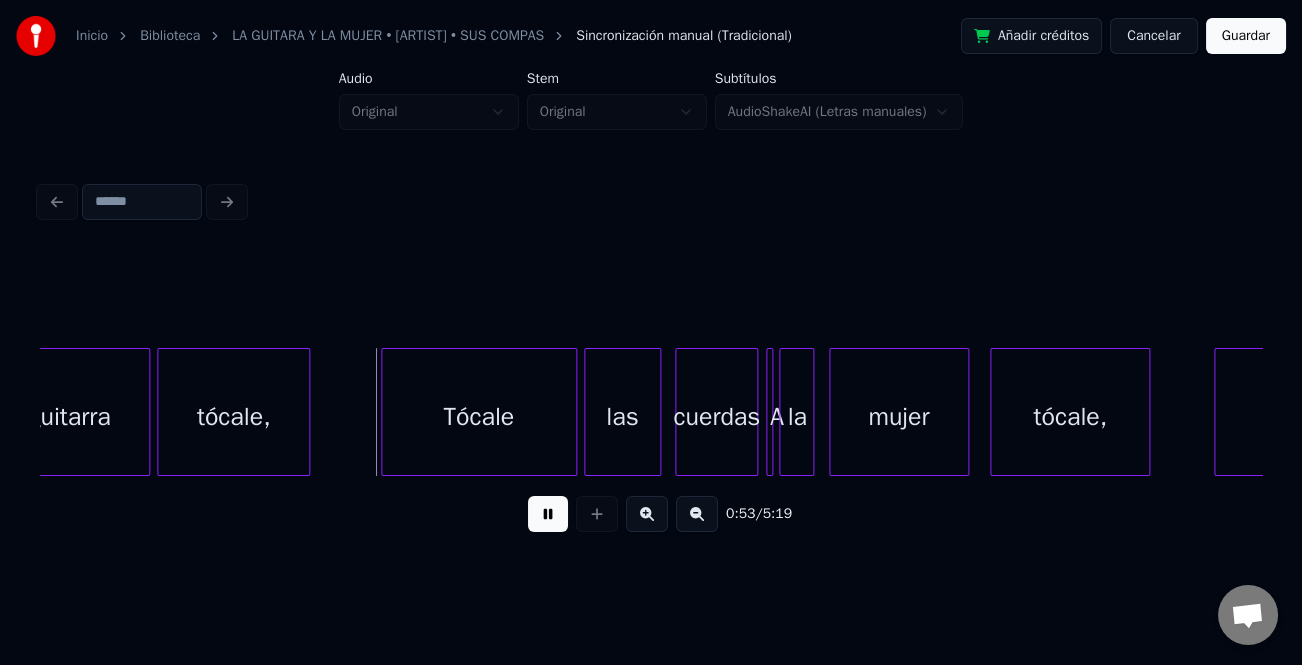 click at bounding box center (548, 514) 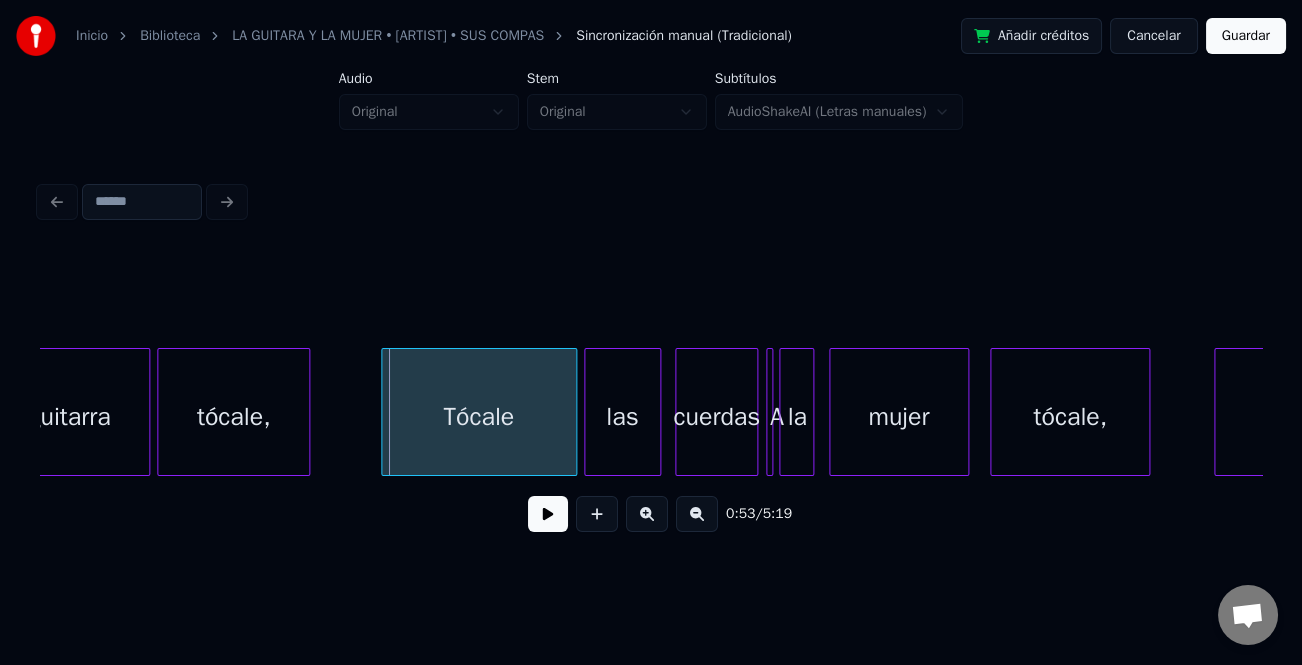 click at bounding box center [548, 514] 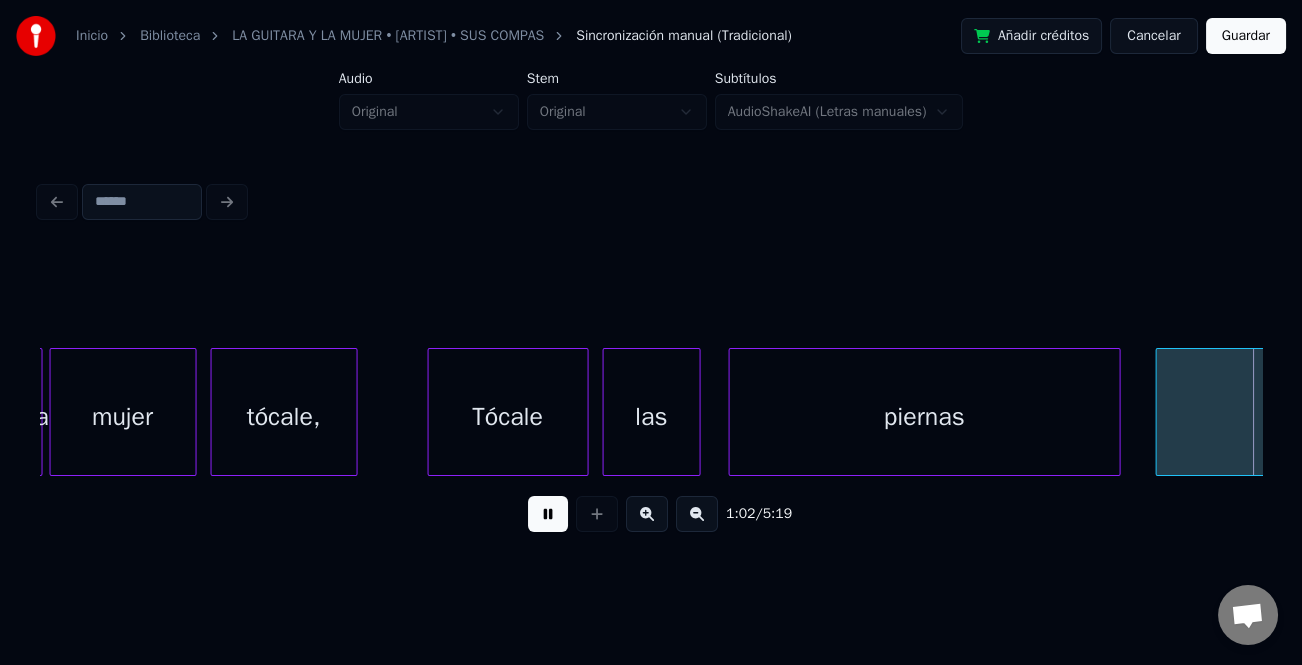scroll, scrollTop: 0, scrollLeft: 22038, axis: horizontal 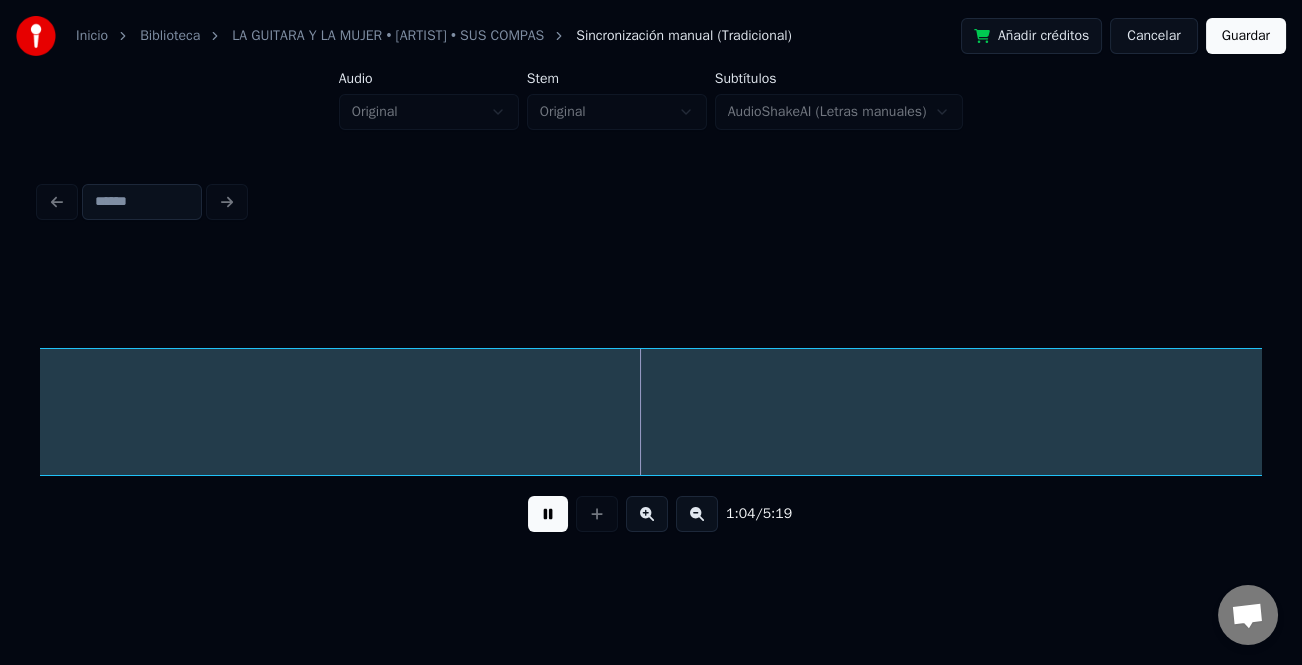 click at bounding box center [548, 514] 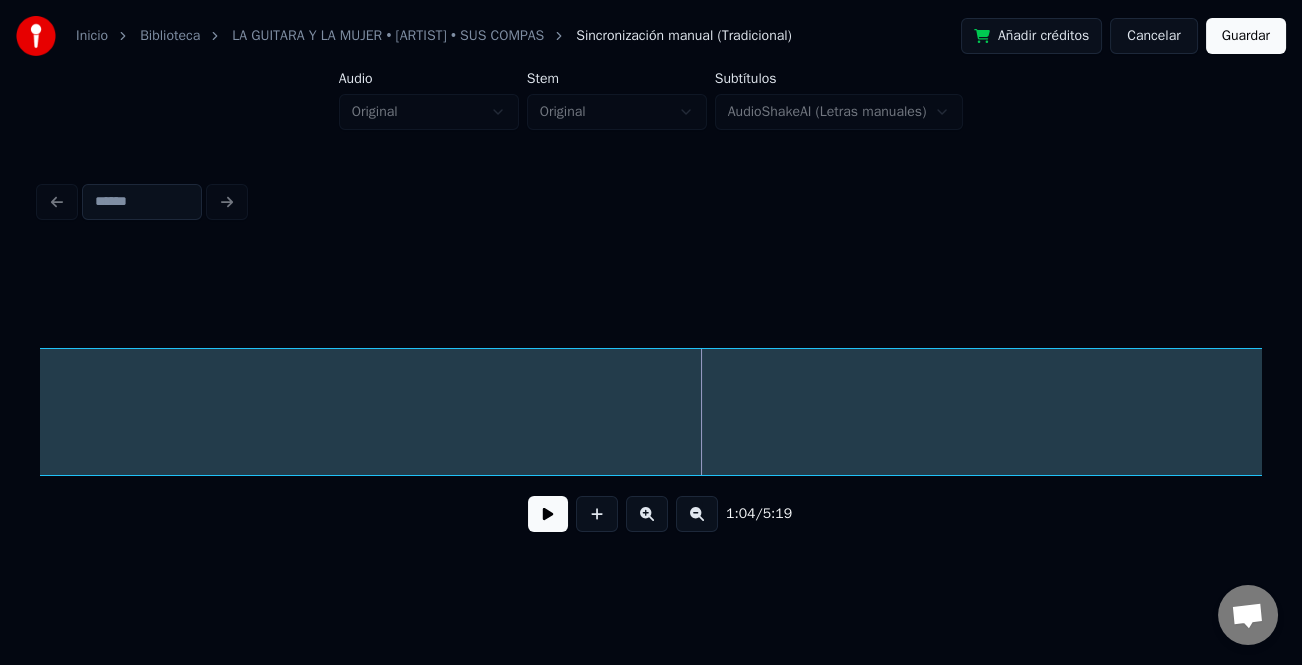 click at bounding box center [697, 514] 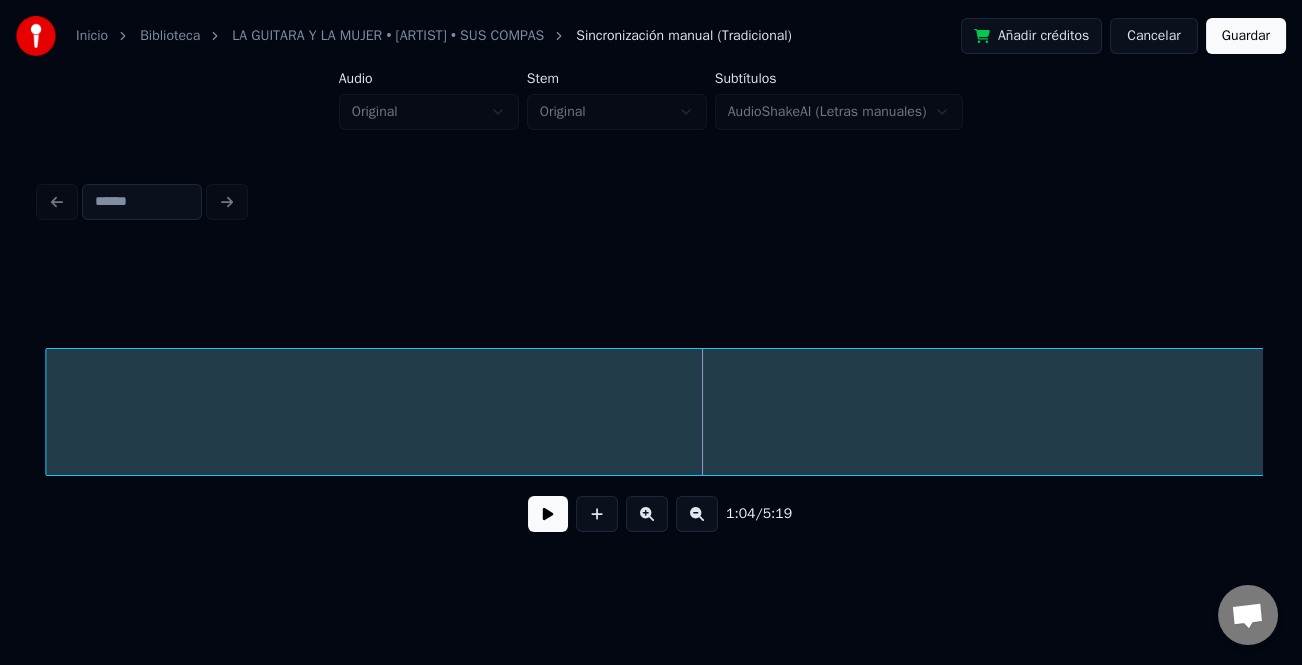 click at bounding box center (697, 514) 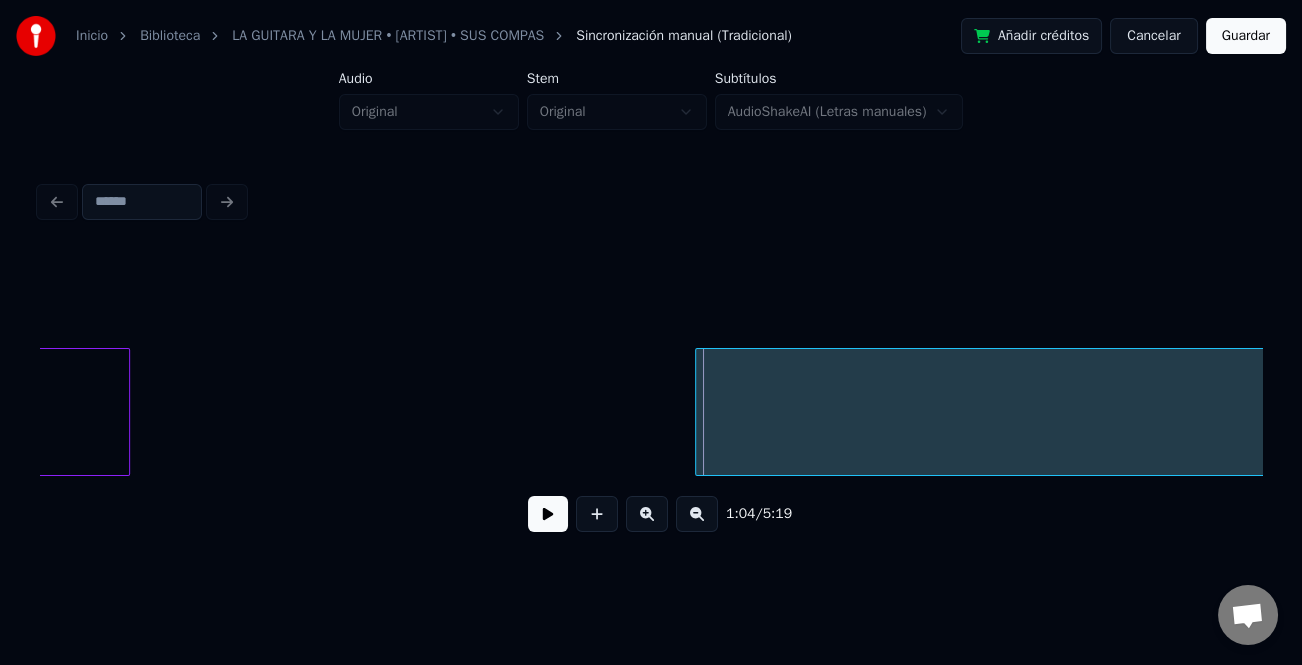click at bounding box center (699, 412) 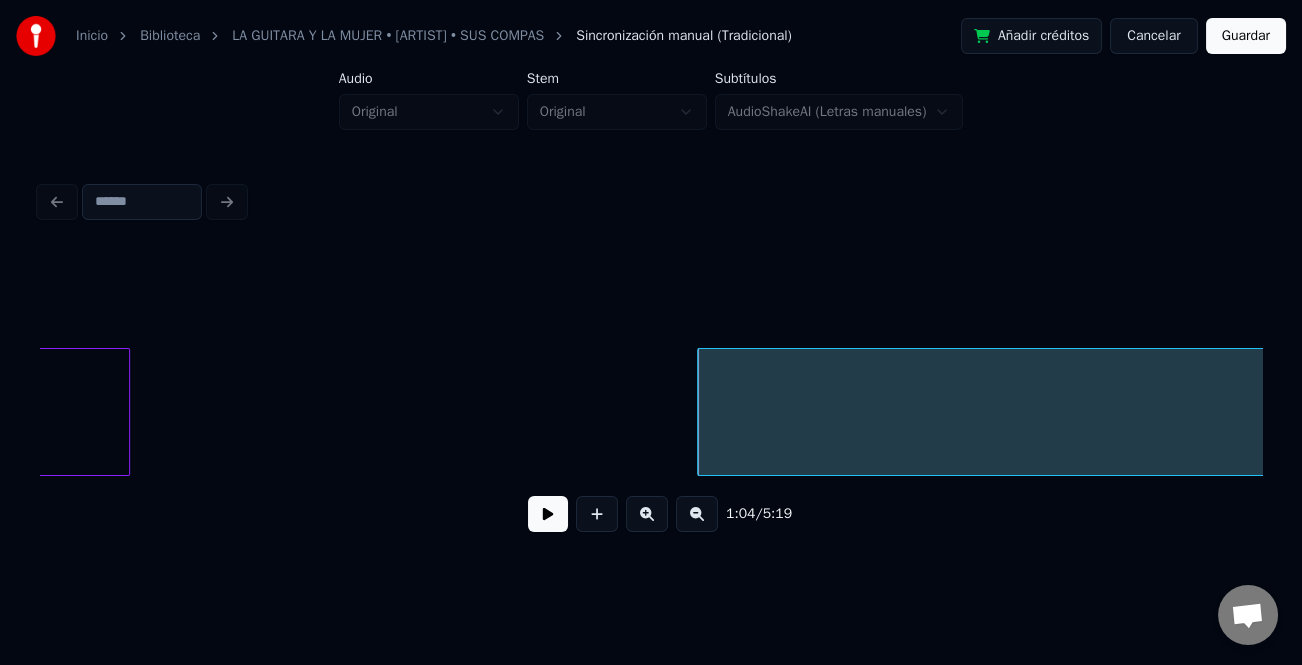 click on "[TIME]  /  [TIME]" at bounding box center [651, 362] 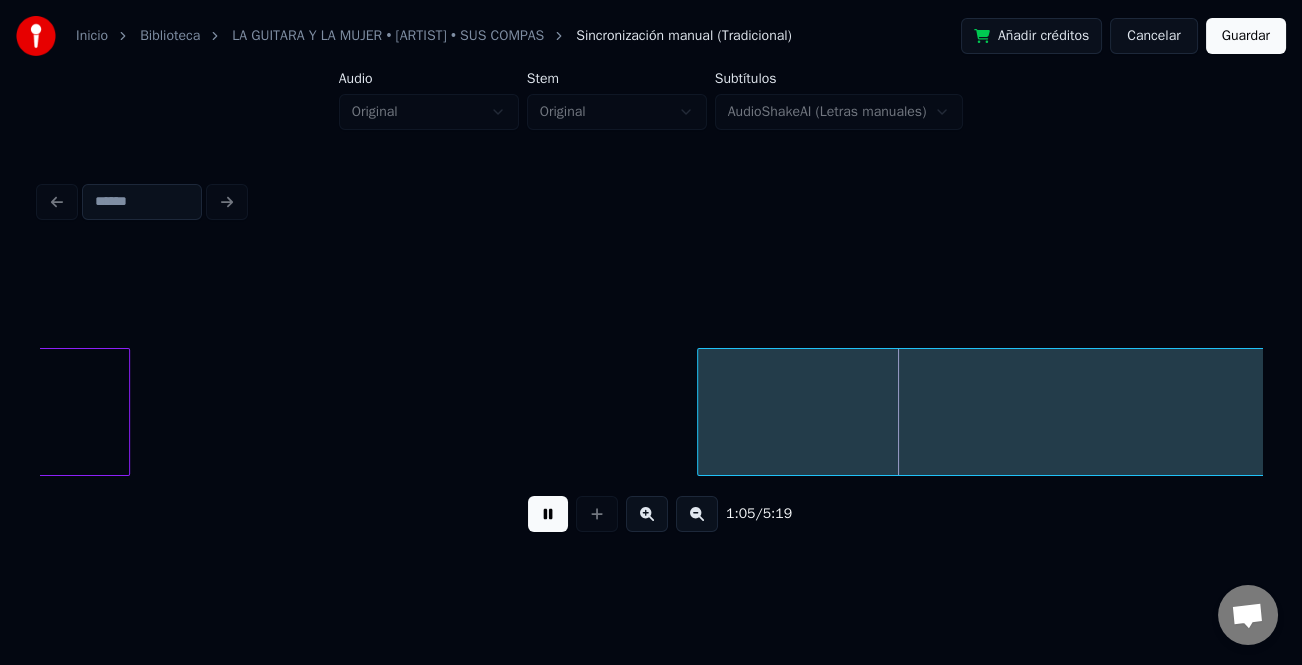 click at bounding box center [548, 514] 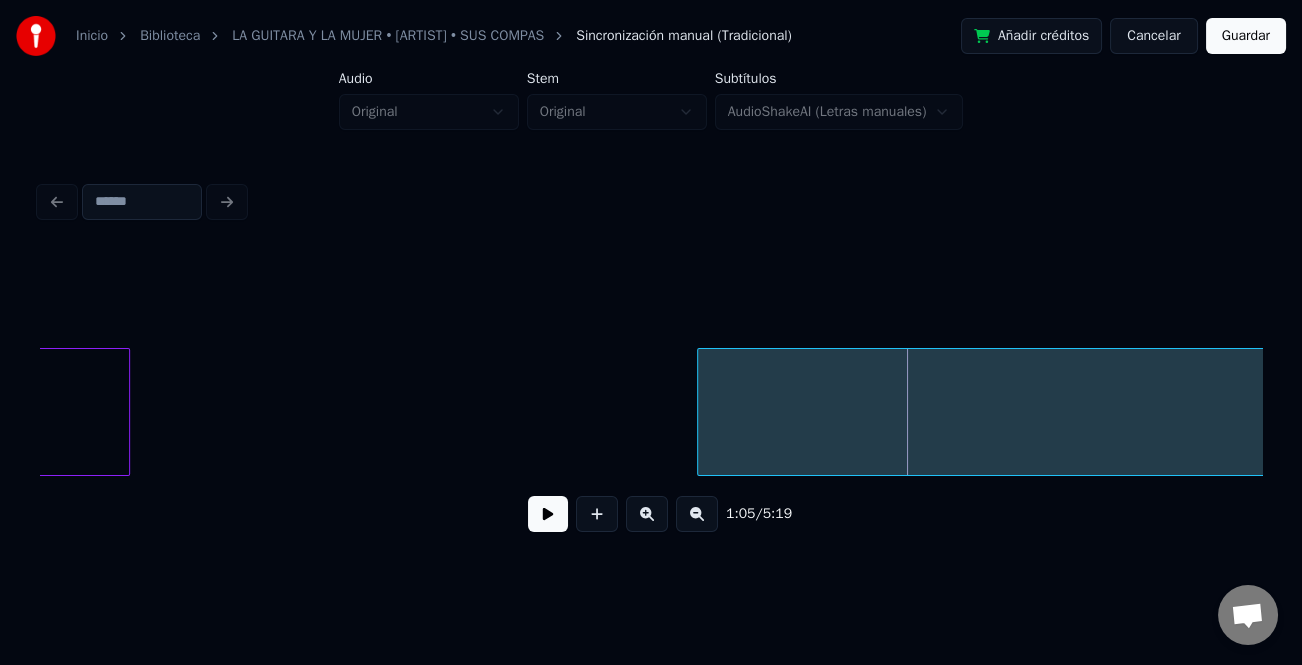 click on "piernas" at bounding box center (-10, 417) 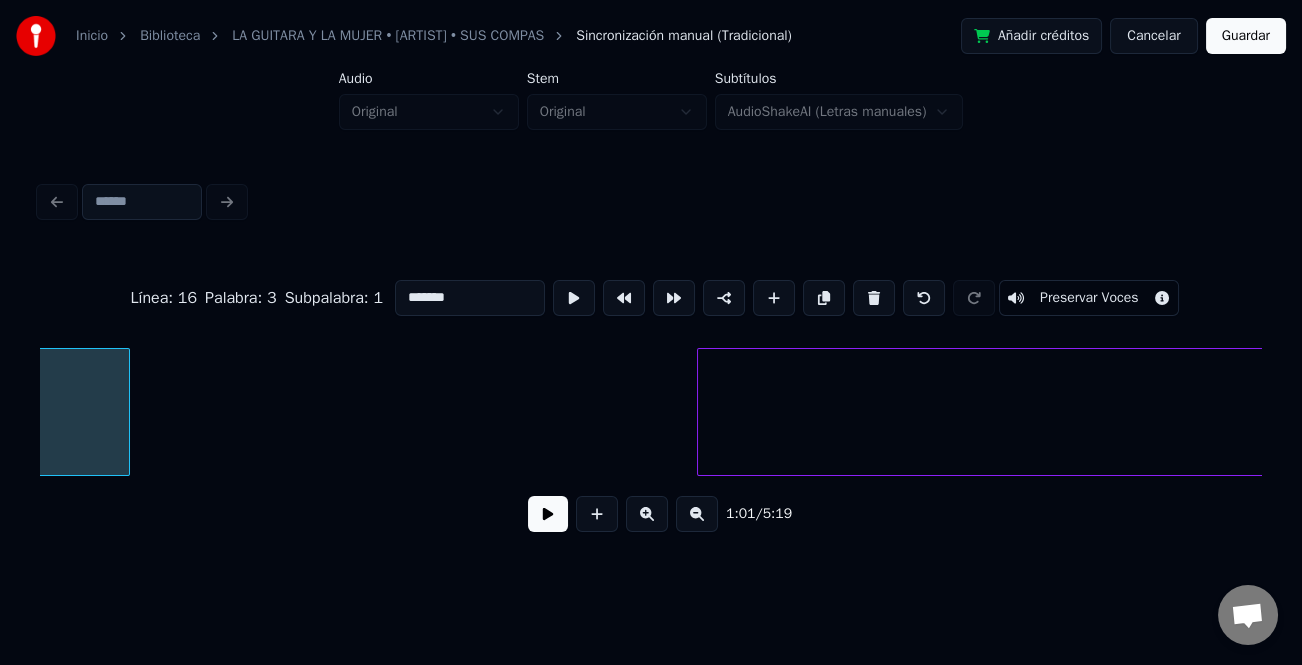 scroll, scrollTop: 0, scrollLeft: 15360, axis: horizontal 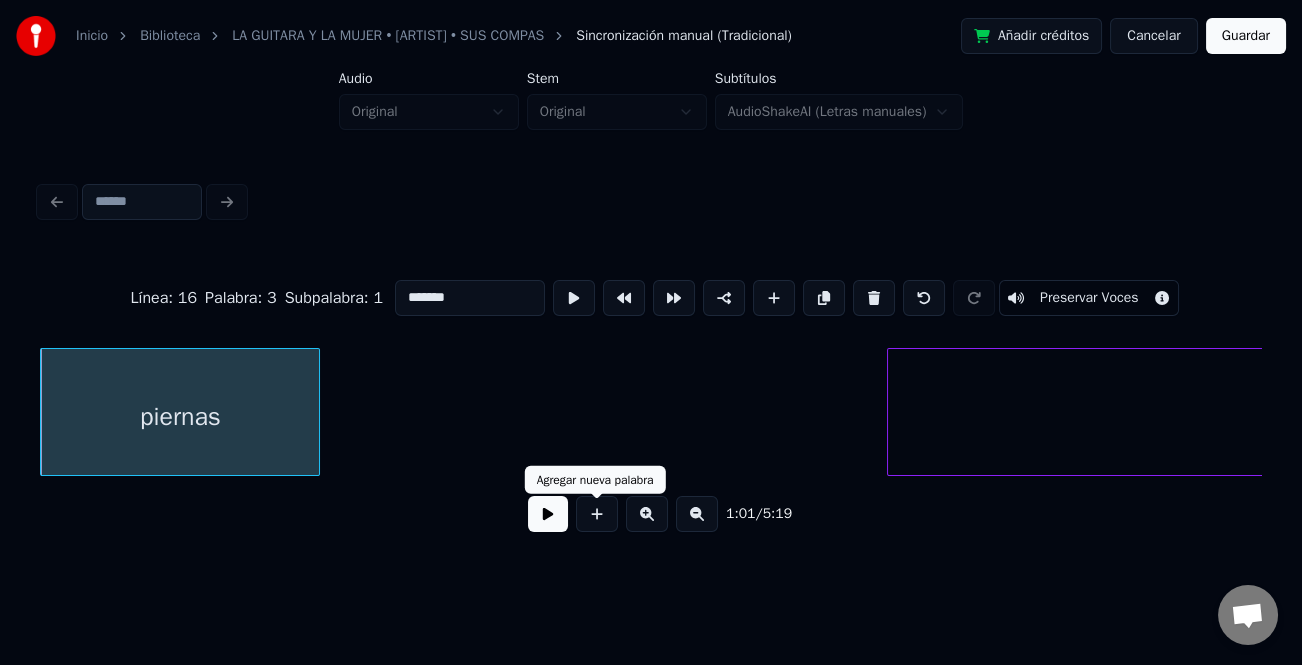 click at bounding box center [548, 514] 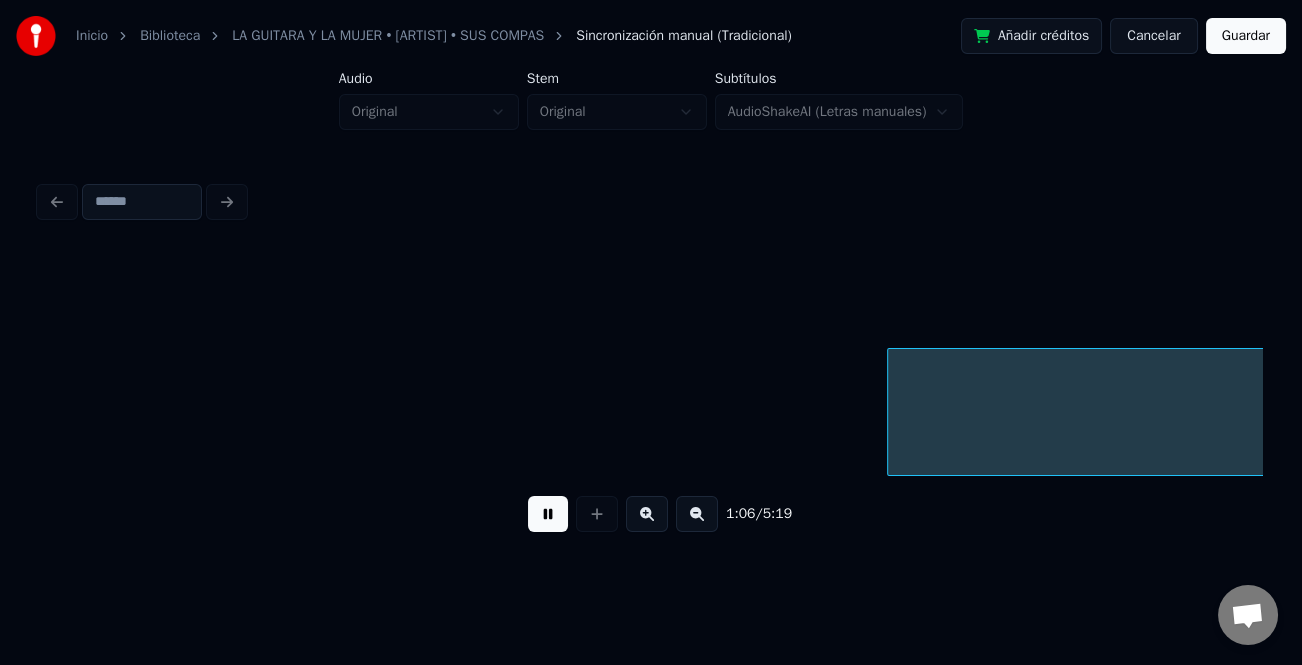 scroll, scrollTop: 0, scrollLeft: 16581, axis: horizontal 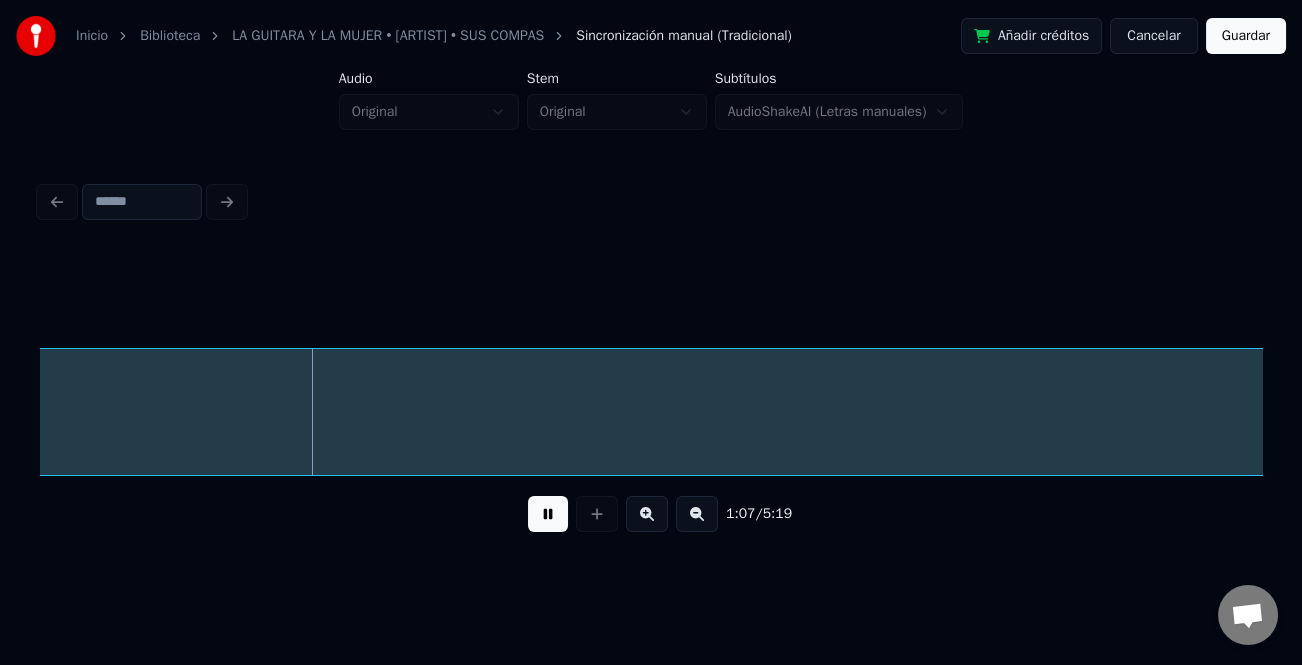 click at bounding box center [697, 514] 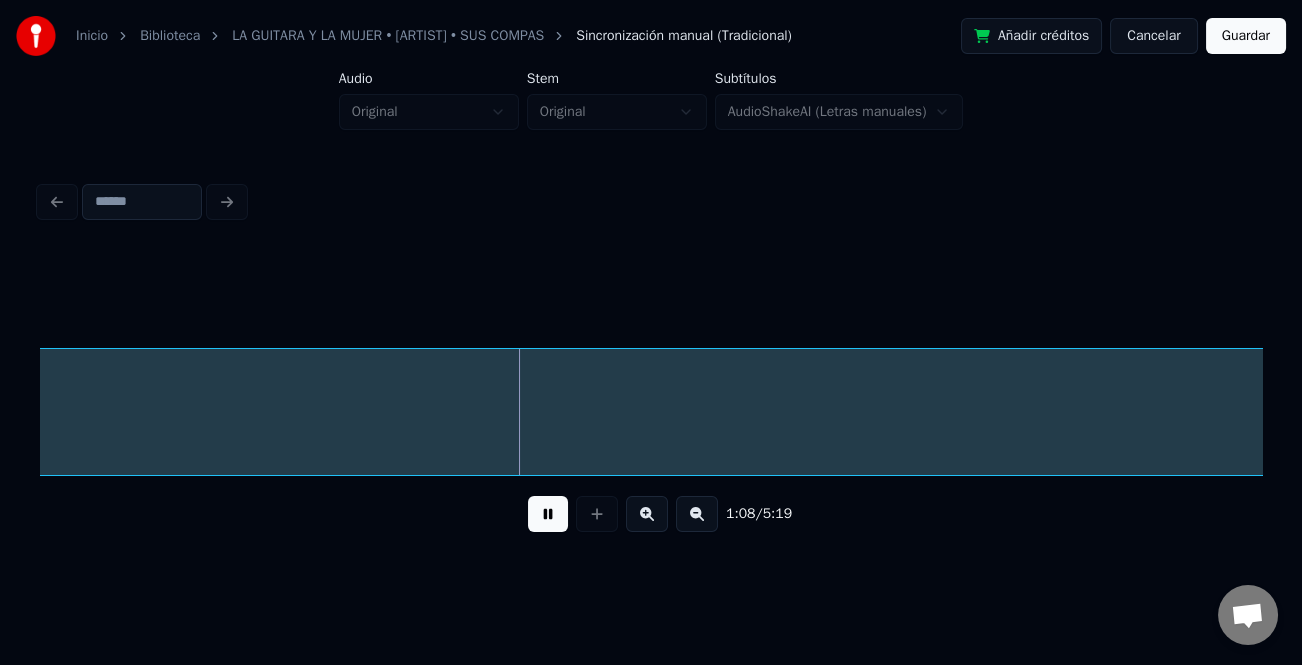 click at bounding box center [697, 514] 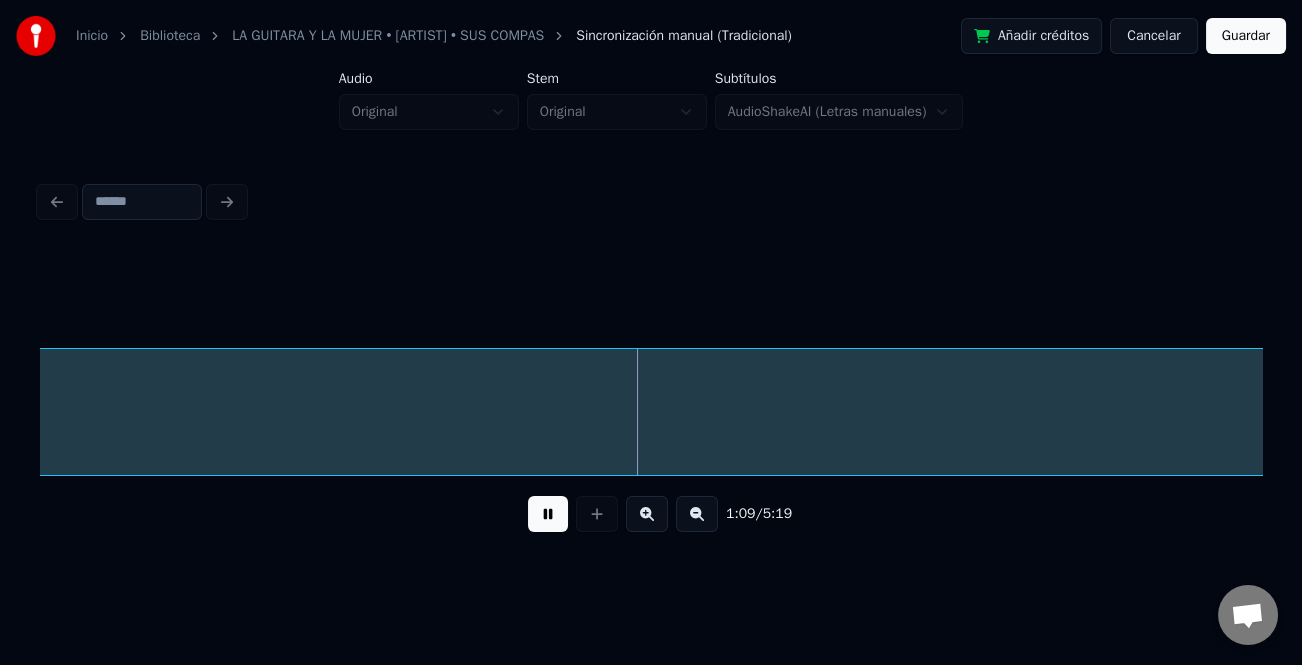 click at bounding box center (697, 514) 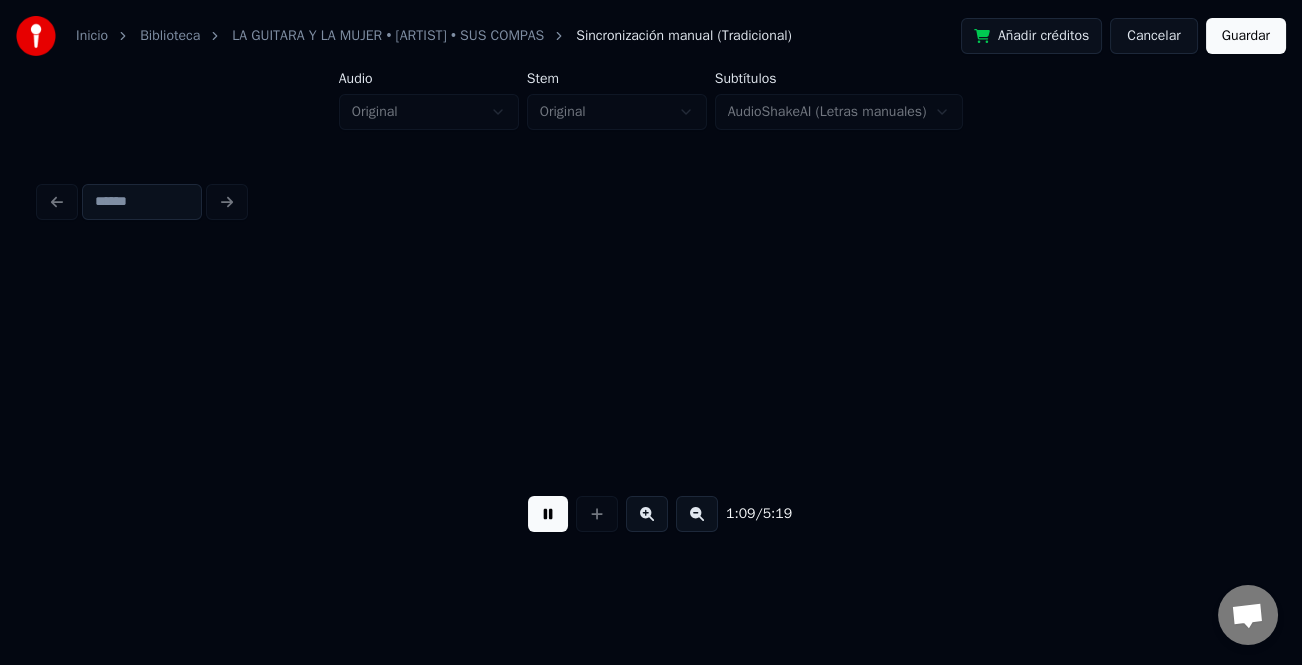 scroll, scrollTop: 0, scrollLeft: 6305, axis: horizontal 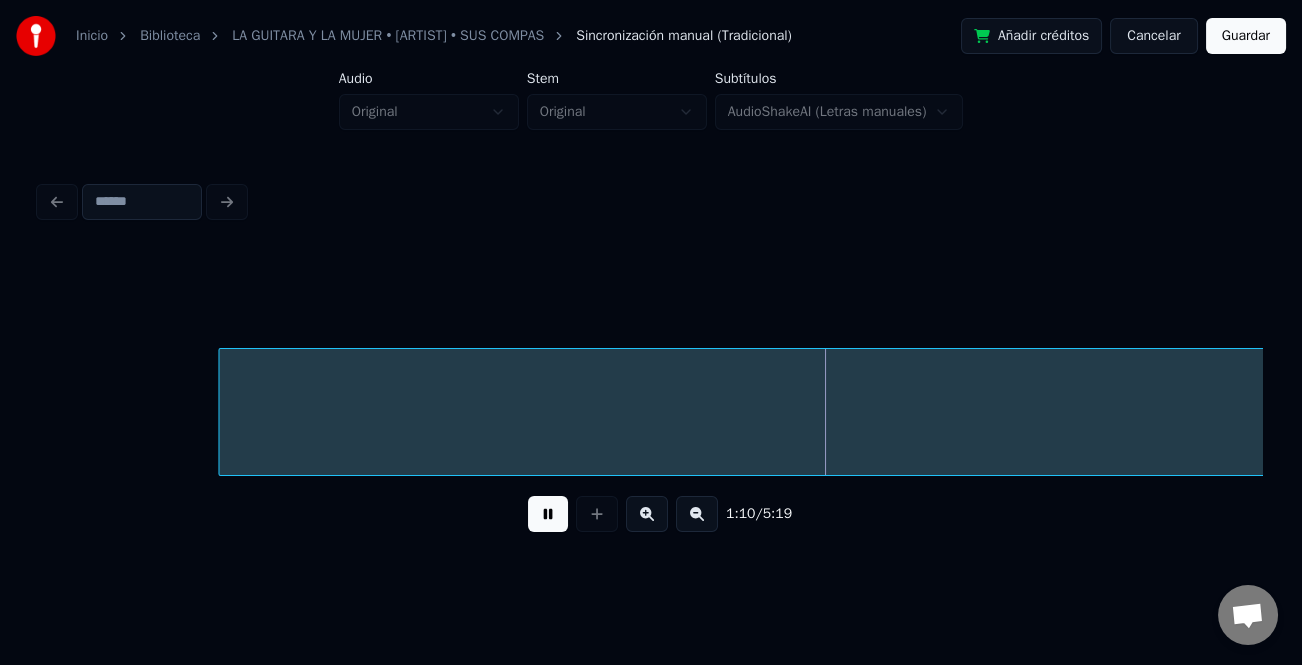 drag, startPoint x: 558, startPoint y: 522, endPoint x: 535, endPoint y: 518, distance: 23.345236 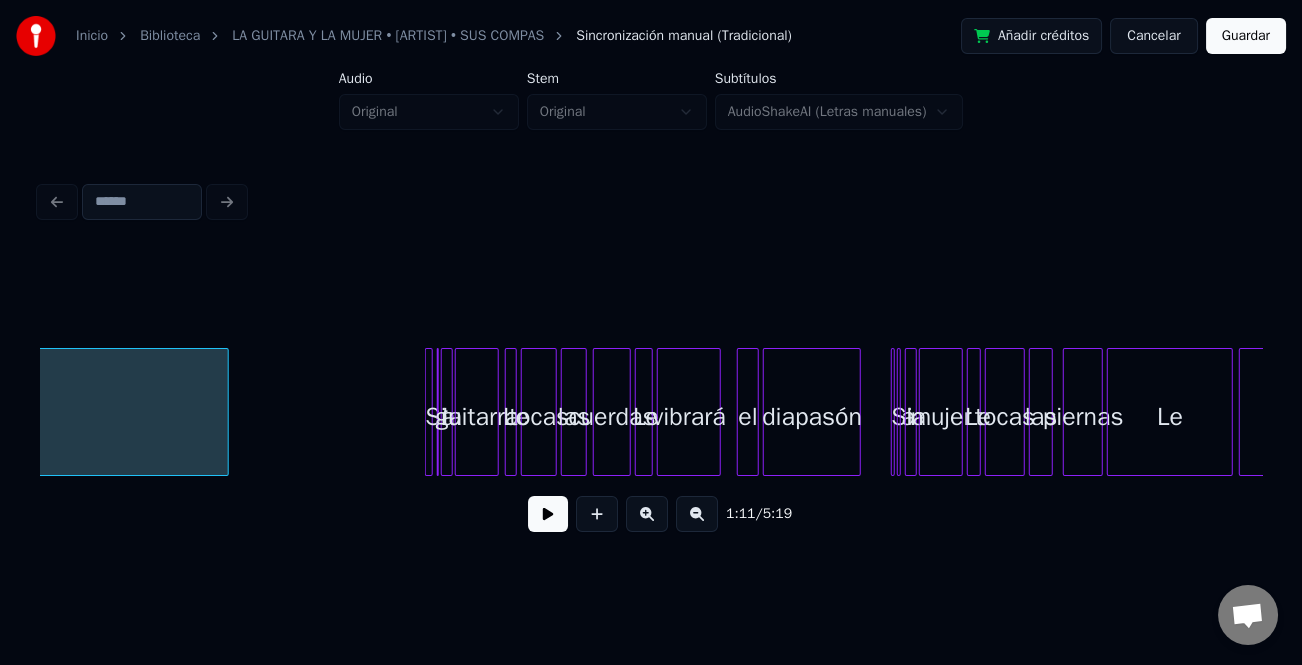 scroll, scrollTop: 0, scrollLeft: 9488, axis: horizontal 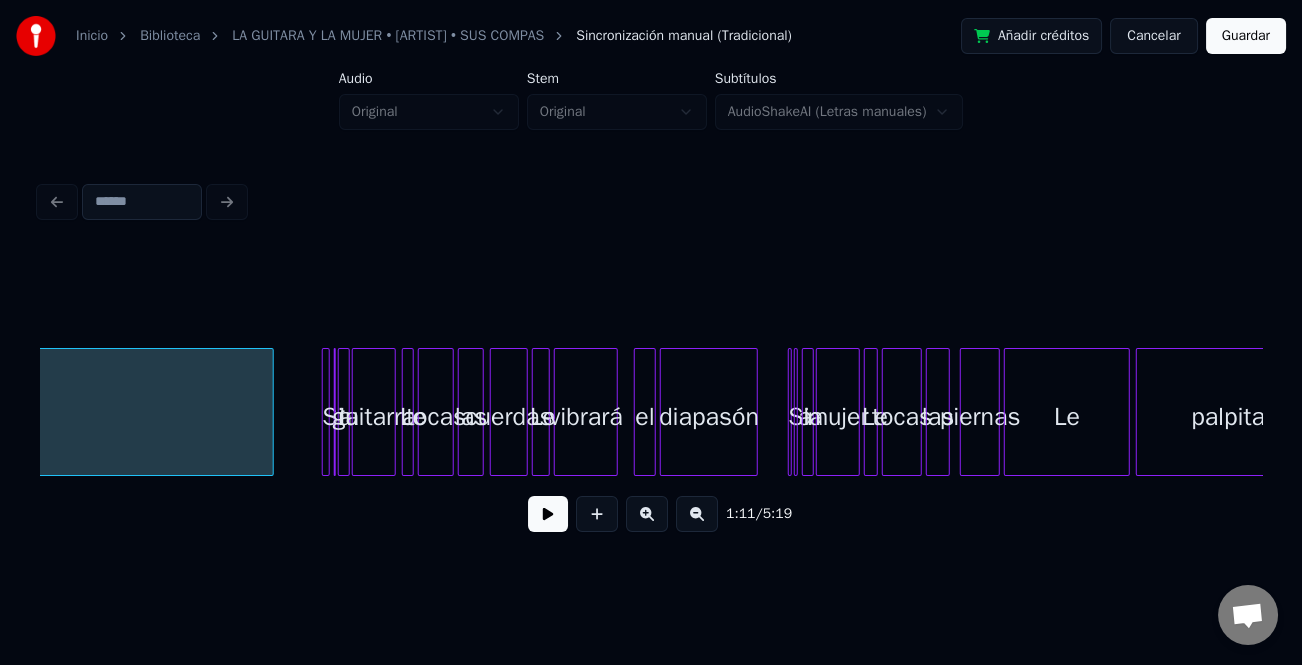 click at bounding box center (270, 412) 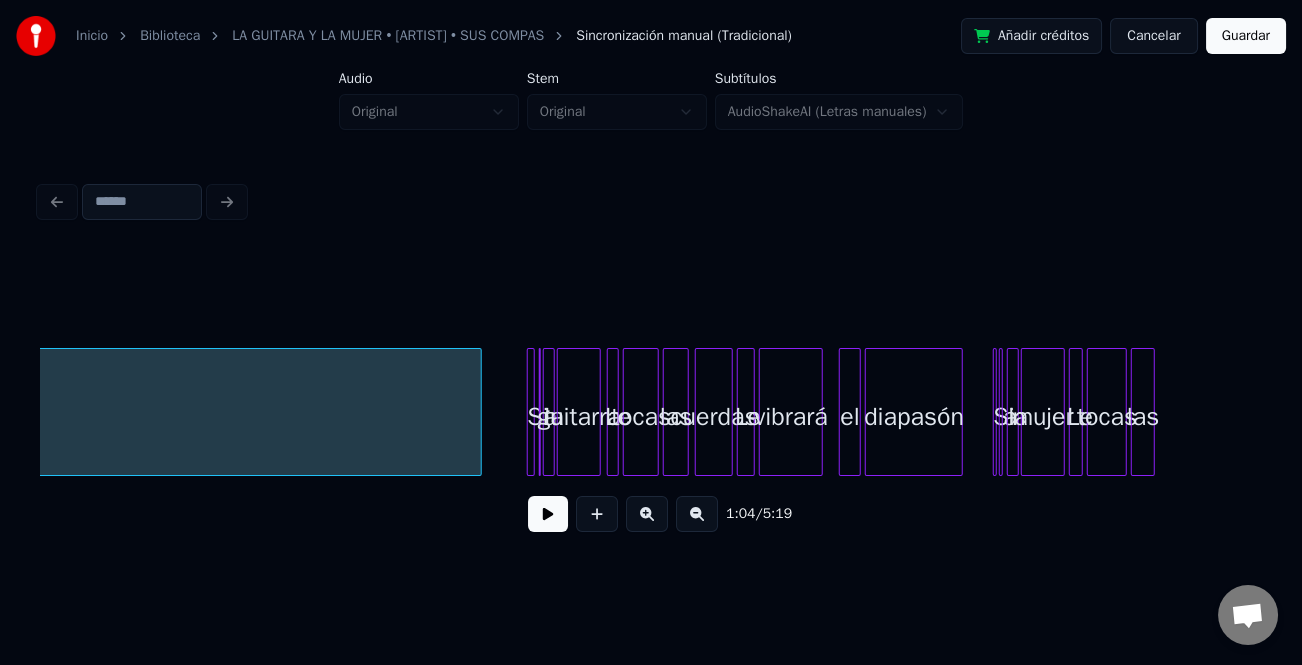 scroll, scrollTop: 0, scrollLeft: 9487, axis: horizontal 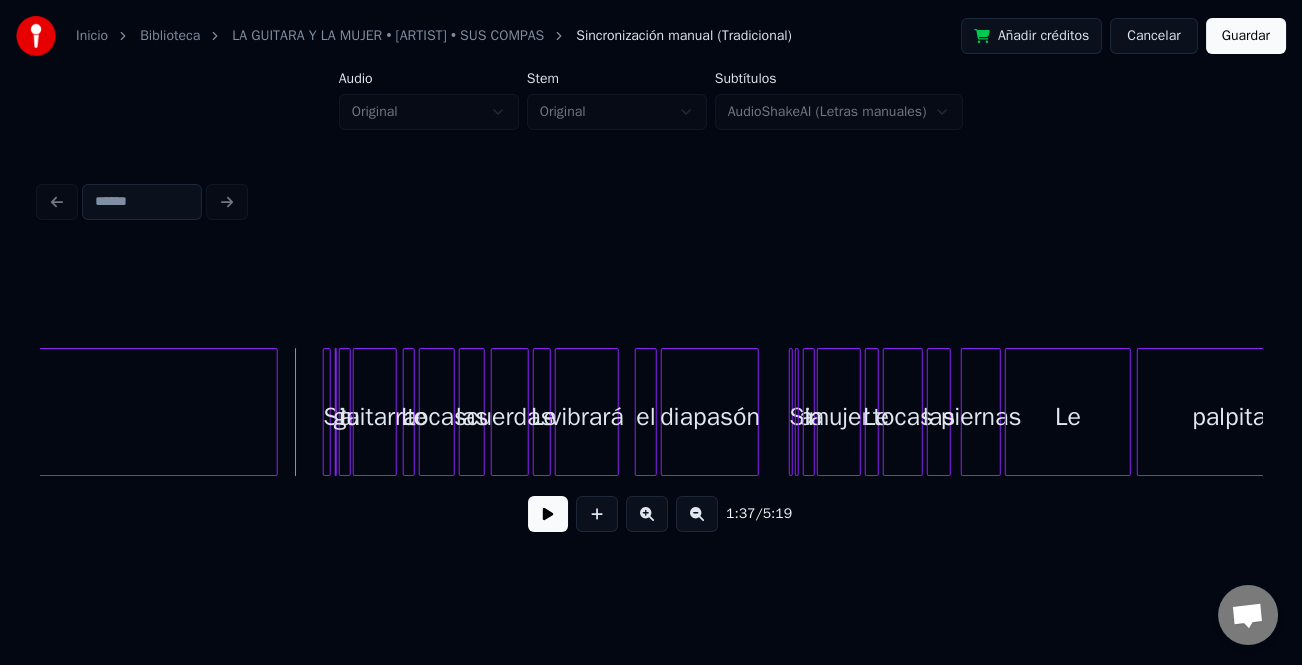 click at bounding box center (548, 514) 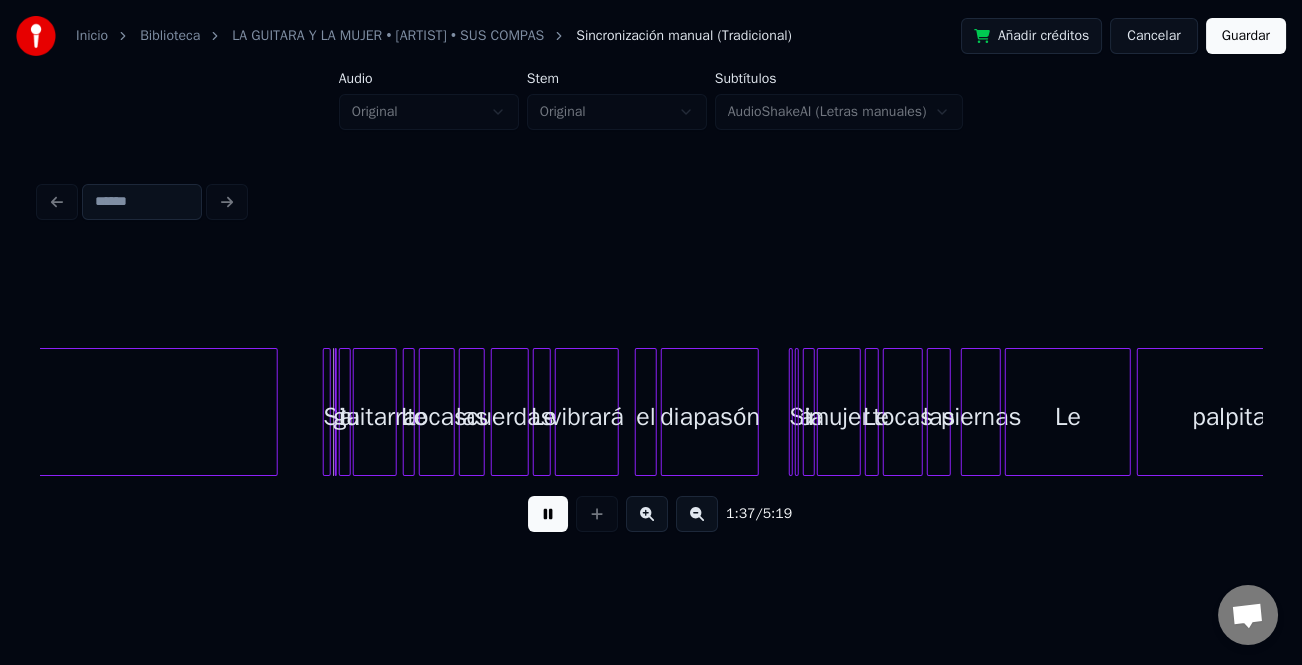 click at bounding box center (647, 514) 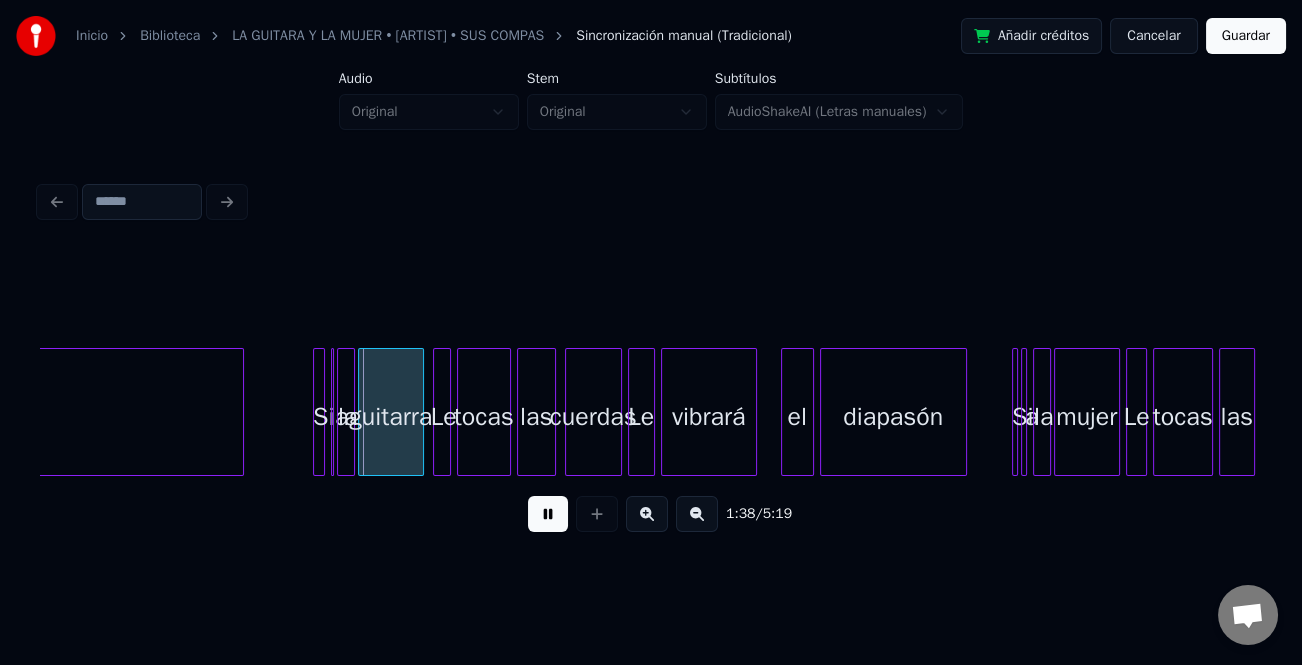 click at bounding box center (647, 514) 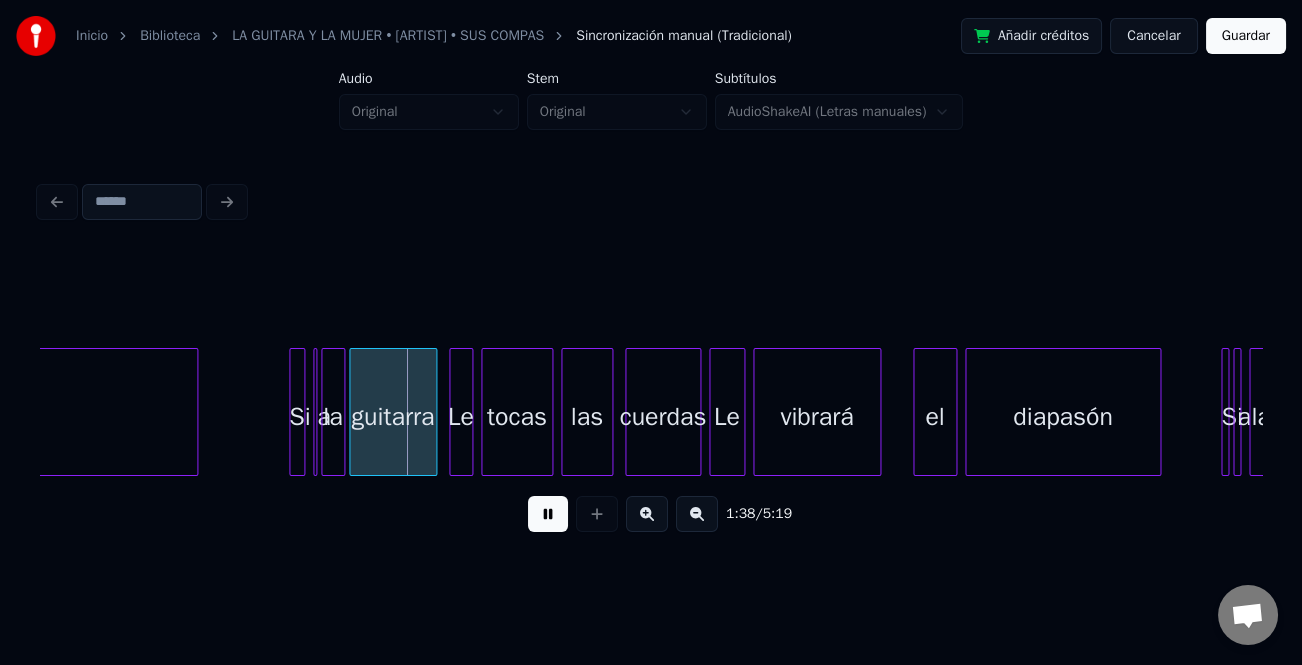 click at bounding box center [647, 514] 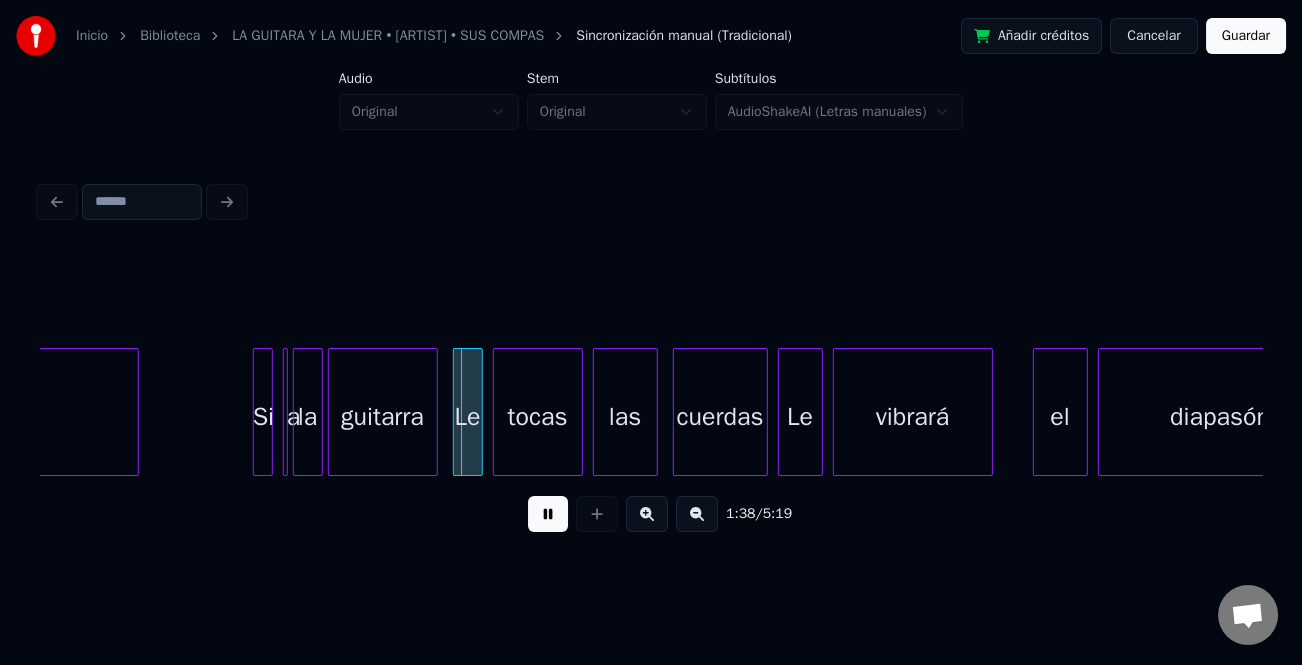 click at bounding box center (647, 514) 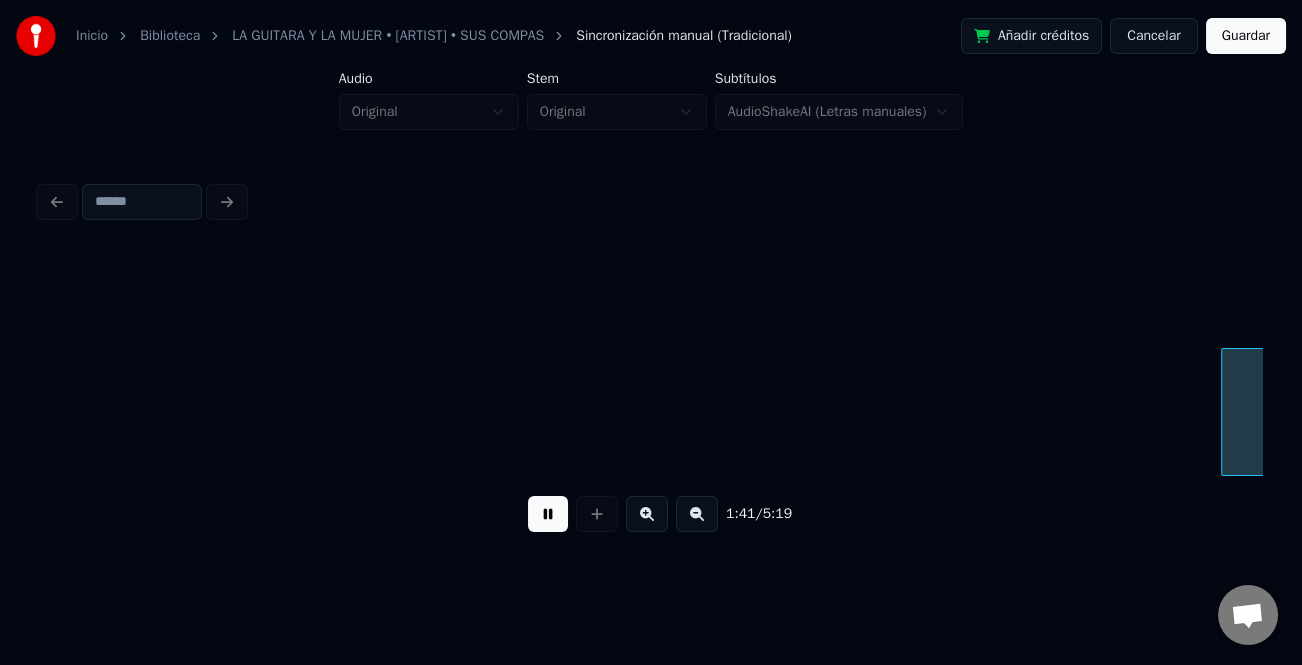 scroll, scrollTop: 0, scrollLeft: 30371, axis: horizontal 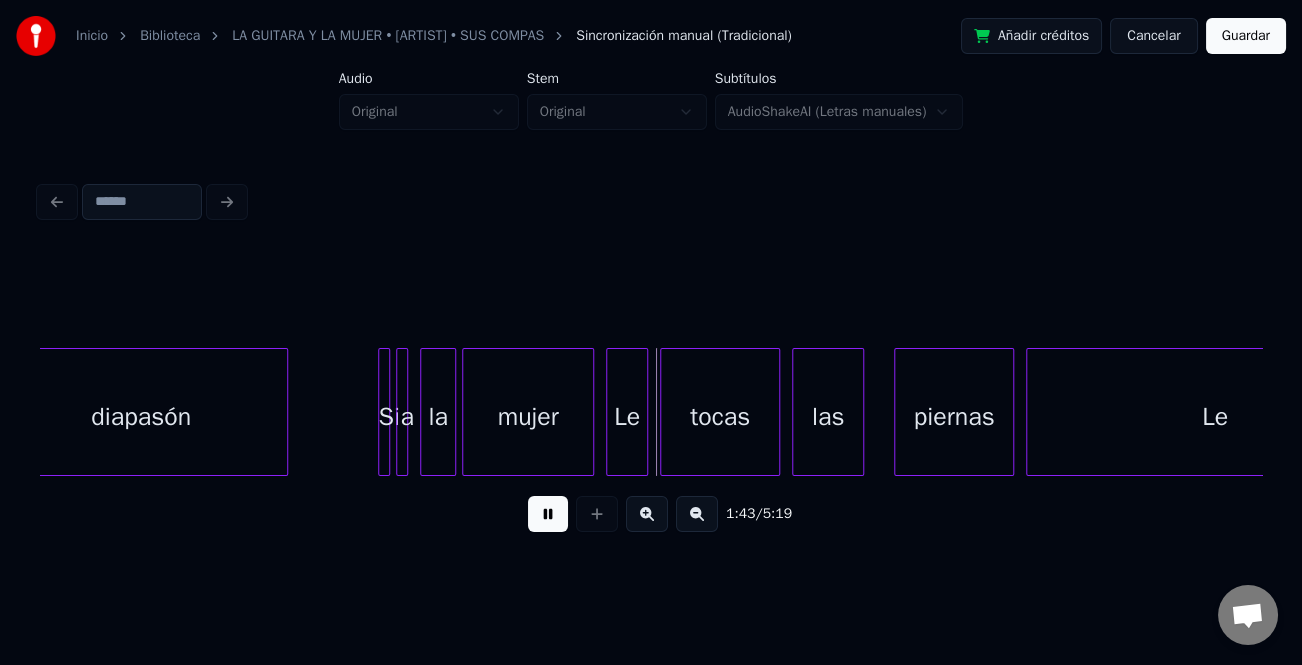 drag, startPoint x: 655, startPoint y: 514, endPoint x: 636, endPoint y: 515, distance: 19.026299 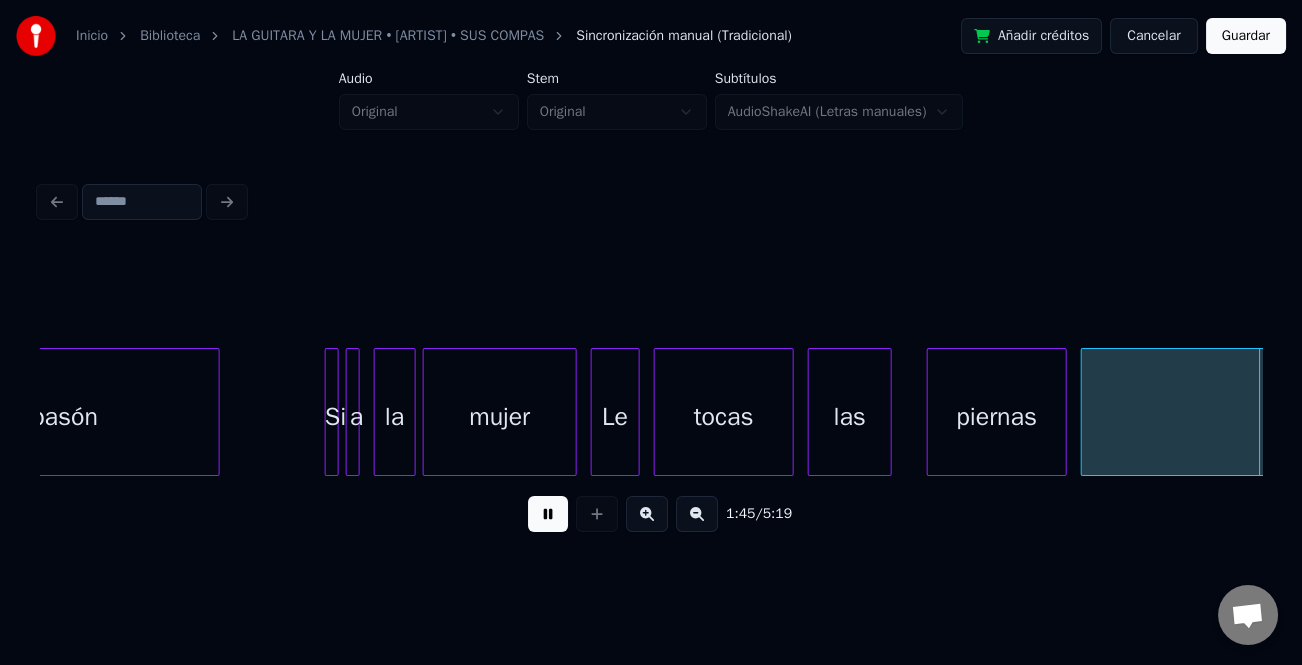 scroll, scrollTop: 0, scrollLeft: 36767, axis: horizontal 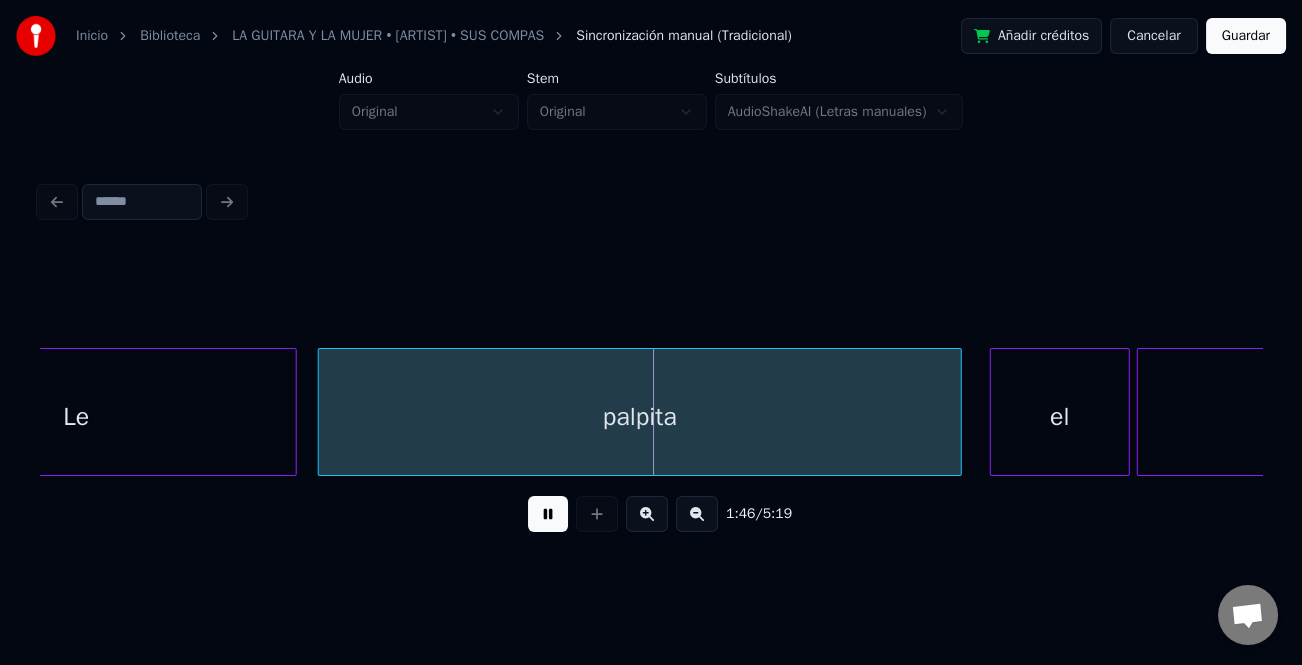 click at bounding box center [548, 514] 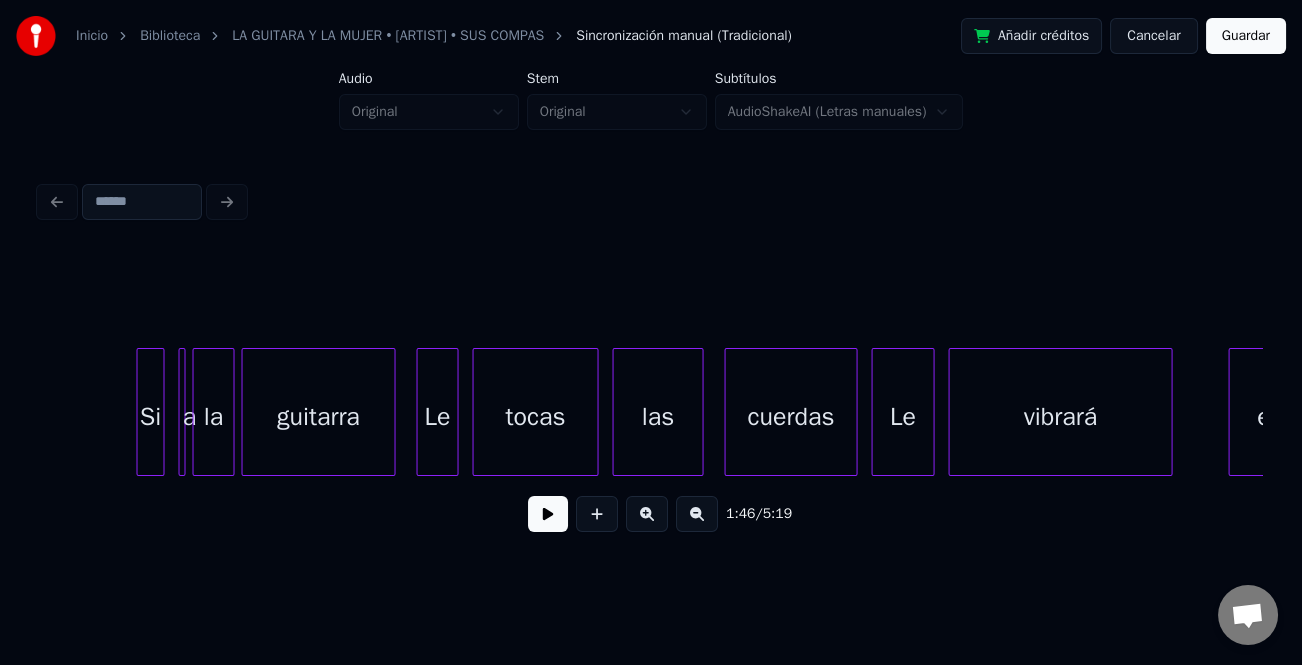 scroll, scrollTop: 0, scrollLeft: 34460, axis: horizontal 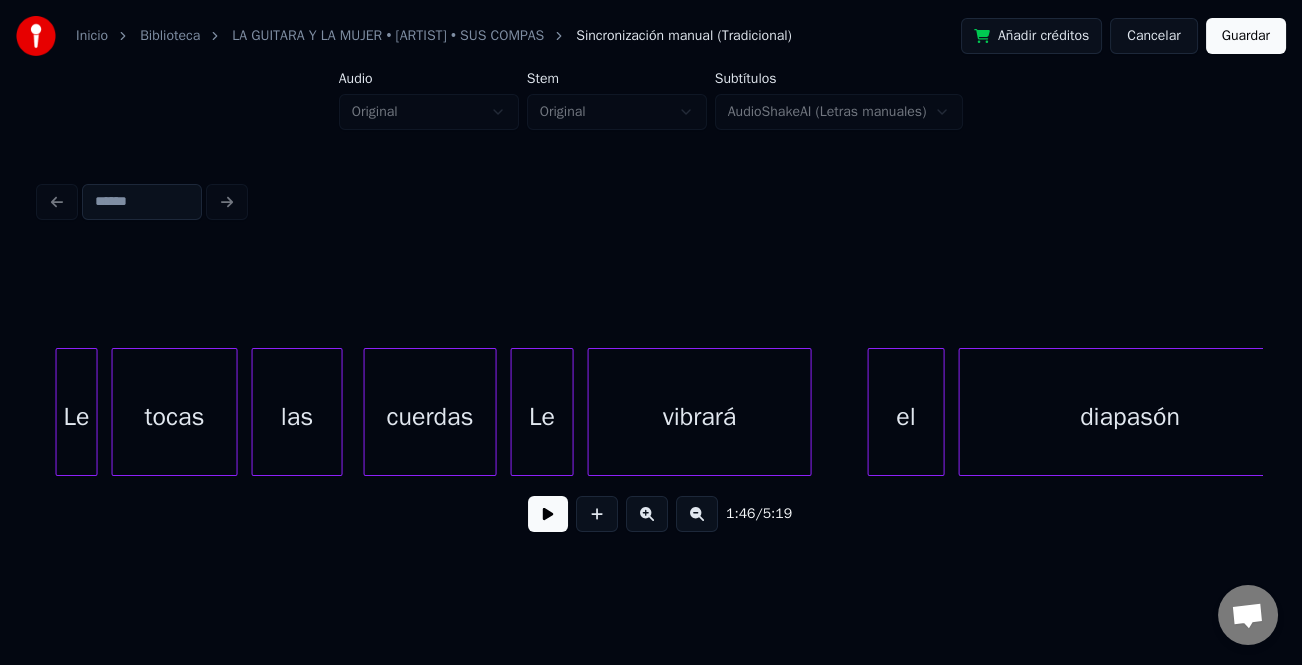 click on "tocas" at bounding box center (175, 417) 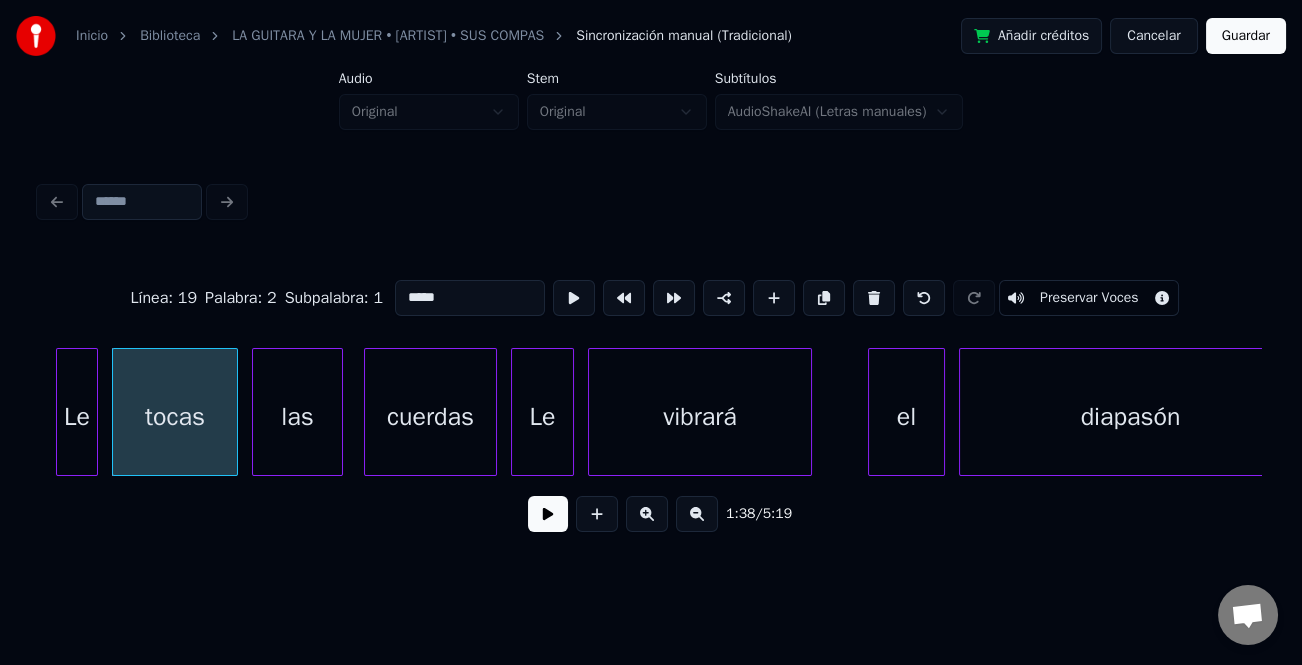 click at bounding box center [548, 514] 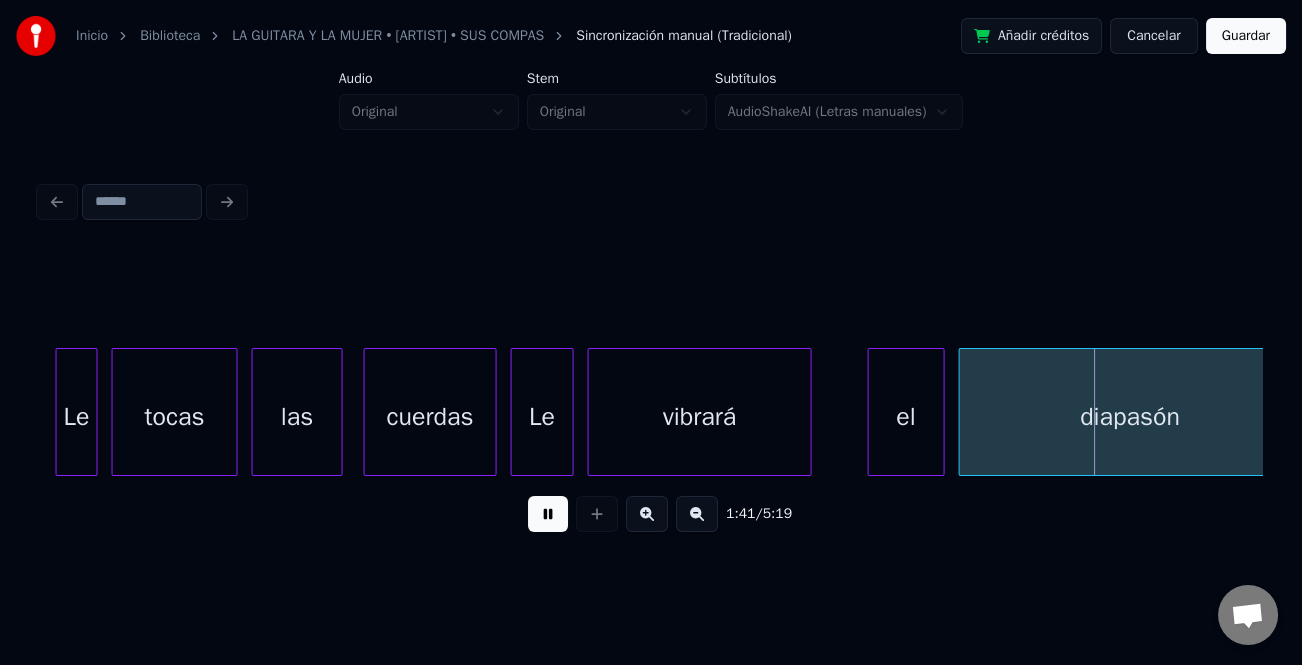 click at bounding box center [548, 514] 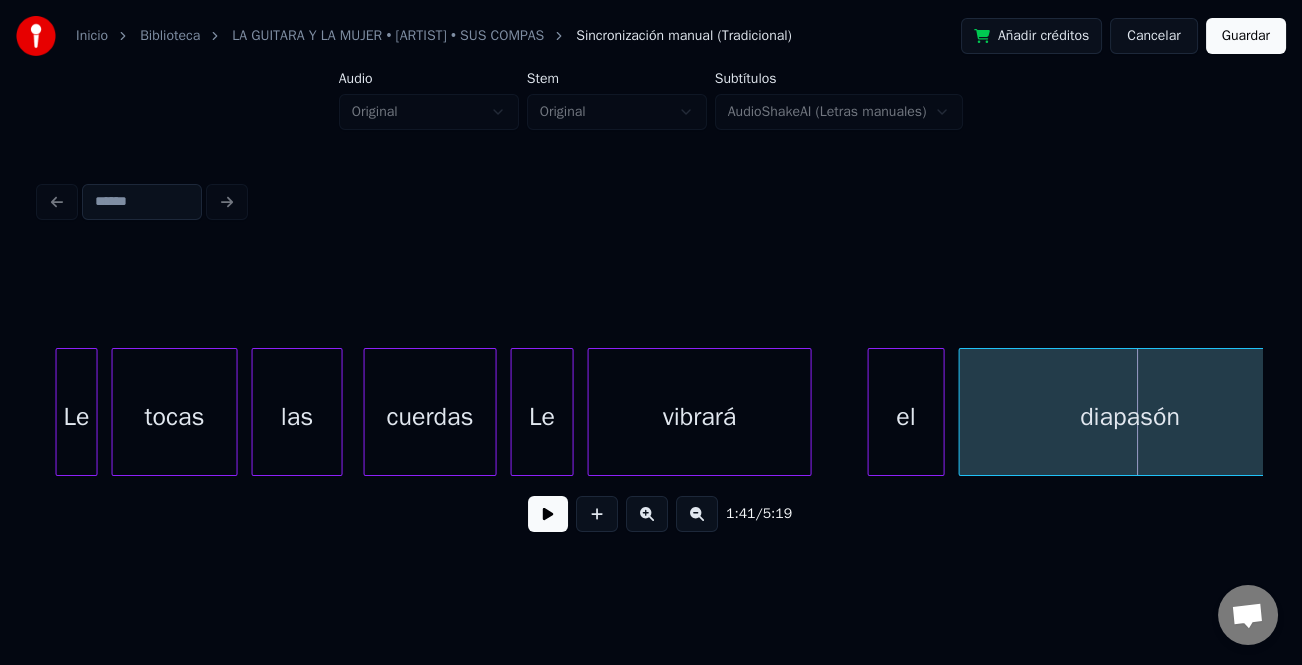 click at bounding box center (548, 514) 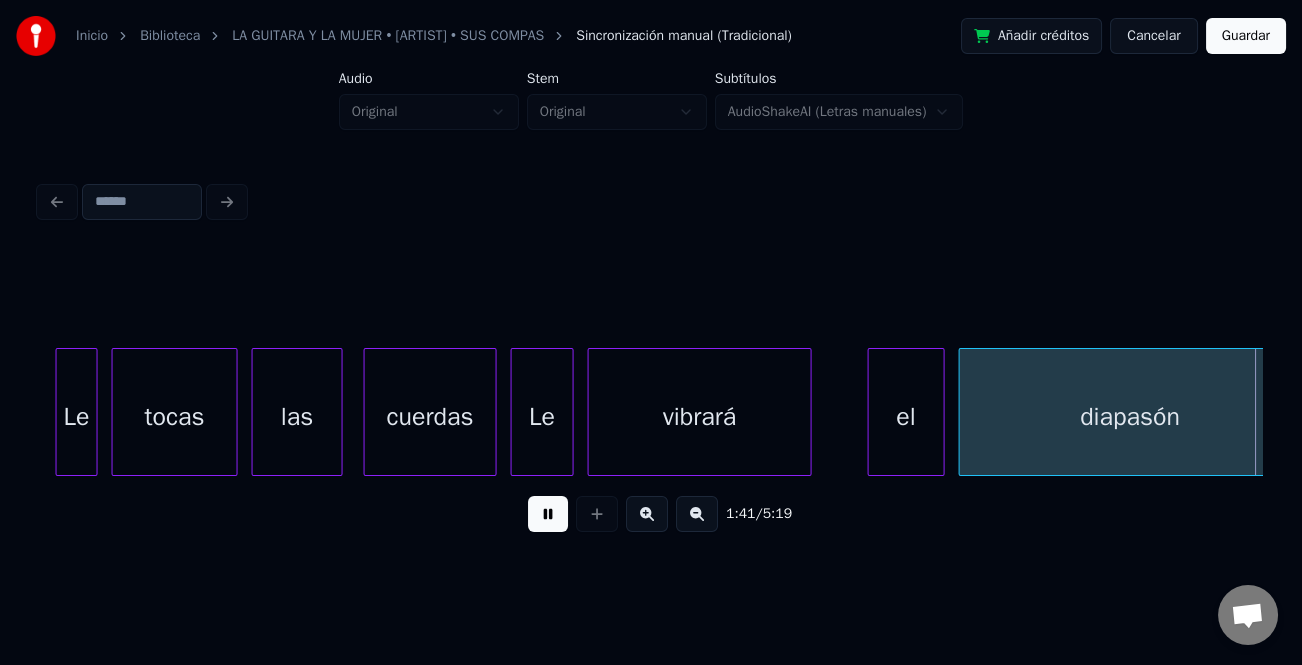 scroll, scrollTop: 0, scrollLeft: 35681, axis: horizontal 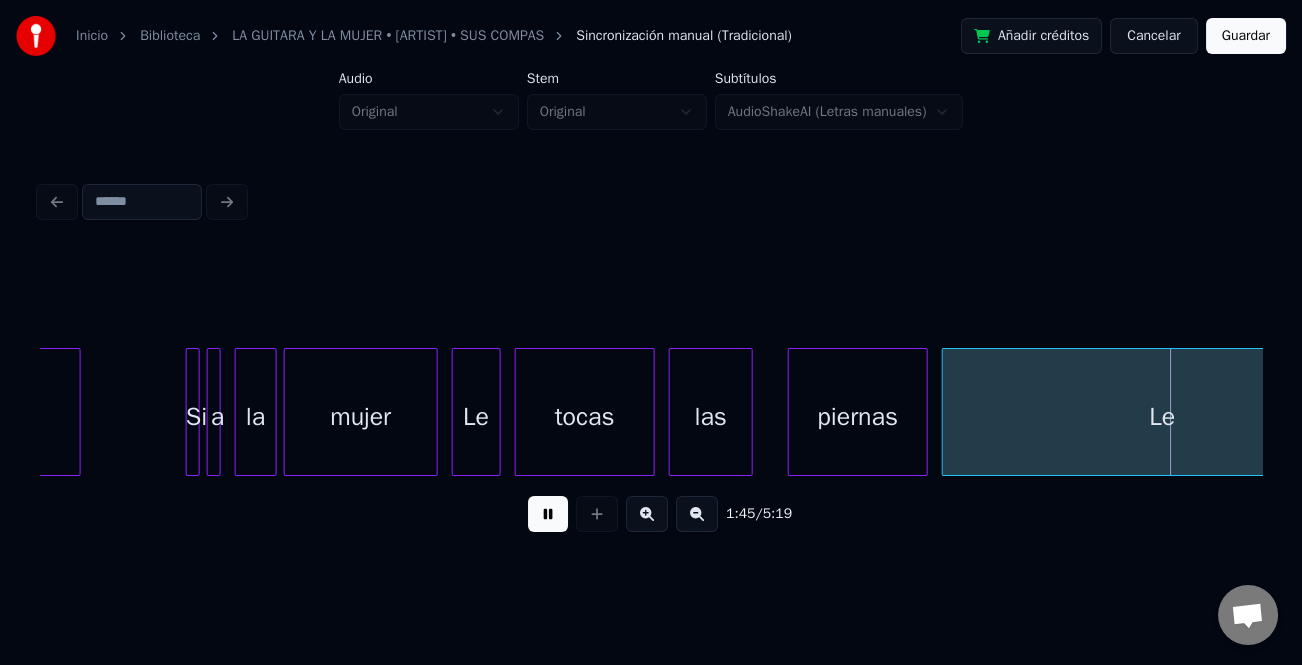 click at bounding box center [548, 514] 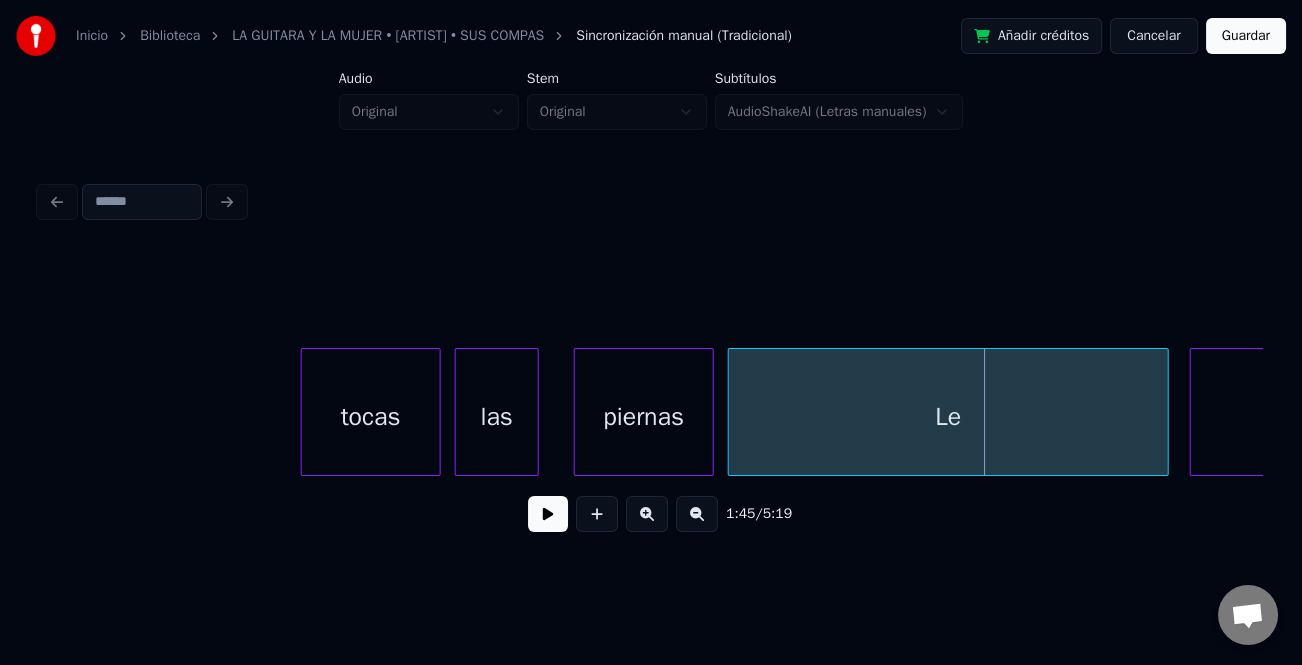 scroll, scrollTop: 0, scrollLeft: 36343, axis: horizontal 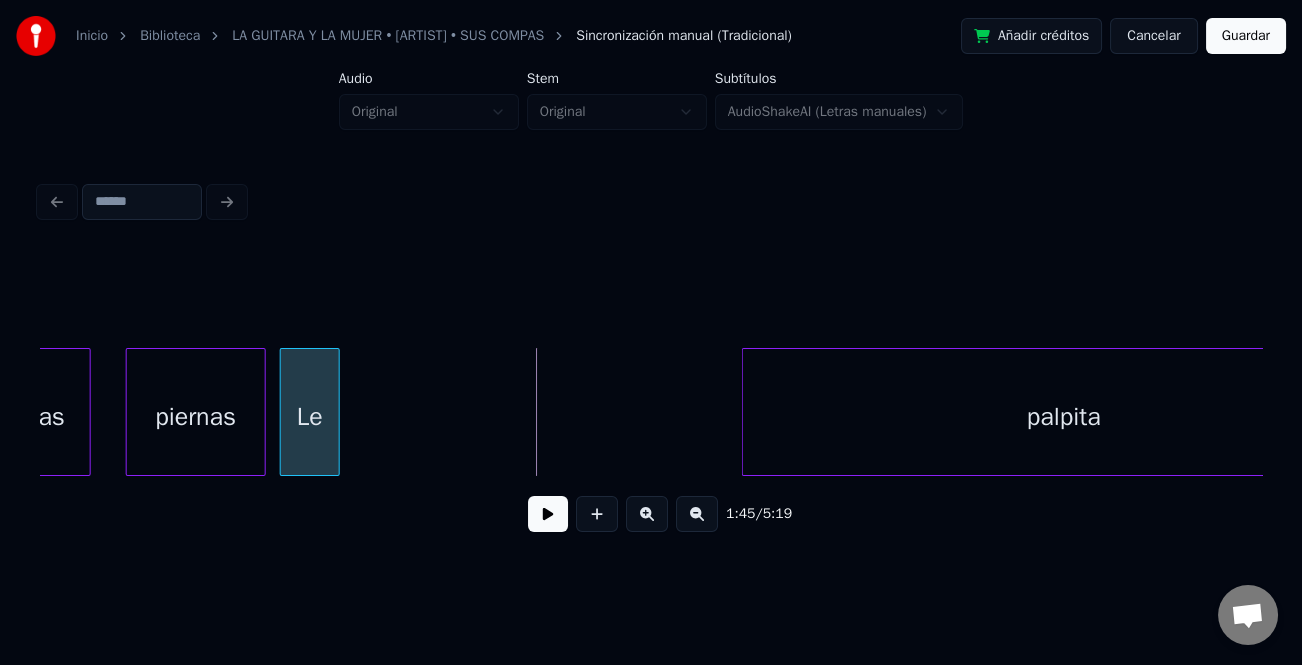 click at bounding box center (336, 412) 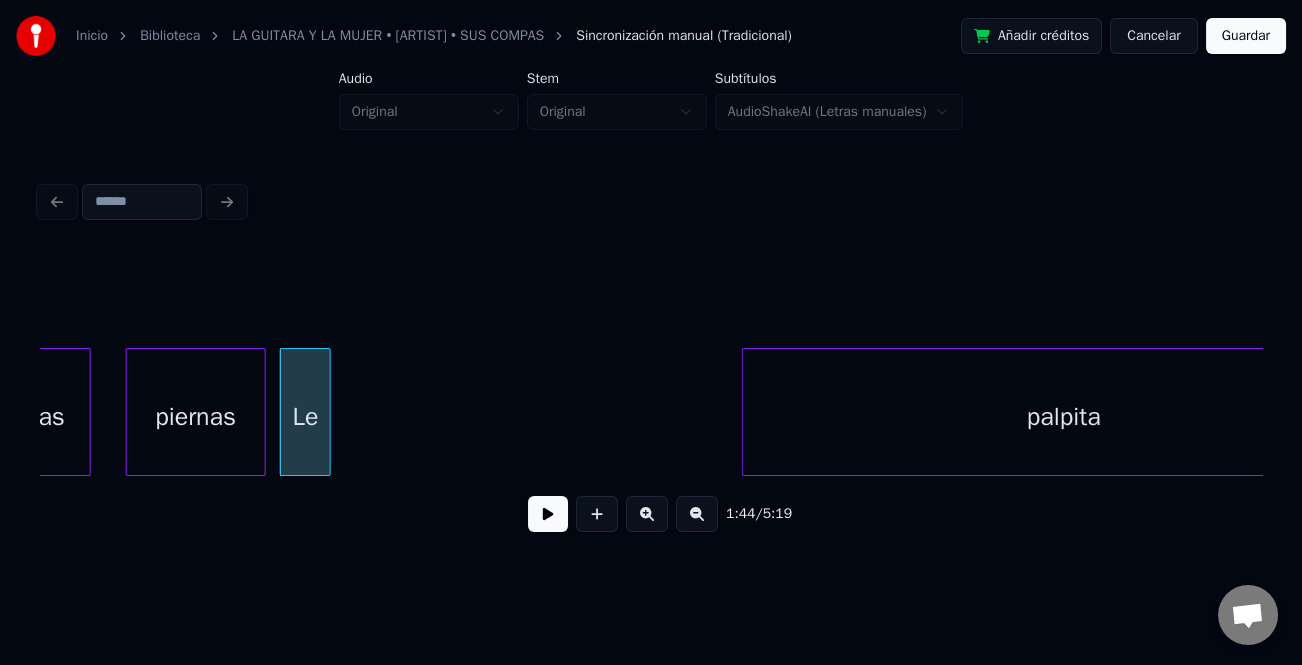 click on "Le" at bounding box center [305, 417] 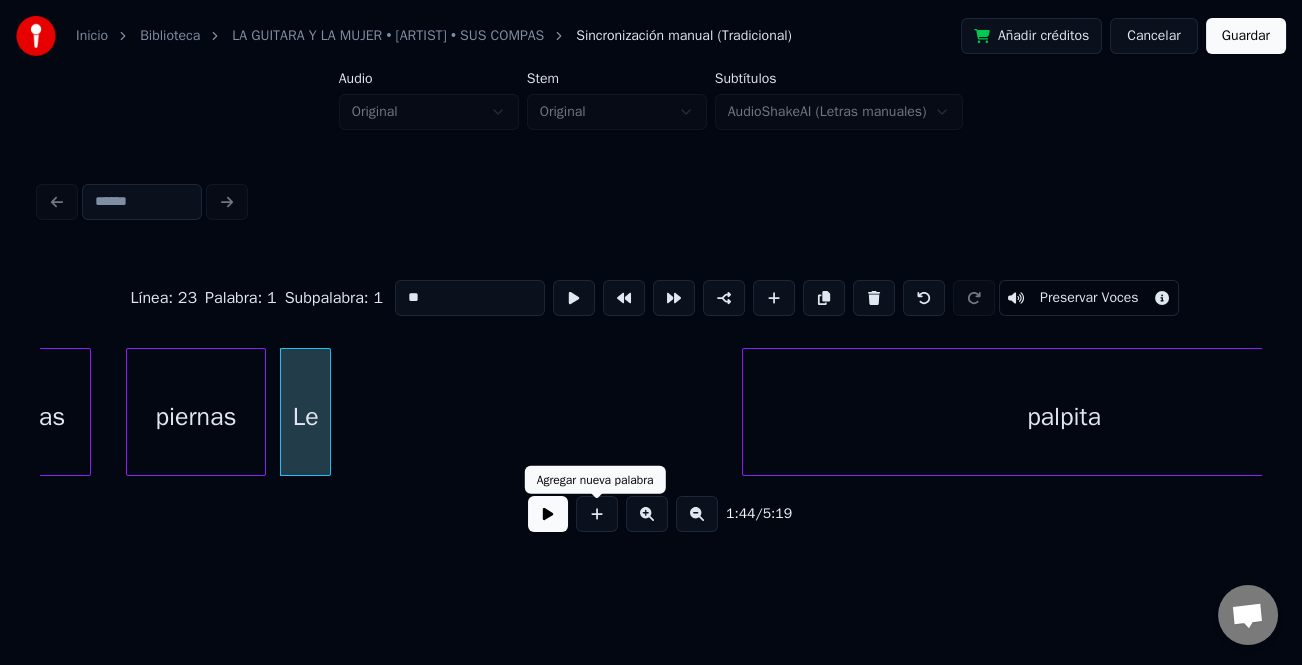 click at bounding box center (597, 514) 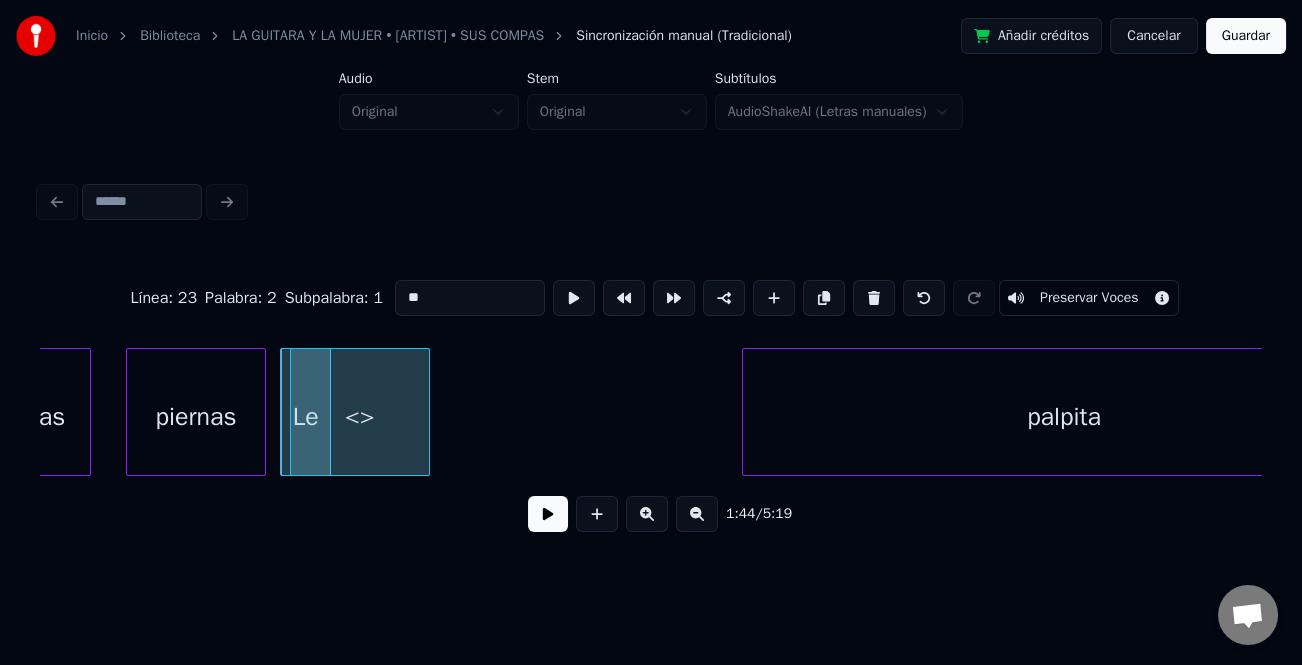 click on "<>" at bounding box center (360, 417) 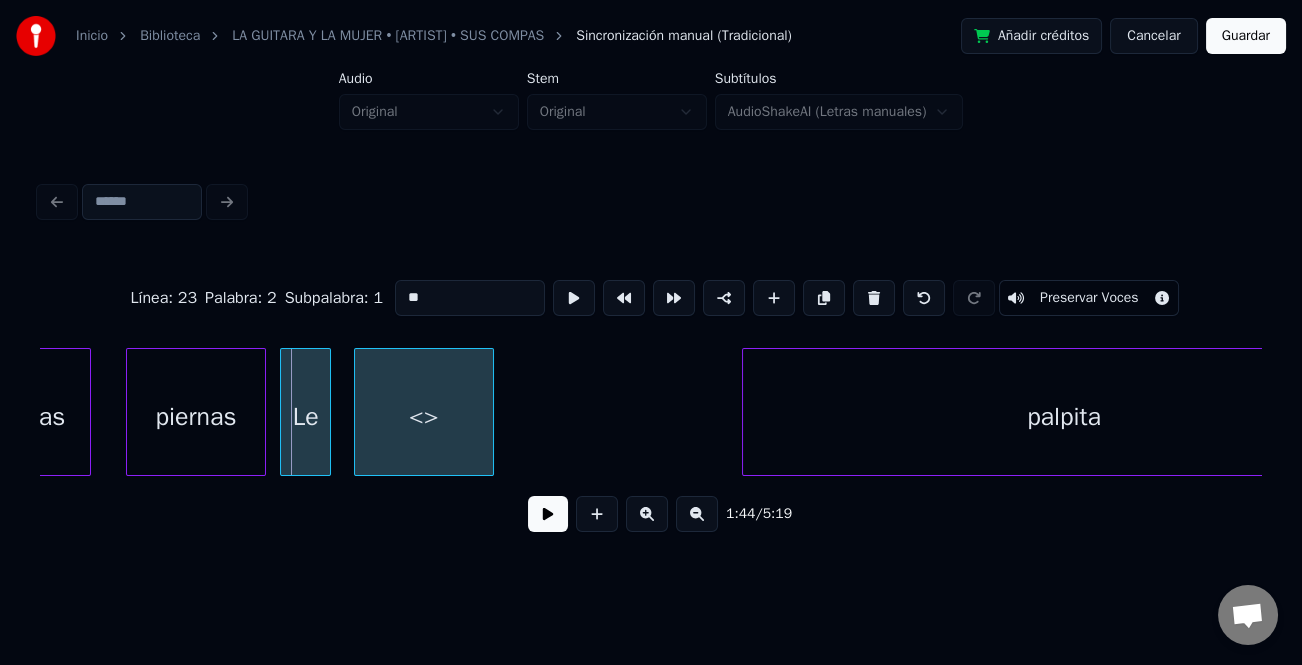 click on "<>" at bounding box center [424, 417] 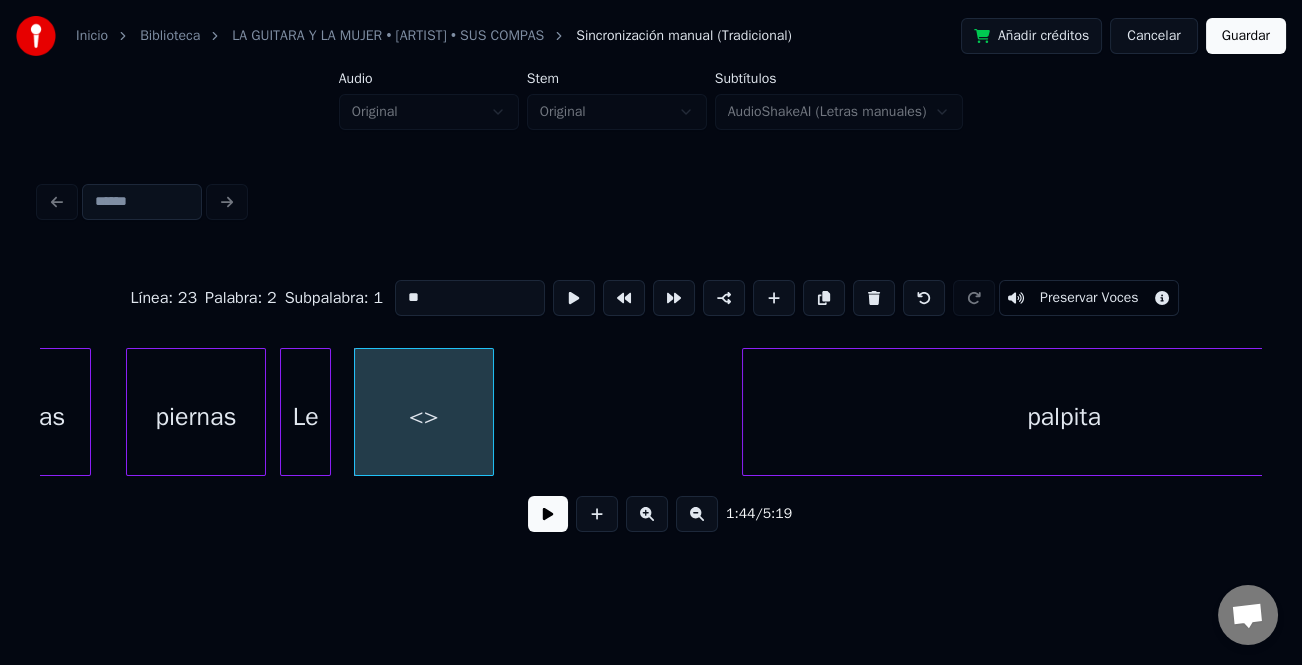 click on "<>" at bounding box center [424, 417] 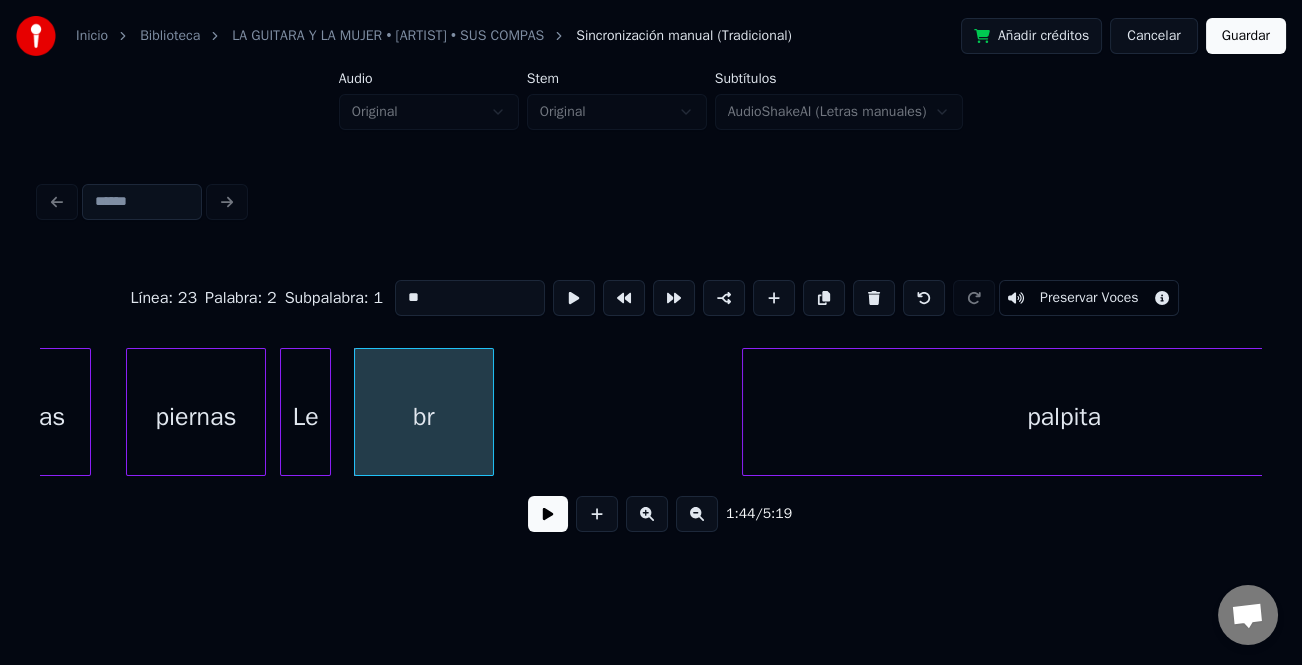 type on "*" 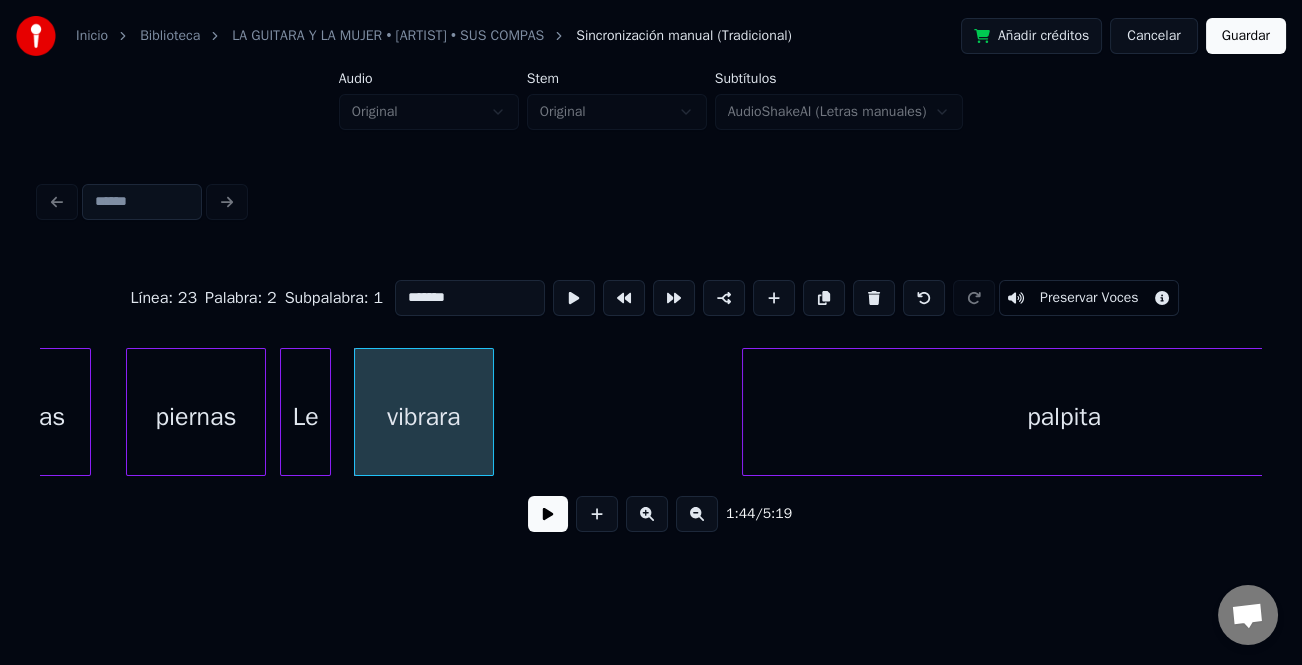 type on "*******" 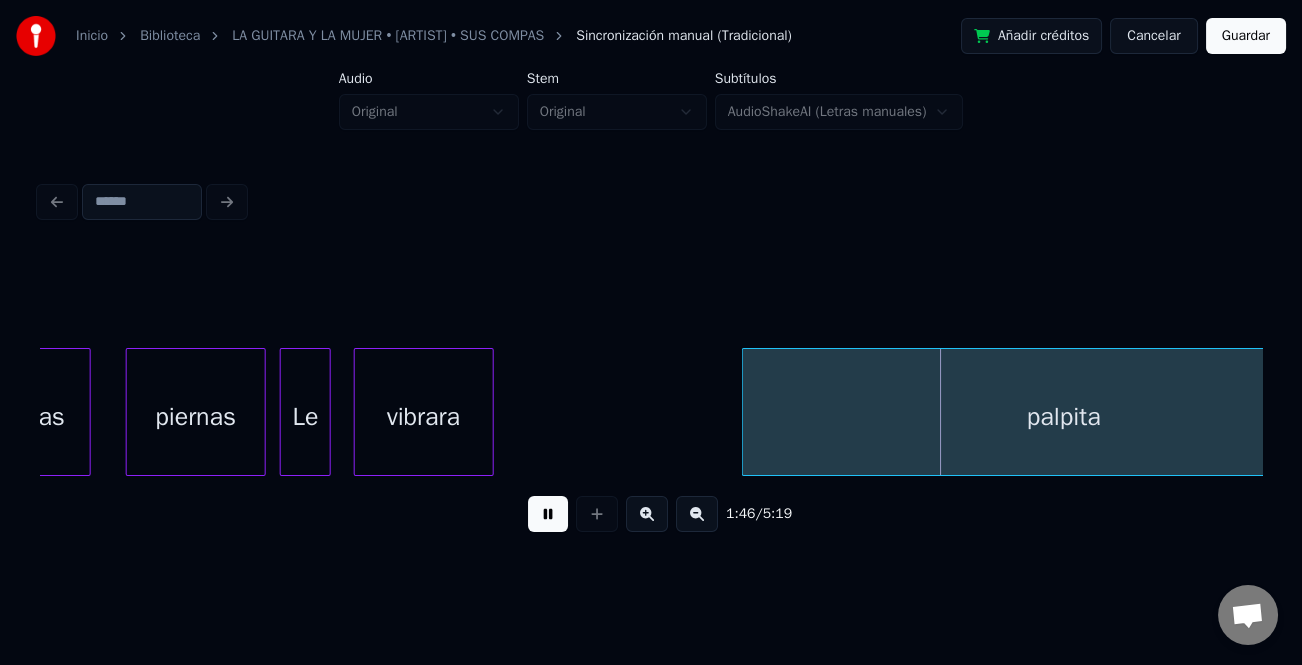 click at bounding box center (548, 514) 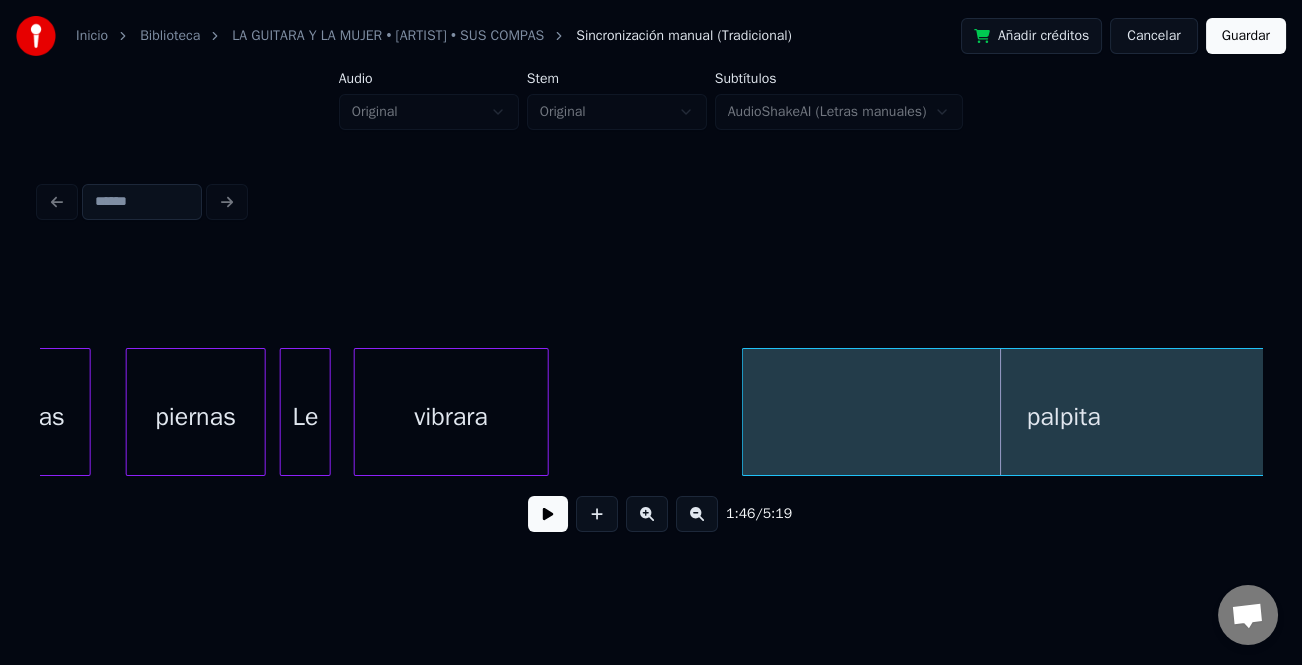 click at bounding box center [545, 412] 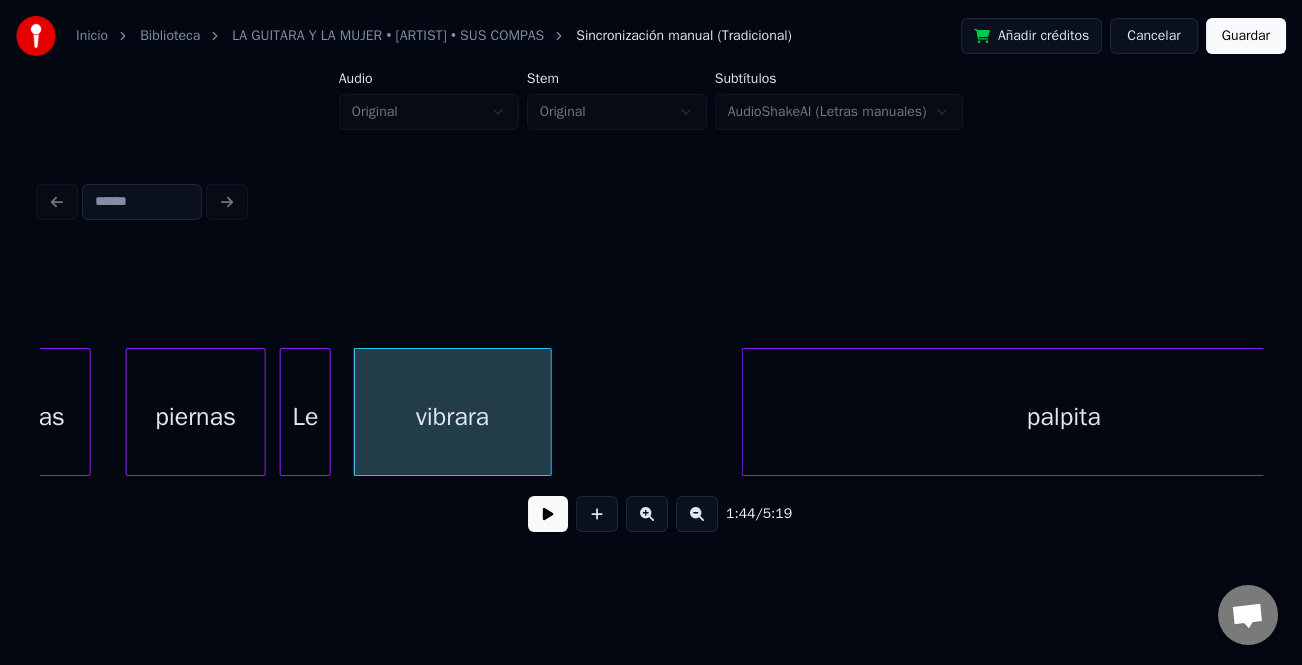 click on "vibrara" at bounding box center [453, 417] 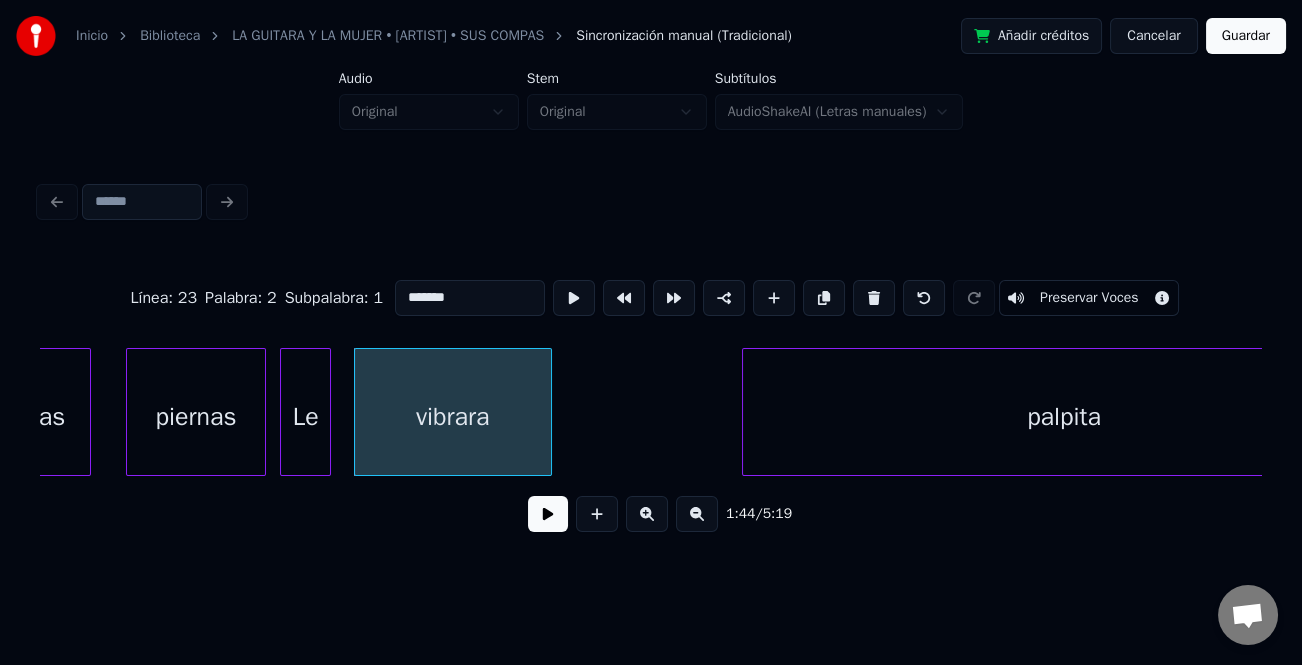 click on "vibrara" at bounding box center (453, 417) 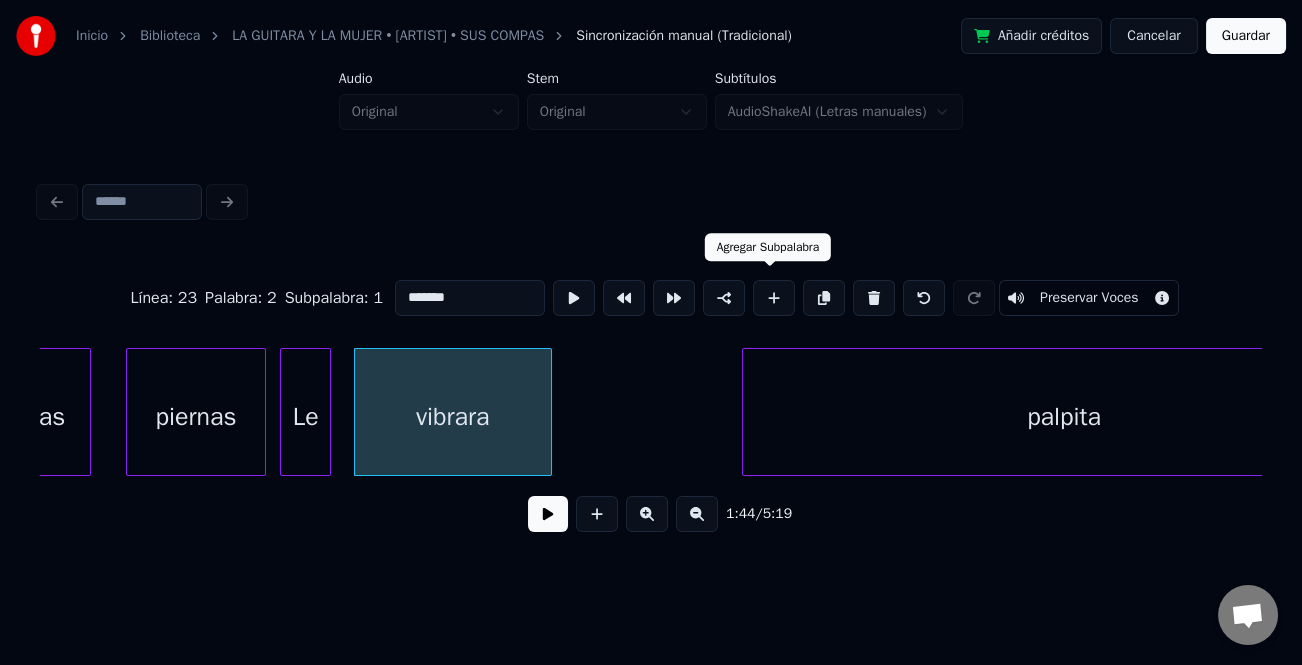 drag, startPoint x: 773, startPoint y: 288, endPoint x: 662, endPoint y: 336, distance: 120.93387 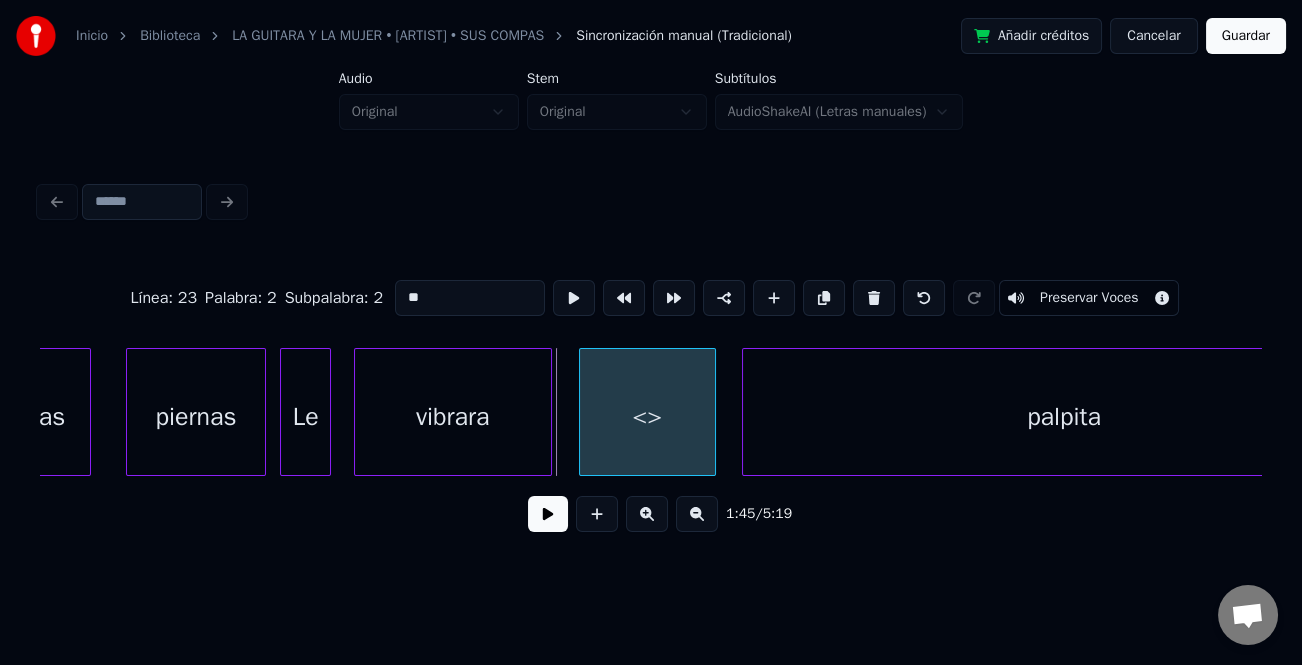 click on "<>" at bounding box center [647, 417] 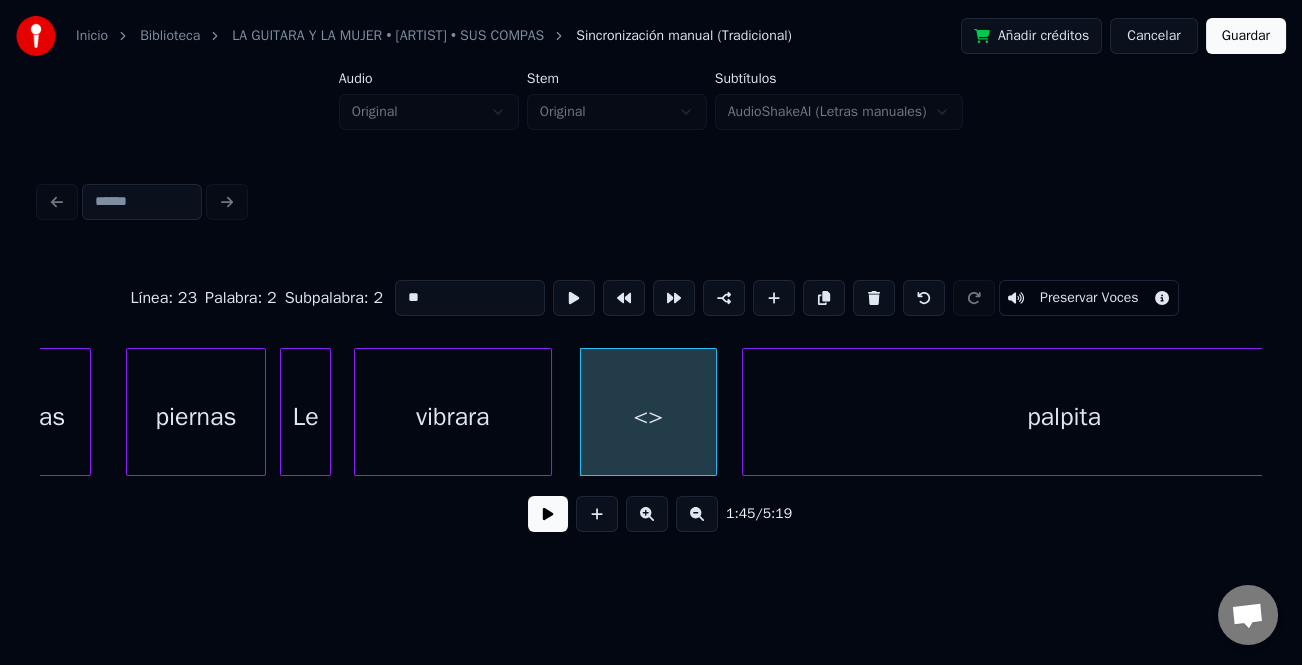 click on "<>" at bounding box center [648, 417] 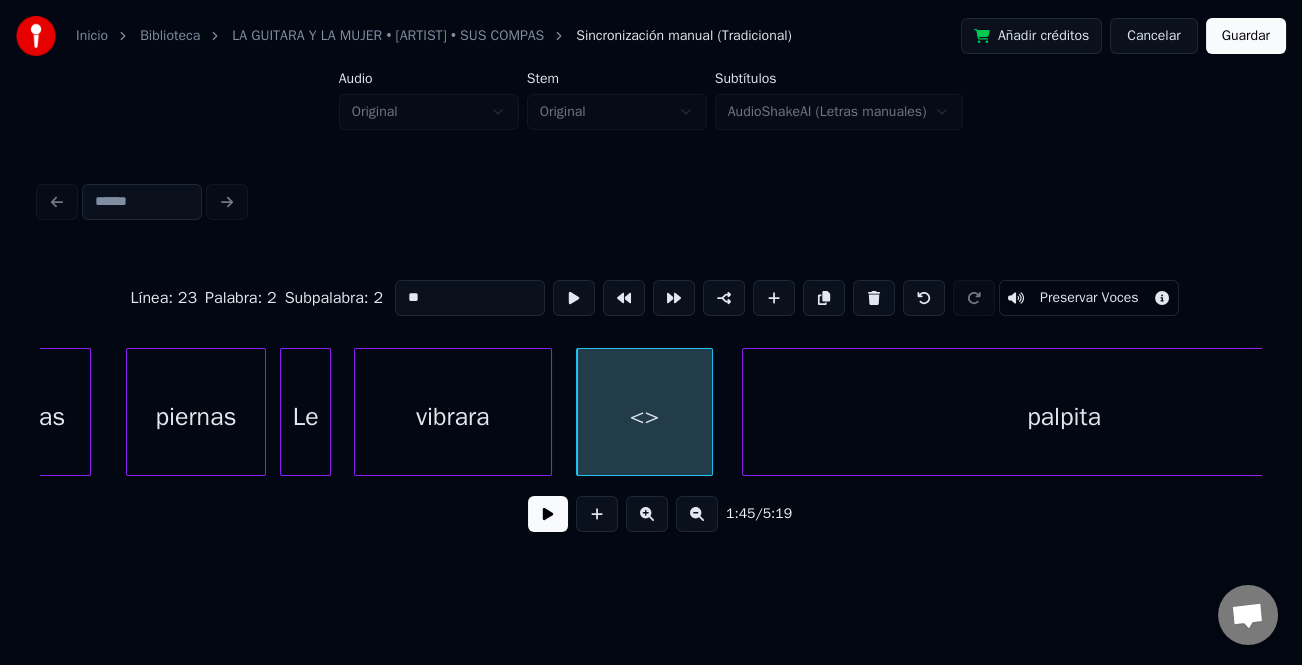 drag, startPoint x: 466, startPoint y: 298, endPoint x: 360, endPoint y: 304, distance: 106.16968 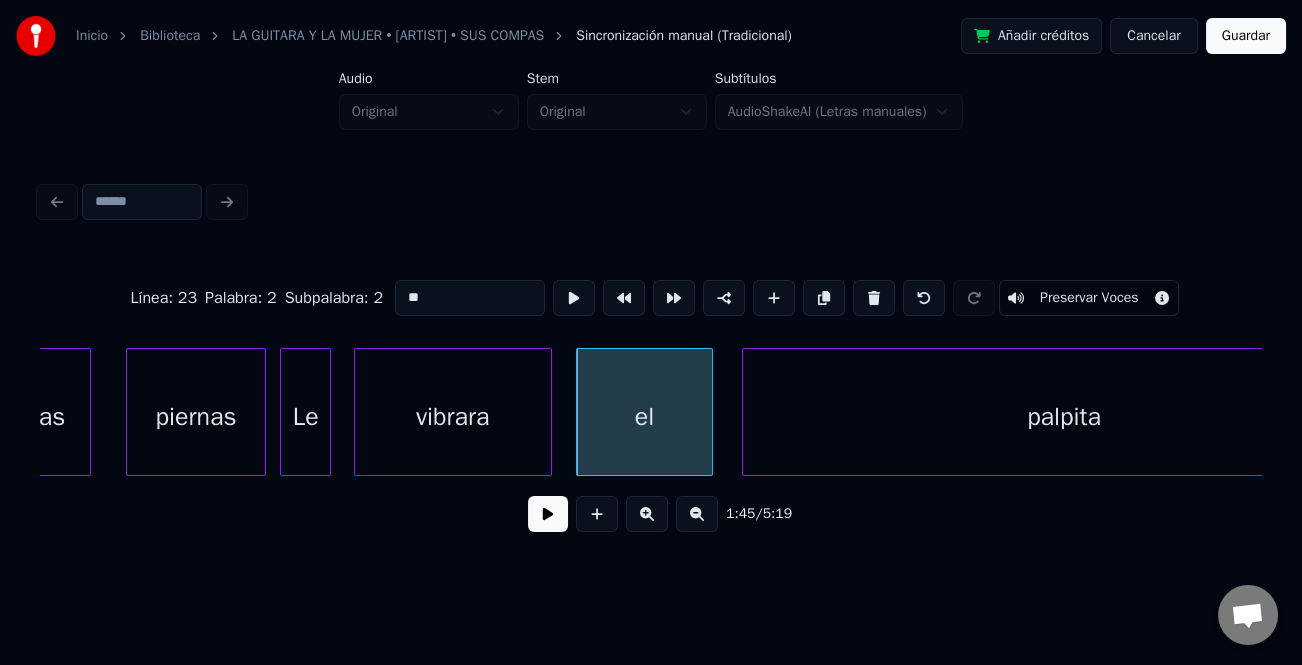 click on "palpita" at bounding box center (1064, 417) 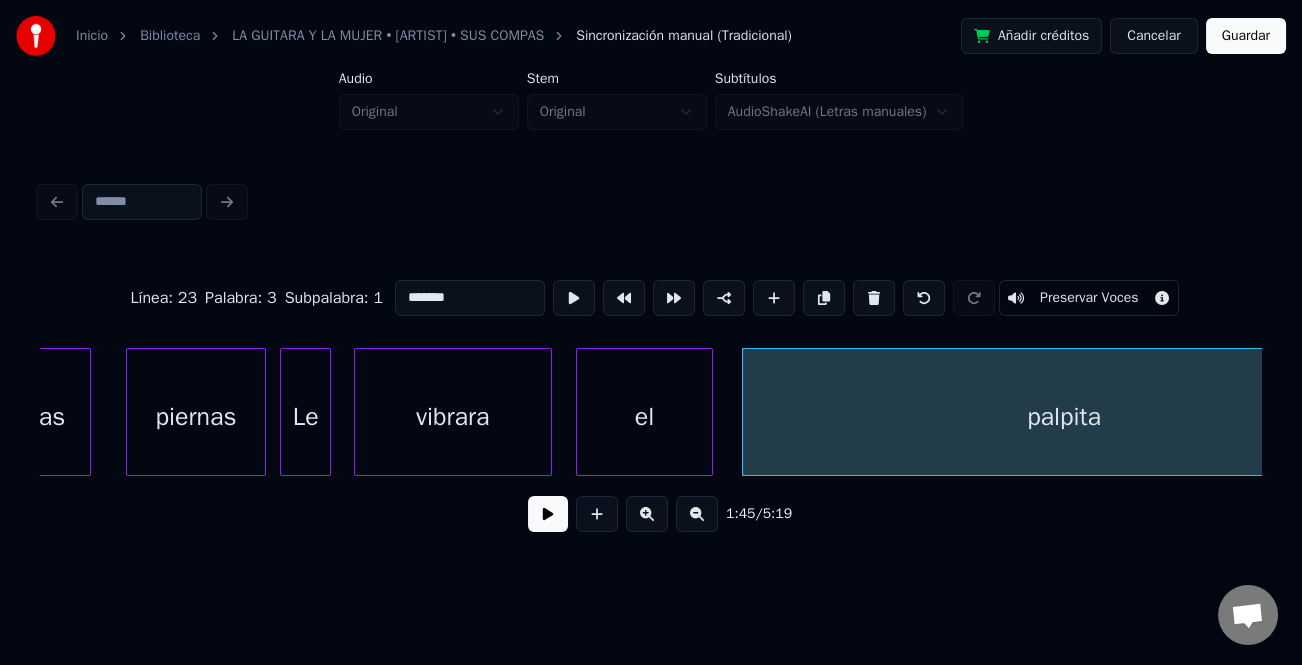 click on "palpita" at bounding box center (1064, 417) 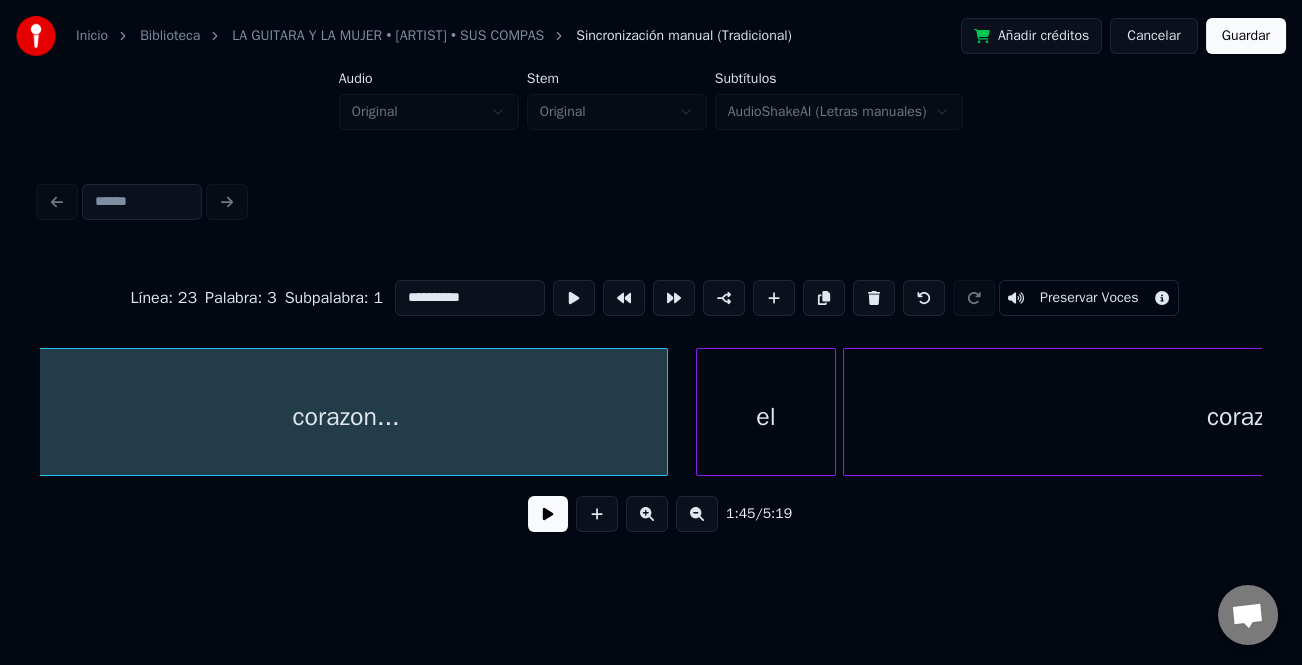 scroll, scrollTop: 0, scrollLeft: 36882, axis: horizontal 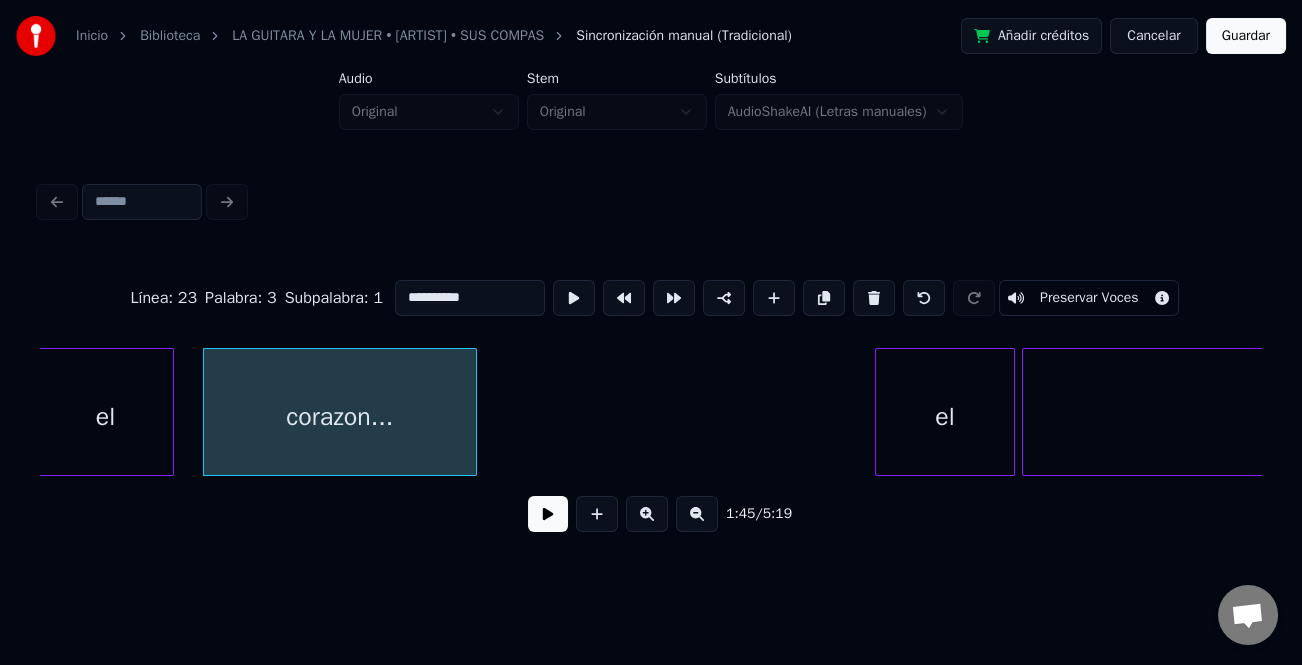 click on "corazón el corazon... el" at bounding box center (651, 412) 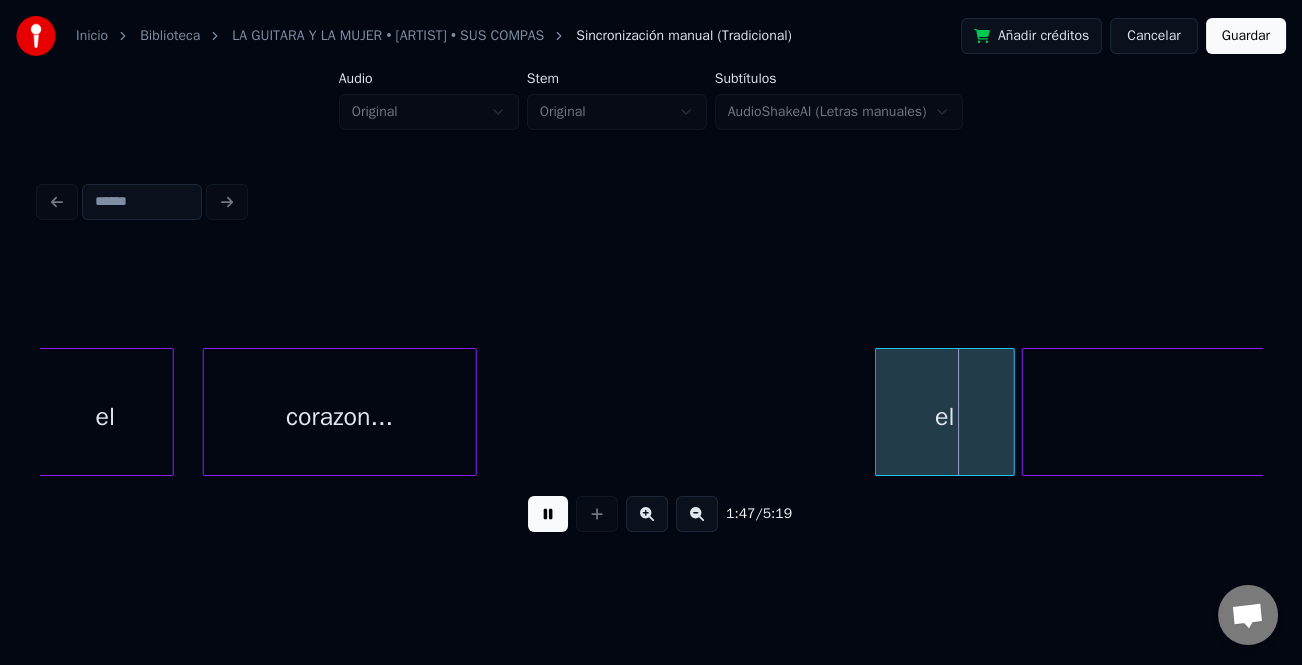 click at bounding box center (548, 514) 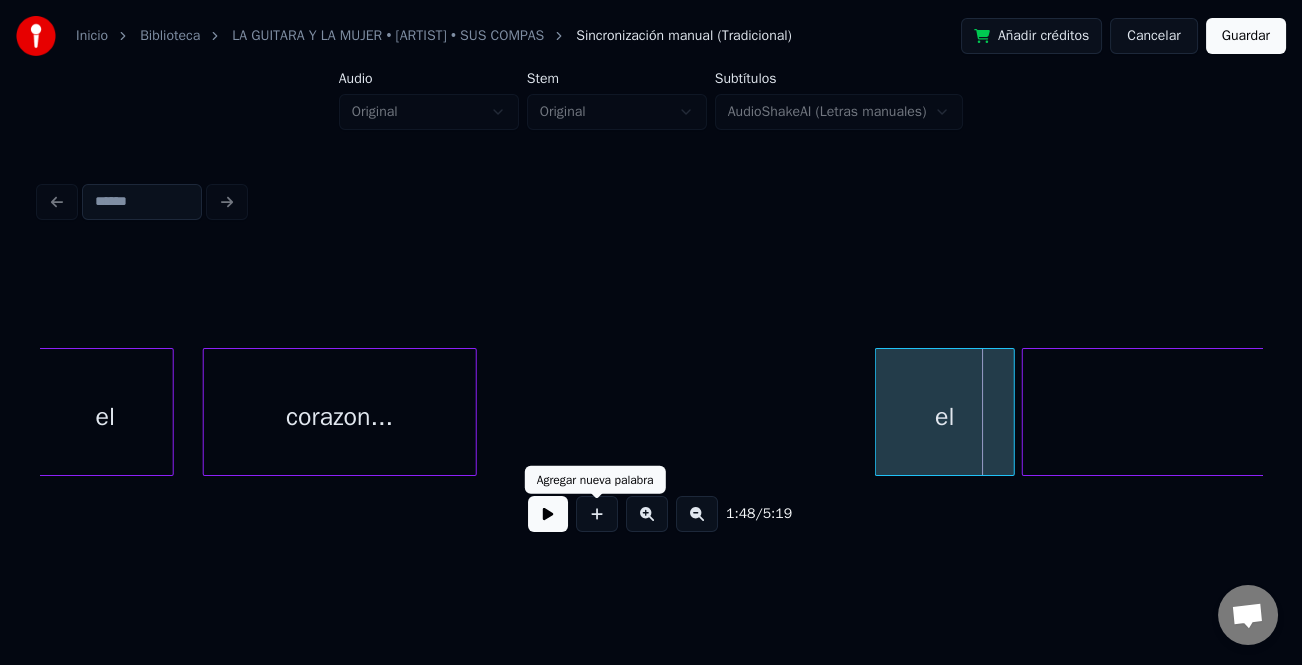 click on "corazón el corazon... el" at bounding box center (19047, 412) 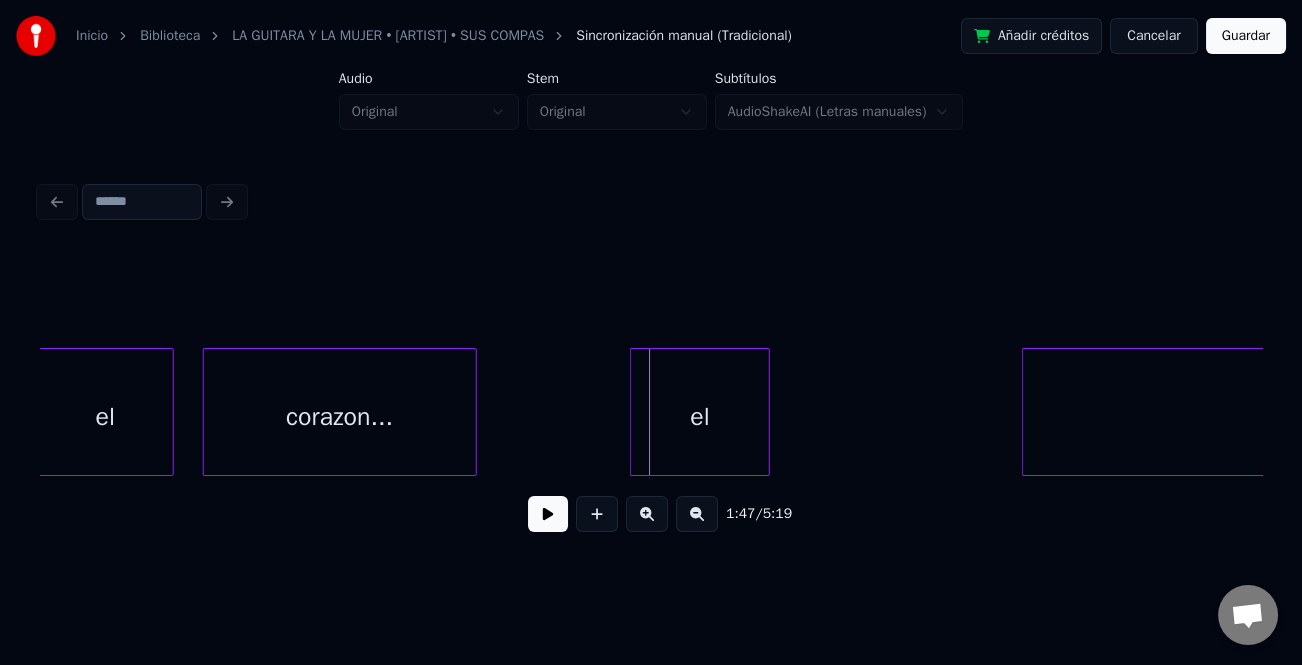 click on "el" at bounding box center [700, 417] 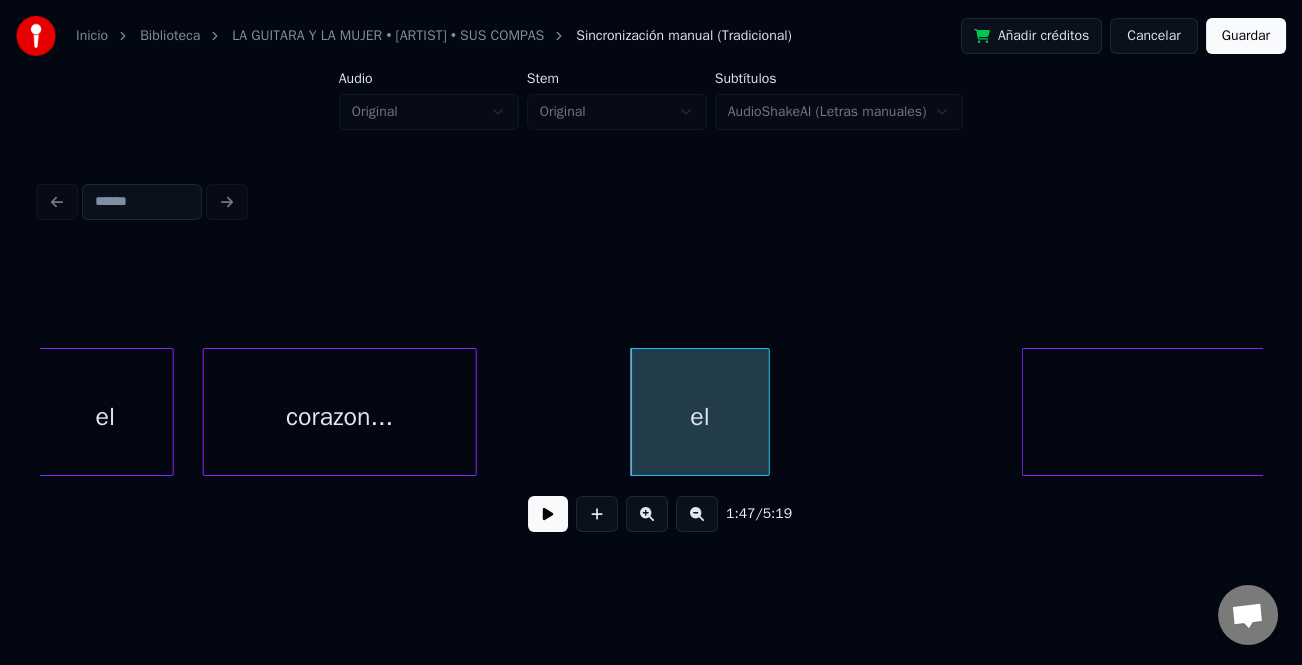 click on "el" at bounding box center (700, 417) 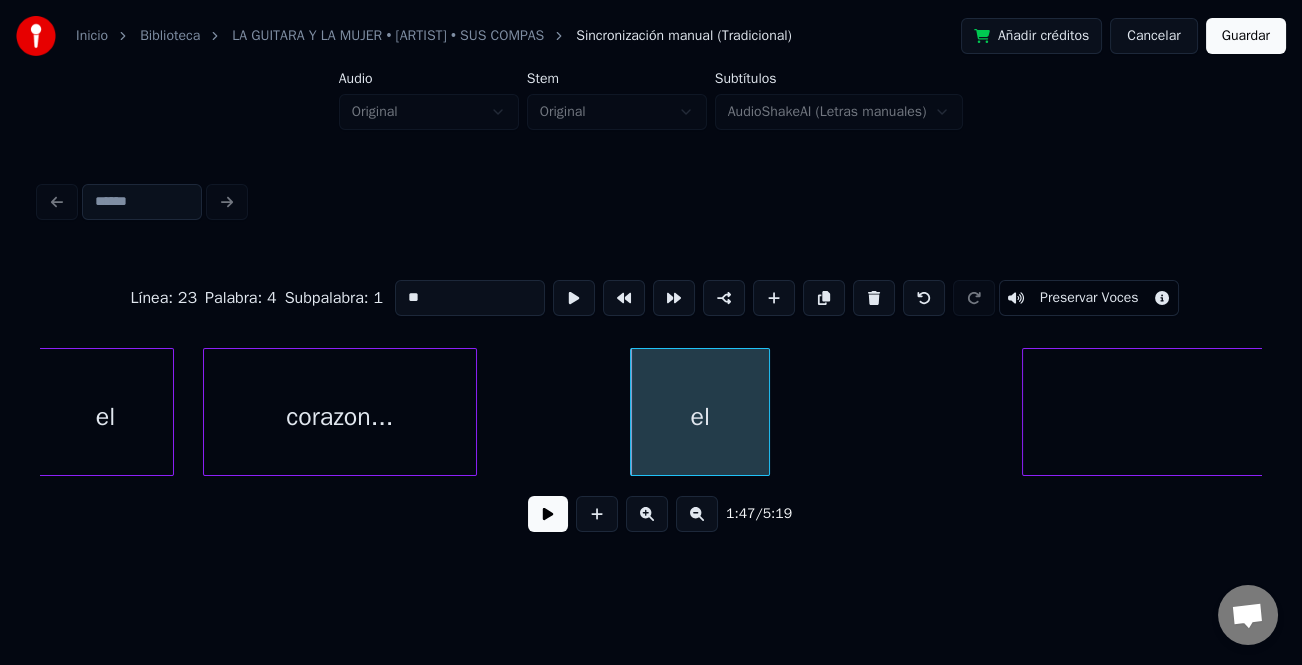 drag, startPoint x: 475, startPoint y: 287, endPoint x: 356, endPoint y: 287, distance: 119 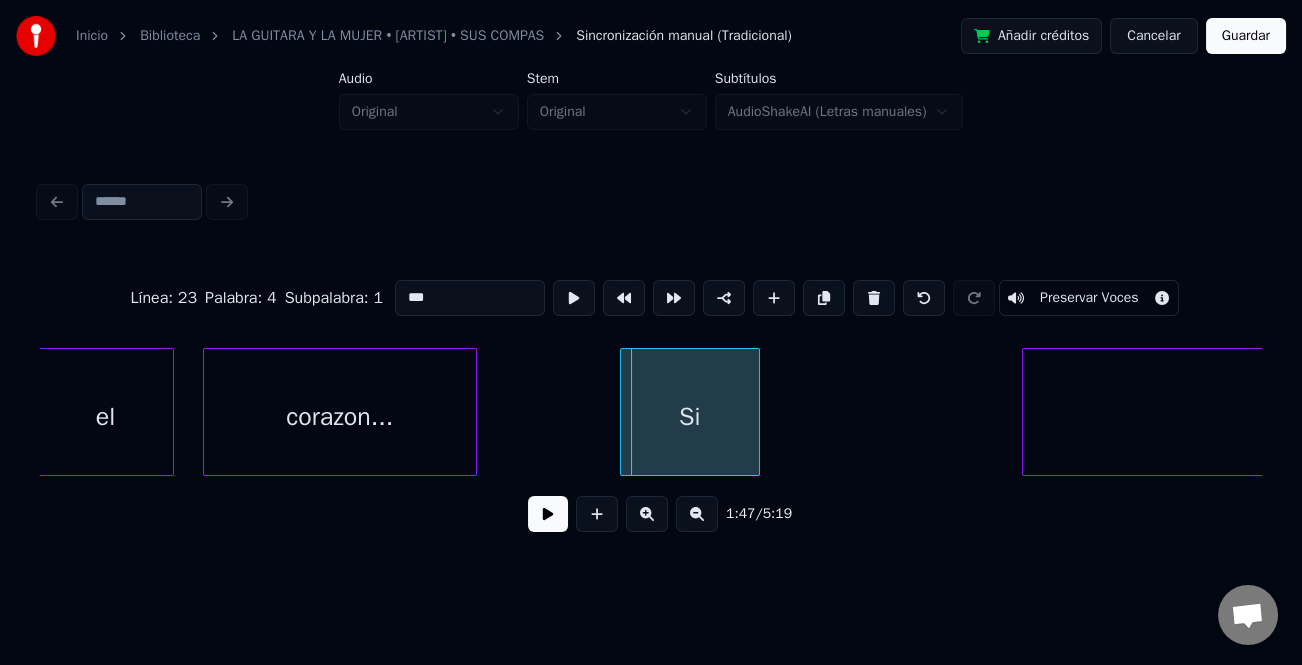 click on "Si" at bounding box center (690, 417) 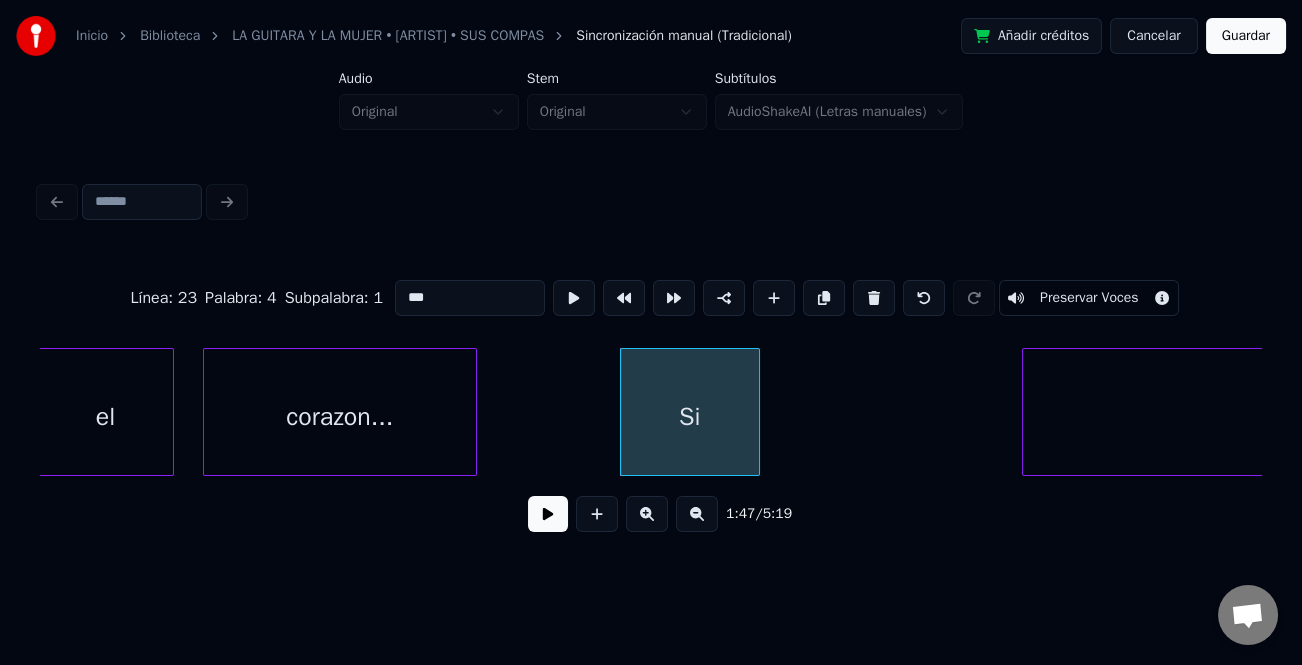 type on "**" 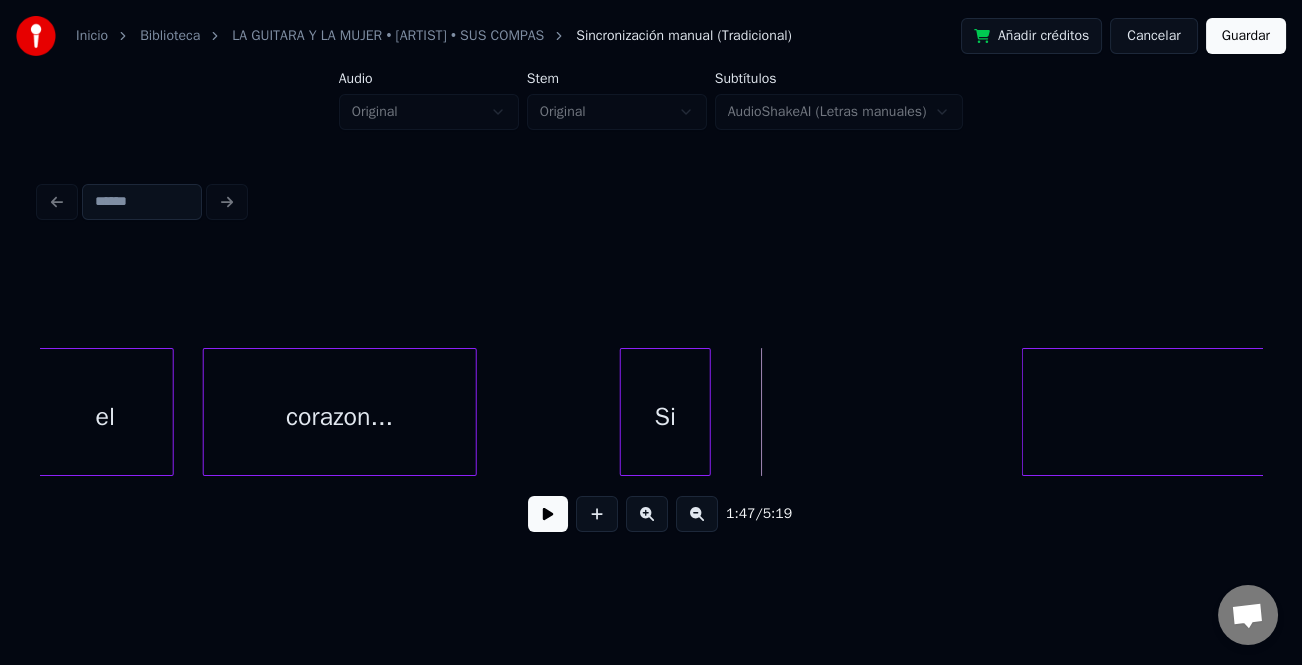 click at bounding box center (707, 412) 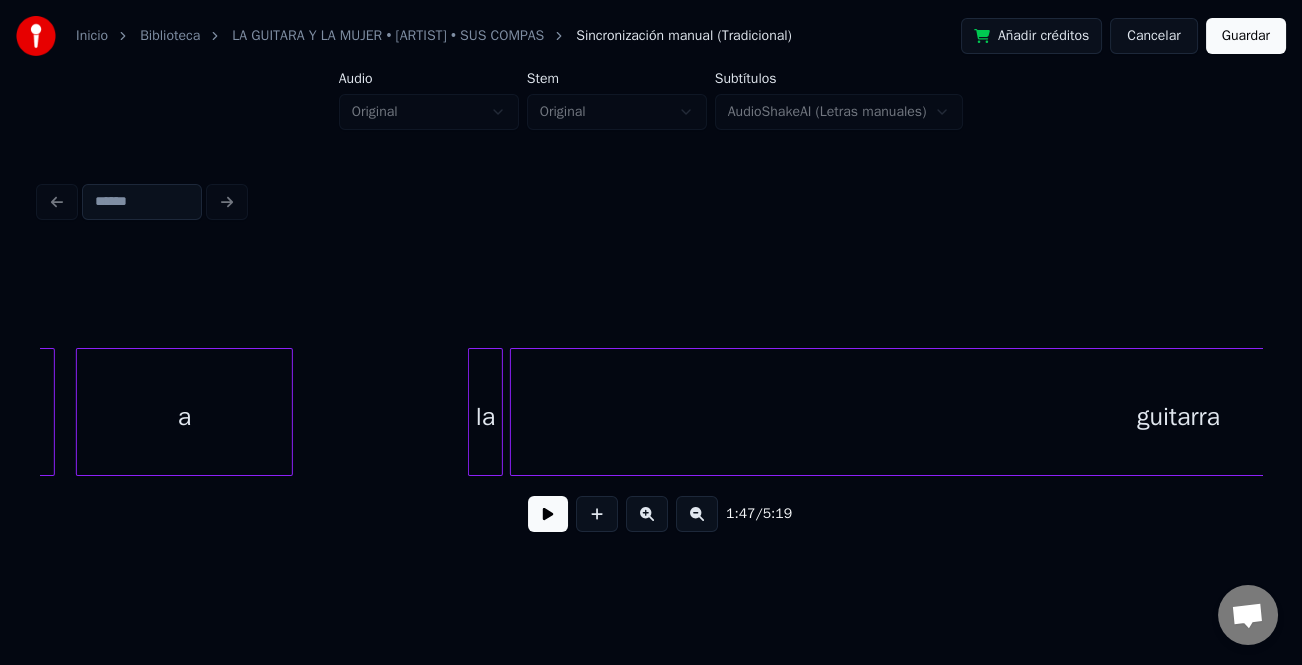 scroll, scrollTop: 0, scrollLeft: 38498, axis: horizontal 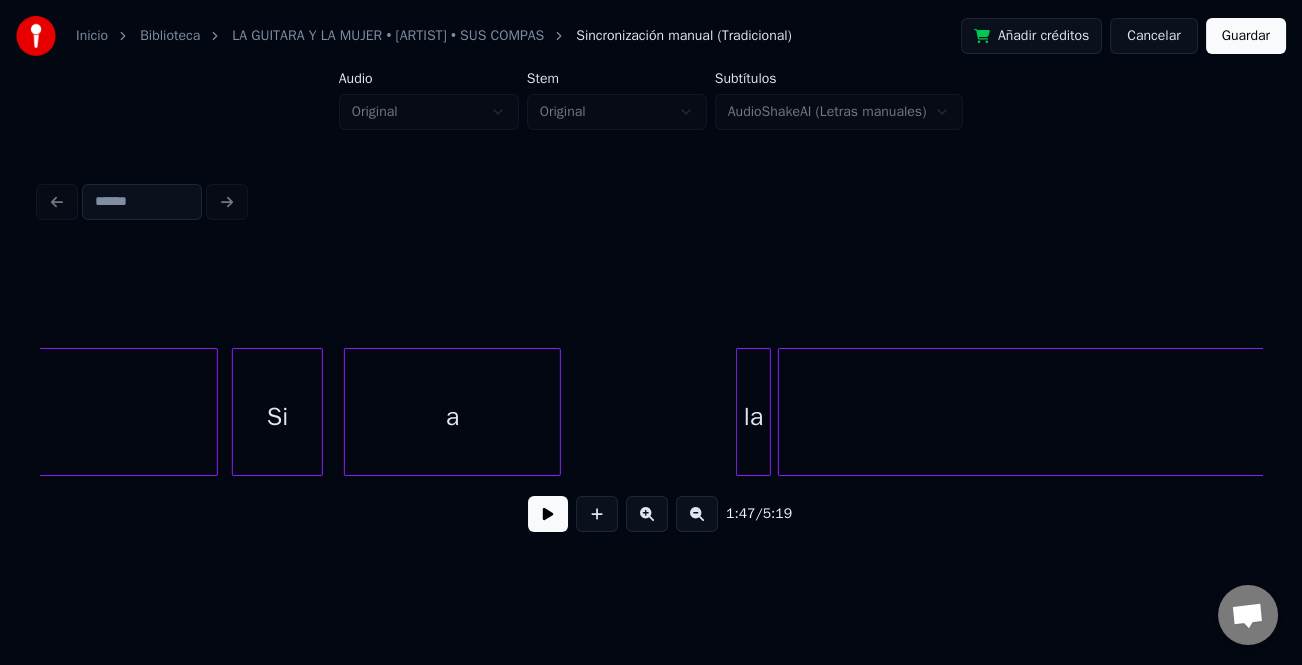 click at bounding box center [697, 514] 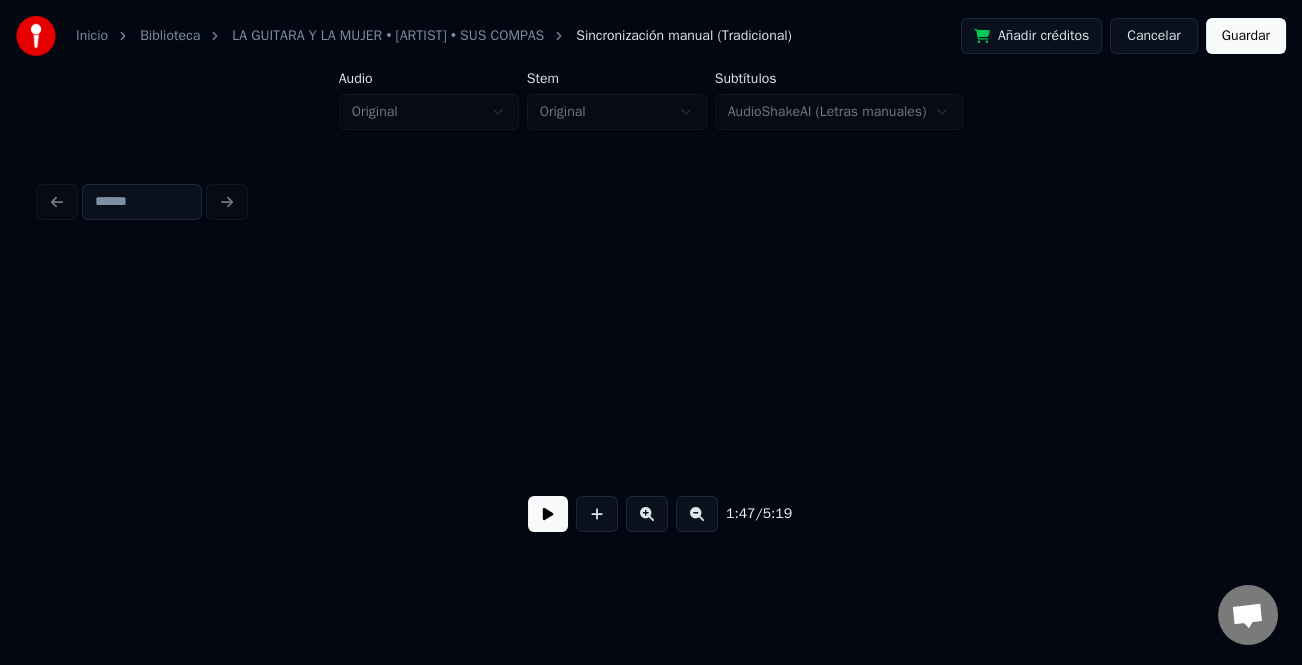 scroll, scrollTop: 0, scrollLeft: 33145, axis: horizontal 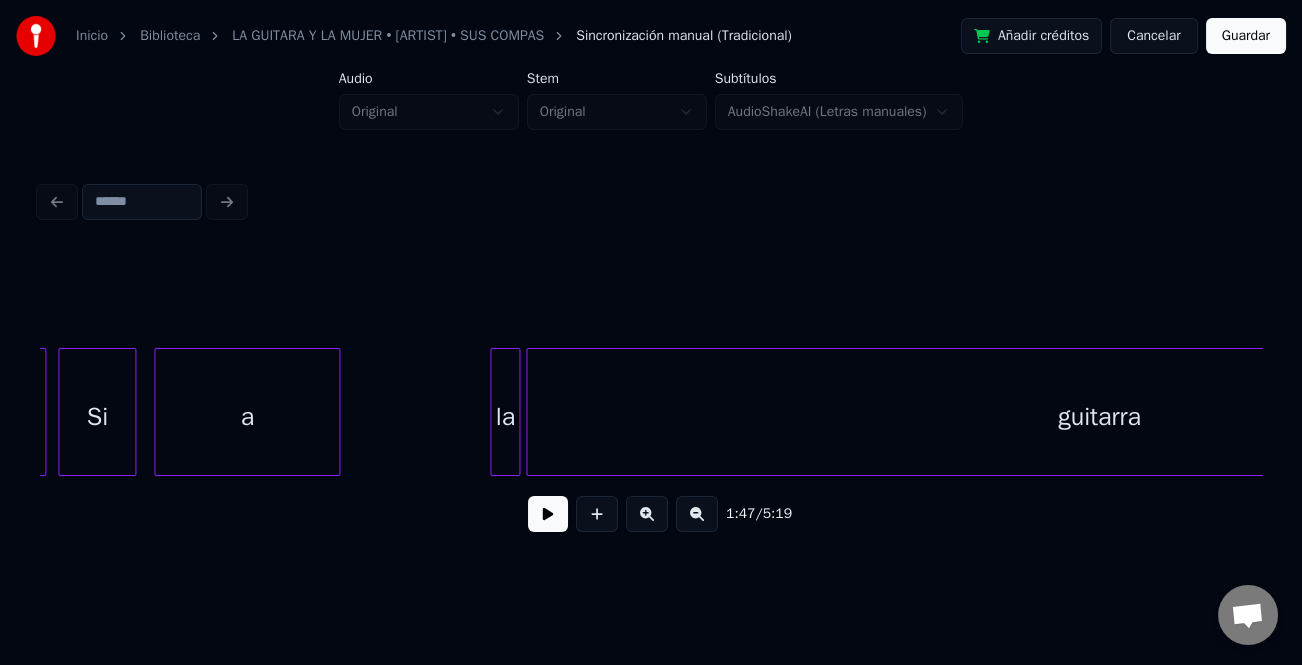 click at bounding box center (697, 514) 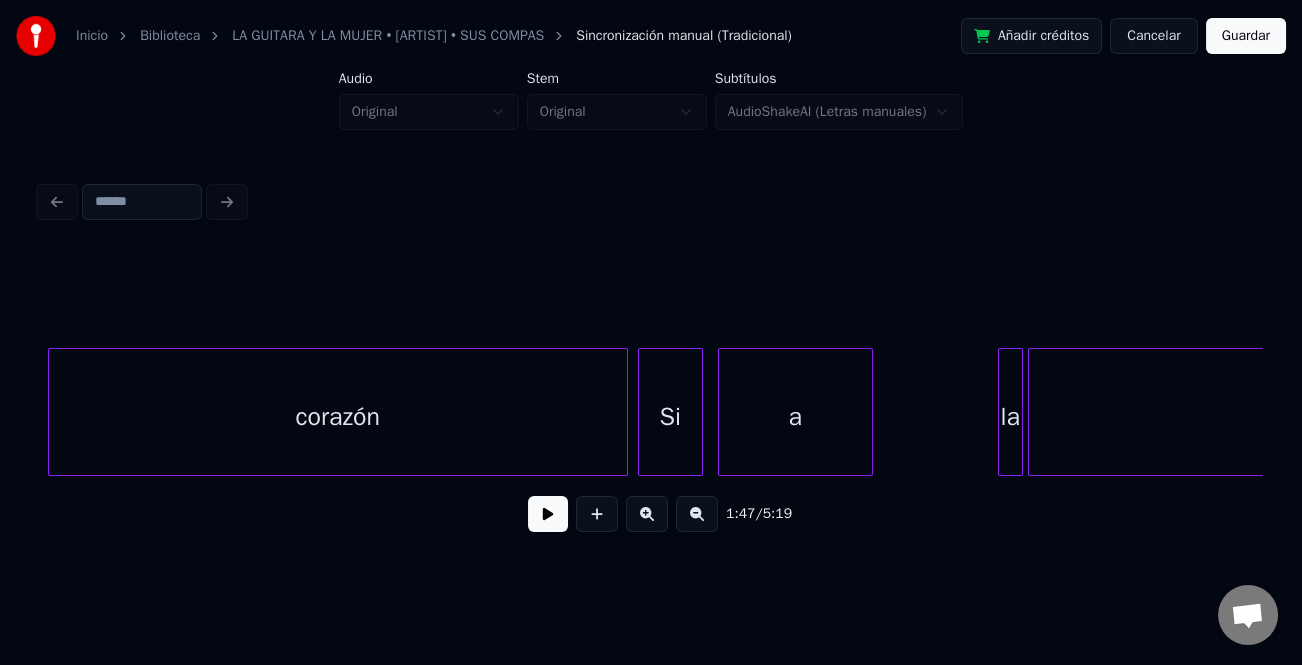 scroll, scrollTop: 0, scrollLeft: 26973, axis: horizontal 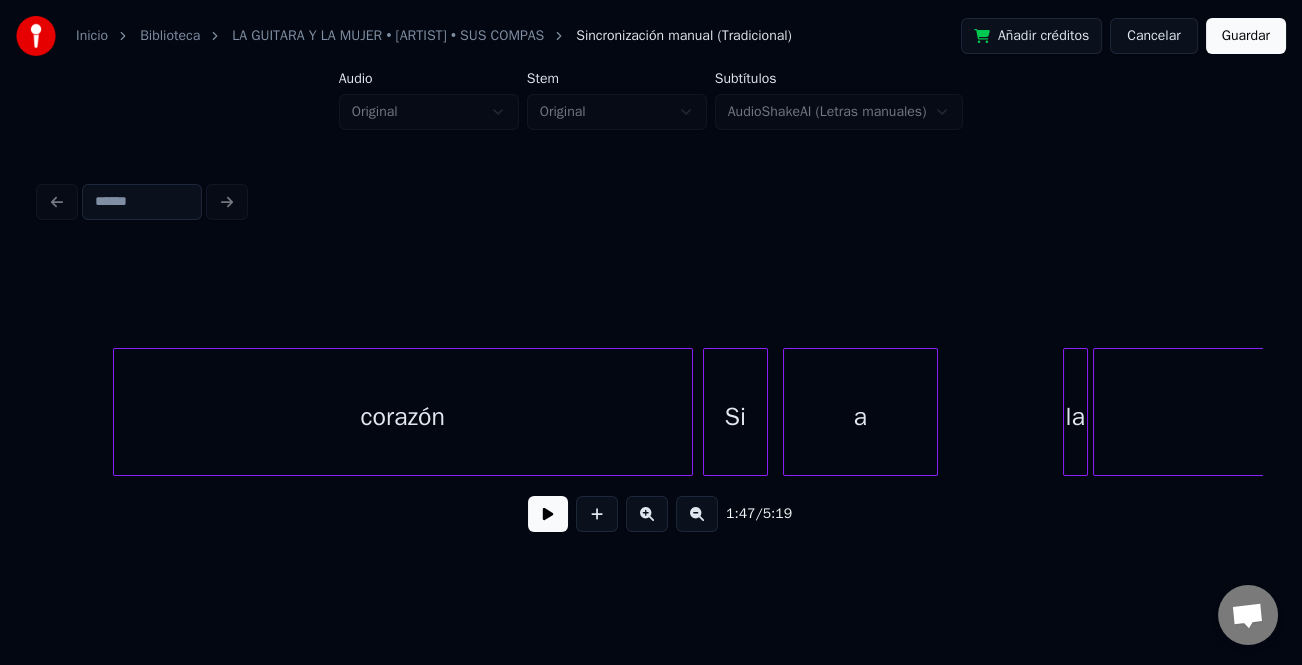 click on "corazón" at bounding box center [403, 417] 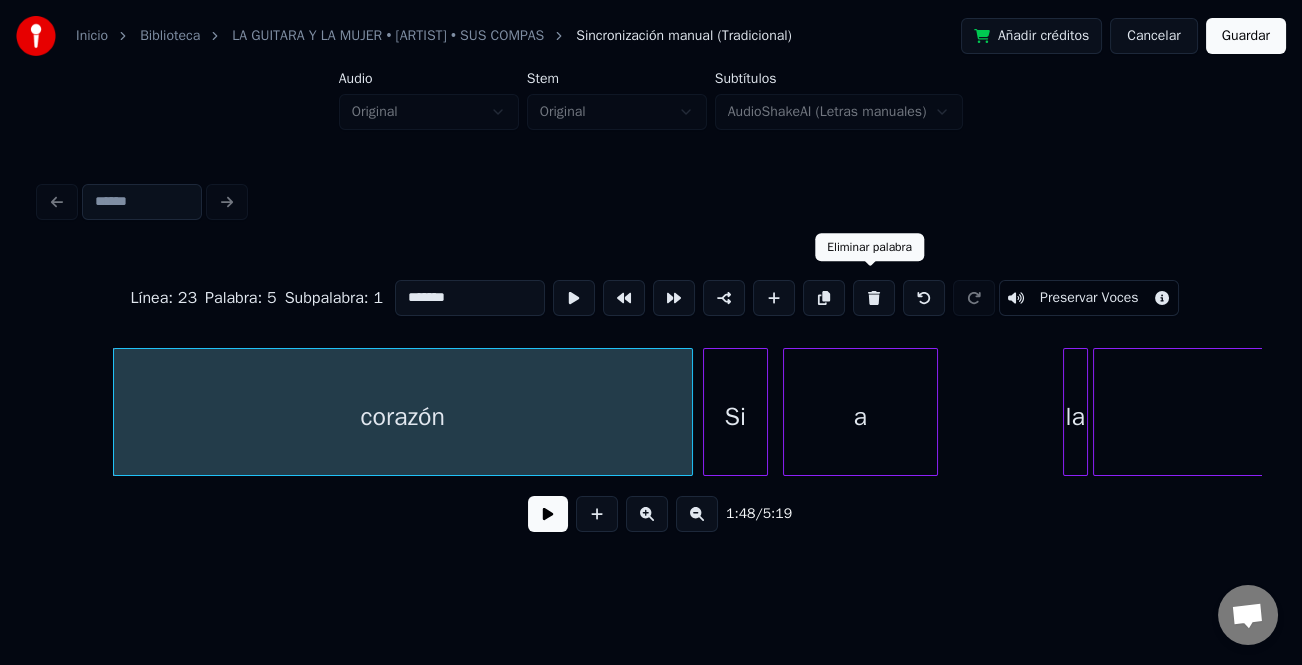 drag, startPoint x: 866, startPoint y: 283, endPoint x: 718, endPoint y: 396, distance: 186.20688 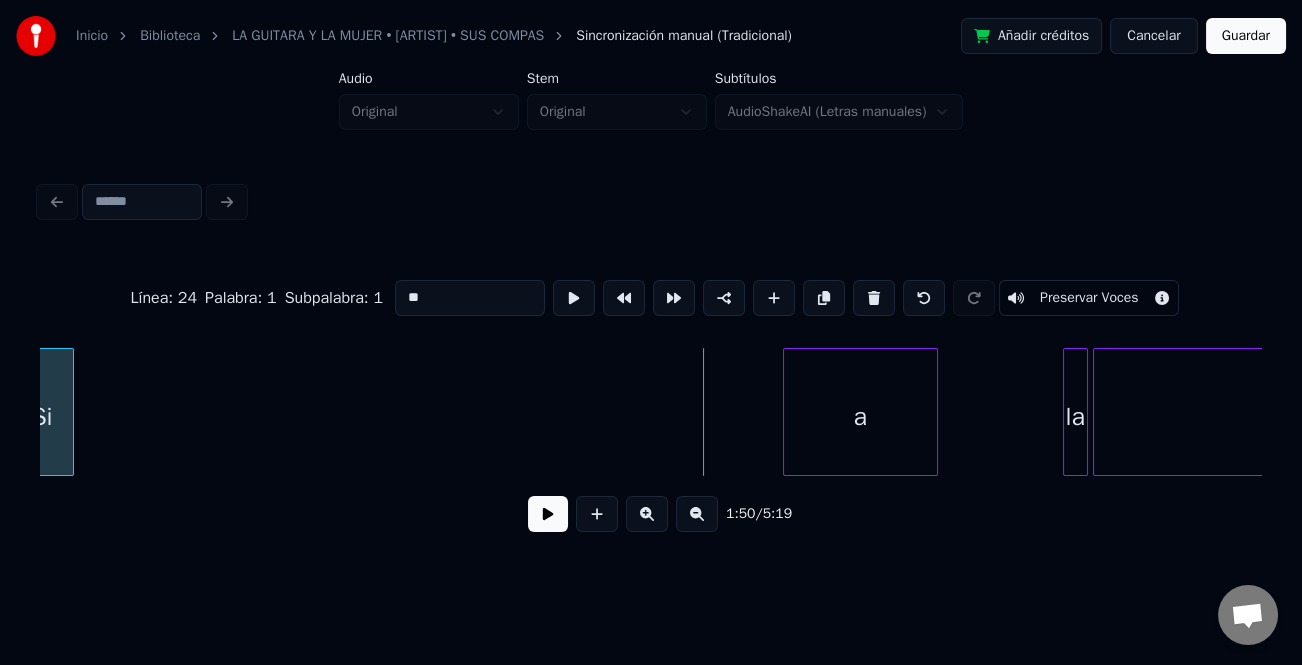 scroll, scrollTop: 0, scrollLeft: 26941, axis: horizontal 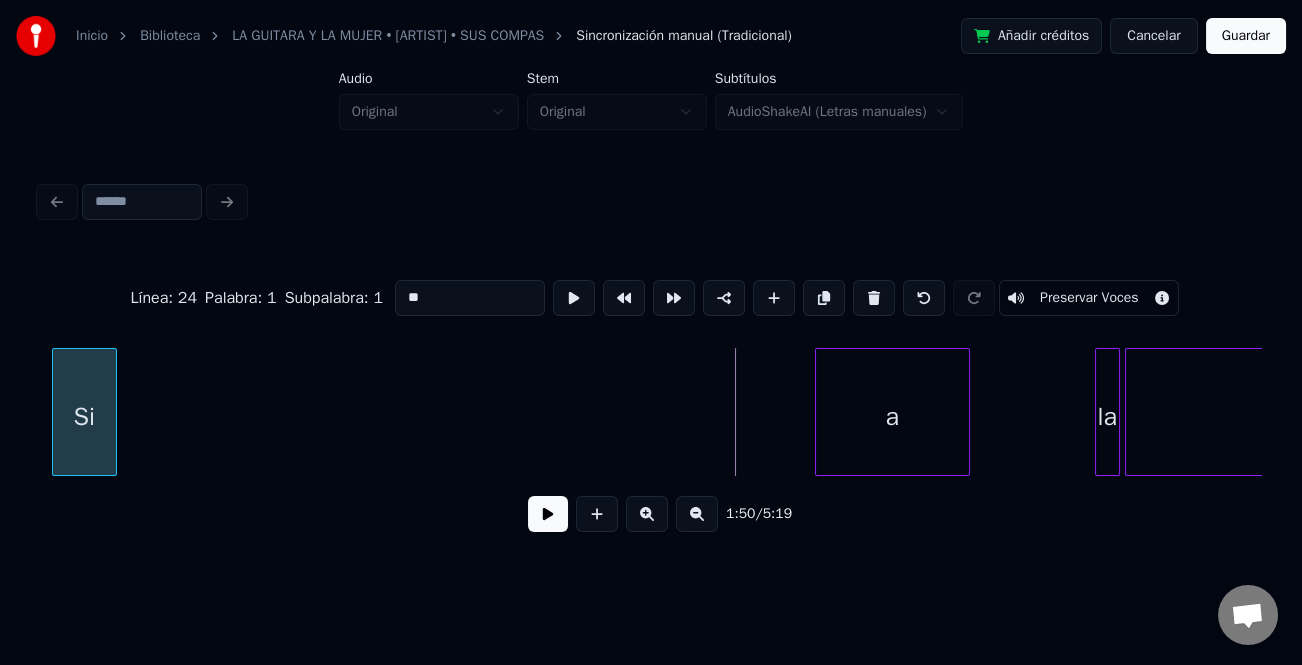 click on "Si" at bounding box center (84, 417) 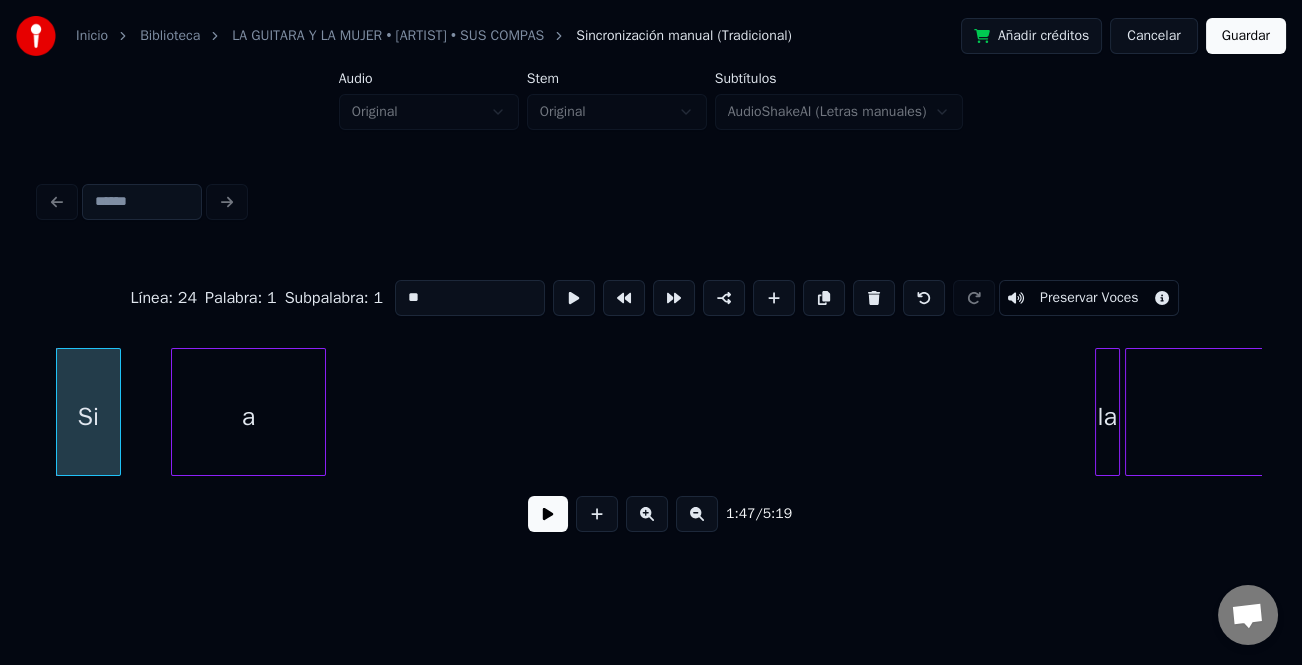 click on "a" at bounding box center (248, 417) 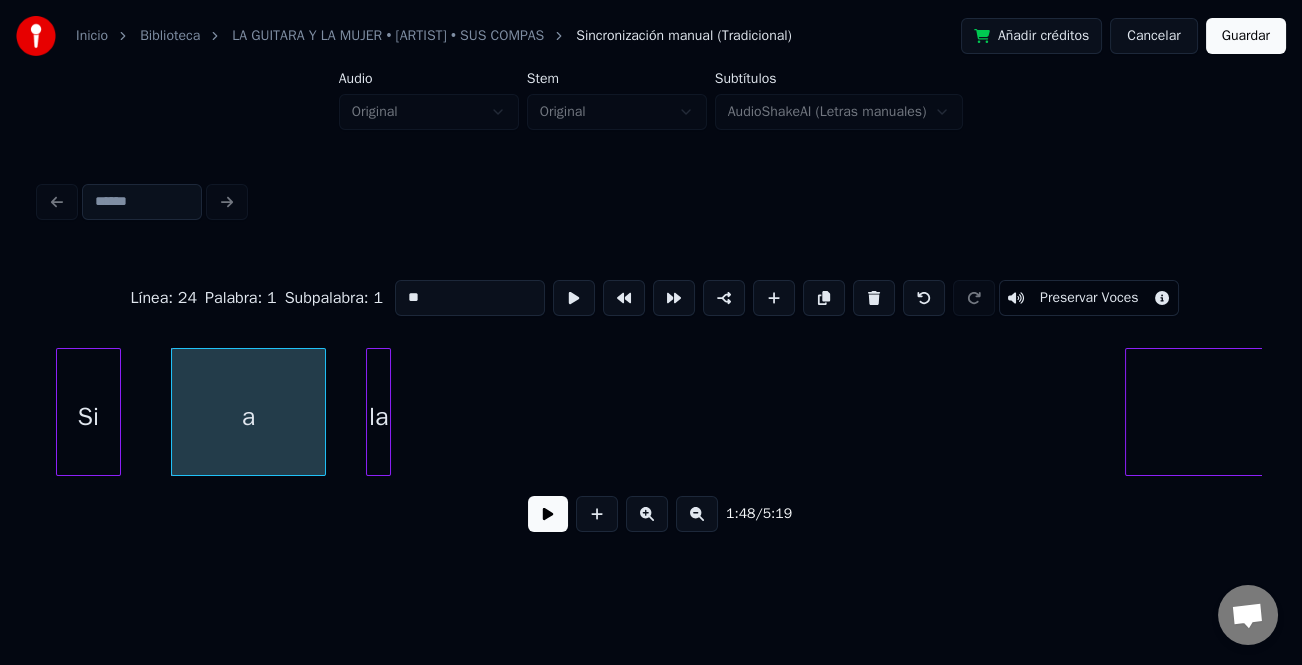 click on "la" at bounding box center (378, 417) 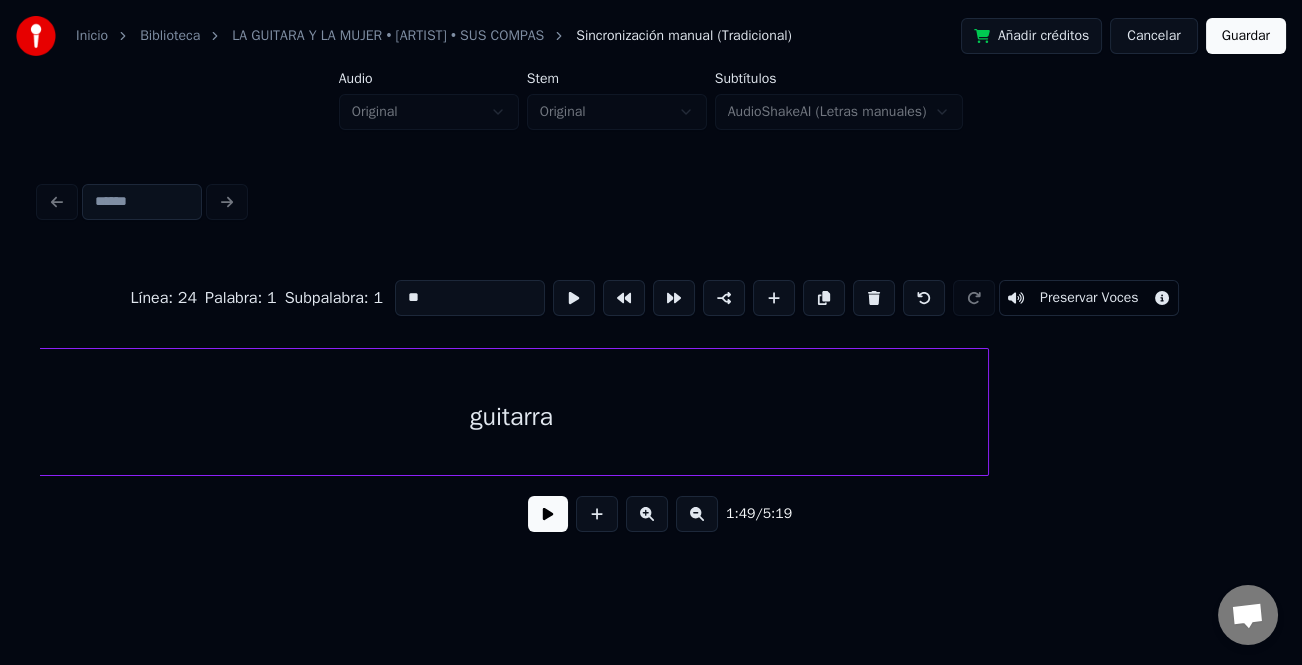 scroll, scrollTop: 0, scrollLeft: 27514, axis: horizontal 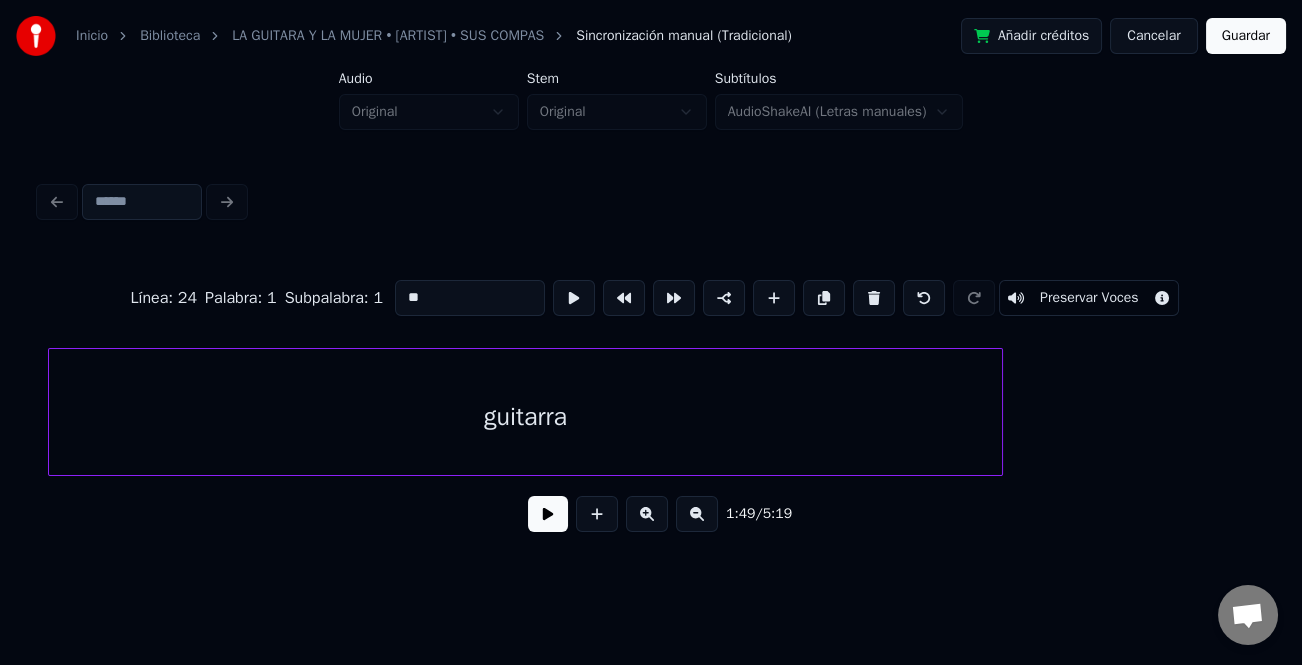 click on "guitarra" at bounding box center (525, 417) 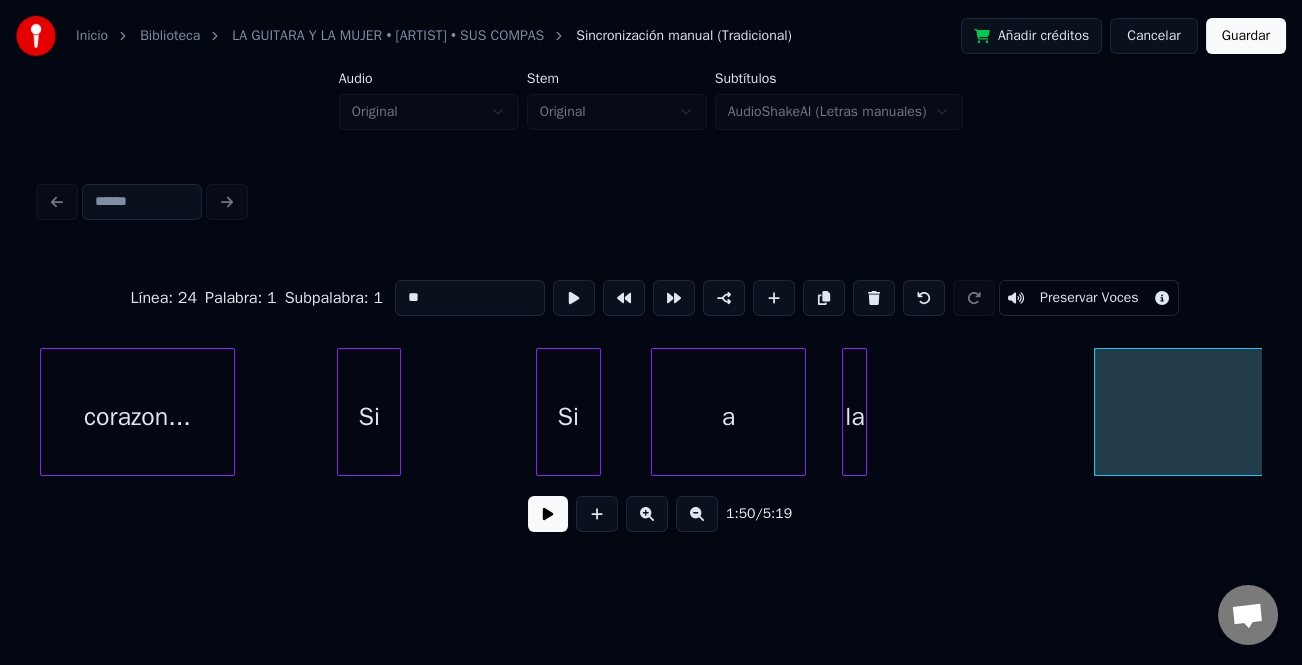 scroll, scrollTop: 0, scrollLeft: 27238, axis: horizontal 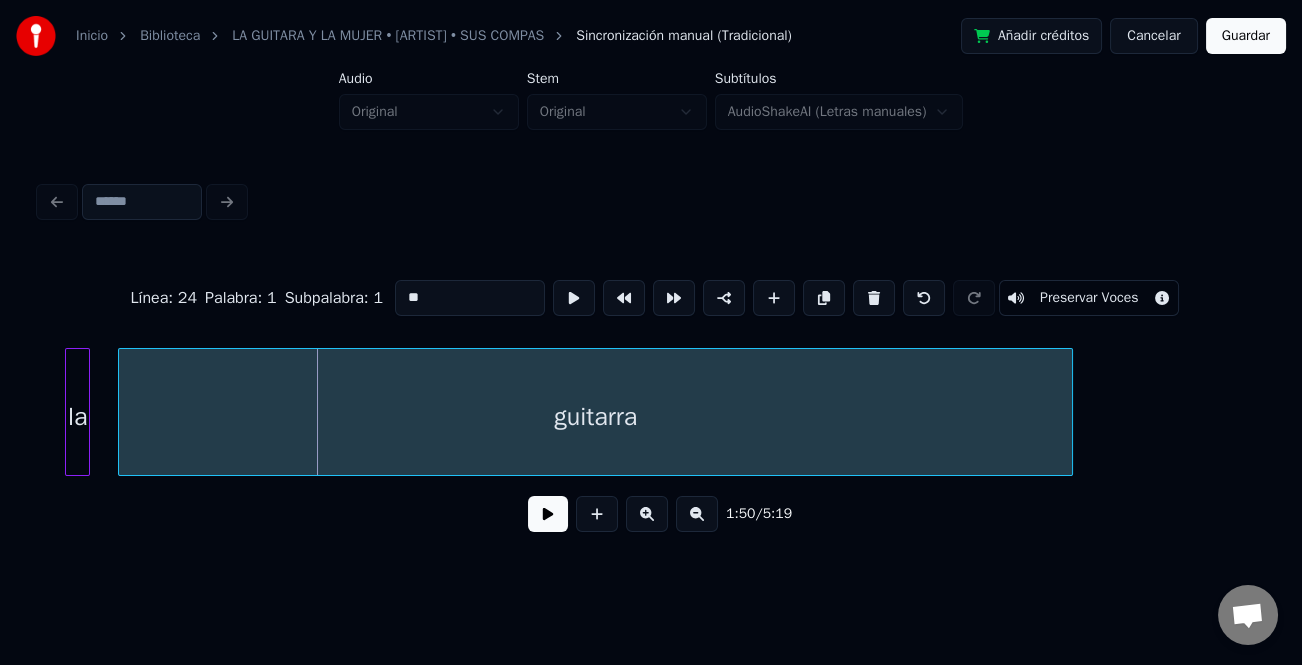 click on "guitarra" at bounding box center (595, 417) 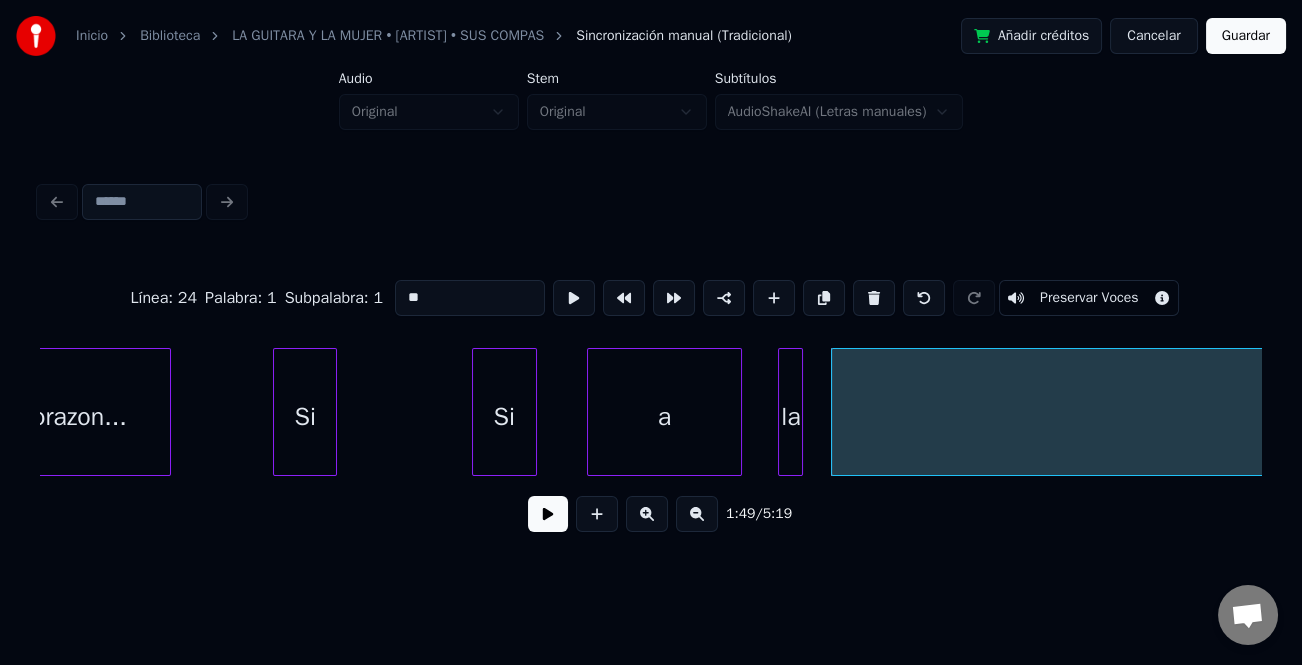 scroll, scrollTop: 0, scrollLeft: 26399, axis: horizontal 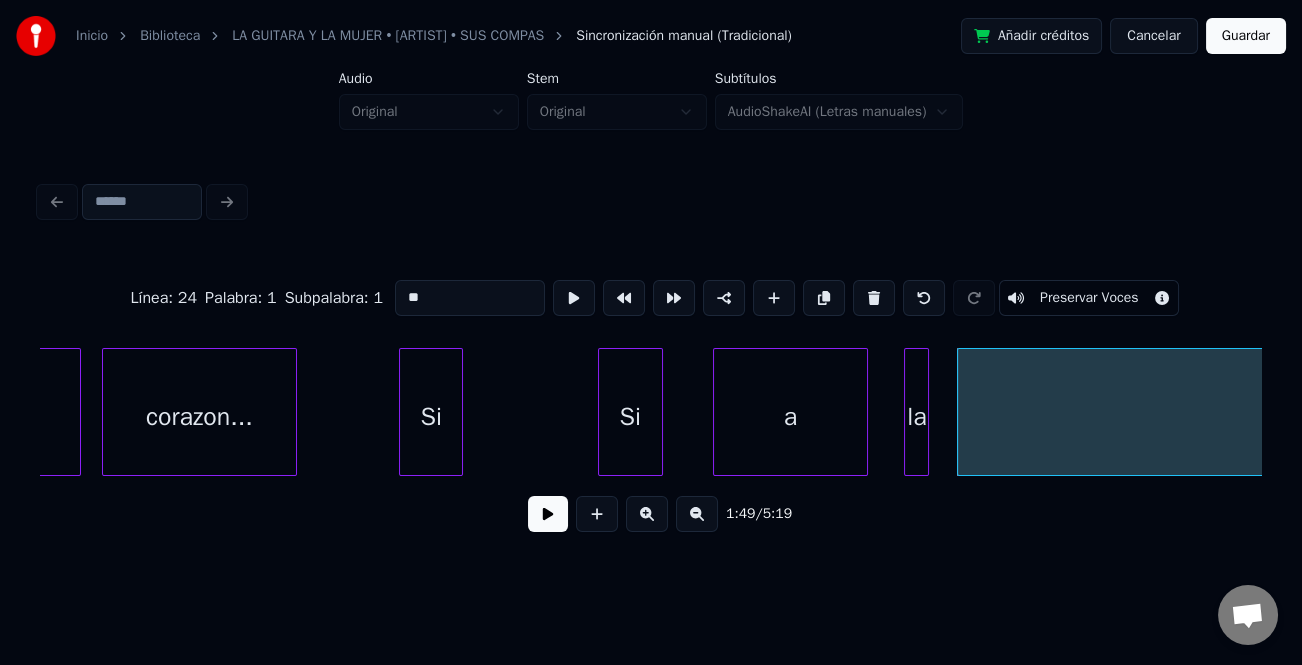 click on "Si" at bounding box center (431, 417) 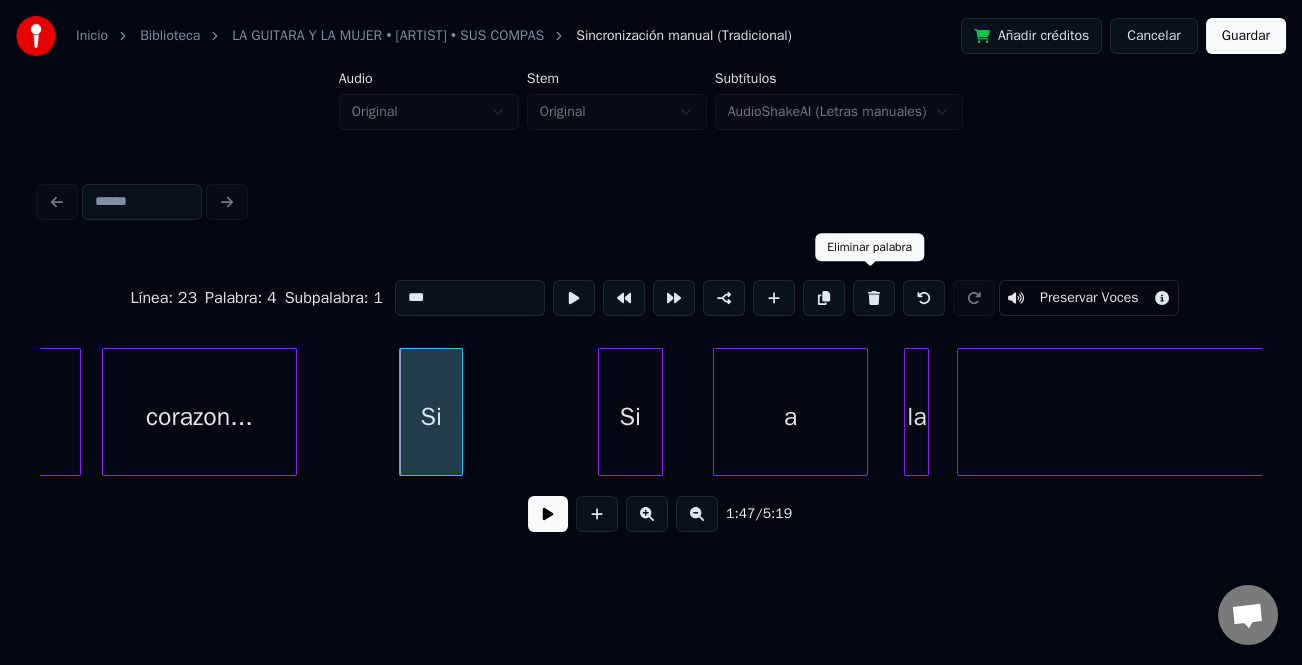 drag, startPoint x: 866, startPoint y: 293, endPoint x: 646, endPoint y: 372, distance: 233.75415 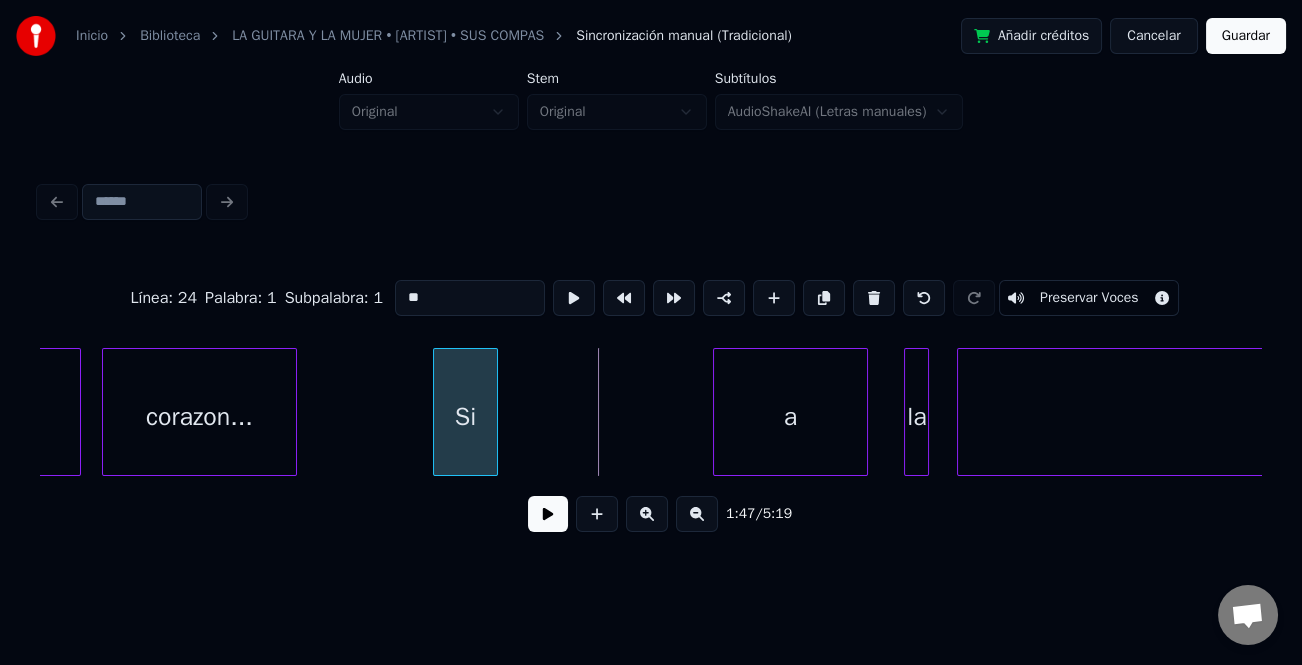 click on "Si" at bounding box center [465, 417] 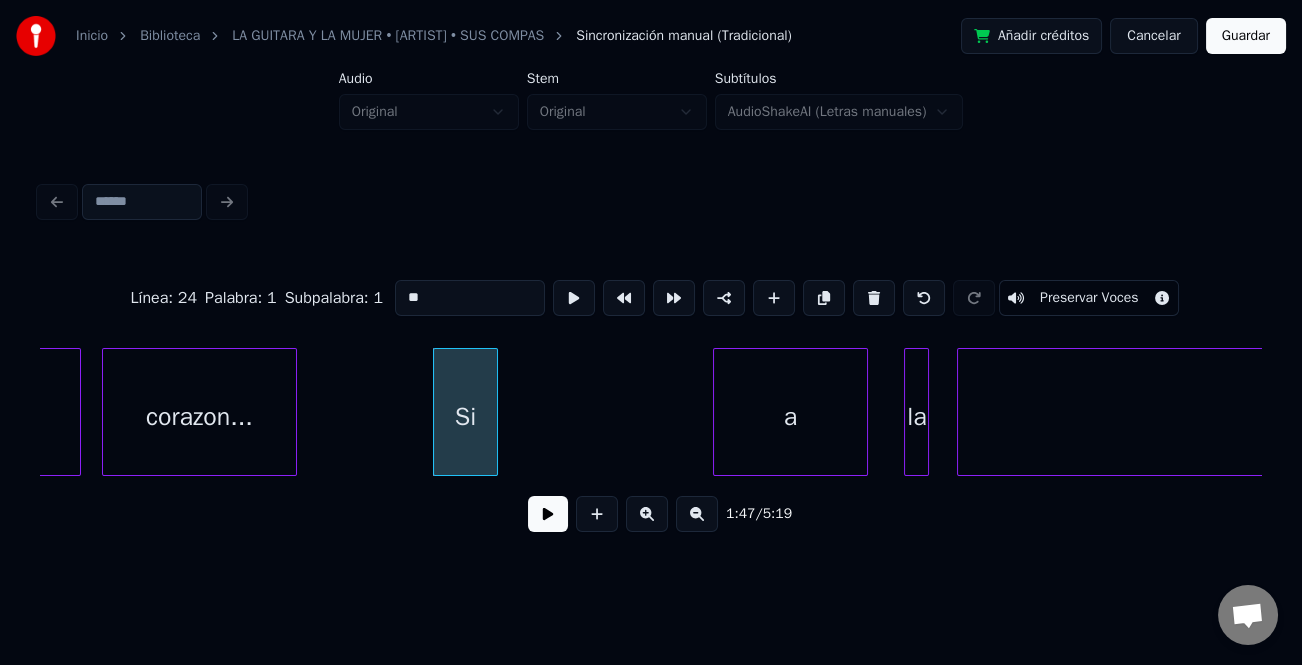 click on "Si" at bounding box center (465, 417) 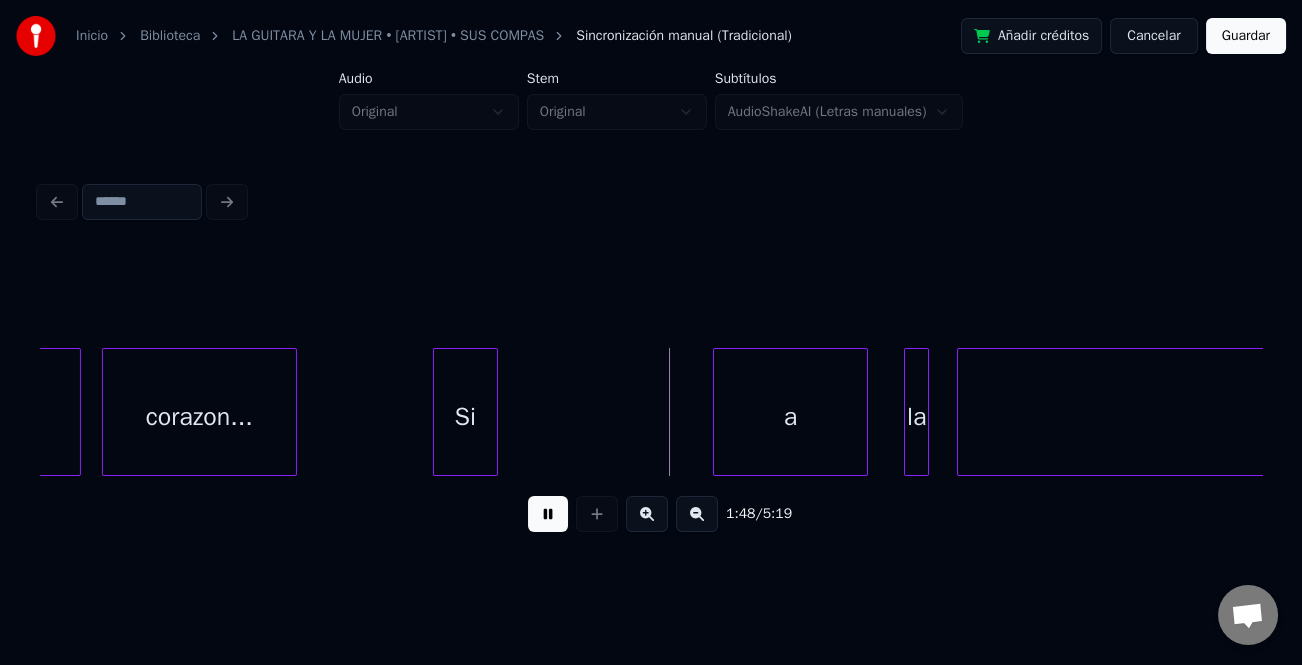 drag, startPoint x: 541, startPoint y: 522, endPoint x: 472, endPoint y: 444, distance: 104.13933 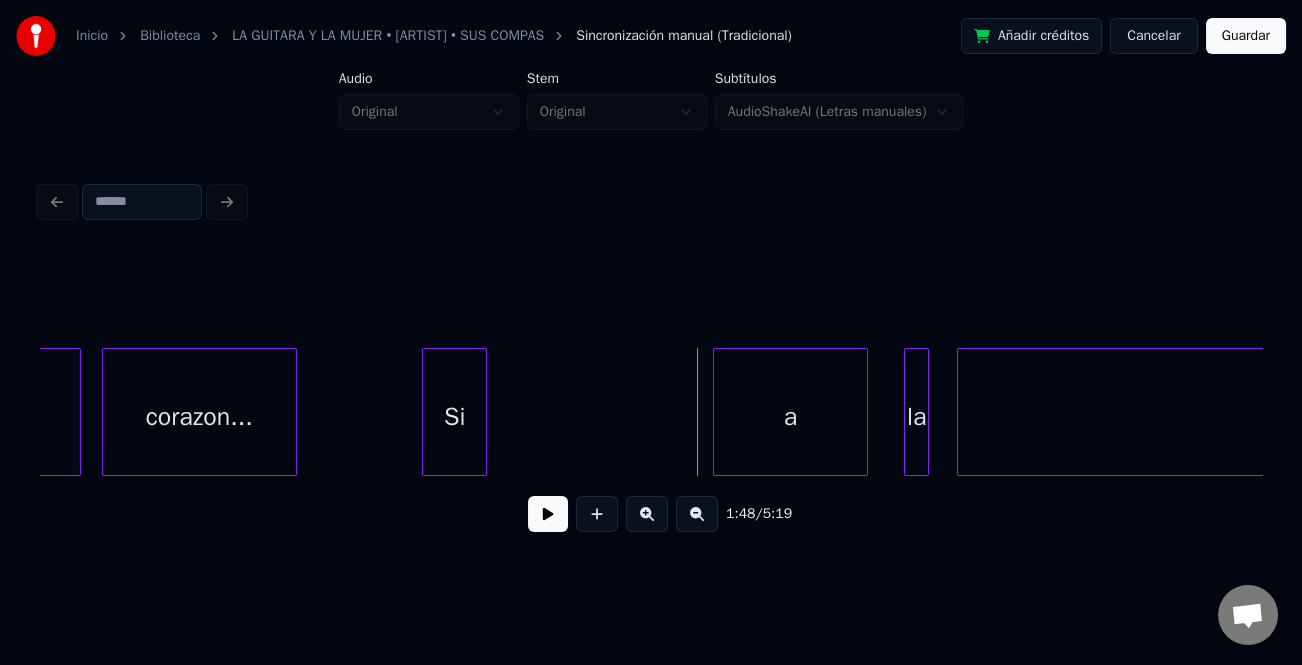 click on "Si" at bounding box center [454, 417] 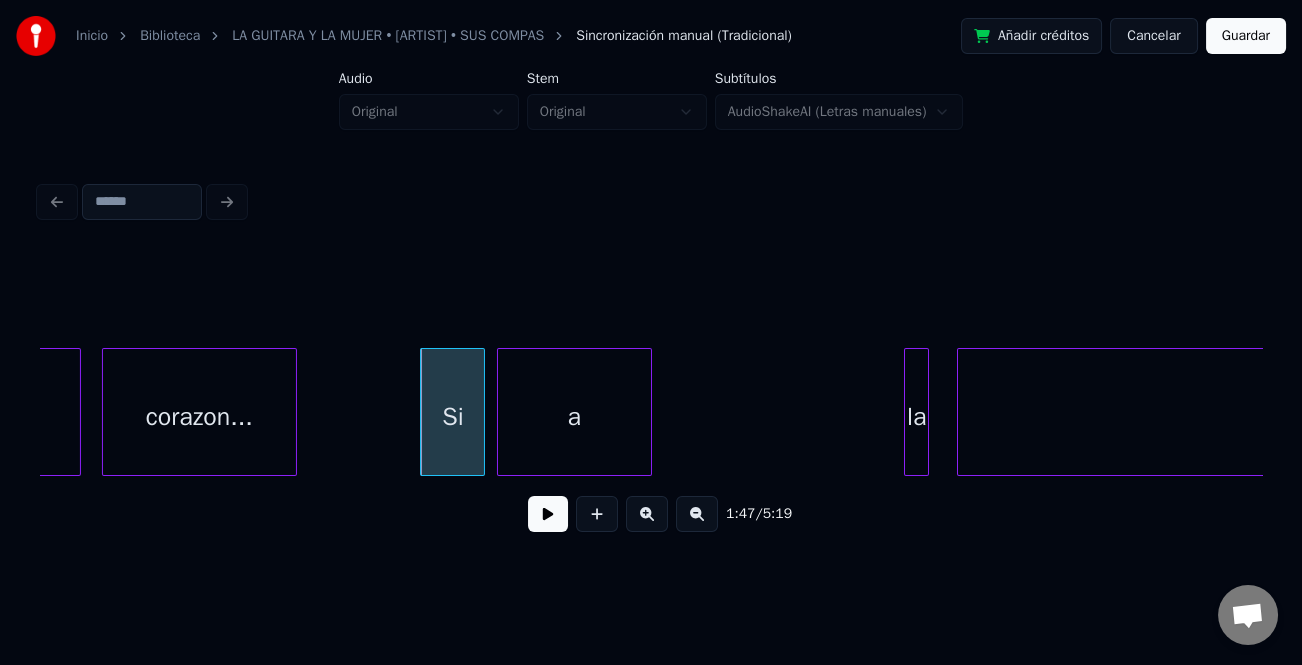 click on "a" at bounding box center [574, 417] 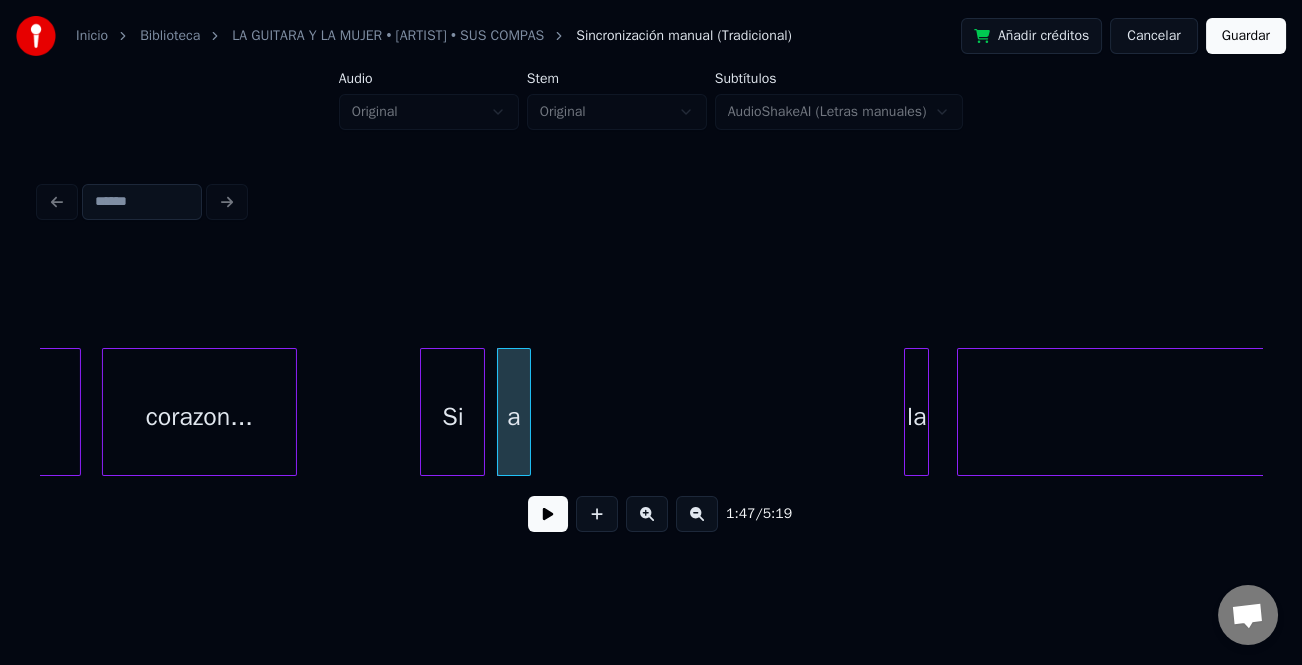 click at bounding box center [527, 412] 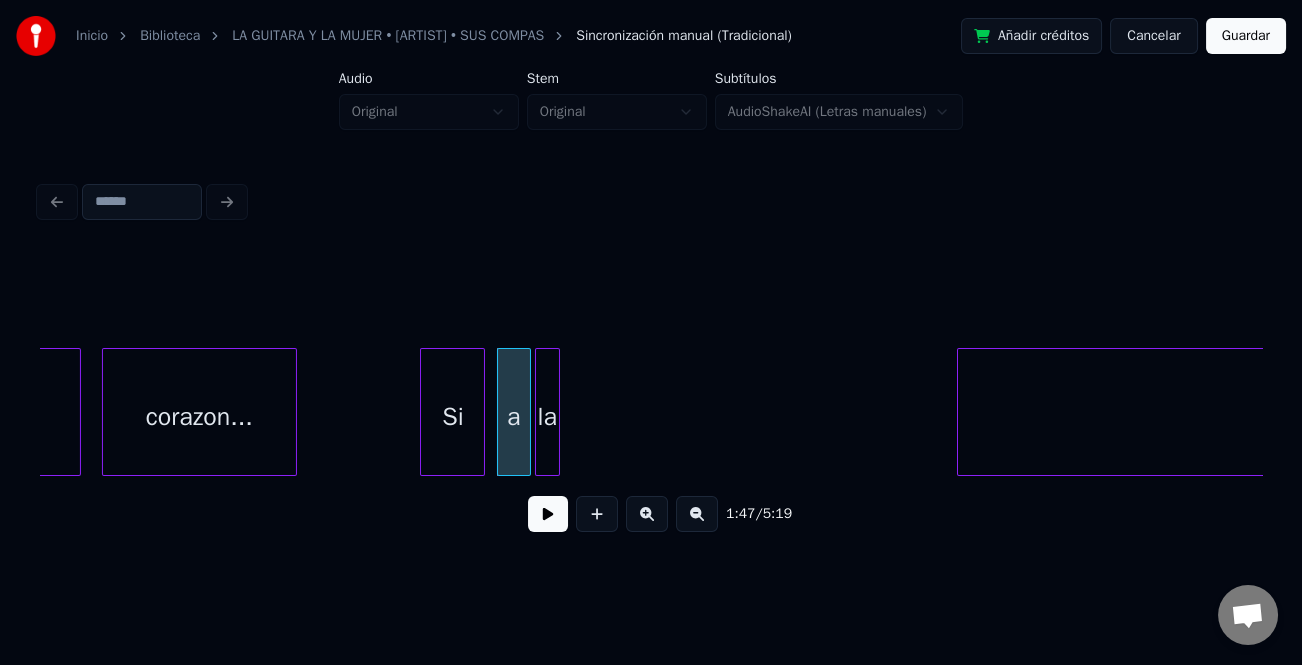 click on "la" at bounding box center [547, 417] 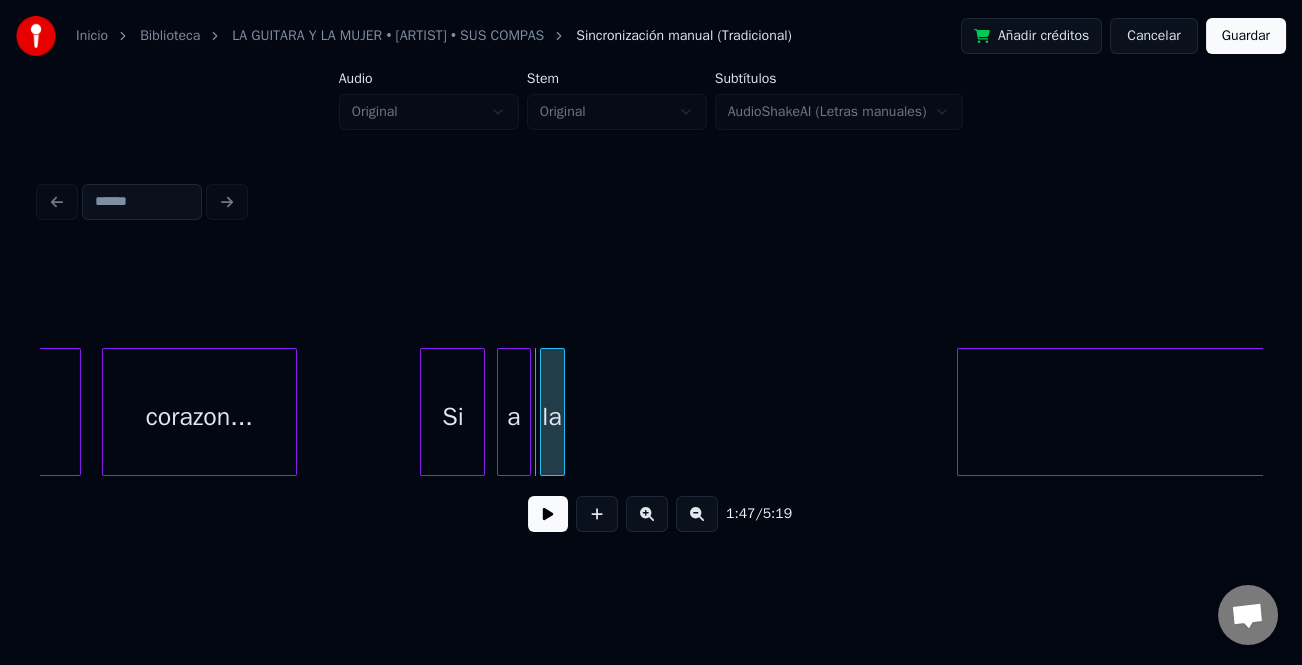 click on "la" at bounding box center (552, 412) 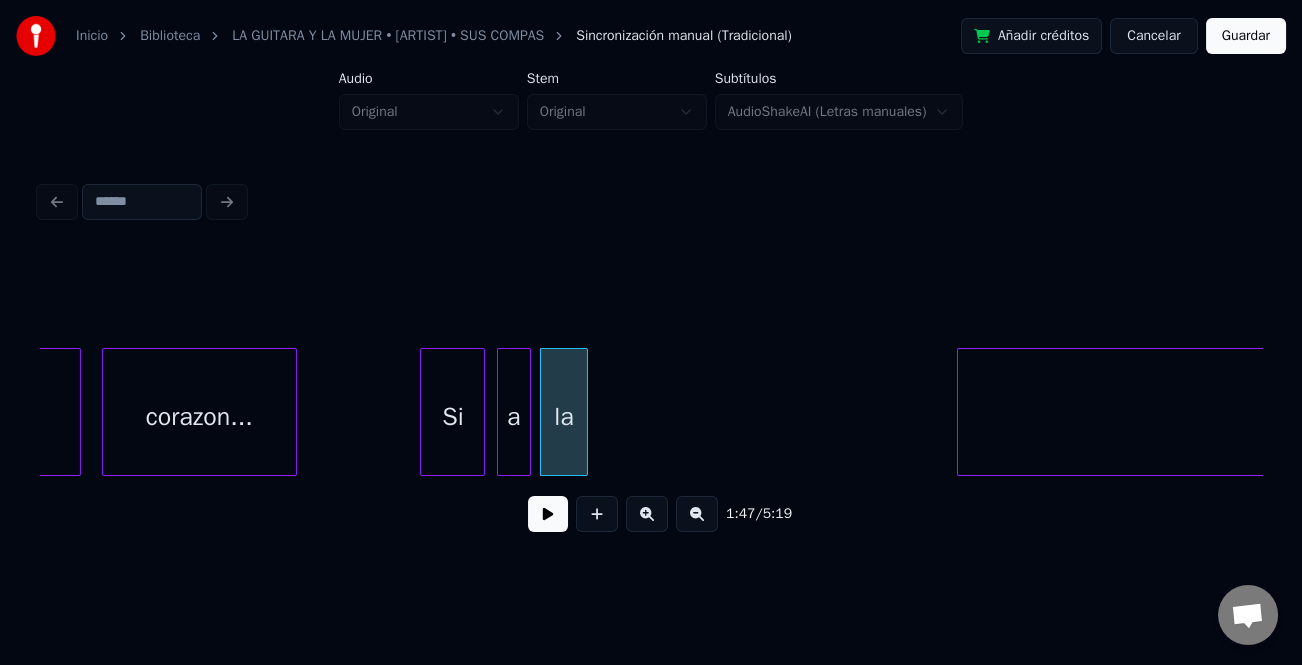 click at bounding box center [584, 412] 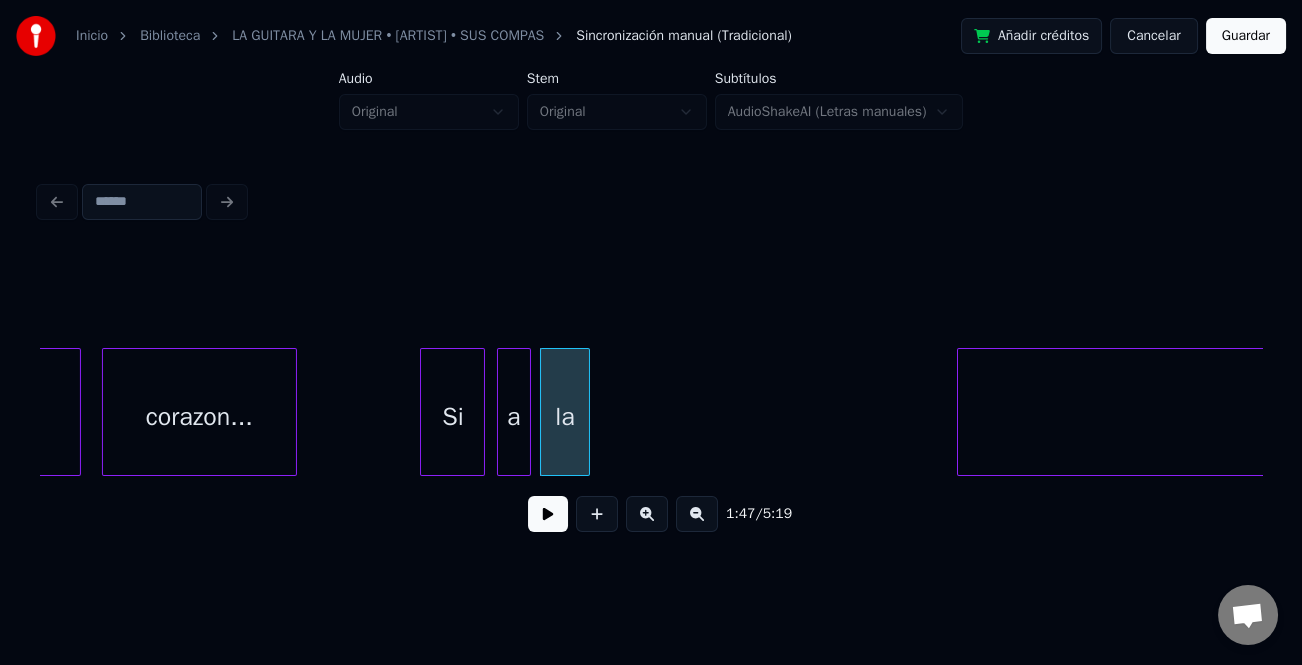 click on "Si" at bounding box center (452, 417) 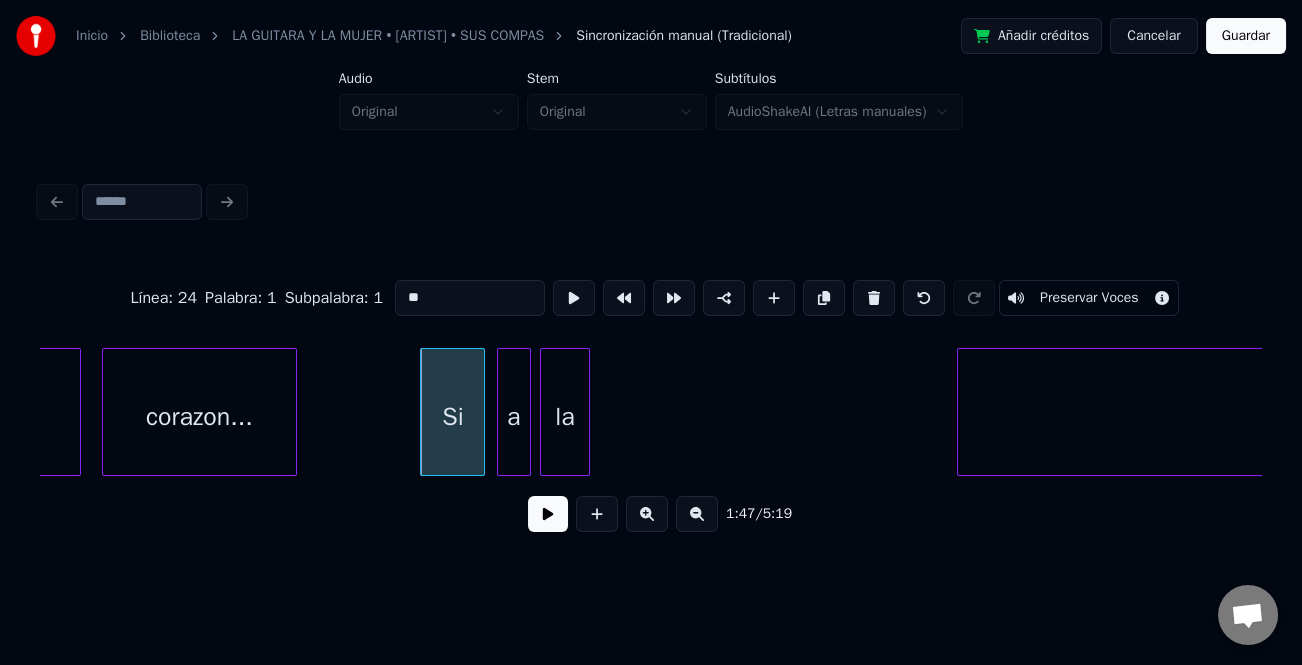 click at bounding box center [548, 514] 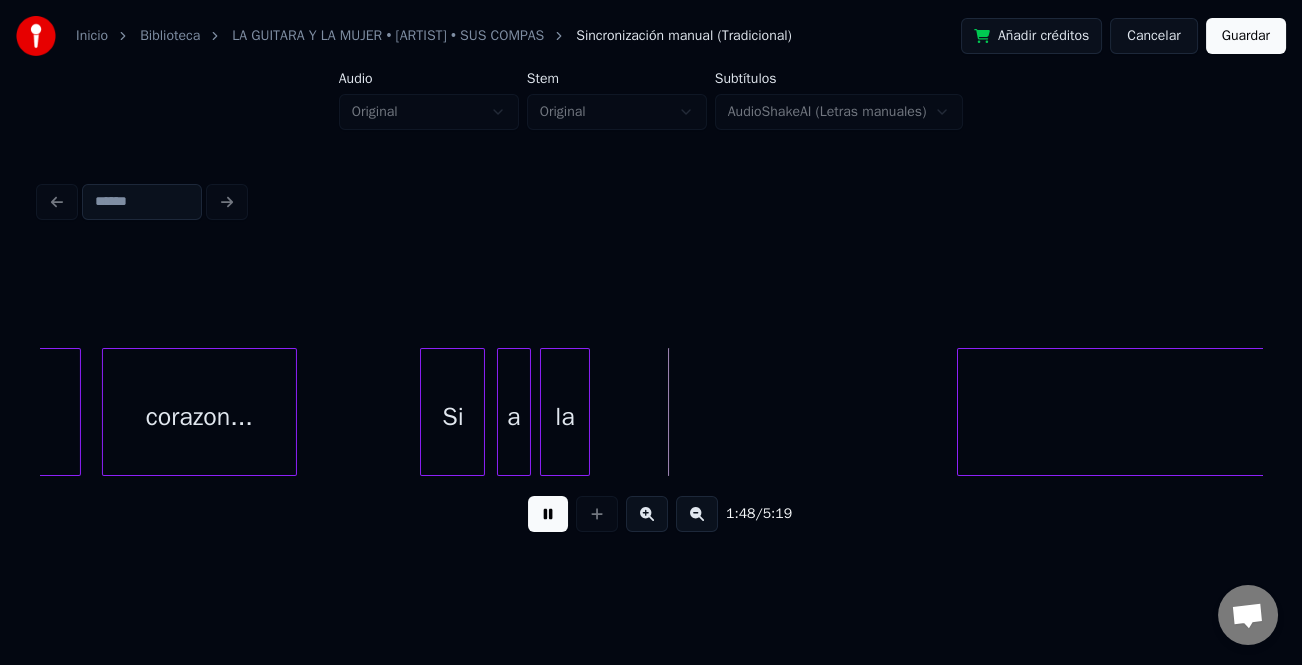 click at bounding box center [548, 514] 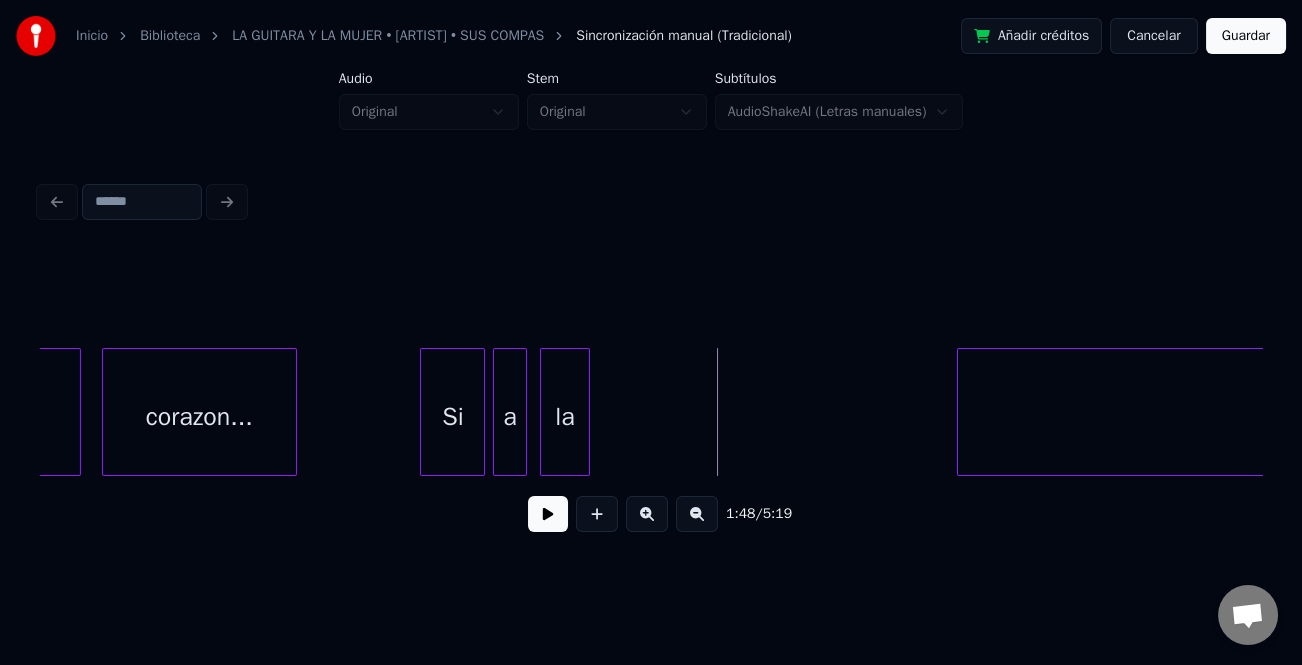 click on "a" at bounding box center (510, 417) 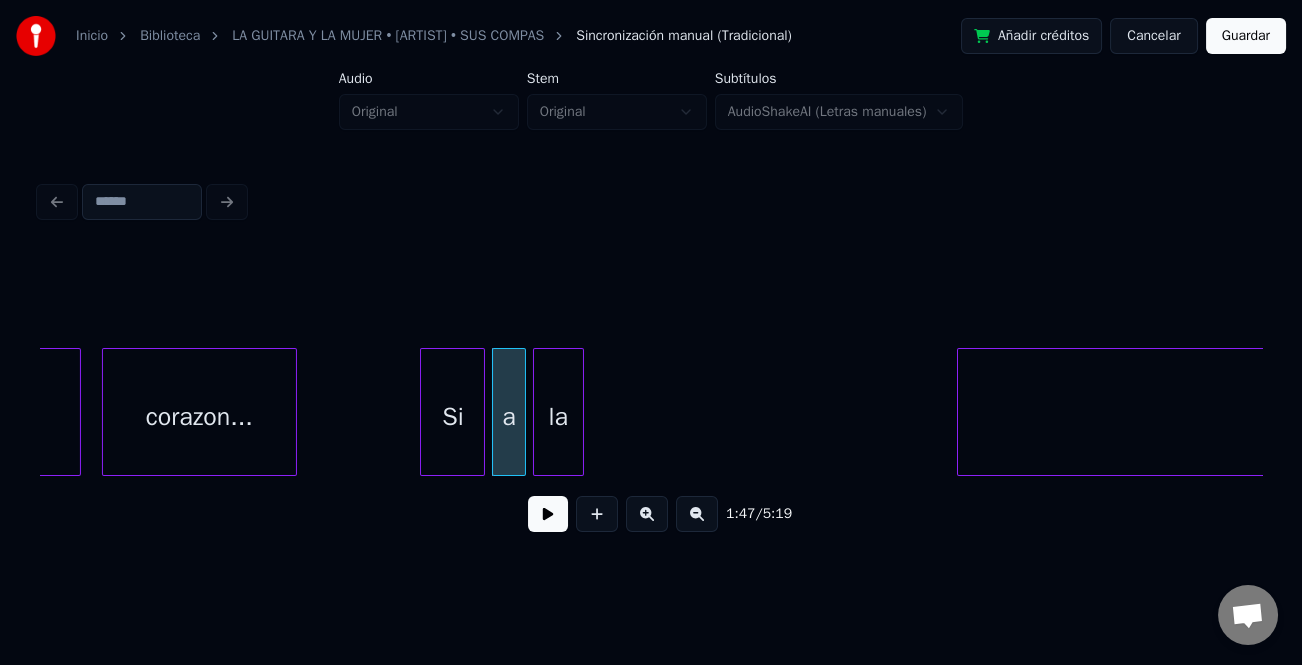 click on "la" at bounding box center [558, 417] 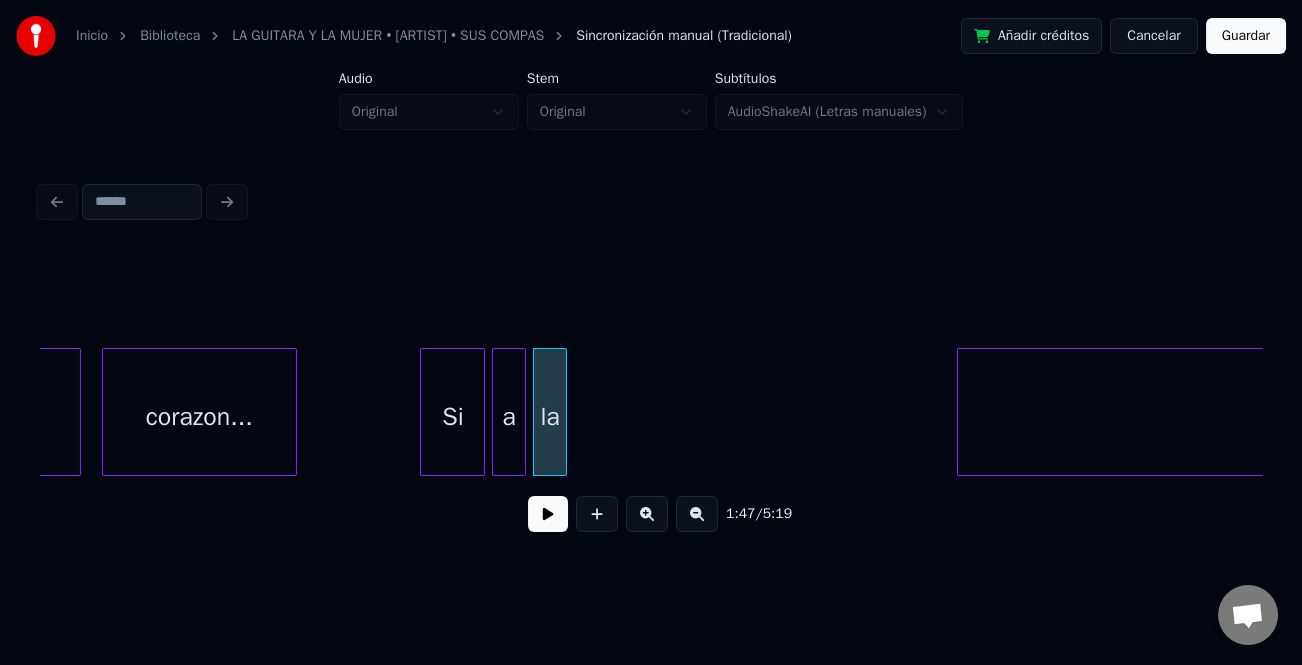 click at bounding box center (563, 412) 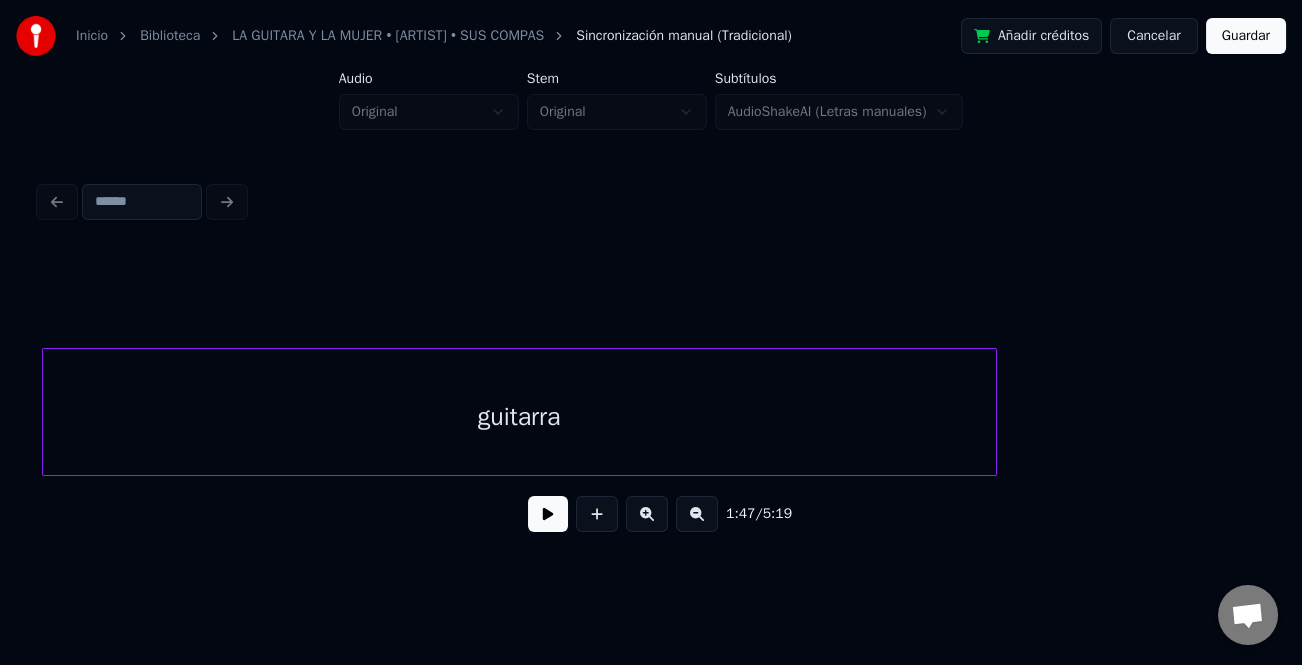 click on "guitarra" at bounding box center [519, 417] 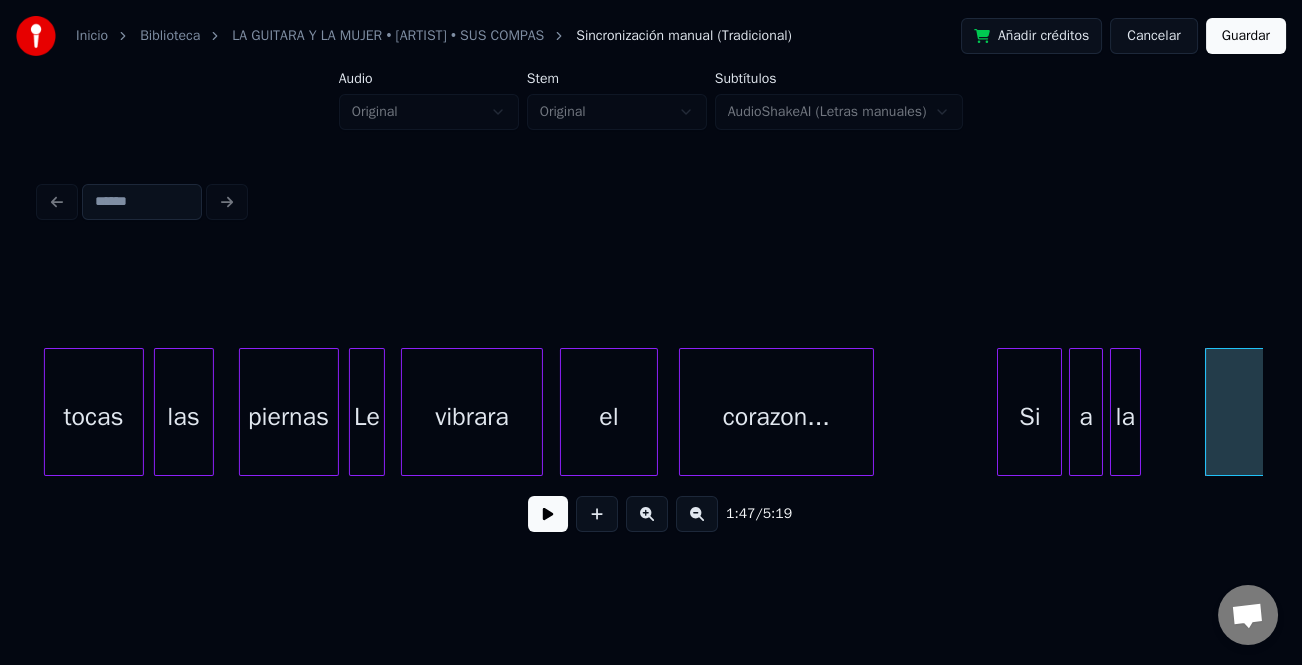 scroll, scrollTop: 0, scrollLeft: 26781, axis: horizontal 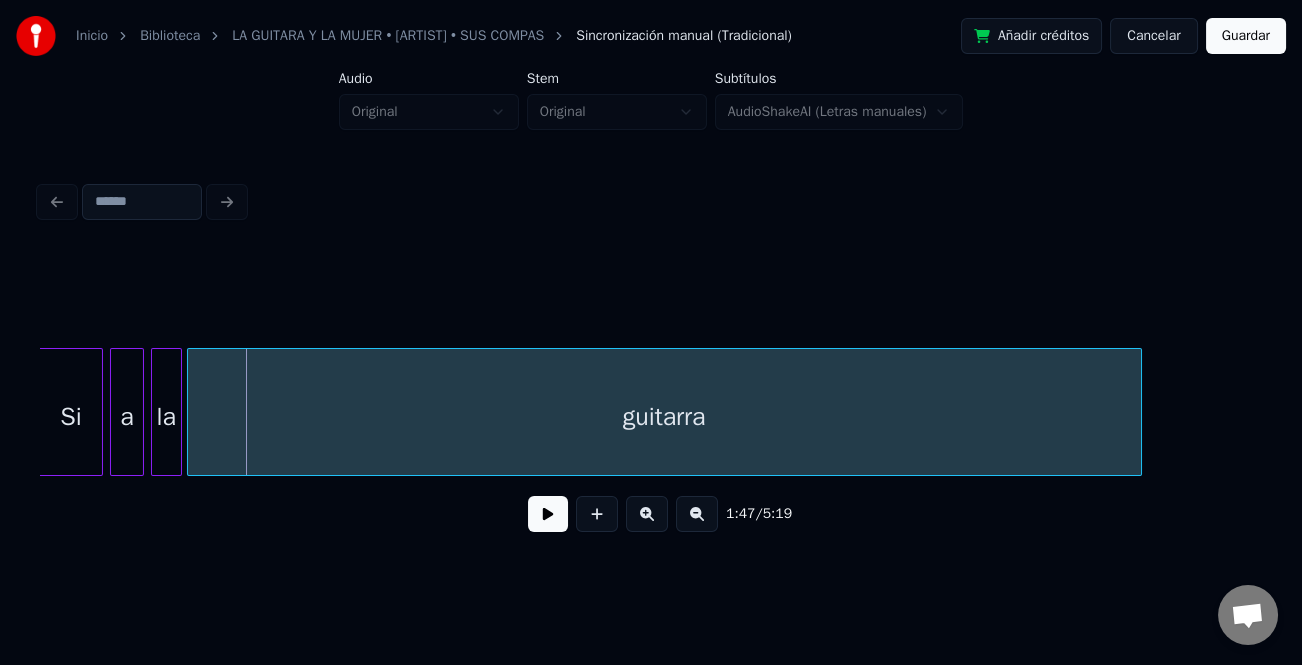 click on "guitarra" at bounding box center [664, 417] 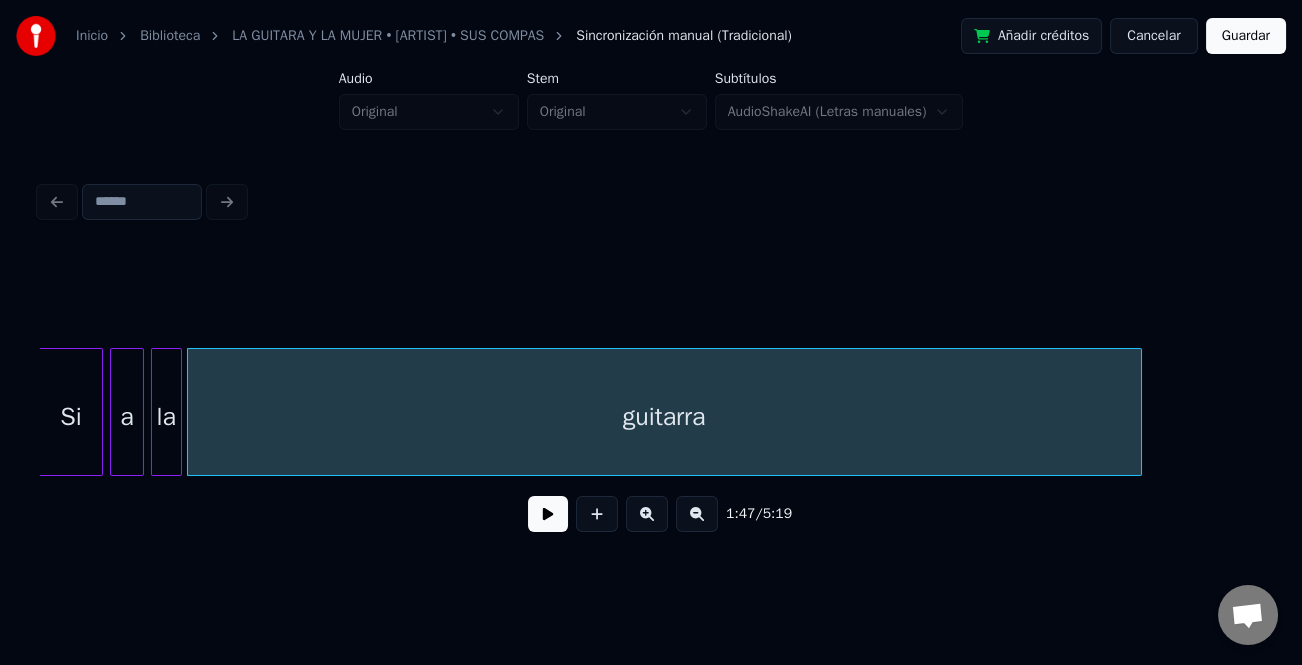 click on "Si" at bounding box center [70, 417] 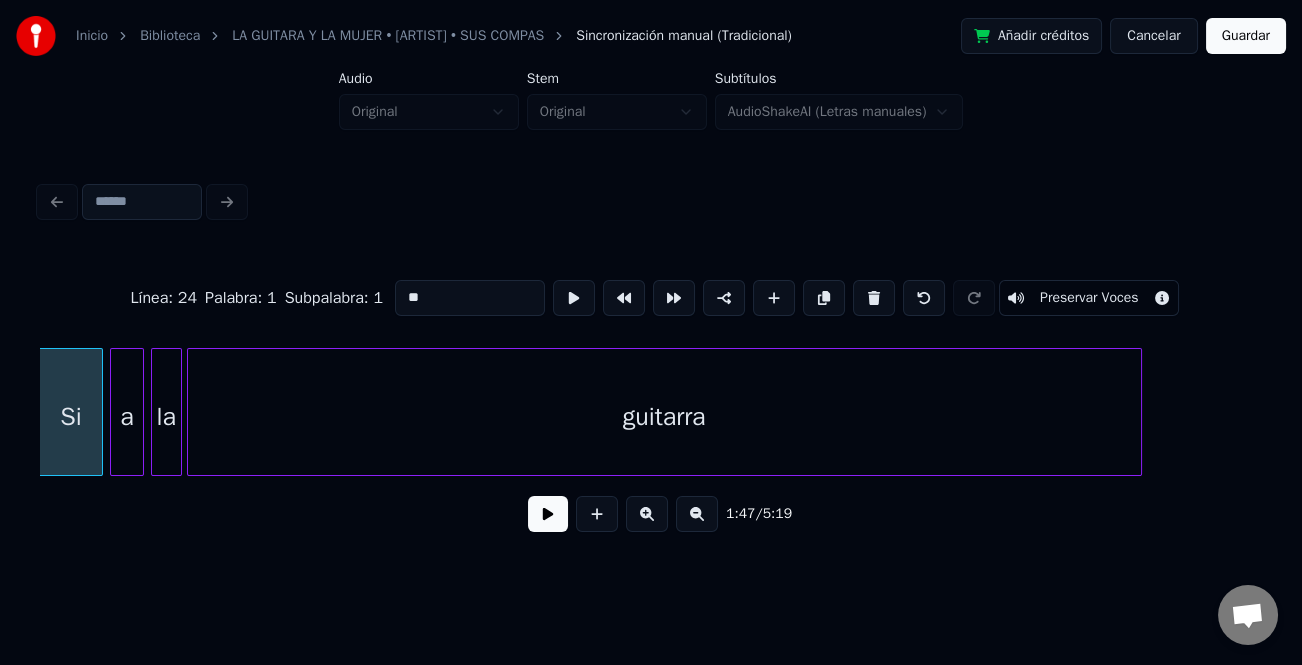 scroll, scrollTop: 0, scrollLeft: 26779, axis: horizontal 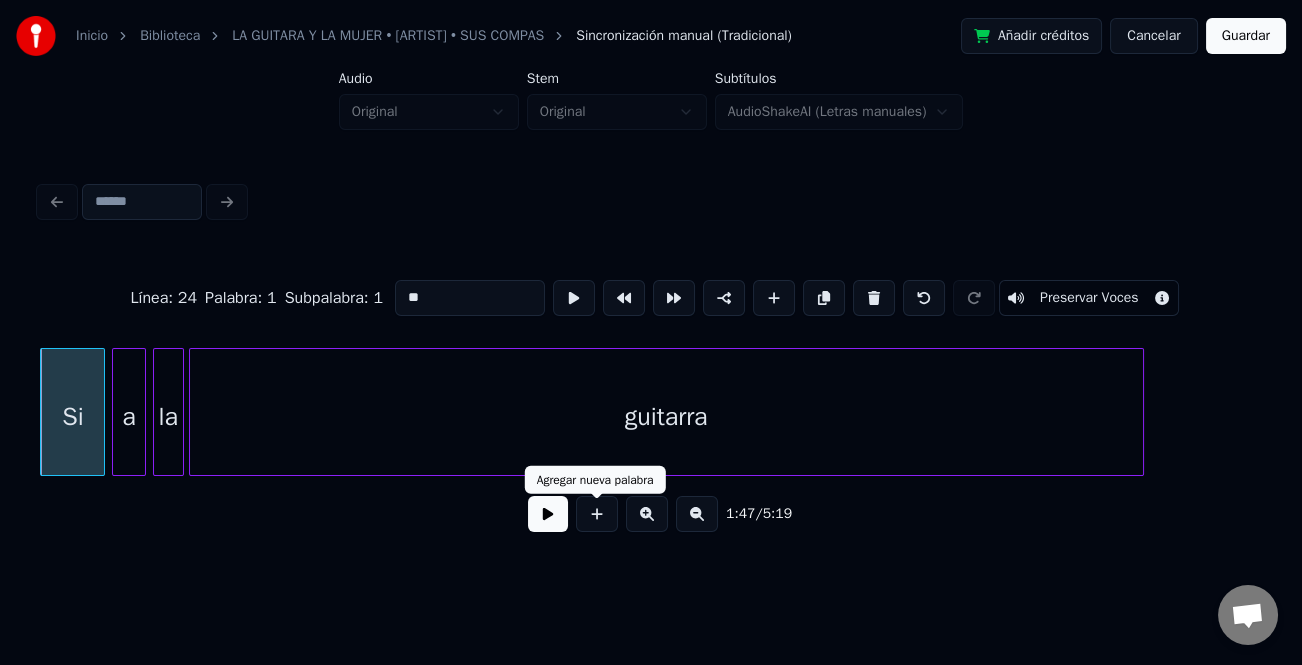 click at bounding box center [548, 514] 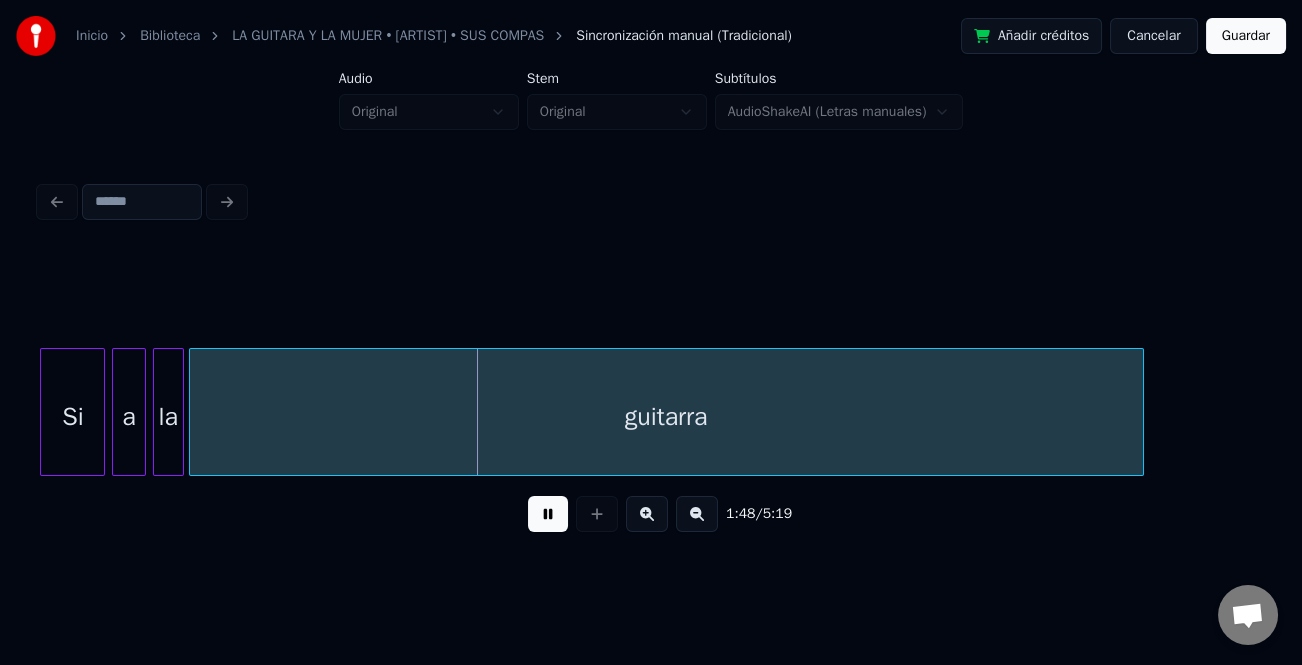 click at bounding box center [548, 514] 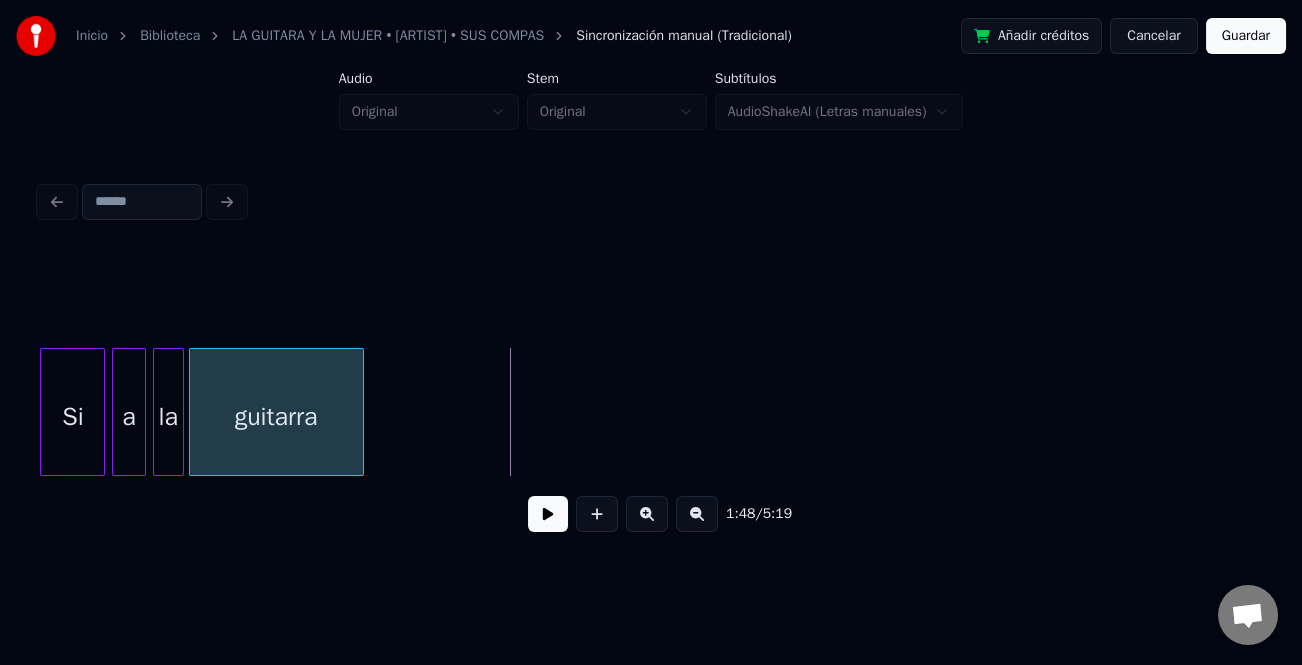 click at bounding box center (360, 412) 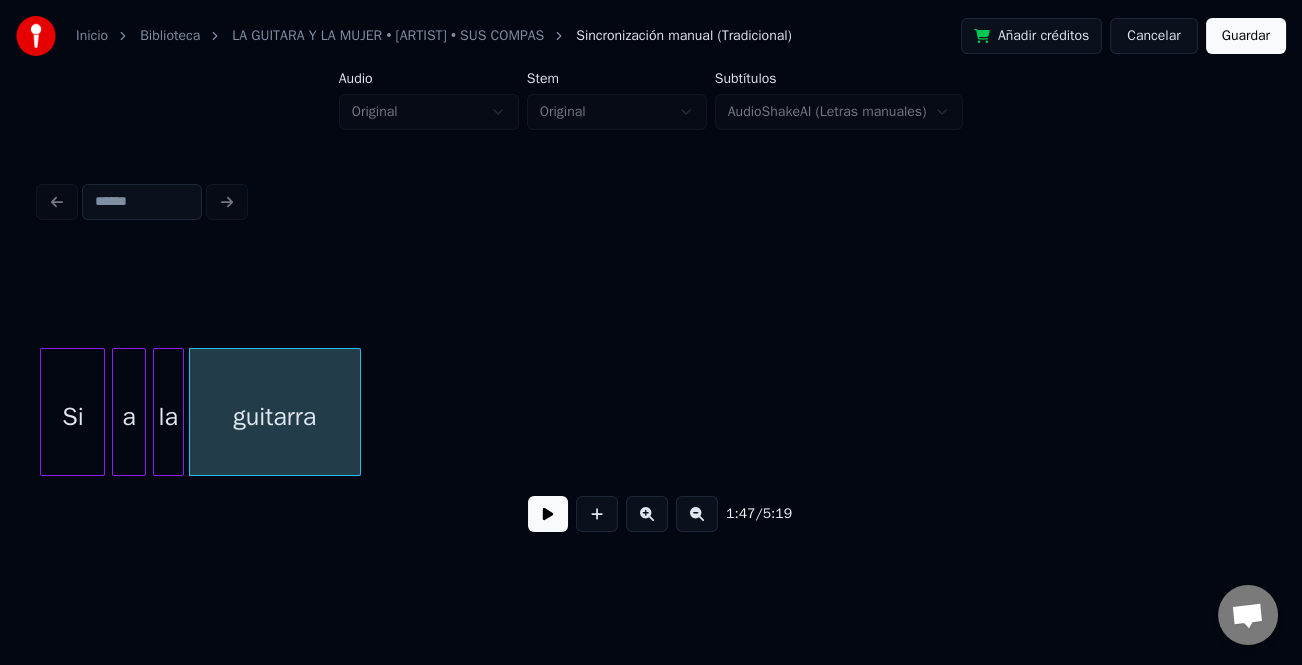 click on "Si" at bounding box center [72, 417] 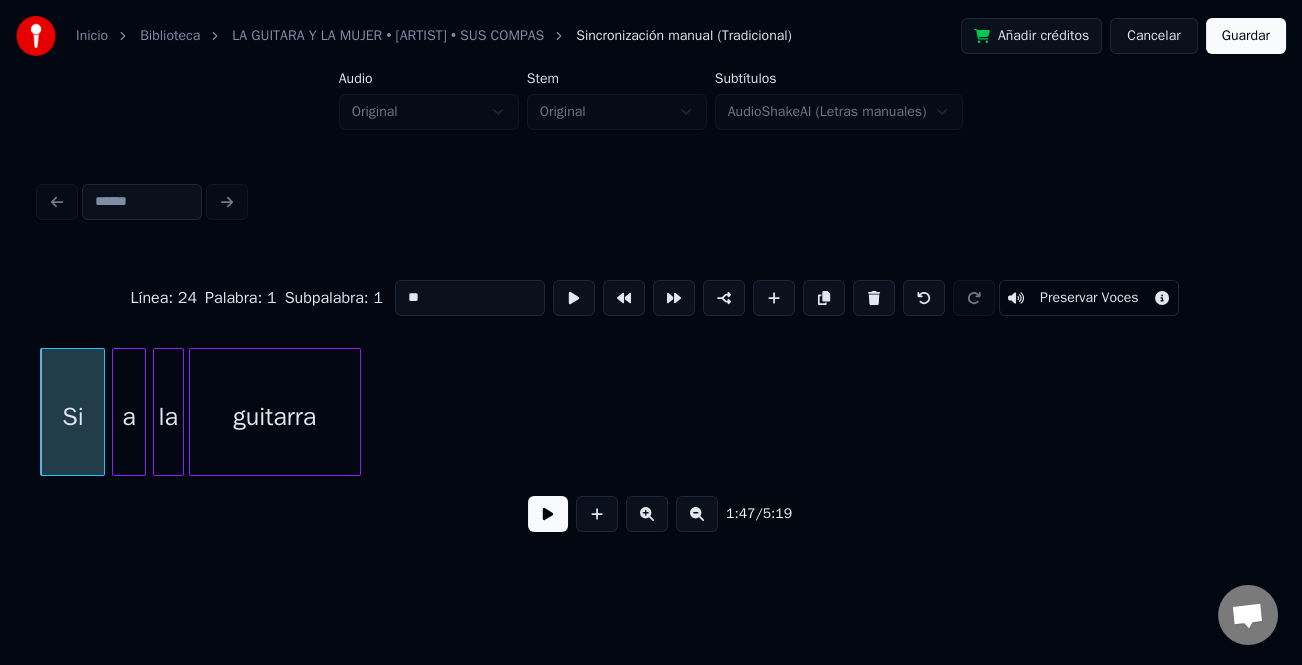 click at bounding box center (548, 514) 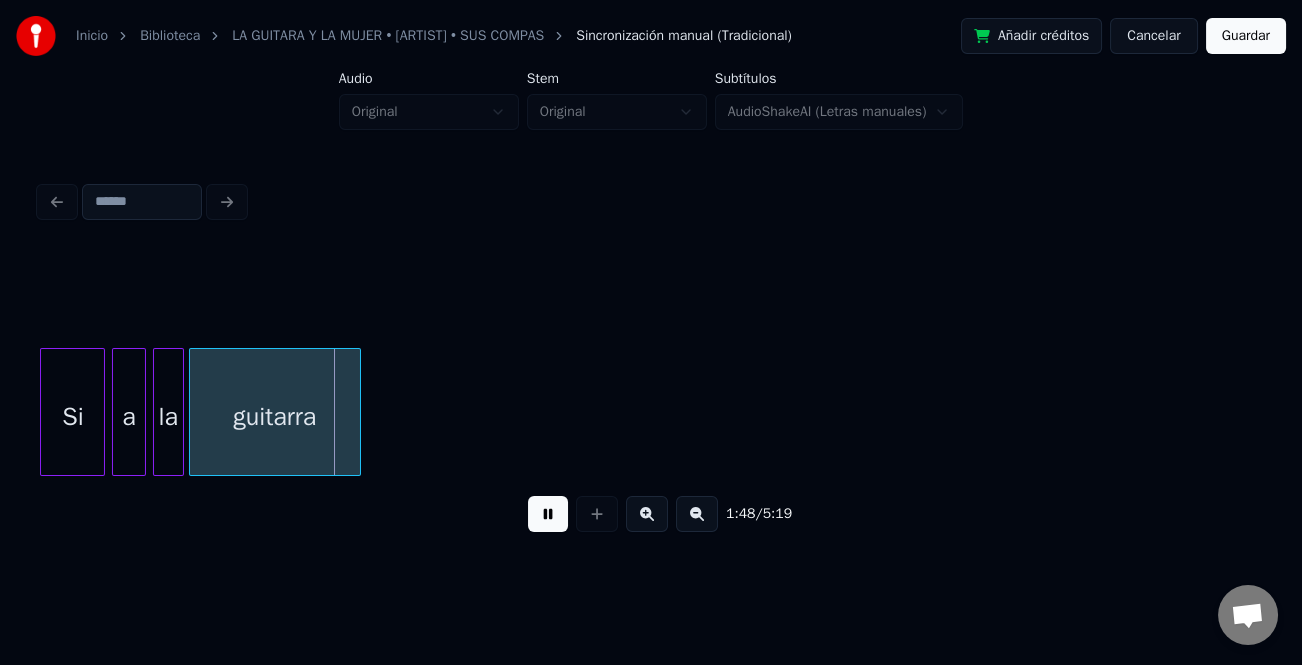 click at bounding box center [548, 514] 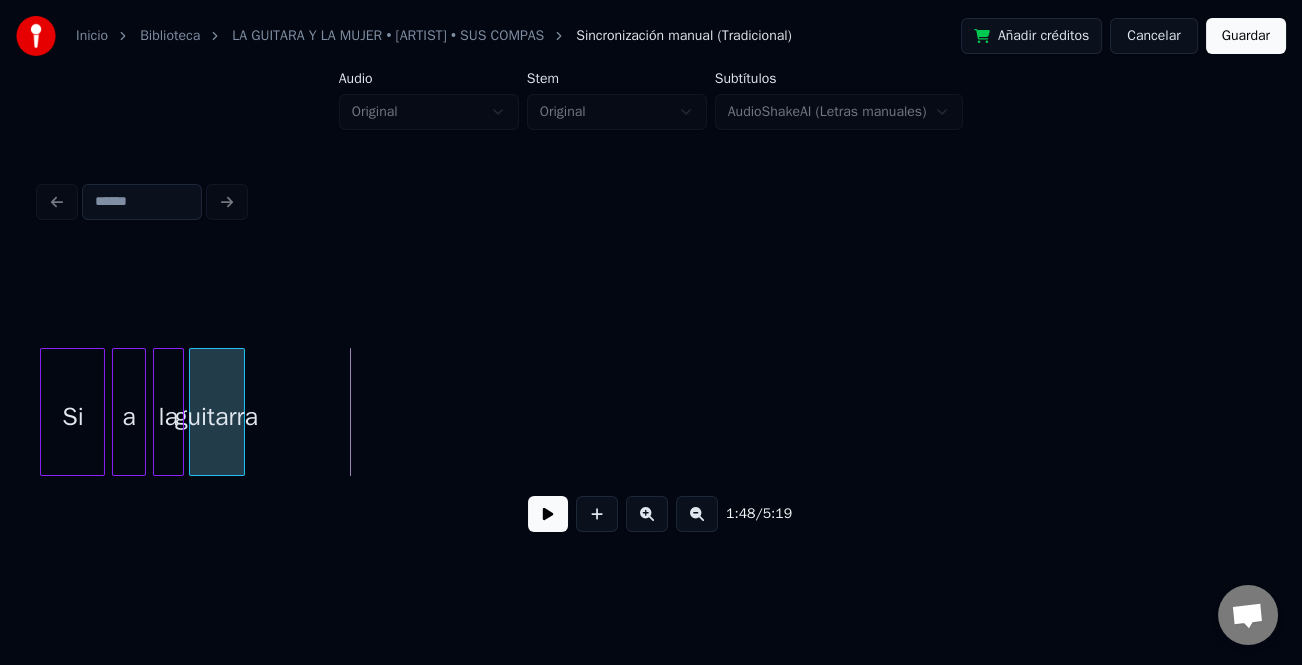 click at bounding box center [241, 412] 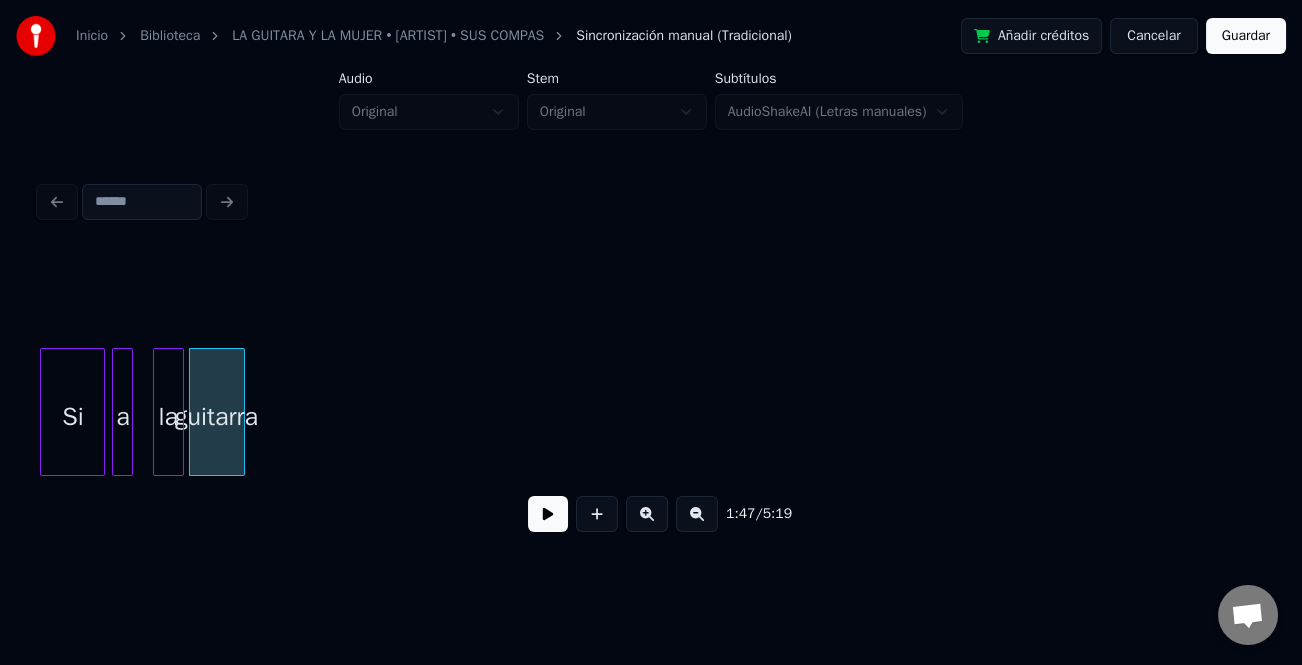 click at bounding box center [129, 412] 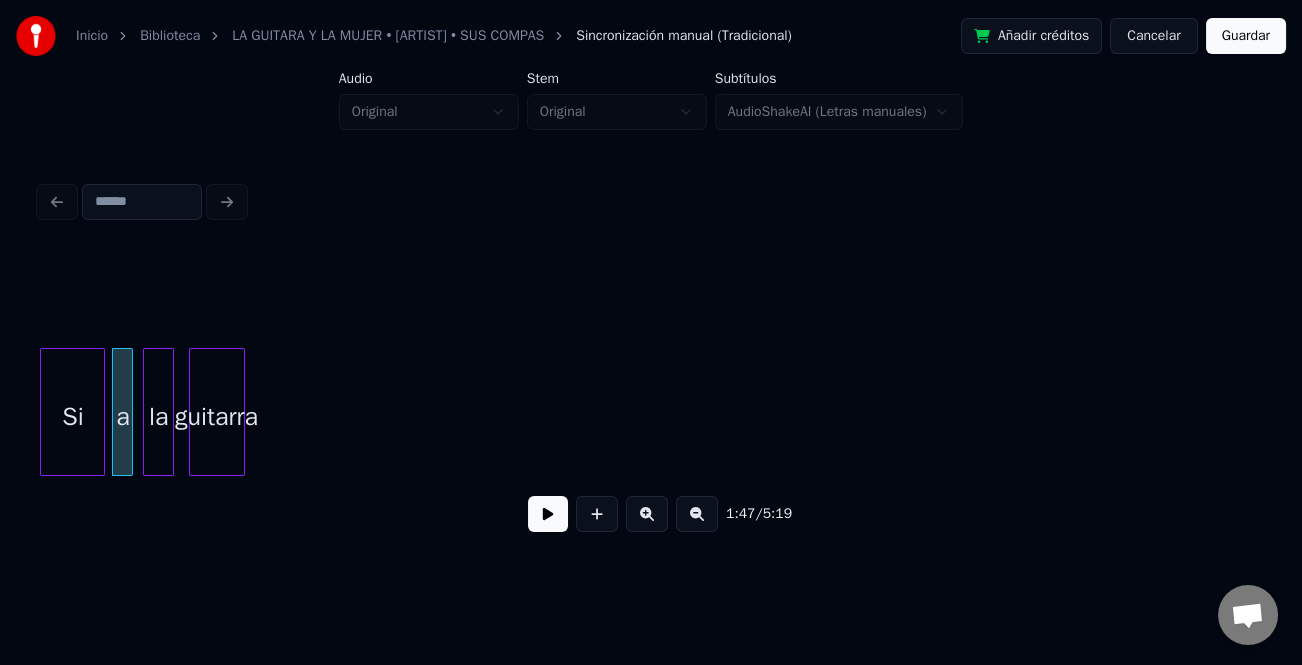 click on "la" at bounding box center (158, 417) 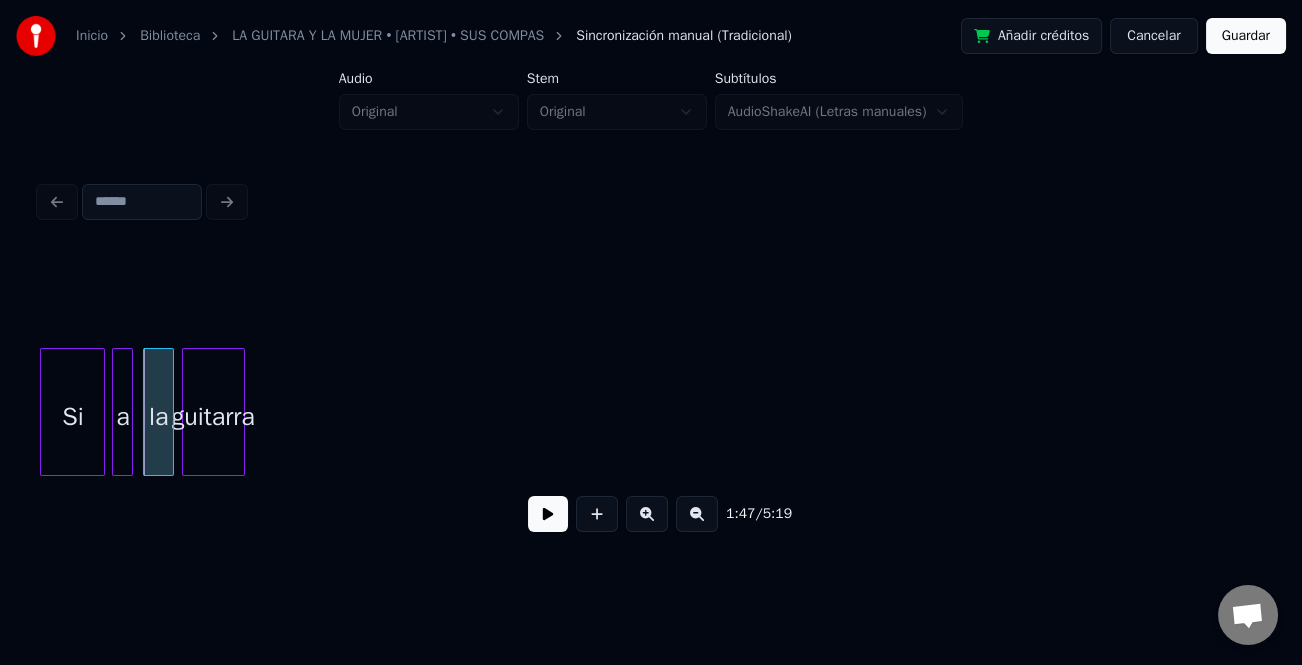 click at bounding box center [186, 412] 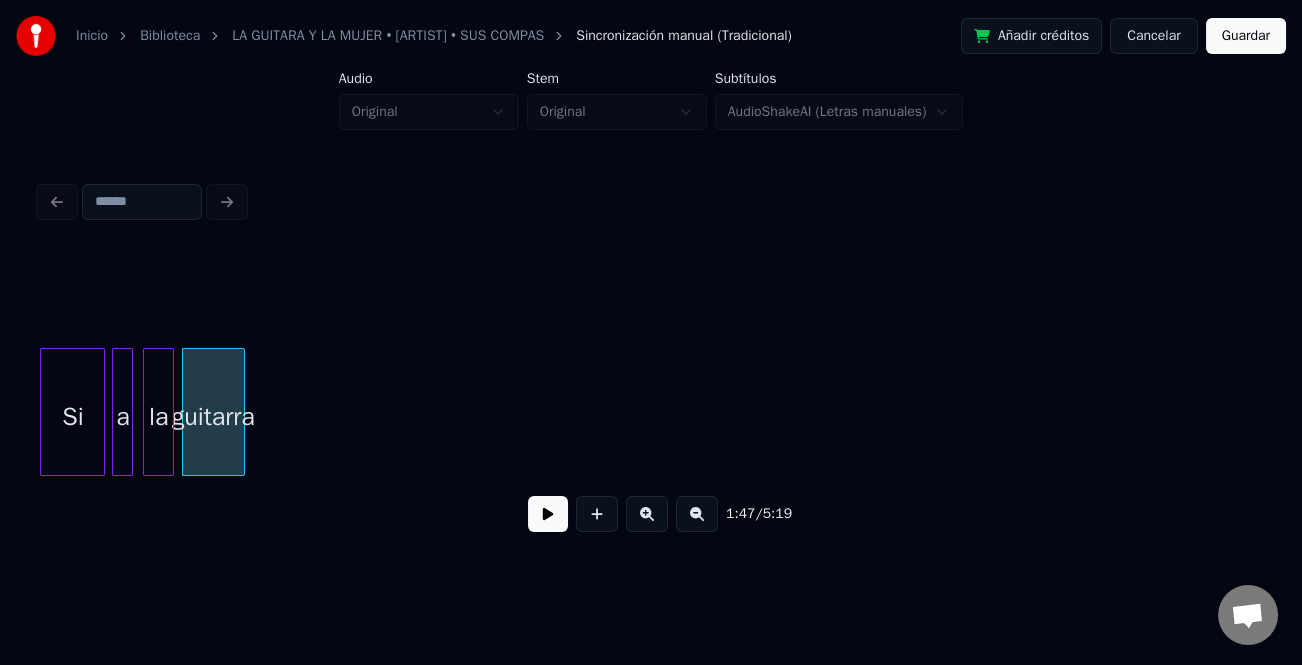 click on "Si" at bounding box center (72, 417) 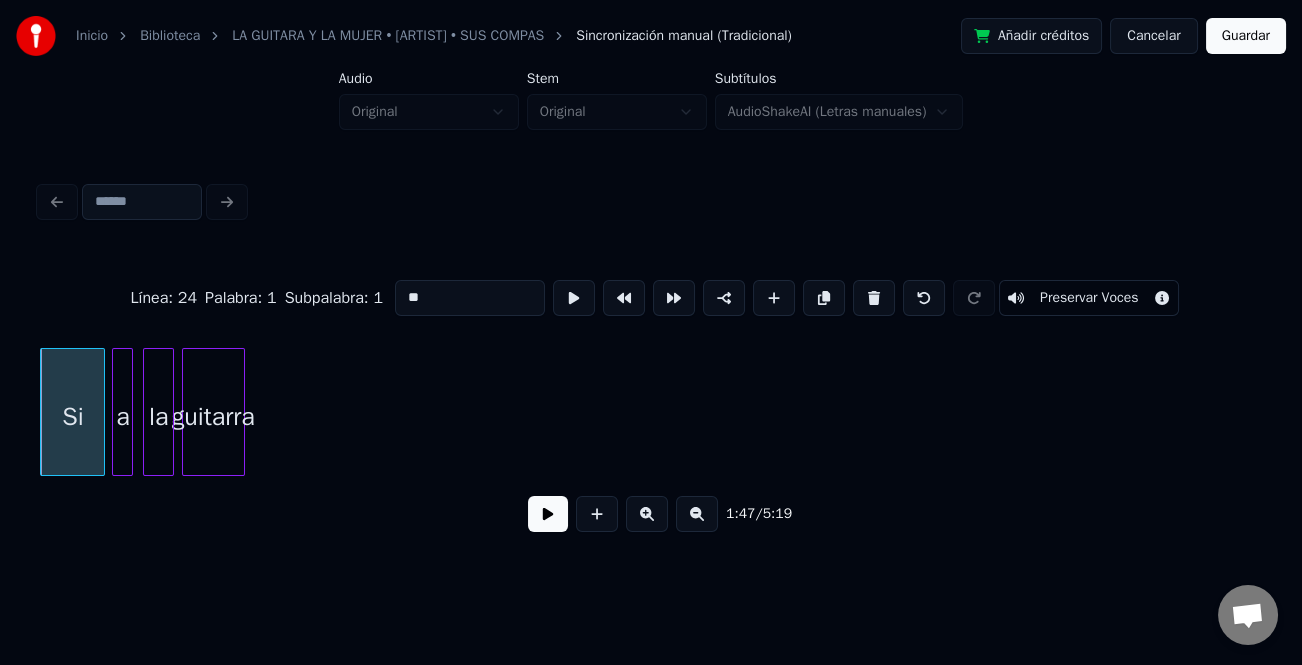 click at bounding box center (548, 514) 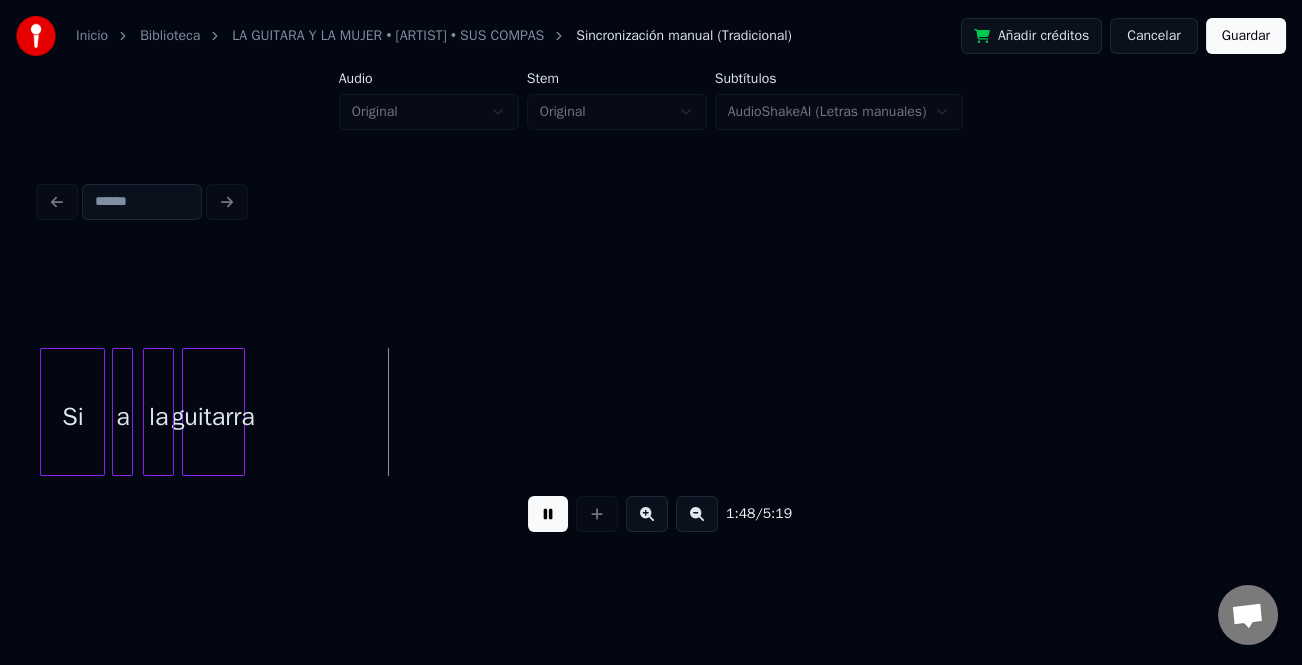 click at bounding box center (548, 514) 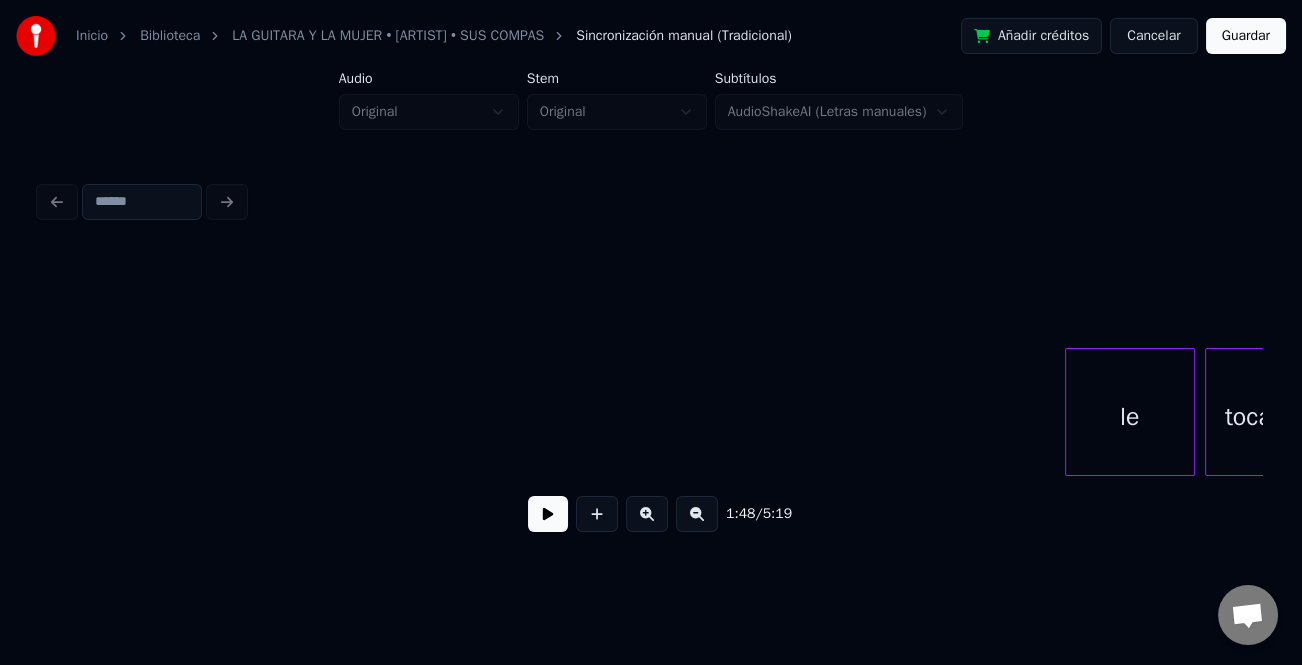 scroll, scrollTop: 0, scrollLeft: 28380, axis: horizontal 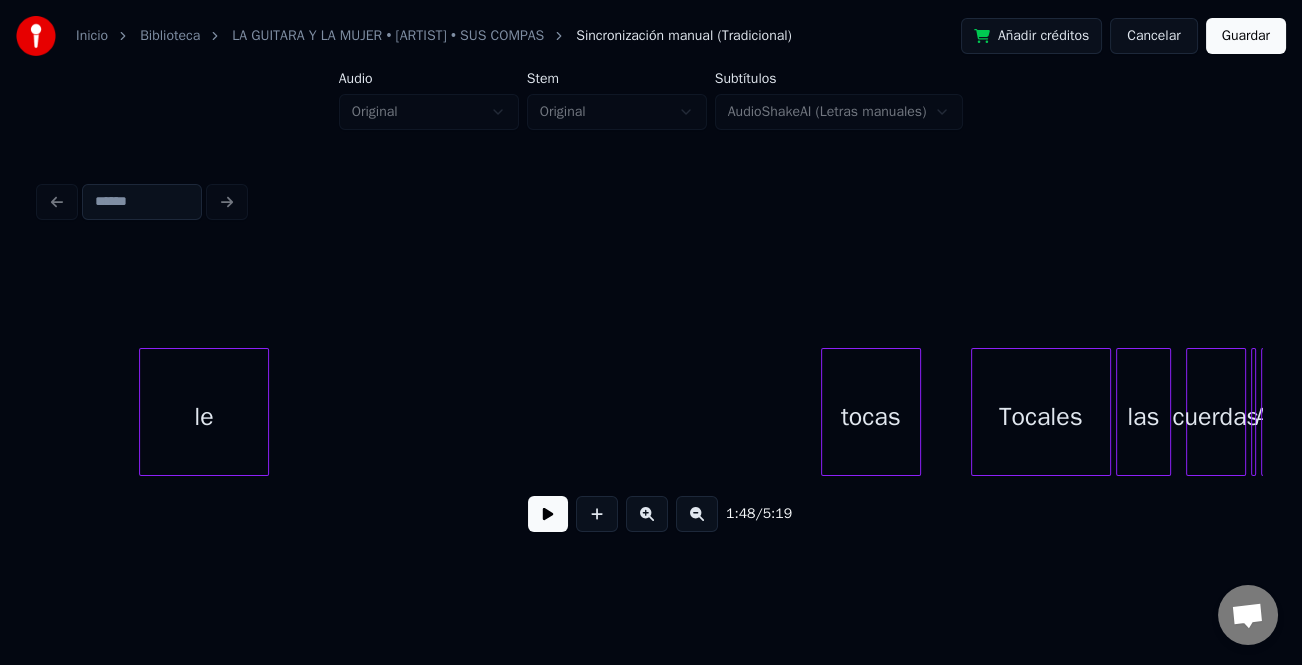 click on "le" at bounding box center [204, 417] 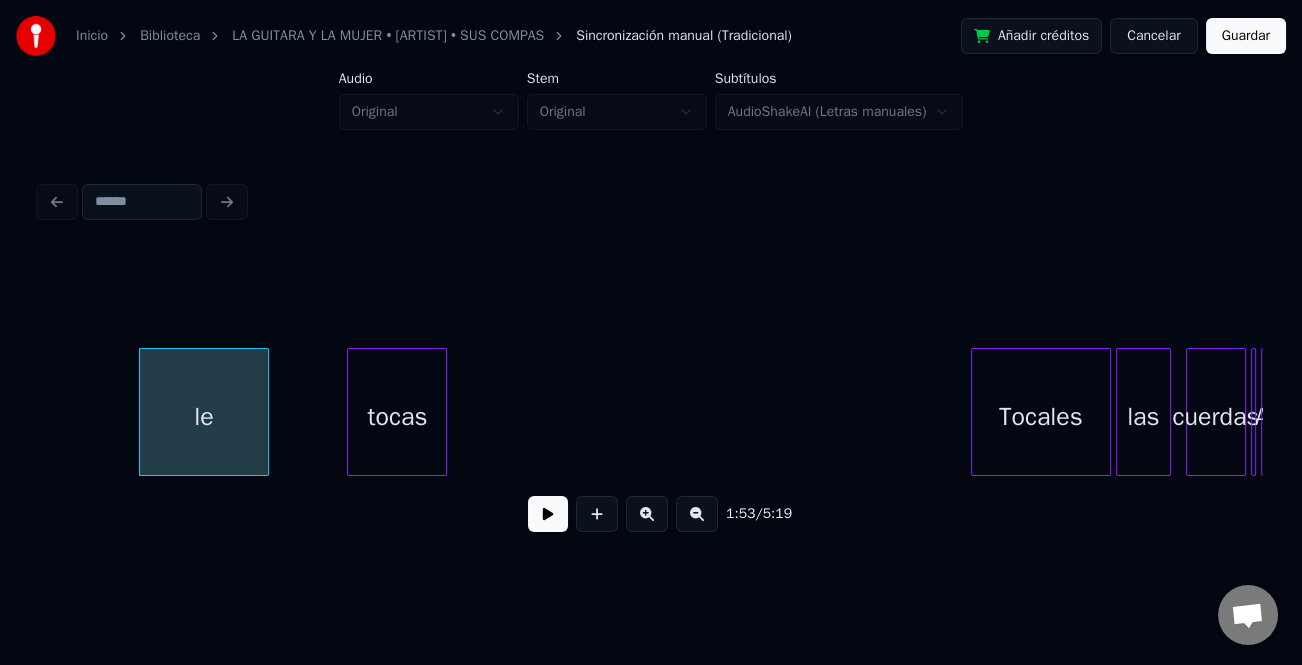 click on "tocas" at bounding box center [397, 417] 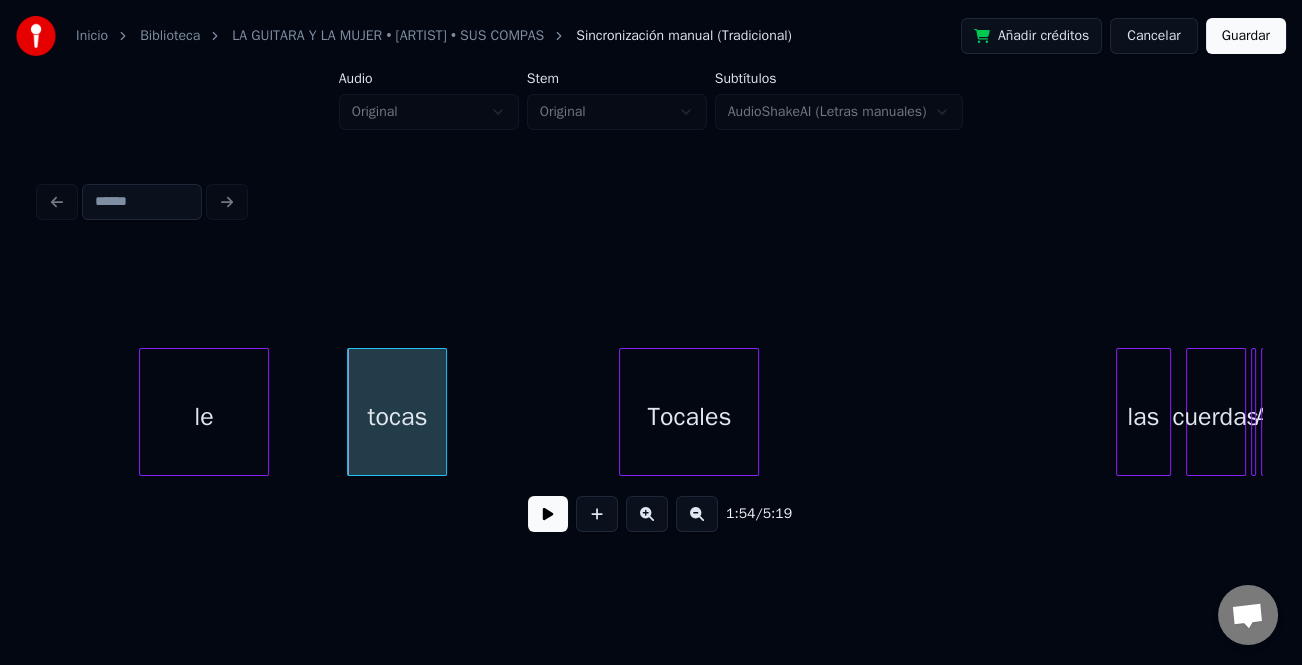 click on "Tocales" at bounding box center (689, 417) 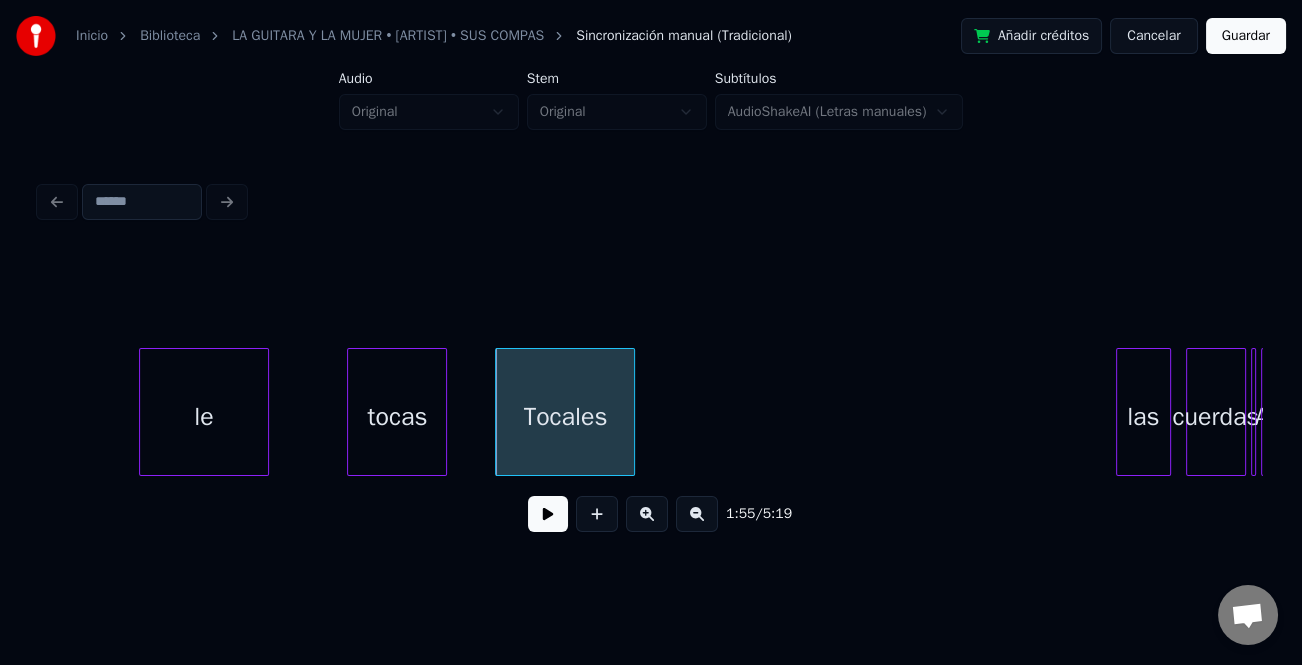 click on "tocas" at bounding box center (397, 417) 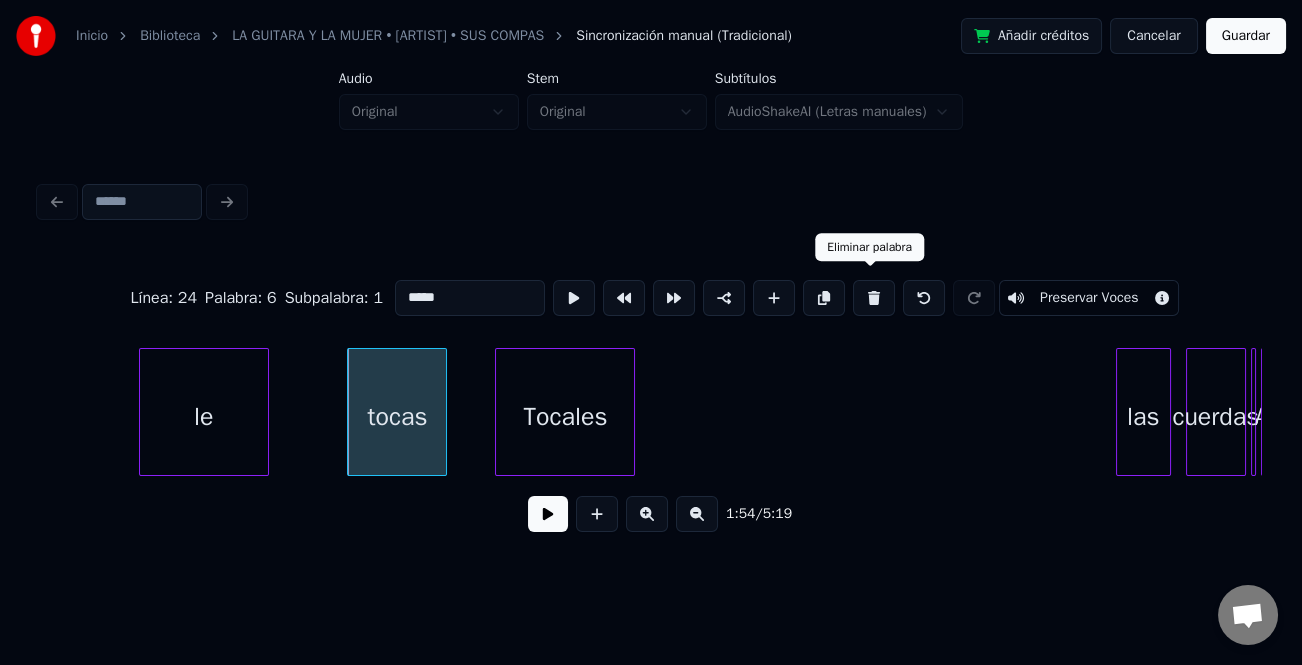 click at bounding box center [874, 298] 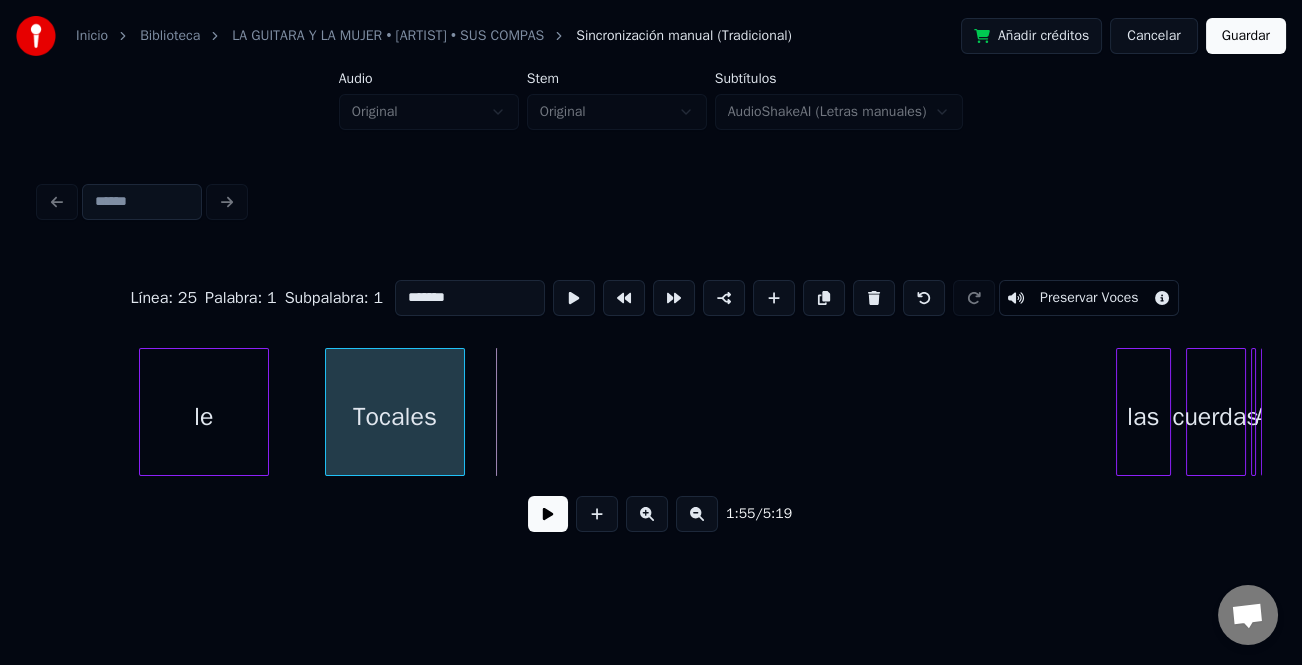 click on "Tocales" at bounding box center (395, 417) 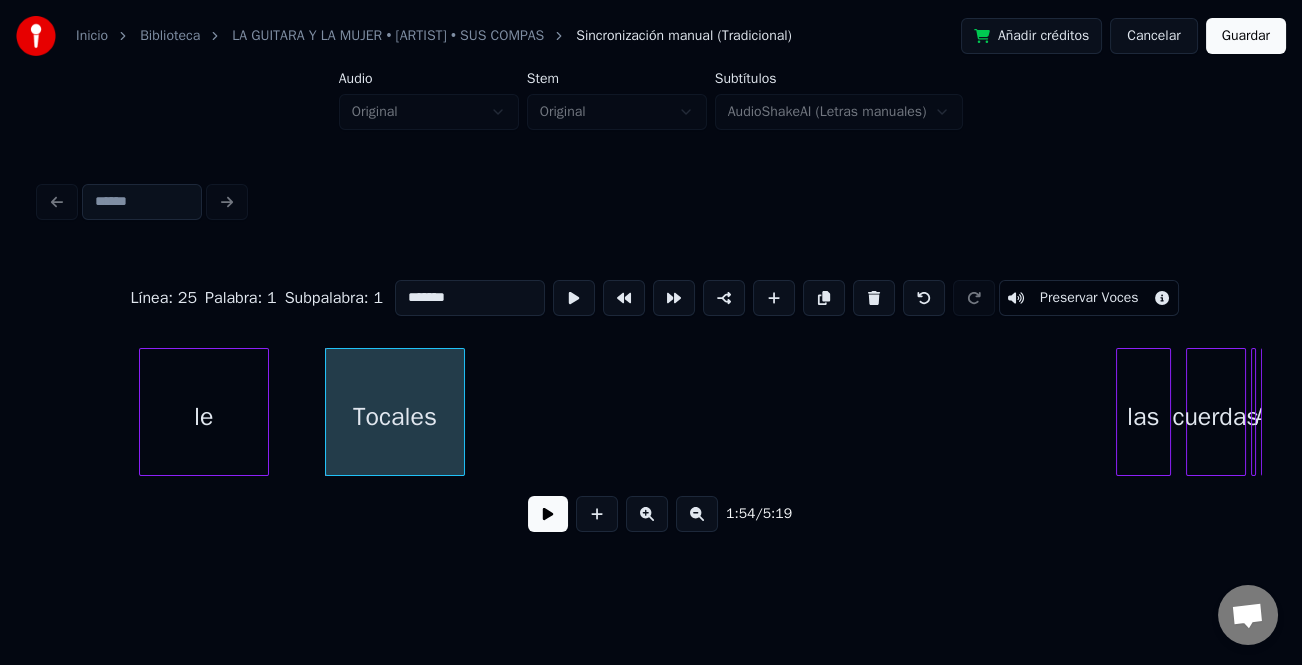 click on "Tocales" at bounding box center (395, 417) 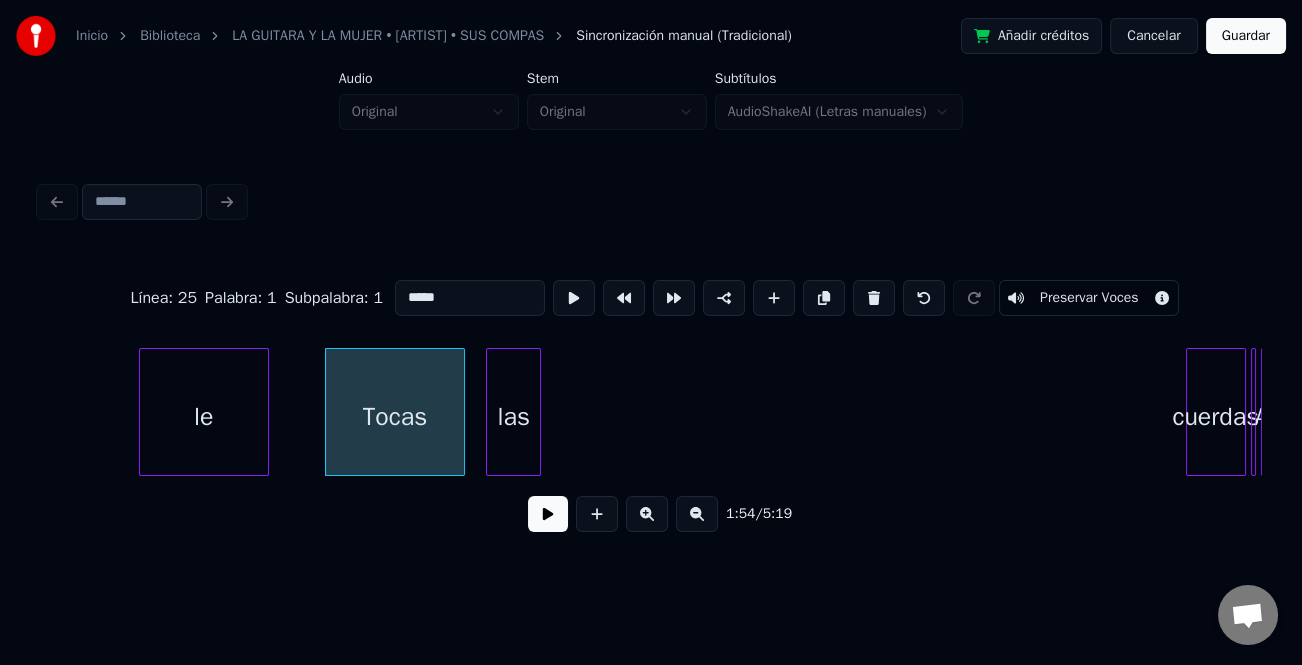 click on "las" at bounding box center [513, 417] 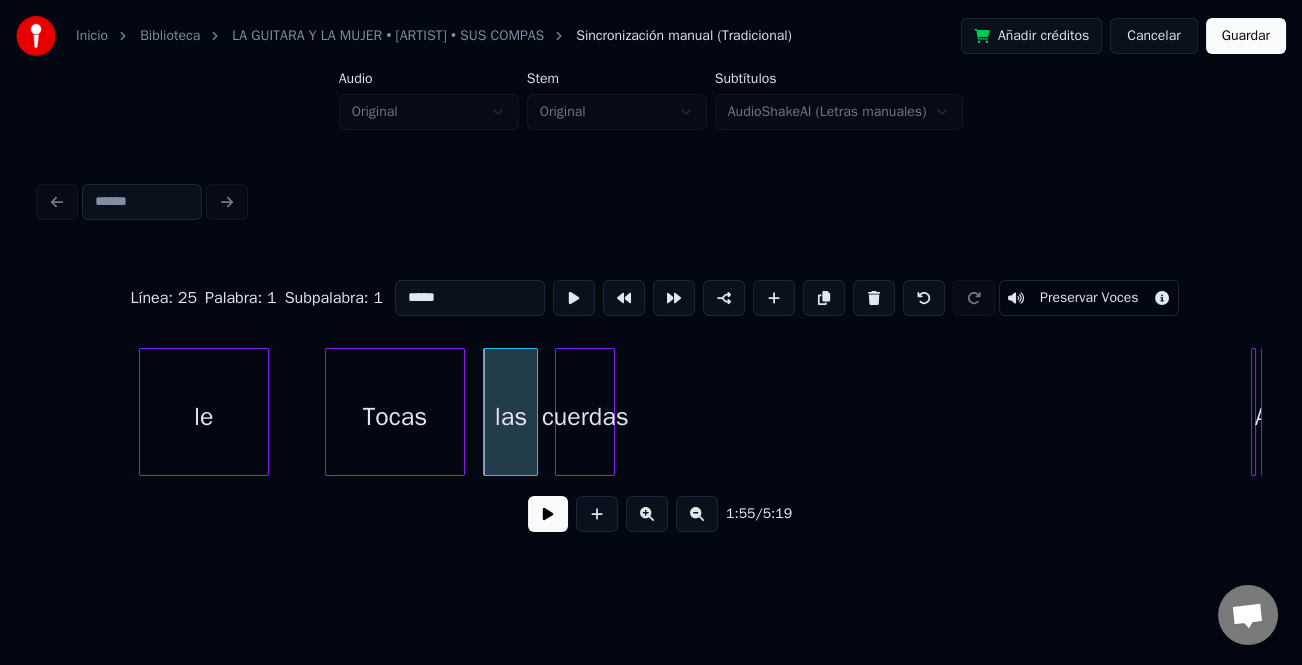 click on "cuerdas" at bounding box center (585, 417) 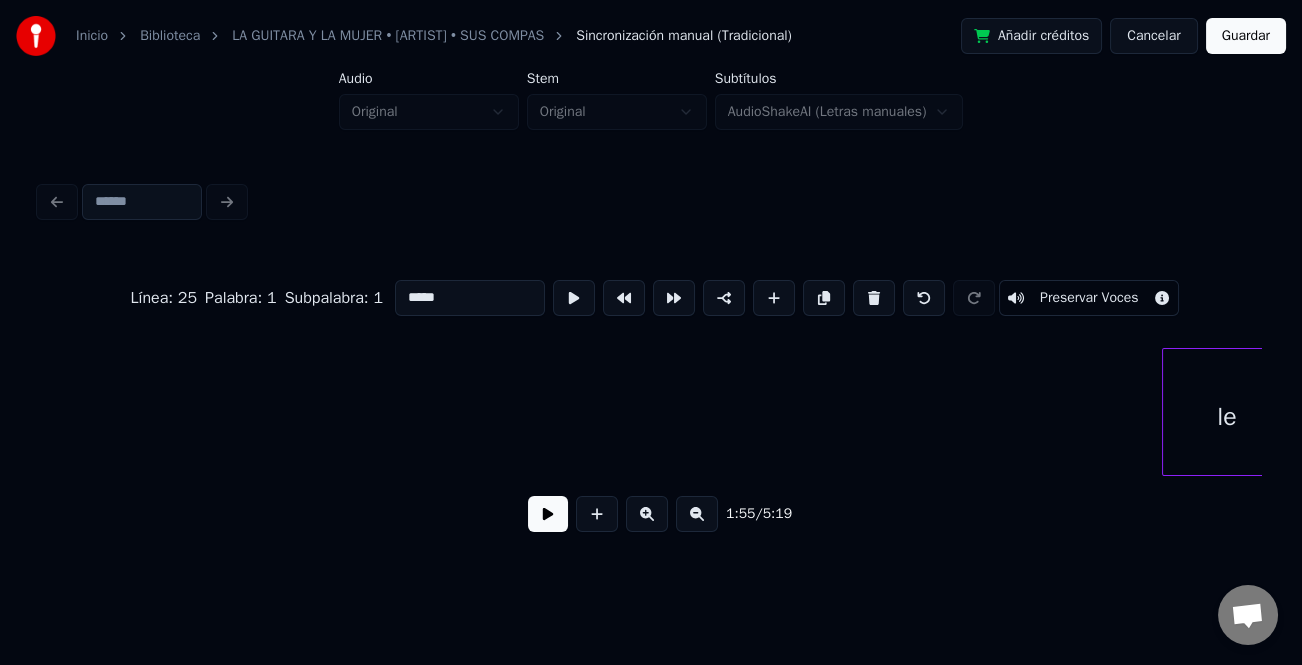 scroll, scrollTop: 0, scrollLeft: 27548, axis: horizontal 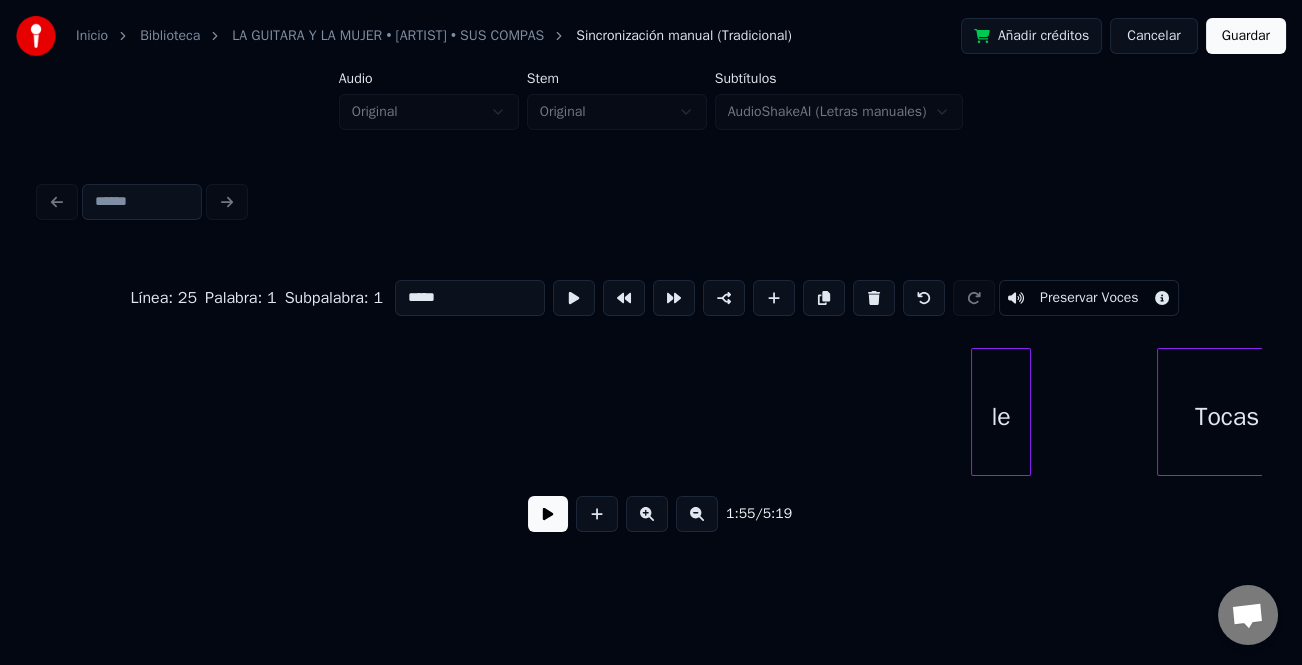 click at bounding box center [1027, 412] 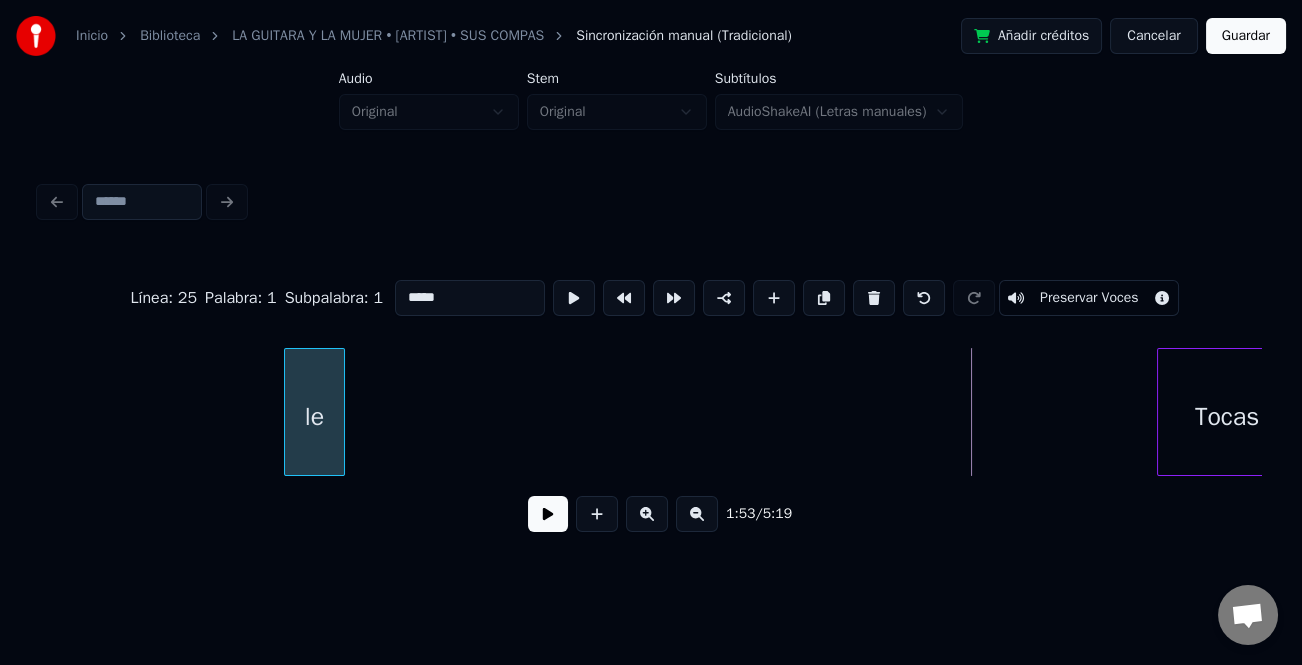 click on "le" at bounding box center [314, 417] 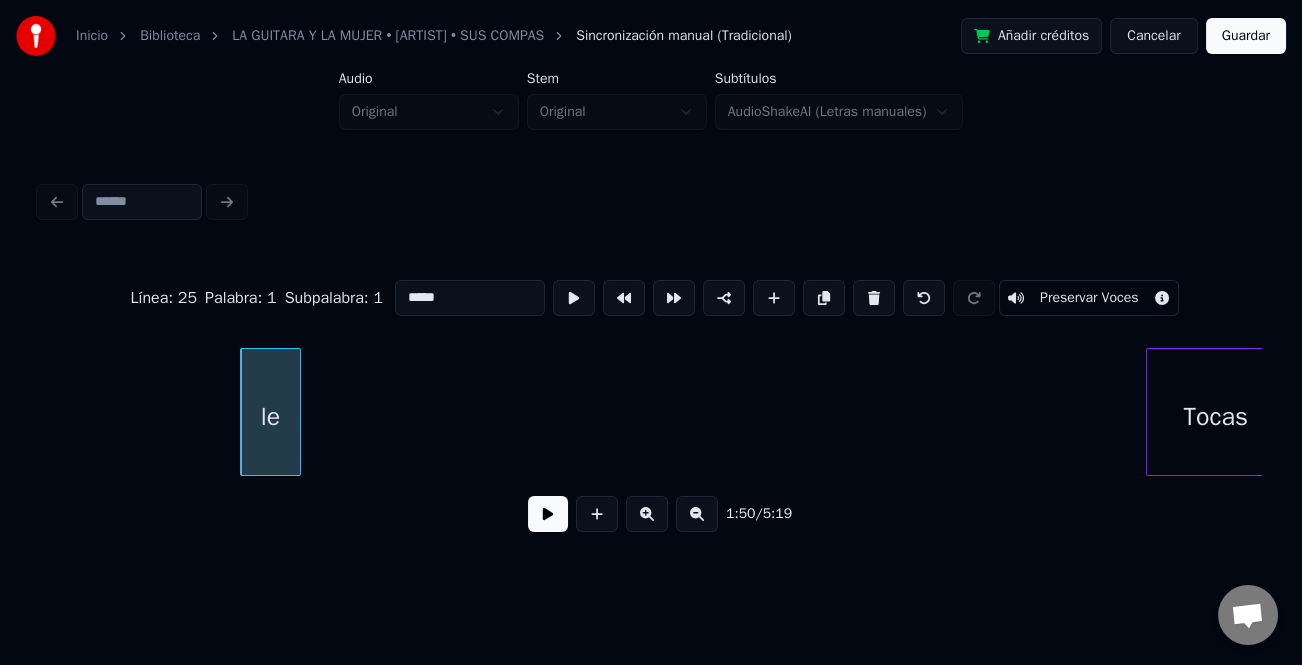 scroll, scrollTop: 0, scrollLeft: 27571, axis: horizontal 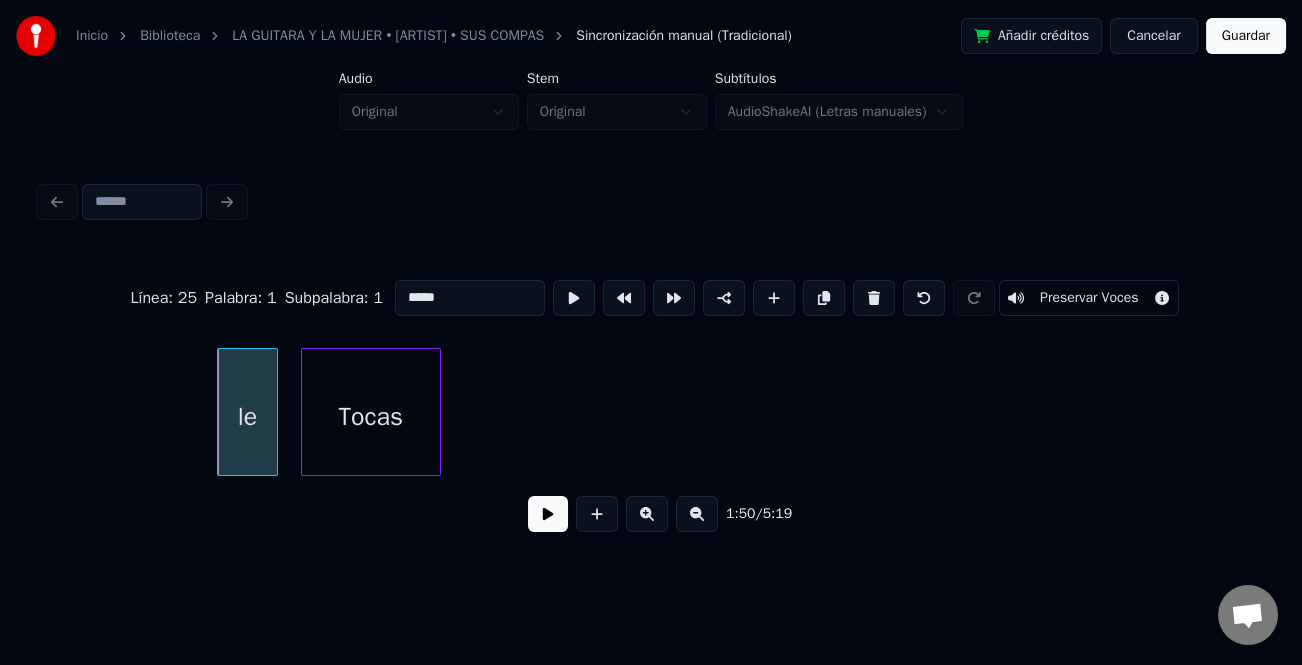 click on "Tocas" at bounding box center [371, 417] 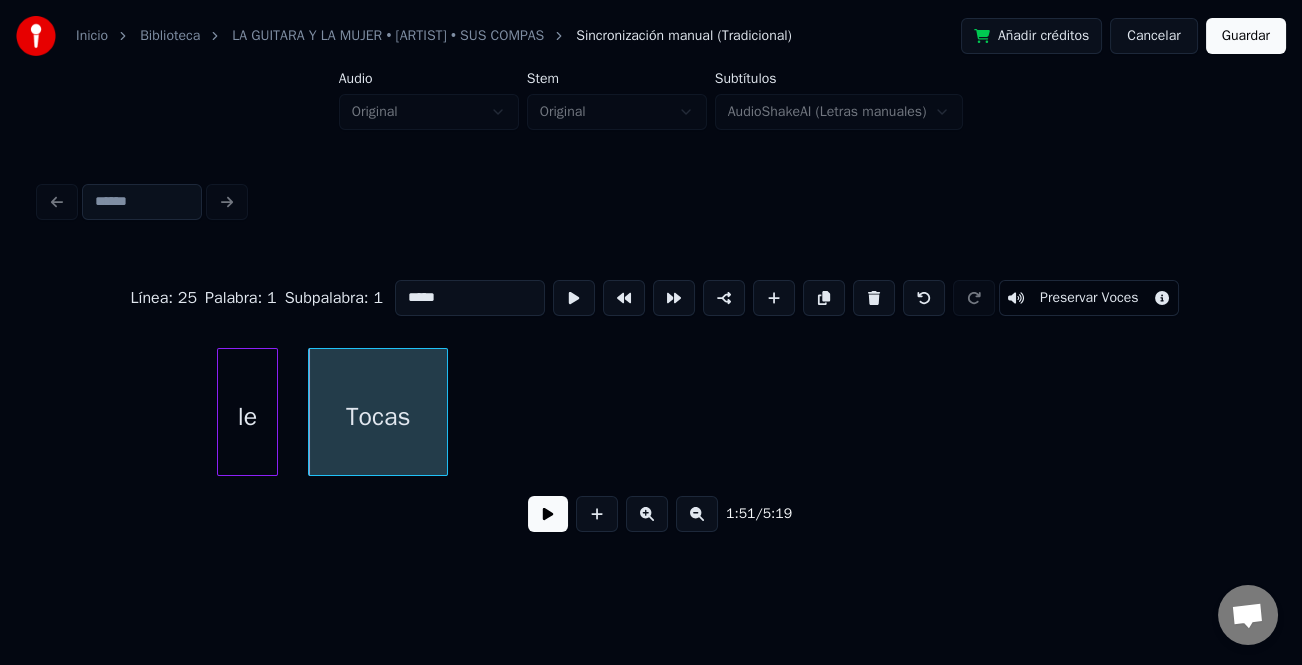 scroll, scrollTop: 0, scrollLeft: 27997, axis: horizontal 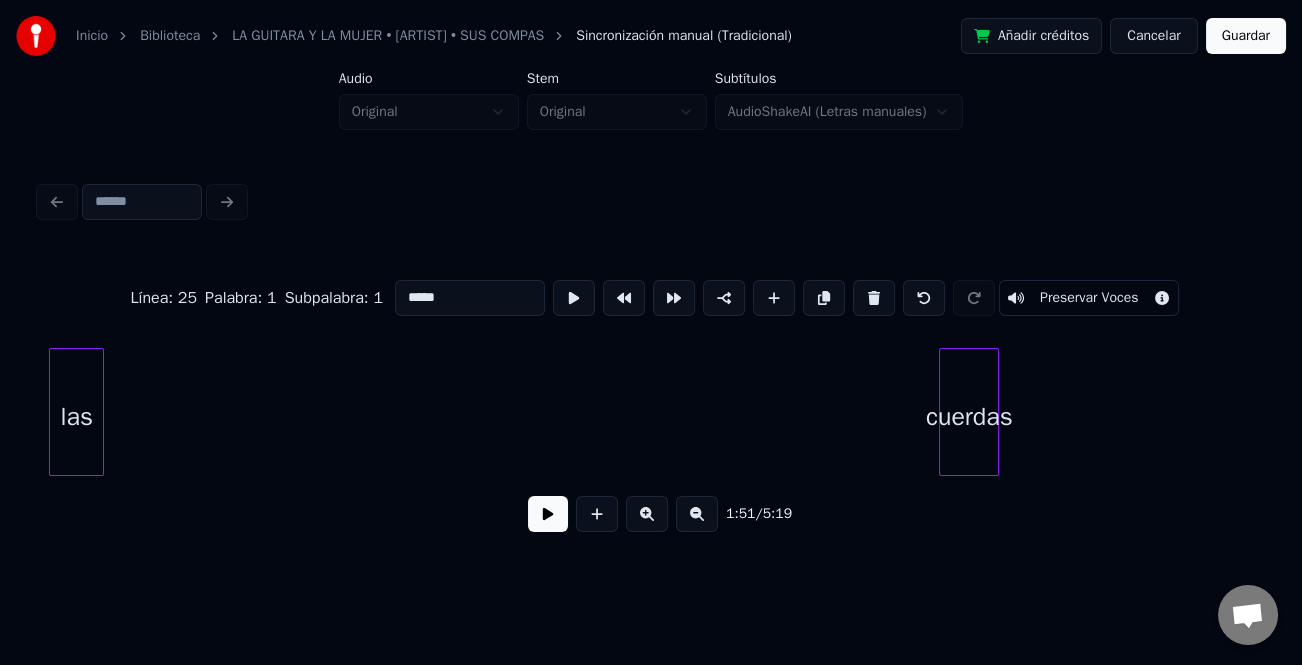 click on "las" at bounding box center [76, 417] 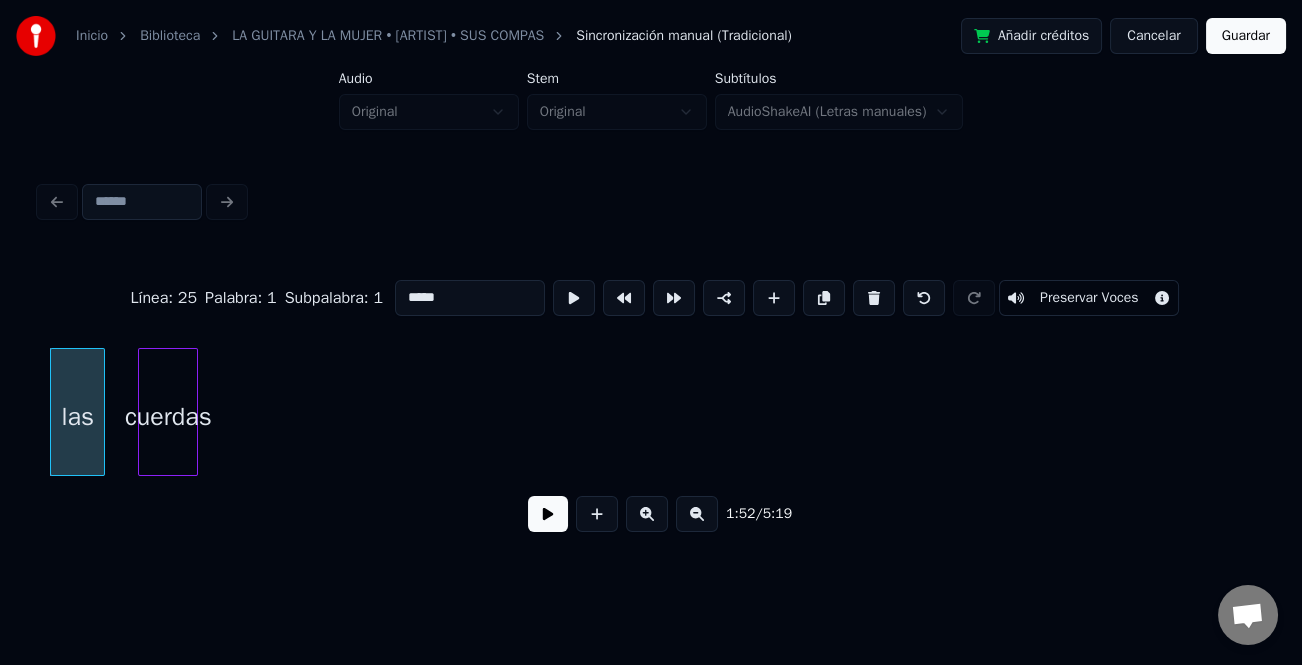 click on "cuerdas" at bounding box center [168, 417] 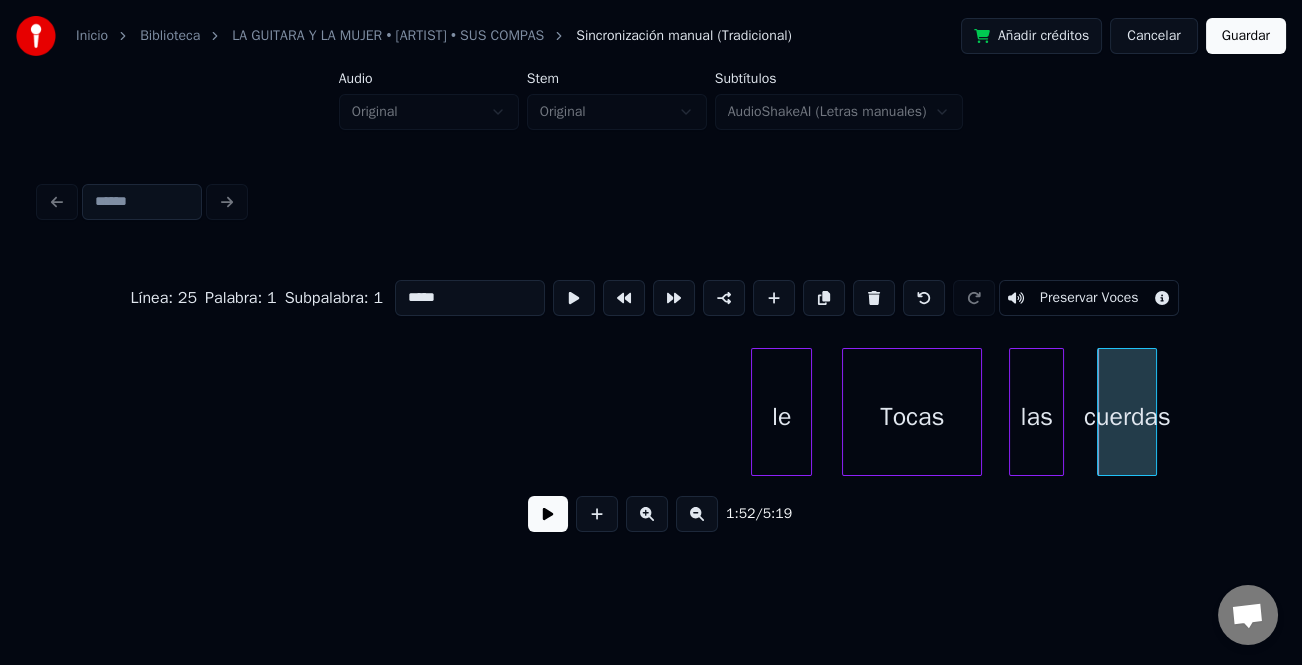 scroll, scrollTop: 0, scrollLeft: 26845, axis: horizontal 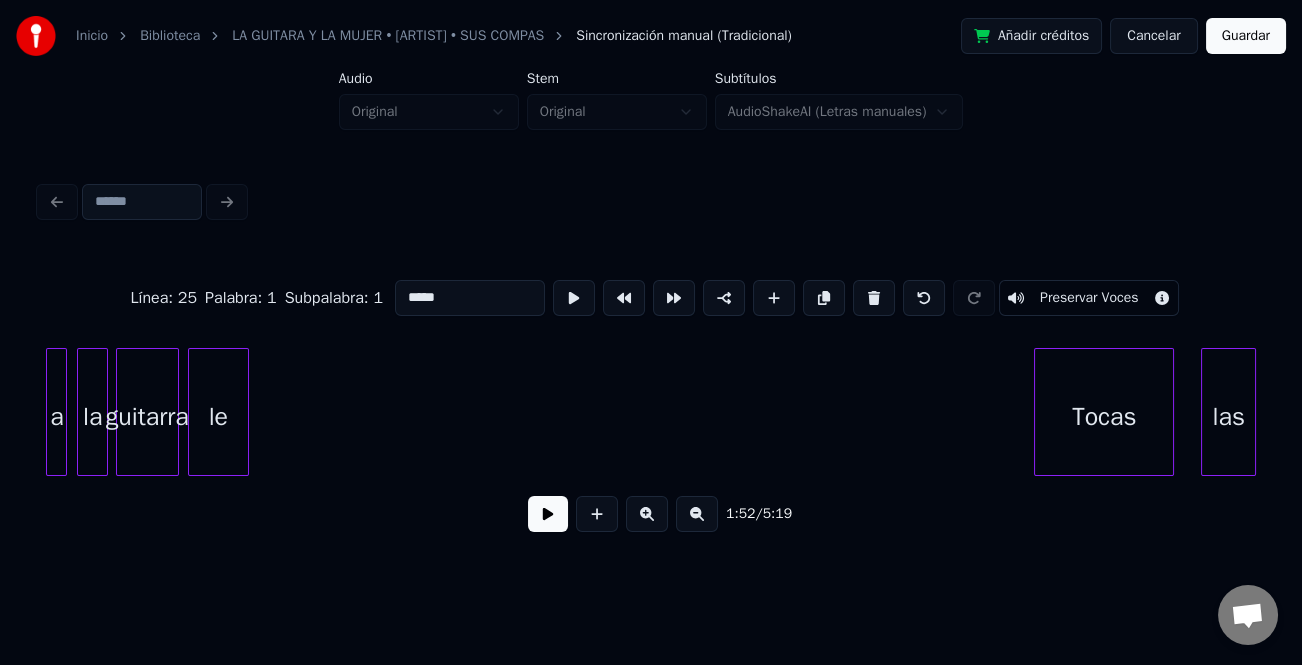 click on "le" at bounding box center [218, 417] 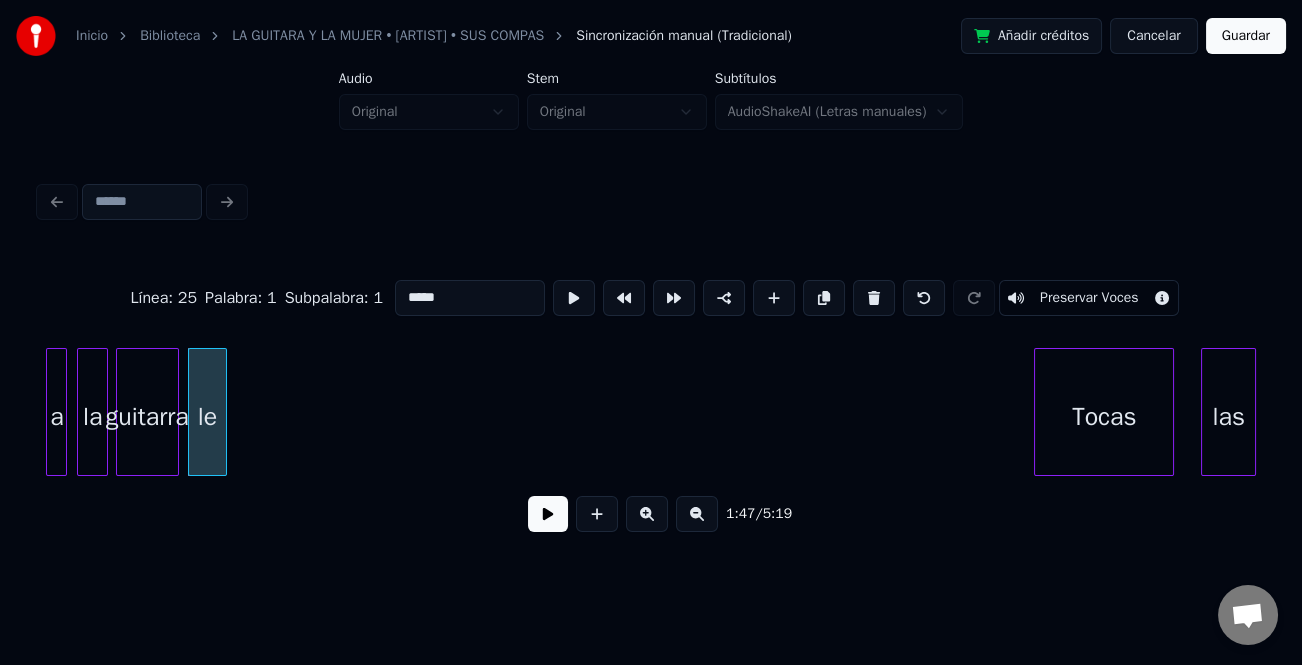 click at bounding box center [223, 412] 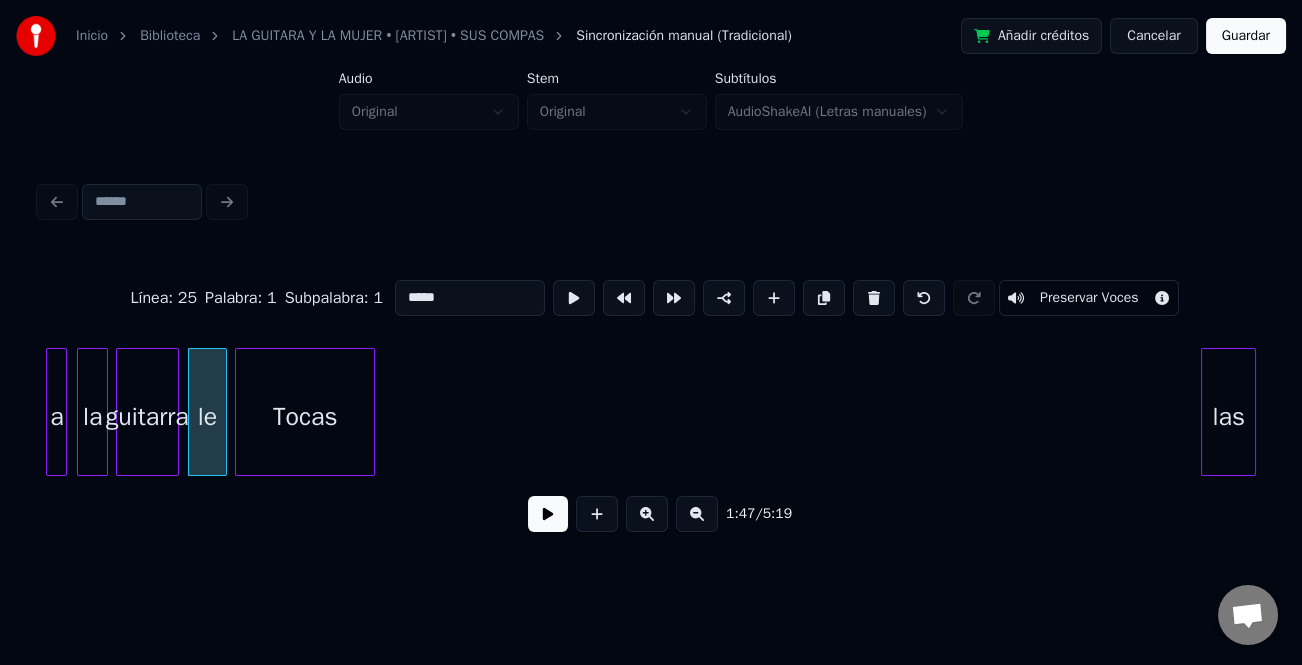 click on "Tocas" at bounding box center (305, 417) 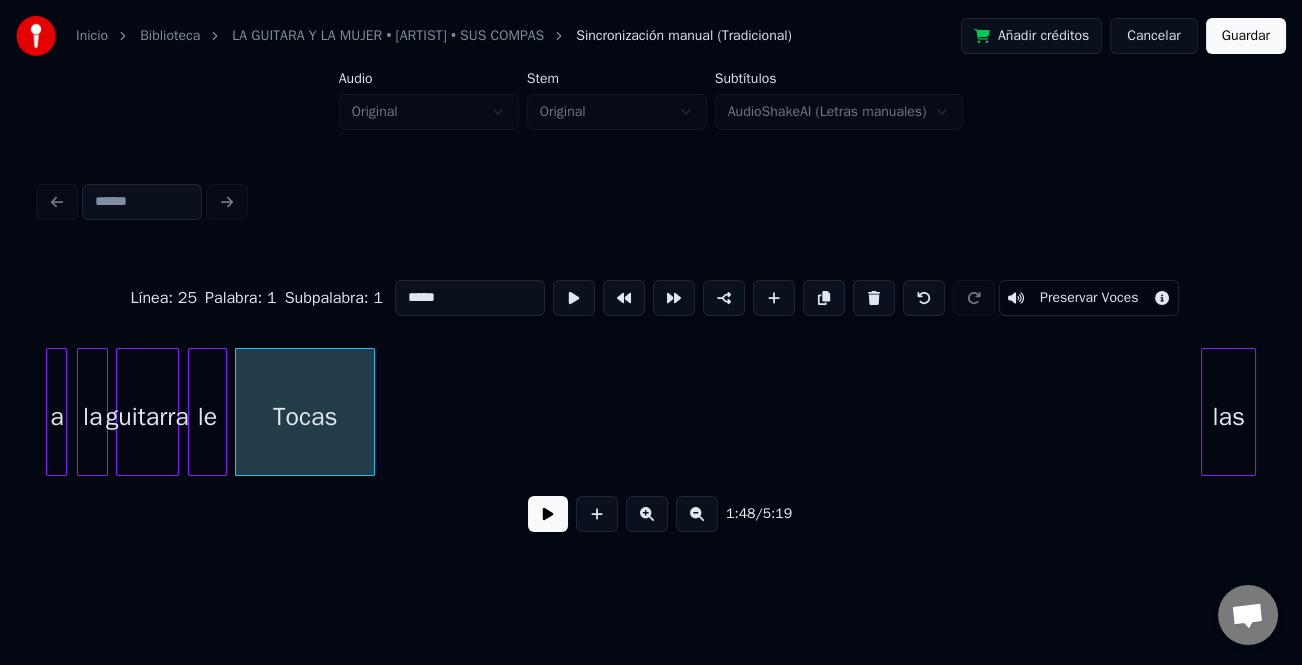 click on "guitarra" at bounding box center [147, 417] 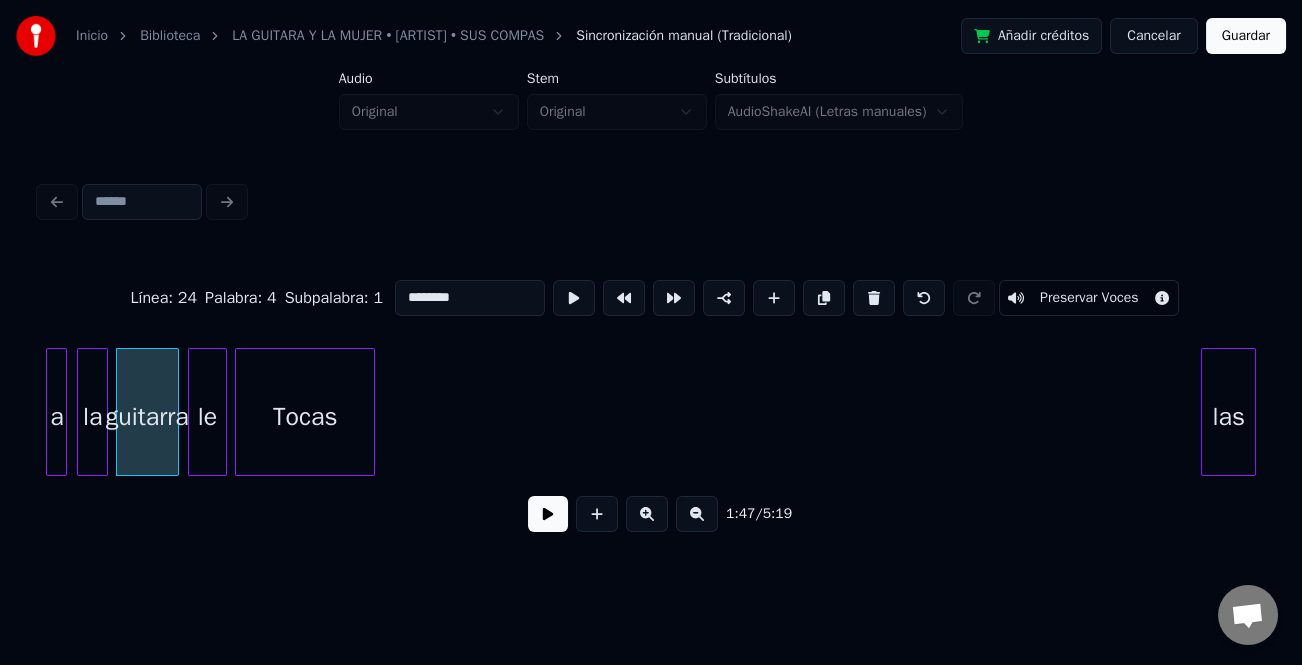 type on "********" 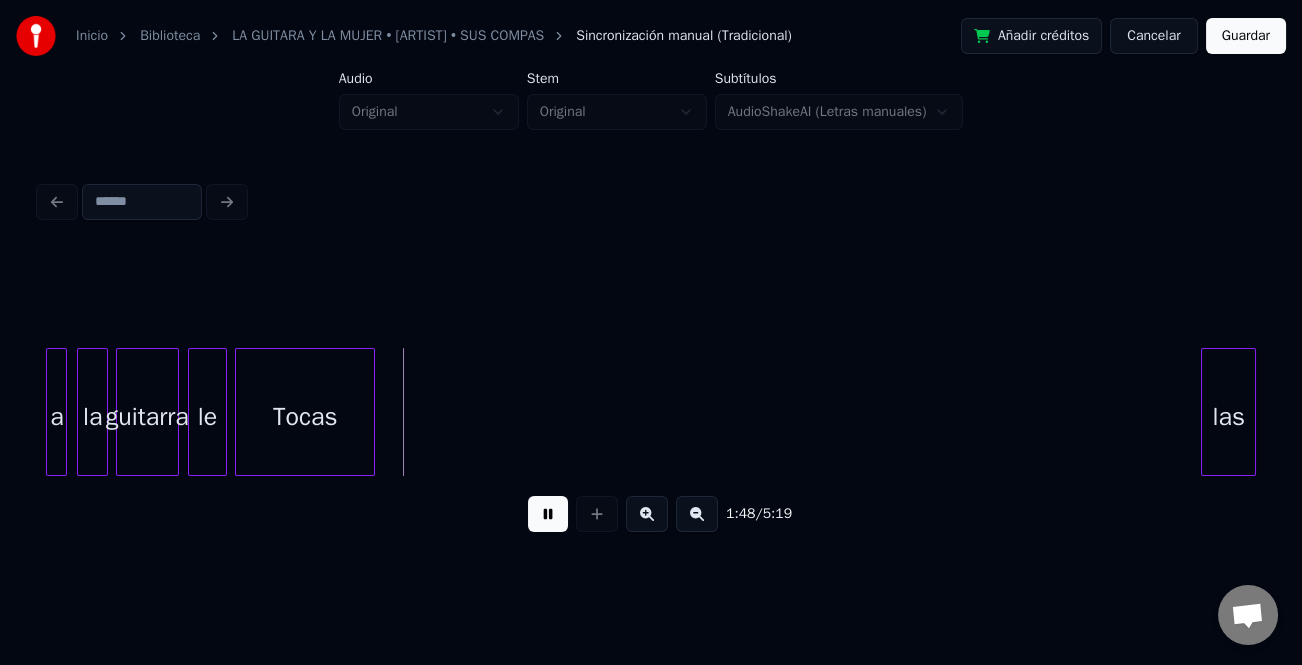 click at bounding box center [548, 514] 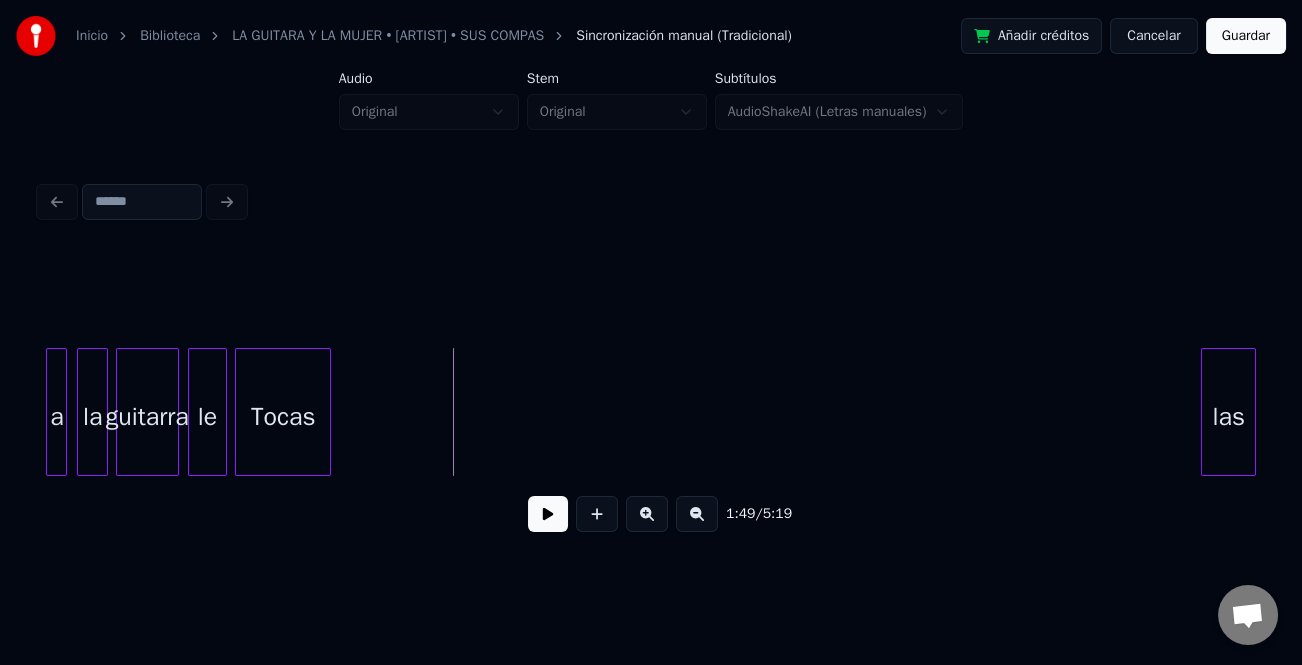 click at bounding box center (327, 412) 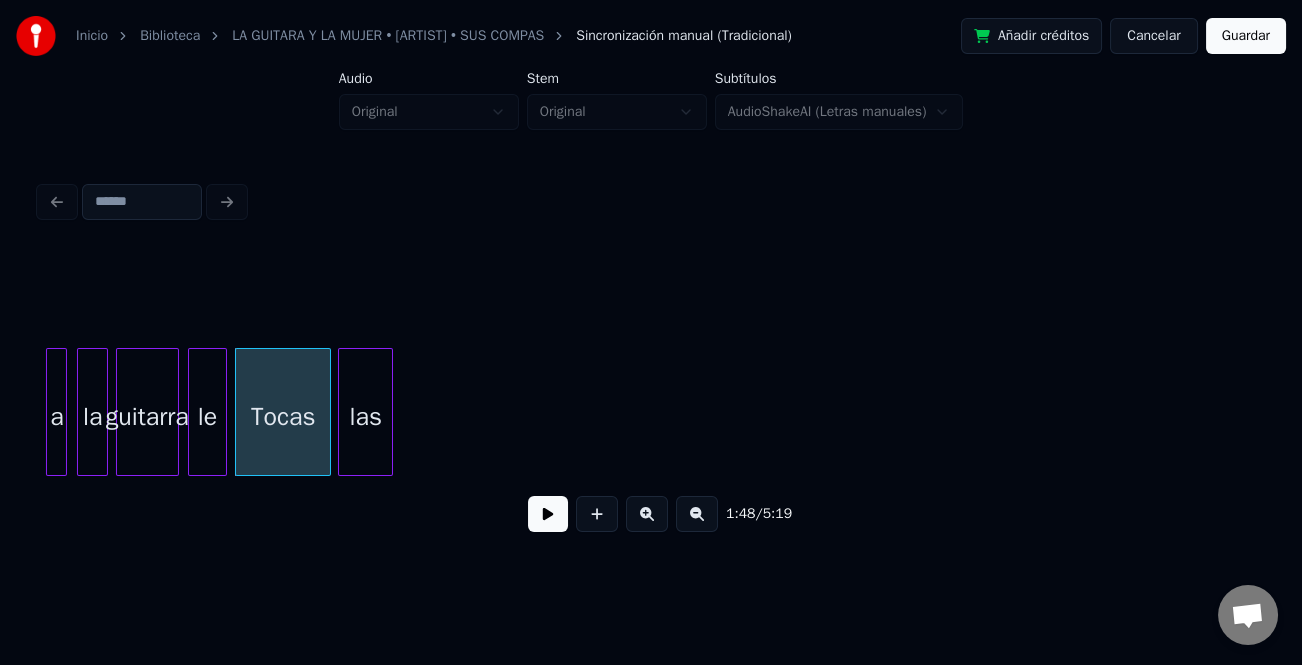 click on "las" at bounding box center (365, 417) 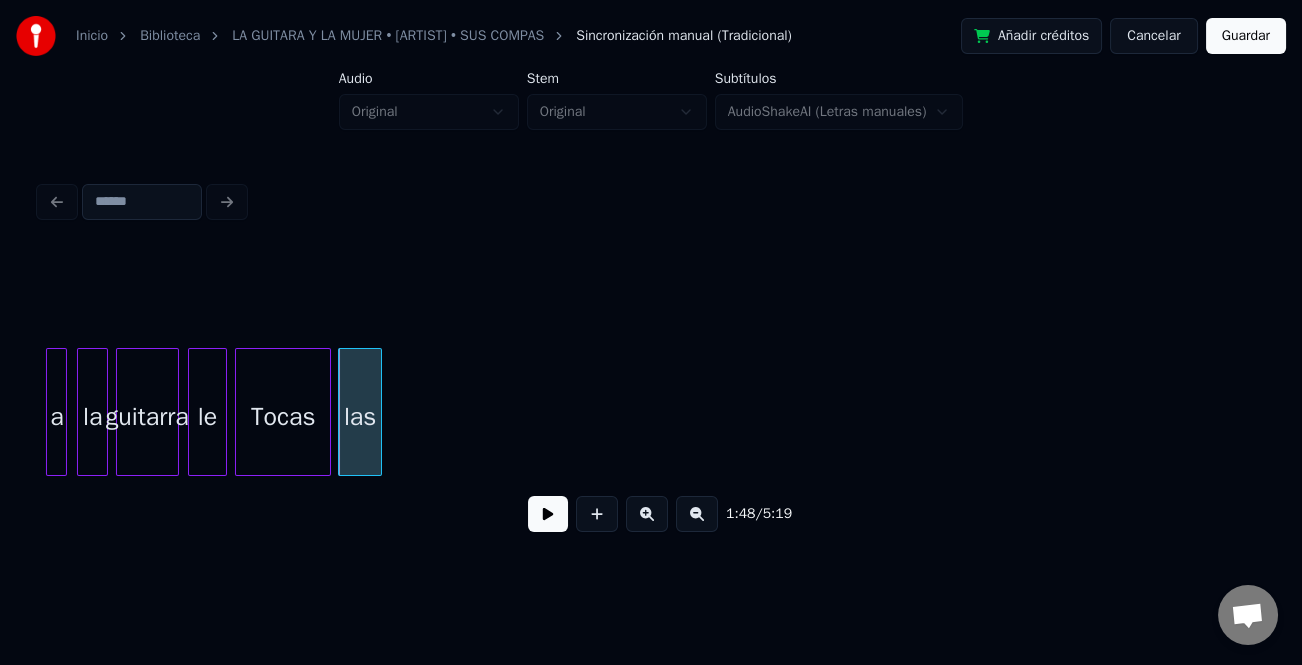 click at bounding box center (378, 412) 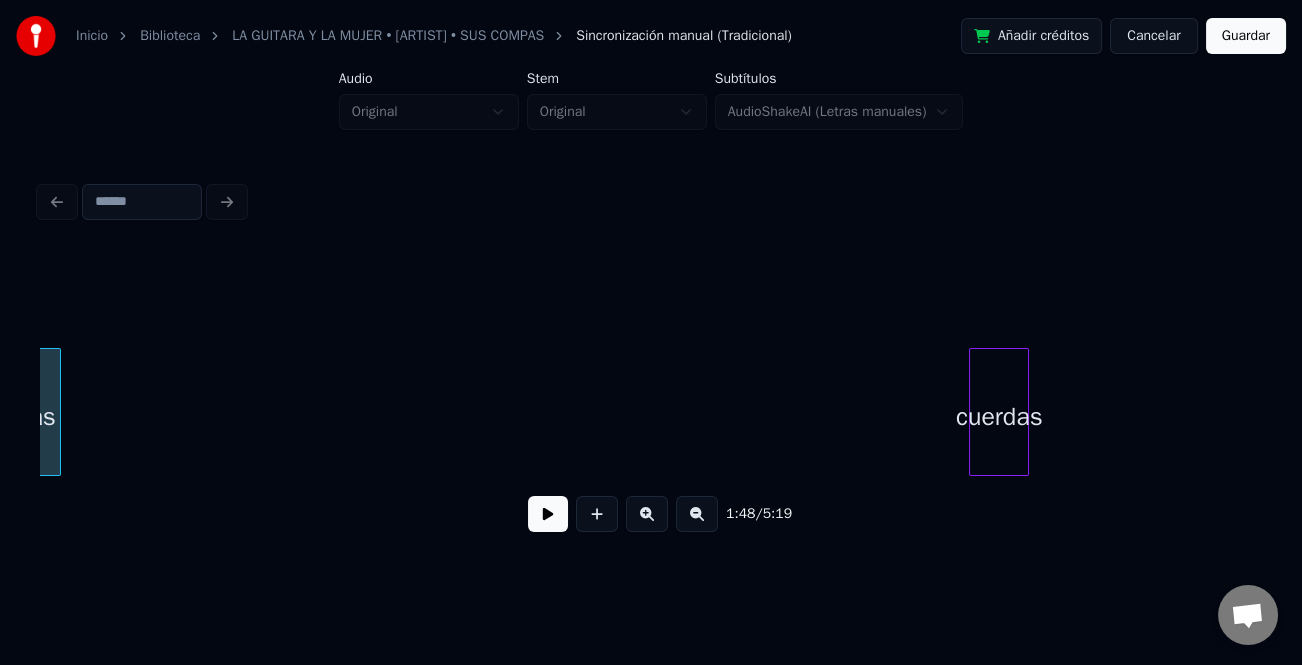 scroll, scrollTop: 0, scrollLeft: 27229, axis: horizontal 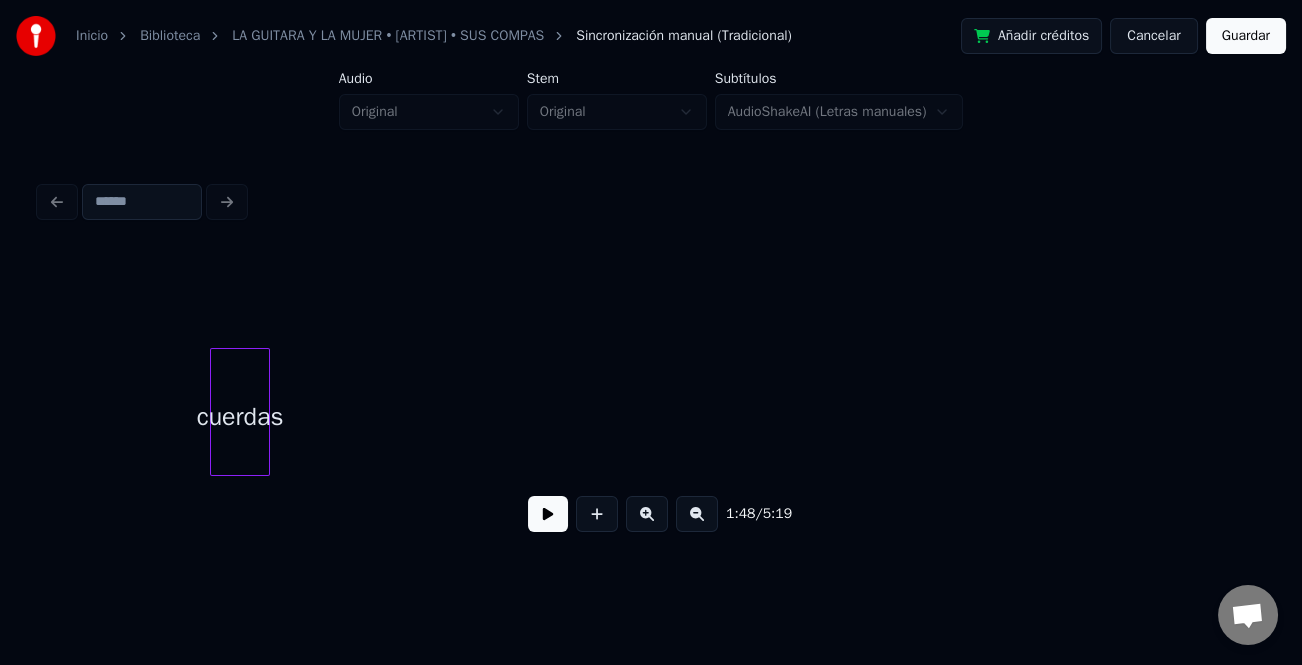 click on "cuerdas" at bounding box center (240, 417) 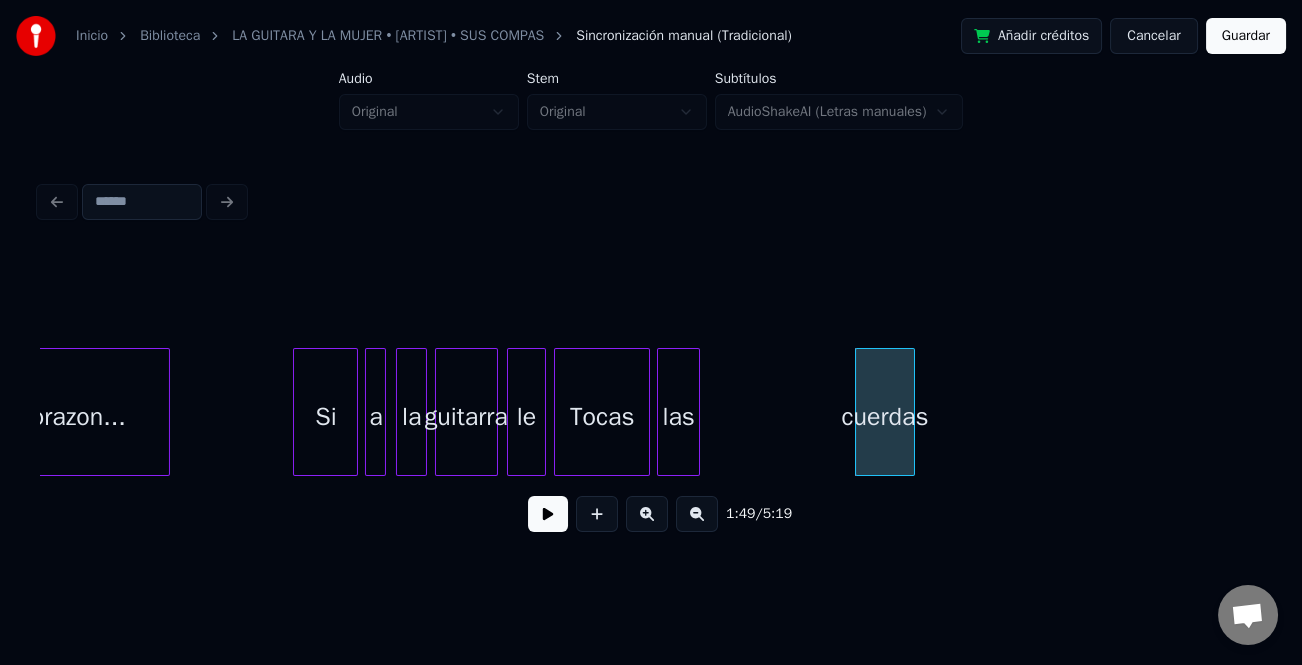 scroll, scrollTop: 0, scrollLeft: 26718, axis: horizontal 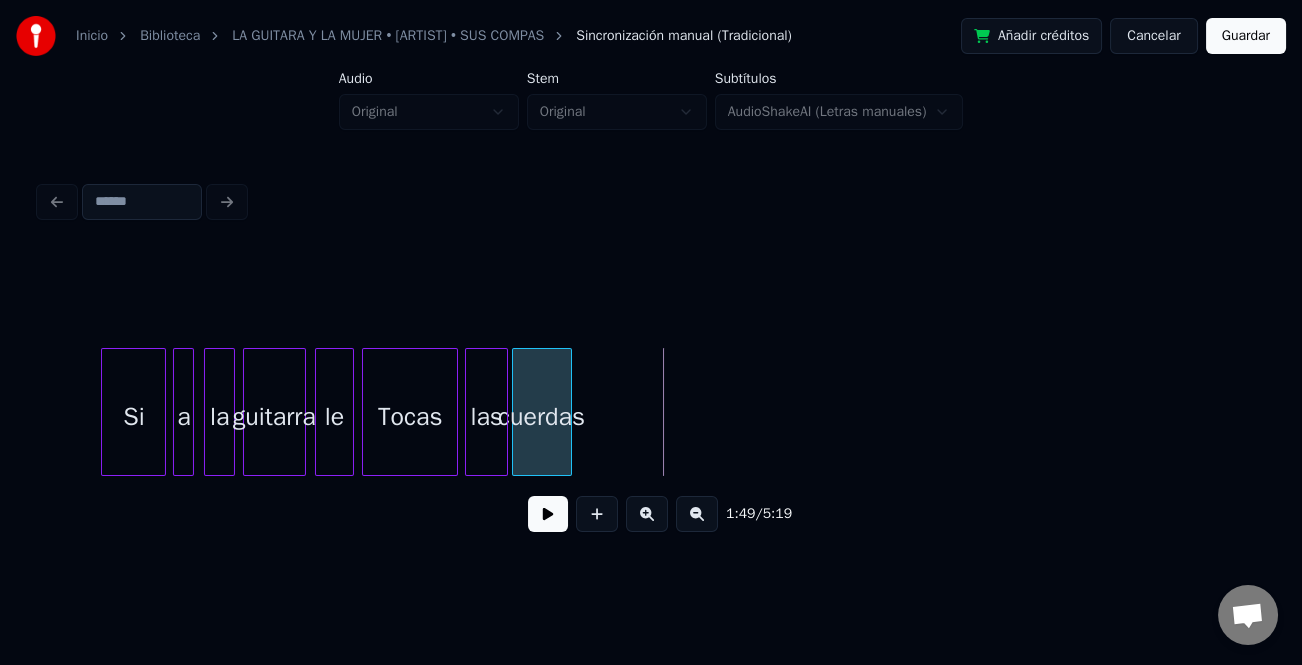 click on "cuerdas" at bounding box center [542, 417] 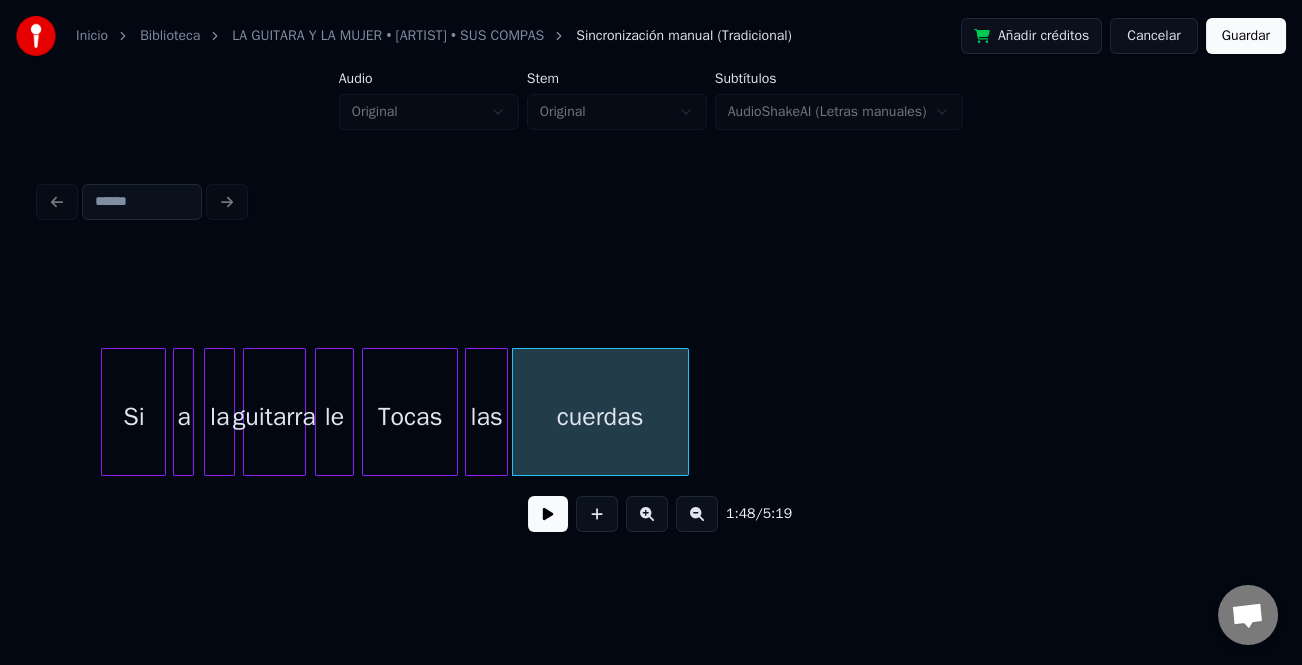 click at bounding box center (685, 412) 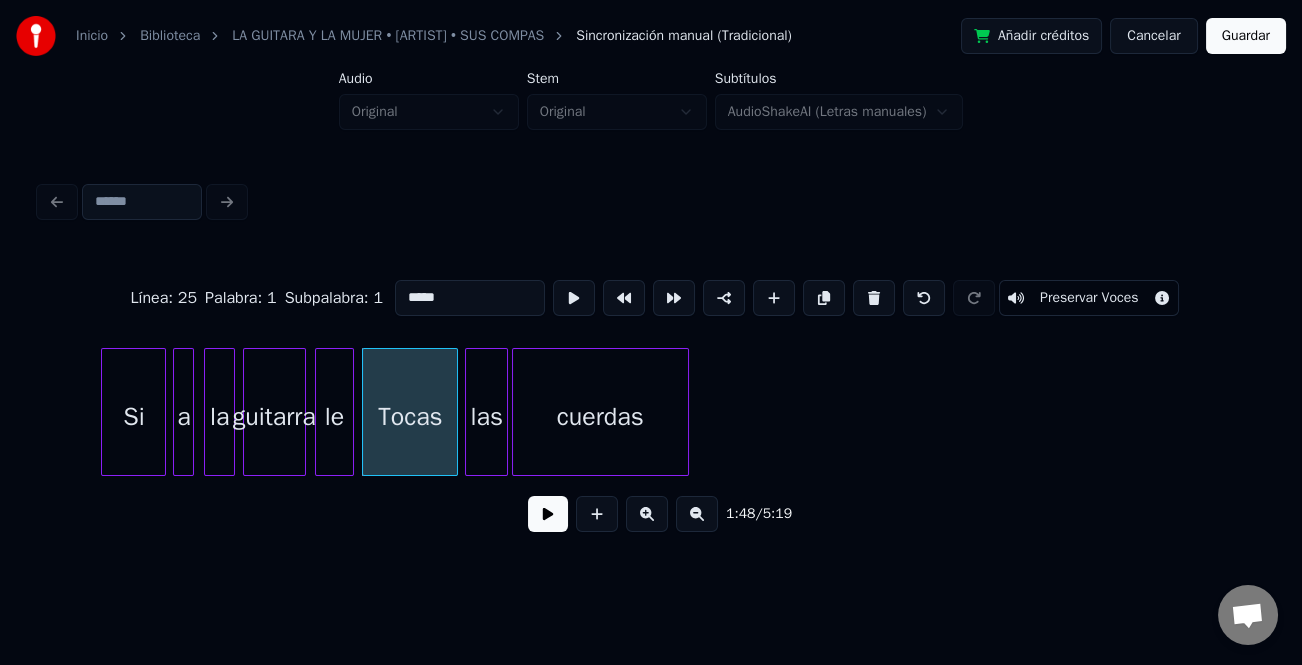 click at bounding box center [548, 514] 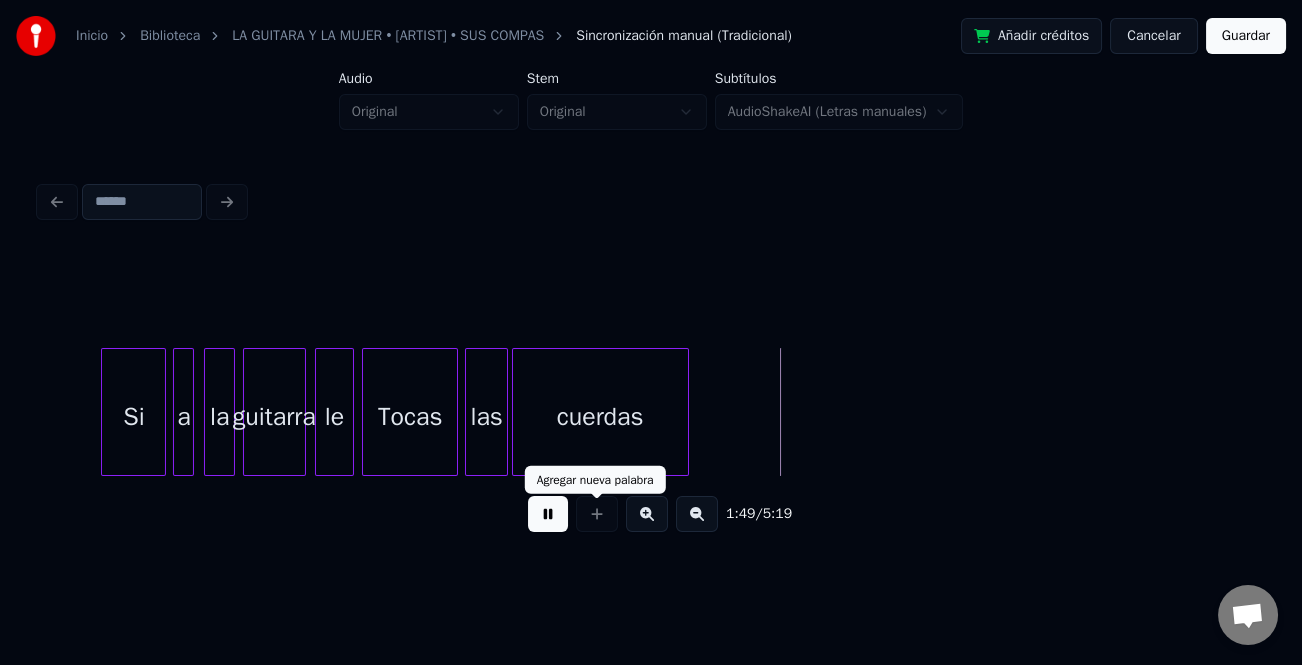 drag, startPoint x: 576, startPoint y: 524, endPoint x: 666, endPoint y: 448, distance: 117.79643 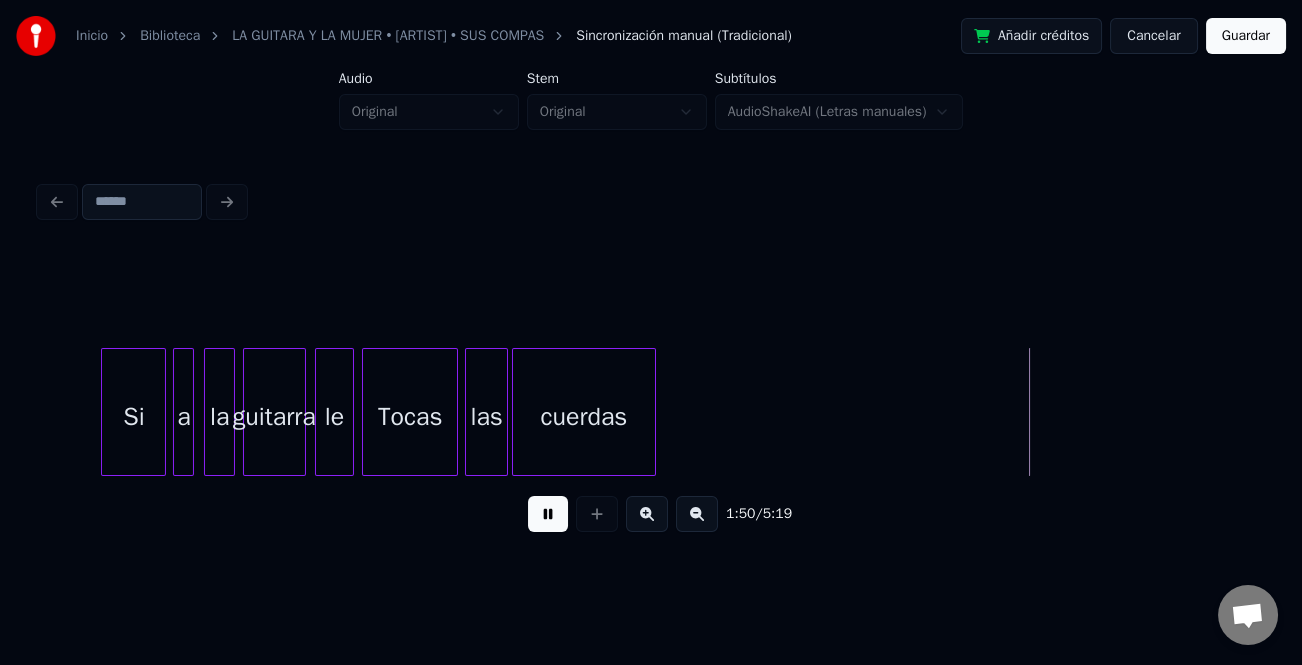 click at bounding box center [652, 412] 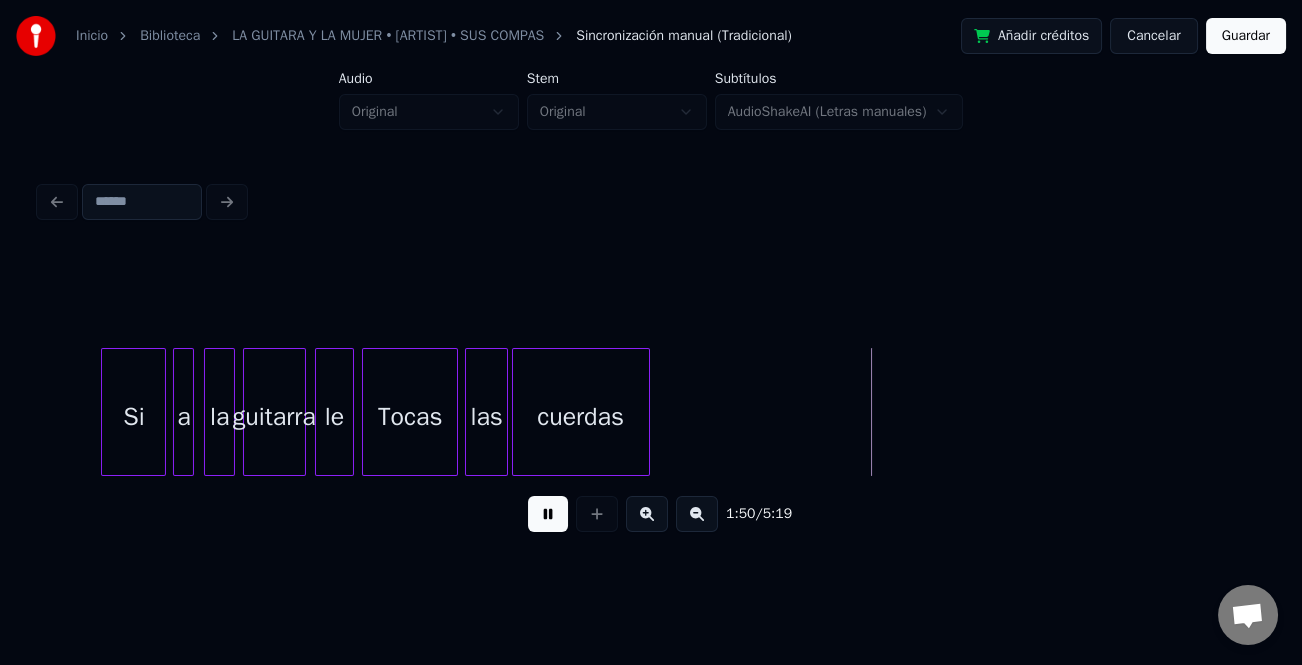 click at bounding box center (548, 514) 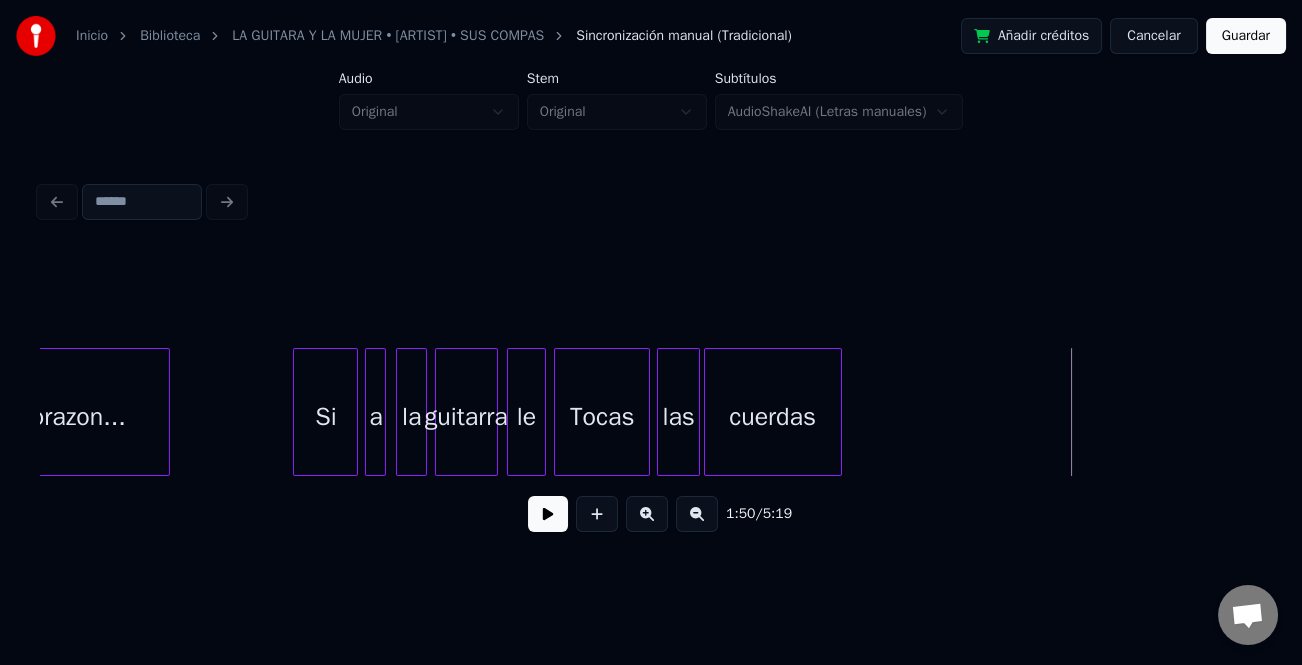 scroll, scrollTop: 0, scrollLeft: 26653, axis: horizontal 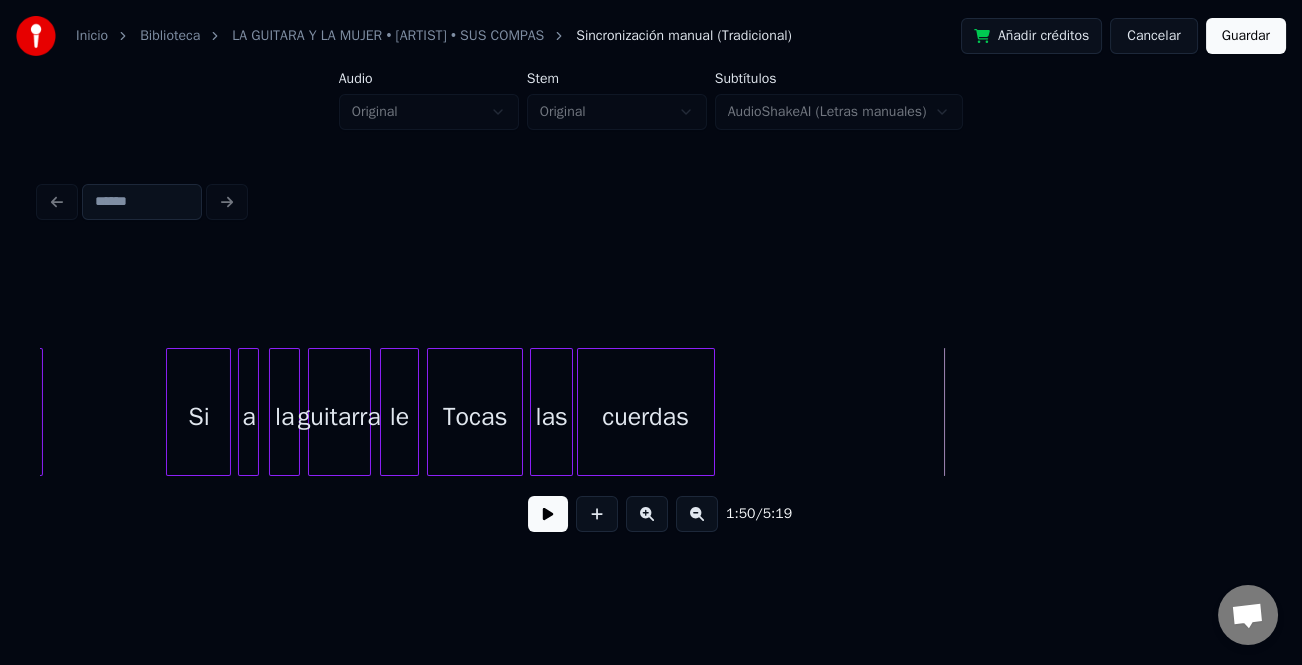 click on "cuerdas" at bounding box center [646, 417] 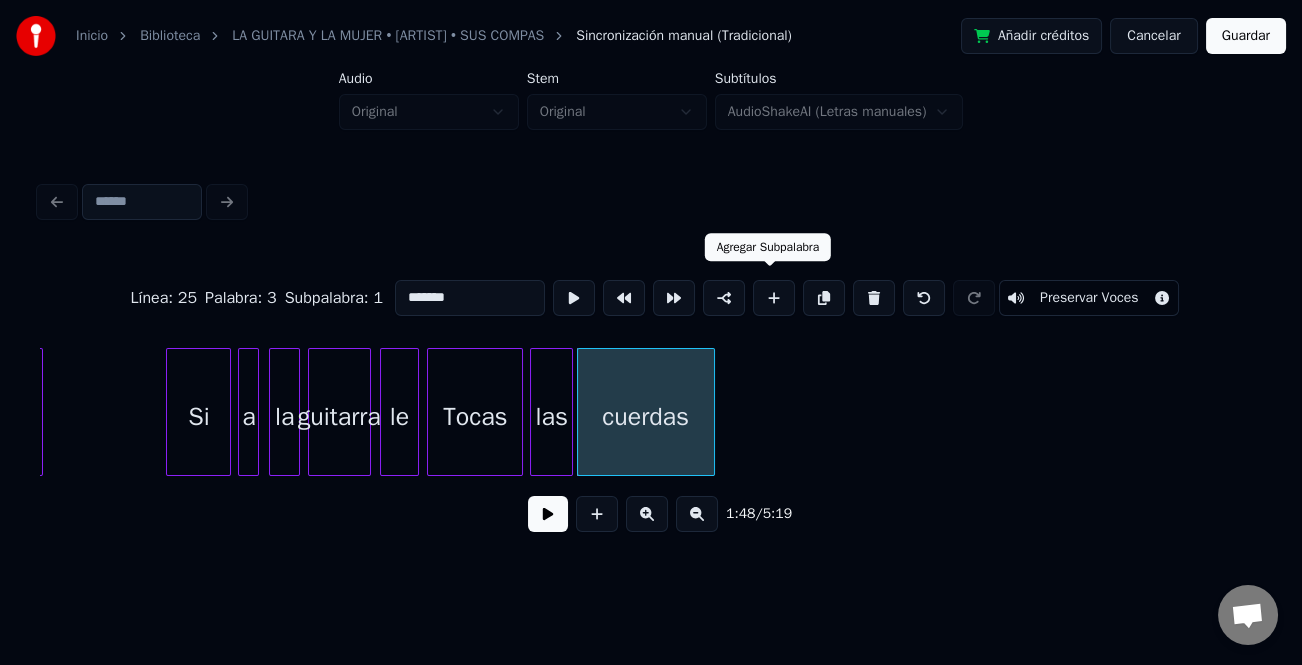 click at bounding box center [774, 298] 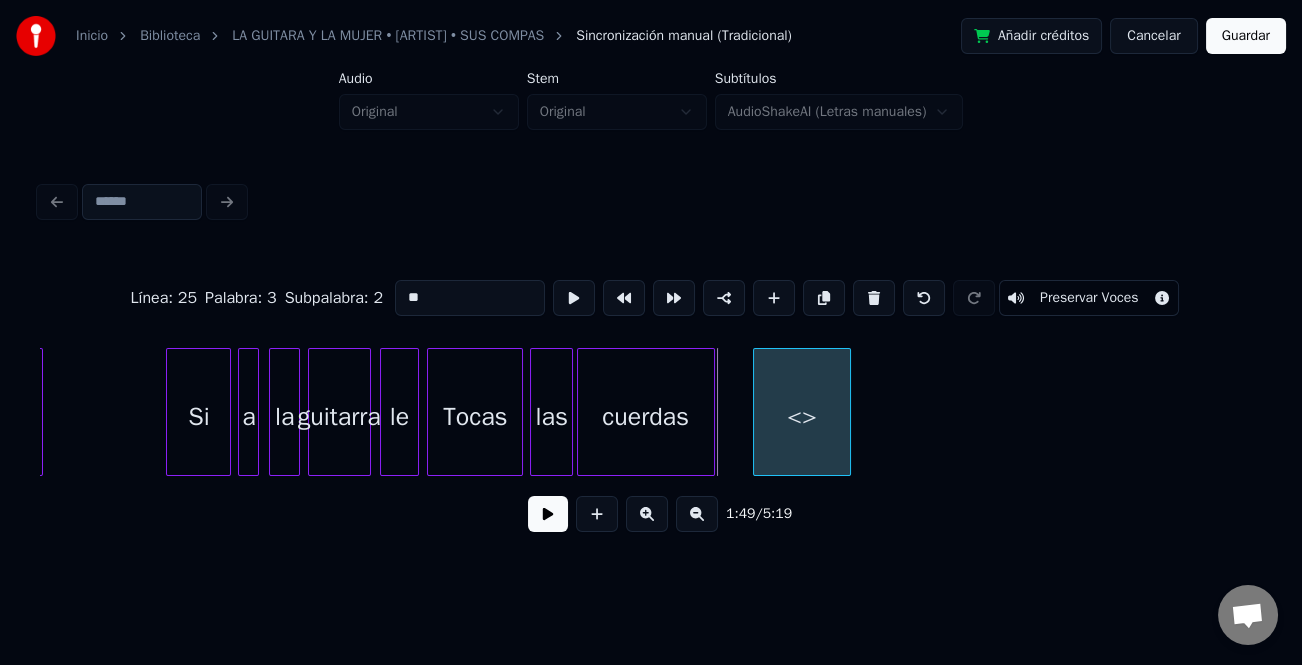 click on "<>" at bounding box center [802, 417] 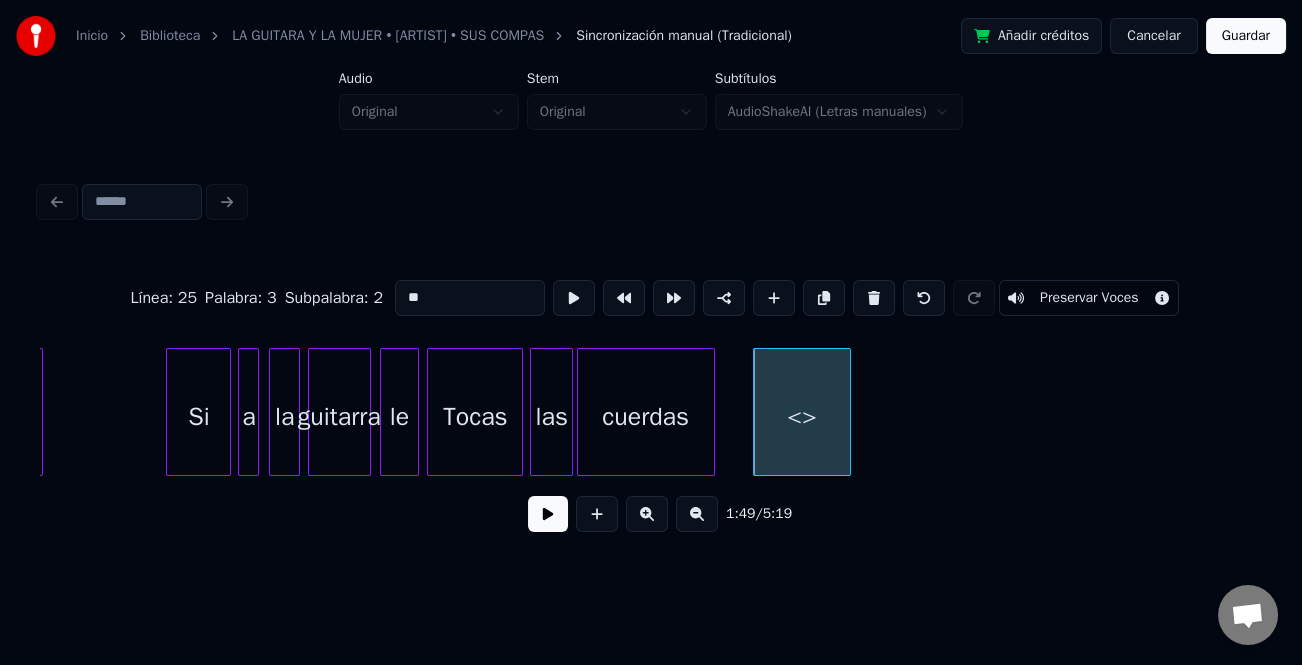 click on "<>" at bounding box center (802, 417) 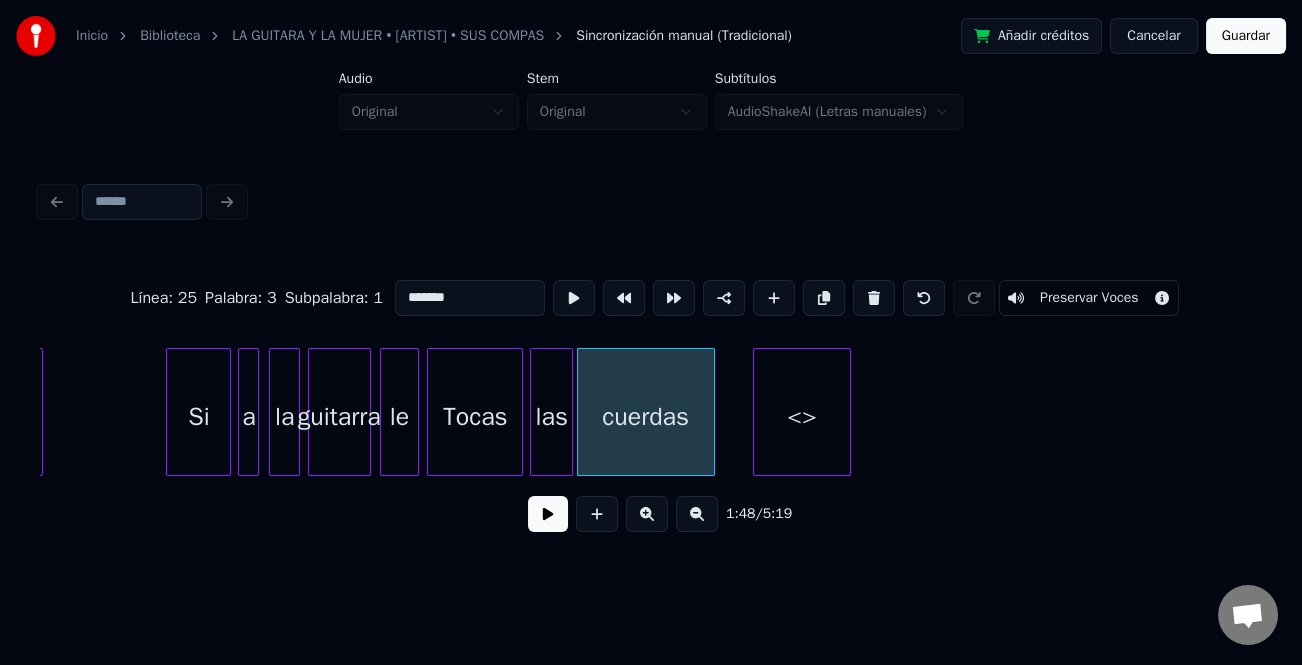 click at bounding box center (548, 514) 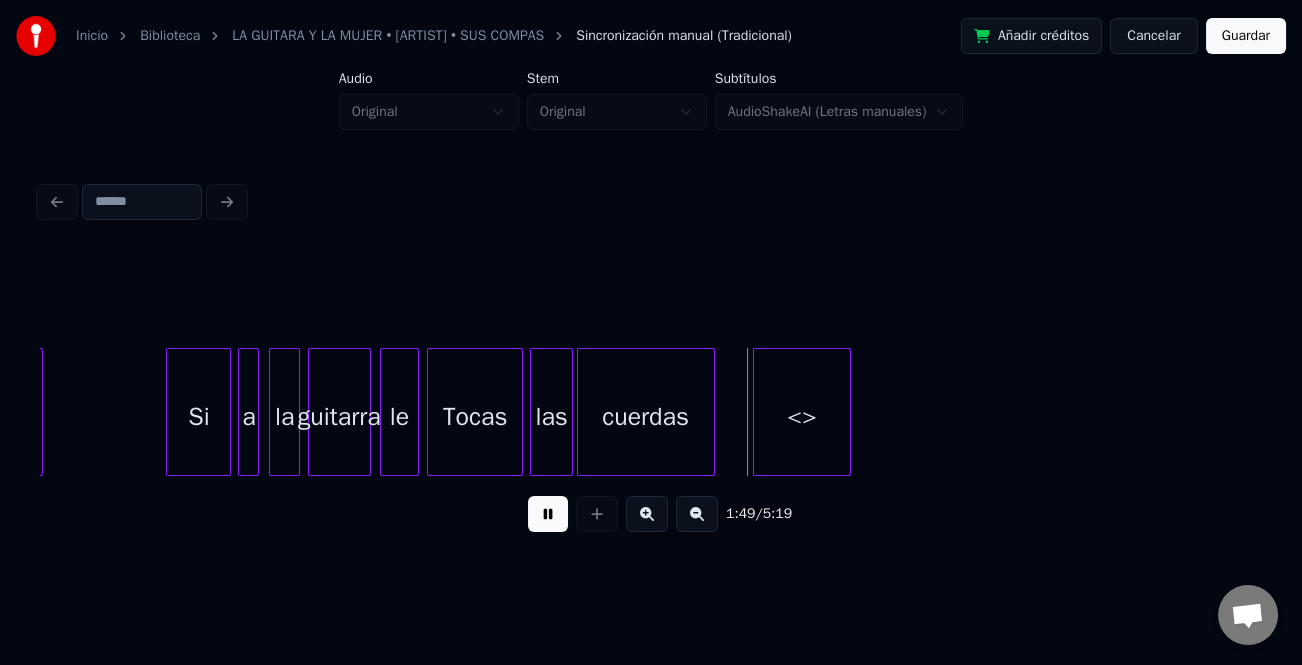 click at bounding box center (548, 514) 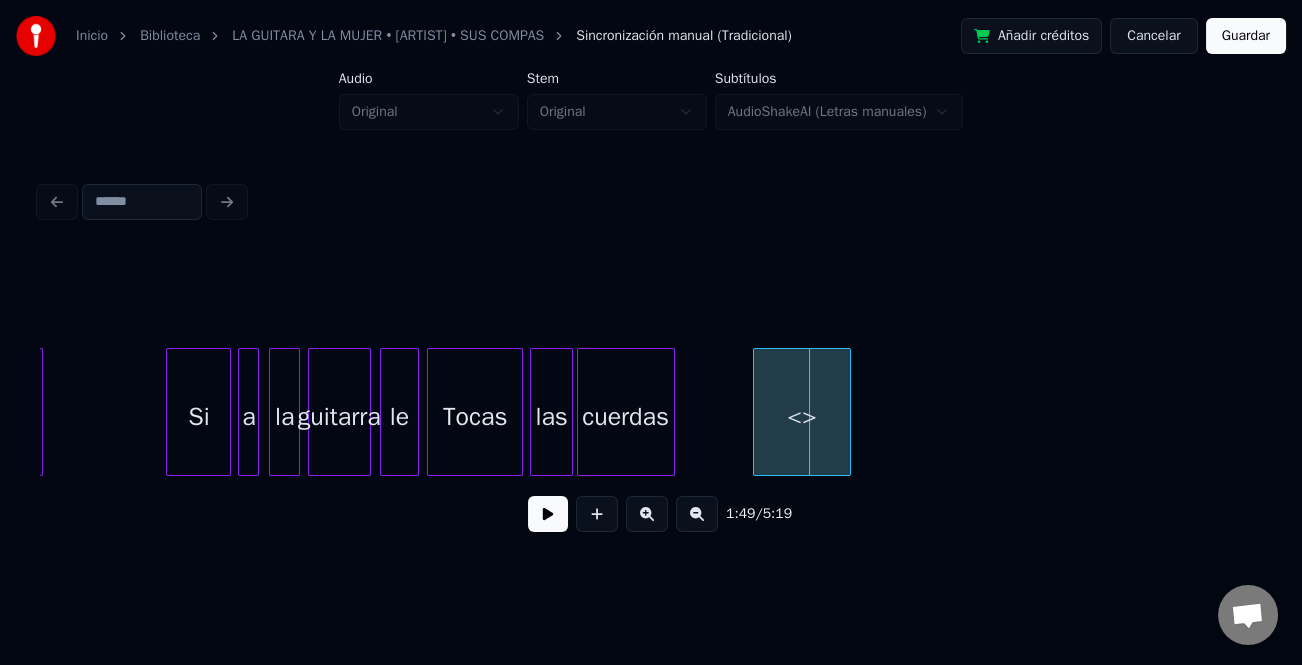click at bounding box center (671, 412) 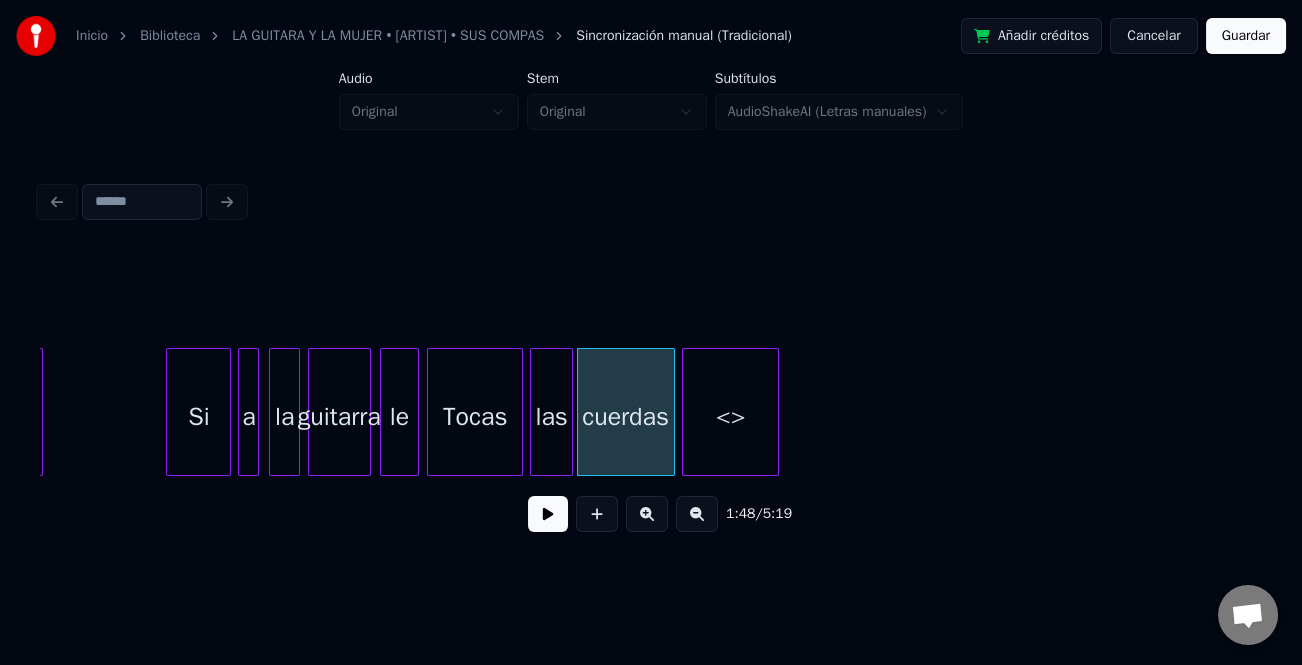 click on "<>" at bounding box center (731, 417) 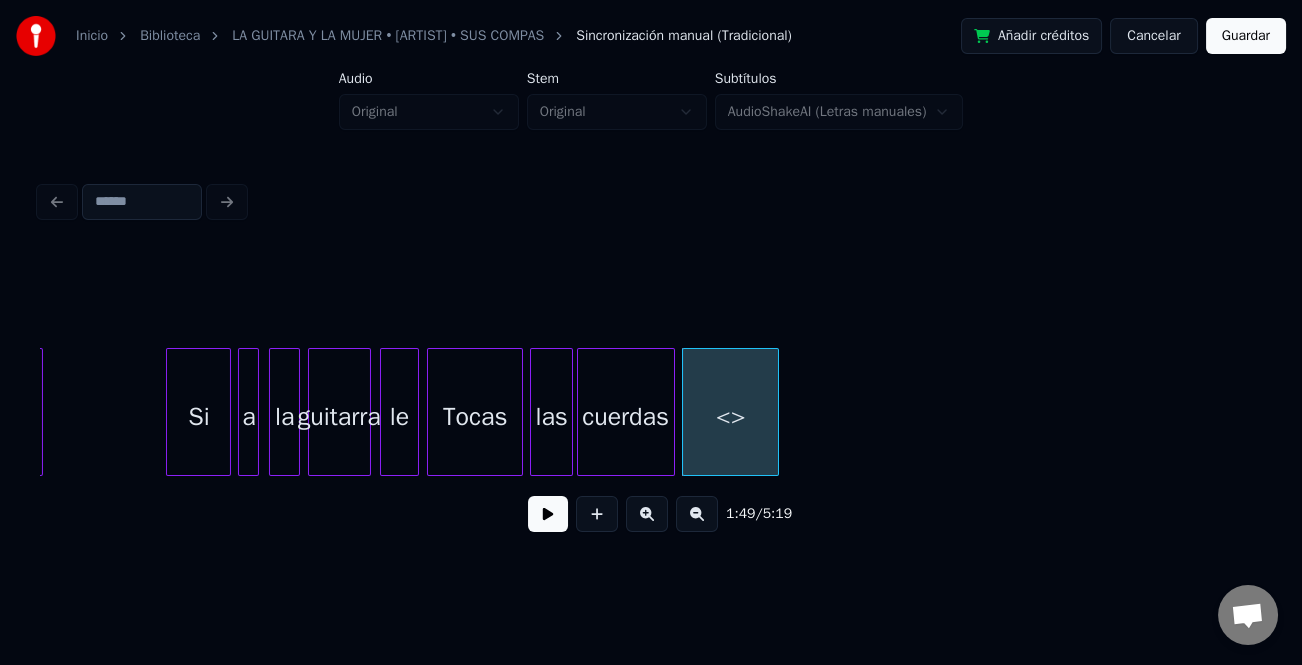 click on "<>" at bounding box center (731, 417) 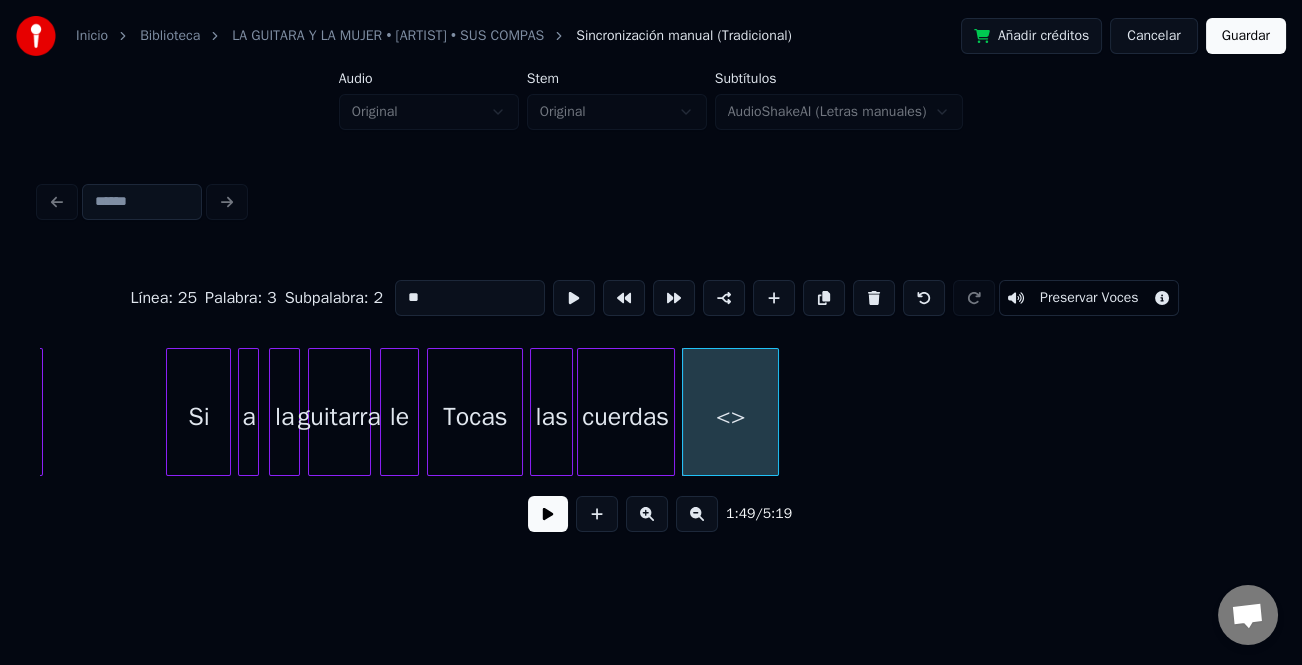 click on "**" at bounding box center (470, 298) 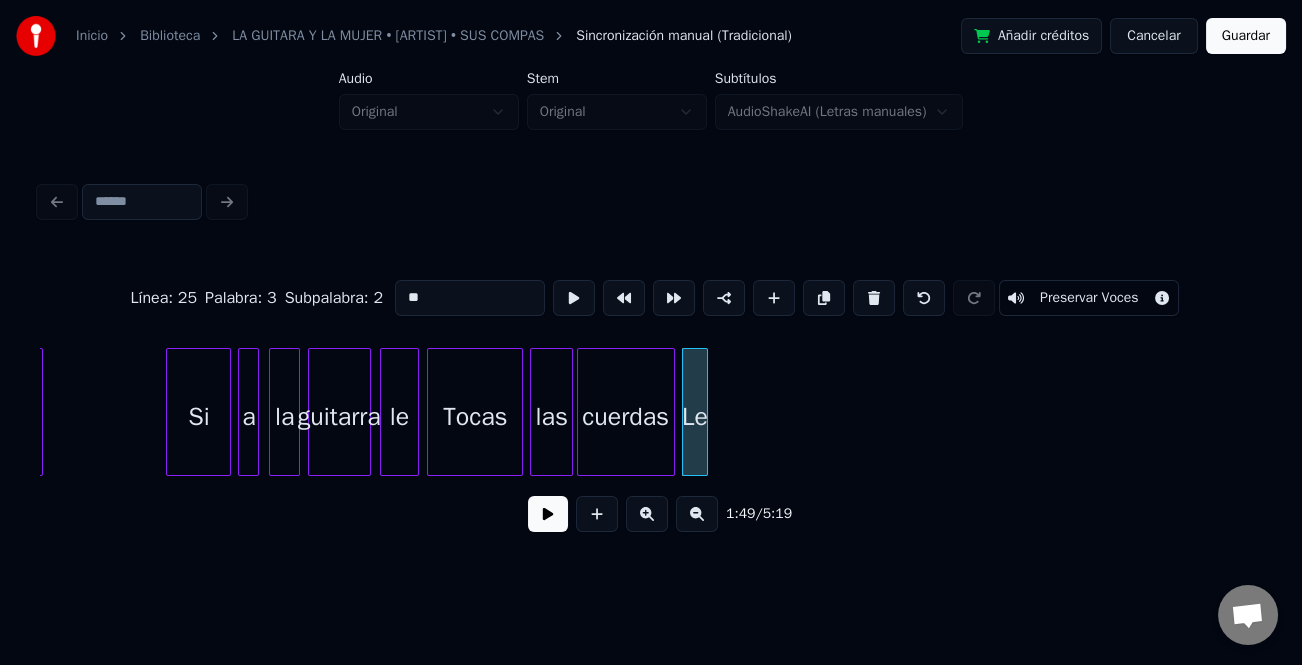 click at bounding box center (704, 412) 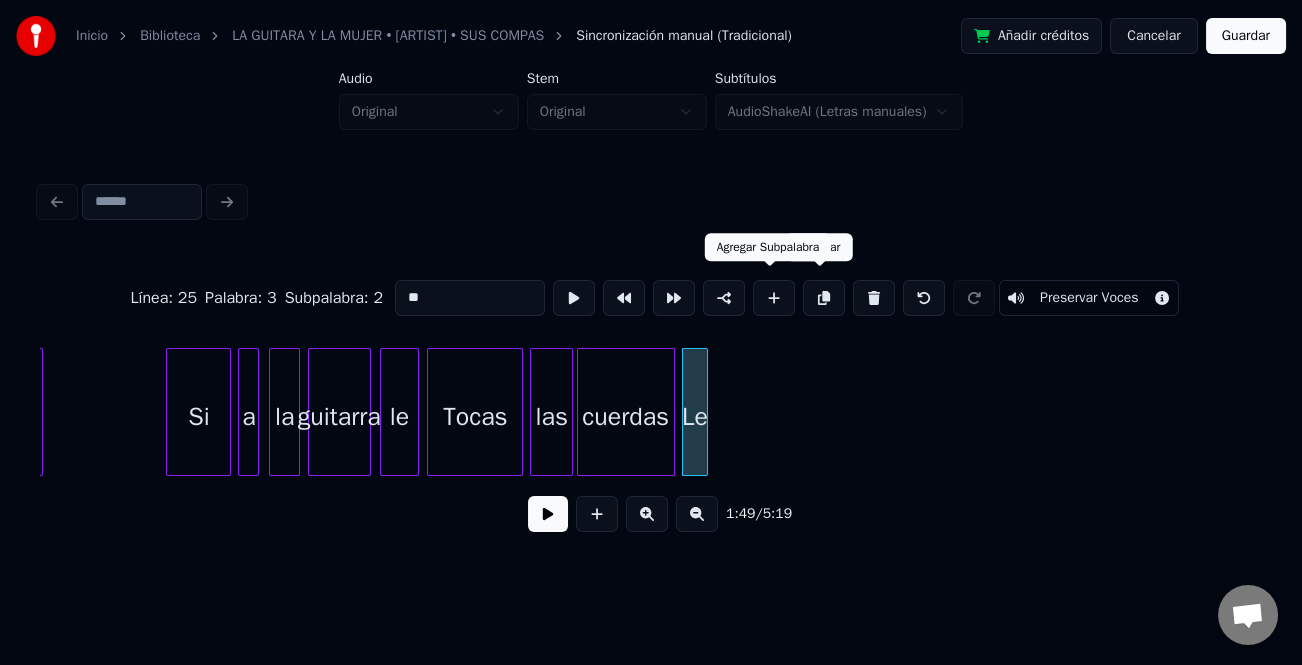 click at bounding box center [774, 298] 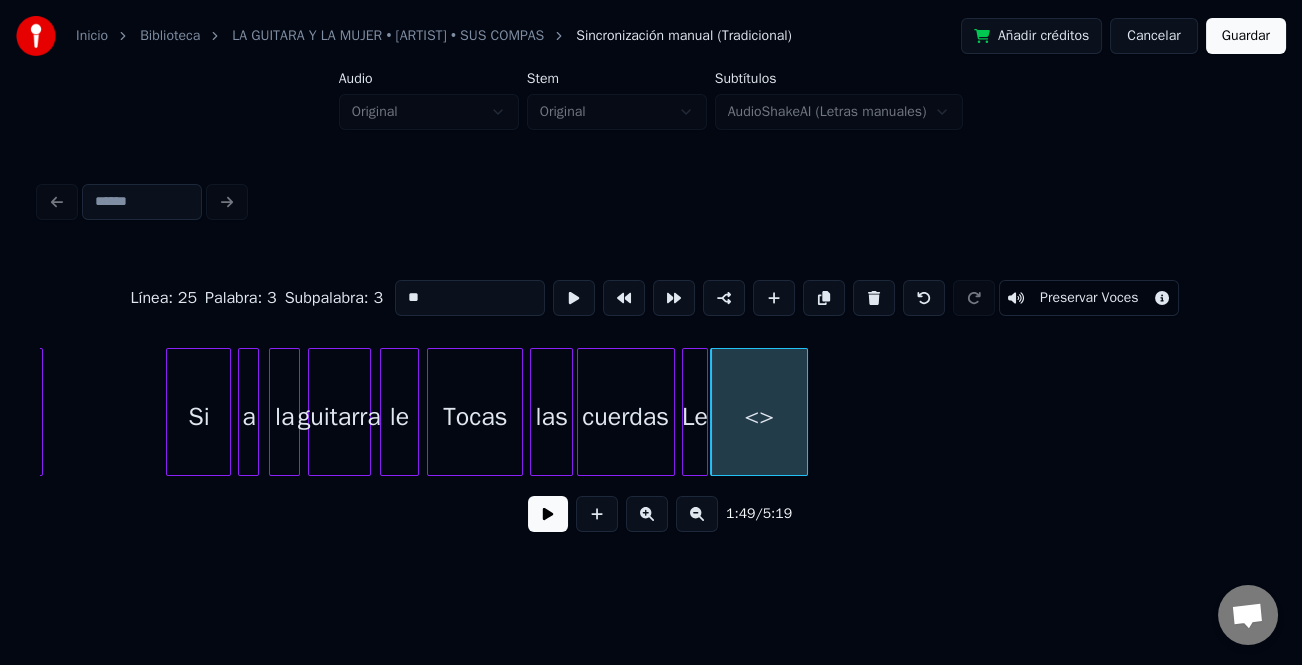 drag, startPoint x: 464, startPoint y: 284, endPoint x: 384, endPoint y: 282, distance: 80.024994 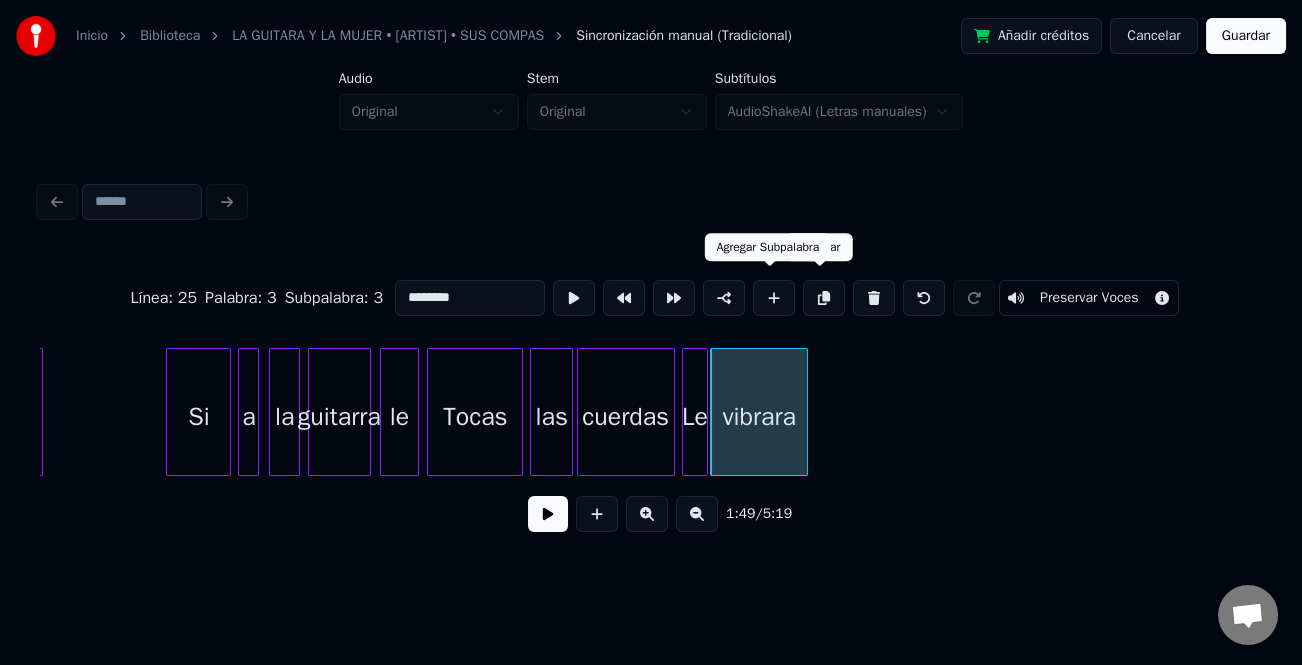 drag, startPoint x: 773, startPoint y: 291, endPoint x: 555, endPoint y: 314, distance: 219.20995 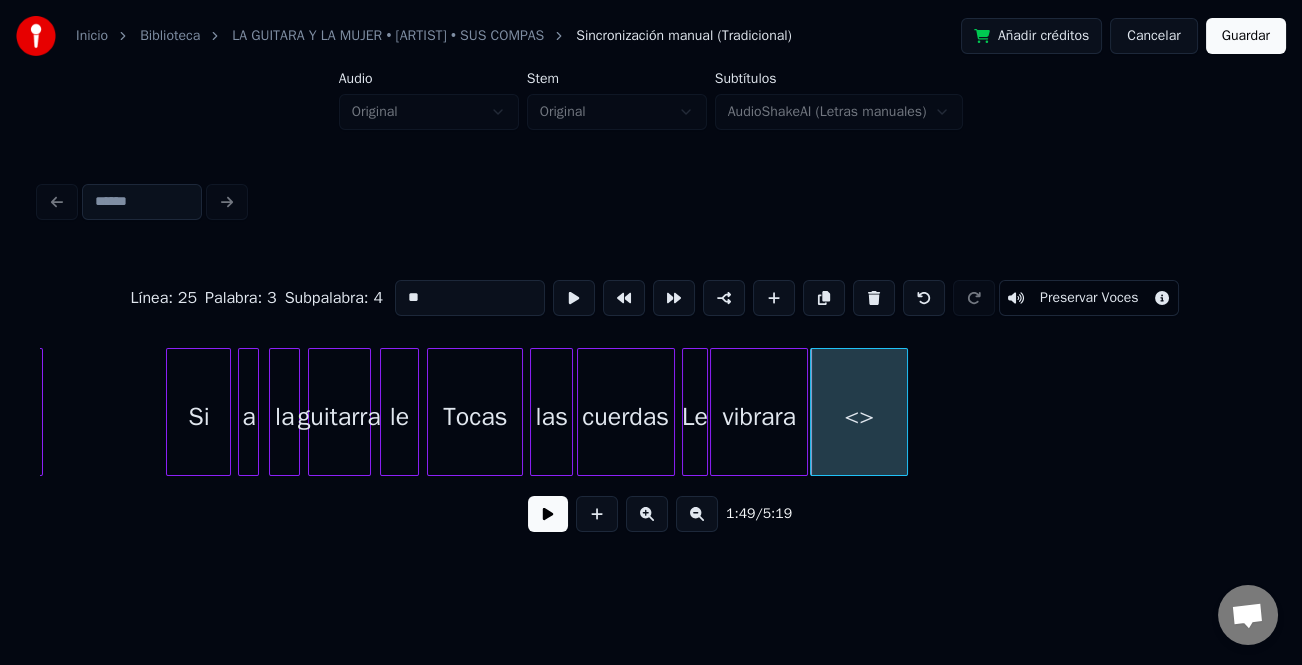 click on "**" at bounding box center (470, 298) 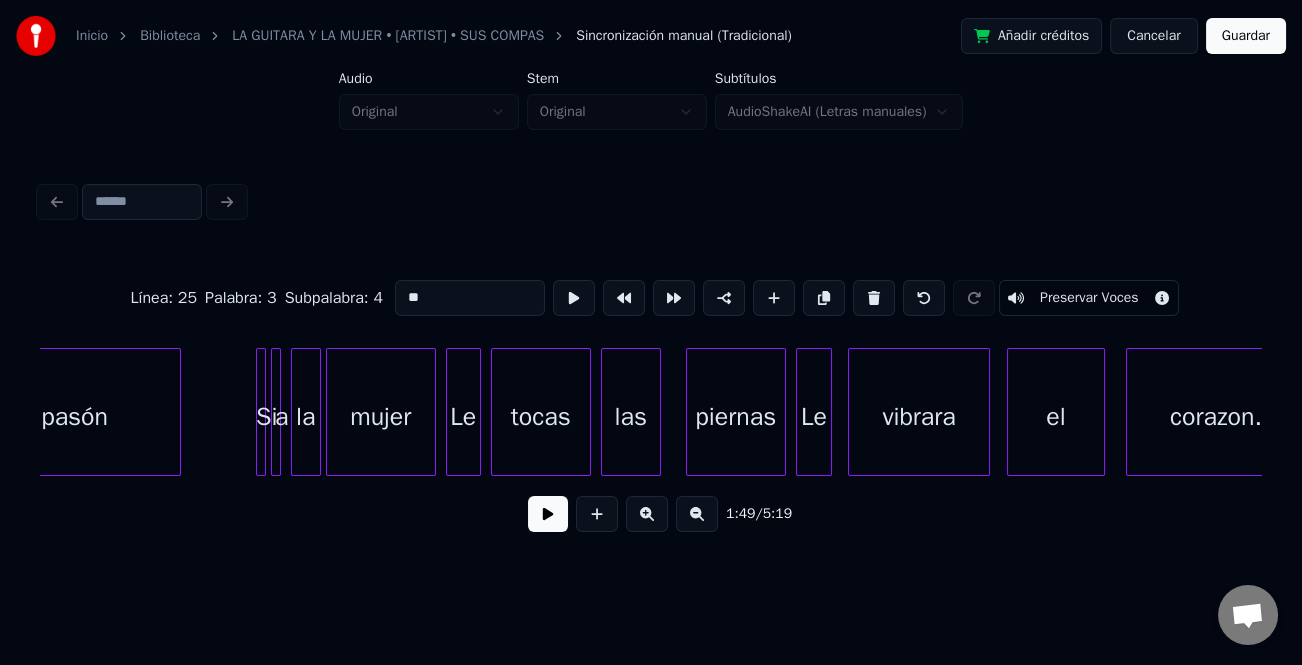 scroll, scrollTop: 0, scrollLeft: 25248, axis: horizontal 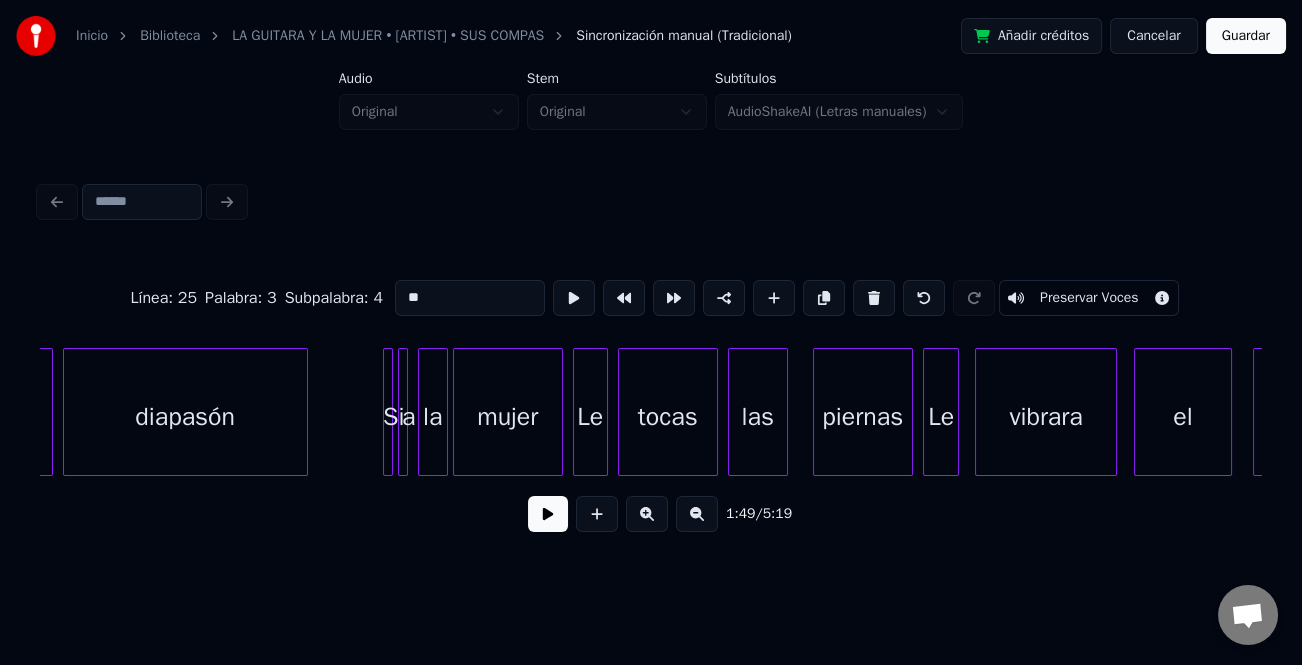 click on "diapasón" at bounding box center [185, 417] 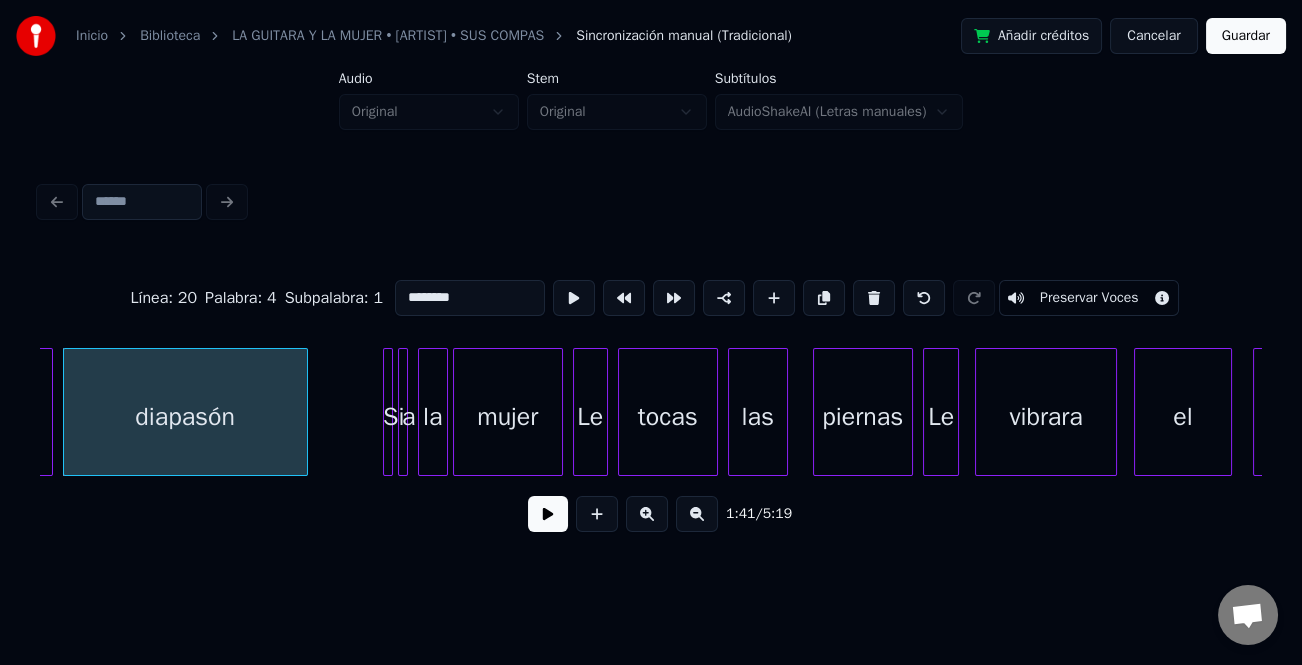 drag, startPoint x: 348, startPoint y: 295, endPoint x: 318, endPoint y: 295, distance: 30 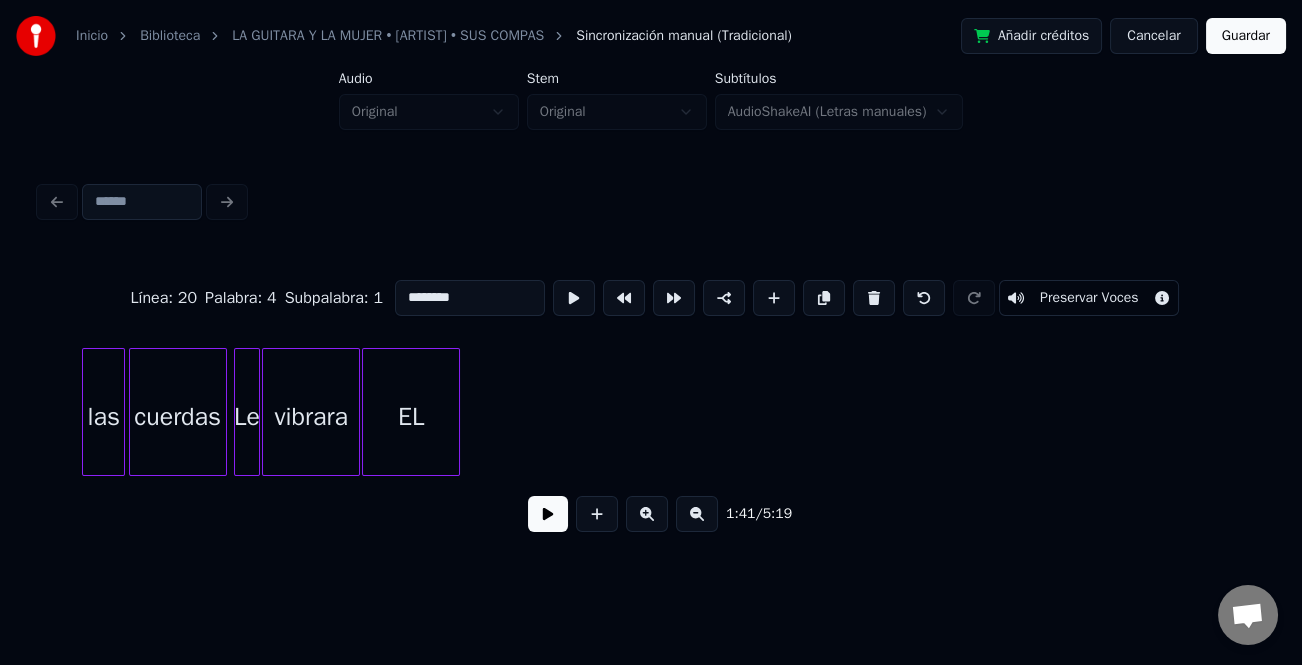scroll, scrollTop: 0, scrollLeft: 27165, axis: horizontal 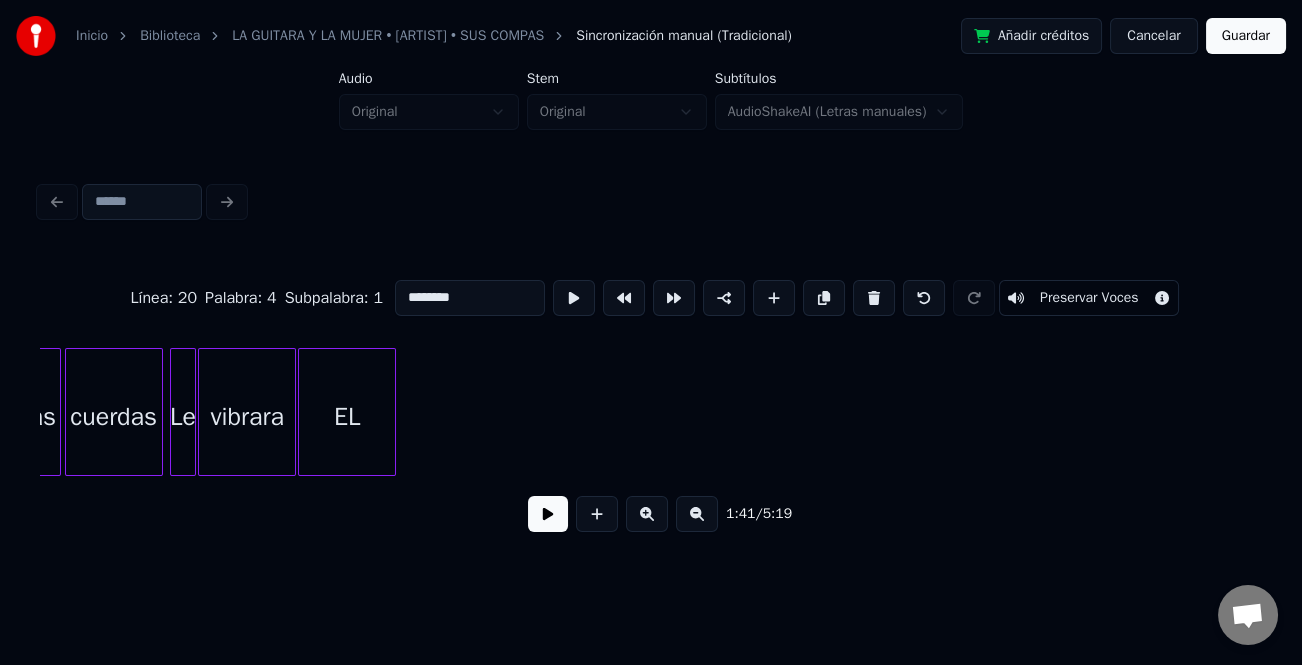 click on "EL" at bounding box center (347, 417) 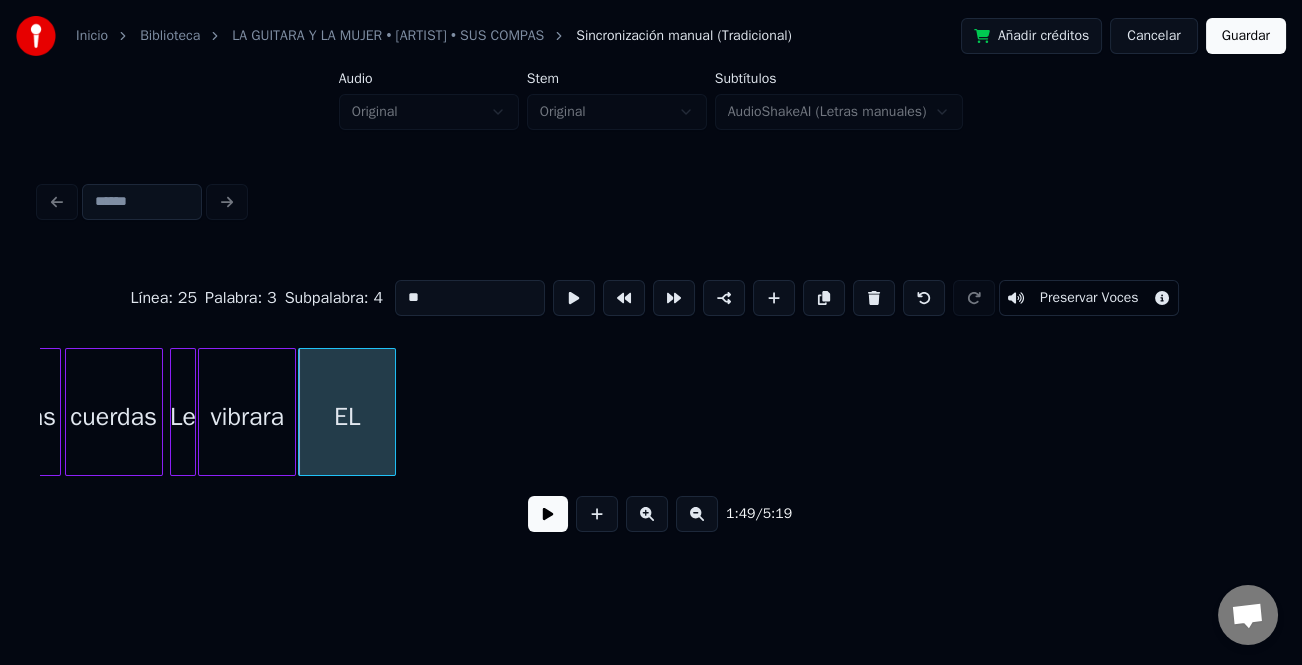 click on "Línea :   25 Palabra :   3 Subpalabra :   4 ** Preservar Voces" at bounding box center [651, 298] 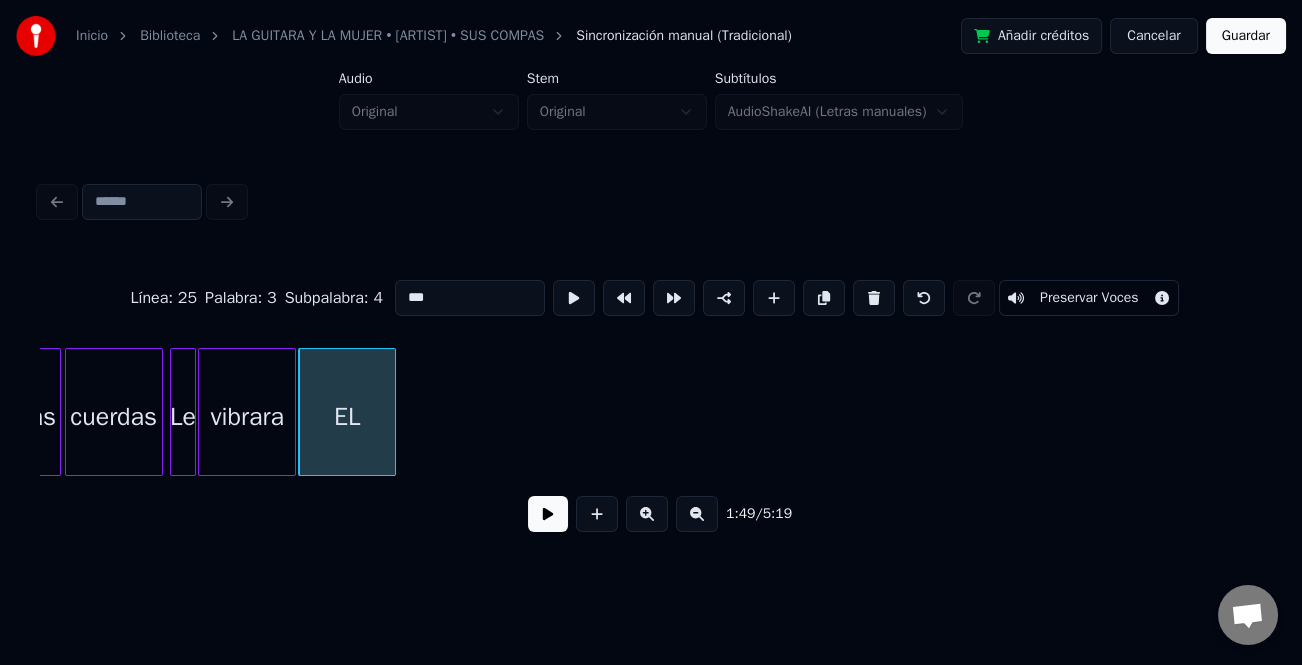 paste on "*********" 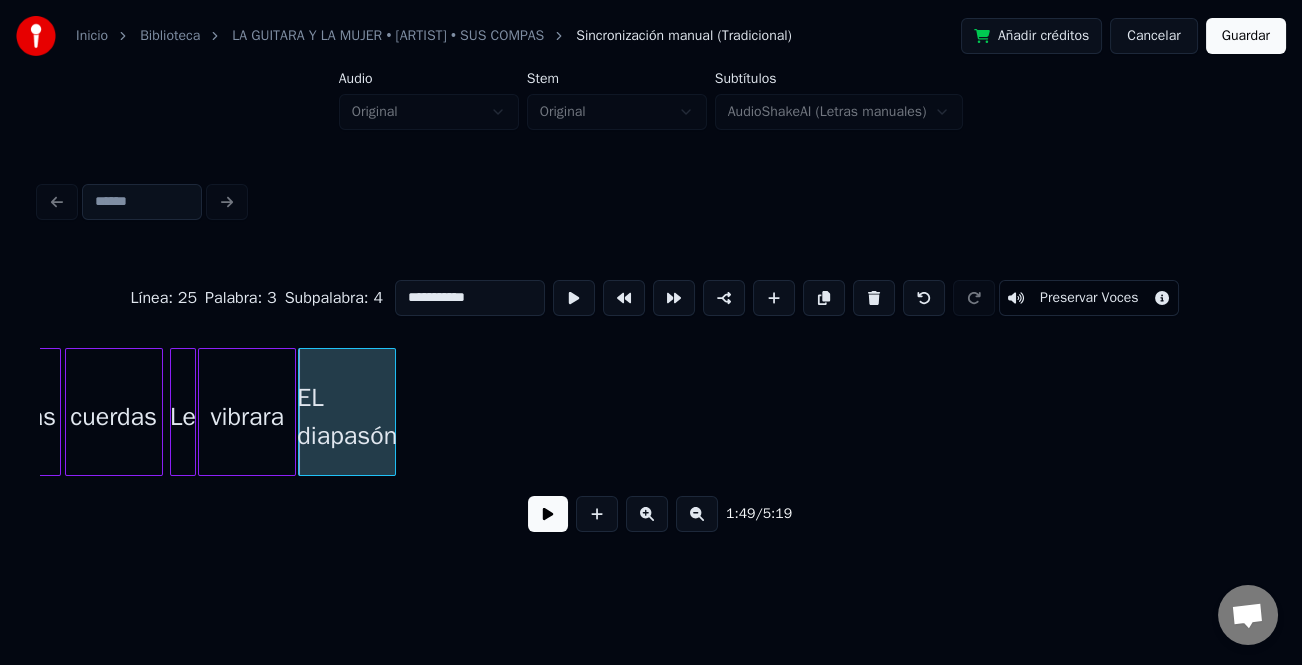 click on "vibrara" at bounding box center (247, 417) 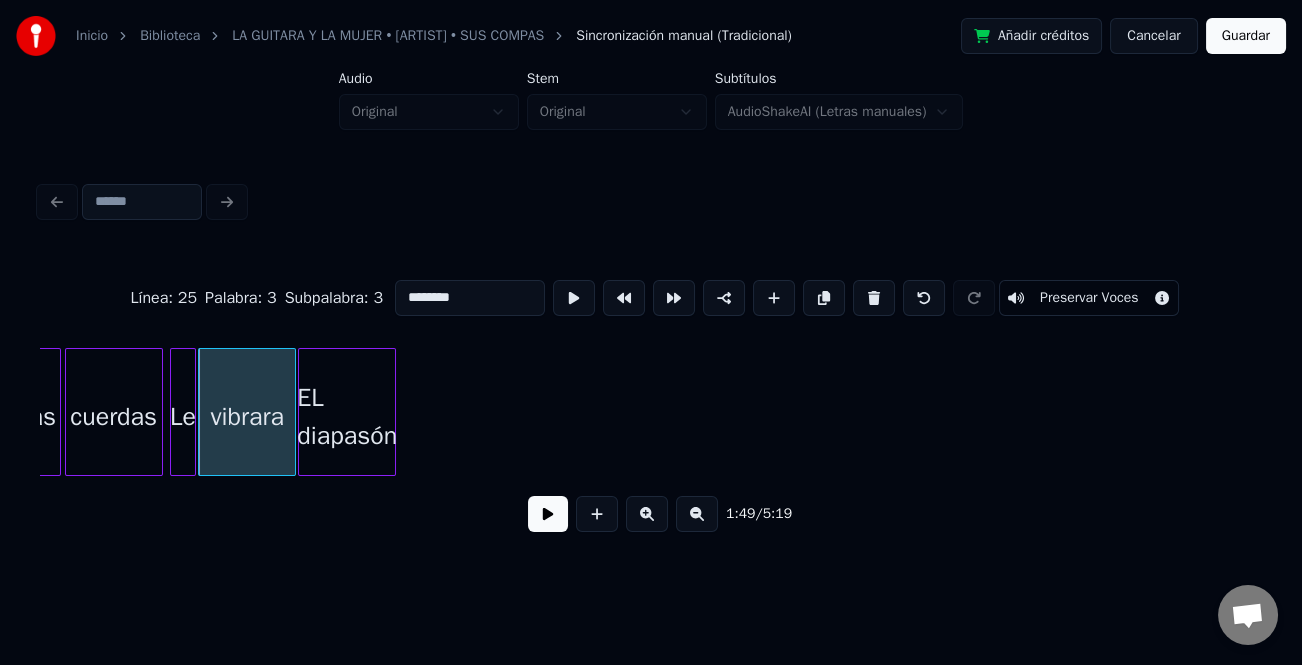 type on "*******" 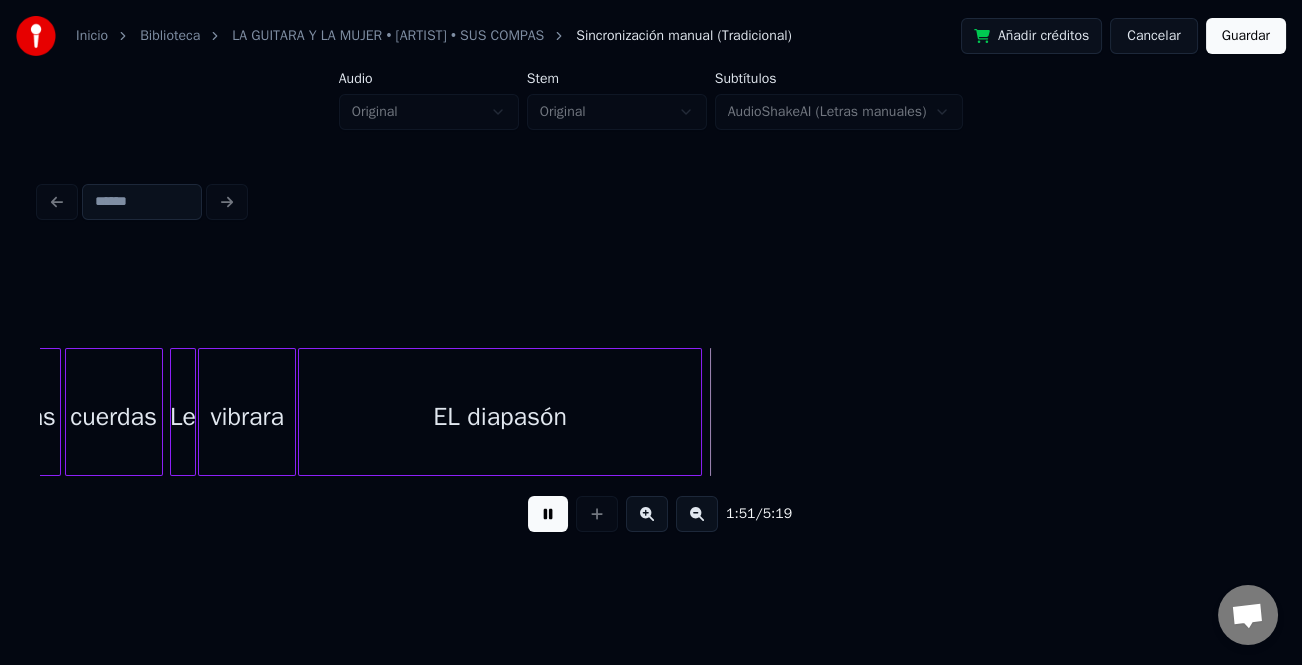 click at bounding box center (698, 412) 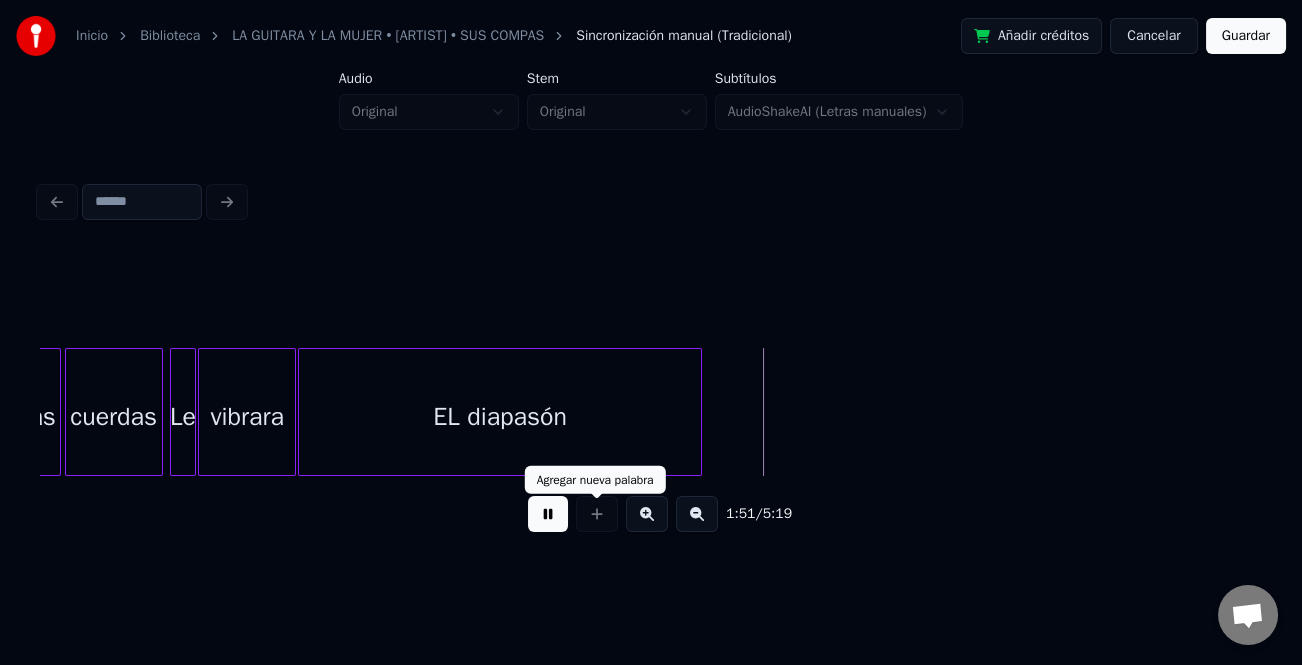 drag, startPoint x: 557, startPoint y: 516, endPoint x: 477, endPoint y: 485, distance: 85.79627 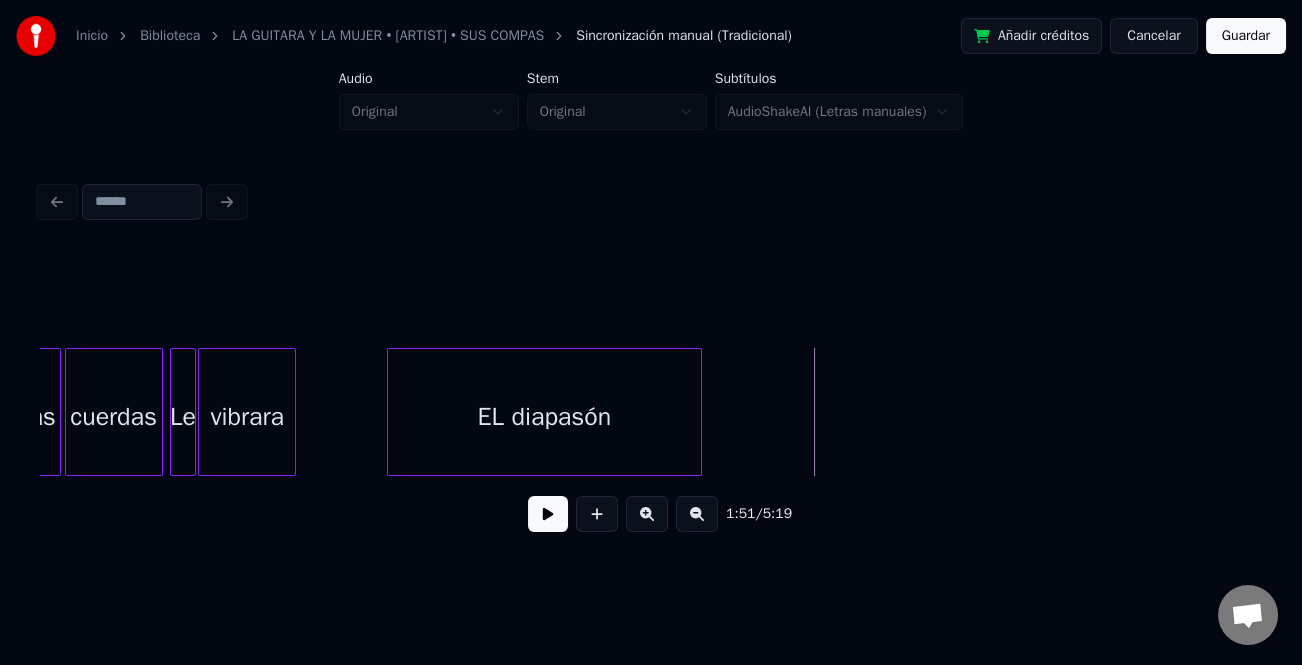 click at bounding box center [391, 412] 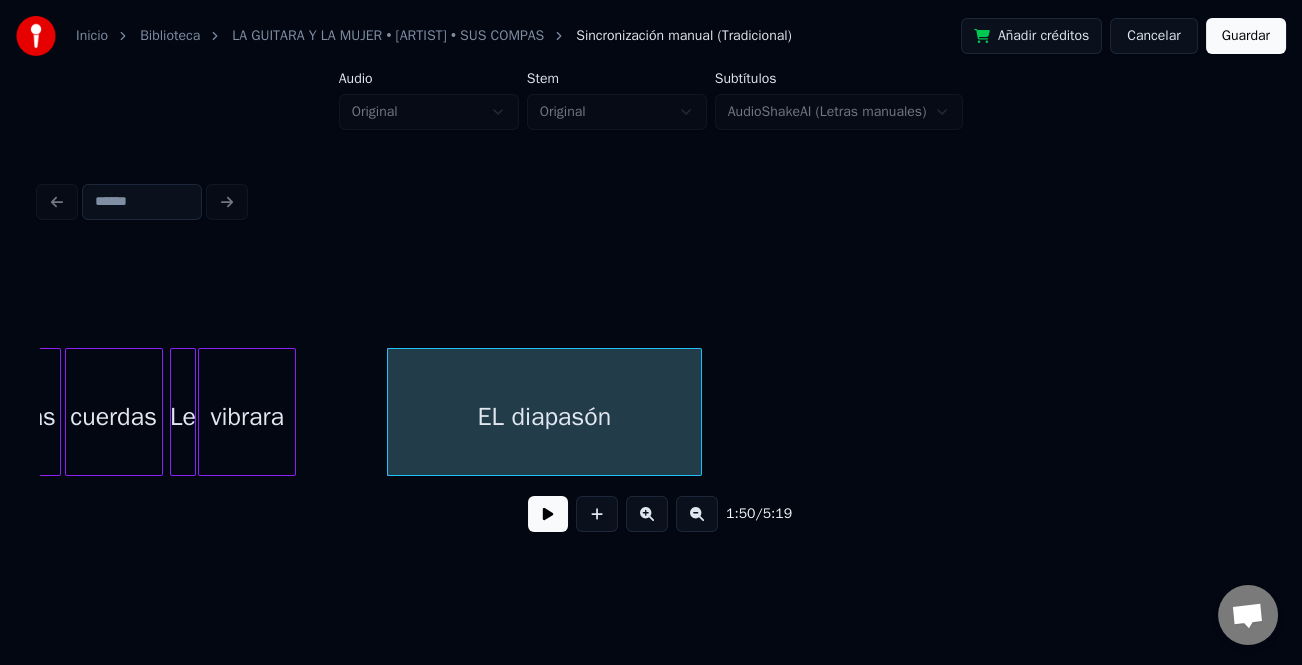 click on "vibrara" at bounding box center (247, 417) 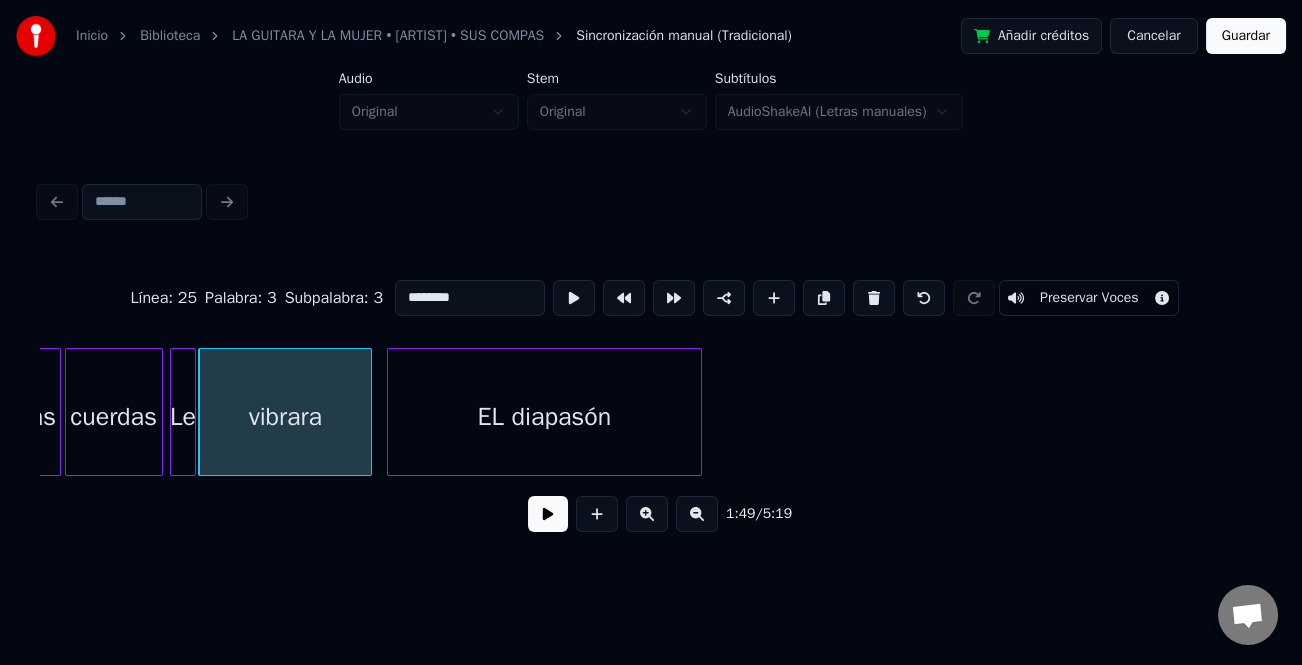 click at bounding box center [368, 412] 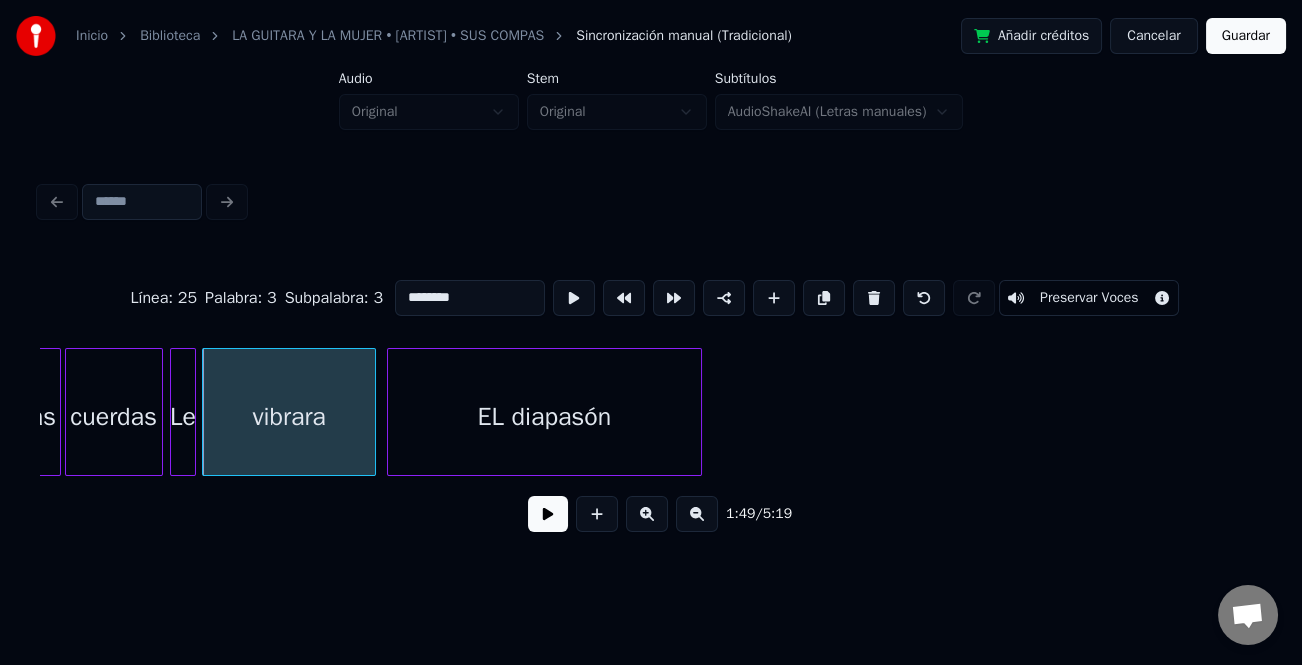 click at bounding box center [548, 514] 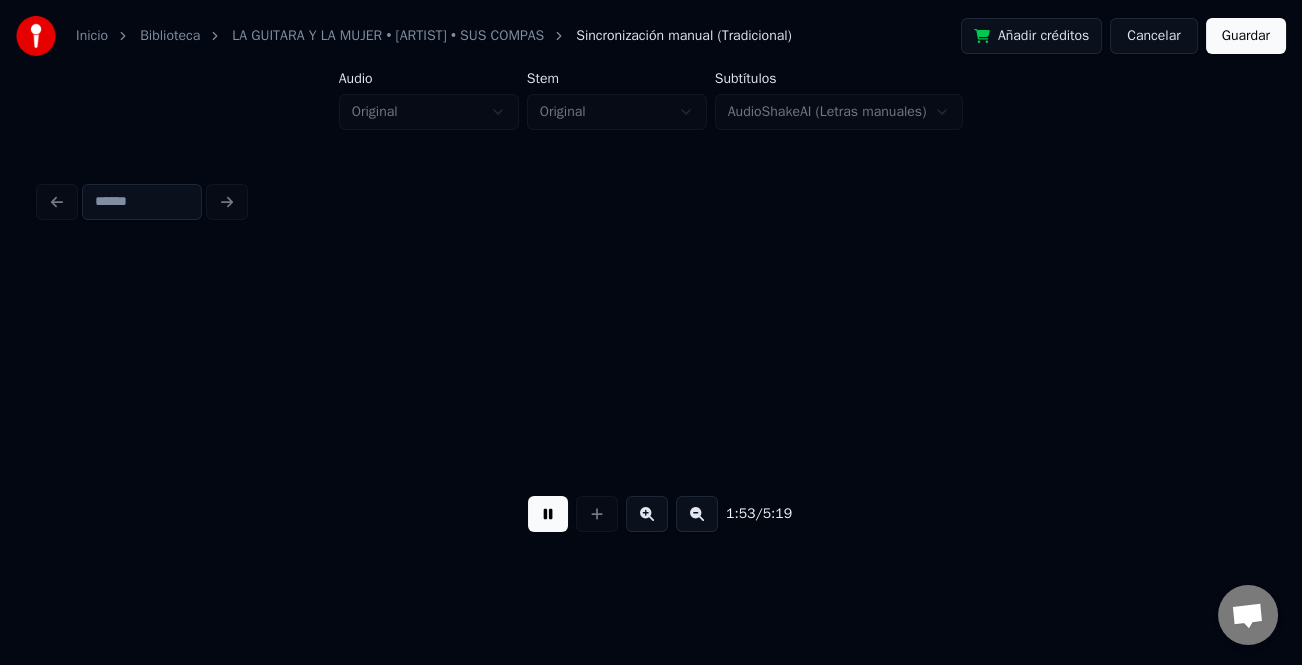 scroll, scrollTop: 0, scrollLeft: 28391, axis: horizontal 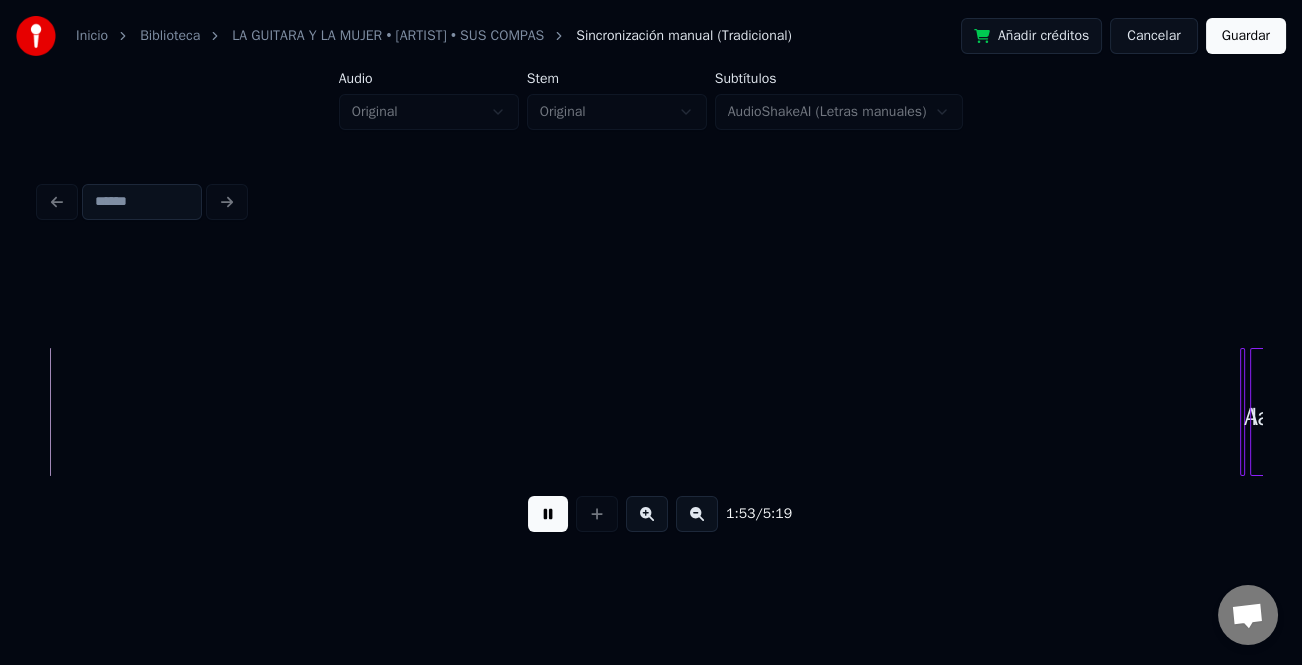 click at bounding box center (548, 514) 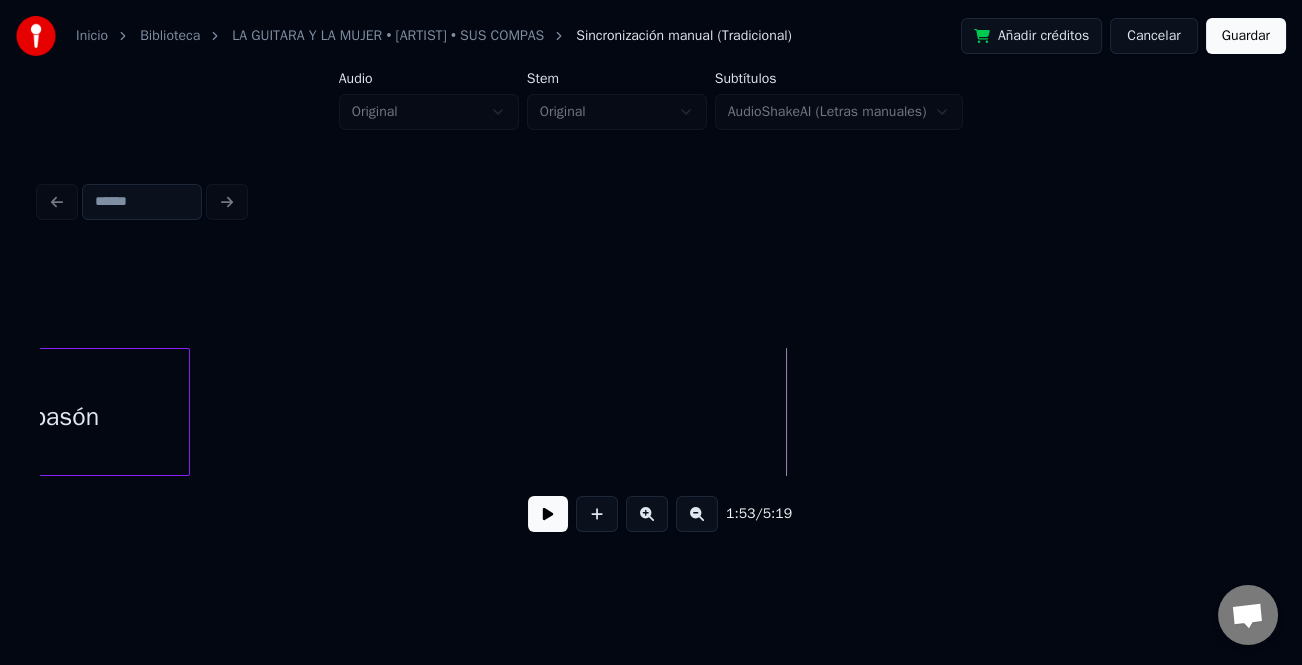 scroll, scrollTop: 0, scrollLeft: 27612, axis: horizontal 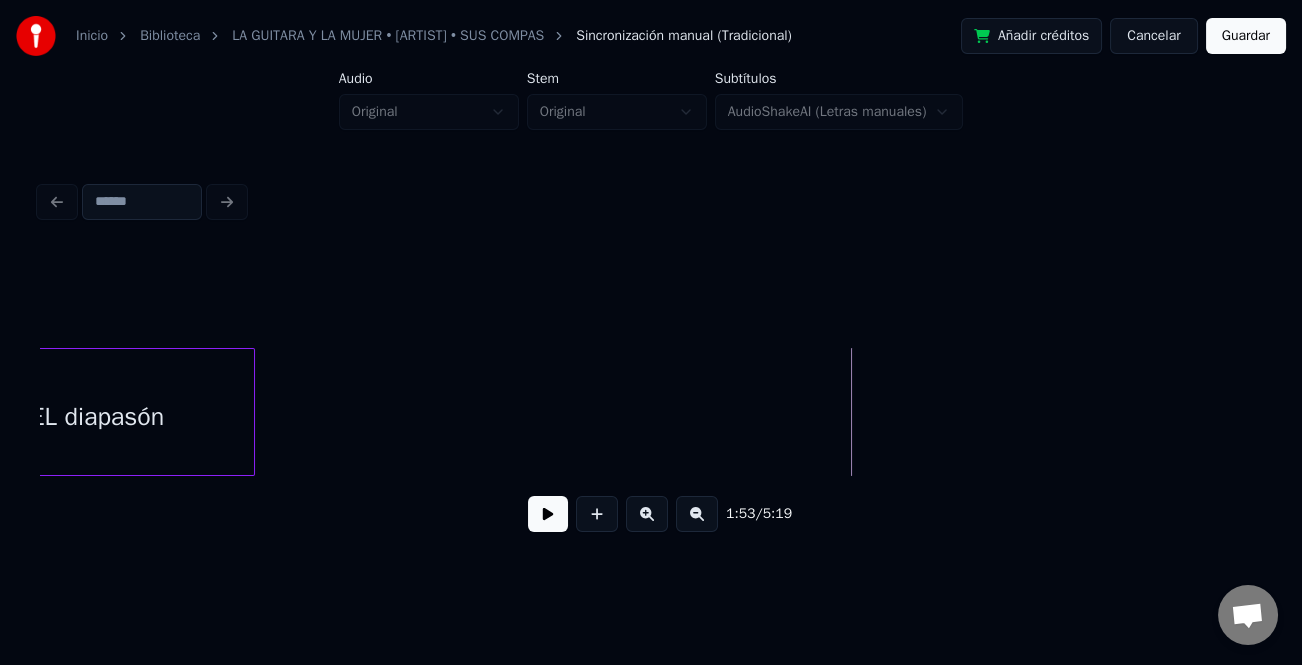 click on "EL diapasón" at bounding box center (12349, 412) 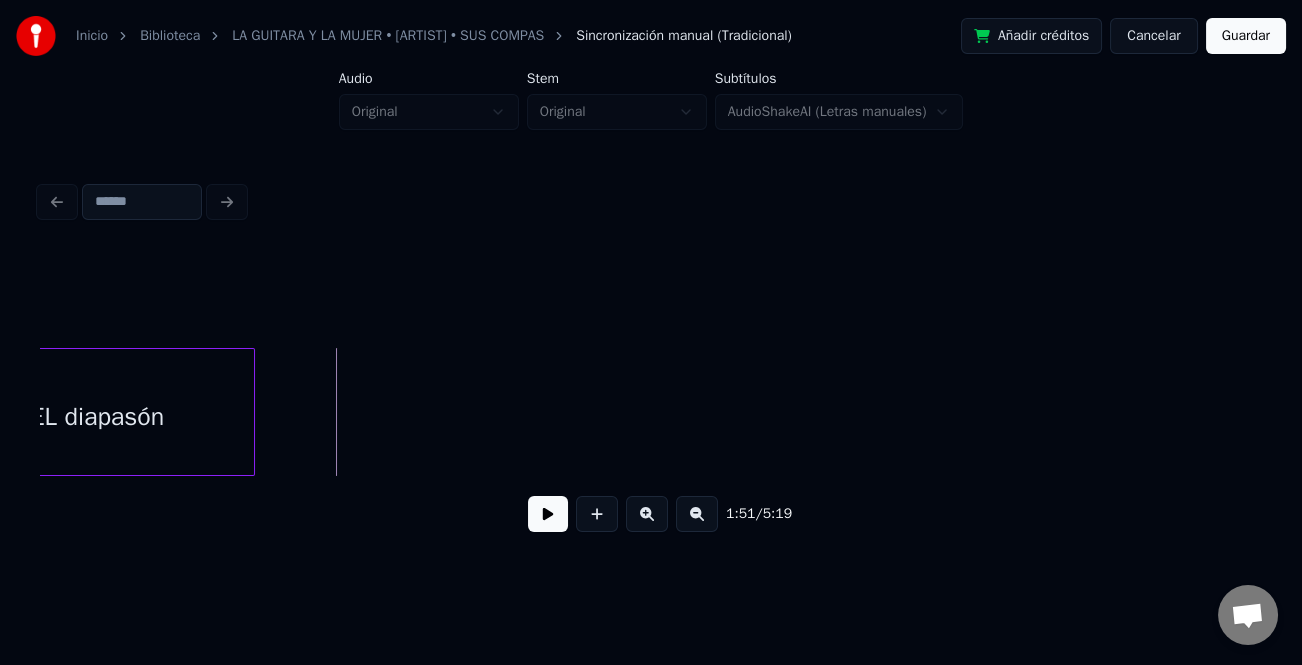 click on "EL diapasón" at bounding box center (97, 417) 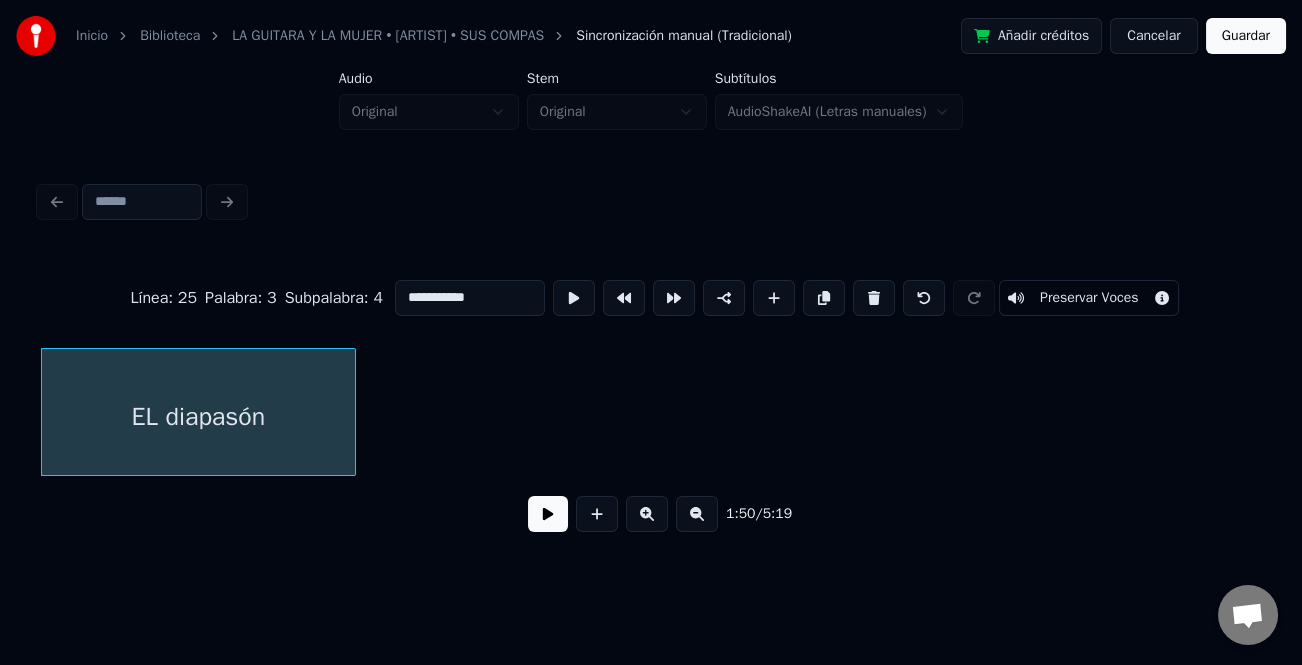 click at bounding box center [774, 298] 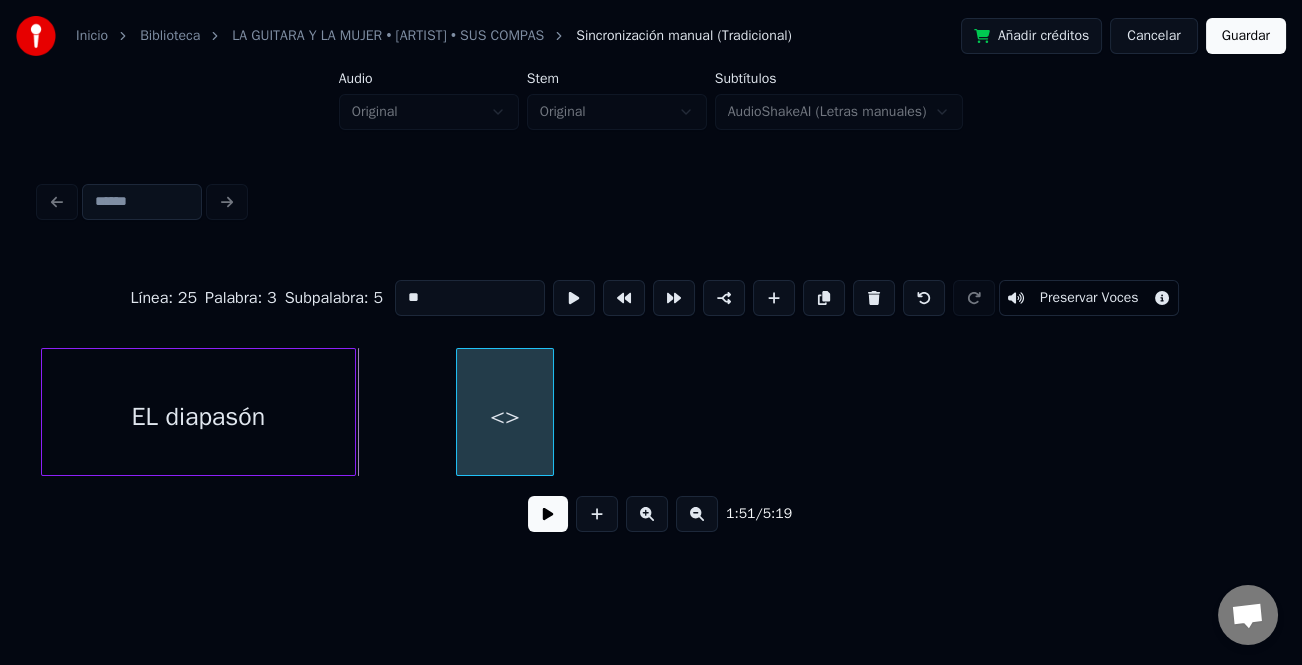 click on "<>" at bounding box center (505, 417) 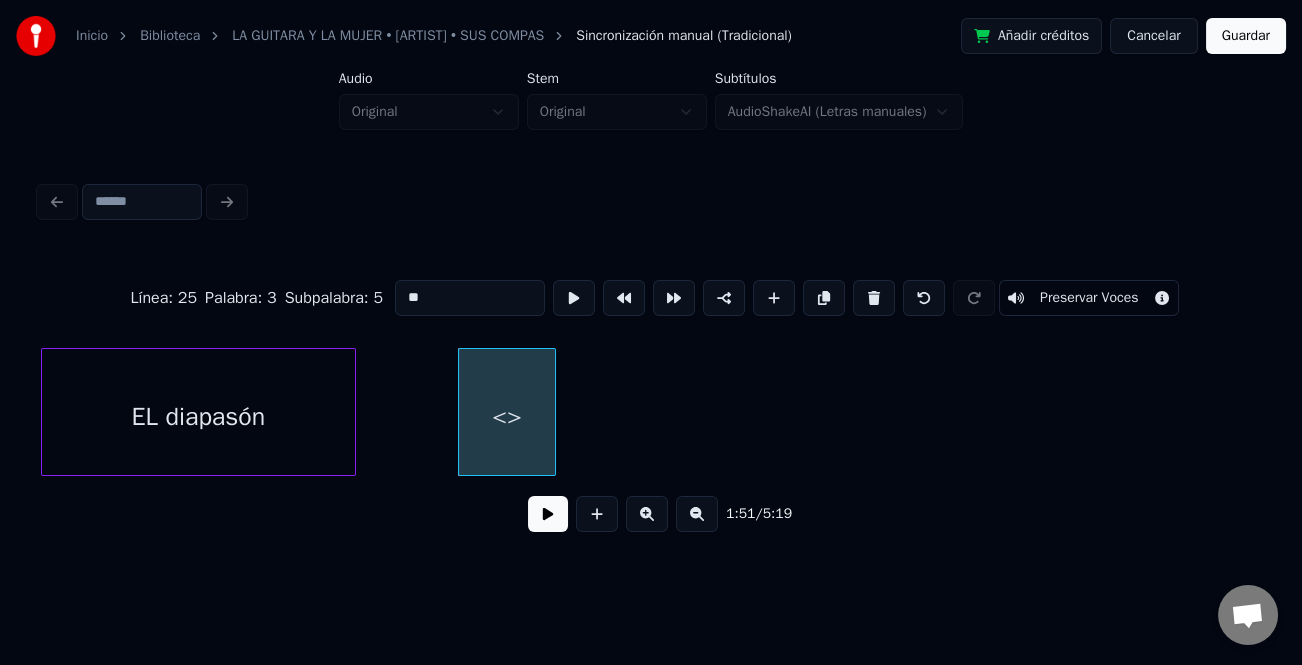click on "<>" at bounding box center [507, 417] 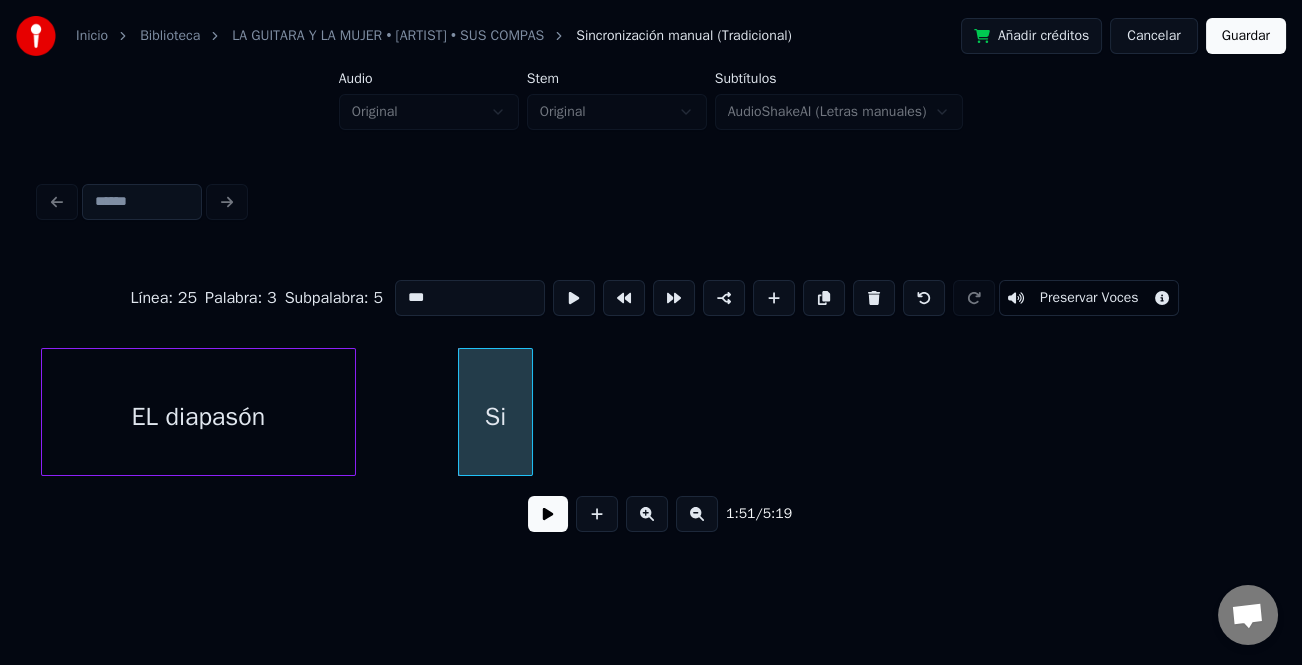 click at bounding box center (529, 412) 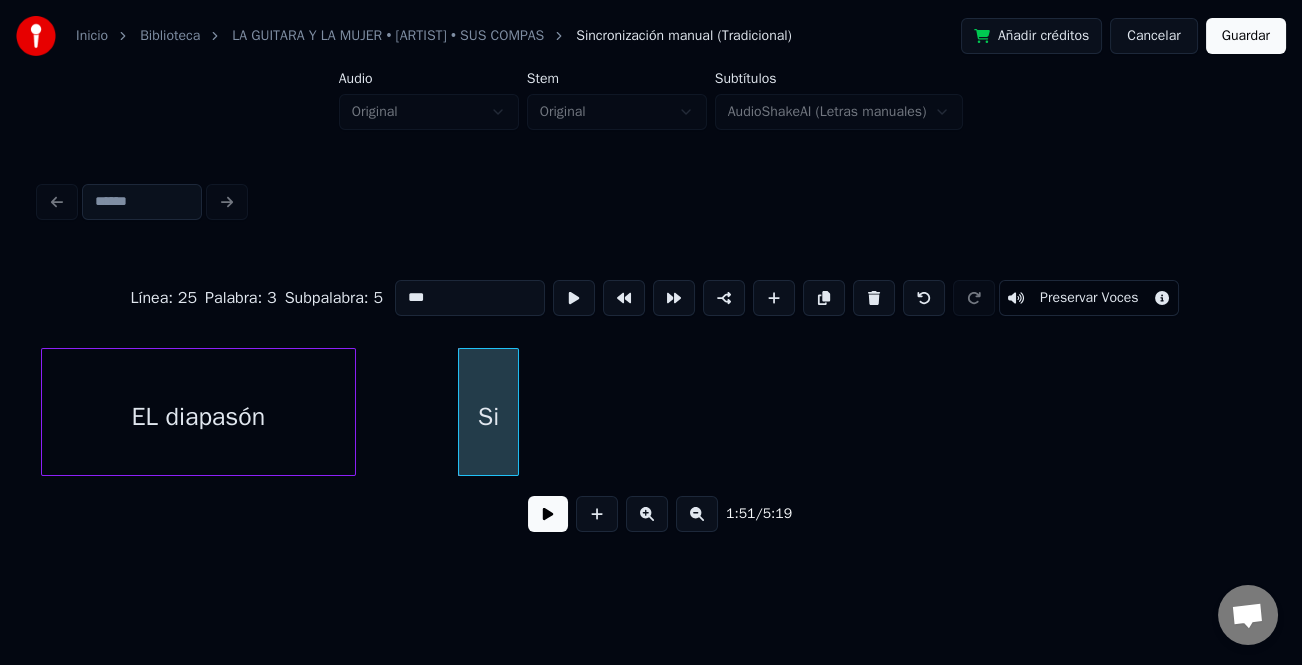 click on "Si" at bounding box center (488, 417) 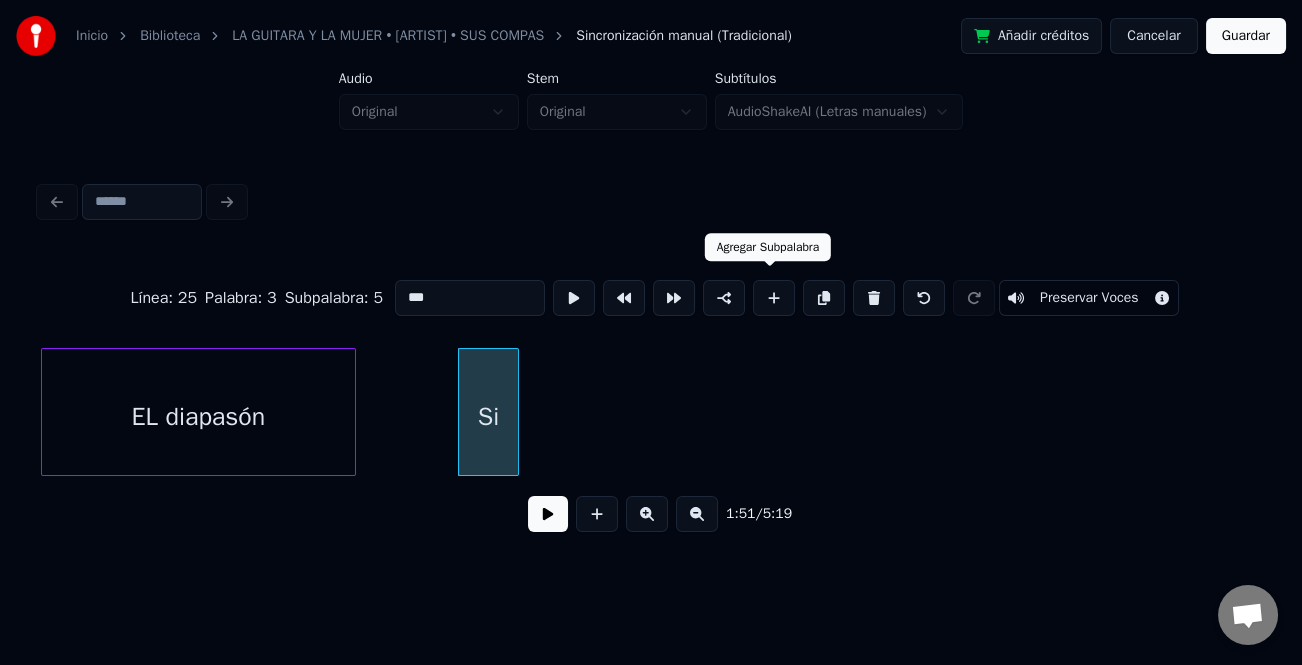 click at bounding box center (774, 298) 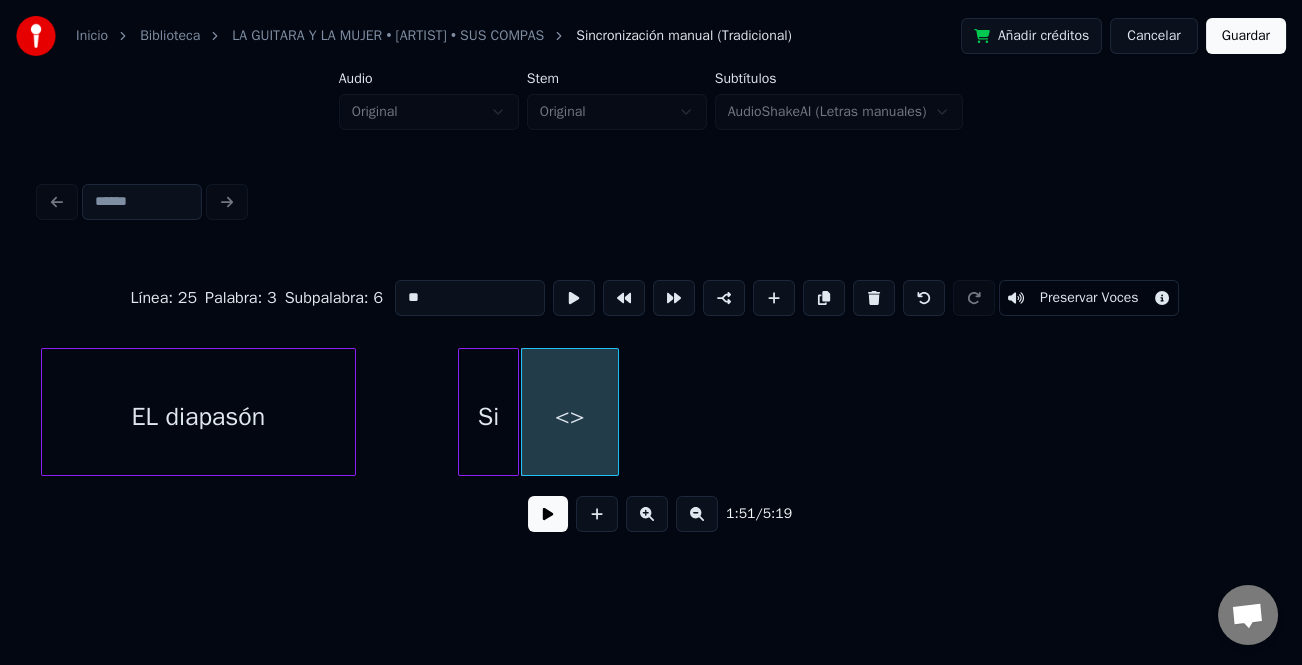 drag, startPoint x: 509, startPoint y: 282, endPoint x: 313, endPoint y: 280, distance: 196.01021 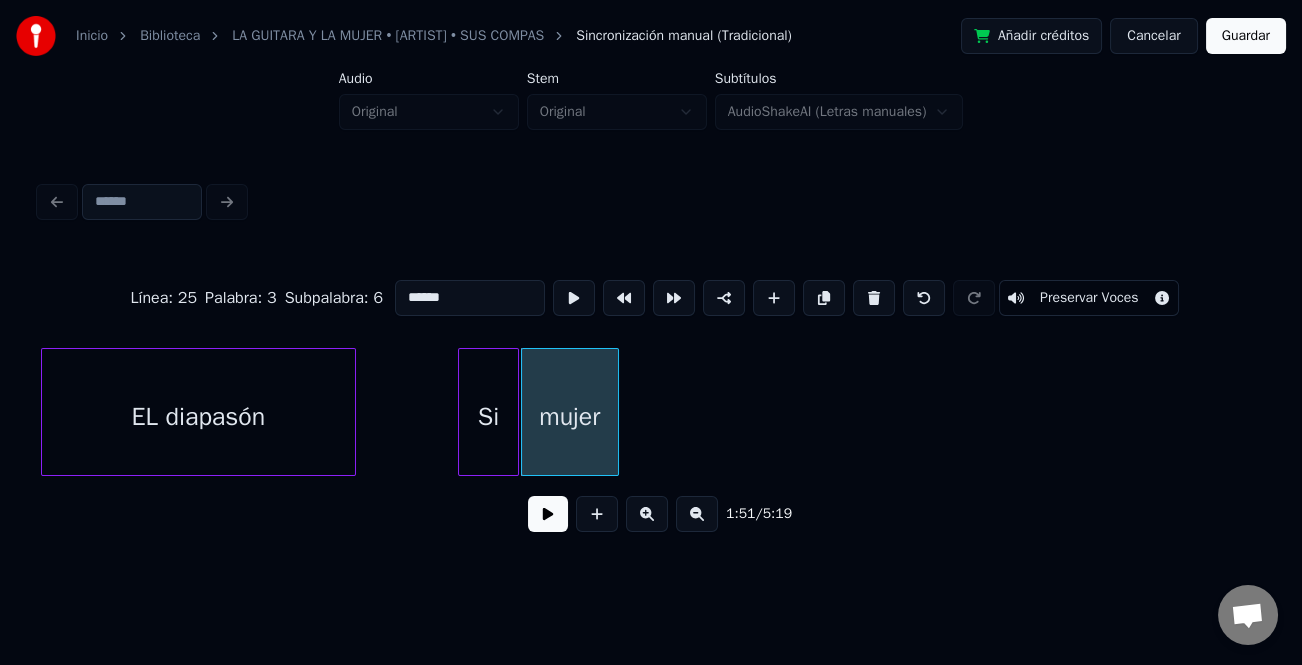 click on "mujer" at bounding box center (570, 417) 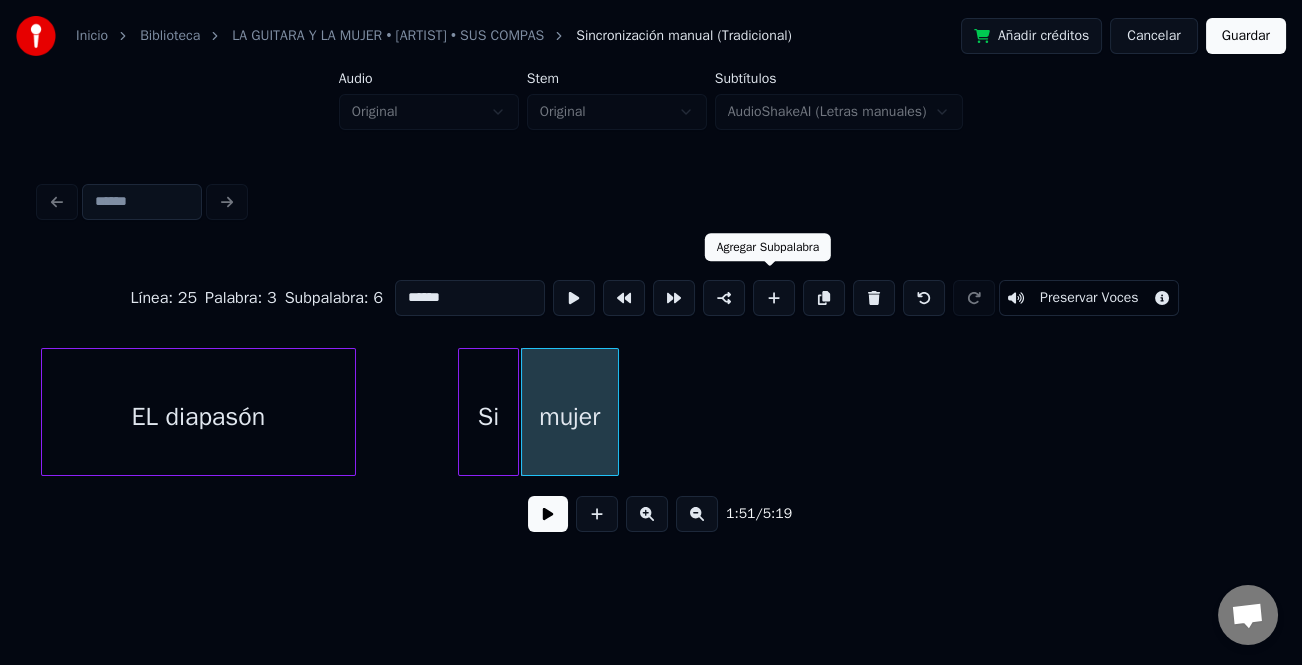 click at bounding box center [774, 298] 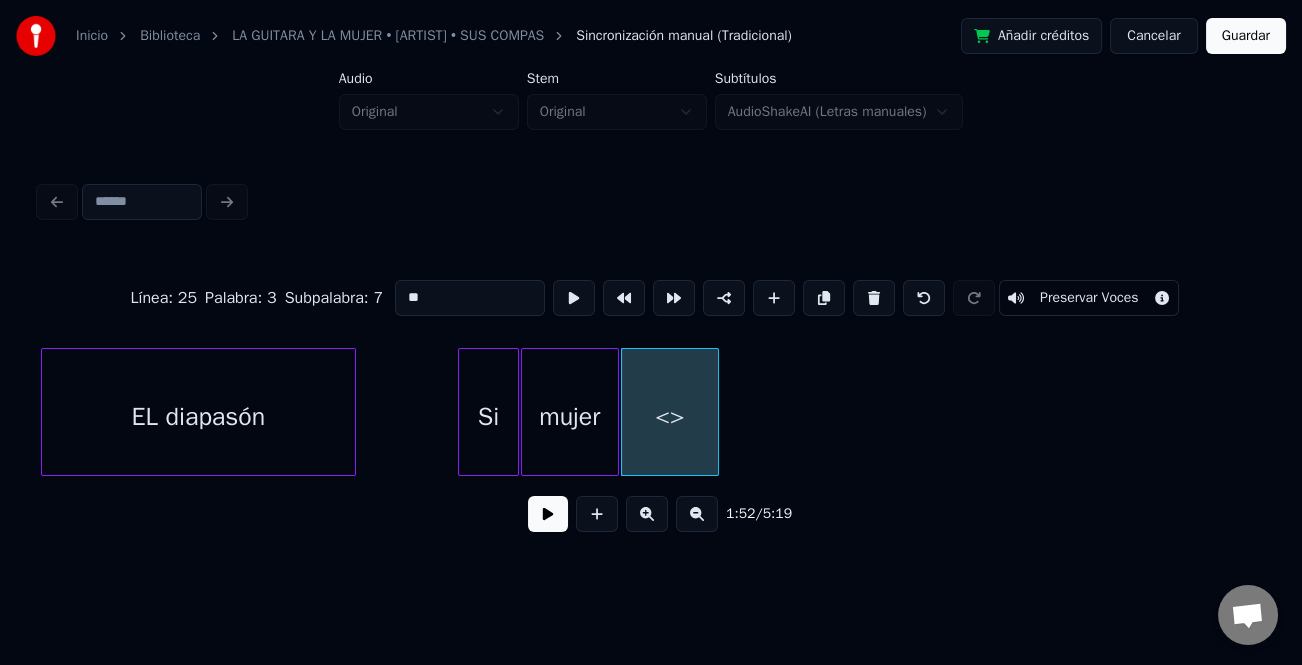 drag, startPoint x: 440, startPoint y: 298, endPoint x: 325, endPoint y: 300, distance: 115.01739 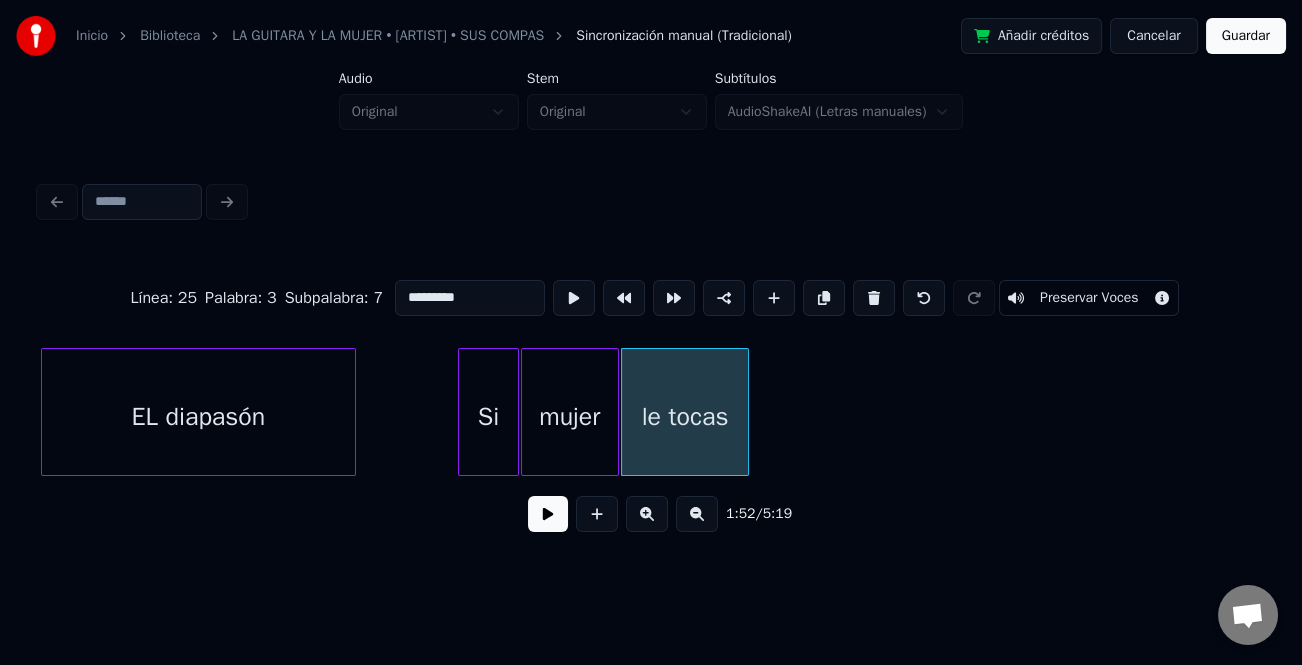 click at bounding box center (745, 412) 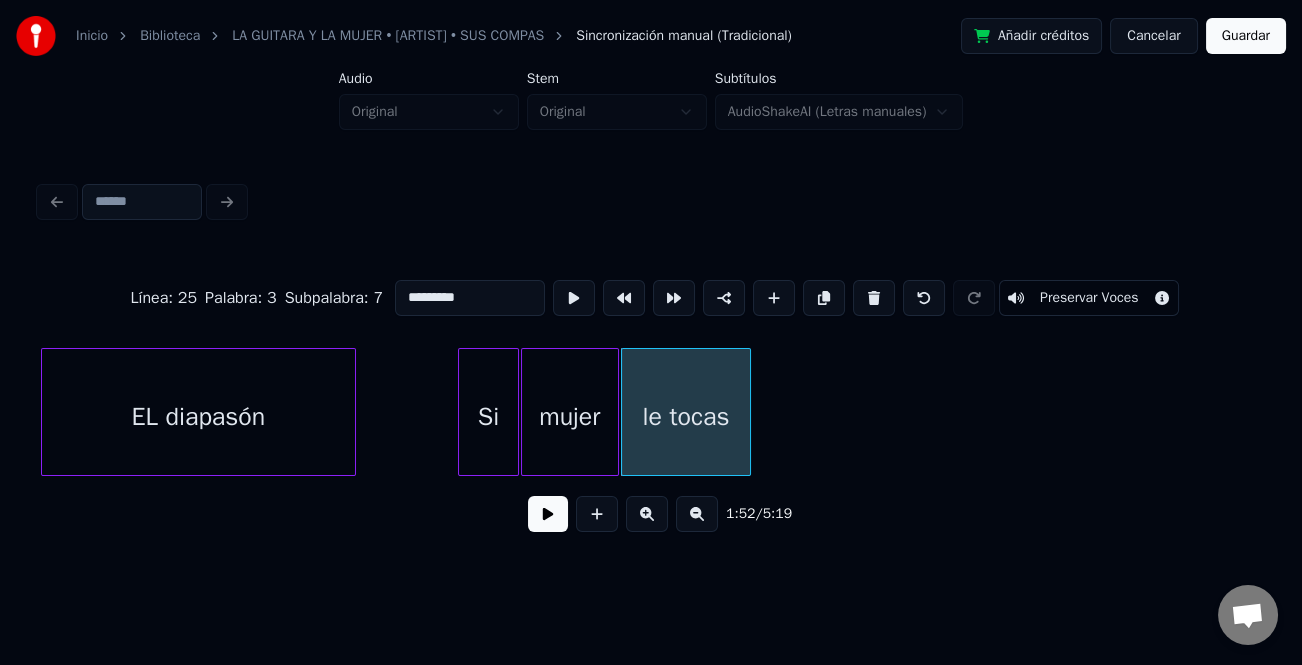 click on "le tocas" at bounding box center (686, 417) 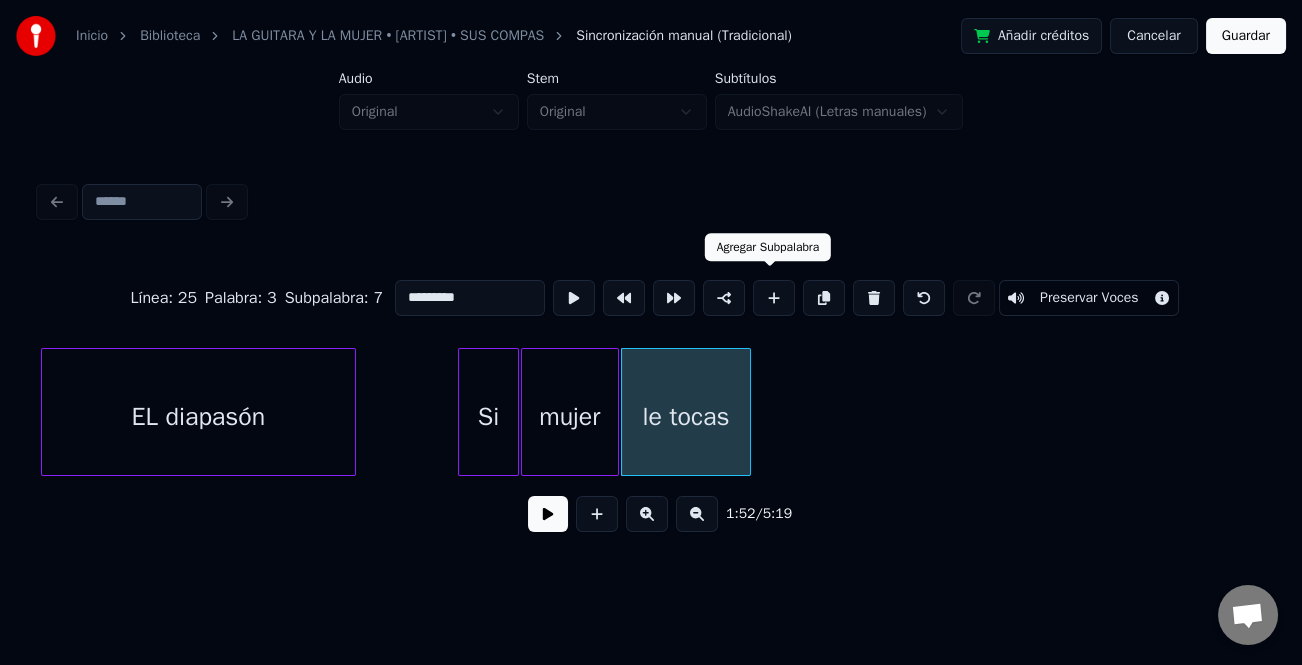 click at bounding box center (774, 298) 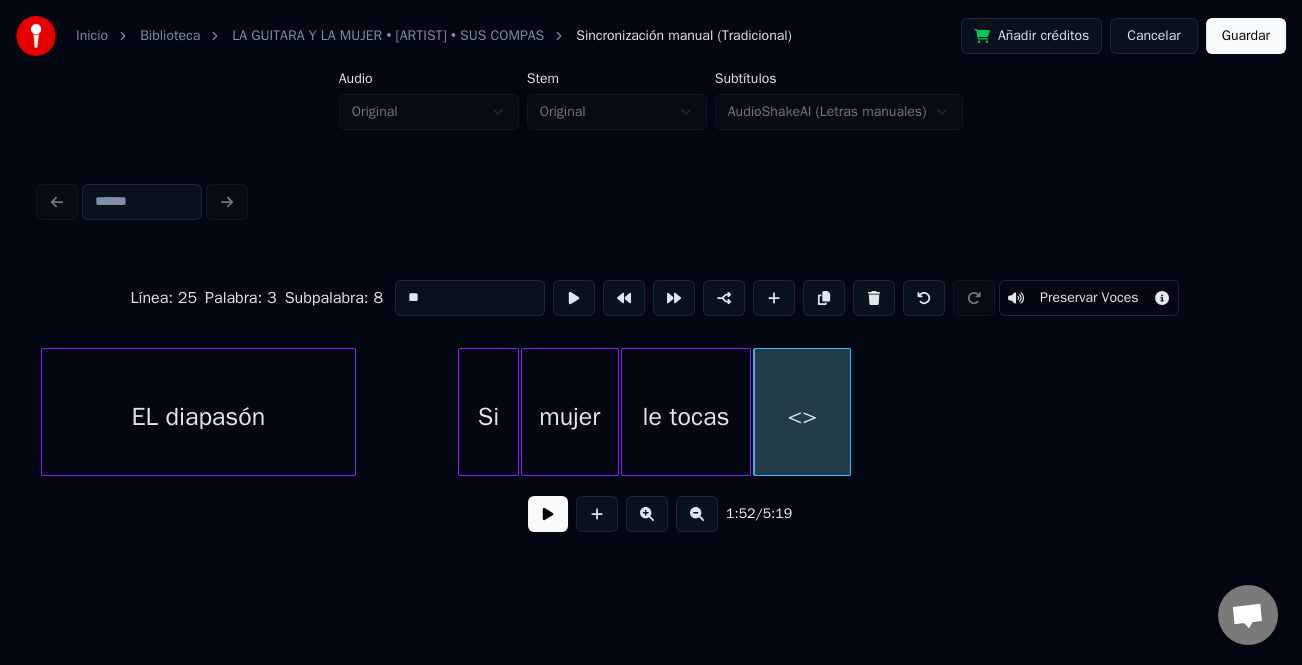drag, startPoint x: 450, startPoint y: 302, endPoint x: 337, endPoint y: 284, distance: 114.424644 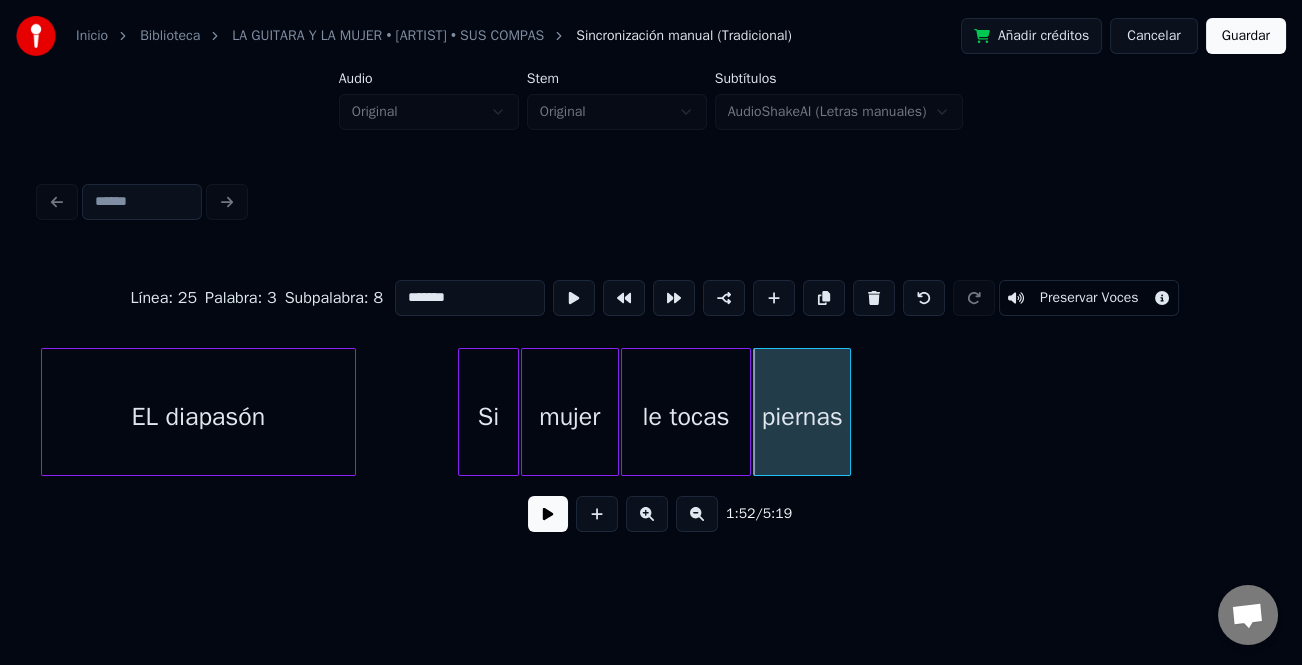 click on "Si" at bounding box center [488, 417] 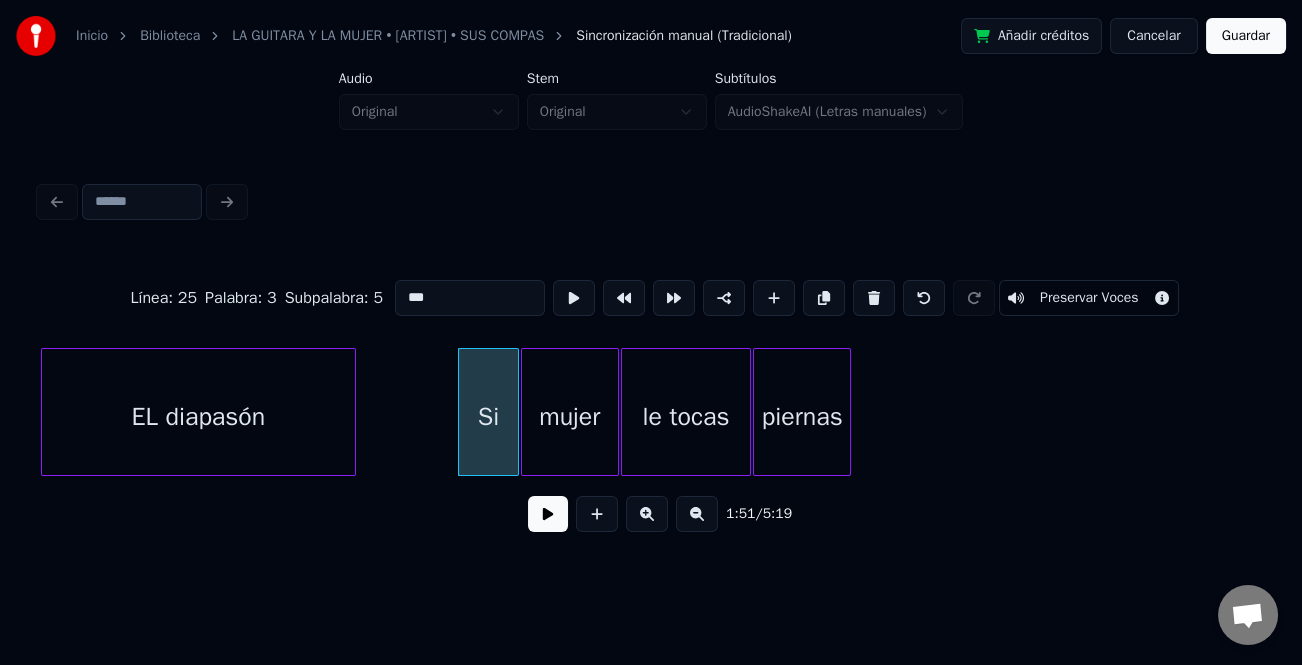 type on "**" 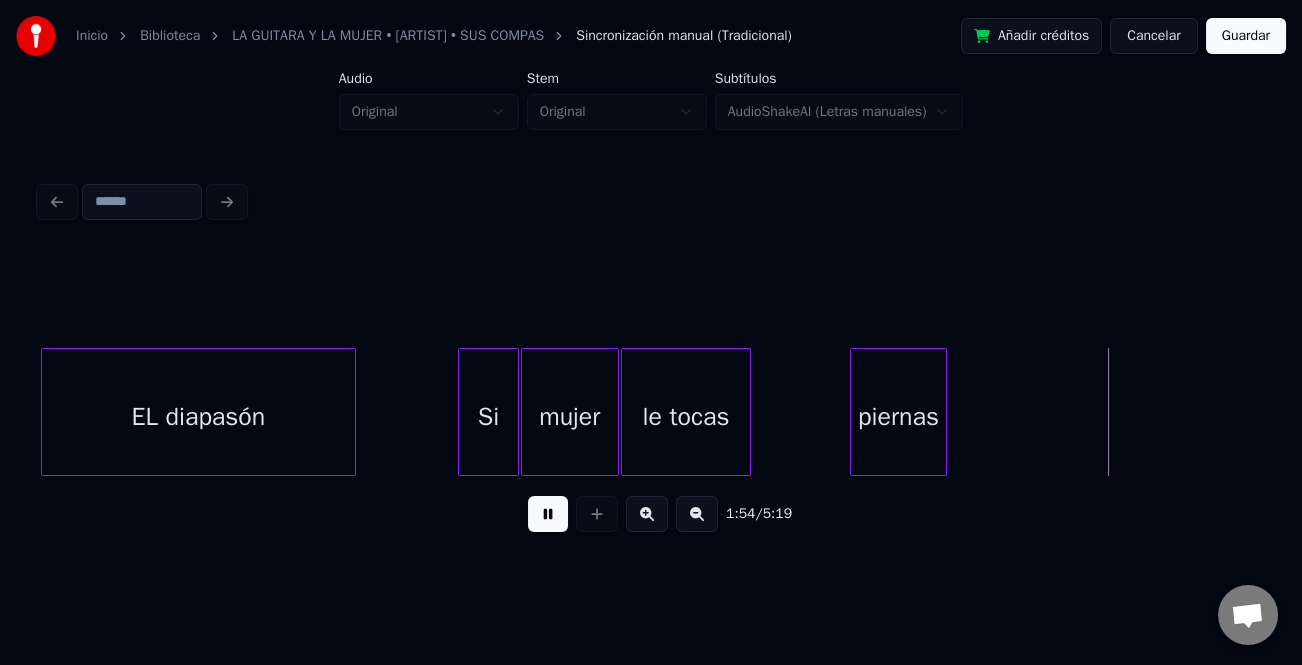 click on "piernas" at bounding box center (899, 417) 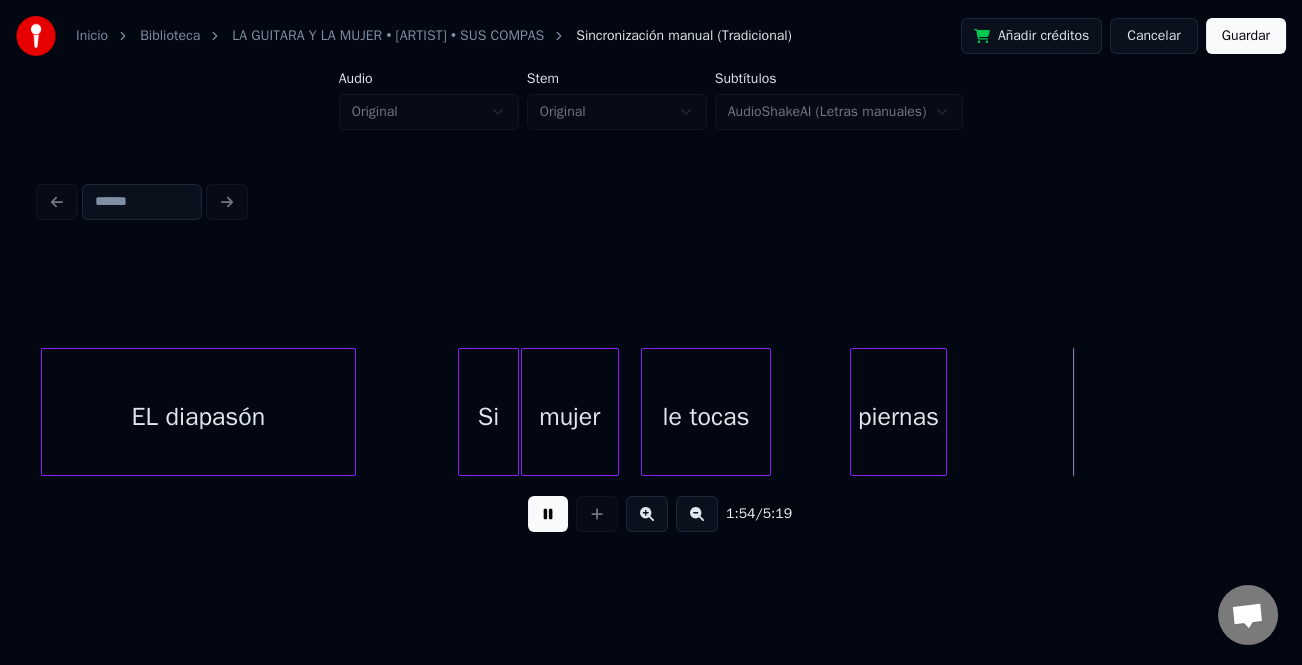 click on "le tocas" at bounding box center (706, 417) 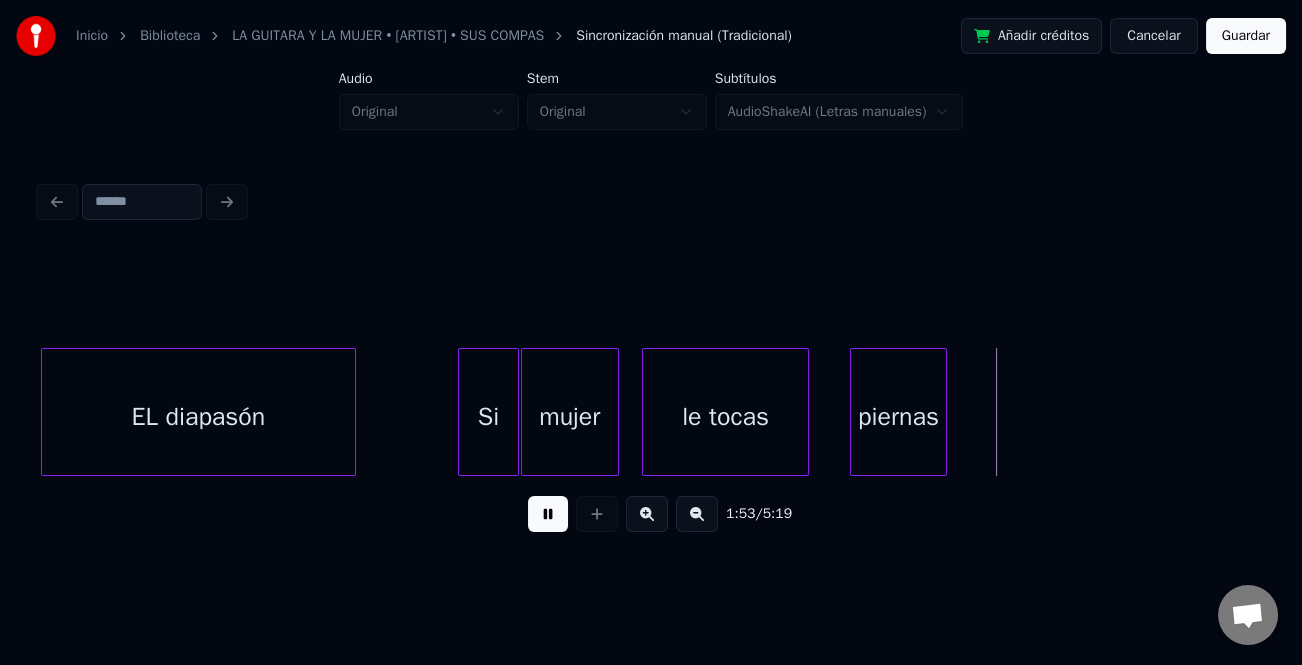 click at bounding box center (805, 412) 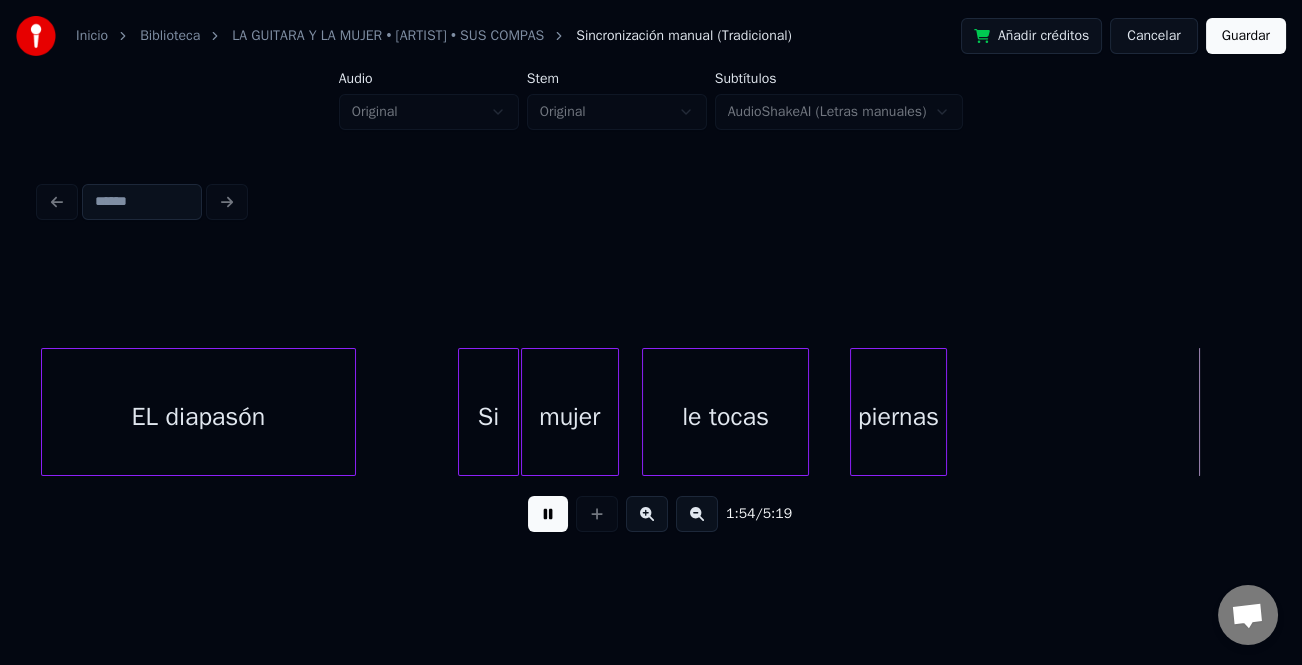 click at bounding box center [548, 514] 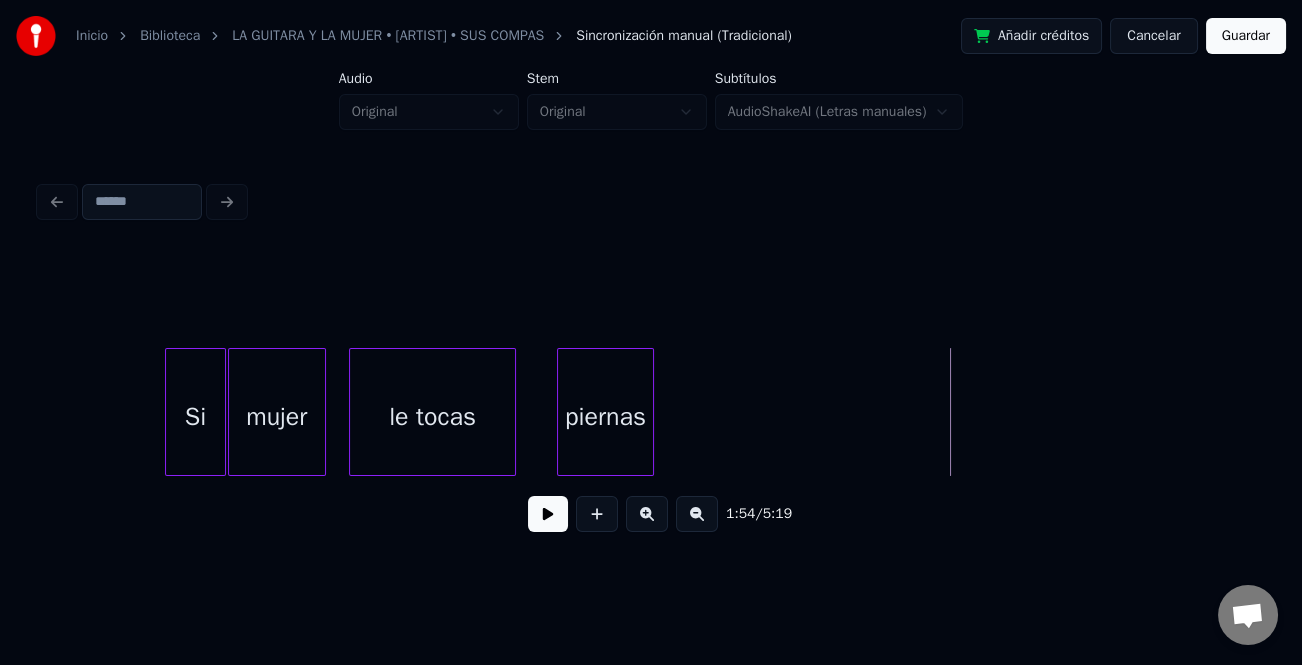 scroll, scrollTop: 0, scrollLeft: 27932, axis: horizontal 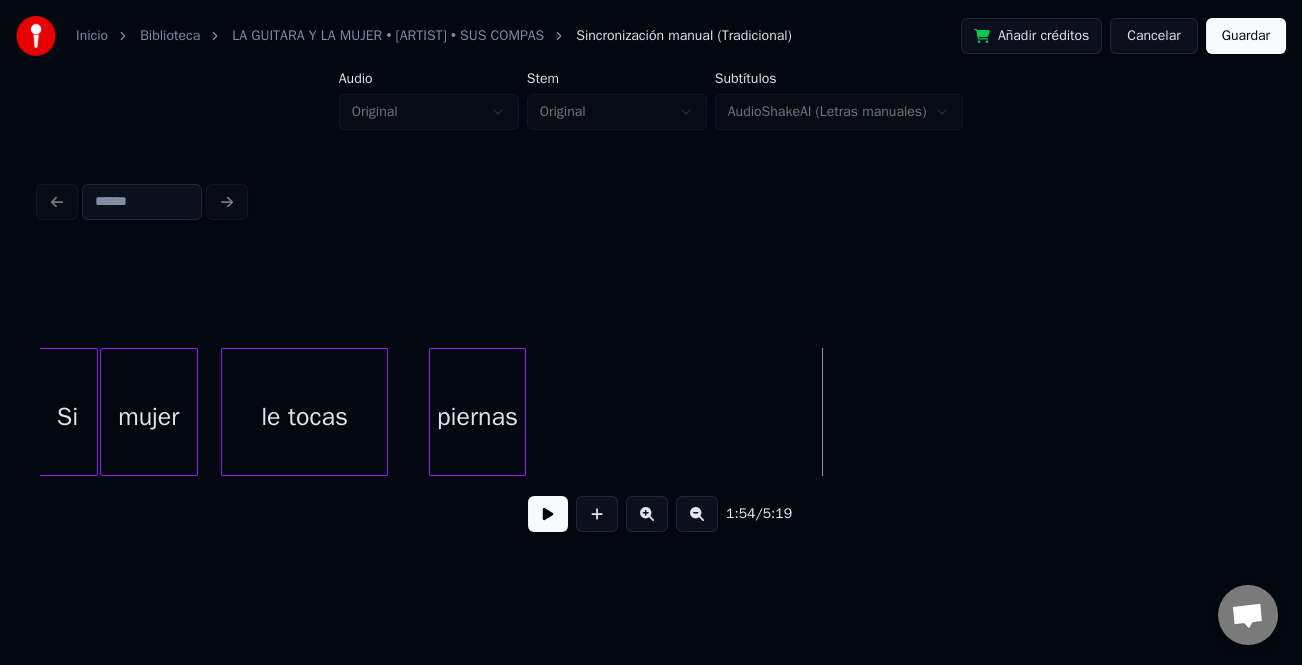 click on "piernas" at bounding box center [478, 417] 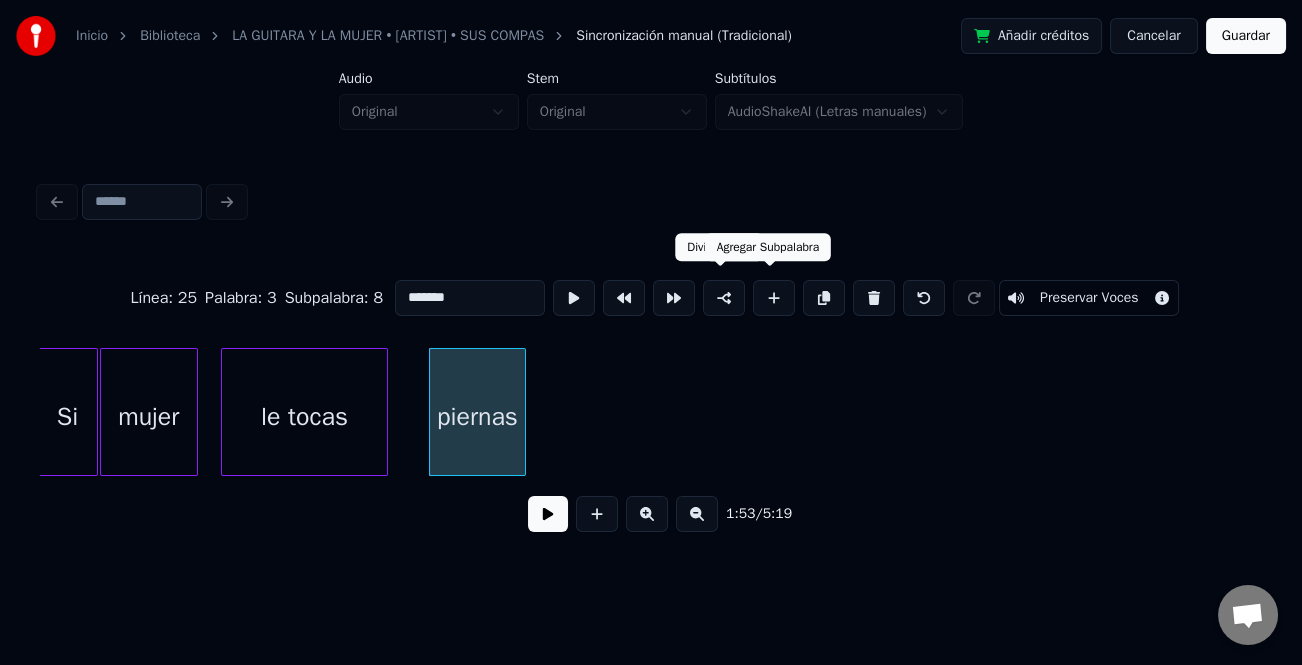 click at bounding box center [774, 298] 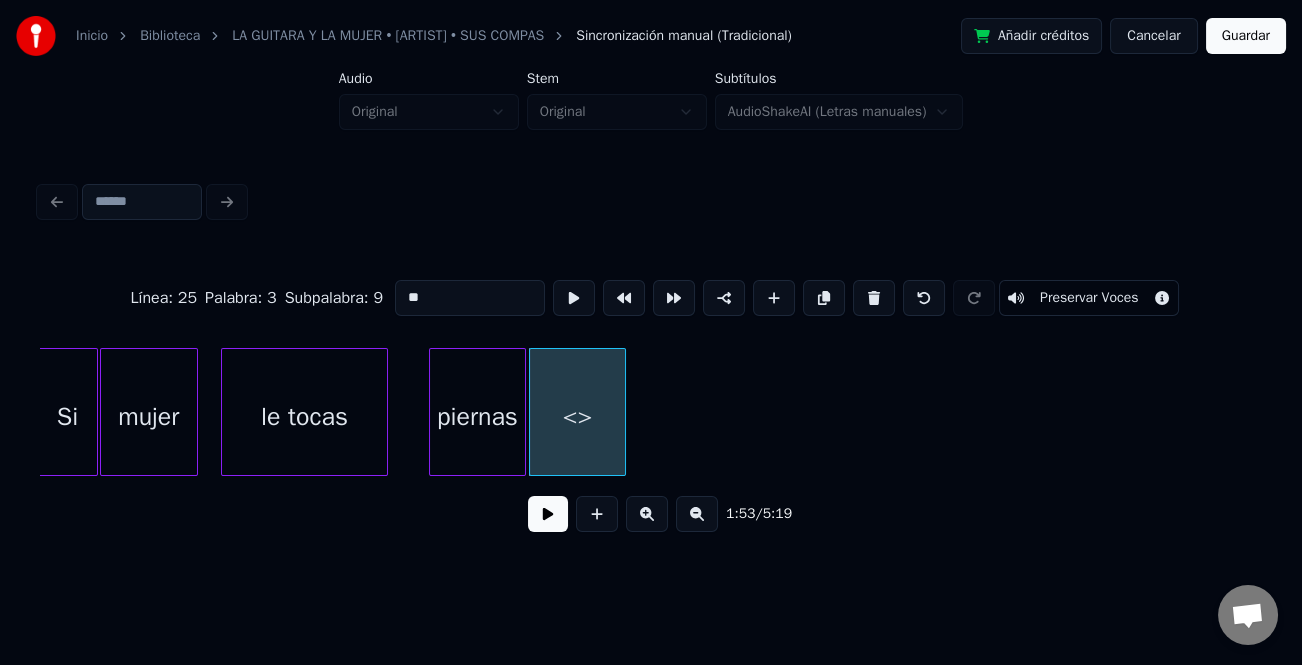 drag, startPoint x: 483, startPoint y: 291, endPoint x: 344, endPoint y: 276, distance: 139.807 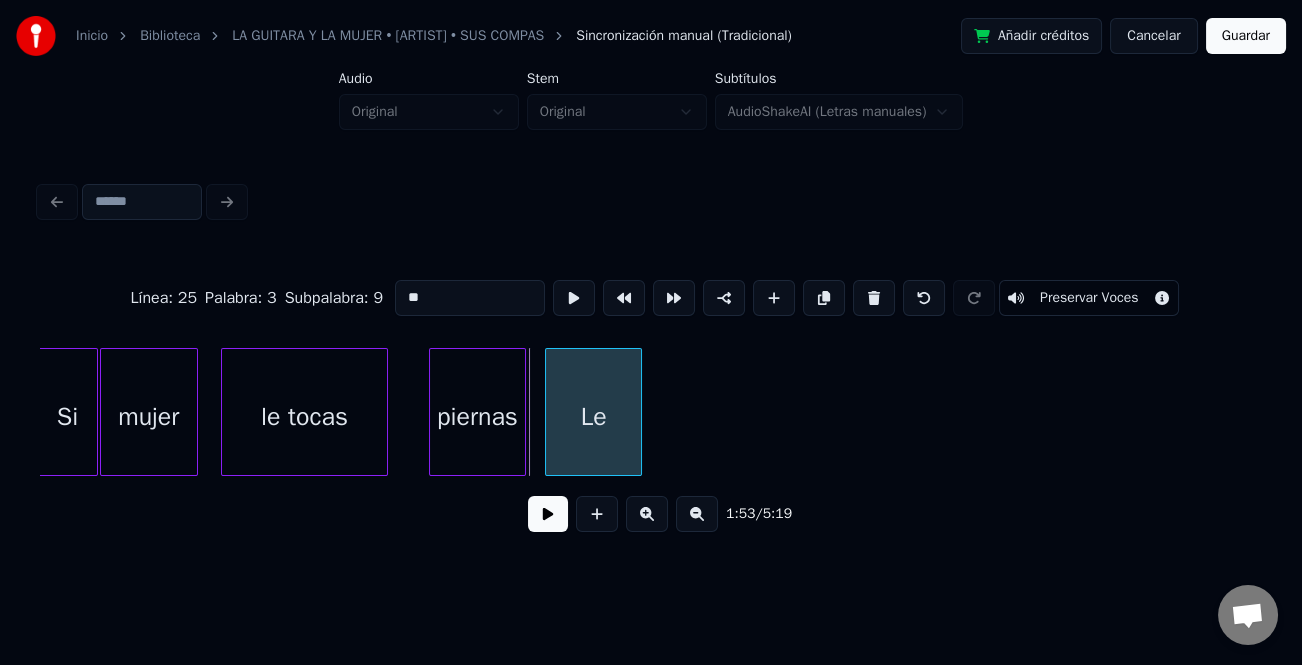 click on "Le" at bounding box center [594, 417] 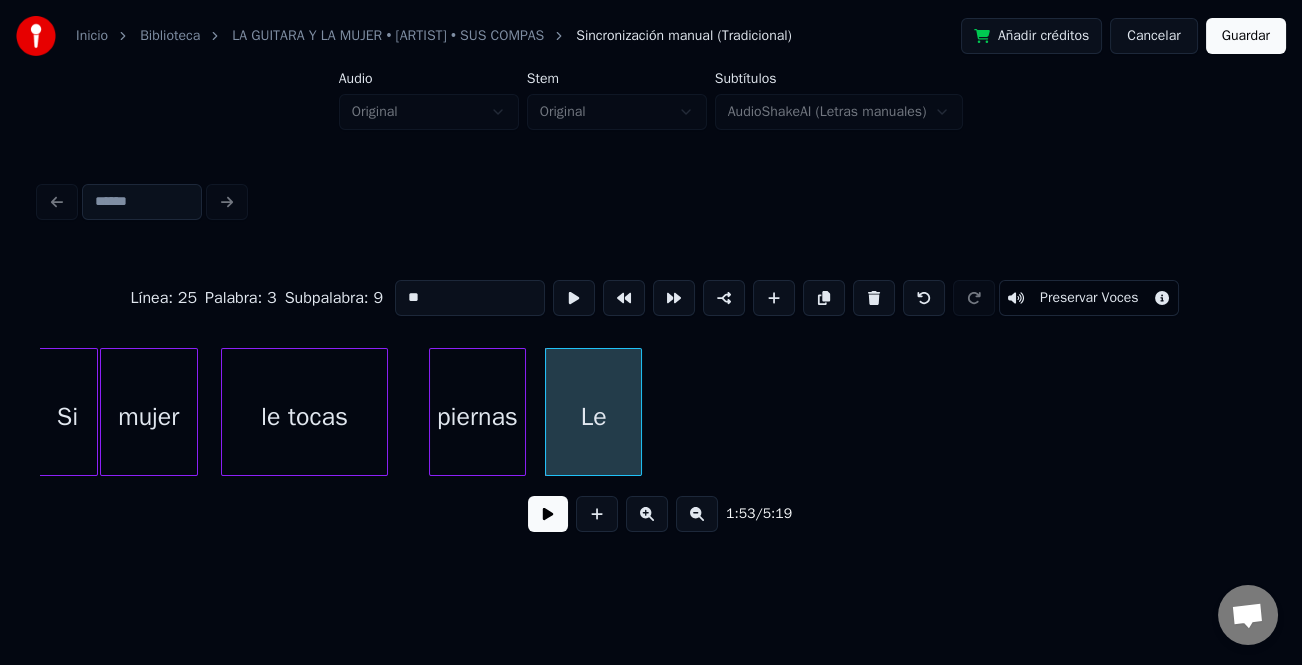 click on "Le" at bounding box center (594, 417) 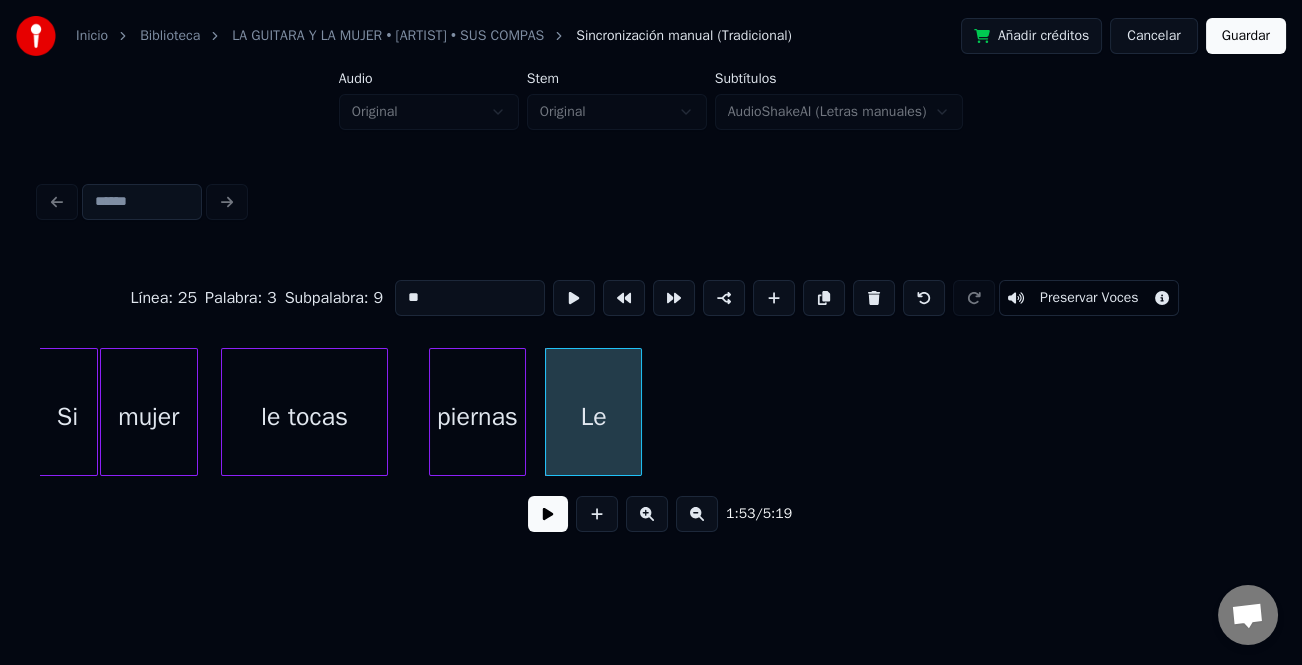 click at bounding box center [774, 298] 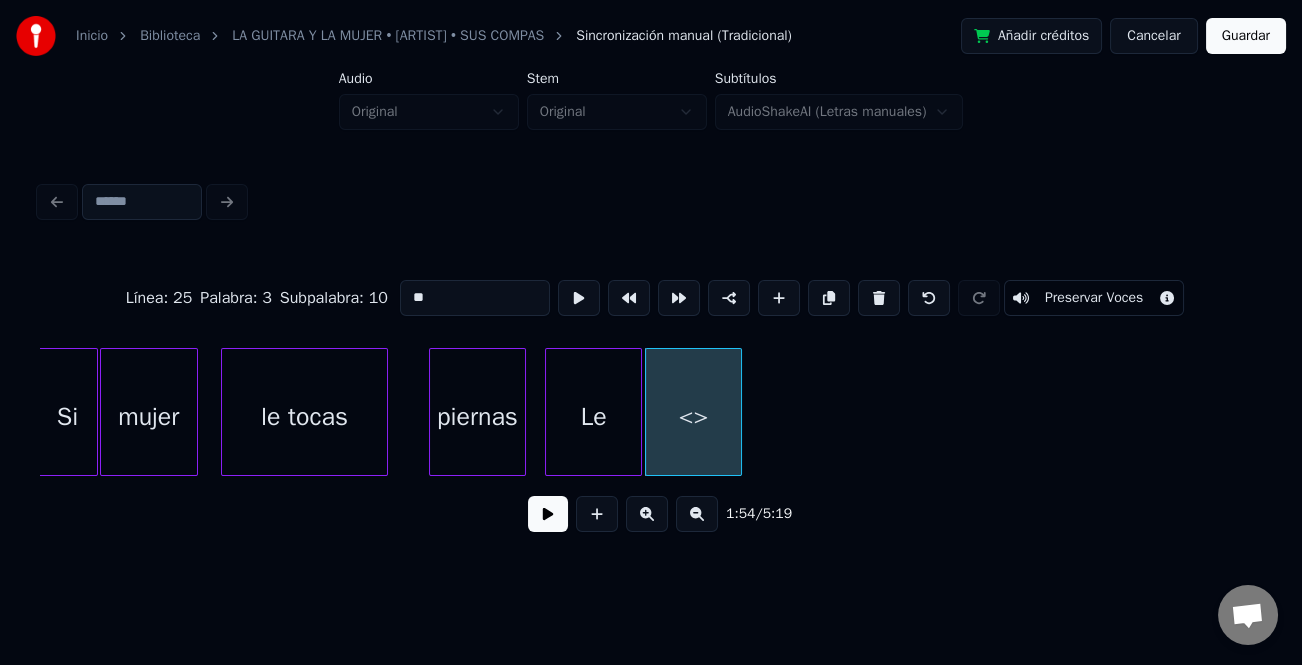 drag, startPoint x: 449, startPoint y: 291, endPoint x: 380, endPoint y: 286, distance: 69.18092 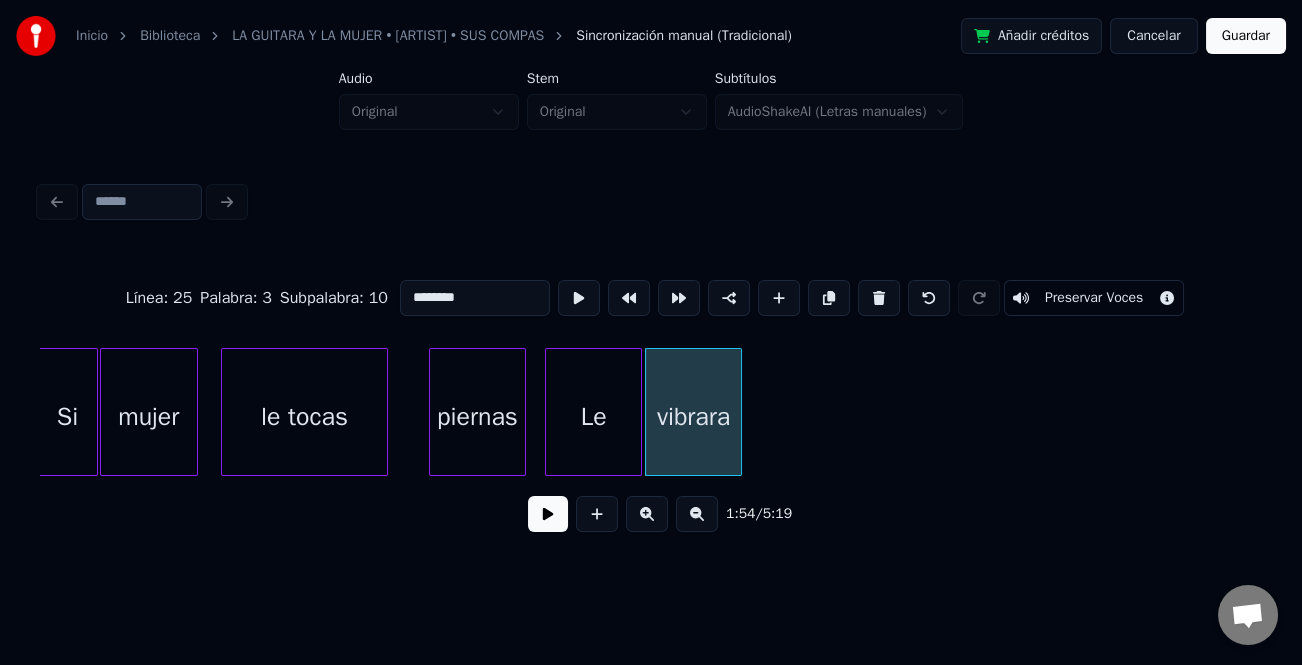 click on "vibrara" at bounding box center [694, 417] 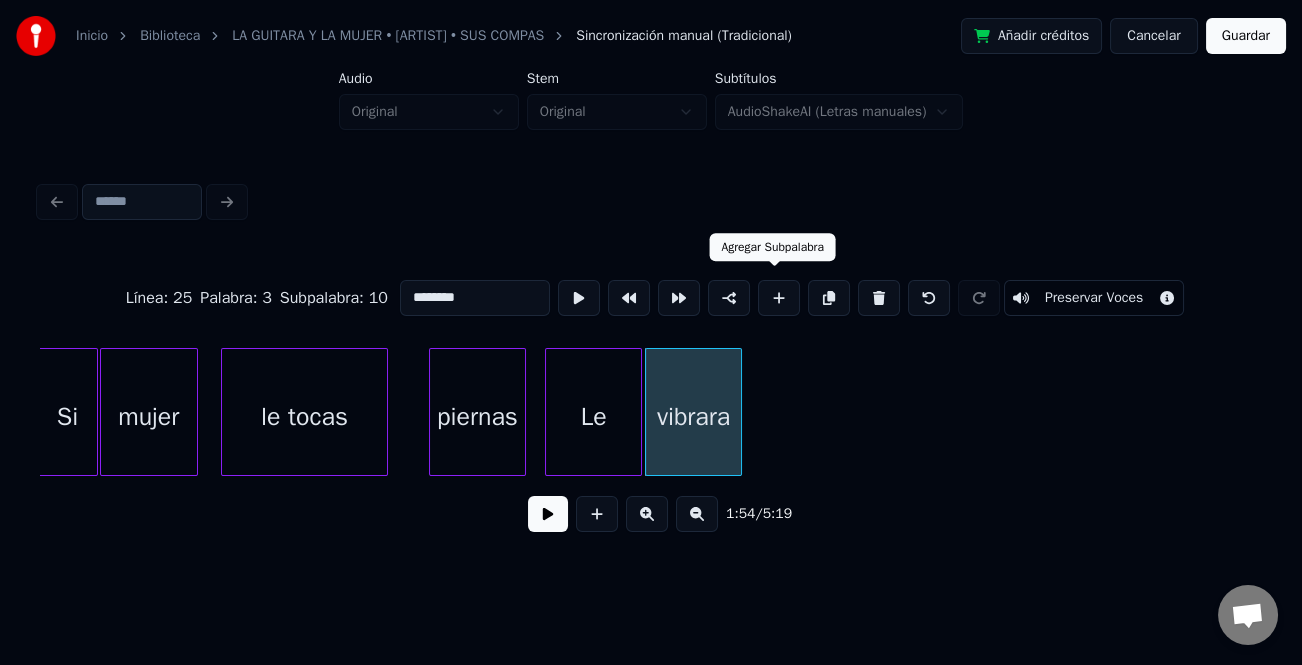 click at bounding box center [779, 298] 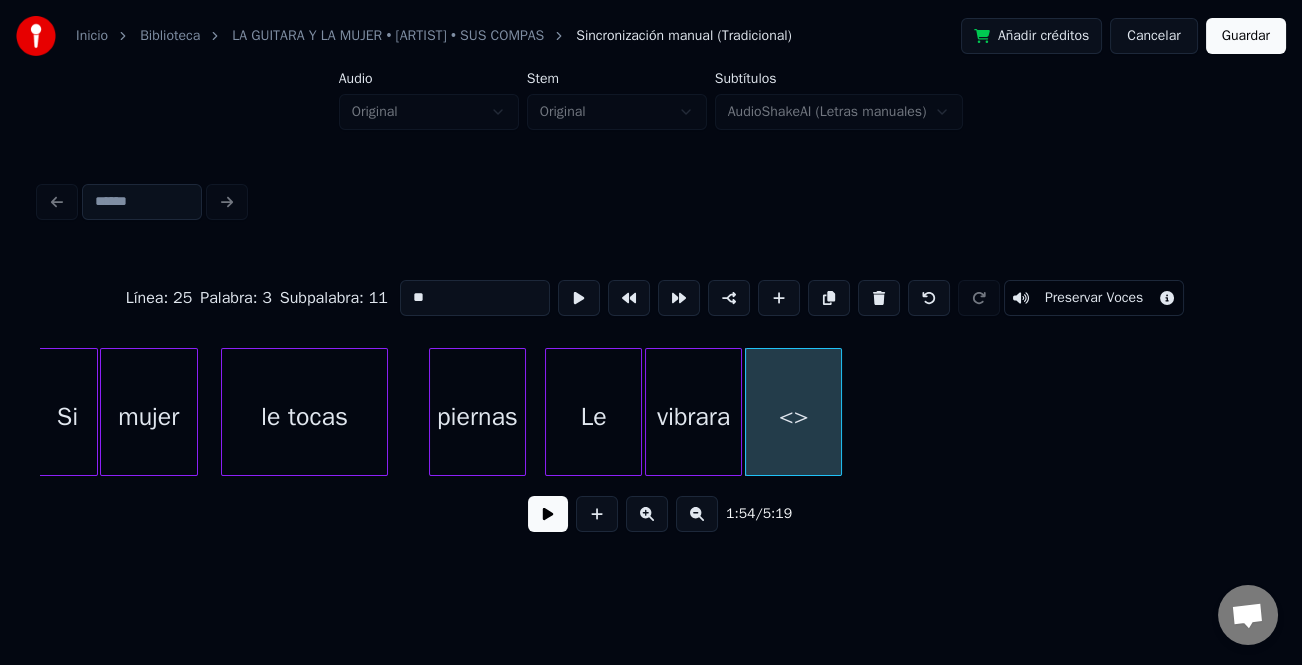 drag, startPoint x: 465, startPoint y: 292, endPoint x: 340, endPoint y: 290, distance: 125.016 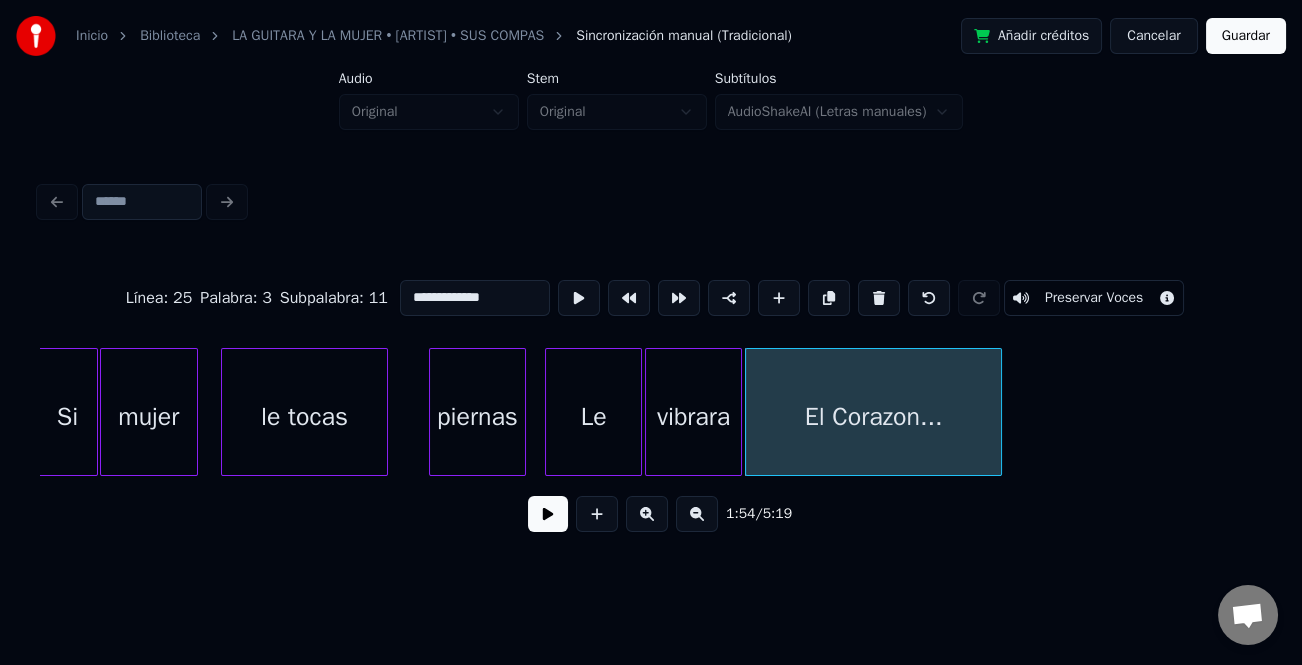 click at bounding box center (998, 412) 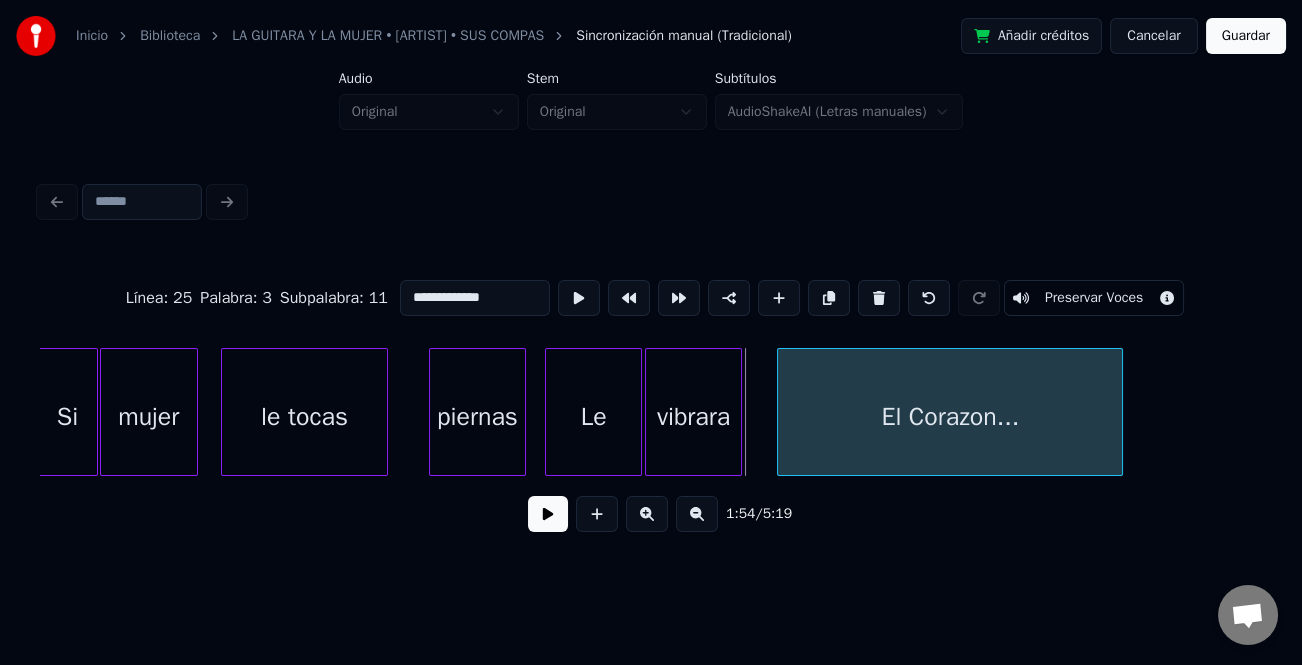 click on "El Corazon..." at bounding box center [950, 417] 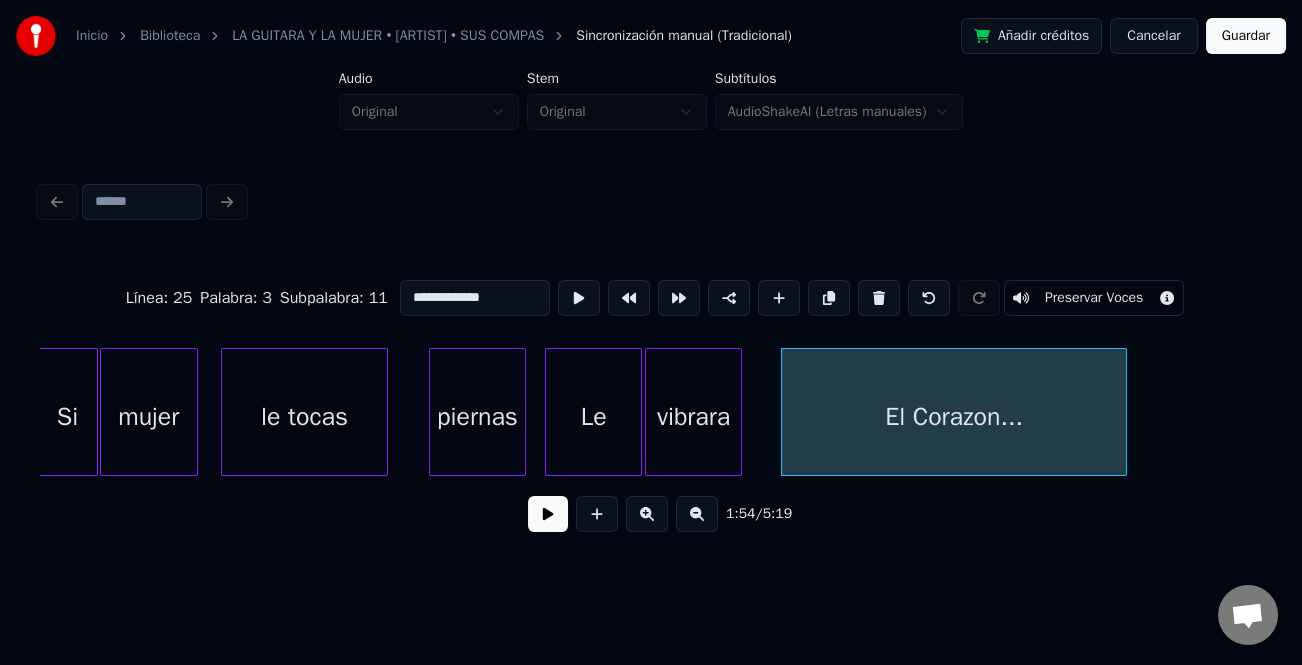 click on "piernas" at bounding box center [478, 417] 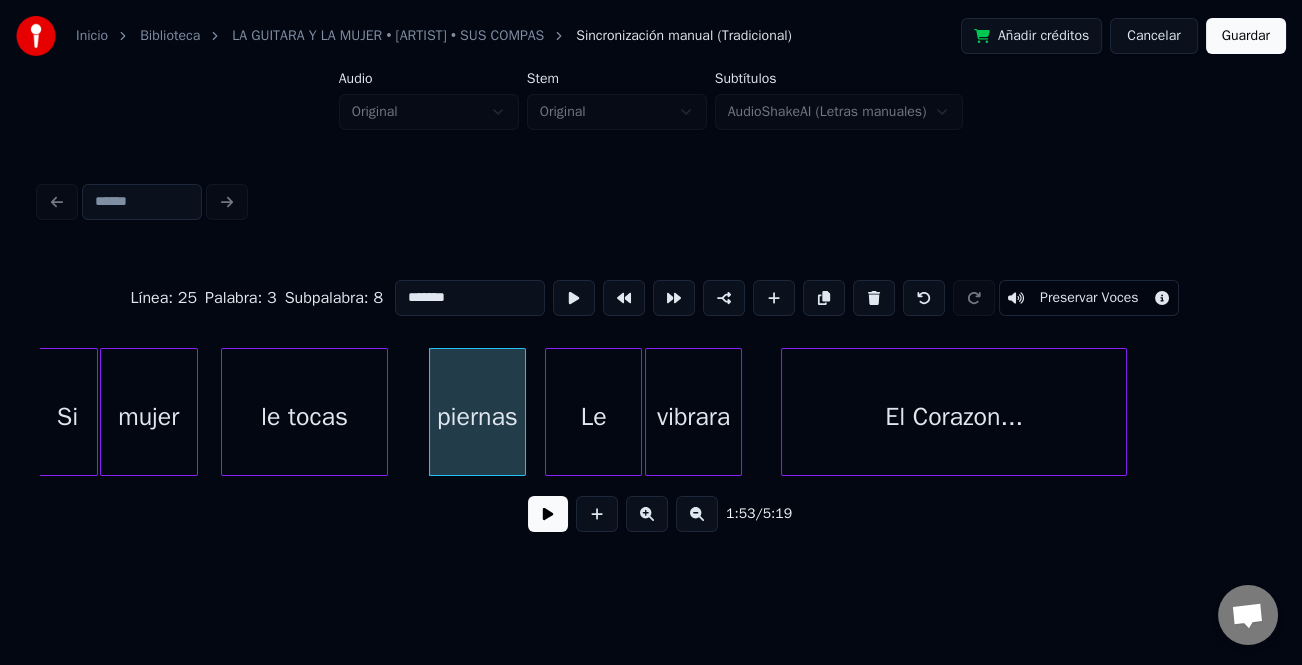 type on "*******" 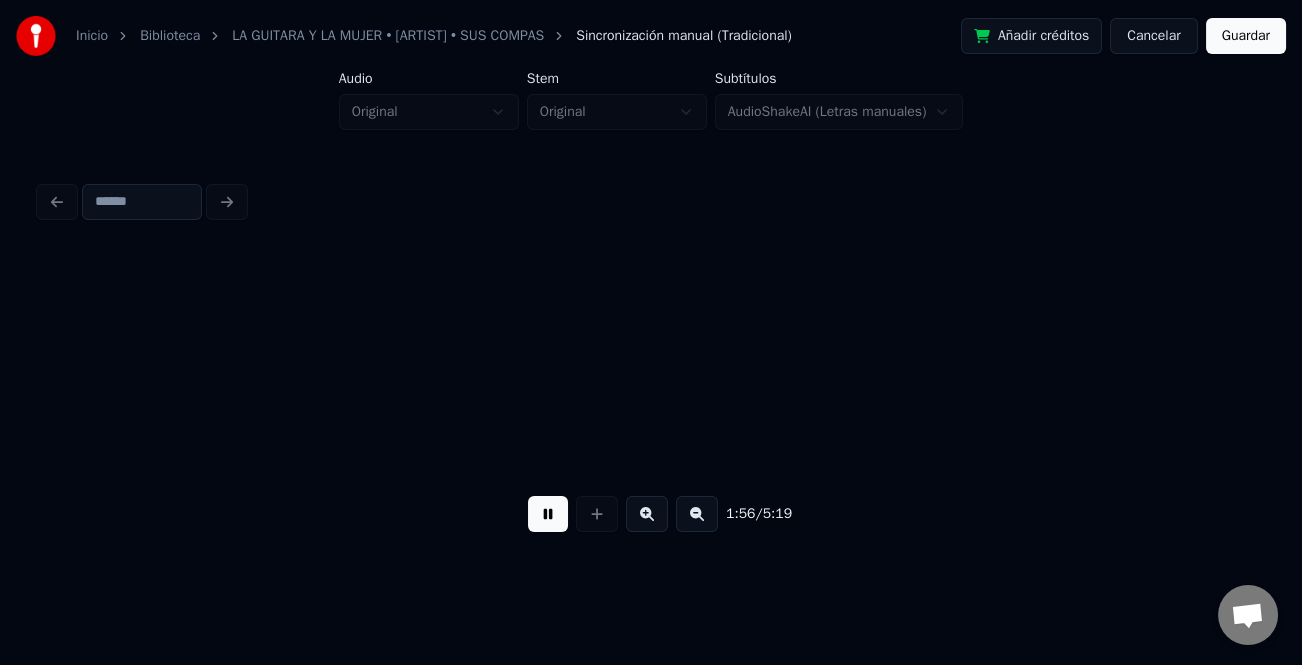 scroll, scrollTop: 0, scrollLeft: 29156, axis: horizontal 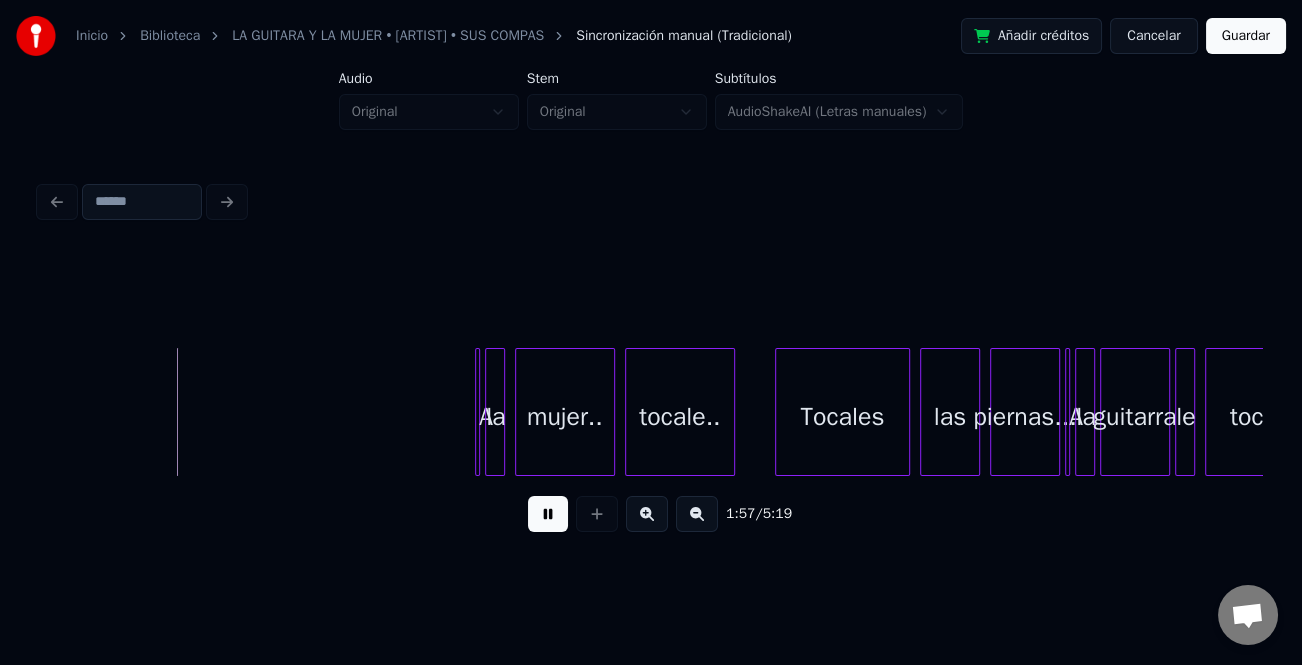 click at bounding box center [548, 514] 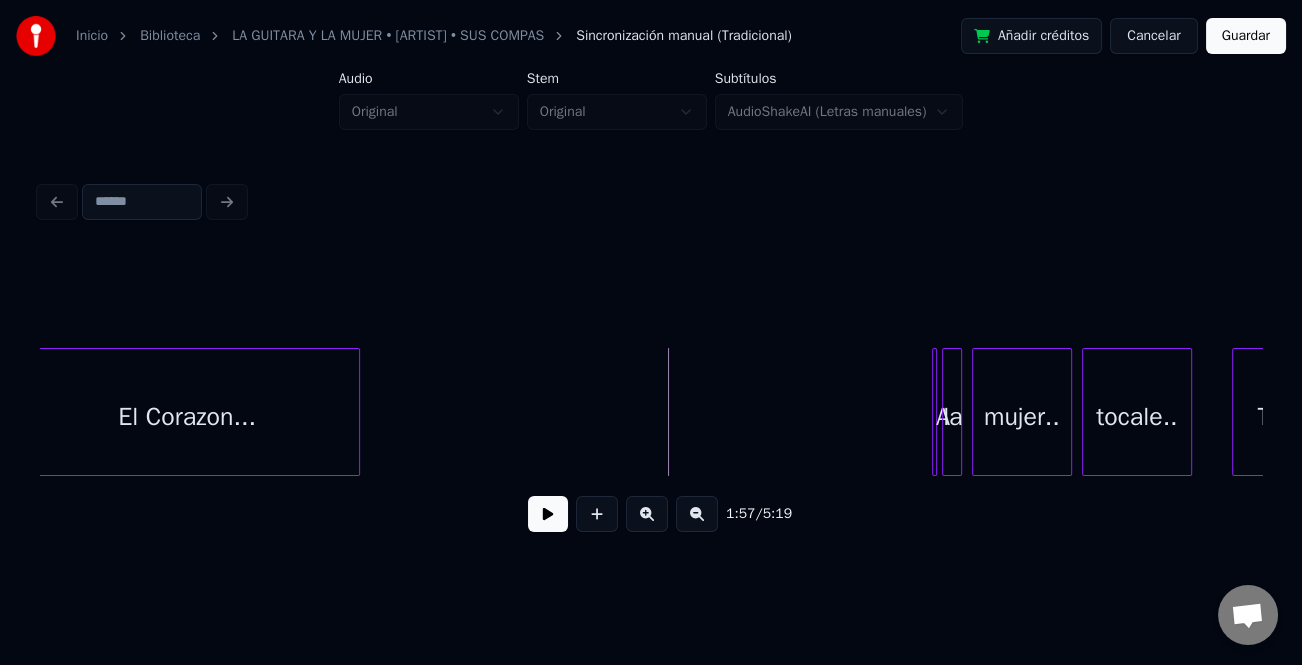 scroll, scrollTop: 0, scrollLeft: 28316, axis: horizontal 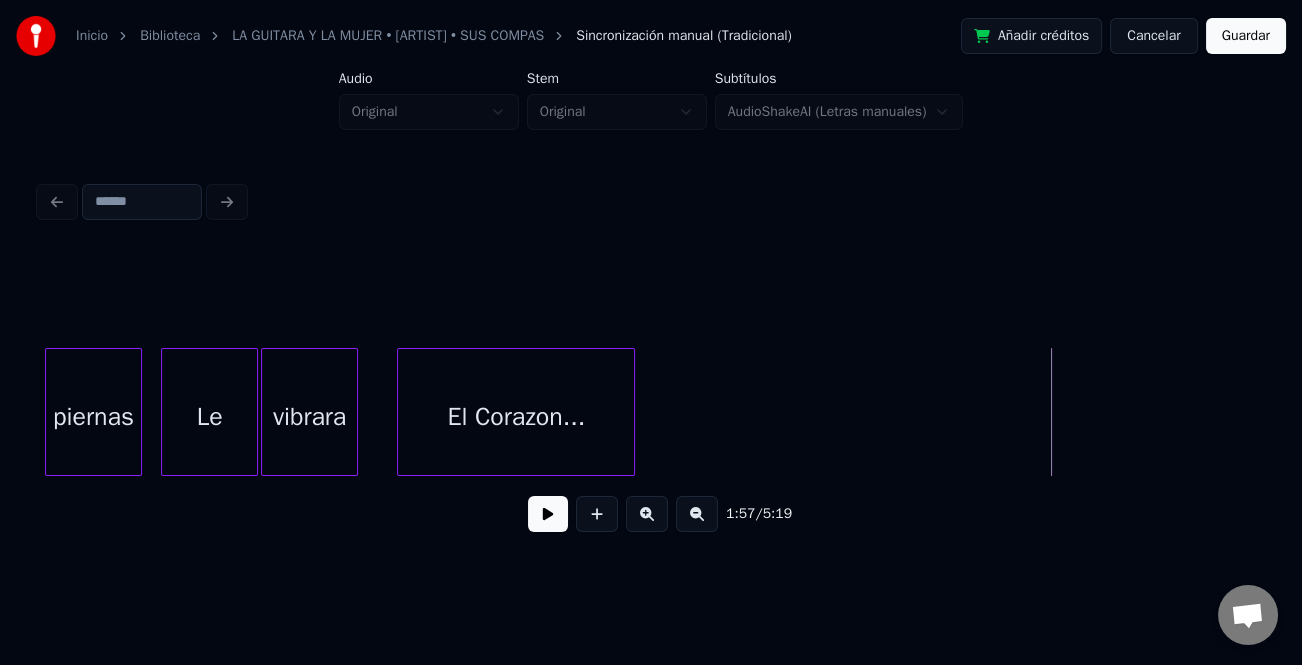 click at bounding box center (631, 412) 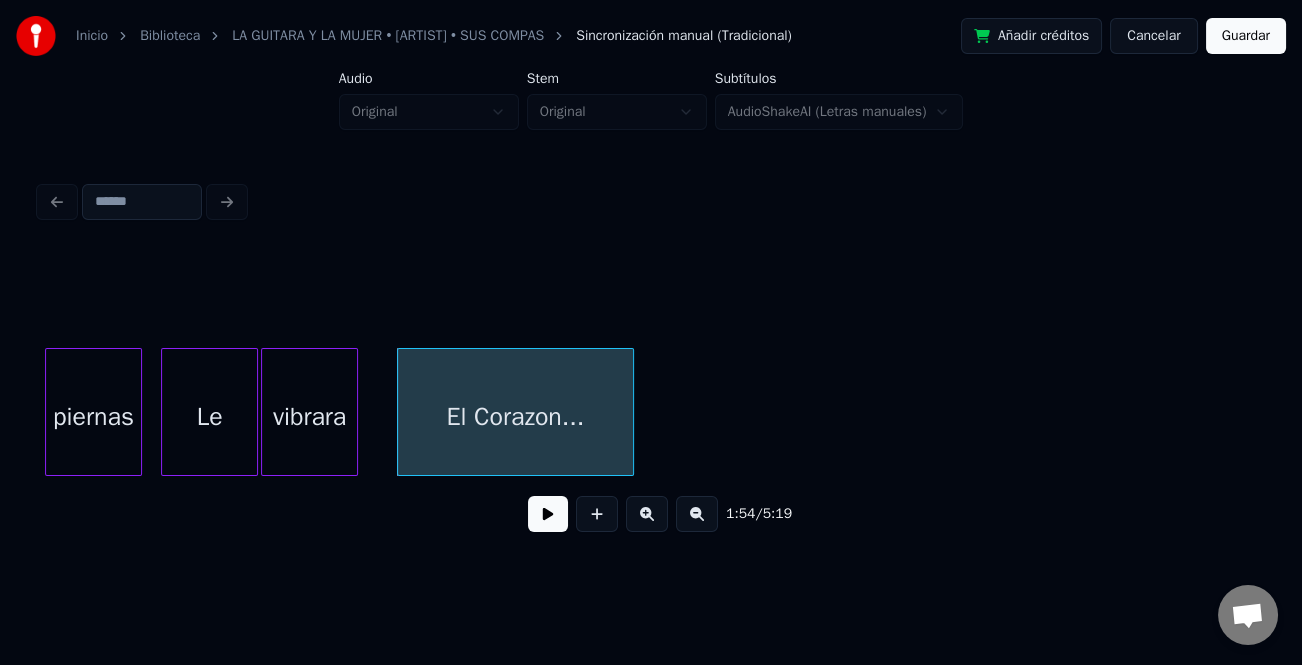 click at bounding box center [548, 514] 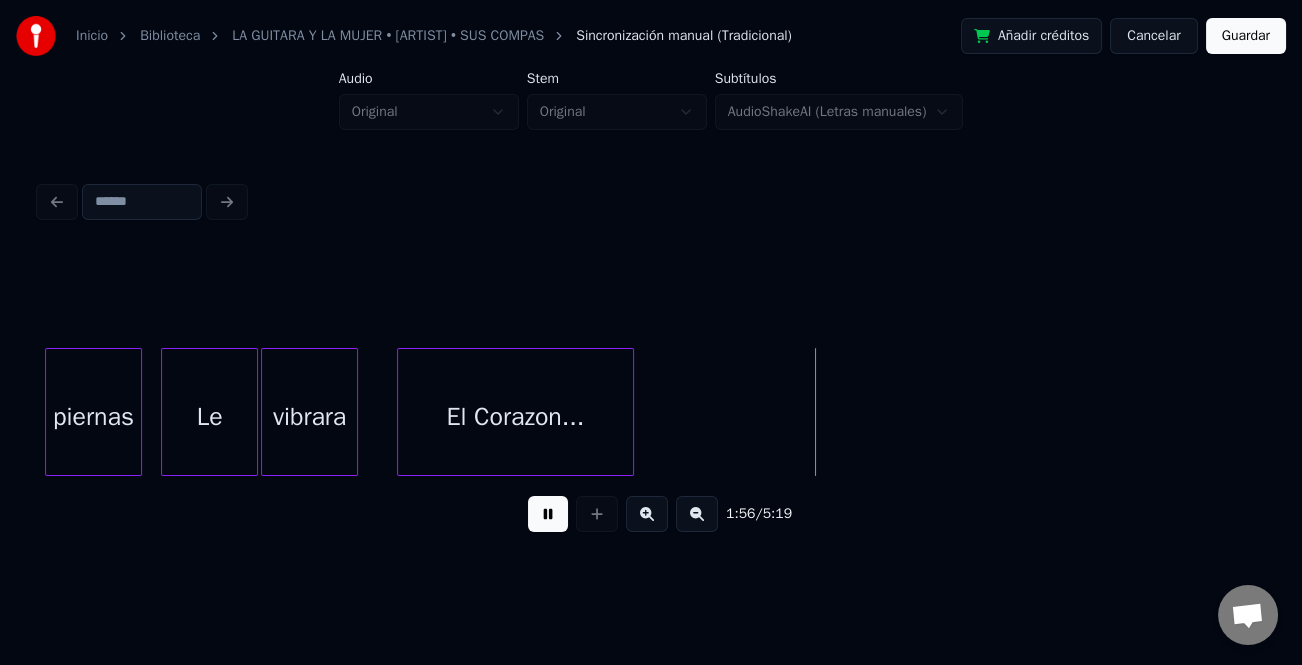 click at bounding box center [548, 514] 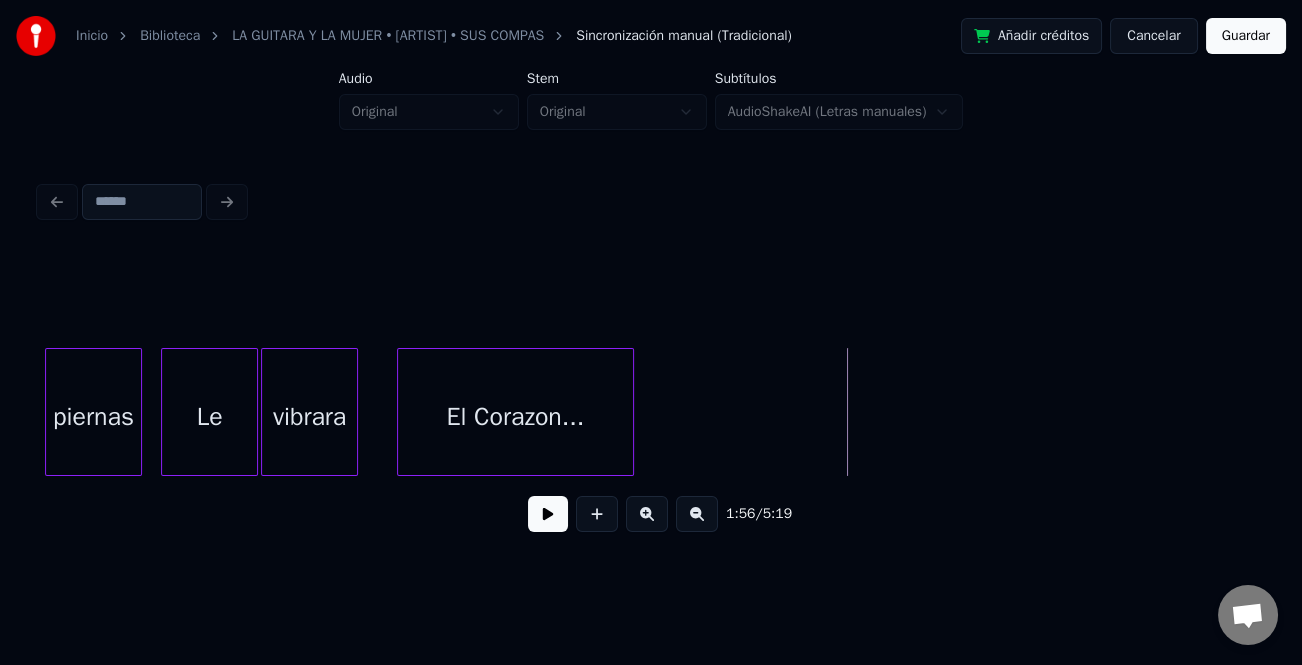 click on "El Corazon... vibrara piernas Le" at bounding box center [11645, 412] 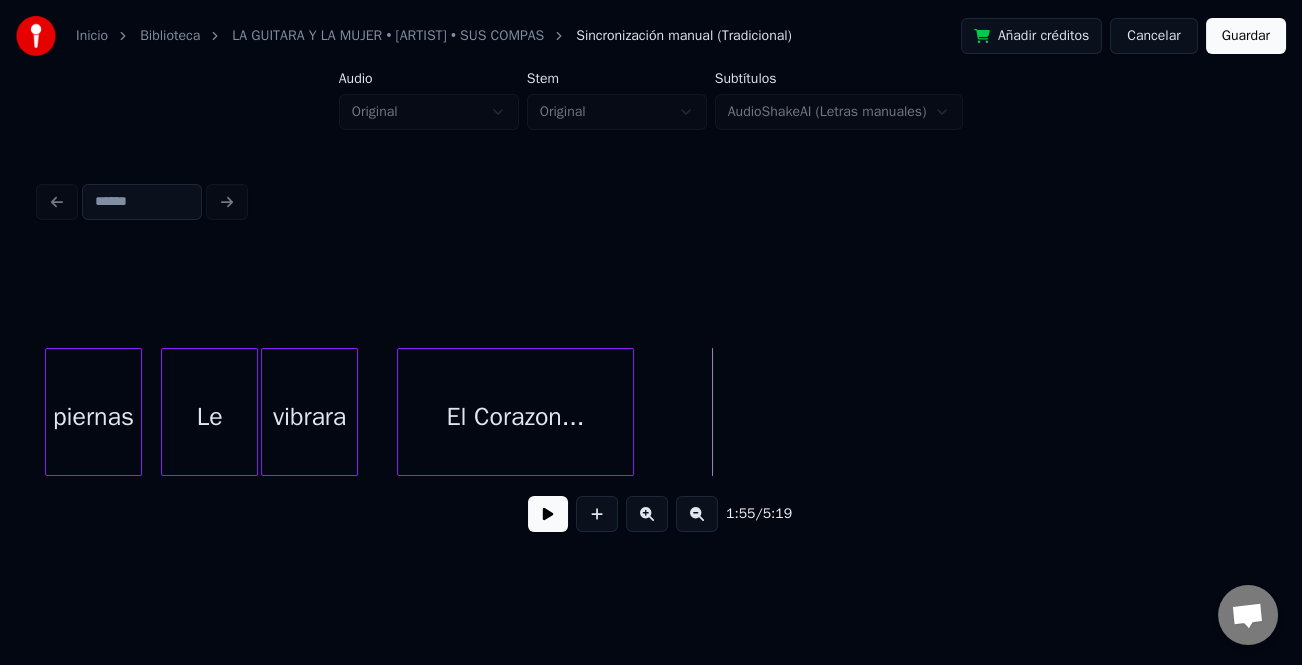 click on "Guardar" at bounding box center (1246, 36) 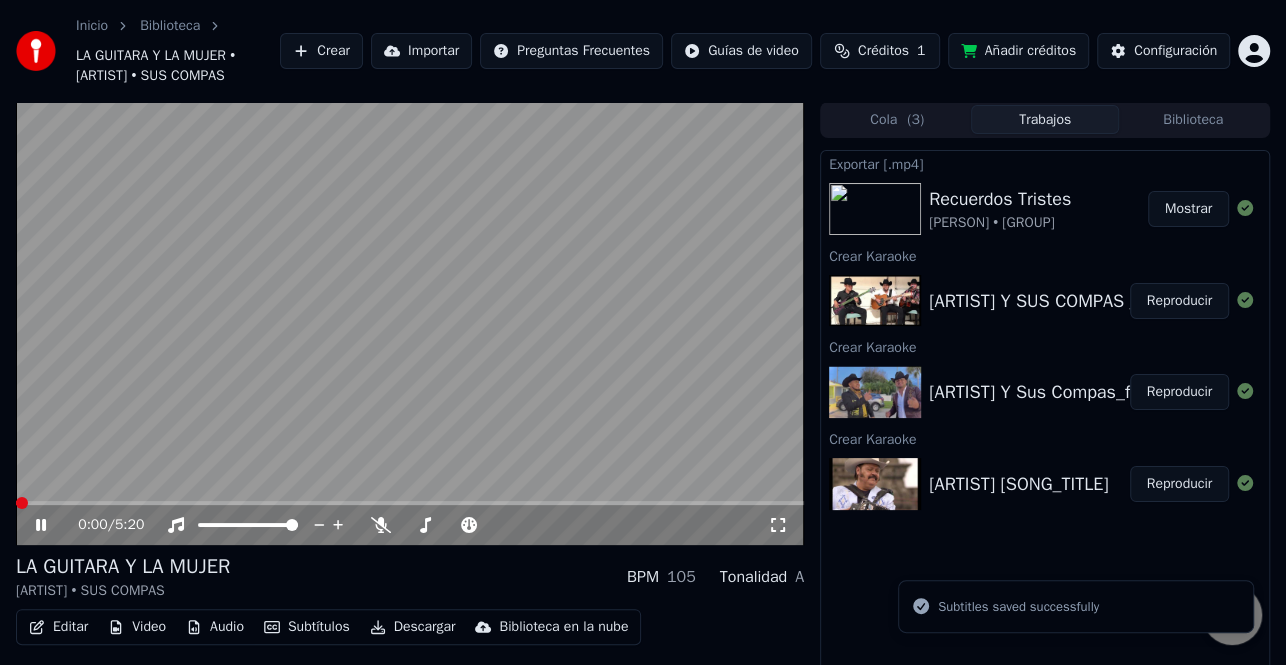 click on "0:00  /  5:20" at bounding box center (410, 525) 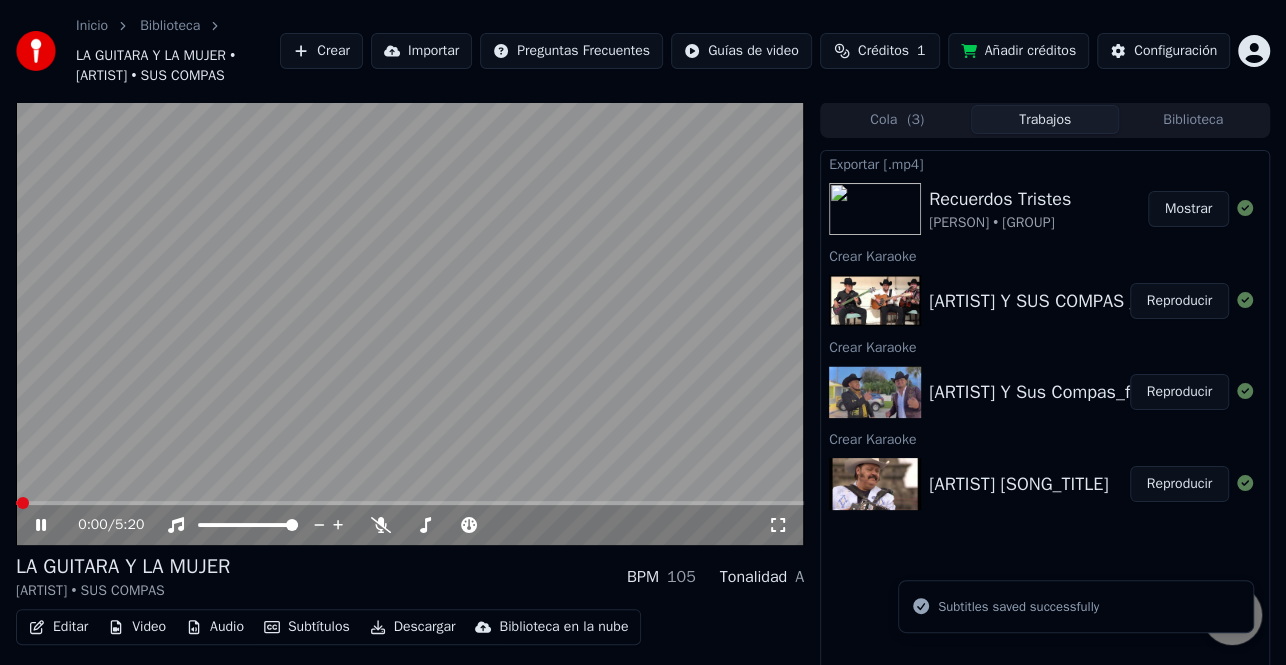click at bounding box center [410, 503] 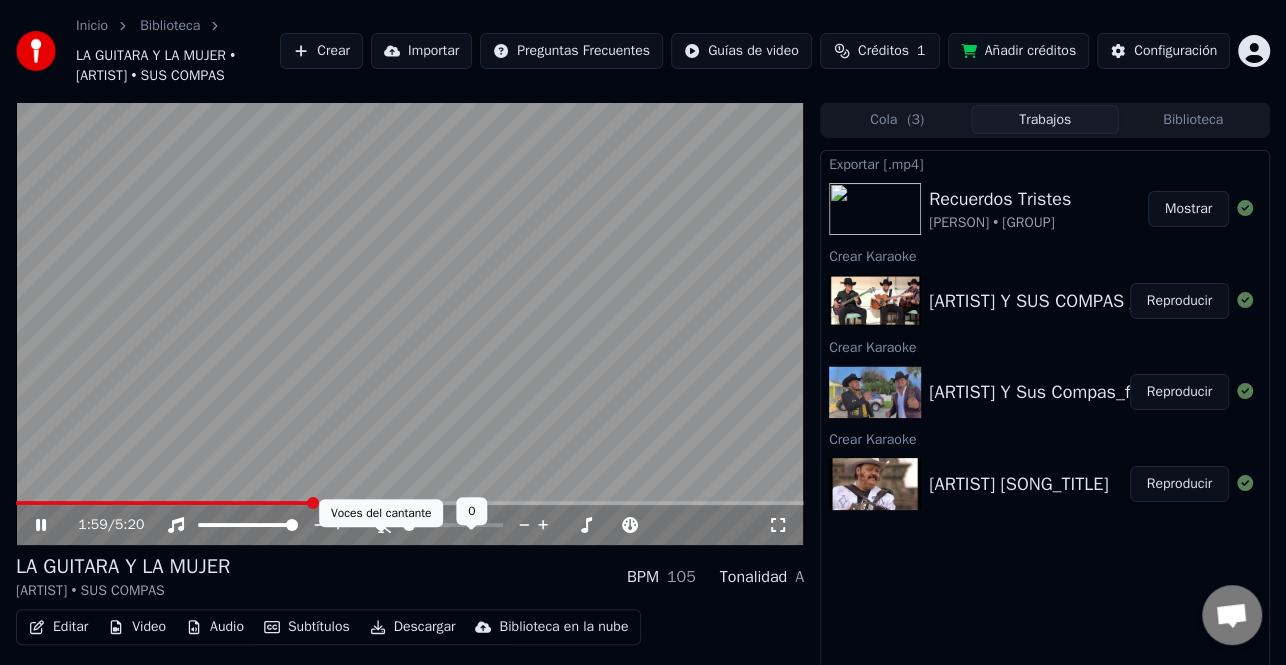 click 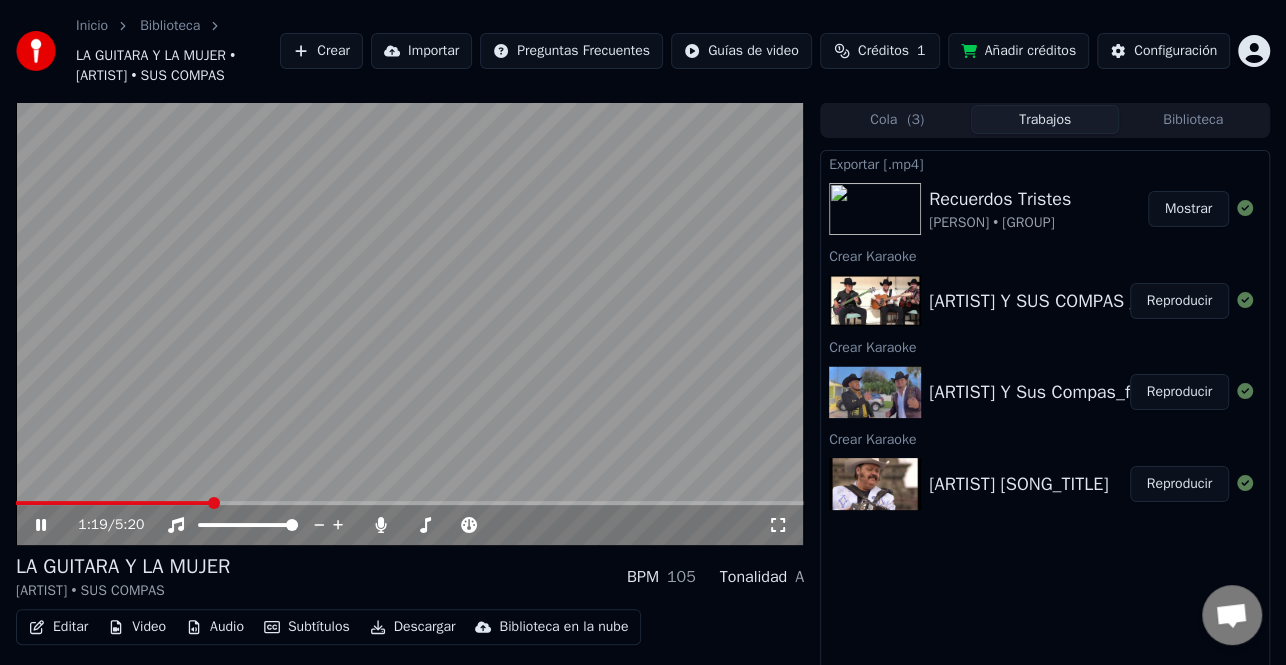 click at bounding box center (113, 503) 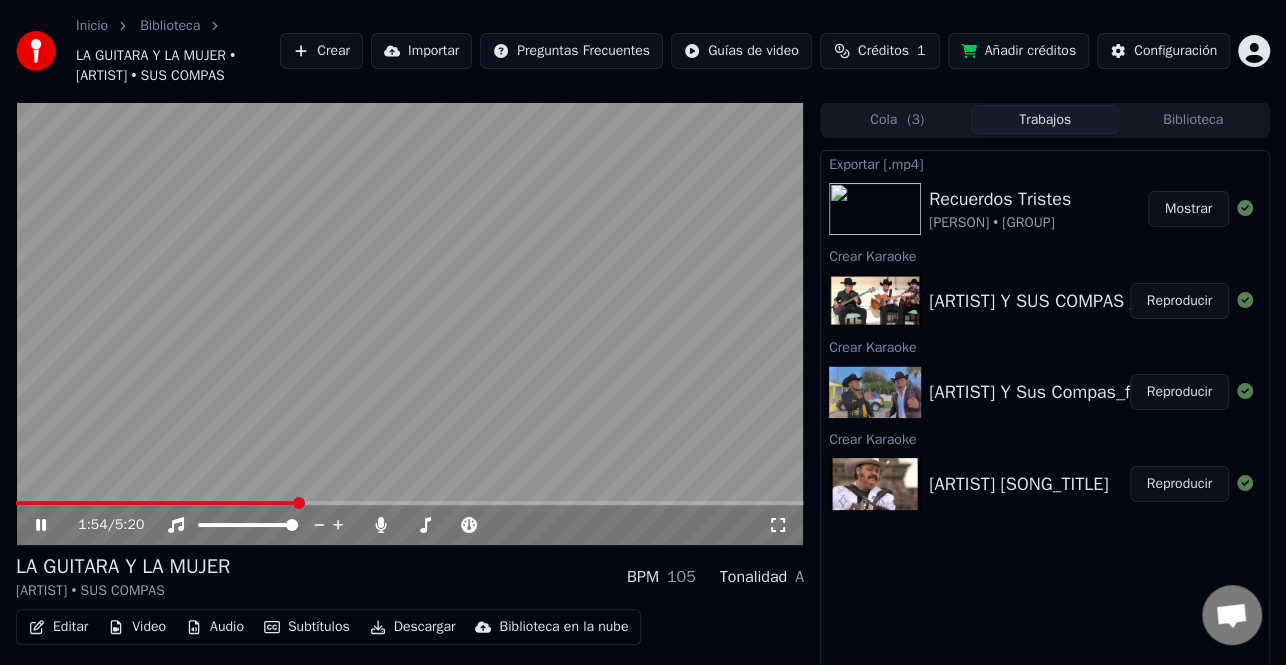 click 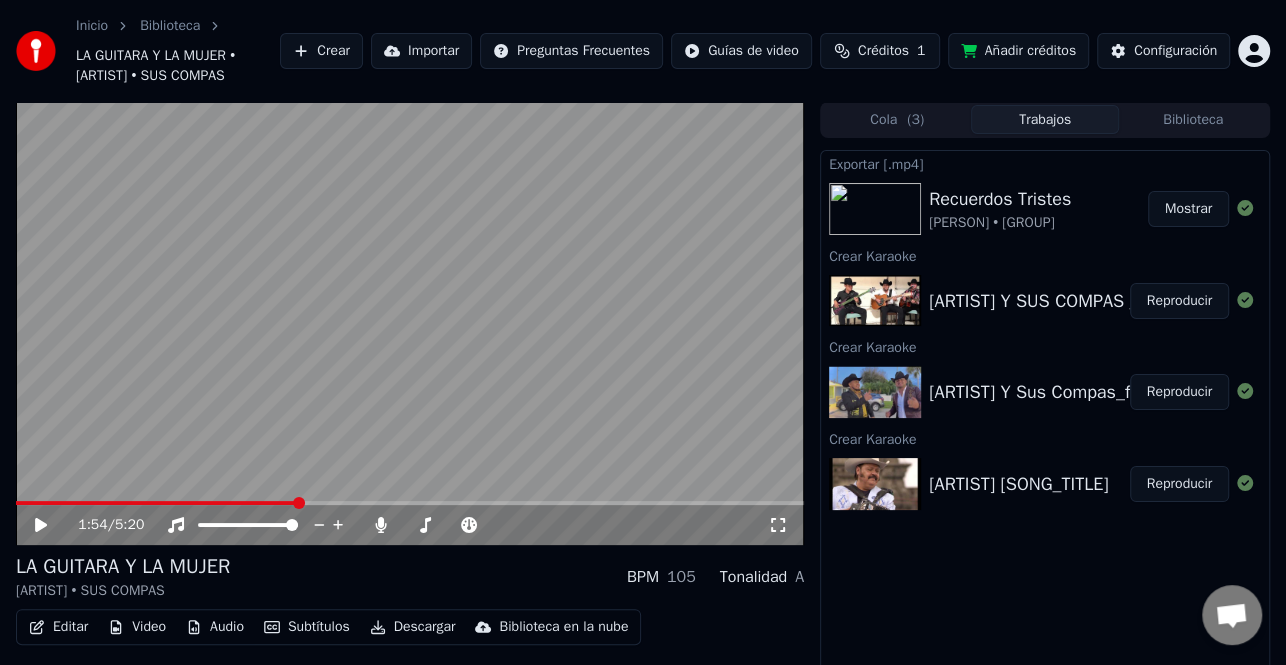 click on "Inicio Biblioteca LA GUITARA Y LA MUJER • [ARTIST] • SUS COMPAS Crear Importar Preguntas Frecuentes Guías de video Créditos 1 Añadir créditos Configuración 1:54 / 5:20 LA GUITARA Y LA MUJER [ARTIST] • SUS COMPAS BPM 105 Tonalidad A Editar Video Audio Subtítulos Descargar Biblioteca en la nube Sincronización manual Descargar video Abrir Pantalla Doble Cola ( 3 ) Trabajos Biblioteca Exportar [.mp4] Recuerdos Tristes [ARTIST] • *[ARTIST]* Mostrar Crear Karaoke [ARTIST] Y SUS COMPAS _LA GUITARA Y LA MUJER cover Reproducir Crear Karaoke [ARTIST] Y Sus Compas_feat [ARTIST] Reproducir Crear Karaoke [ARTIST] Recuerdos Tristes Reproducir" at bounding box center [643, 332] 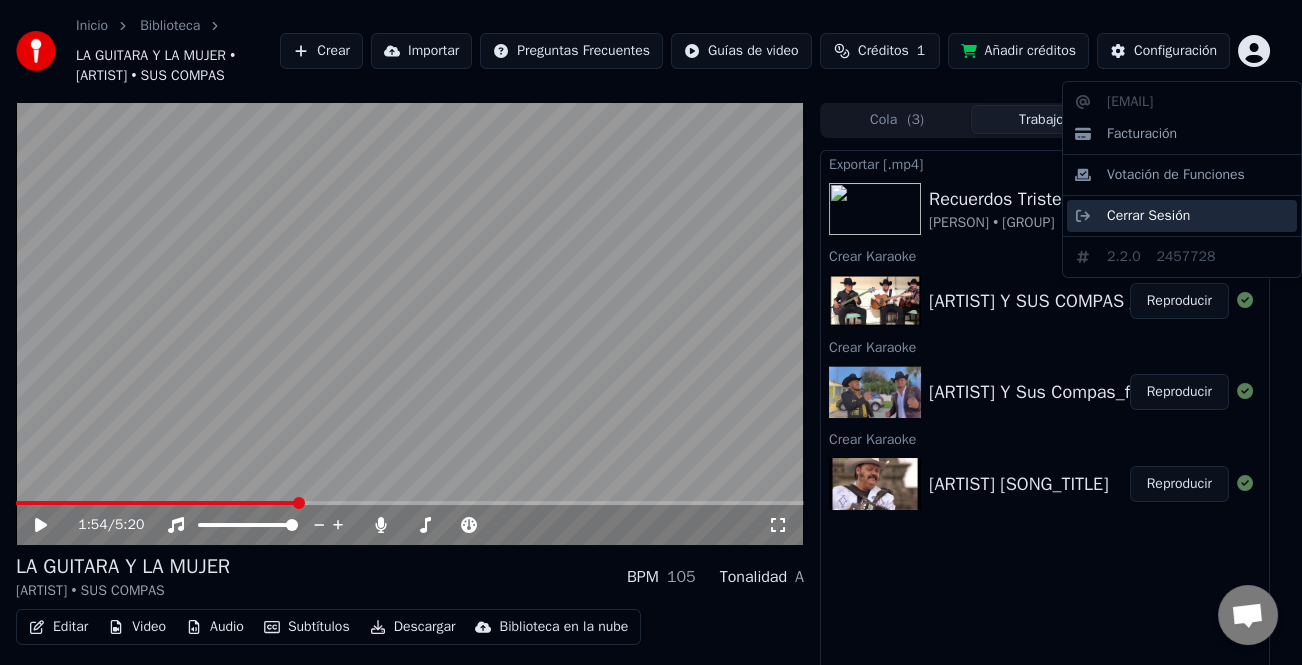 click on "Cerrar Sesión" at bounding box center (1148, 216) 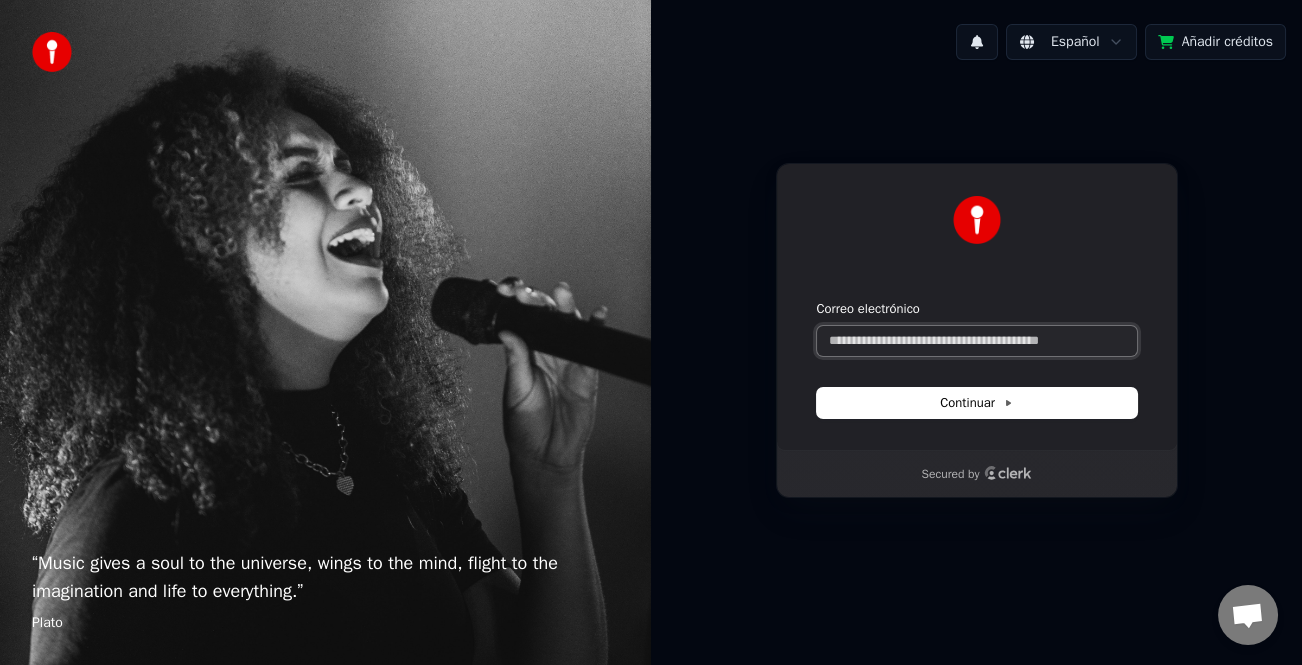 click on "Correo electrónico" at bounding box center [977, 341] 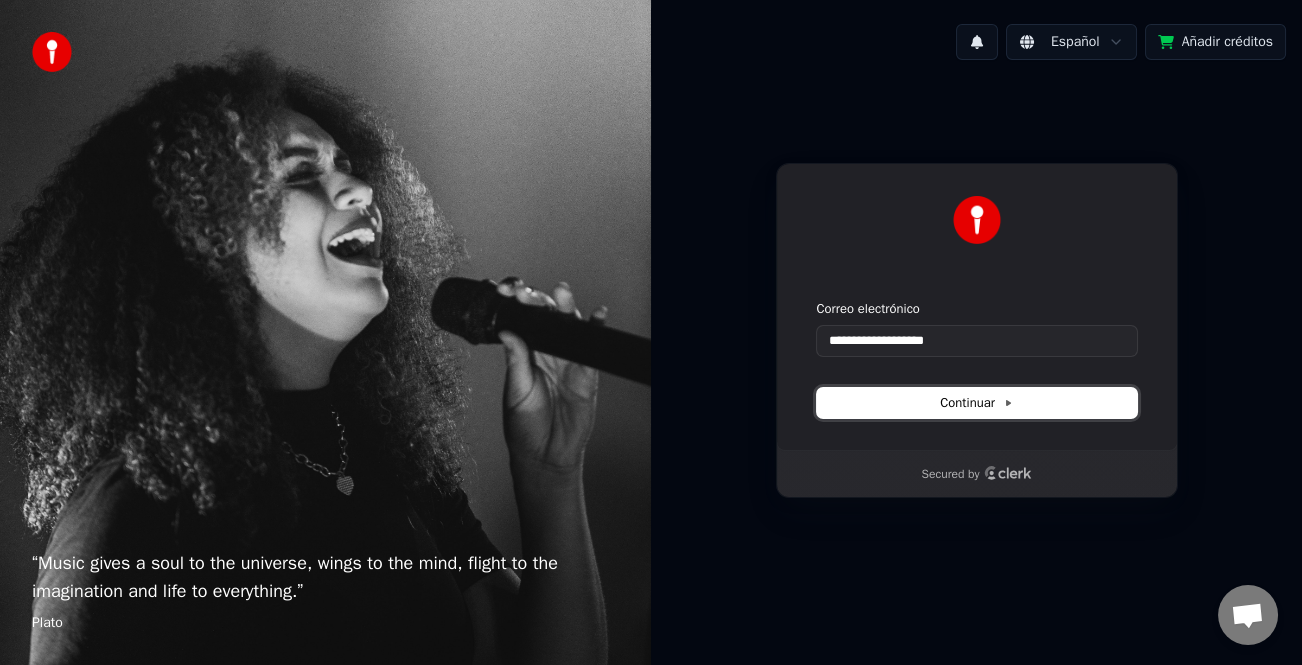 click on "Continuar" at bounding box center [977, 403] 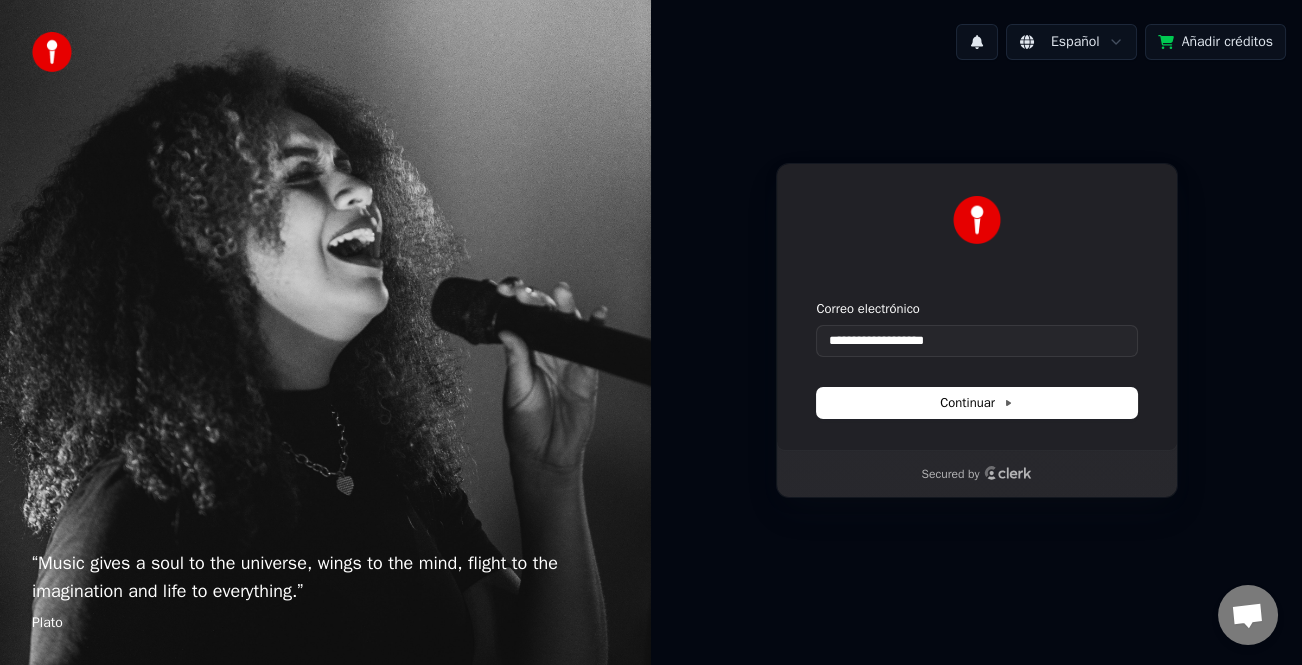 type on "**********" 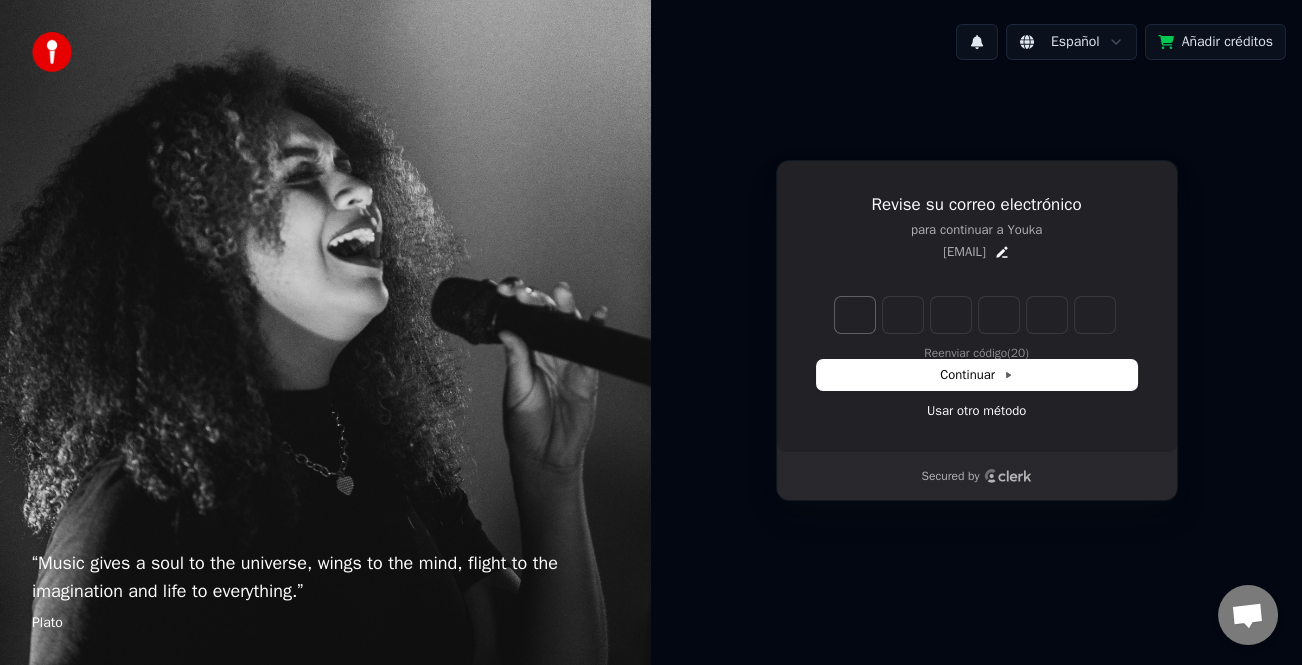 type on "******" 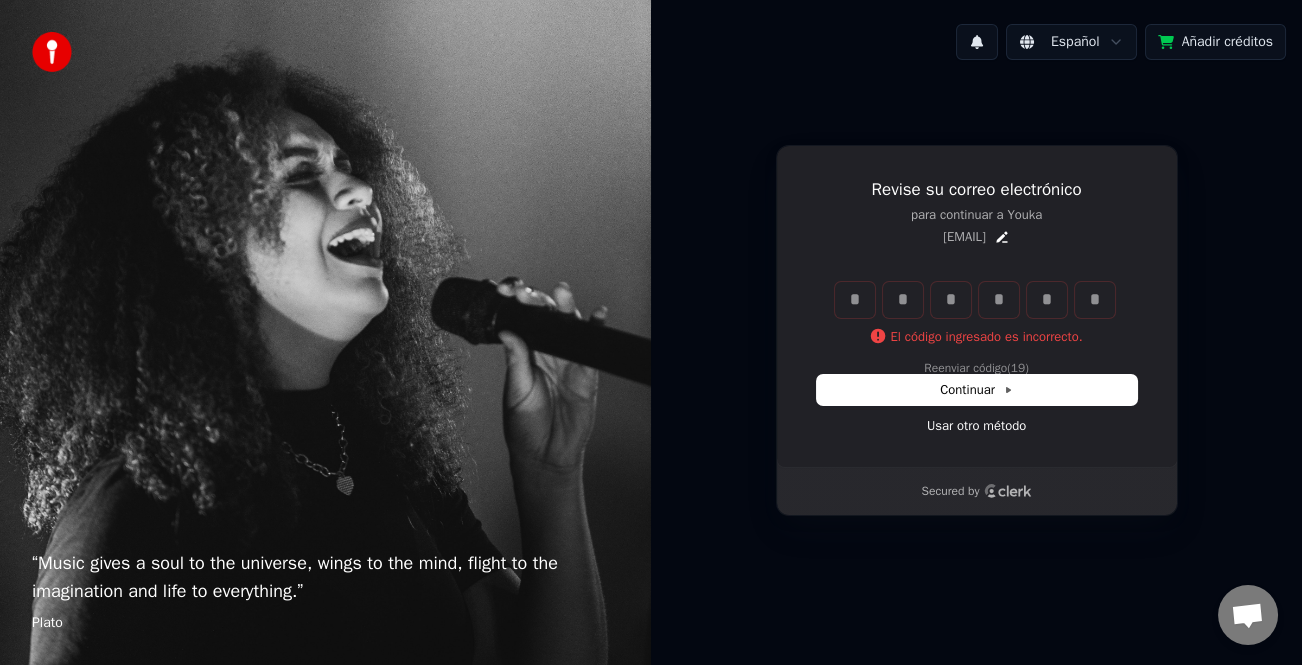 type 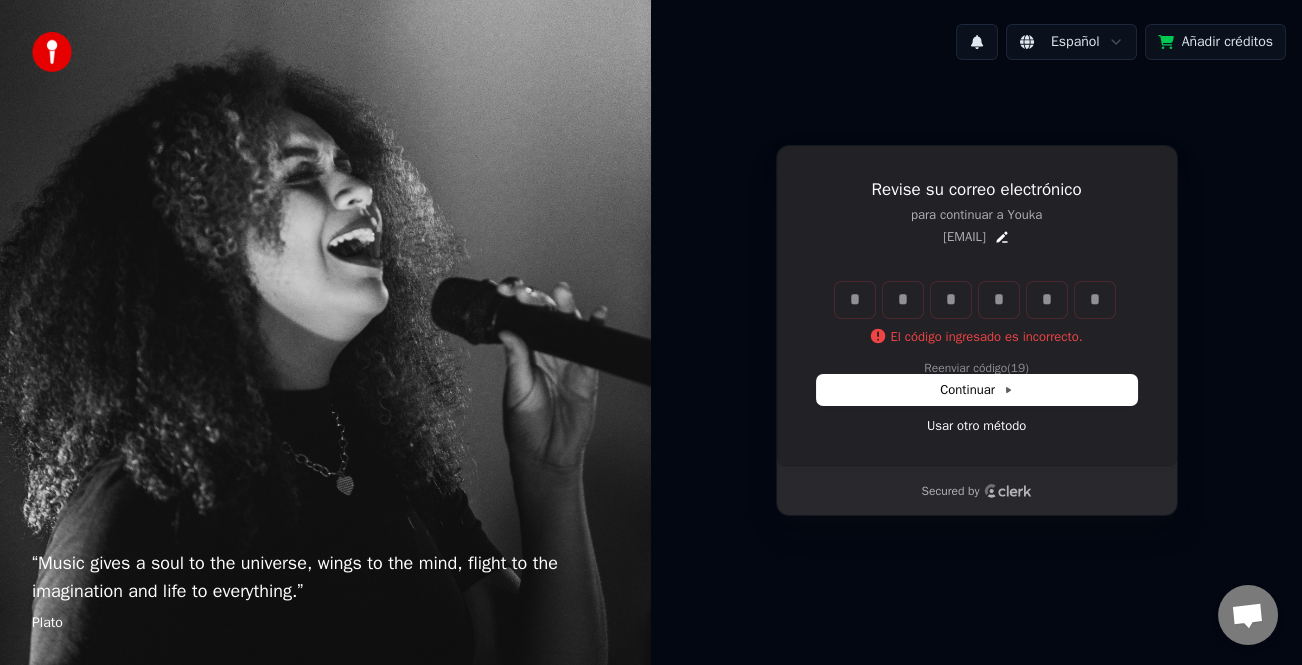 type 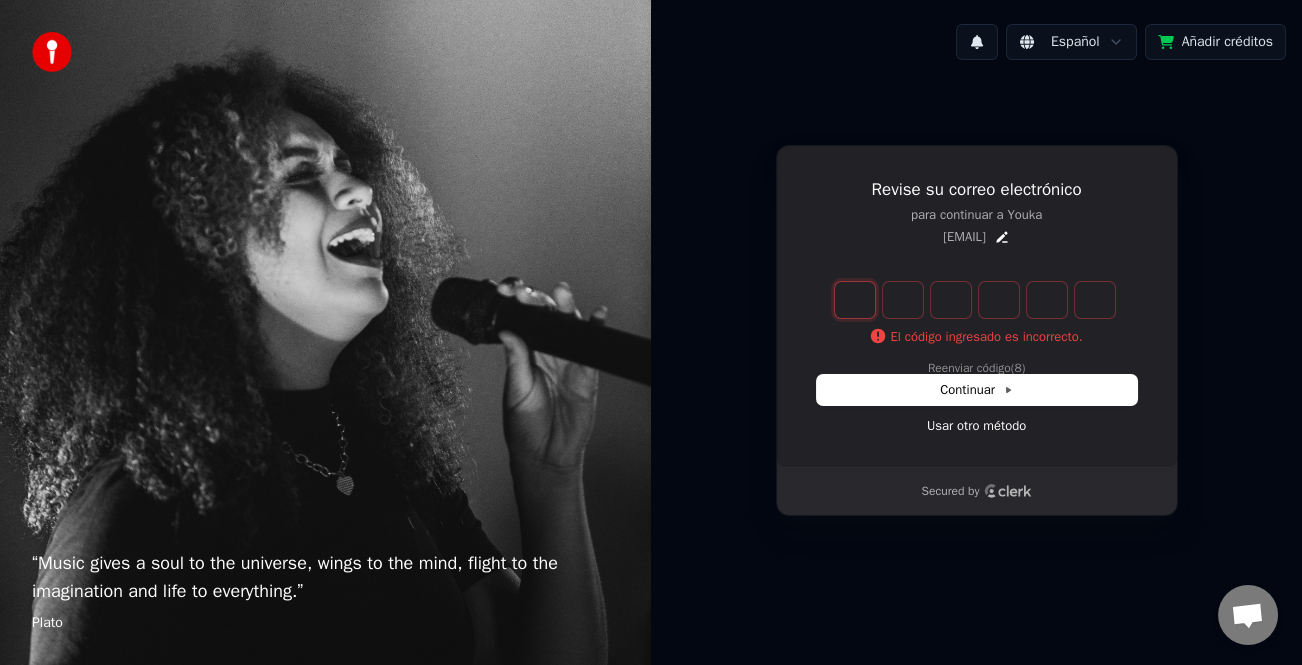 click at bounding box center [855, 300] 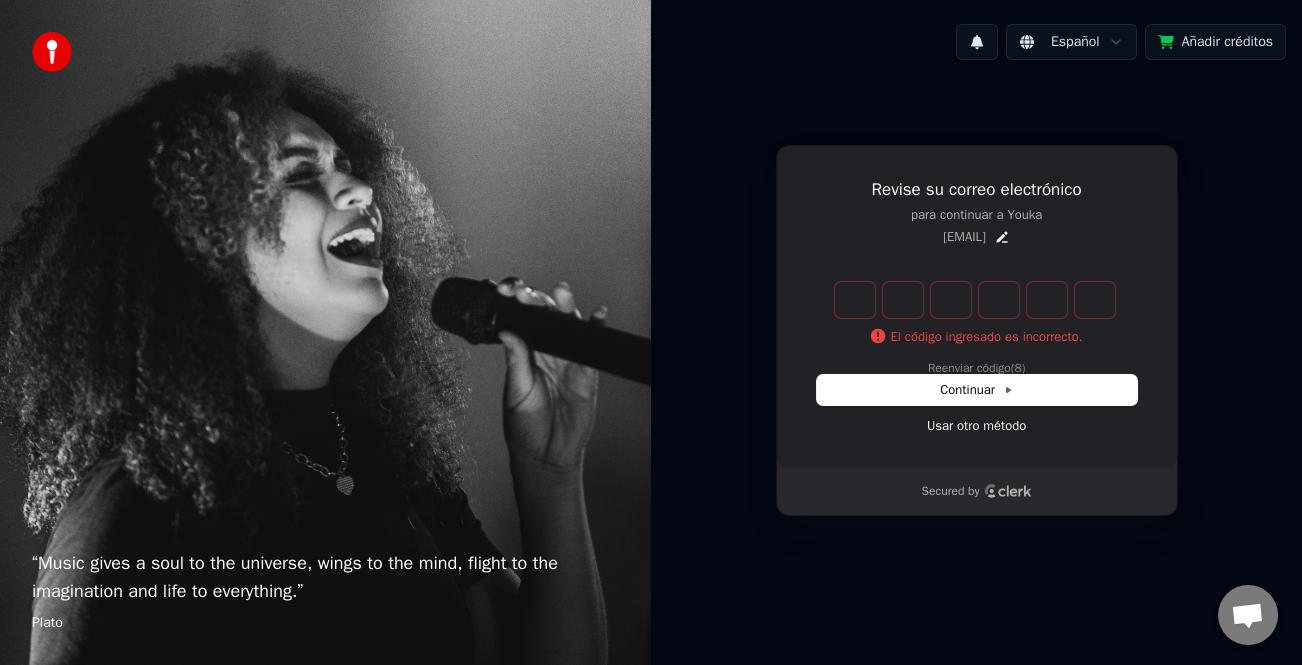 type on "******" 